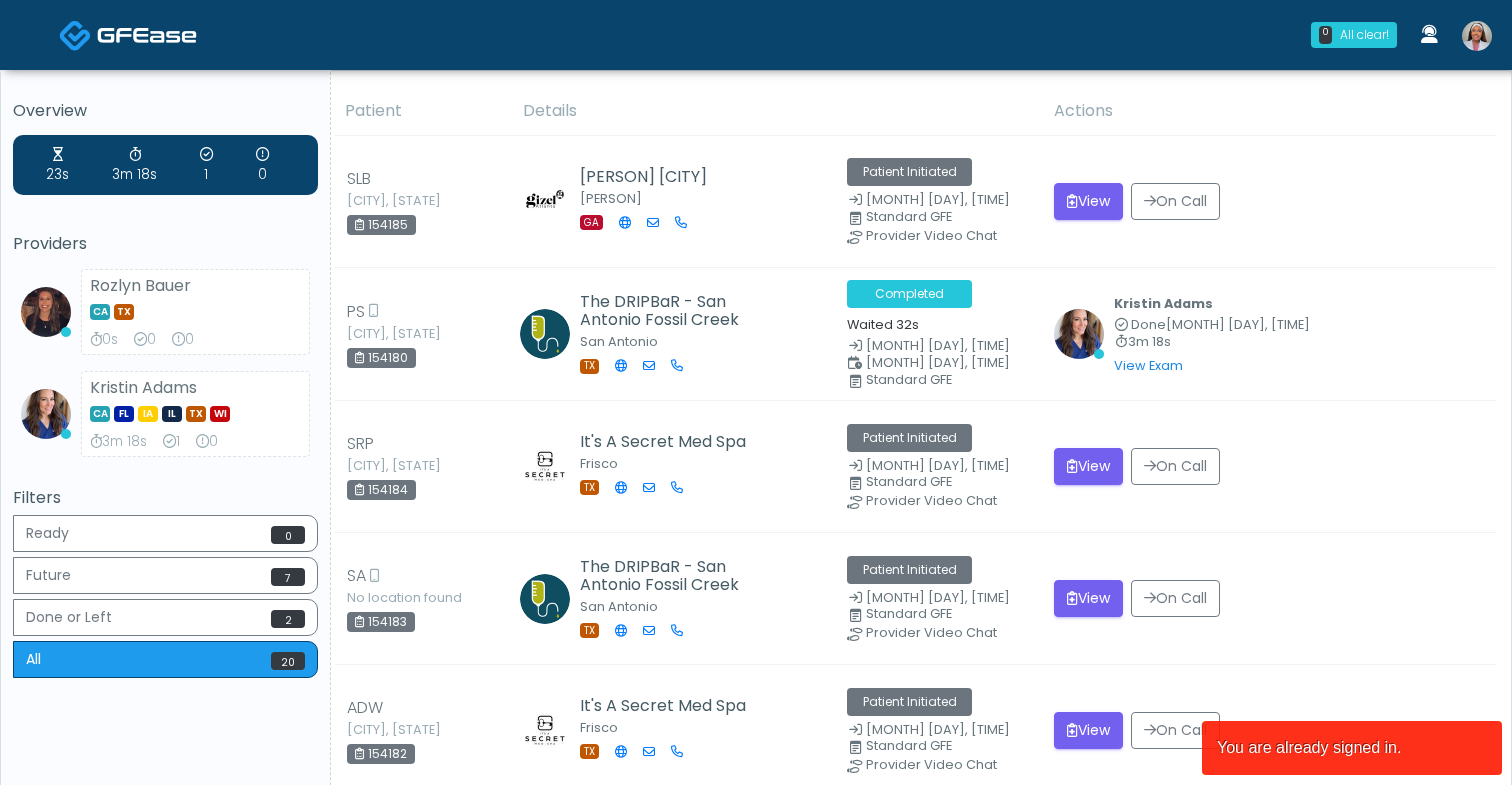 scroll, scrollTop: 0, scrollLeft: 0, axis: both 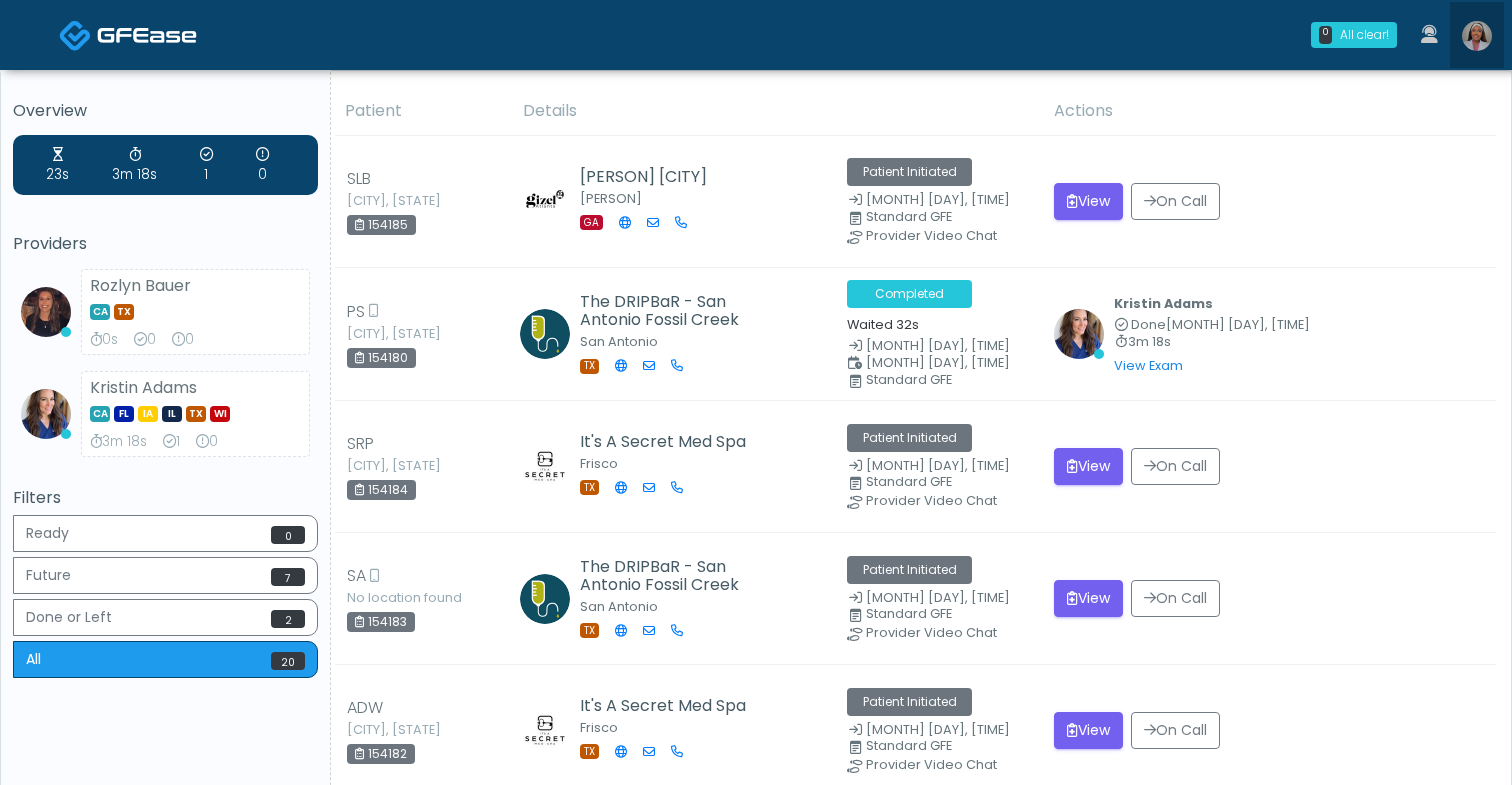 click at bounding box center (1477, 36) 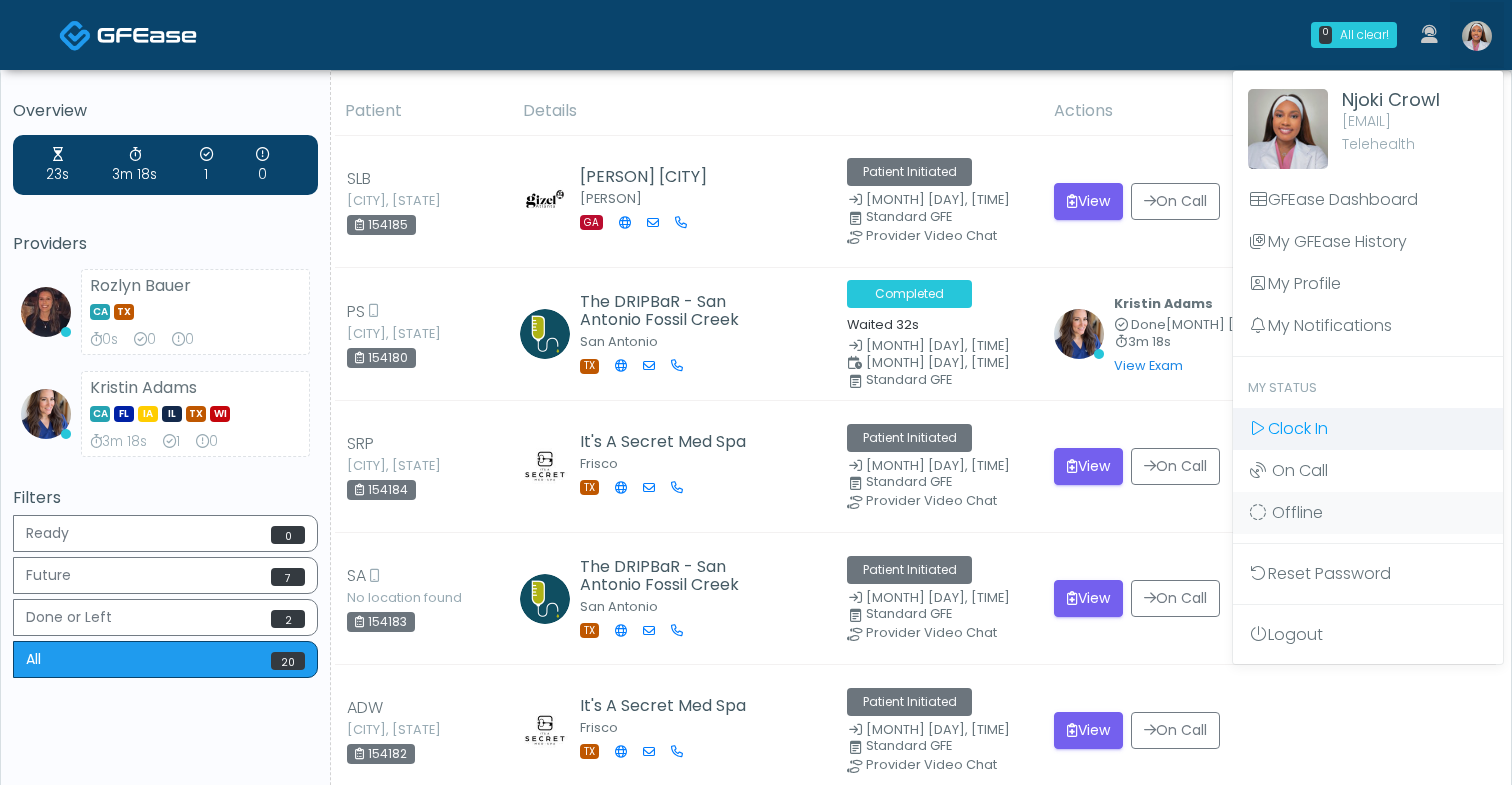click on "Clock In" at bounding box center [1298, 428] 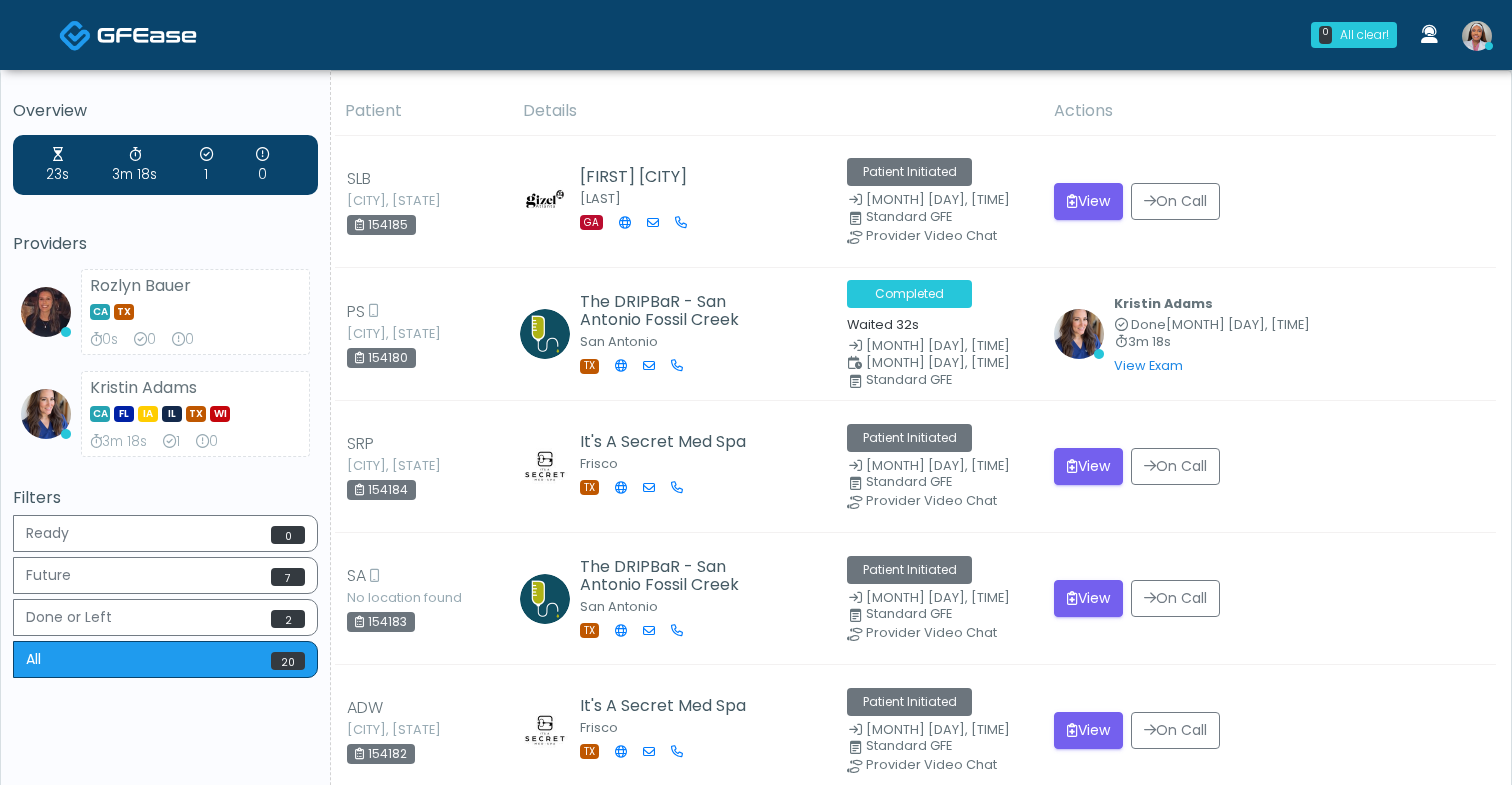 scroll, scrollTop: 0, scrollLeft: 0, axis: both 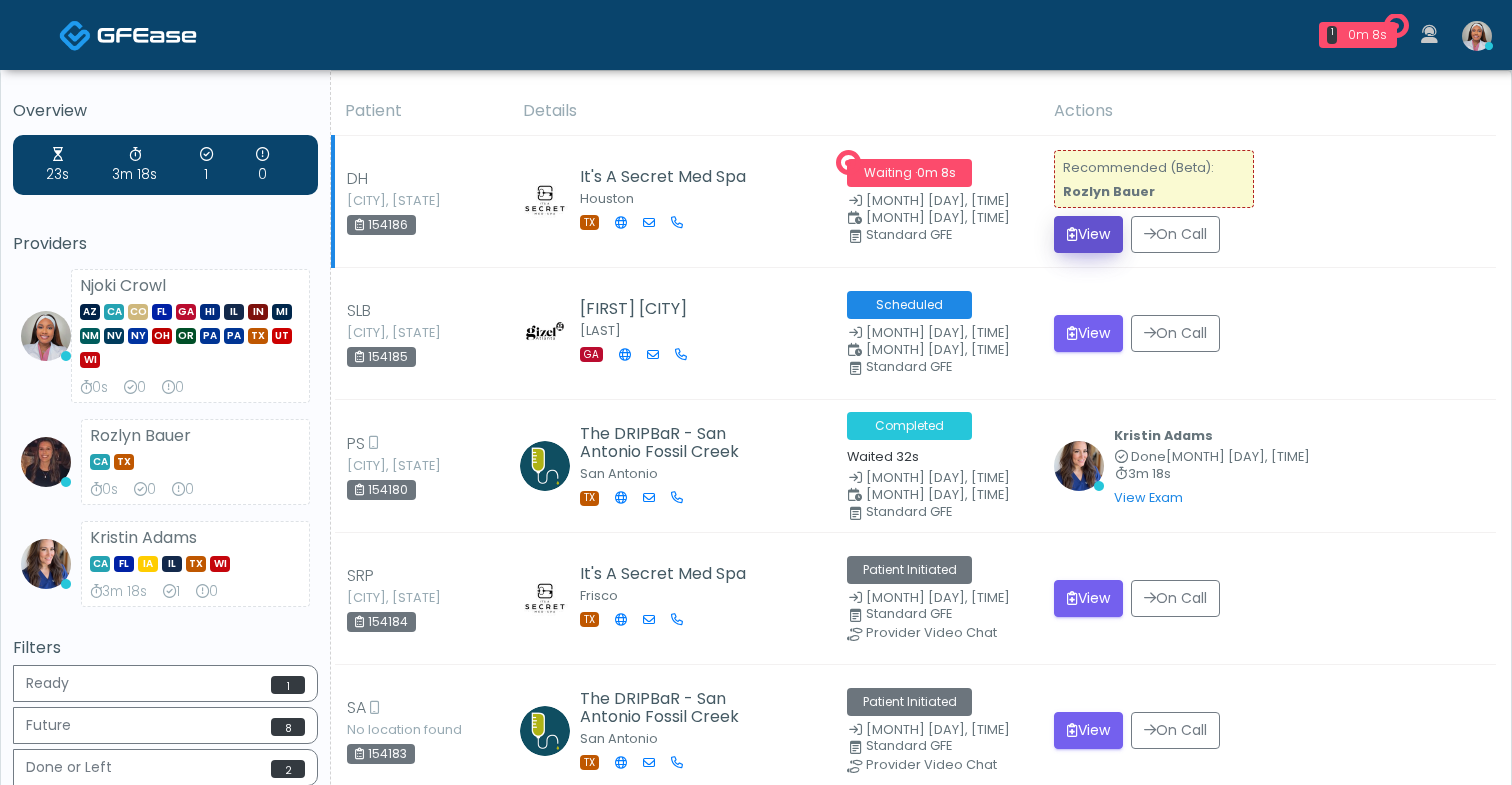 click on "View" at bounding box center [1088, 234] 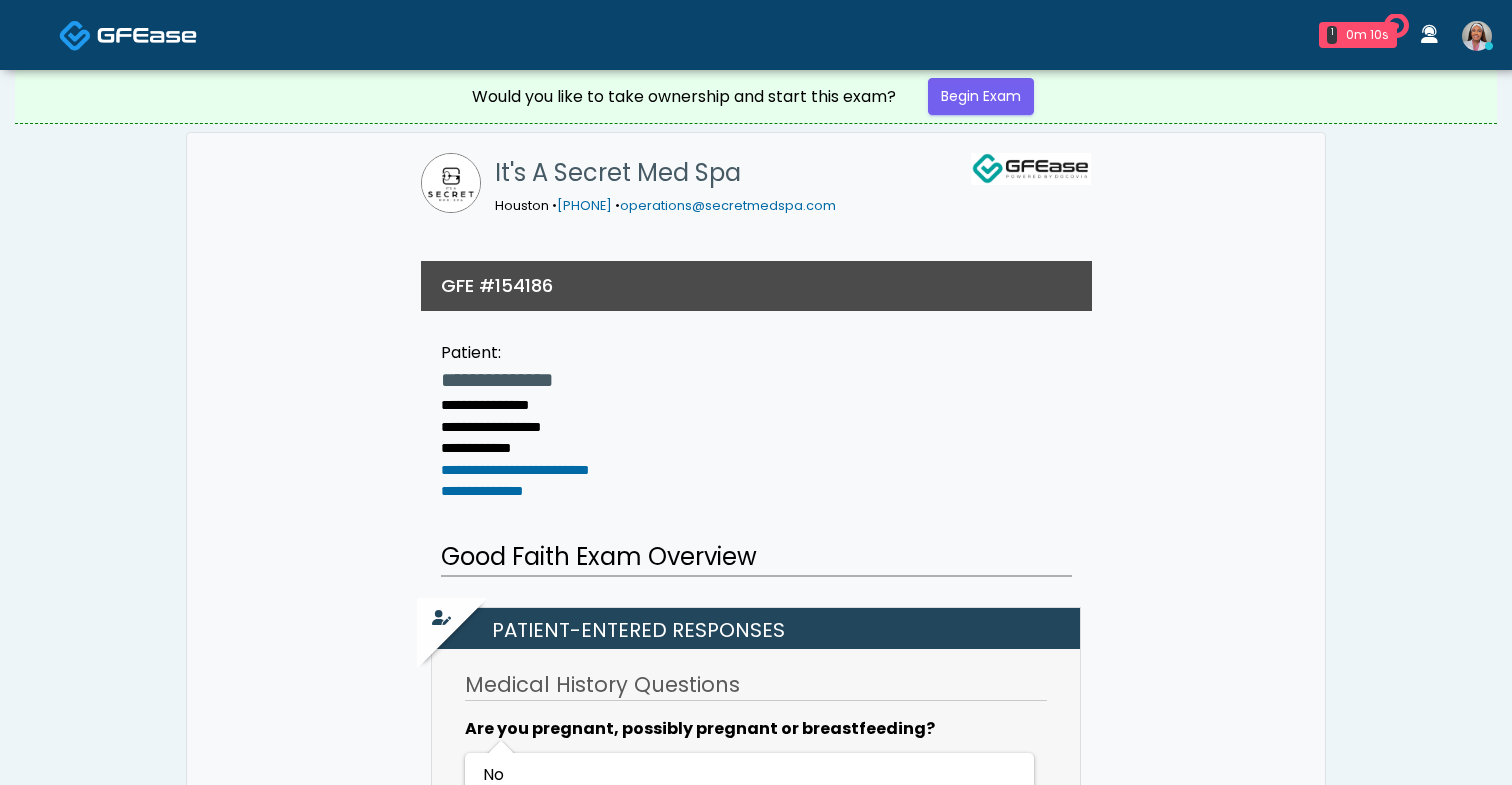 scroll, scrollTop: 0, scrollLeft: 0, axis: both 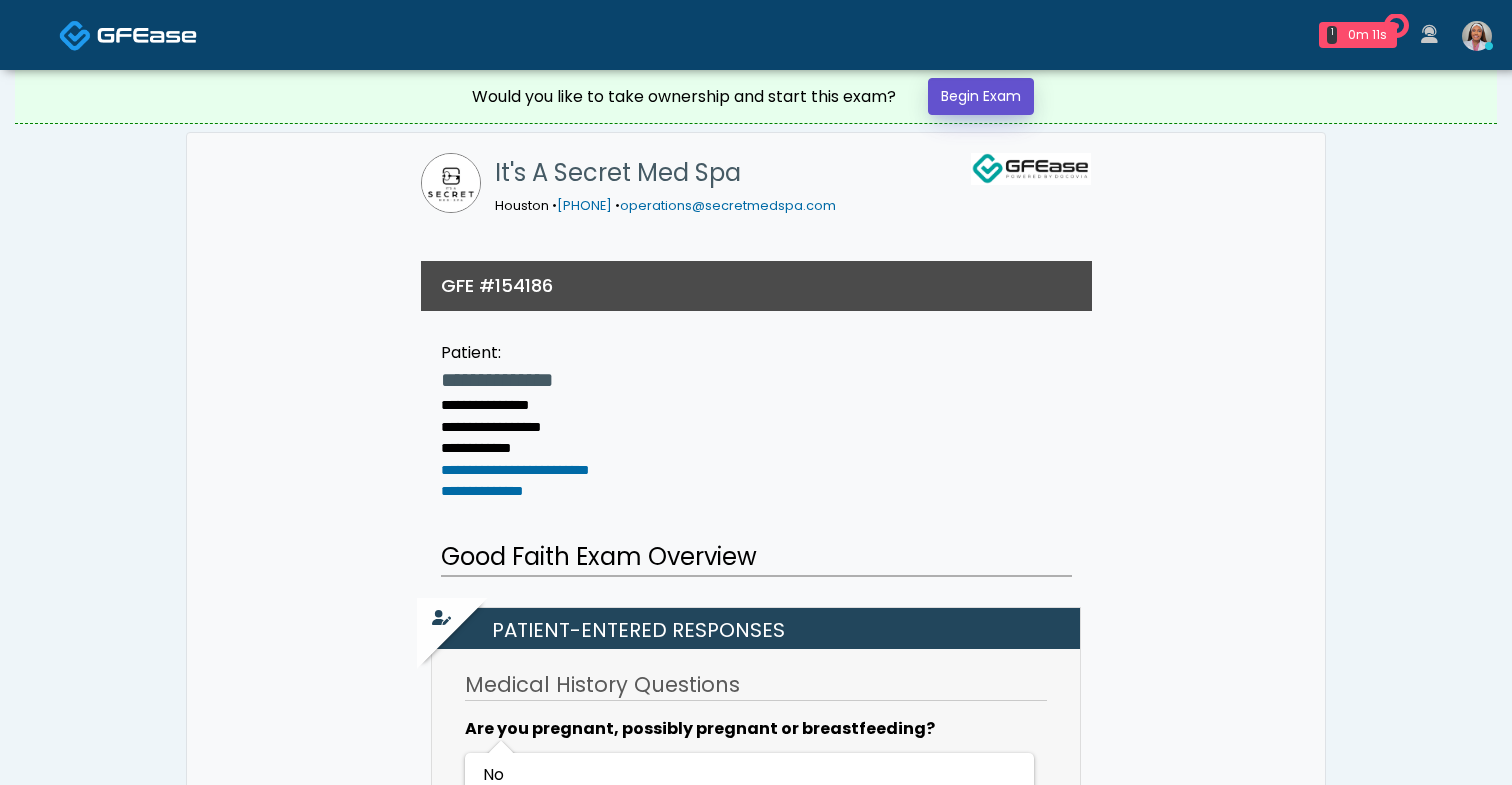 click on "Begin Exam" at bounding box center (981, 96) 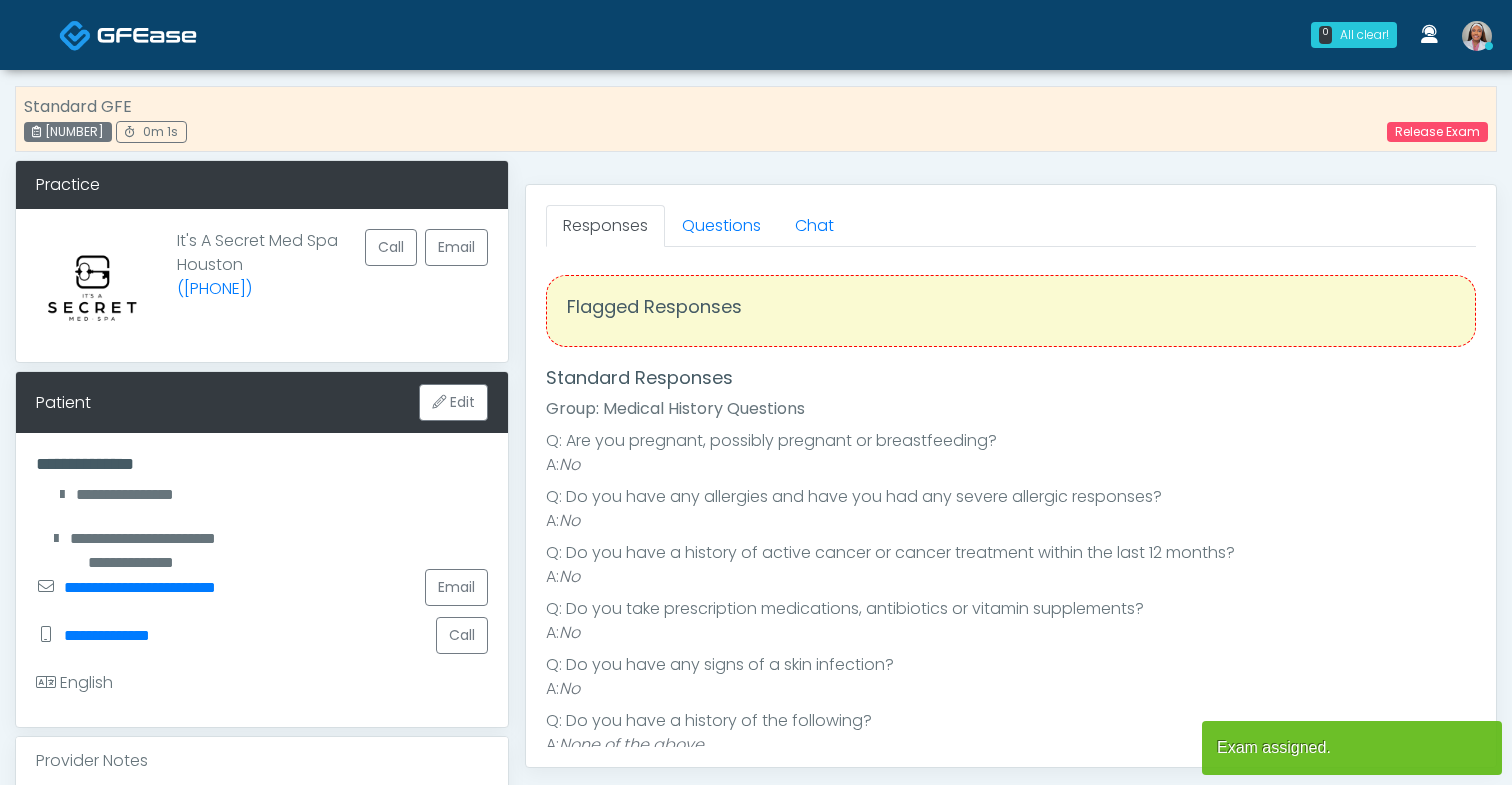 scroll, scrollTop: 0, scrollLeft: 0, axis: both 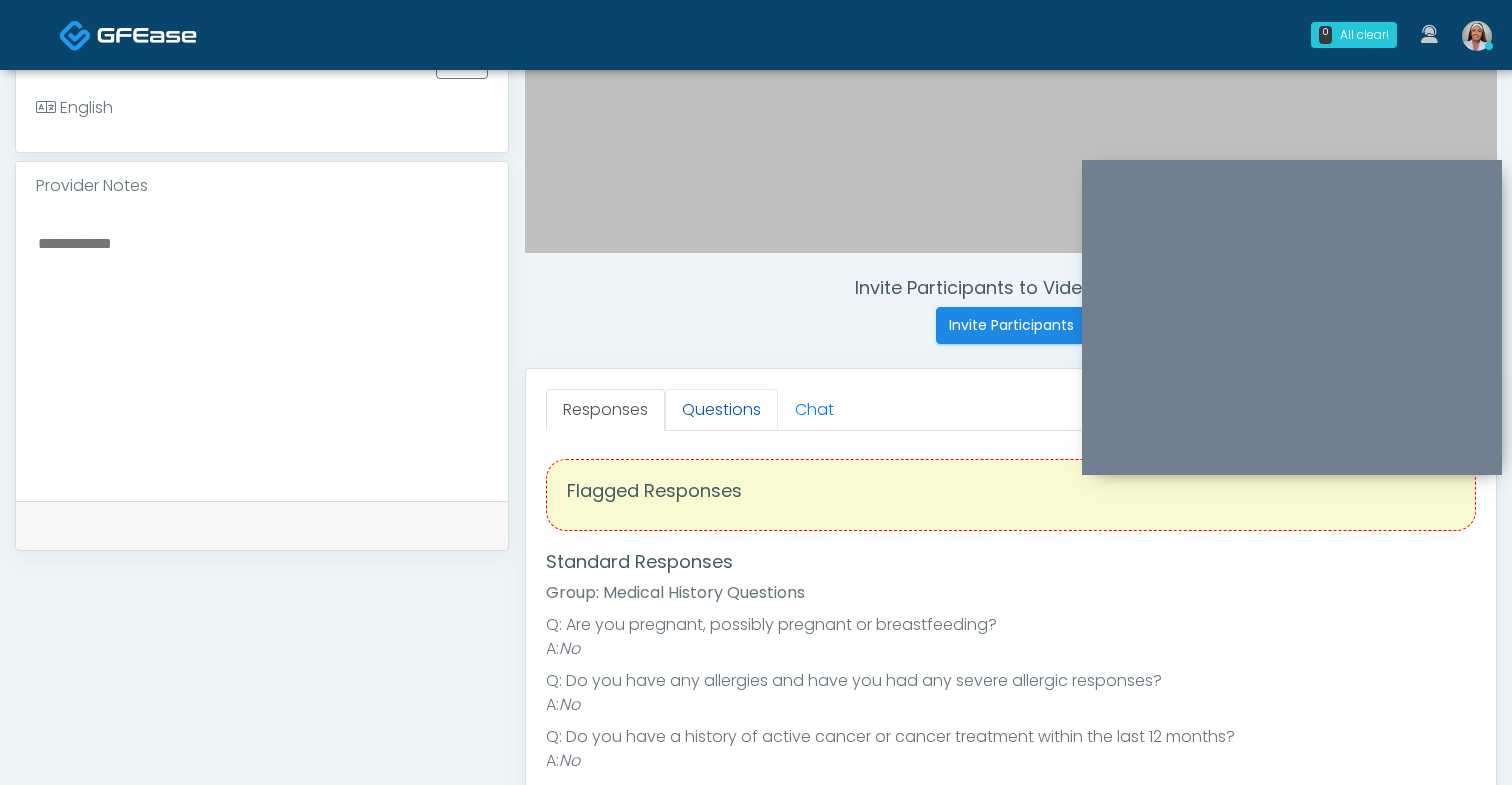 click on "Questions" at bounding box center (721, 410) 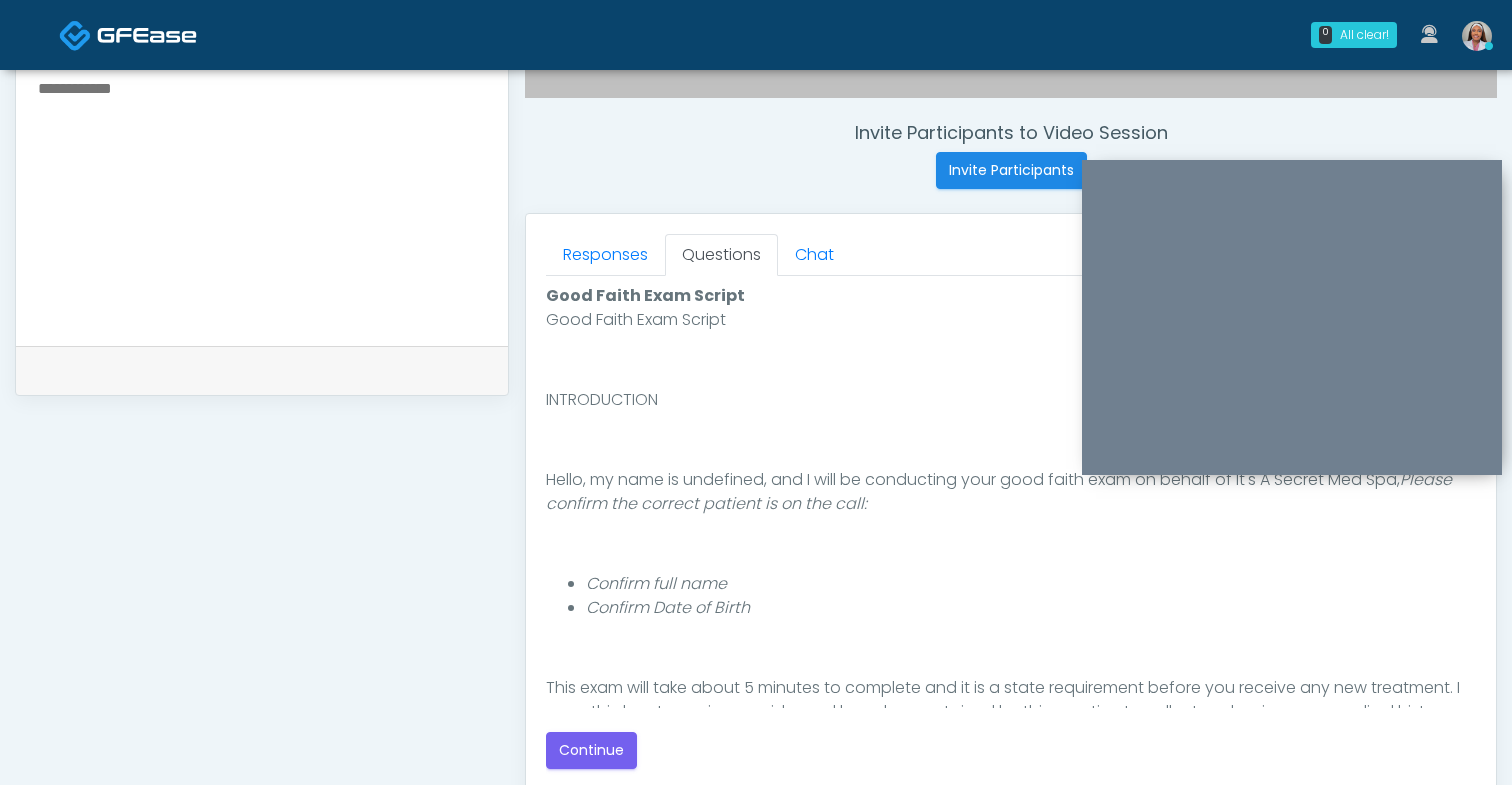 scroll, scrollTop: 1010, scrollLeft: 0, axis: vertical 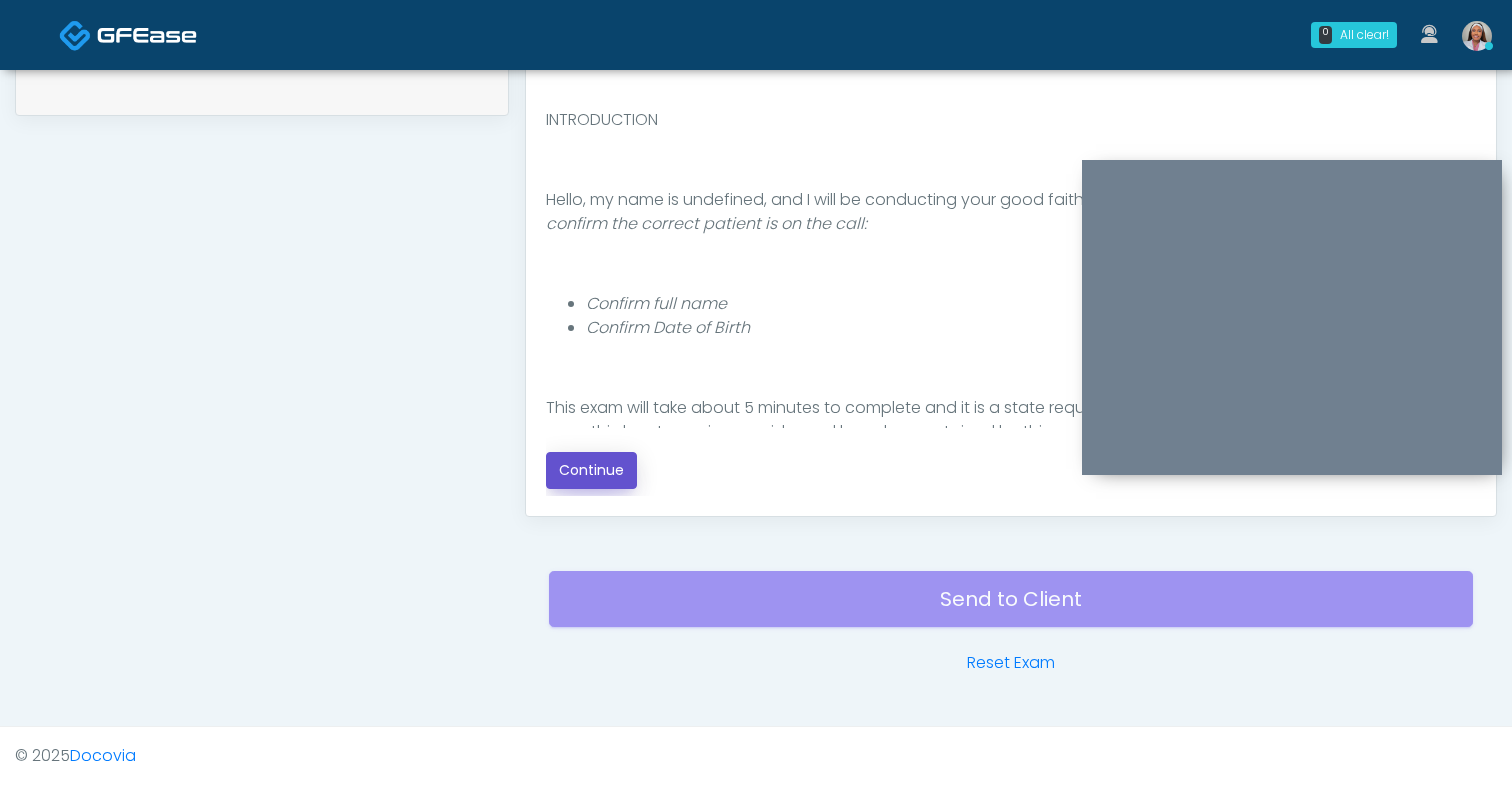 click on "Continue" at bounding box center (591, 470) 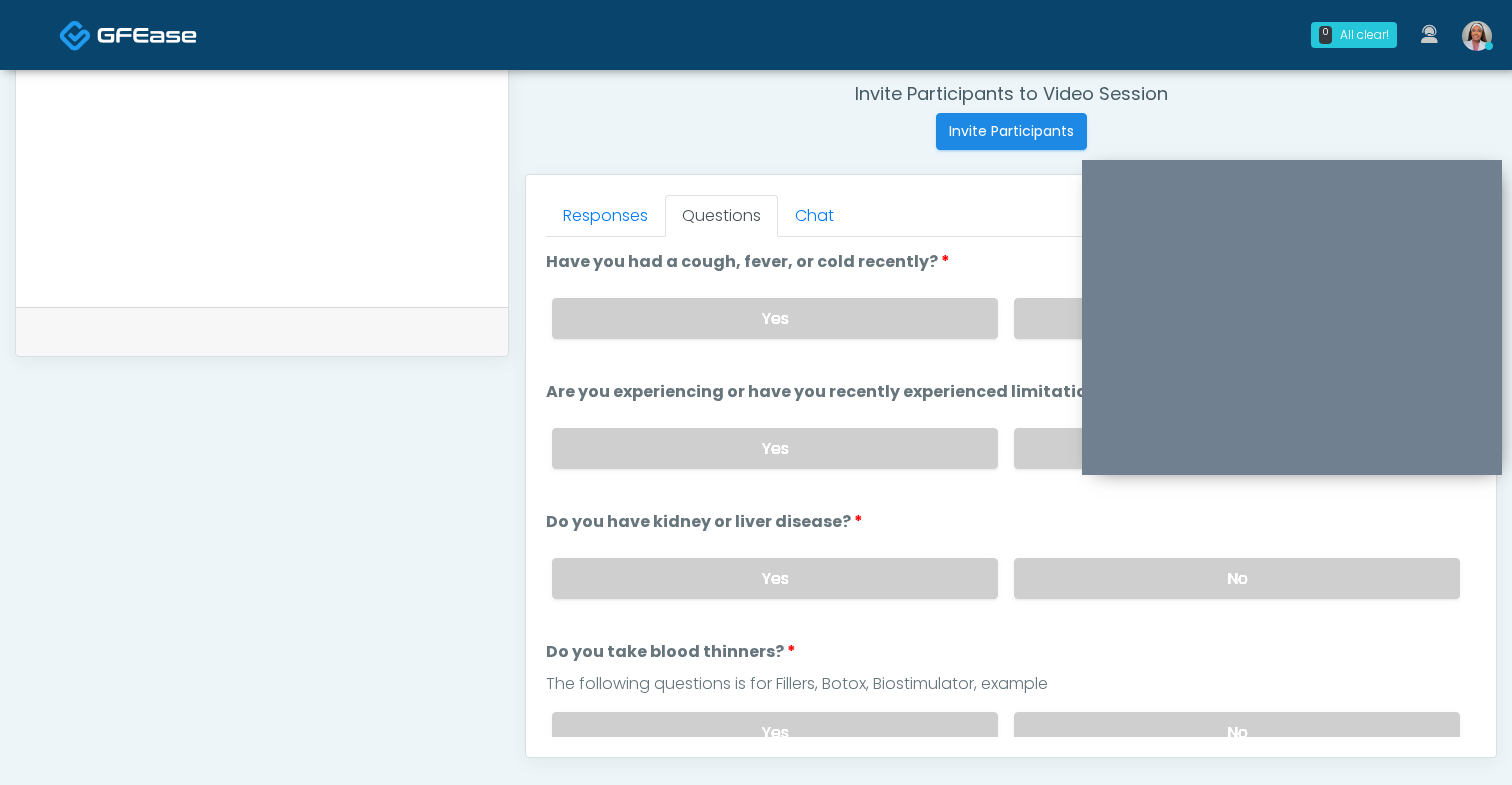 scroll, scrollTop: 664, scrollLeft: 0, axis: vertical 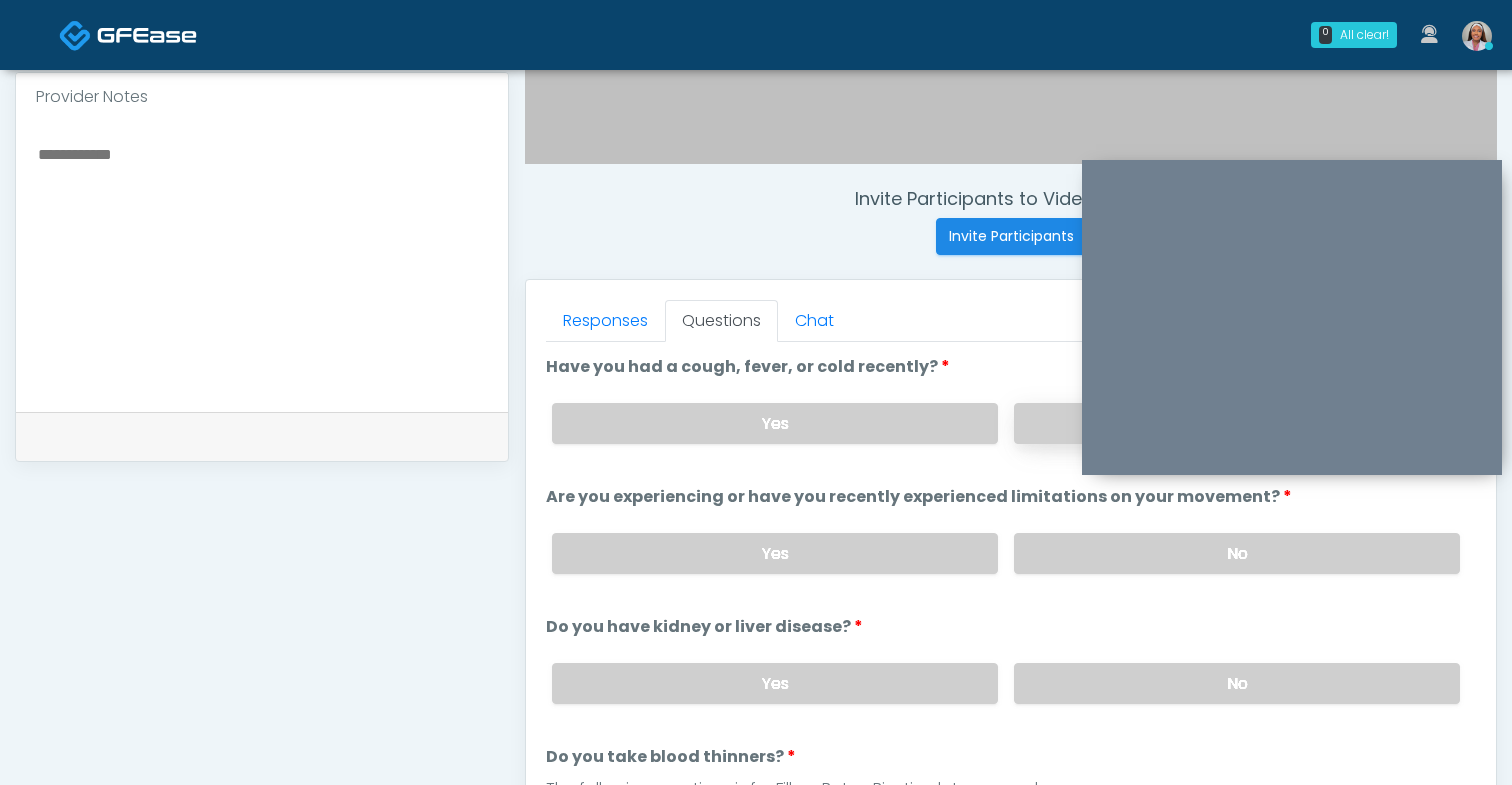 click on "No" at bounding box center [1237, 423] 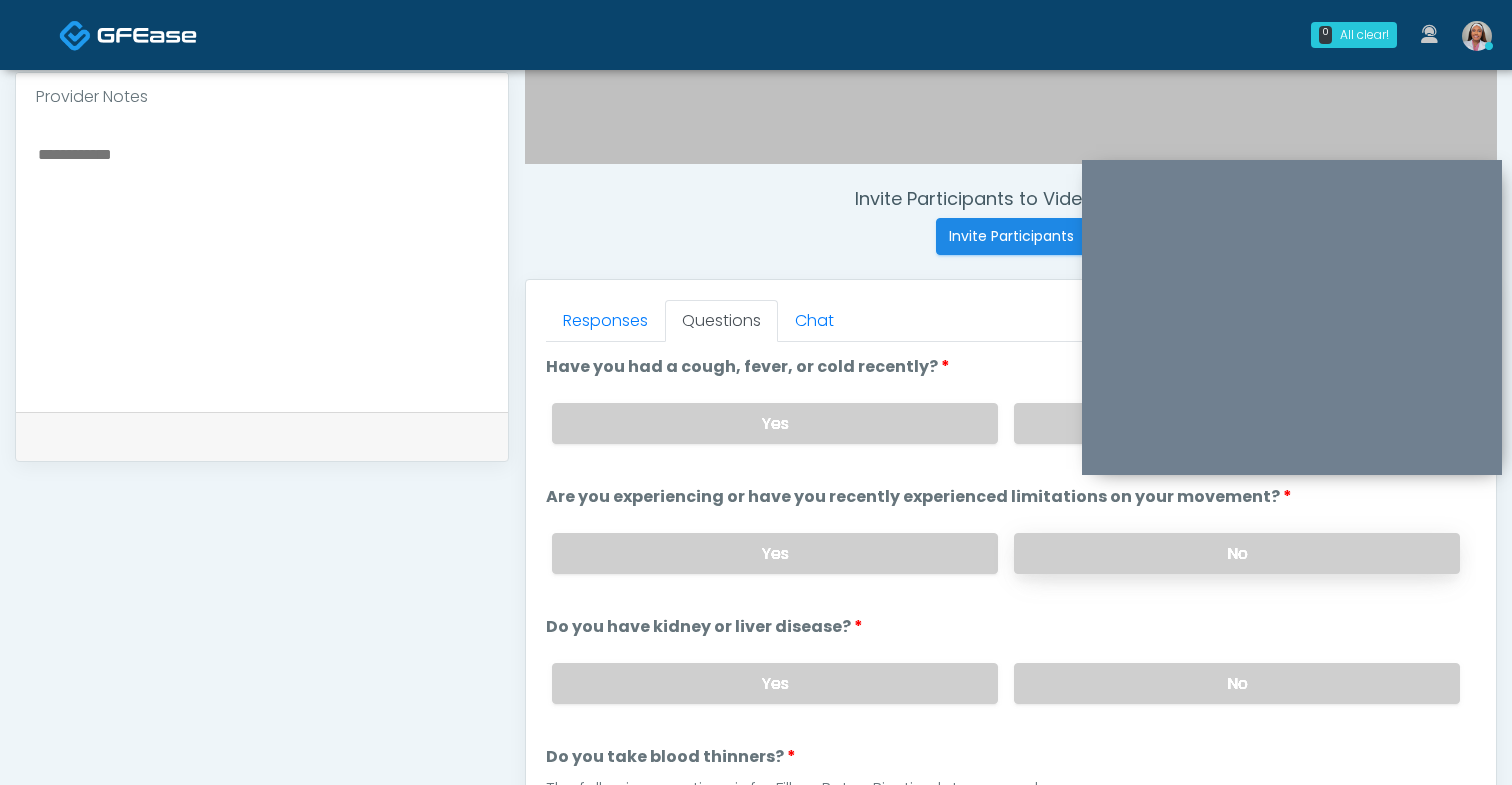 click on "No" at bounding box center [1237, 553] 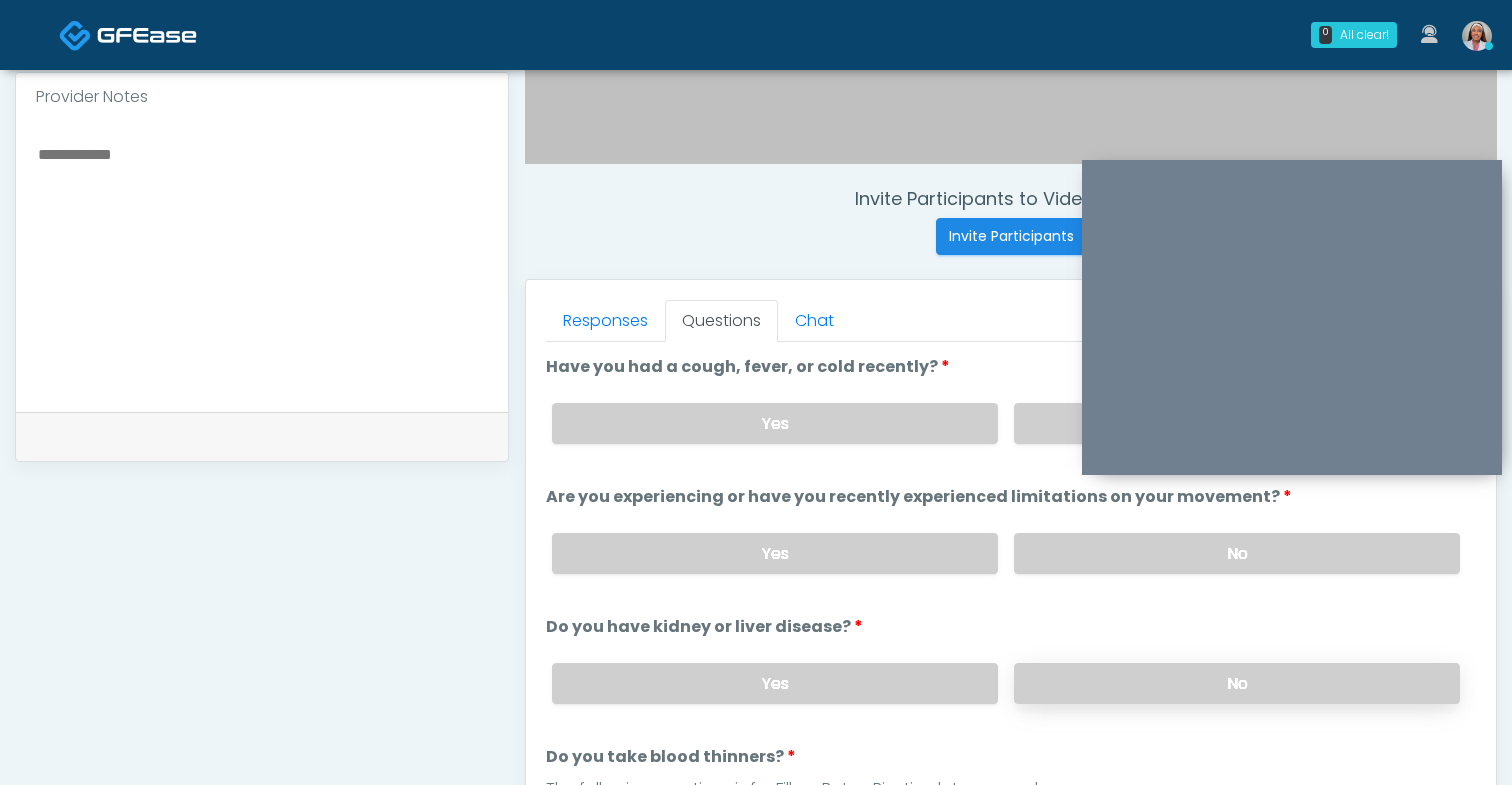 click on "No" at bounding box center (1237, 683) 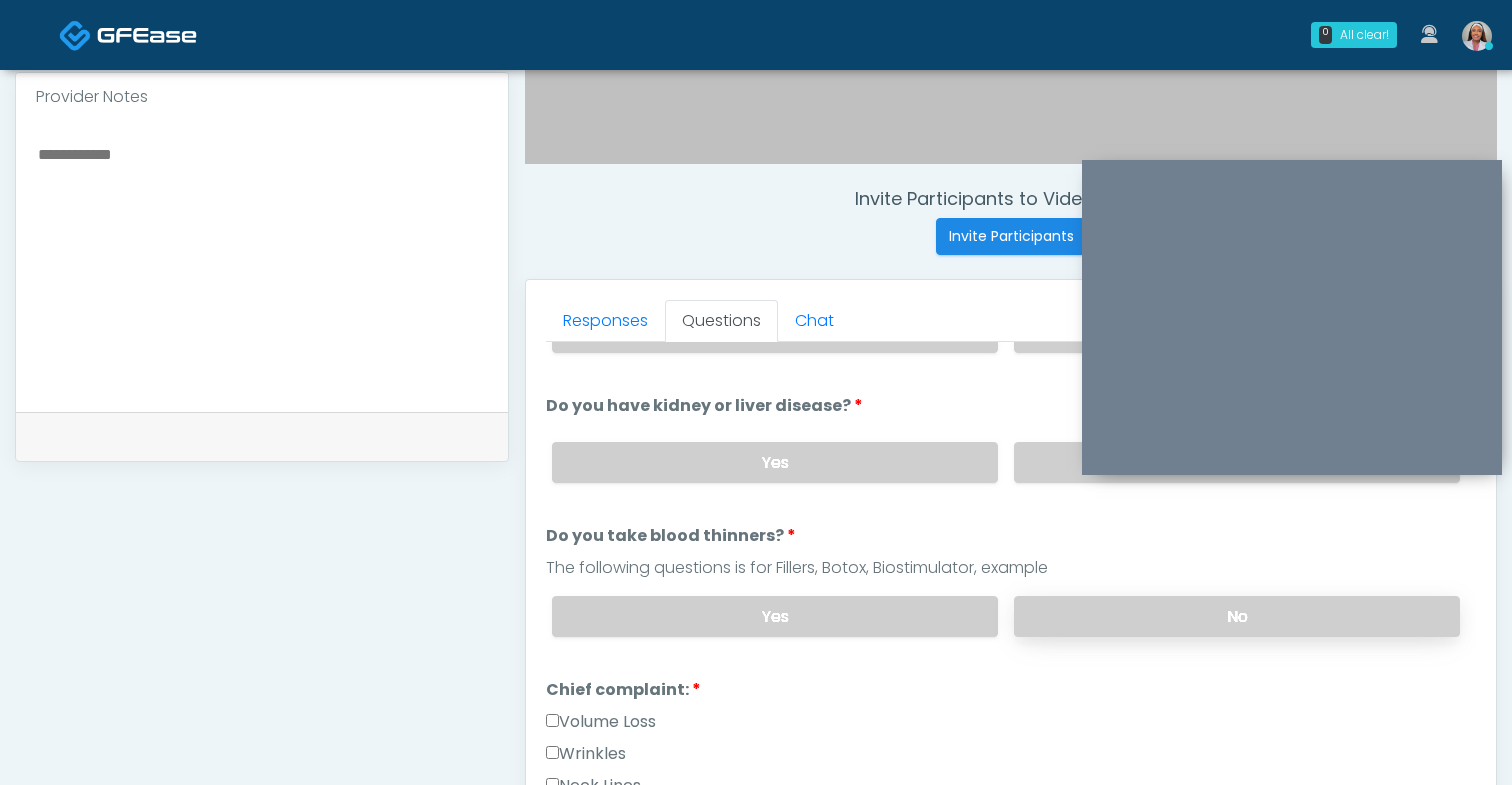 click on "No" at bounding box center (1237, 616) 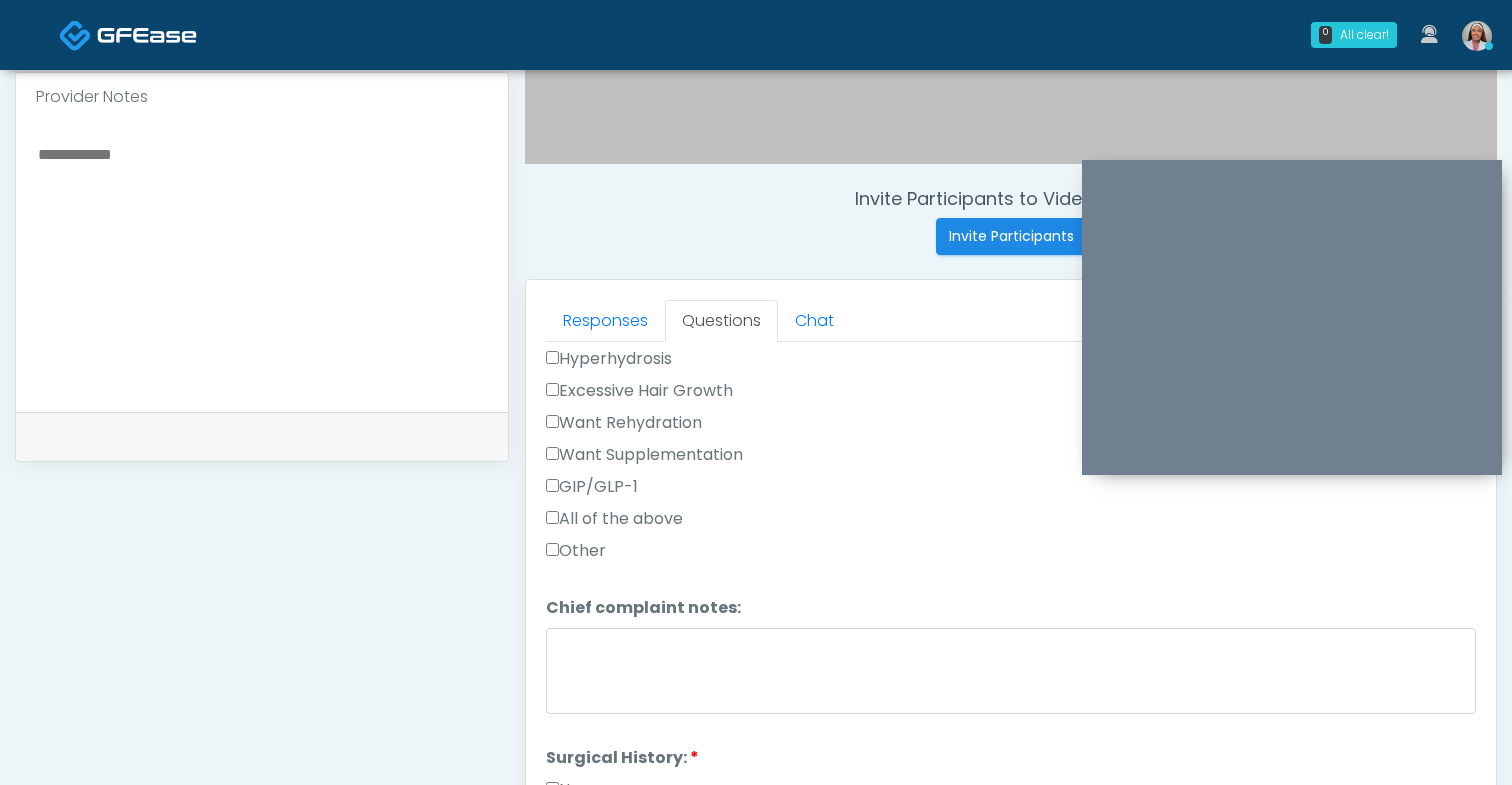 scroll, scrollTop: 883, scrollLeft: 0, axis: vertical 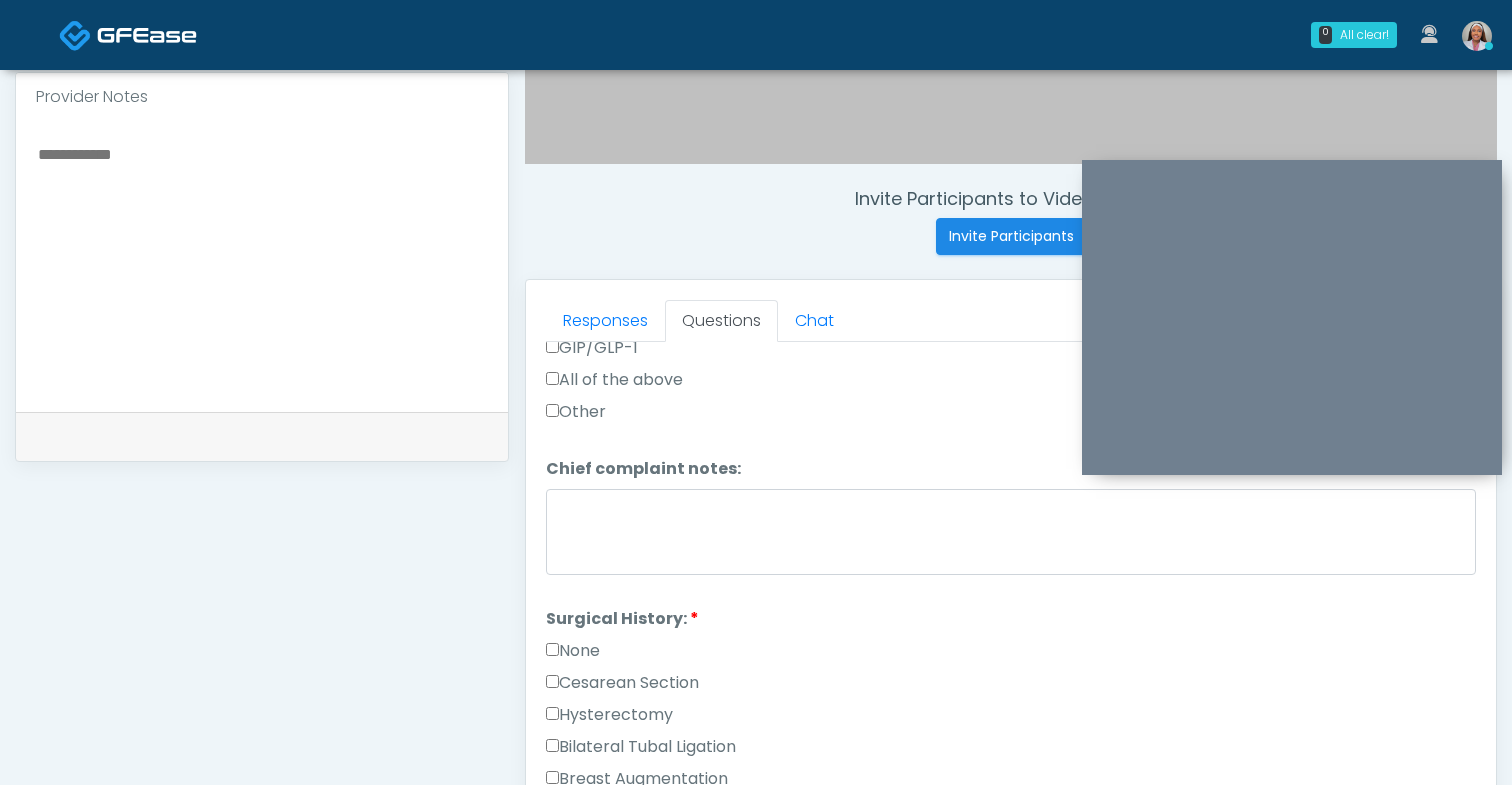 click on "None" at bounding box center [573, 651] 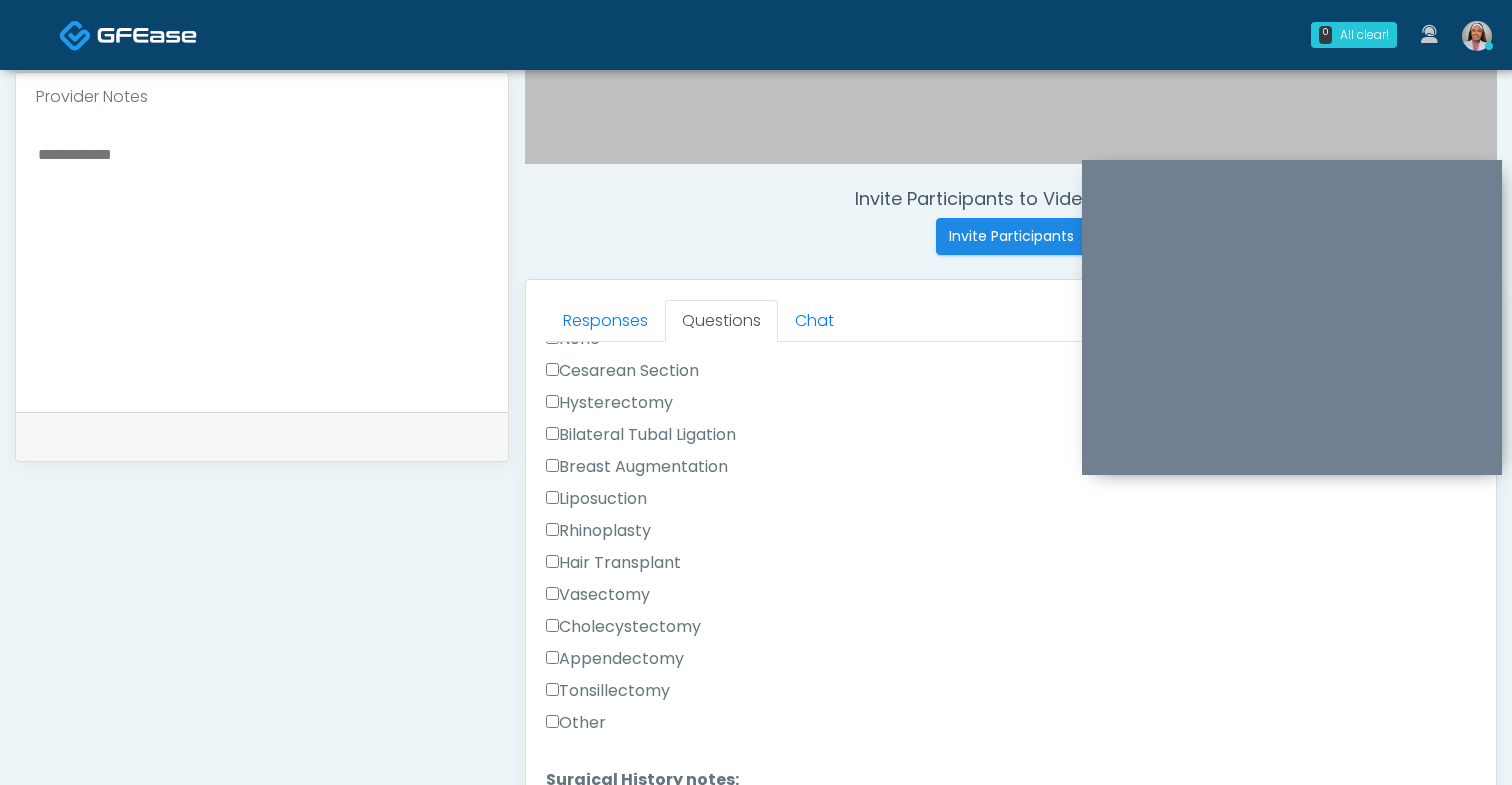 scroll, scrollTop: 1303, scrollLeft: 0, axis: vertical 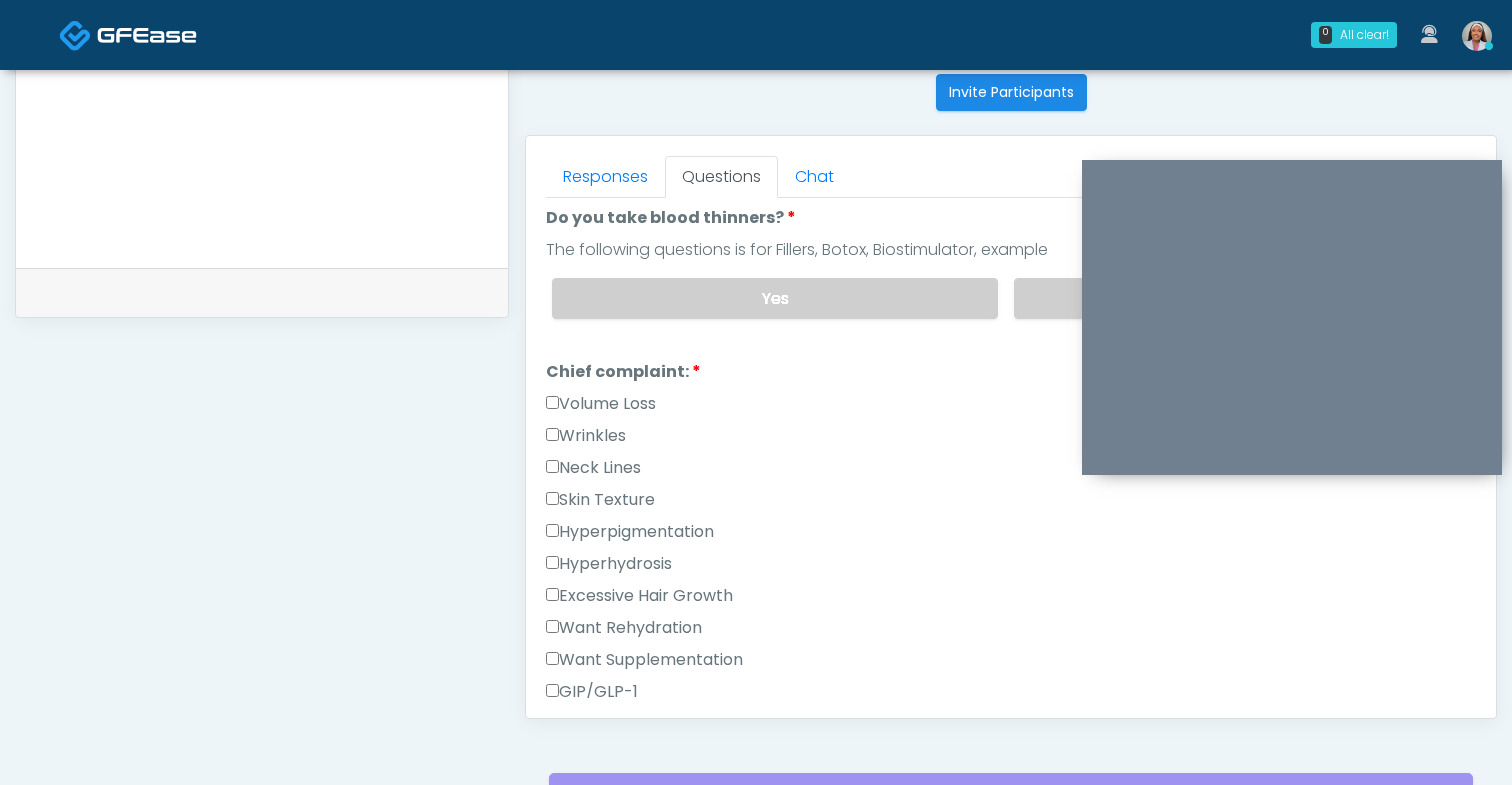 click on "Volume Loss" at bounding box center [601, 404] 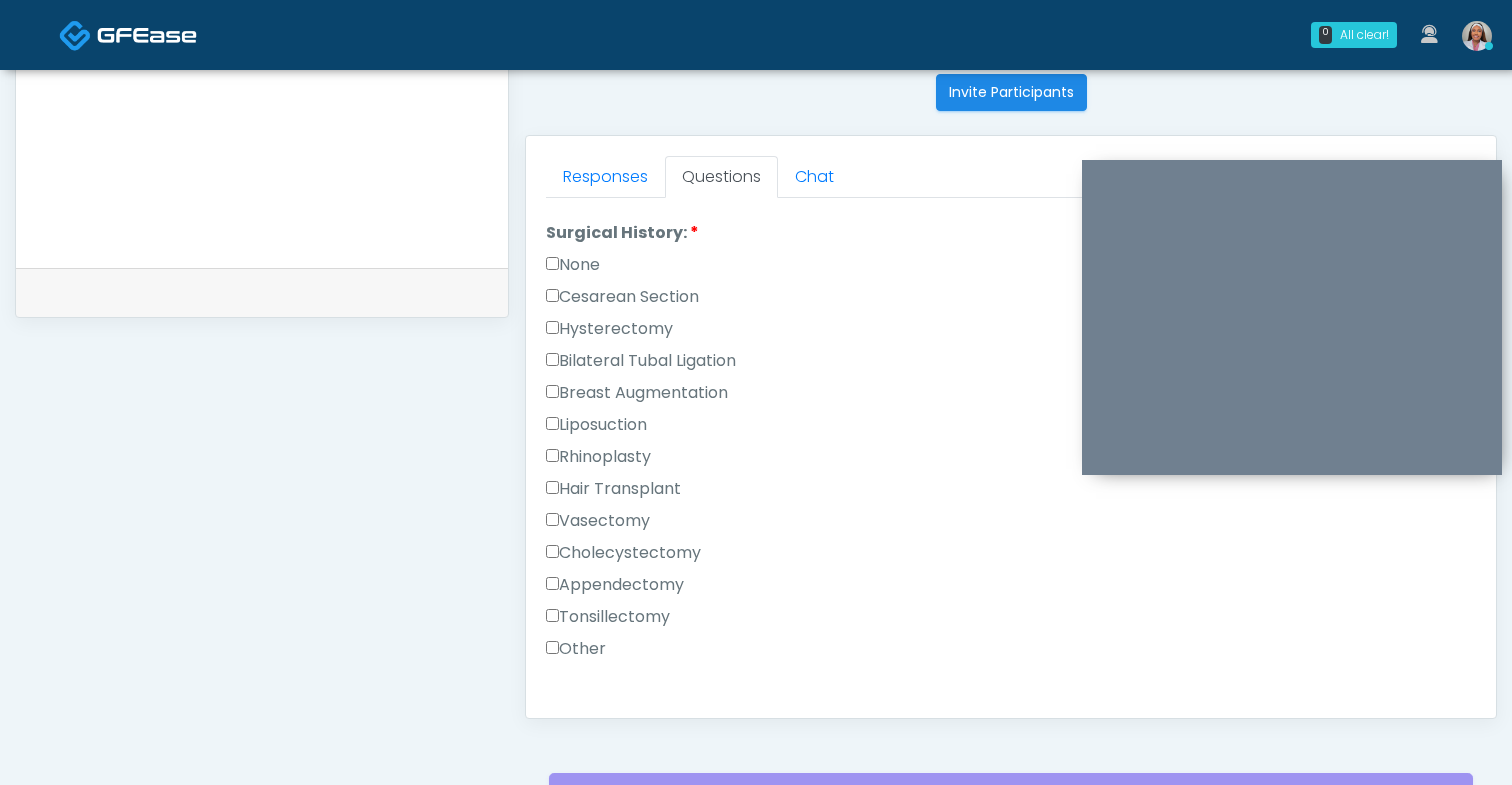 scroll, scrollTop: 1303, scrollLeft: 0, axis: vertical 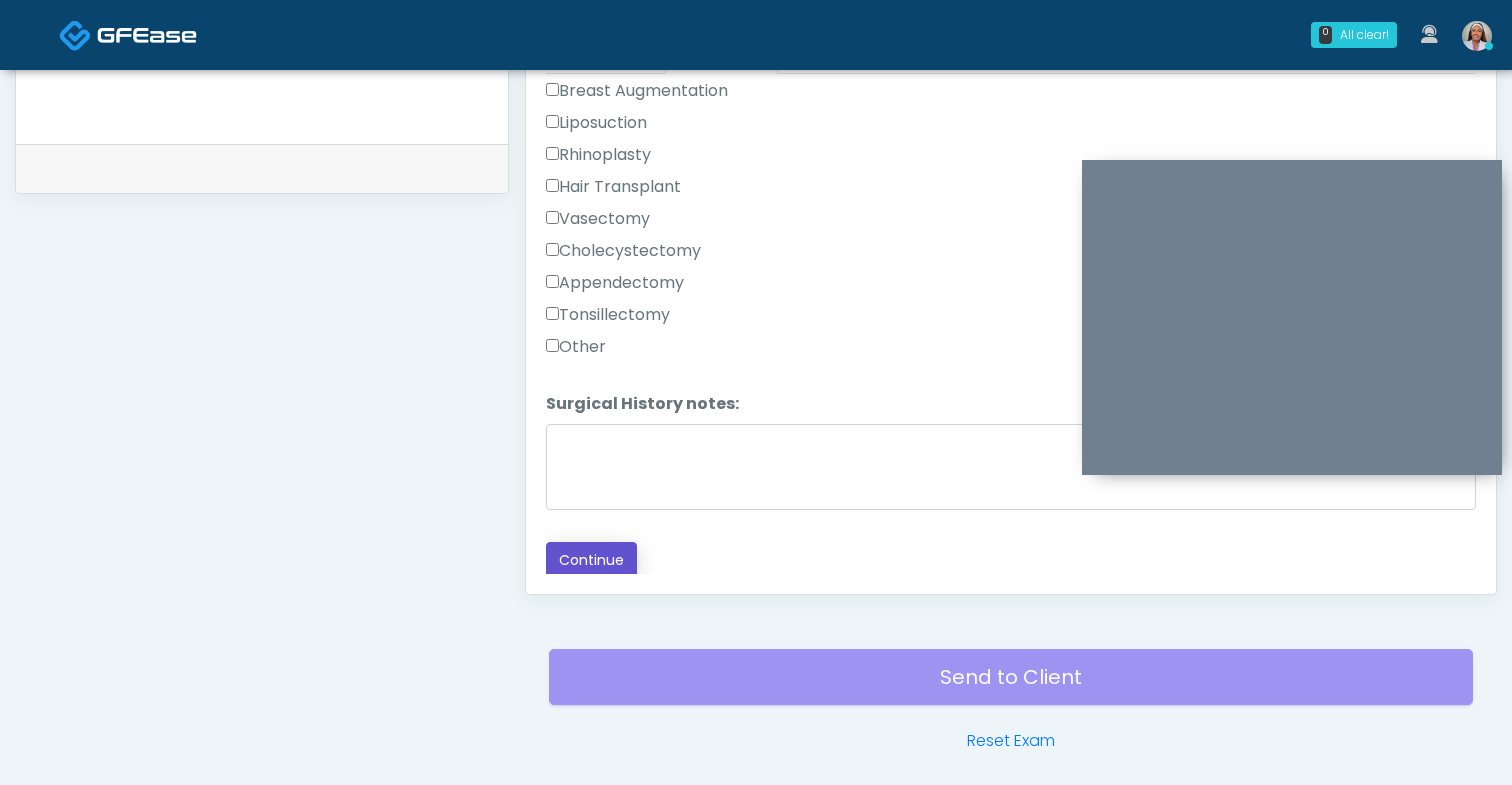 click on "Continue" at bounding box center (591, 560) 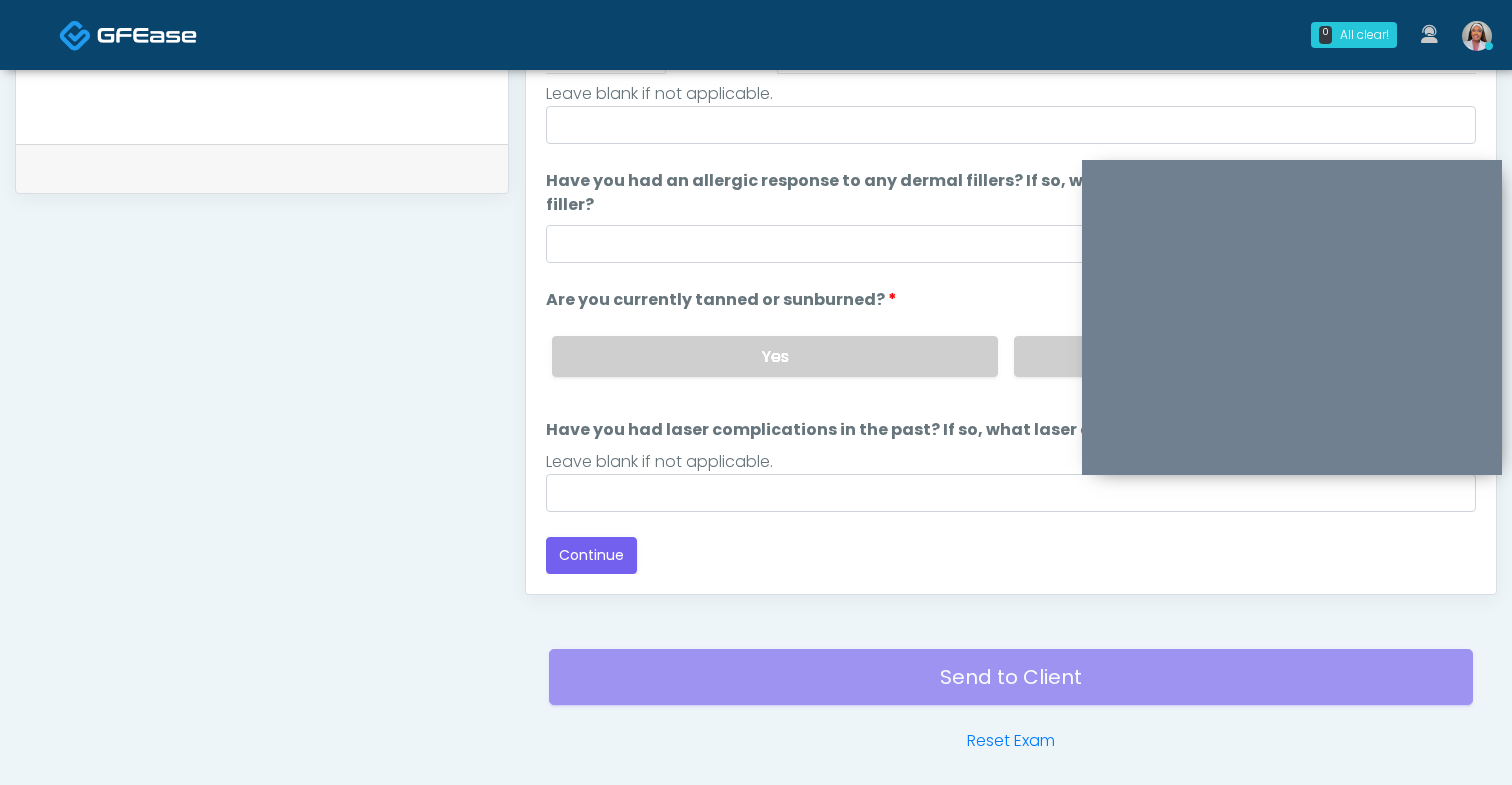 scroll, scrollTop: 1010, scrollLeft: 0, axis: vertical 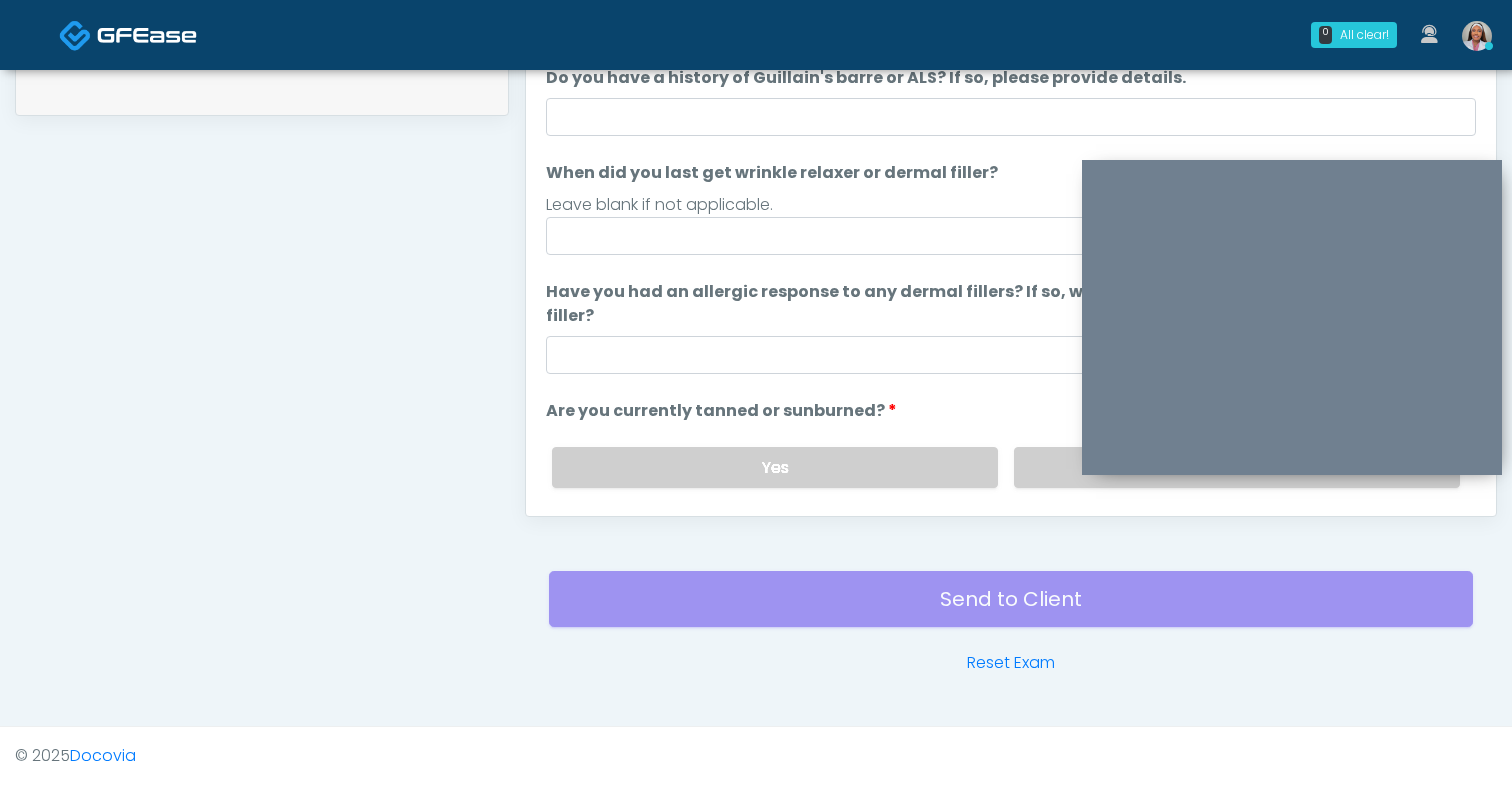 click on "Leave blank if not applicable." at bounding box center [1011, 205] 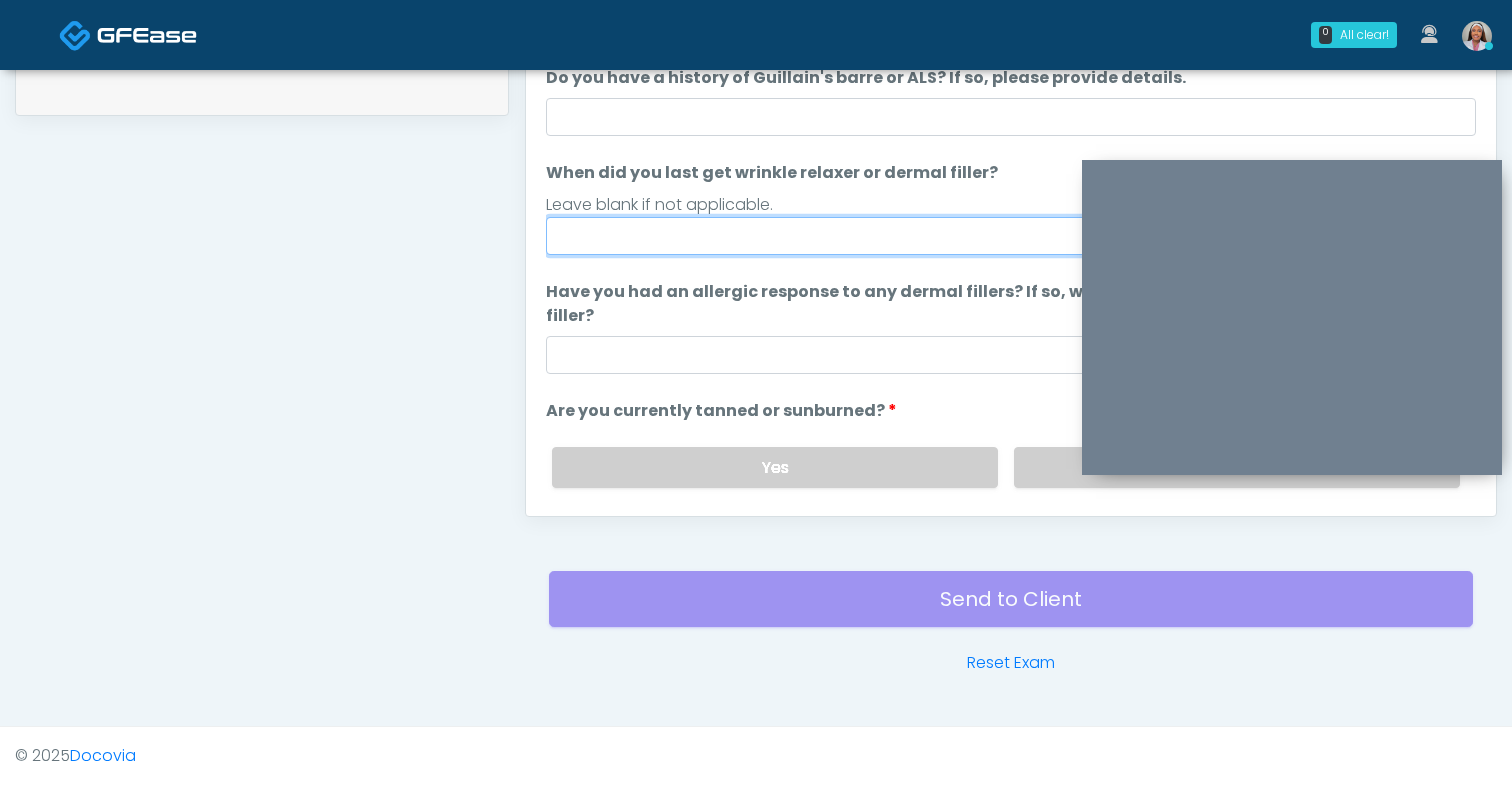 click on "When did you last get wrinkle relaxer or dermal filler?" at bounding box center (1011, 236) 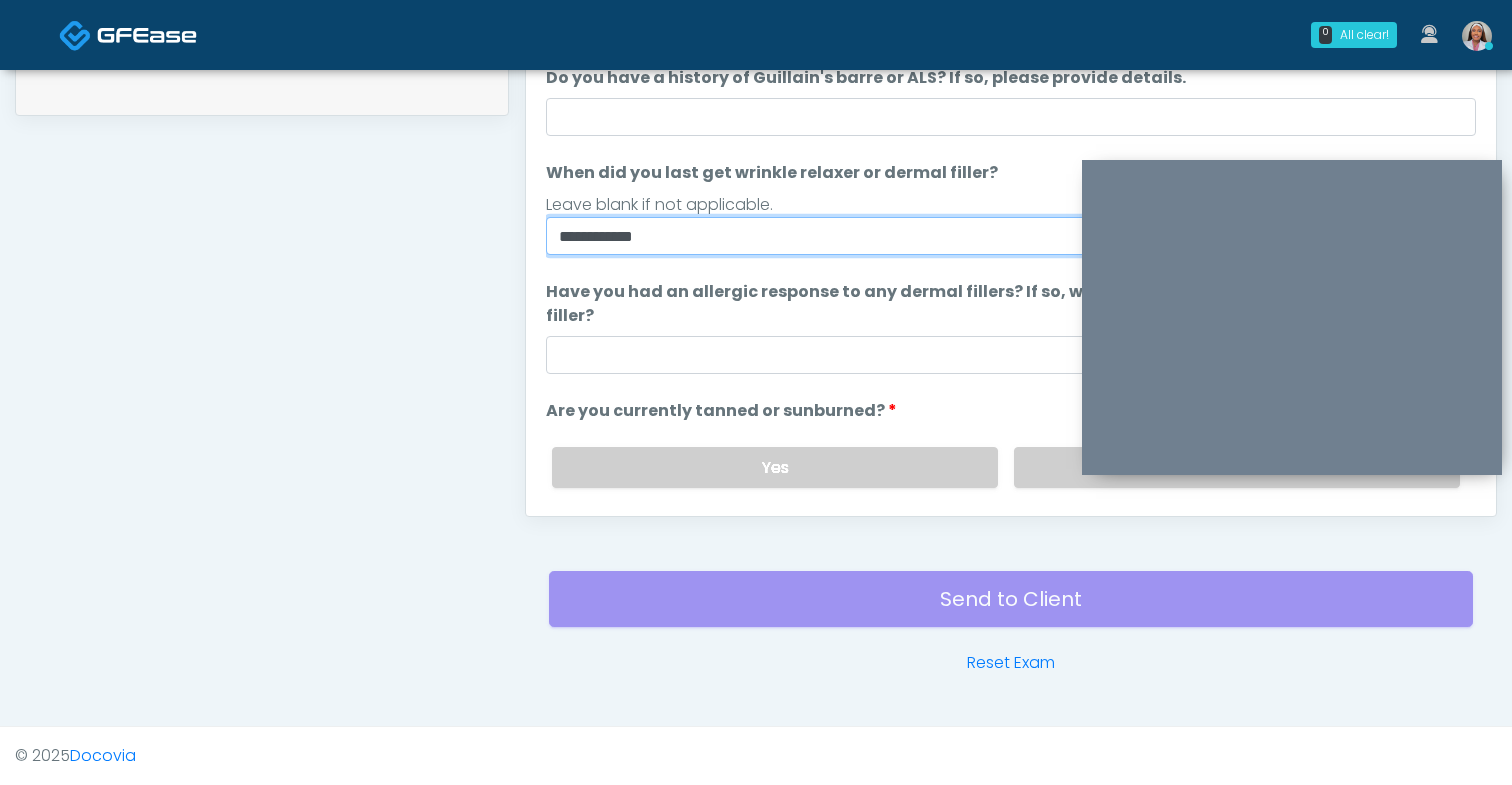type on "**********" 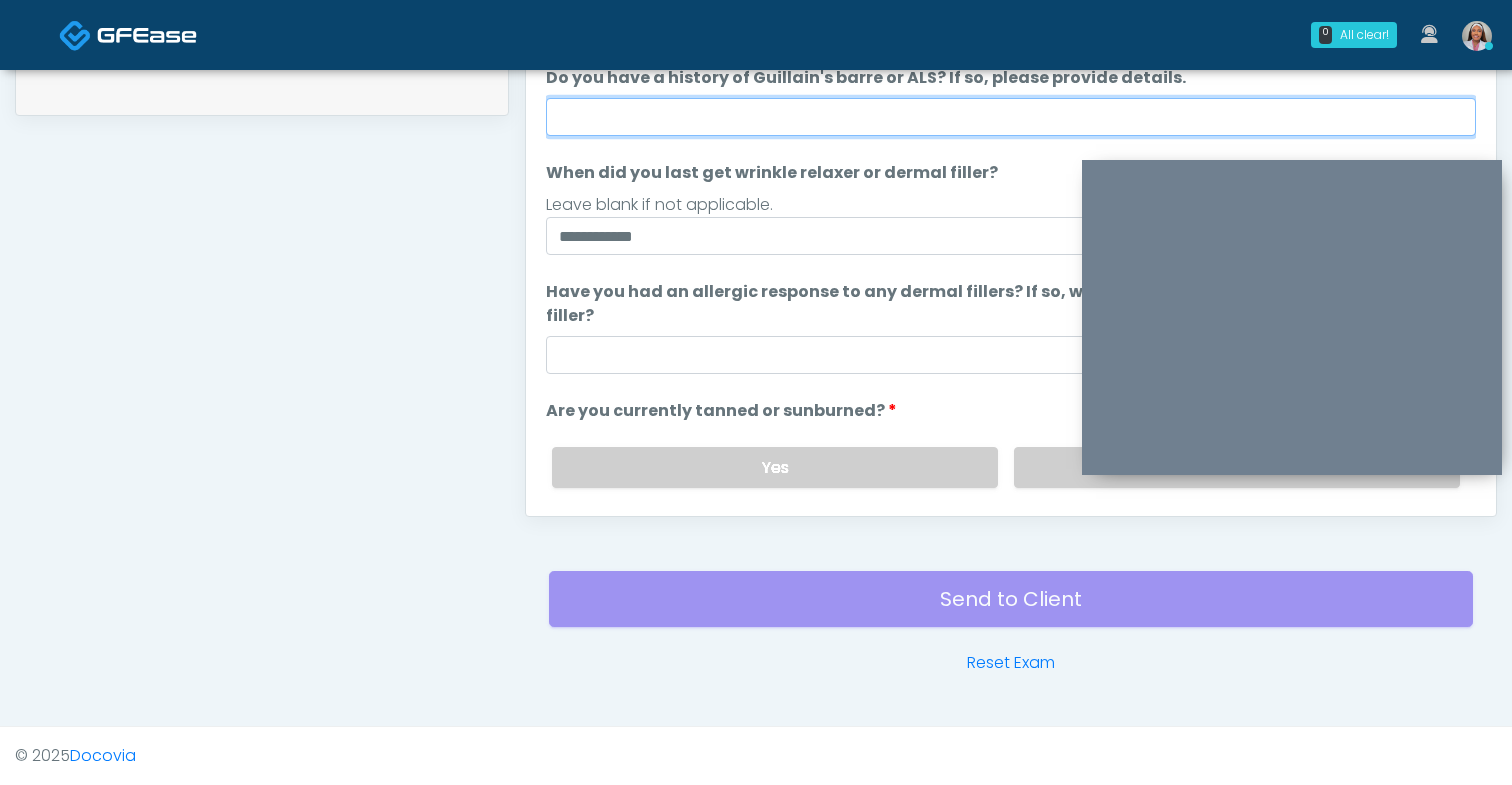 click on "Do you have a history of Guillain's barre or ALS? If so, please provide details." at bounding box center [1011, 117] 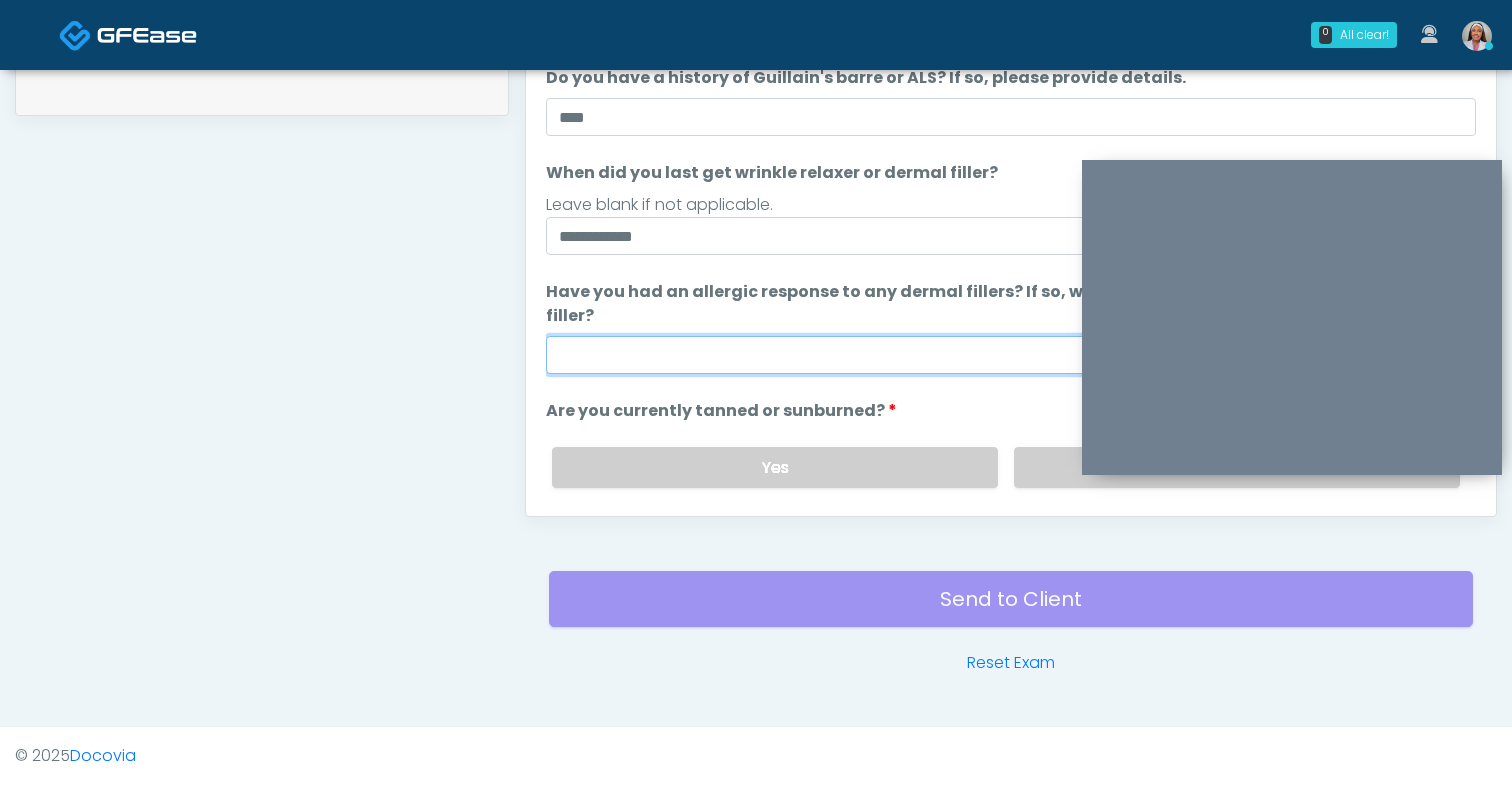 click on "Have you had an allergic response to any dermal fillers? If so, what was the reaction and name of dermal filler?" at bounding box center [1011, 355] 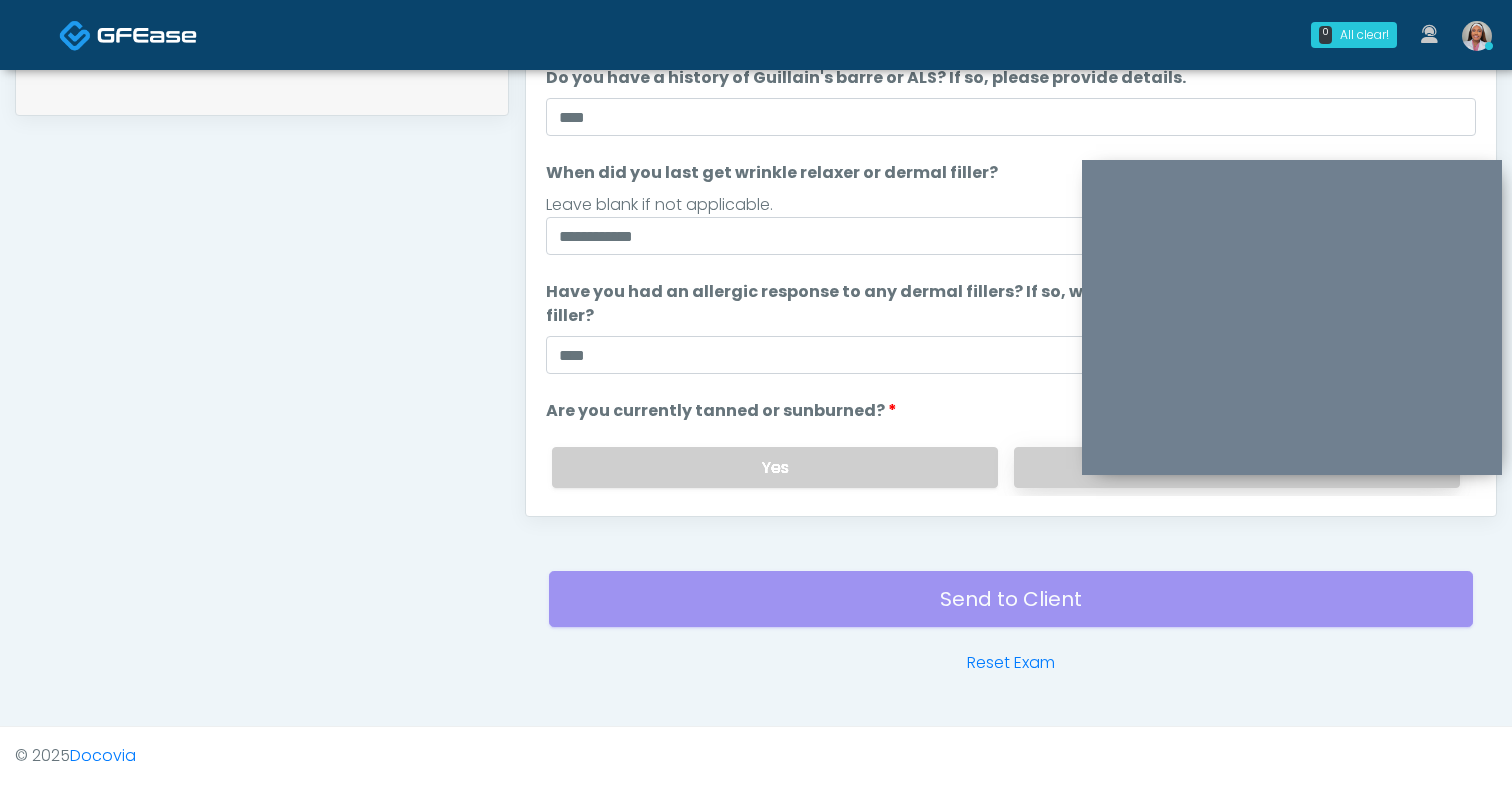 click on "No" at bounding box center [1237, 467] 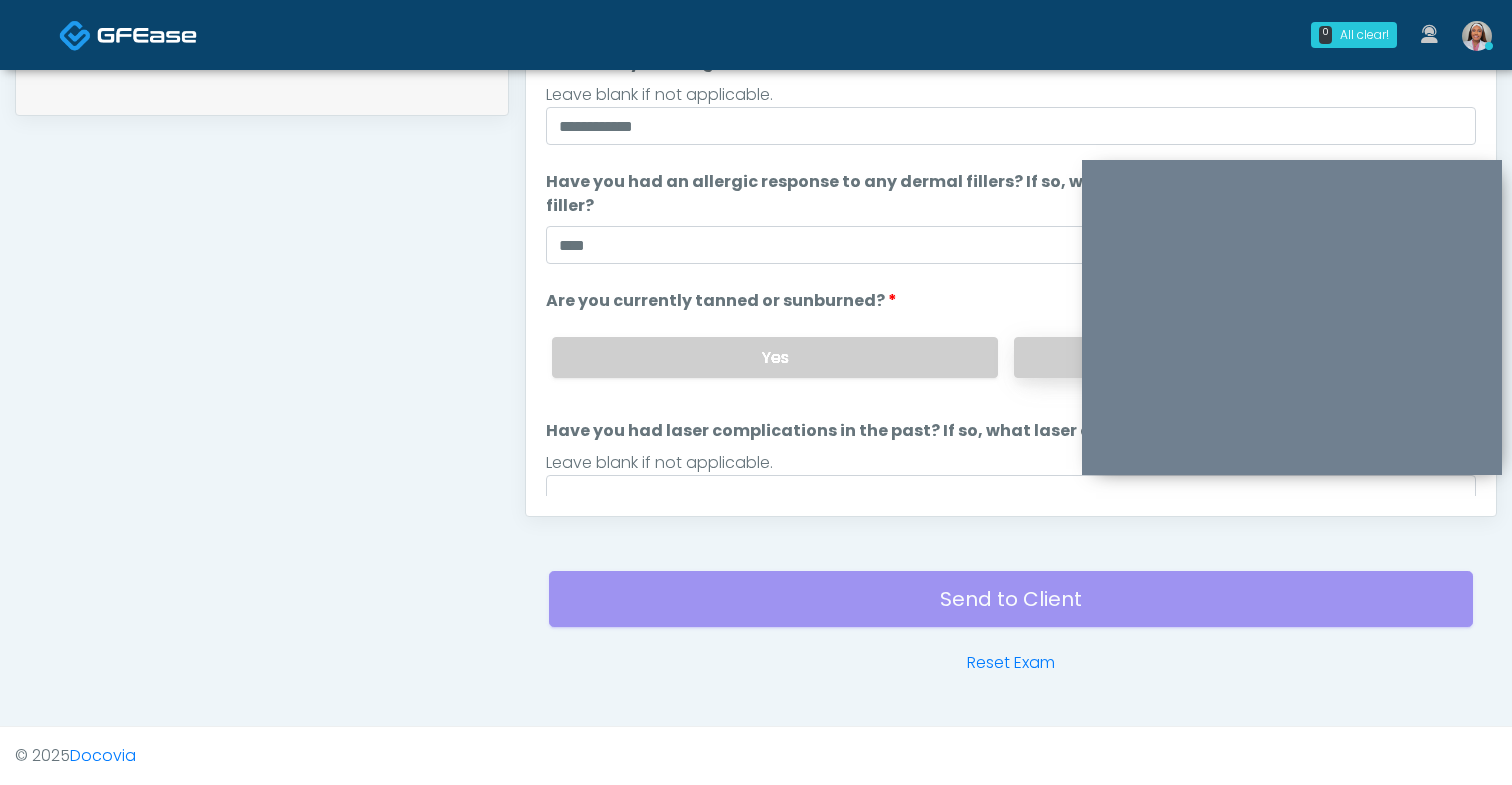 scroll, scrollTop: 160, scrollLeft: 0, axis: vertical 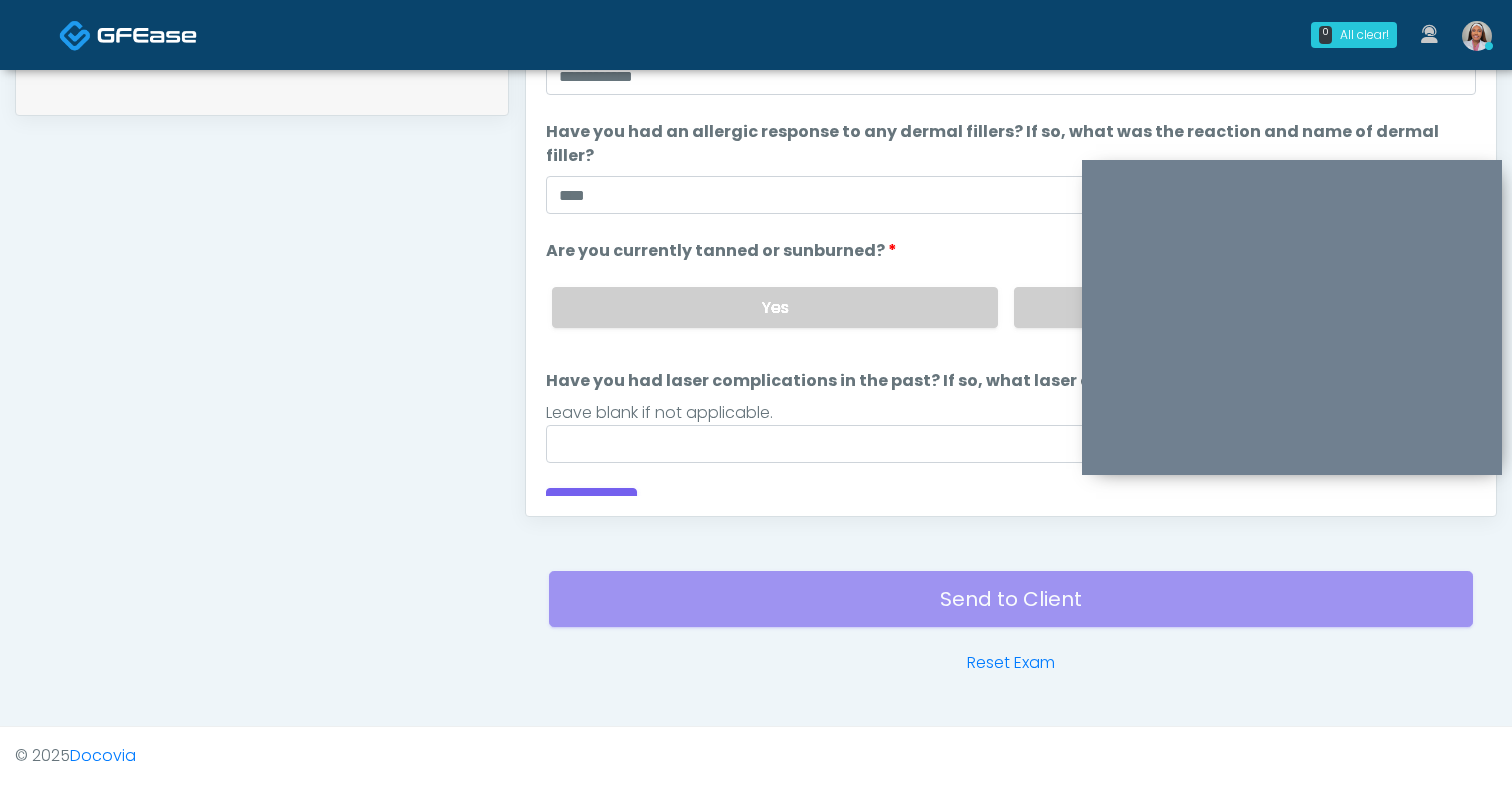 click on "Loading...
Connecting to your agent...
Please wait while we prepare your personalized experience.
The following questions are for Filler, Wrinkle relaxers, PRP, and Lasers
The following questions are for Filler, Wrinkle relaxers, PRP, and Lasers
Do you have a history of Guillain's barre or ALS? If so, please provide details.
Do you have a history of Guillain's barre or ALS? If so, please provide details.
****
When did you last get wrinkle relaxer or dermal filler?
Leave blank if not applicable.
Yes" at bounding box center [1011, 187] 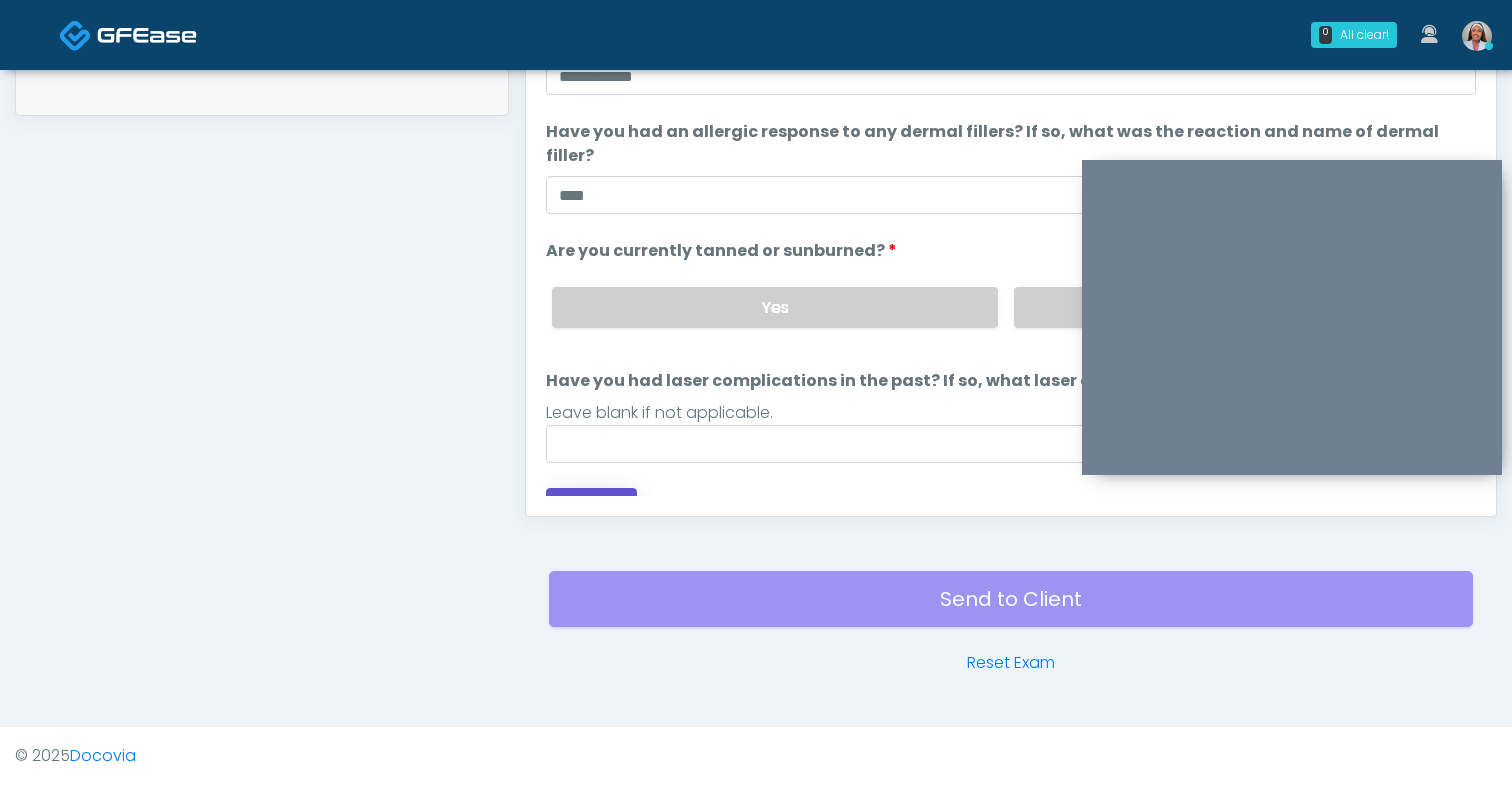 click on "Continue" at bounding box center (591, 506) 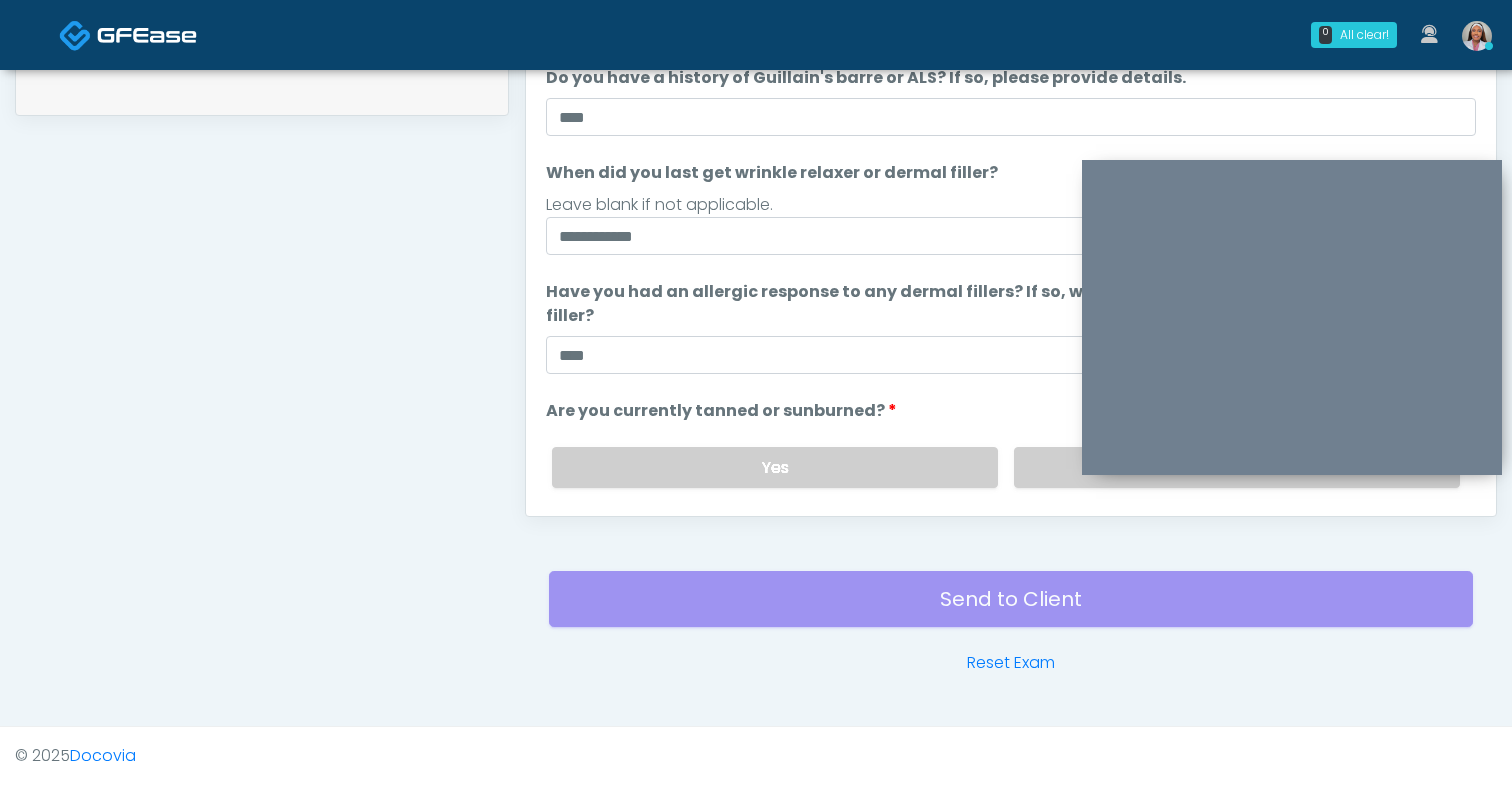 scroll, scrollTop: 0, scrollLeft: 0, axis: both 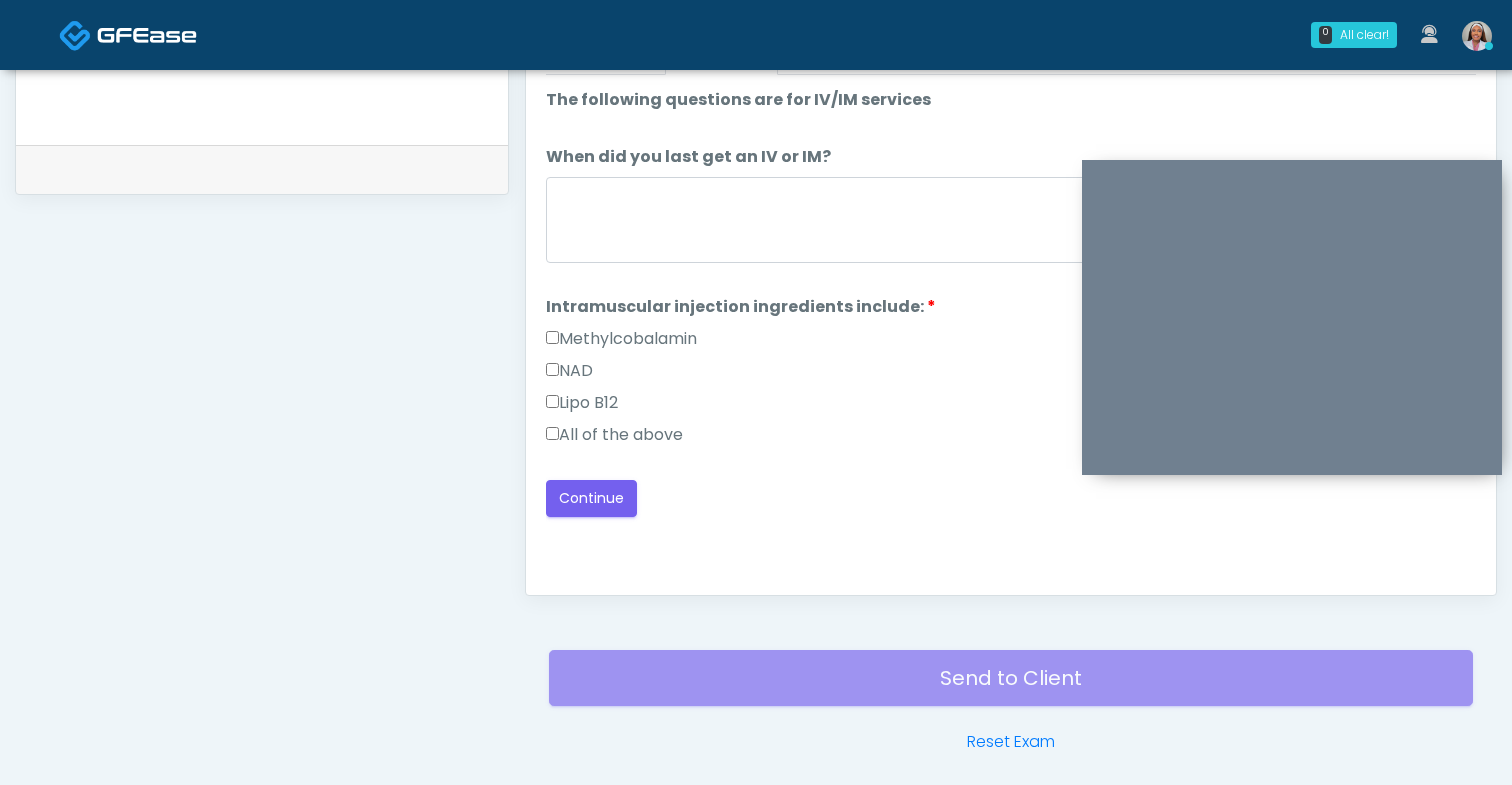 click on "All of the above" at bounding box center [614, 435] 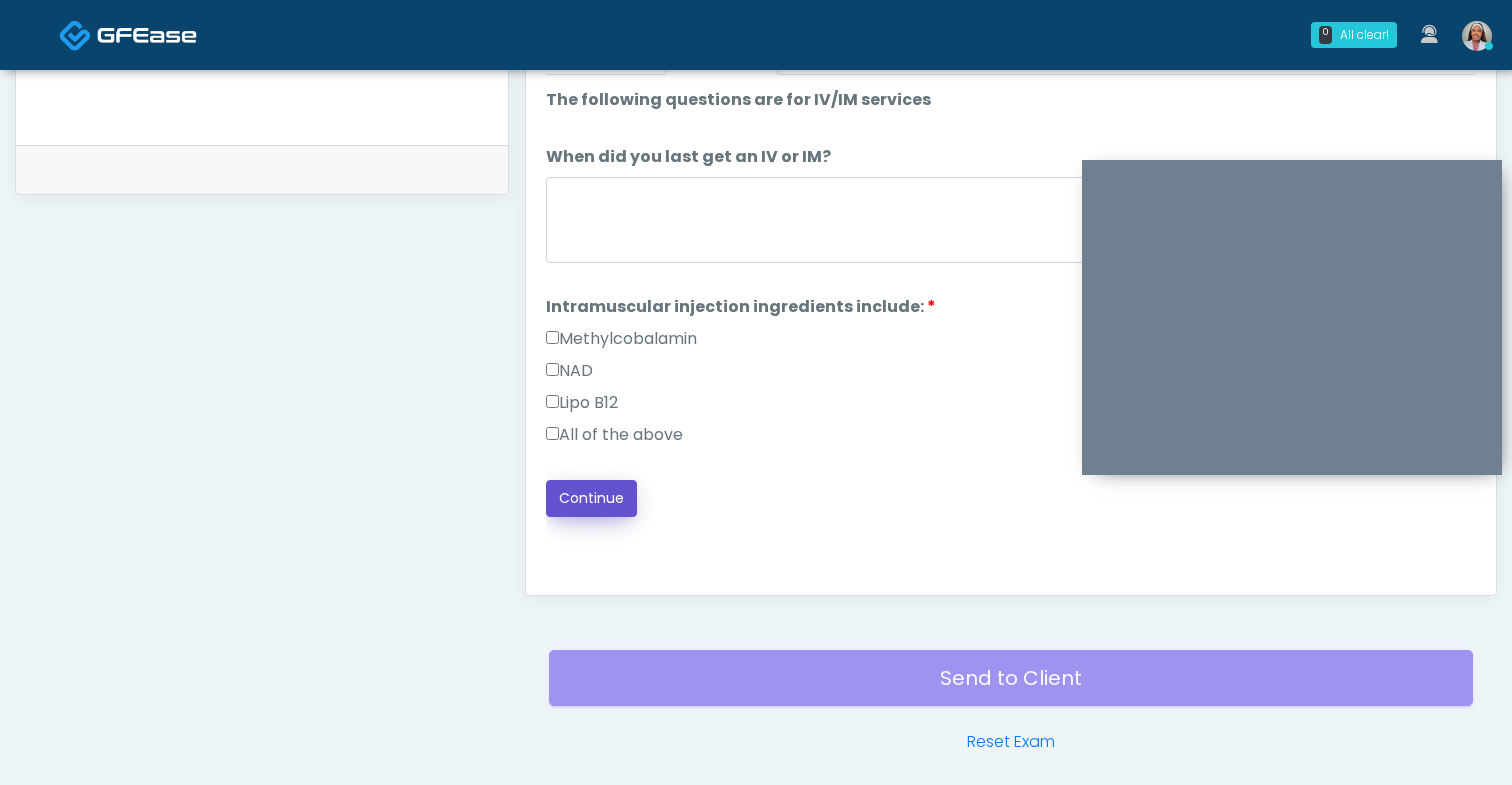 click on "Continue" at bounding box center [591, 498] 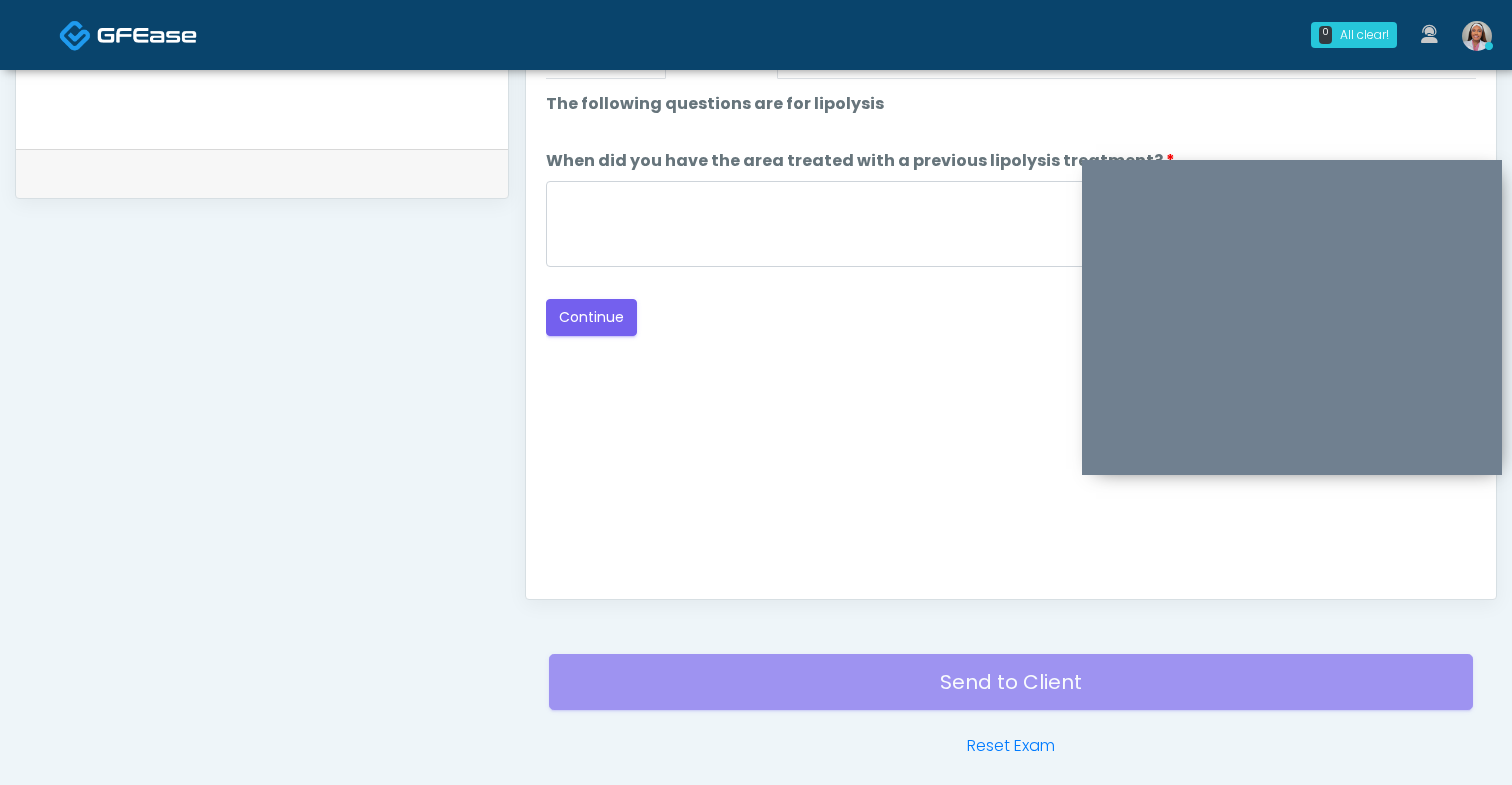 scroll, scrollTop: 926, scrollLeft: 0, axis: vertical 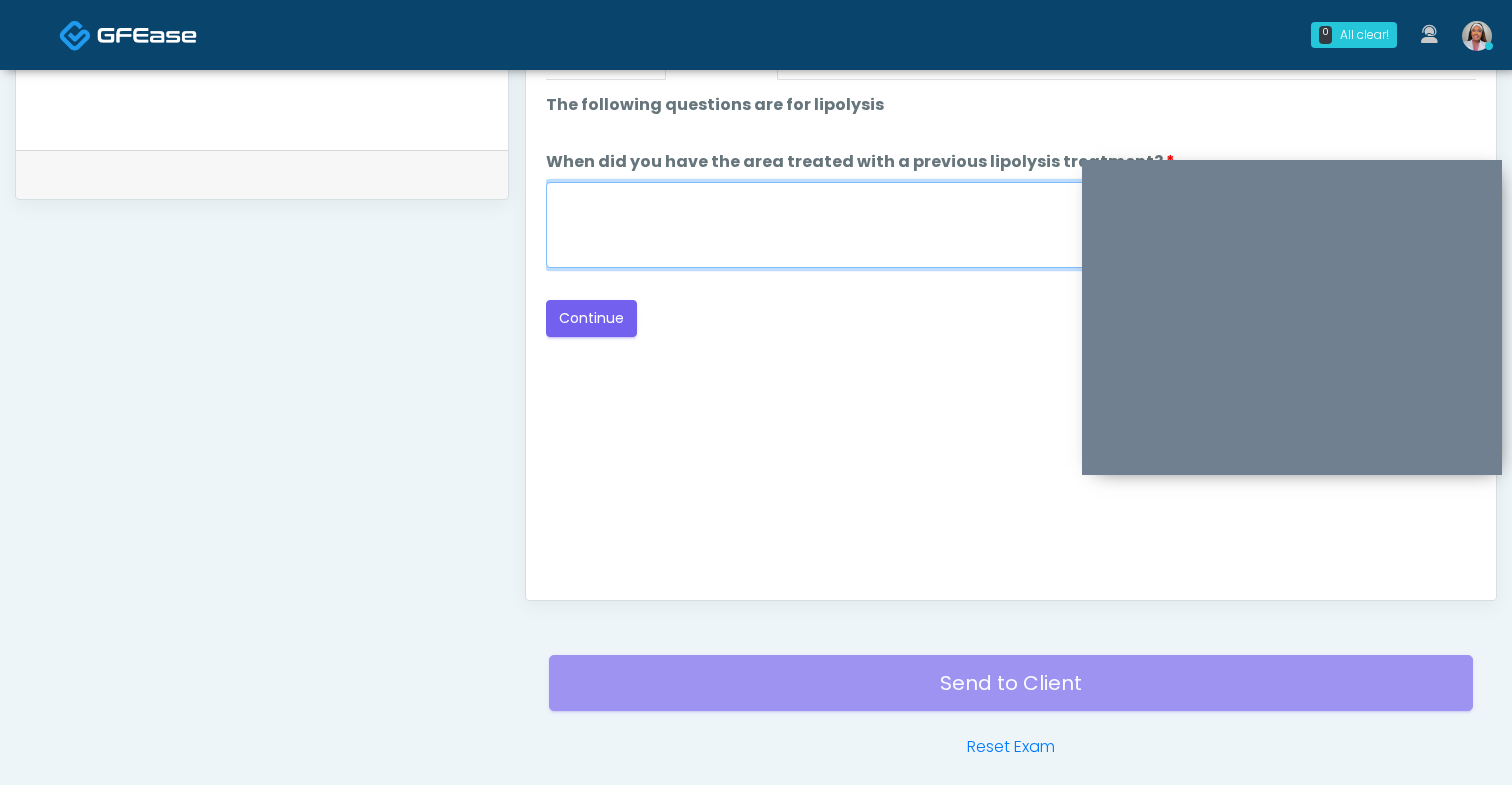 click on "When did you have the area treated with a previous lipolysis treatment?" at bounding box center [1011, 225] 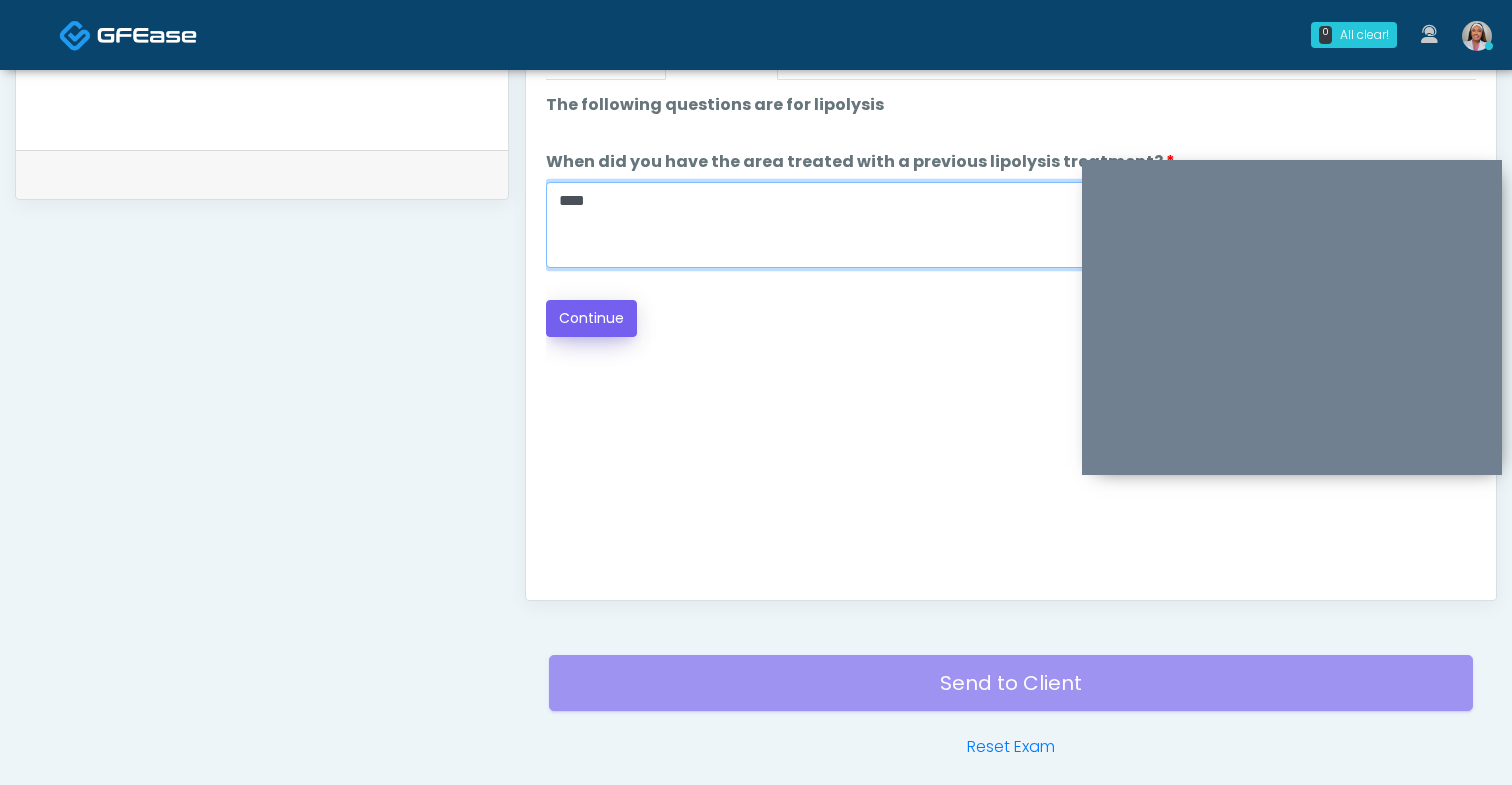 type on "****" 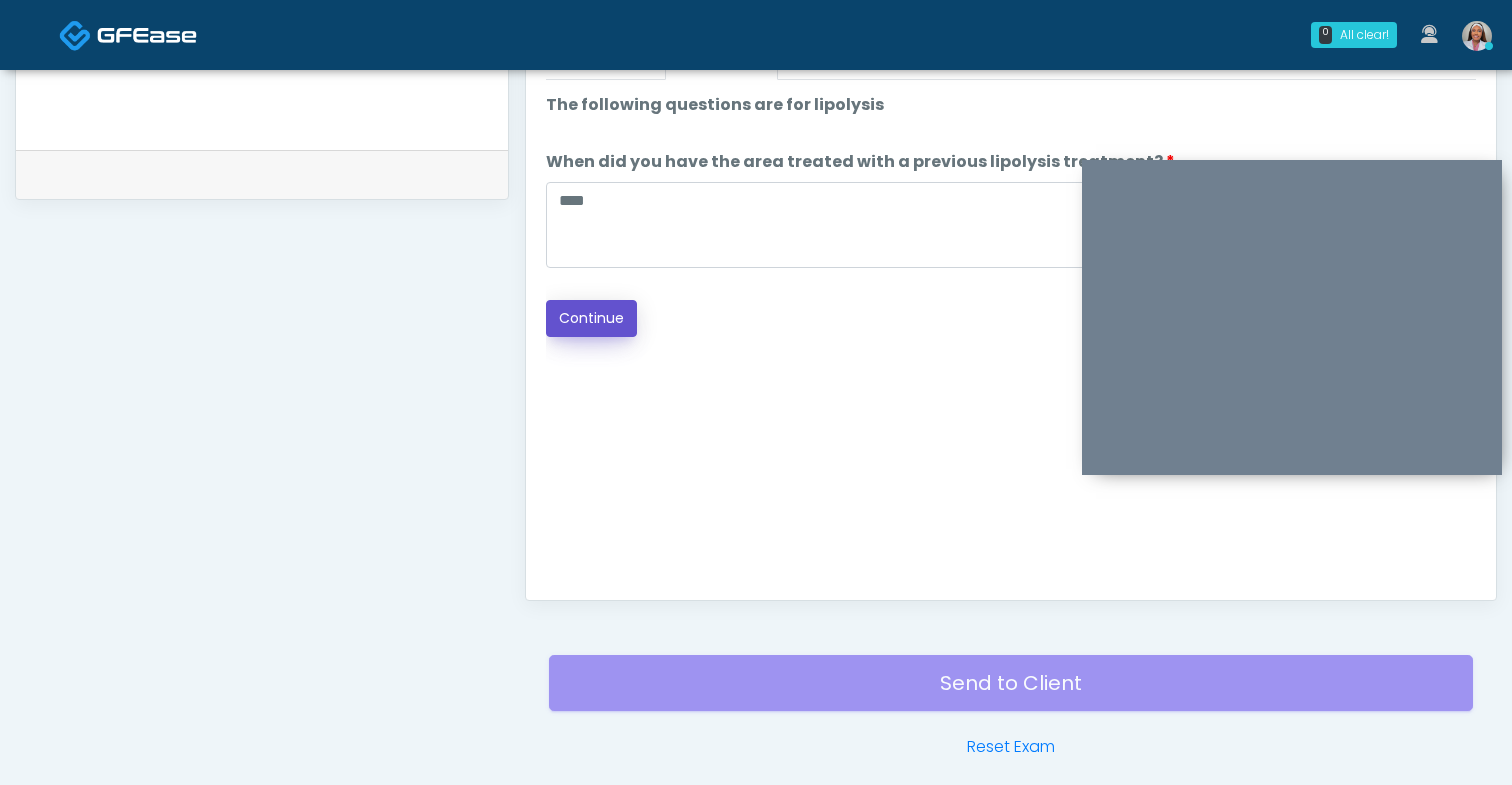 click on "Continue" at bounding box center (591, 318) 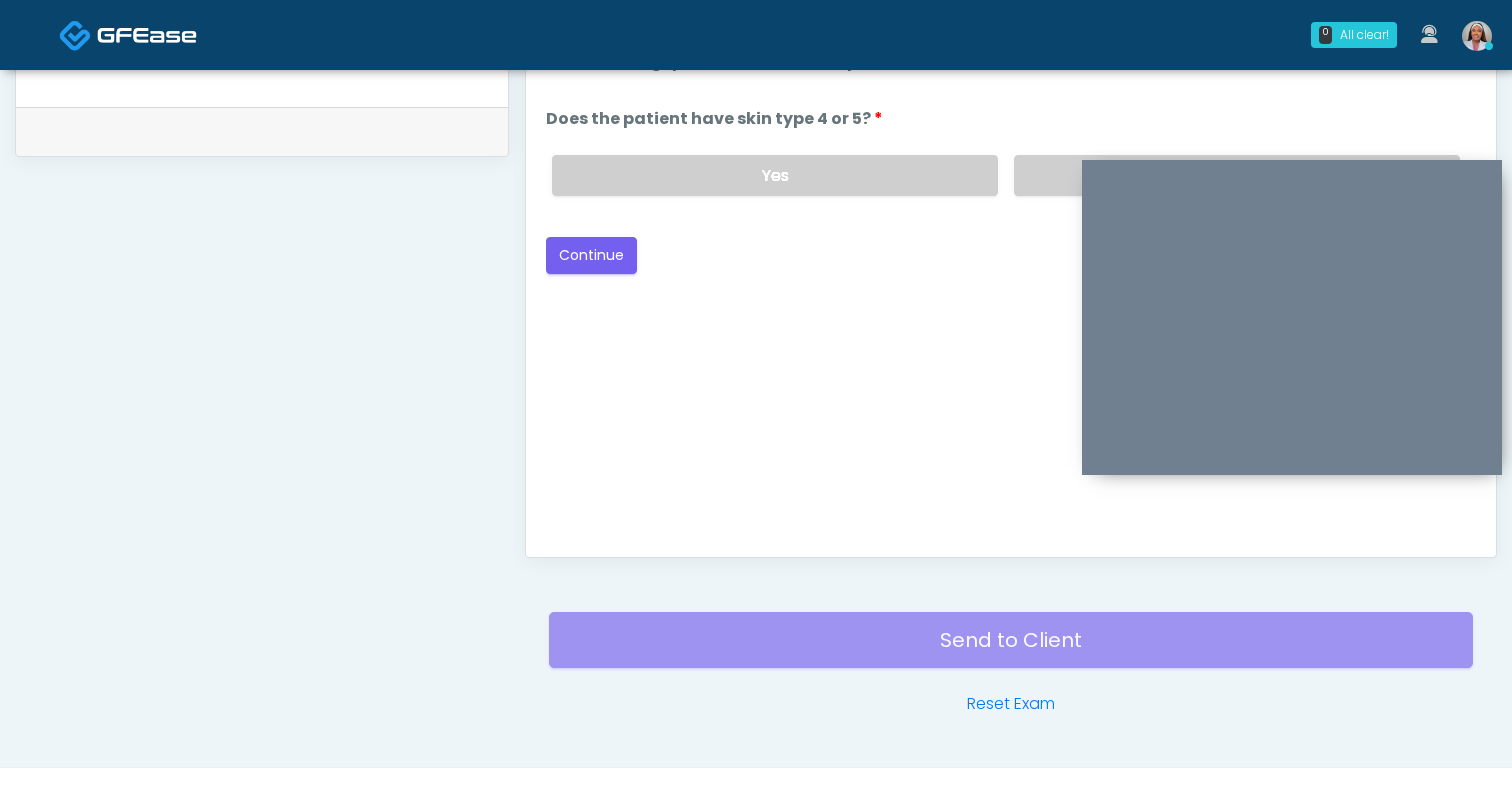 scroll, scrollTop: 968, scrollLeft: 0, axis: vertical 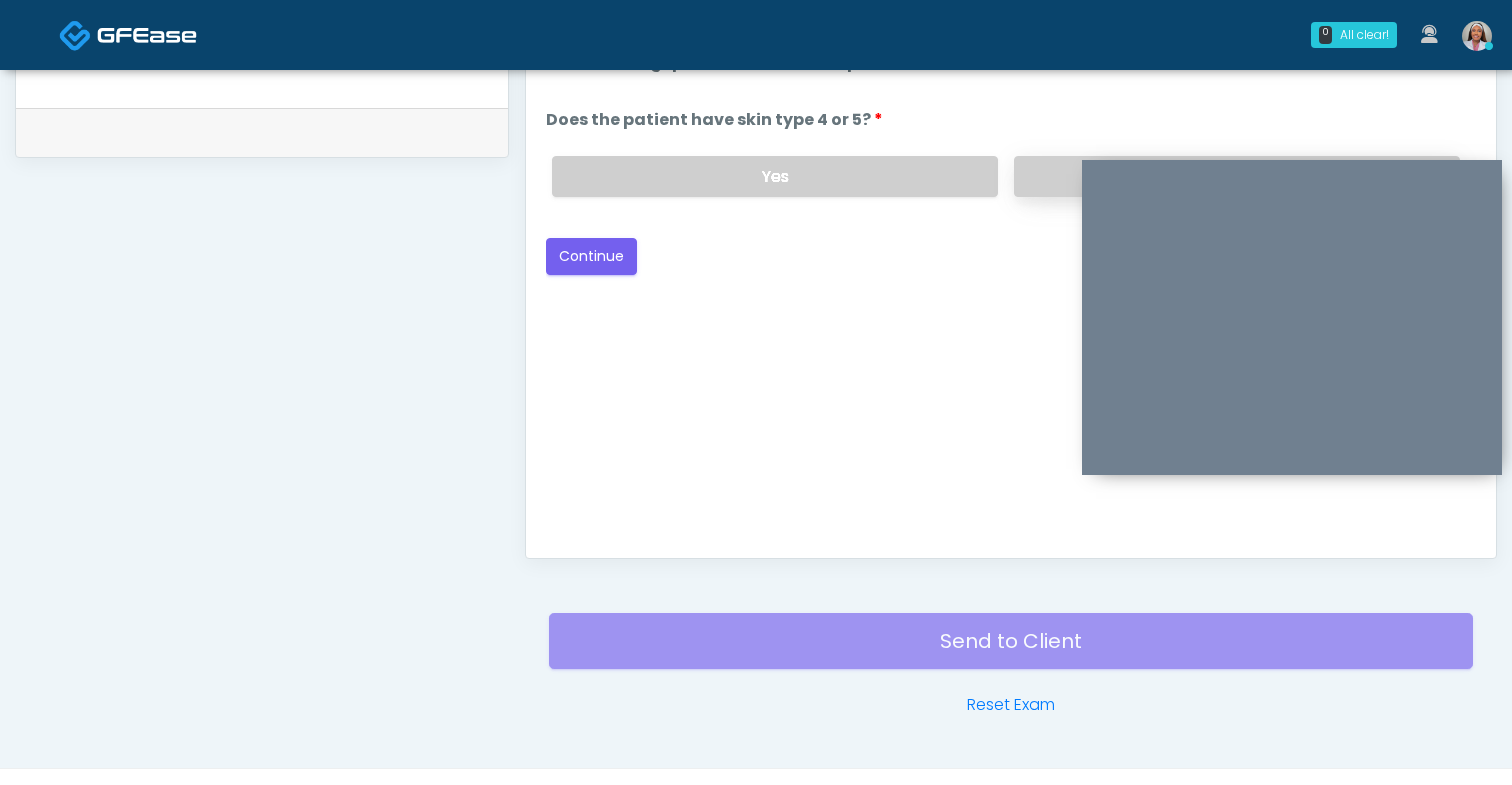 click on "No" at bounding box center [1237, 176] 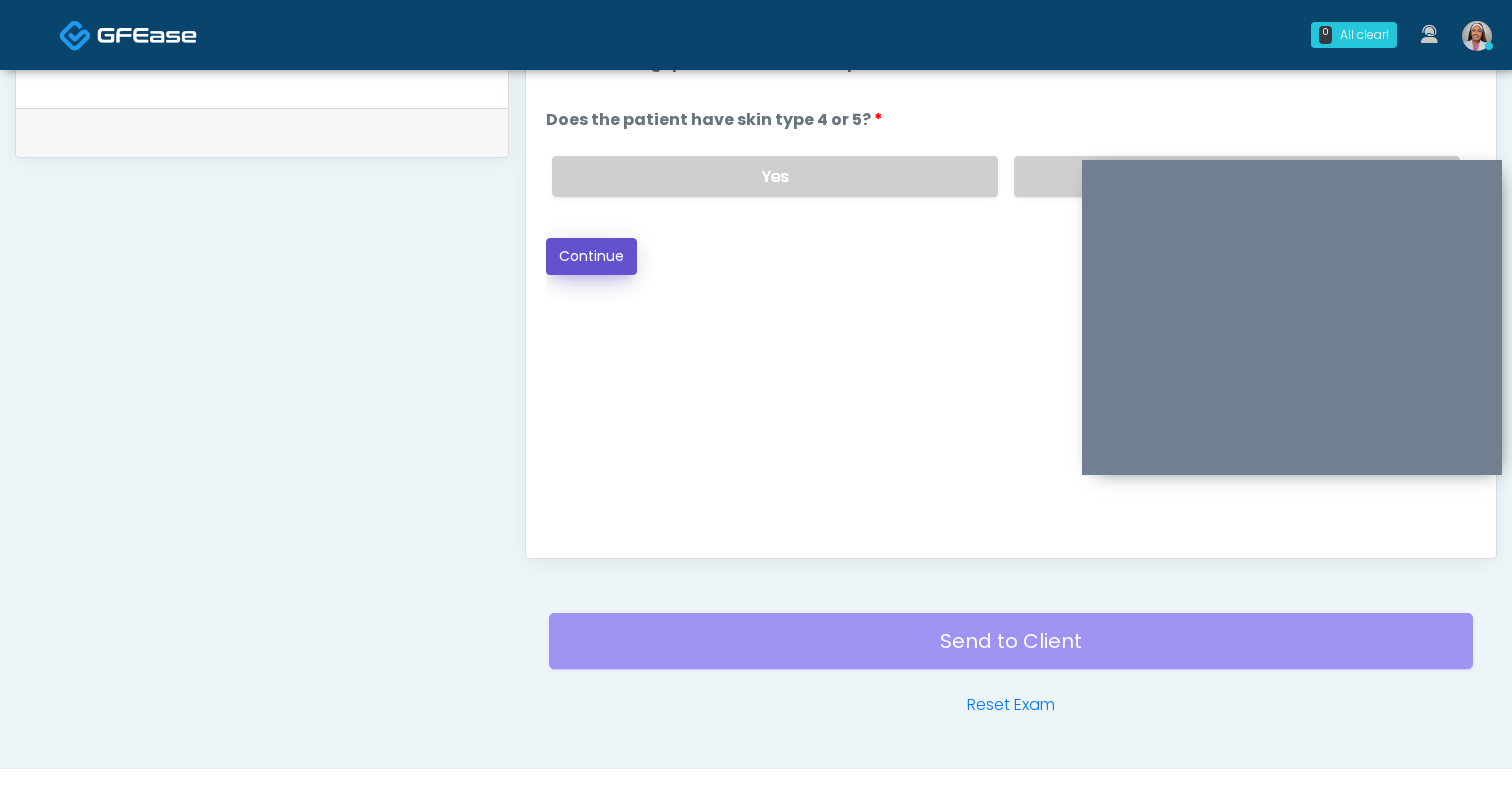 click on "Continue" at bounding box center (591, 256) 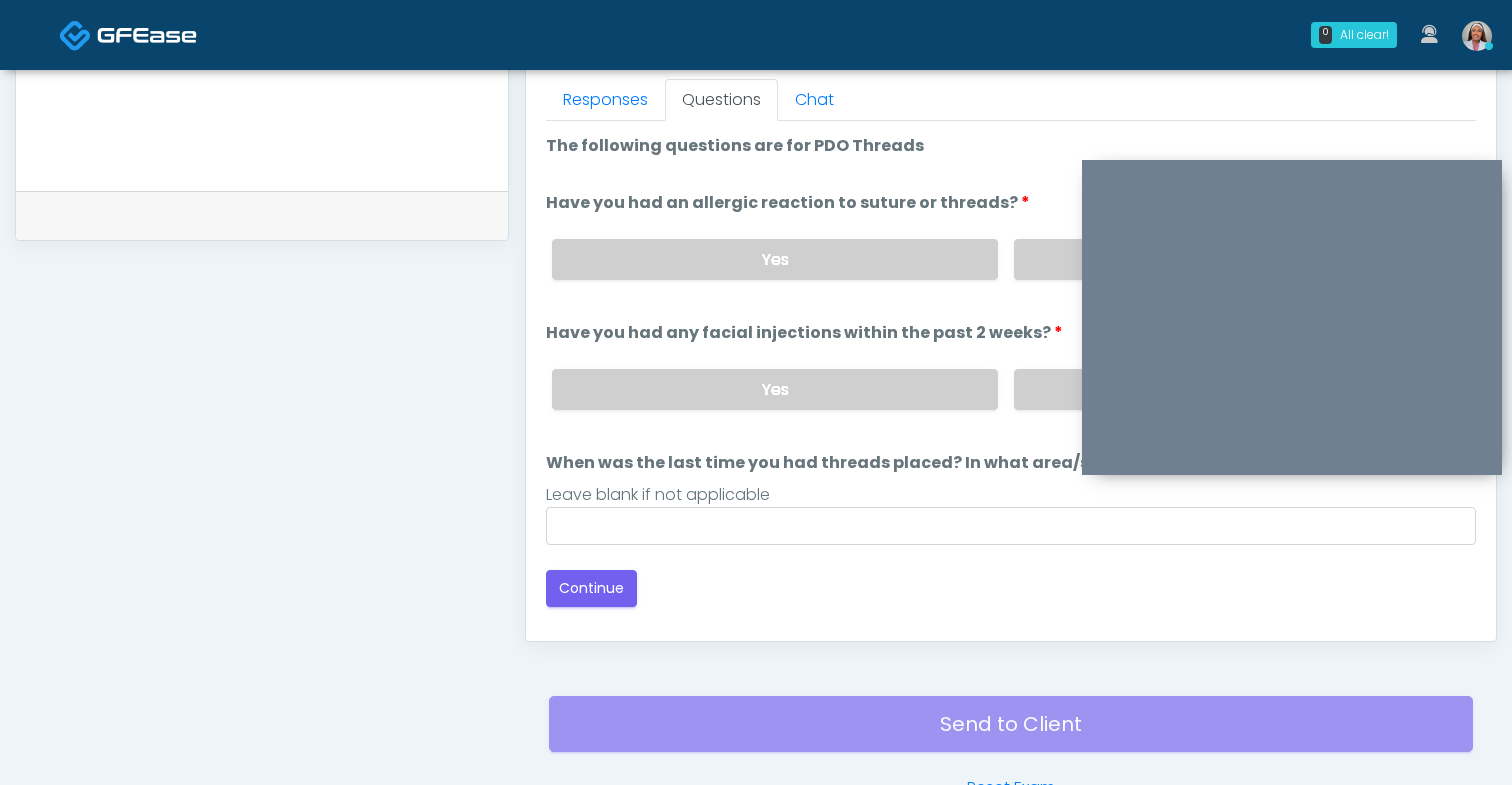 scroll, scrollTop: 879, scrollLeft: 0, axis: vertical 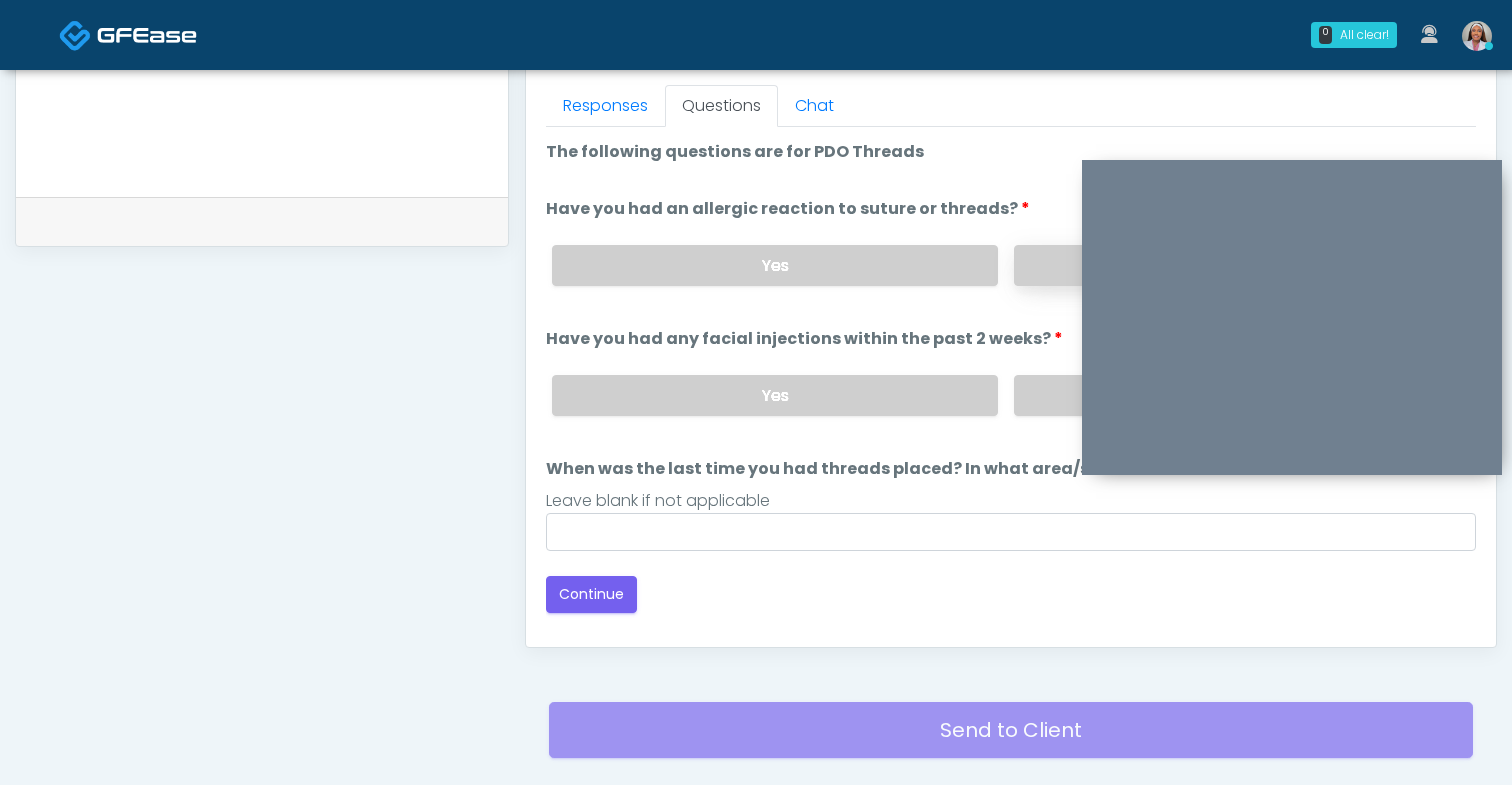 click on "No" at bounding box center [1237, 265] 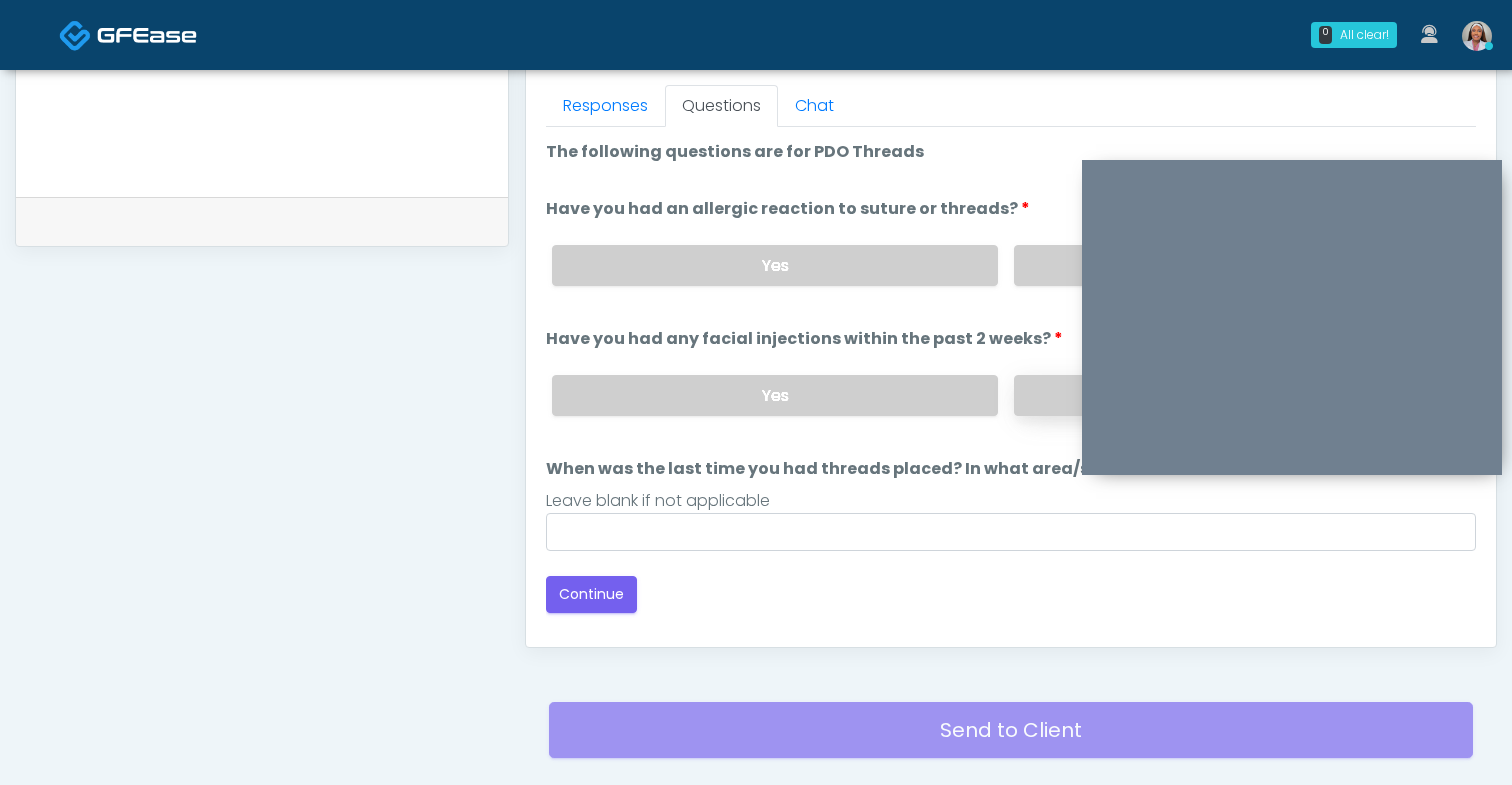 click on "No" at bounding box center (1237, 395) 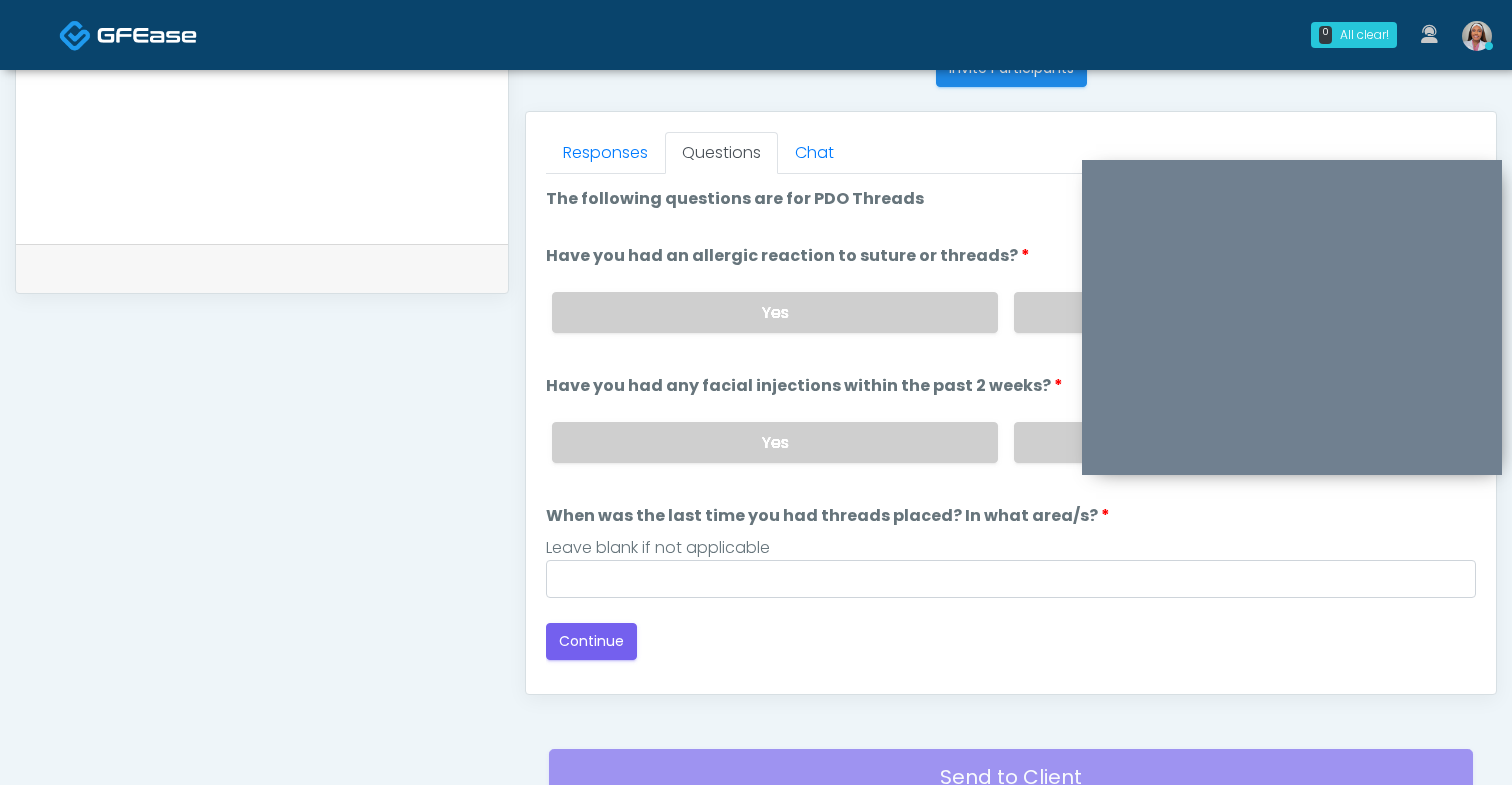 scroll, scrollTop: 857, scrollLeft: 0, axis: vertical 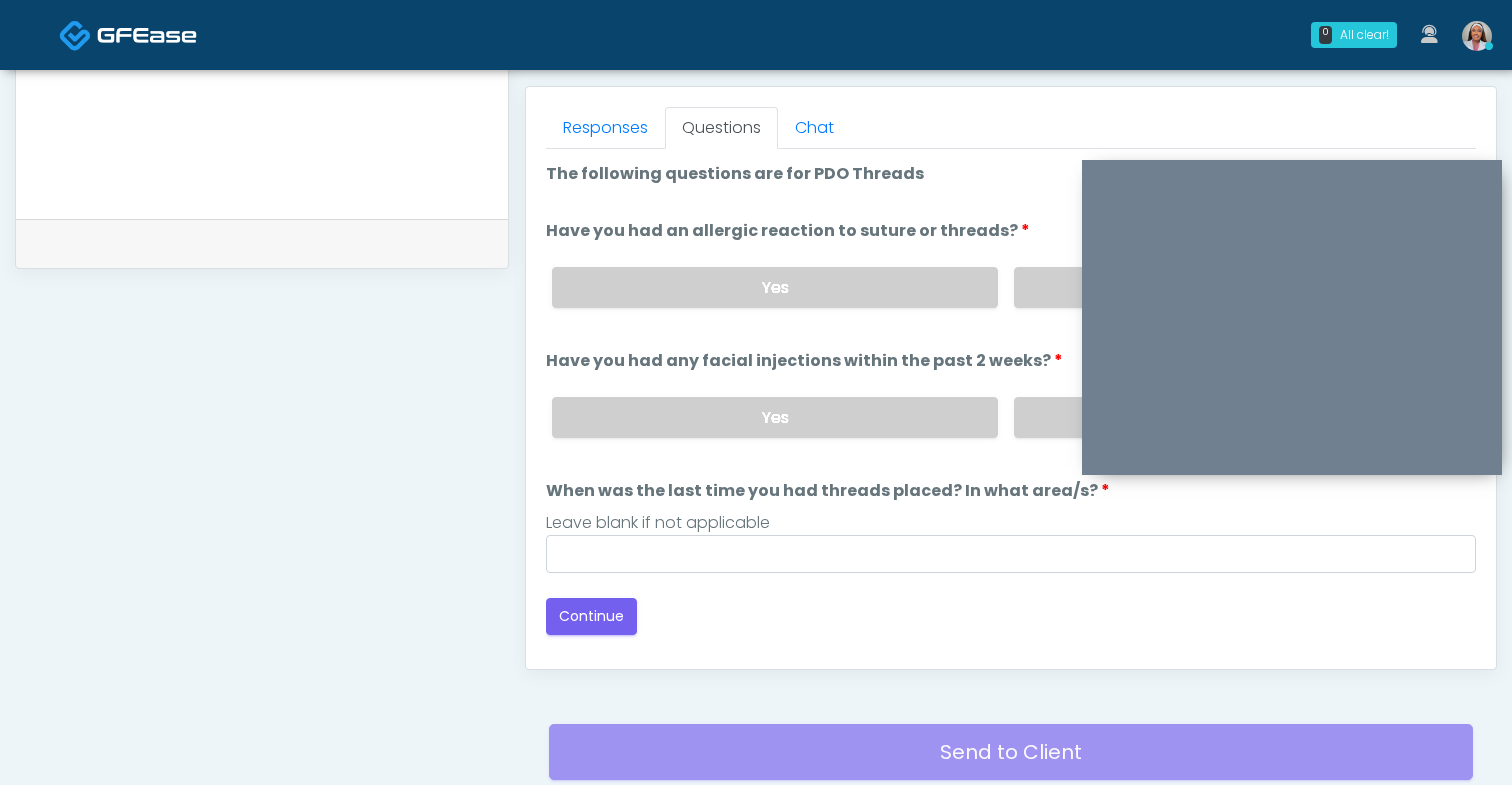 click on "Loading...
Connecting to your agent...
Please wait while we prepare your personalized experience.
The following questions are for PDO Threads
The following questions are for PDO Threads
Have you had an allergic reaction to suture or threads?
Have you had an allergic reaction to suture or threads?
Yes
No
Tell us more about your reaction.
Tell us more about your reaction.
Yes No" at bounding box center [1011, 398] 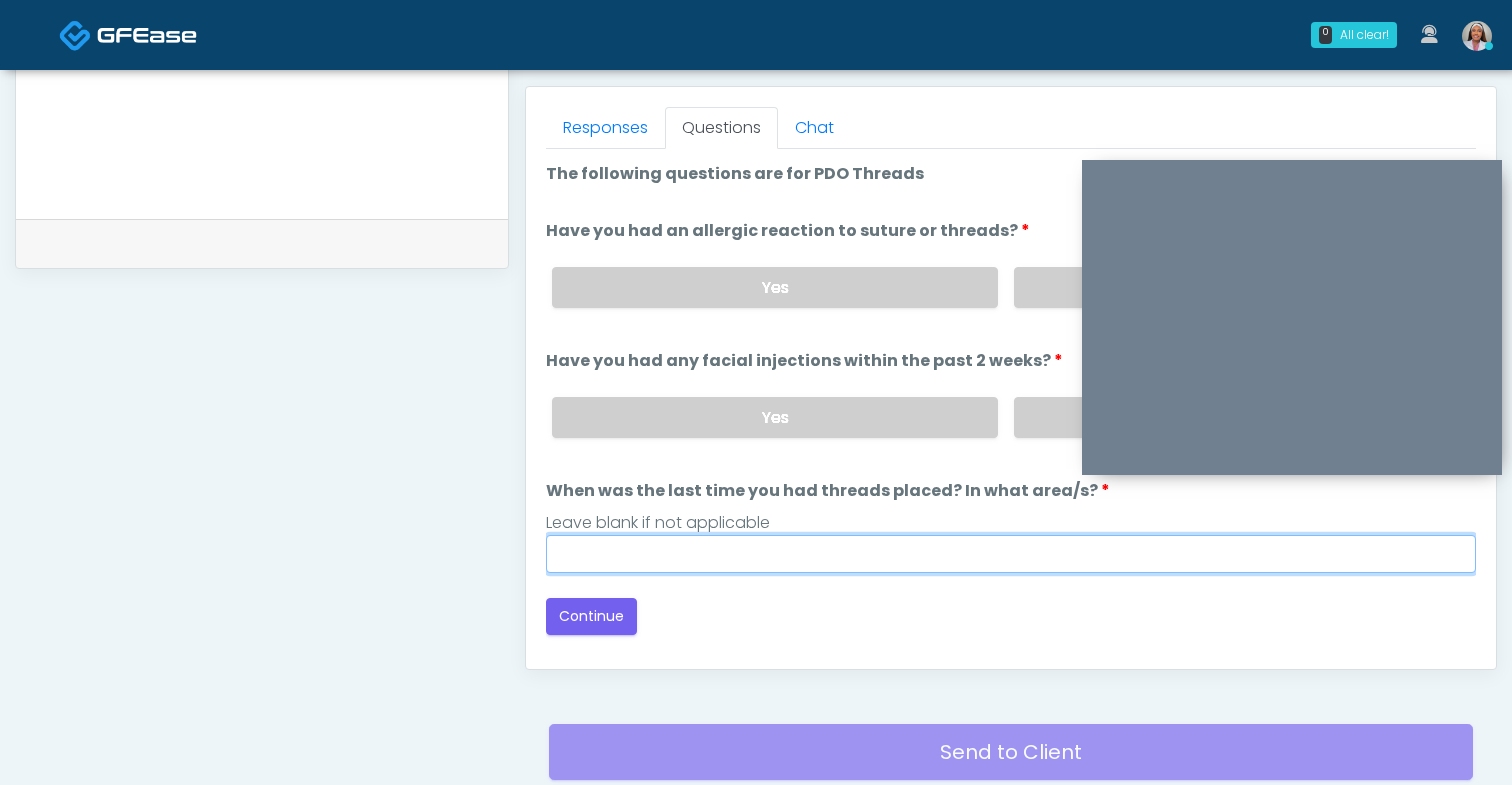 click on "When was the last time you had threads placed? In what area/s?" at bounding box center (1011, 554) 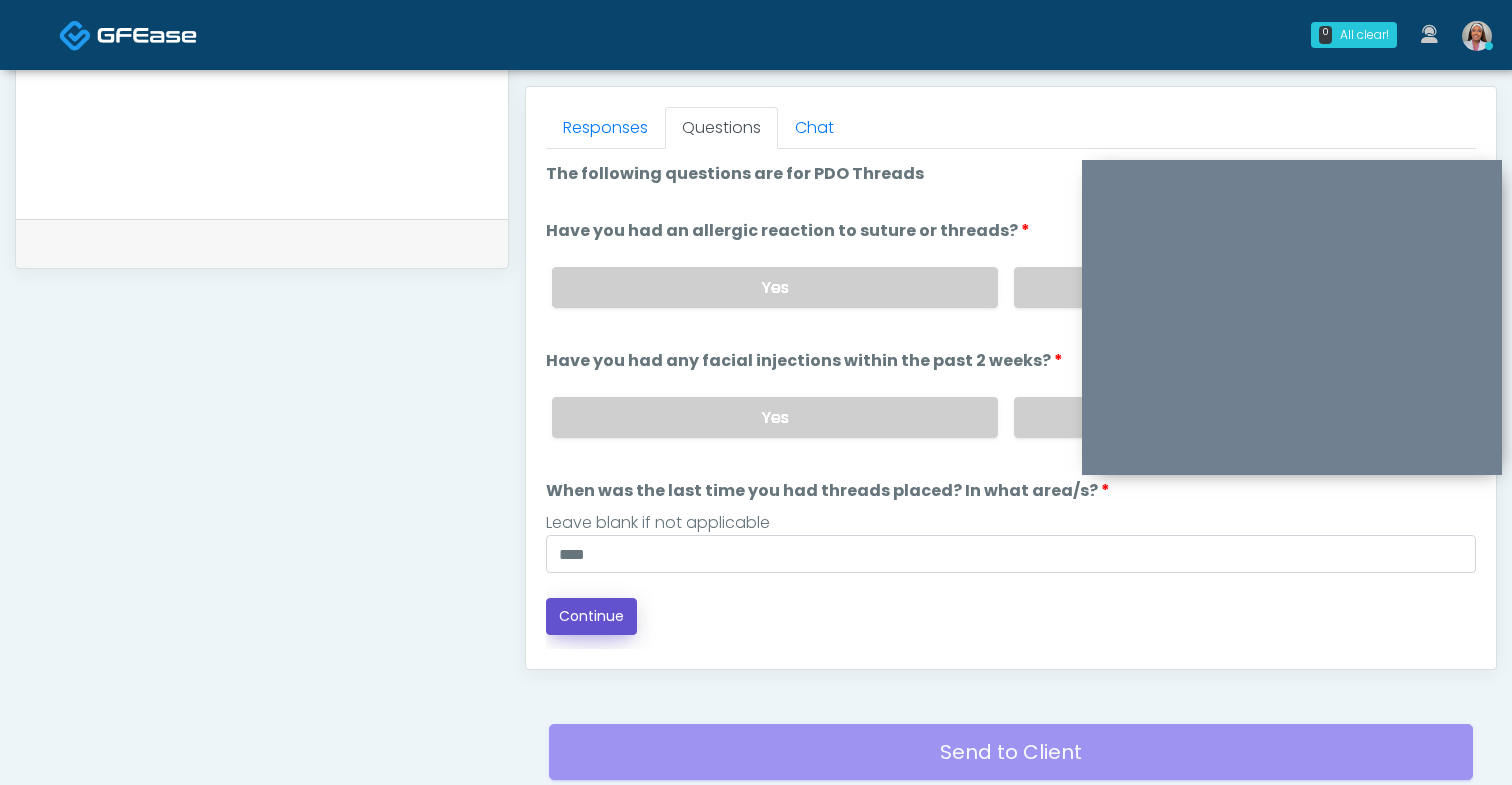 click on "Continue" at bounding box center [591, 616] 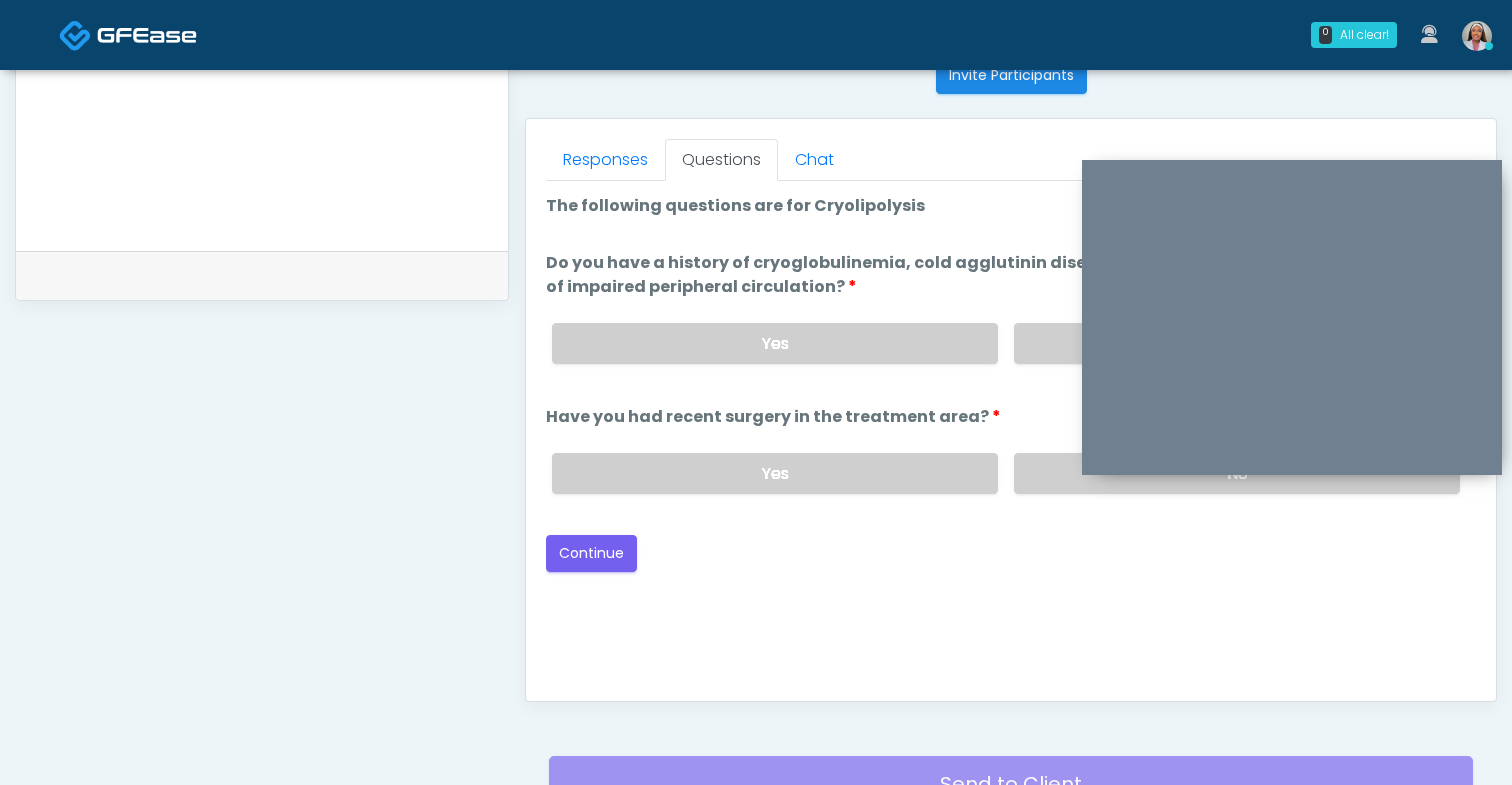 scroll, scrollTop: 778, scrollLeft: 0, axis: vertical 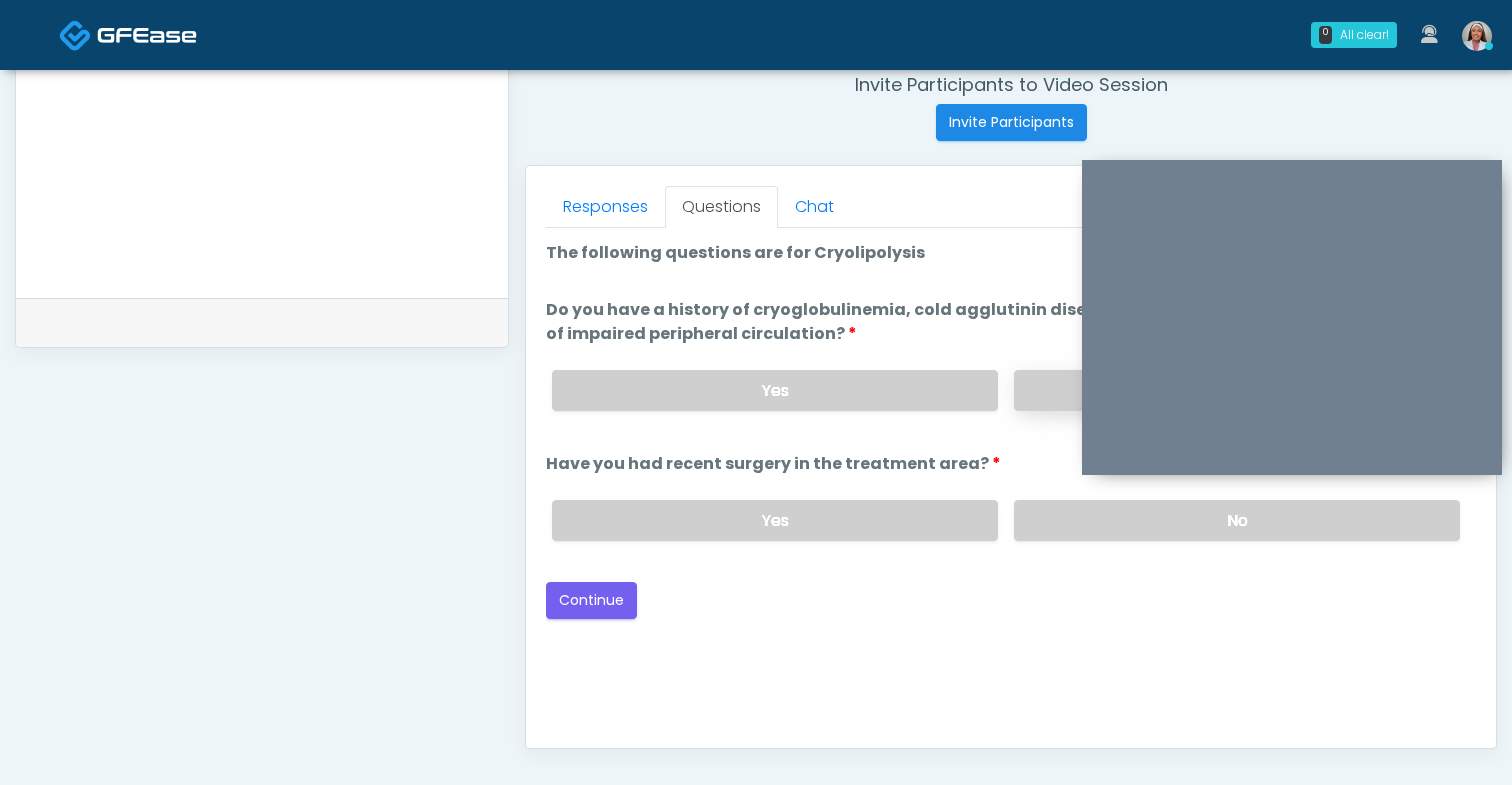 click on "No" at bounding box center [1237, 390] 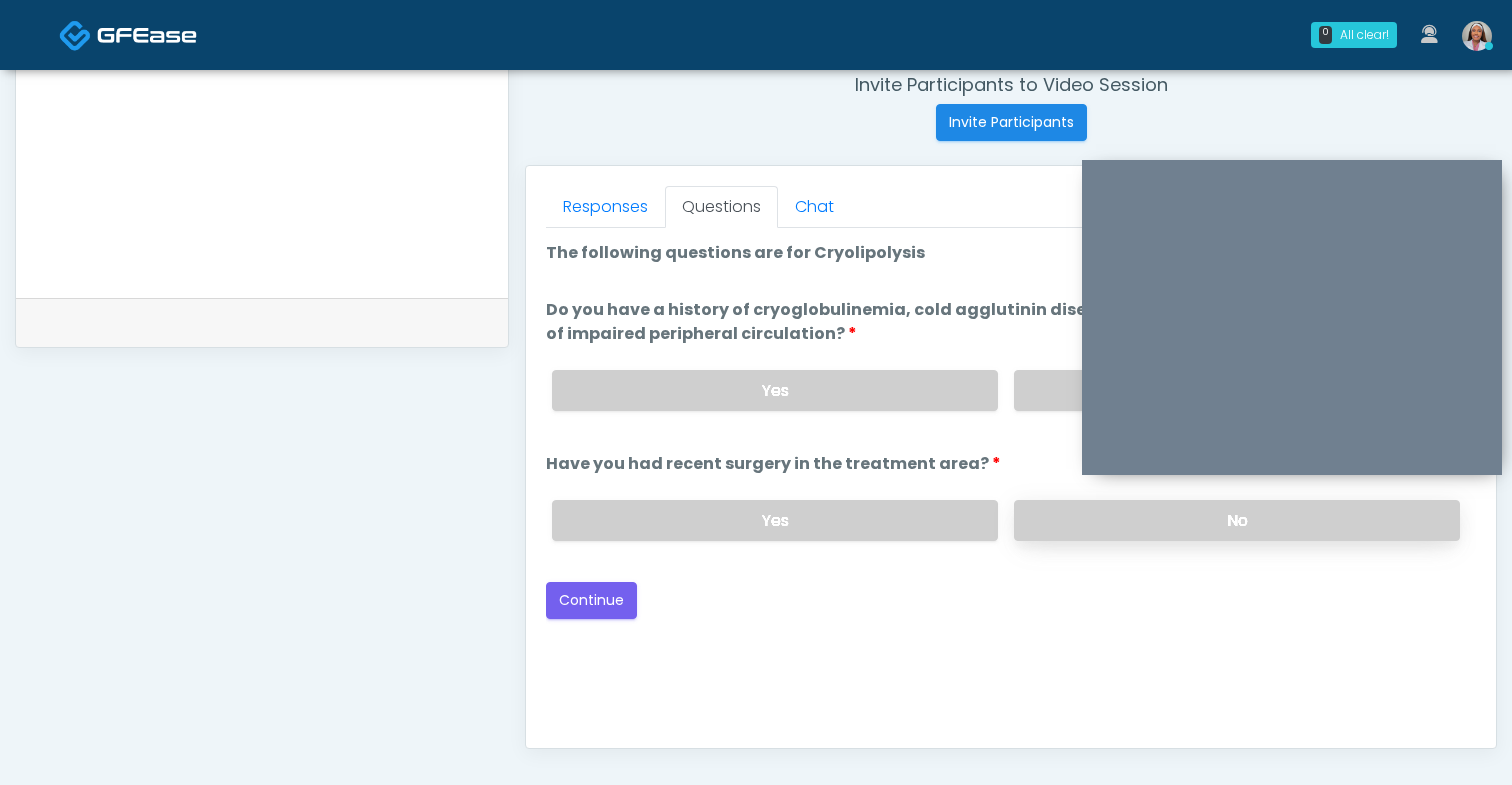 click on "No" at bounding box center [1237, 520] 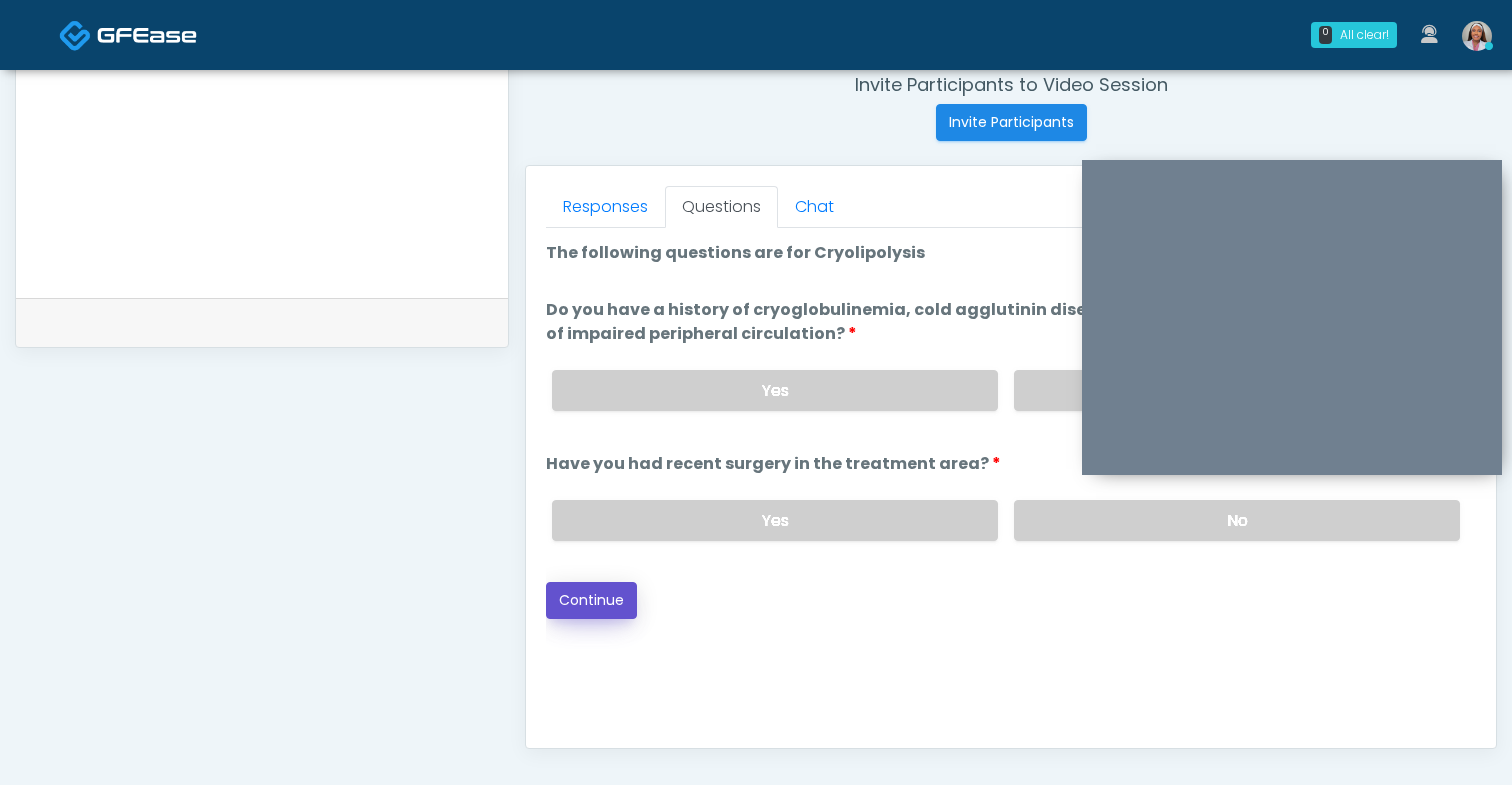 click on "Continue" at bounding box center (591, 600) 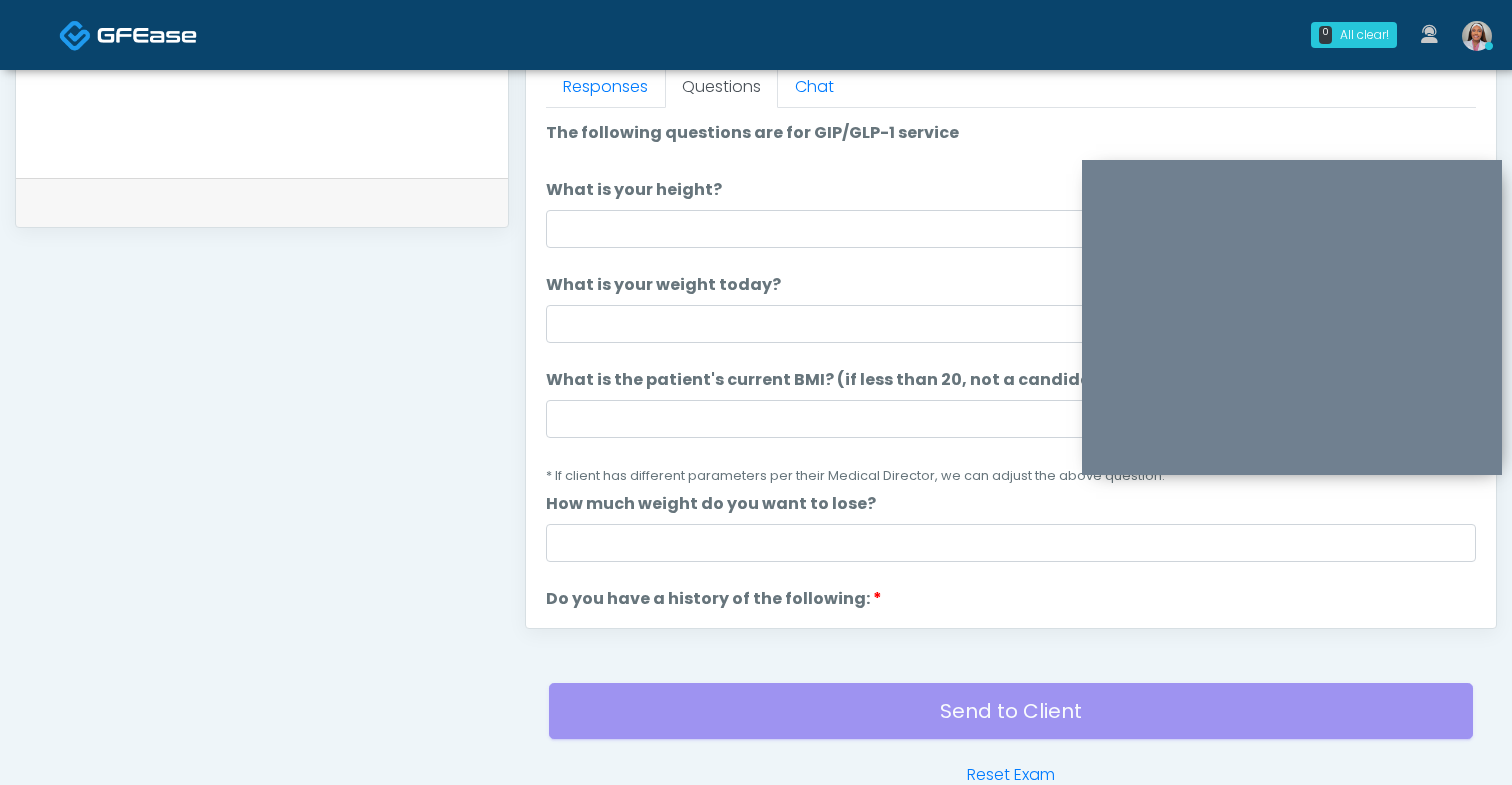 scroll, scrollTop: 884, scrollLeft: 0, axis: vertical 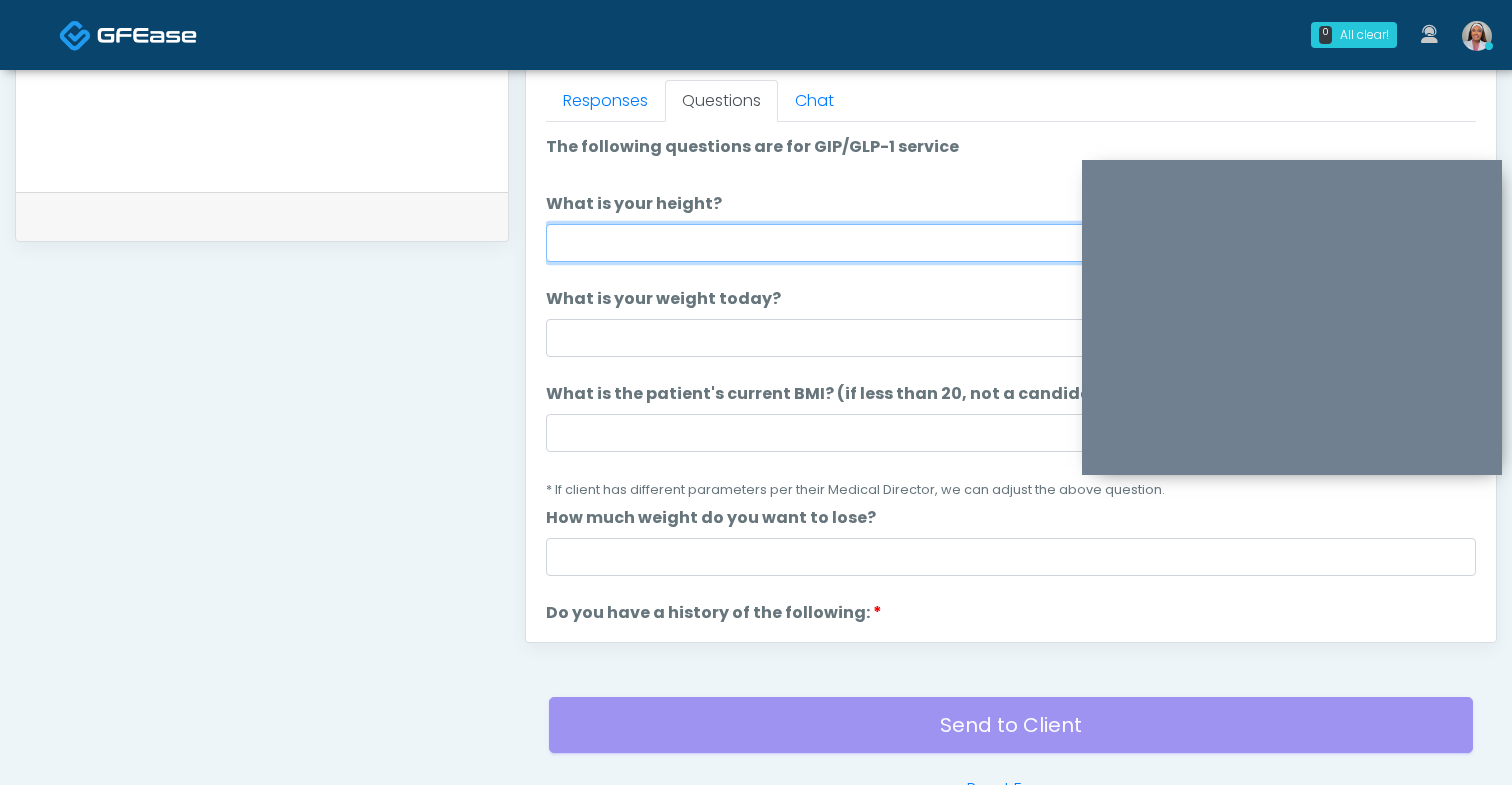 click on "What is your height?" at bounding box center [1011, 243] 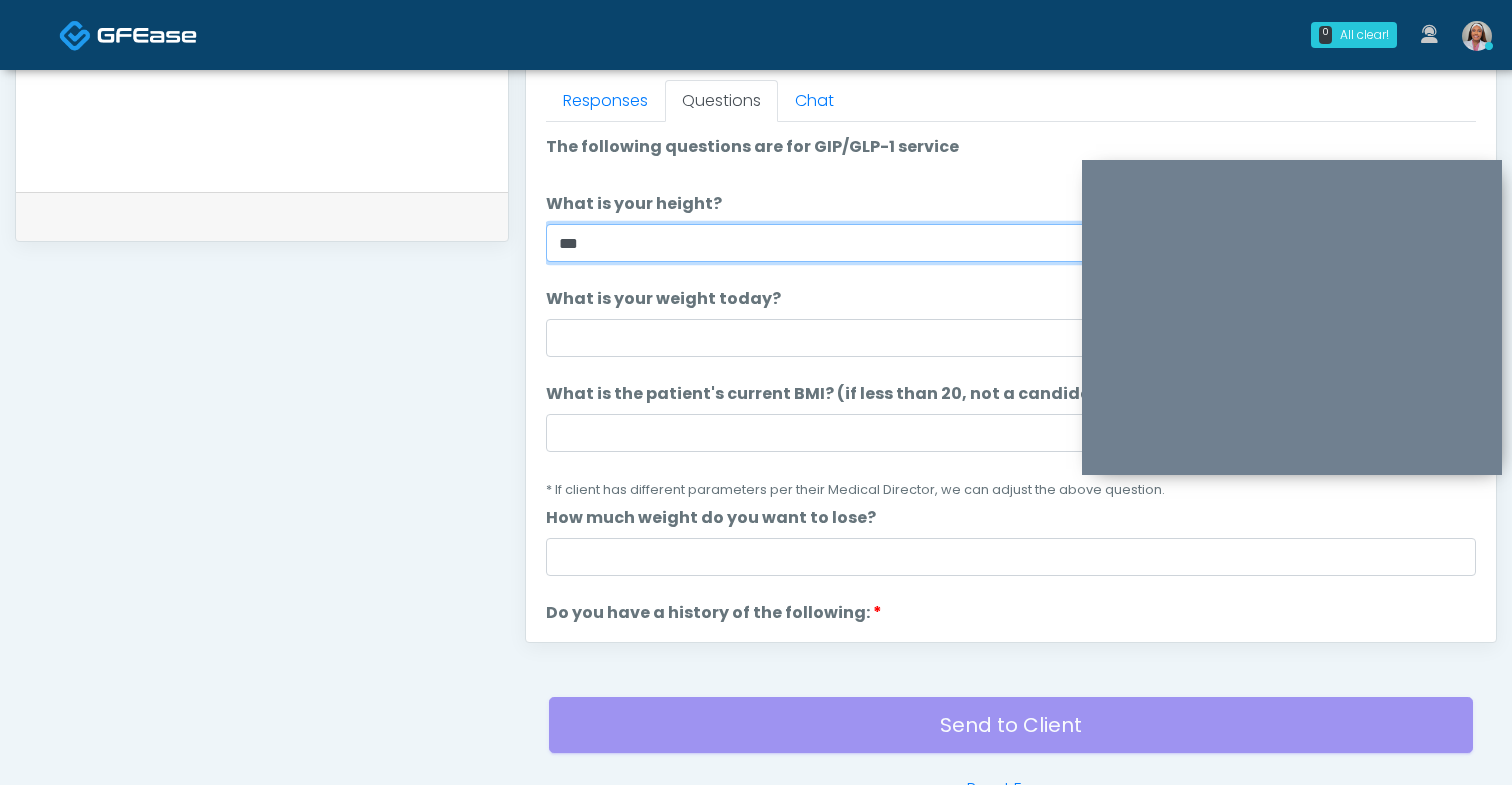 type on "***" 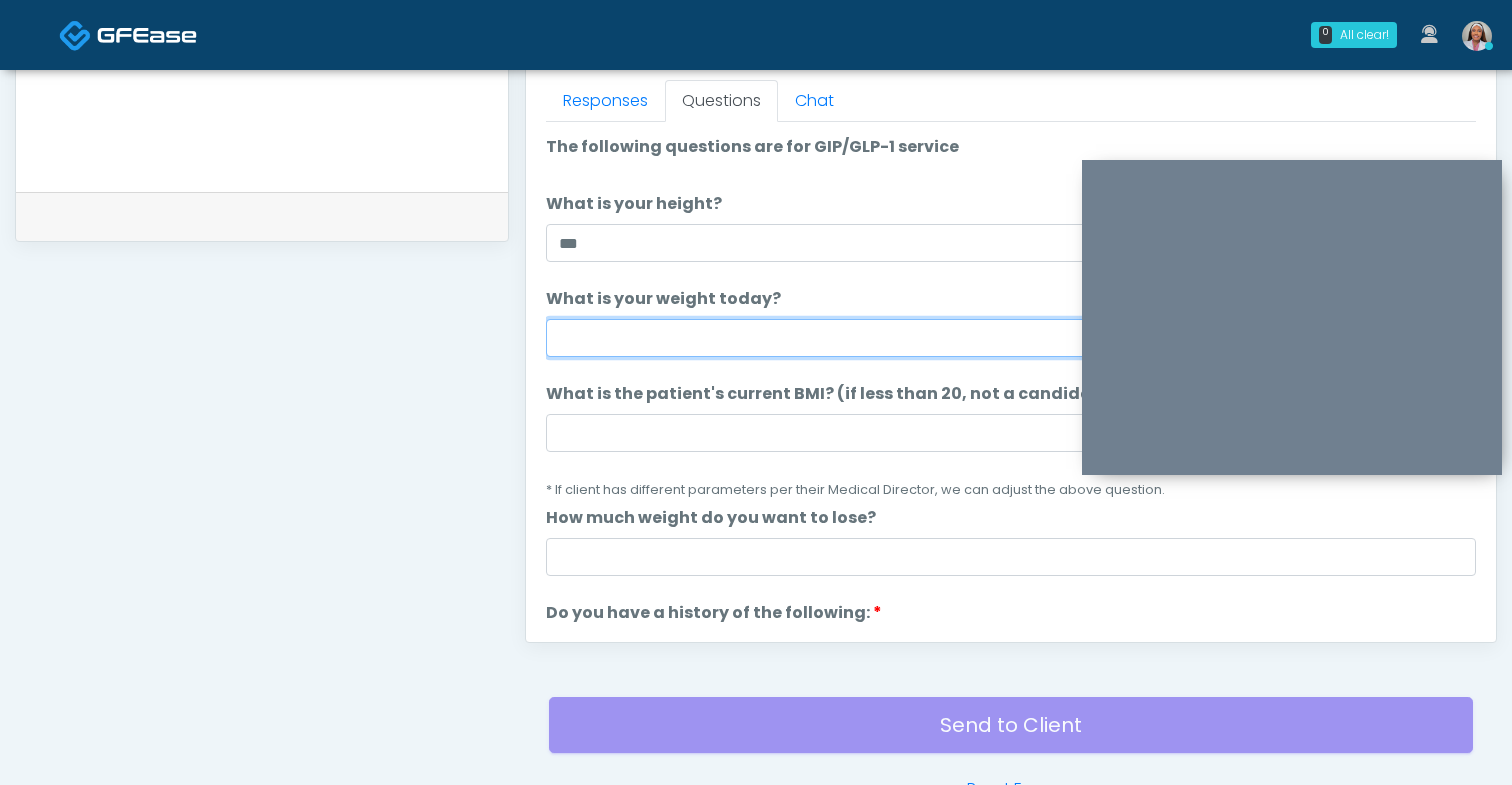 click on "What is your weight today?" at bounding box center (1011, 338) 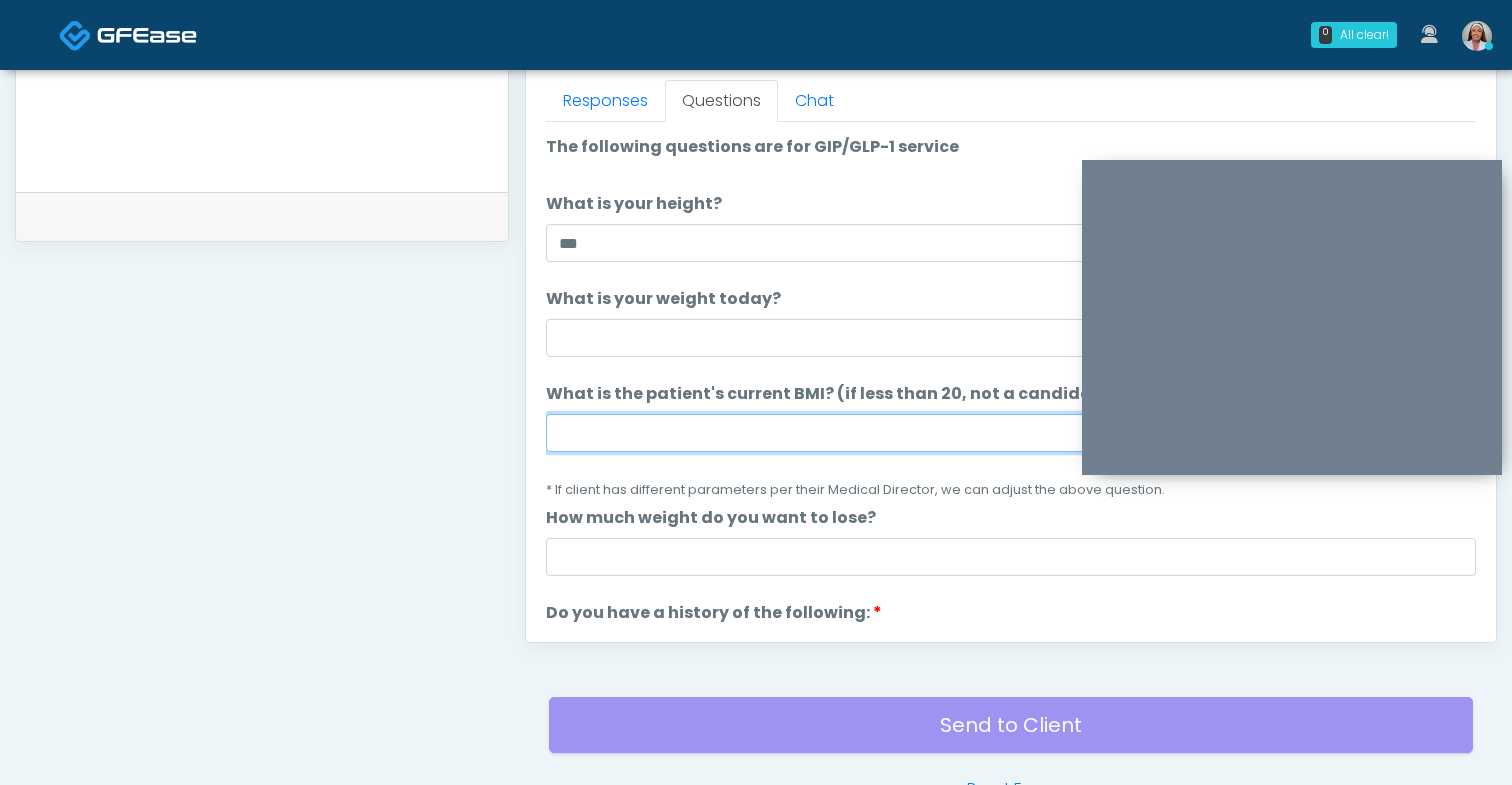 click on "What is the patient's current BMI? (if less than 20, not a candidate)" at bounding box center [1011, 433] 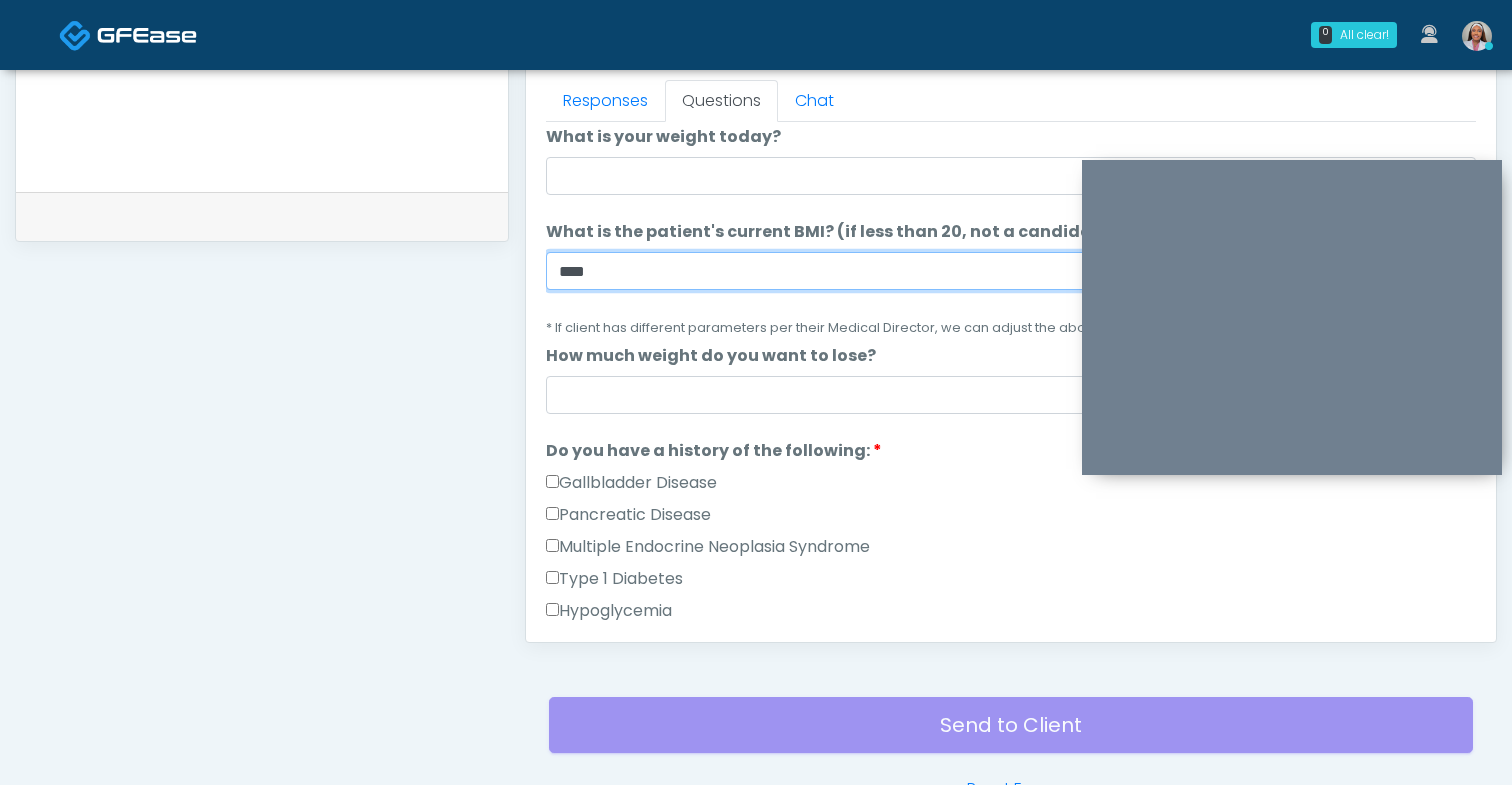 scroll, scrollTop: 325, scrollLeft: 0, axis: vertical 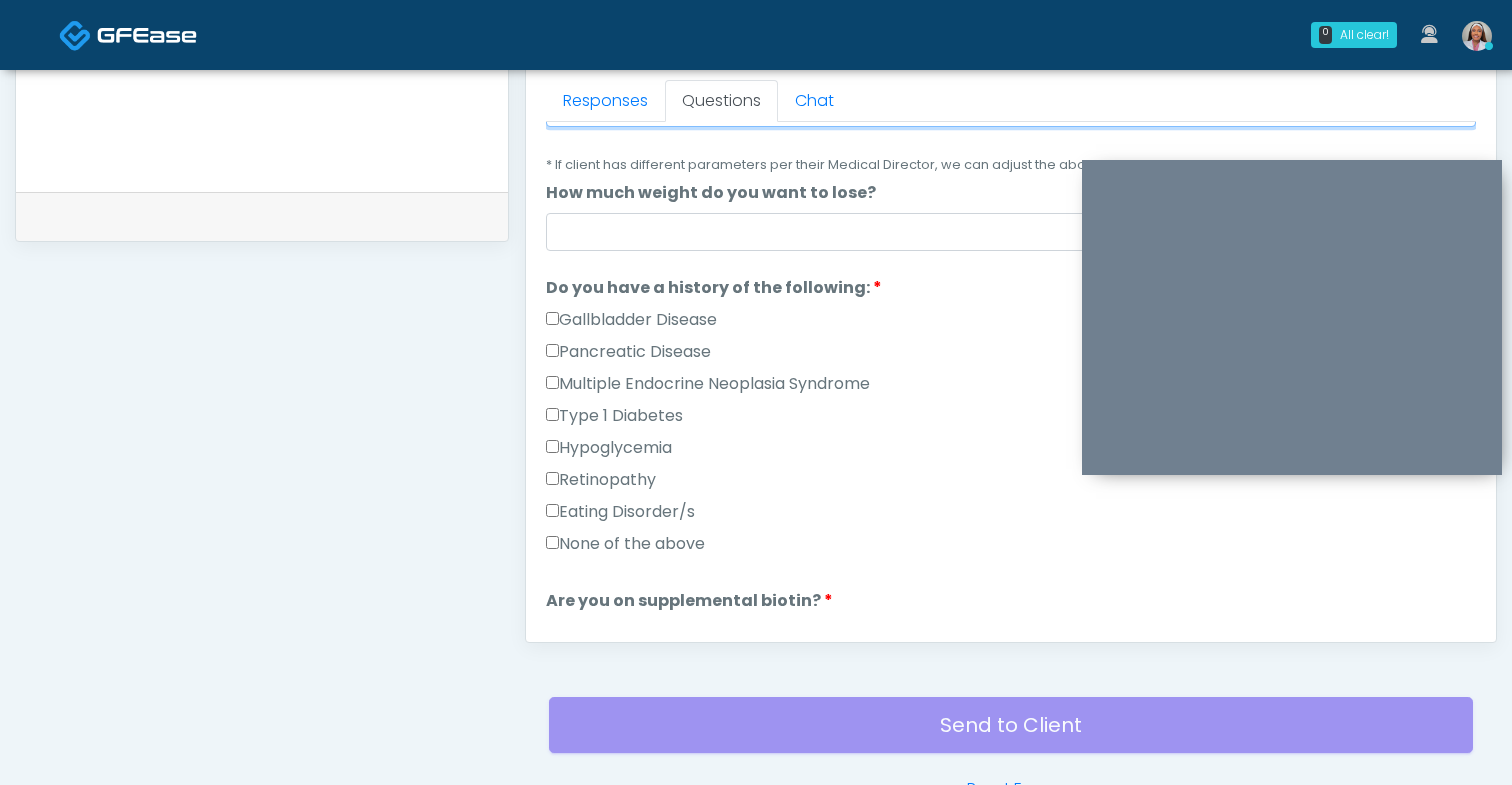 type on "****" 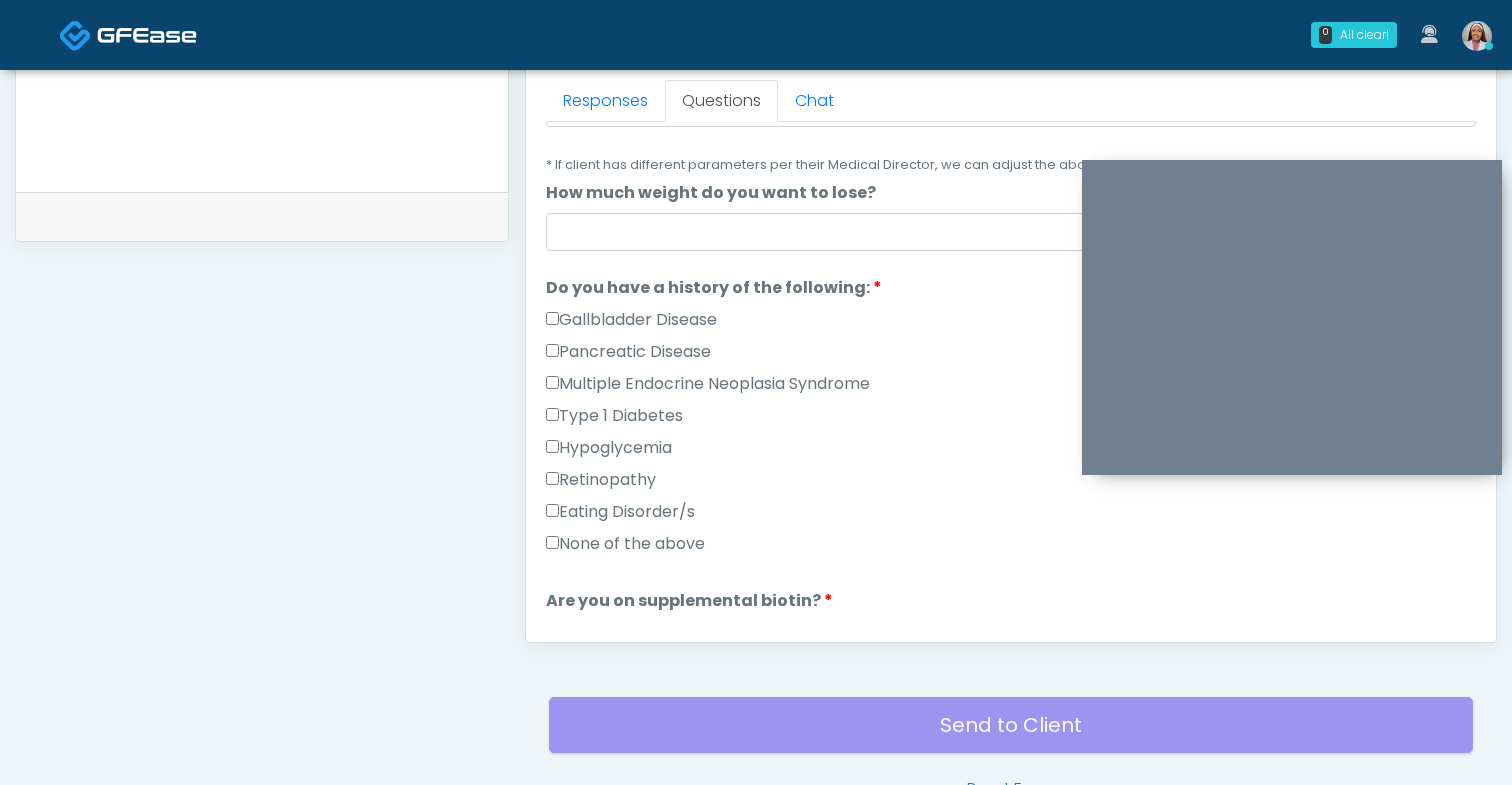click on "None of the above" at bounding box center [625, 544] 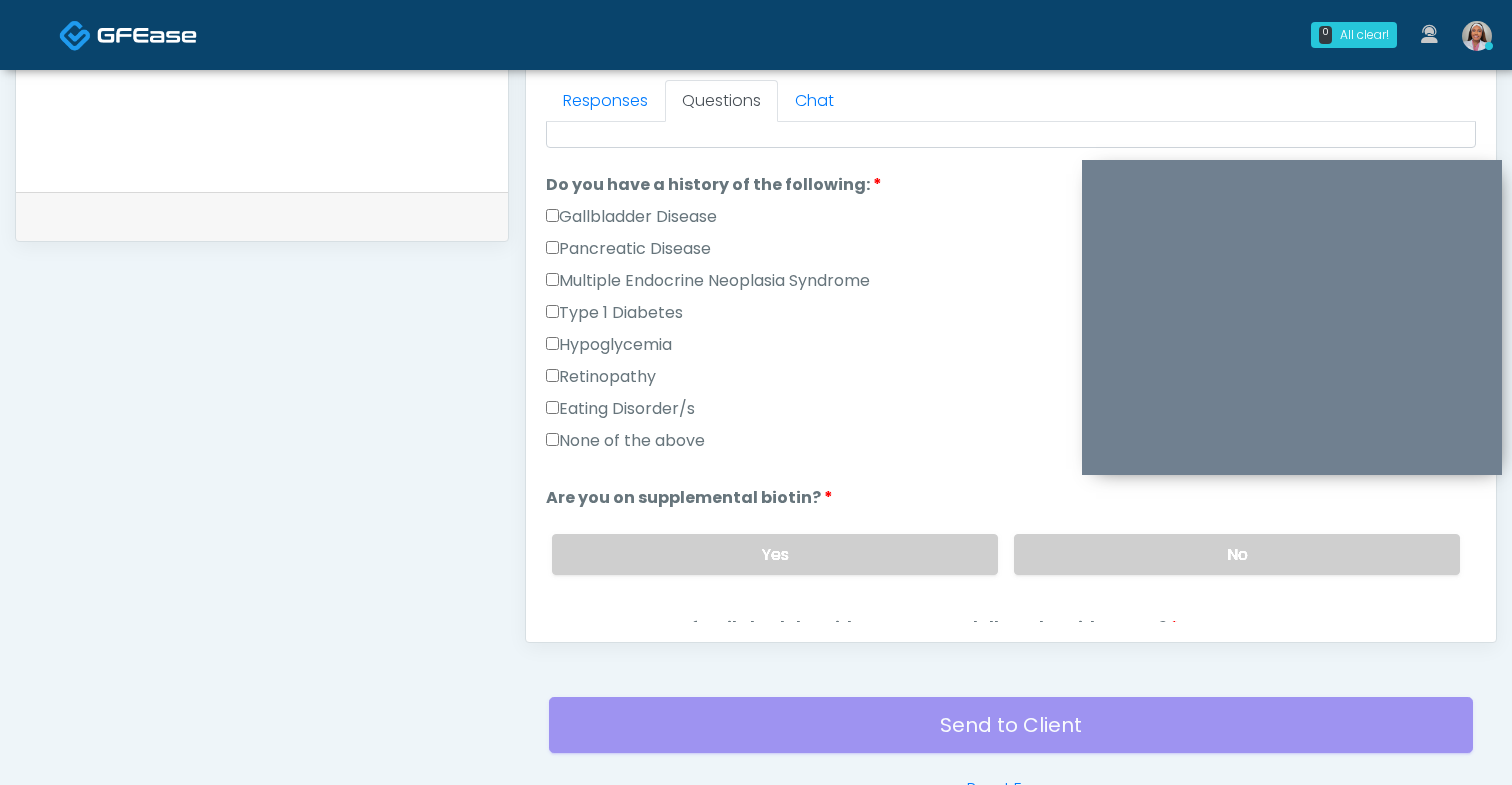 scroll, scrollTop: 485, scrollLeft: 0, axis: vertical 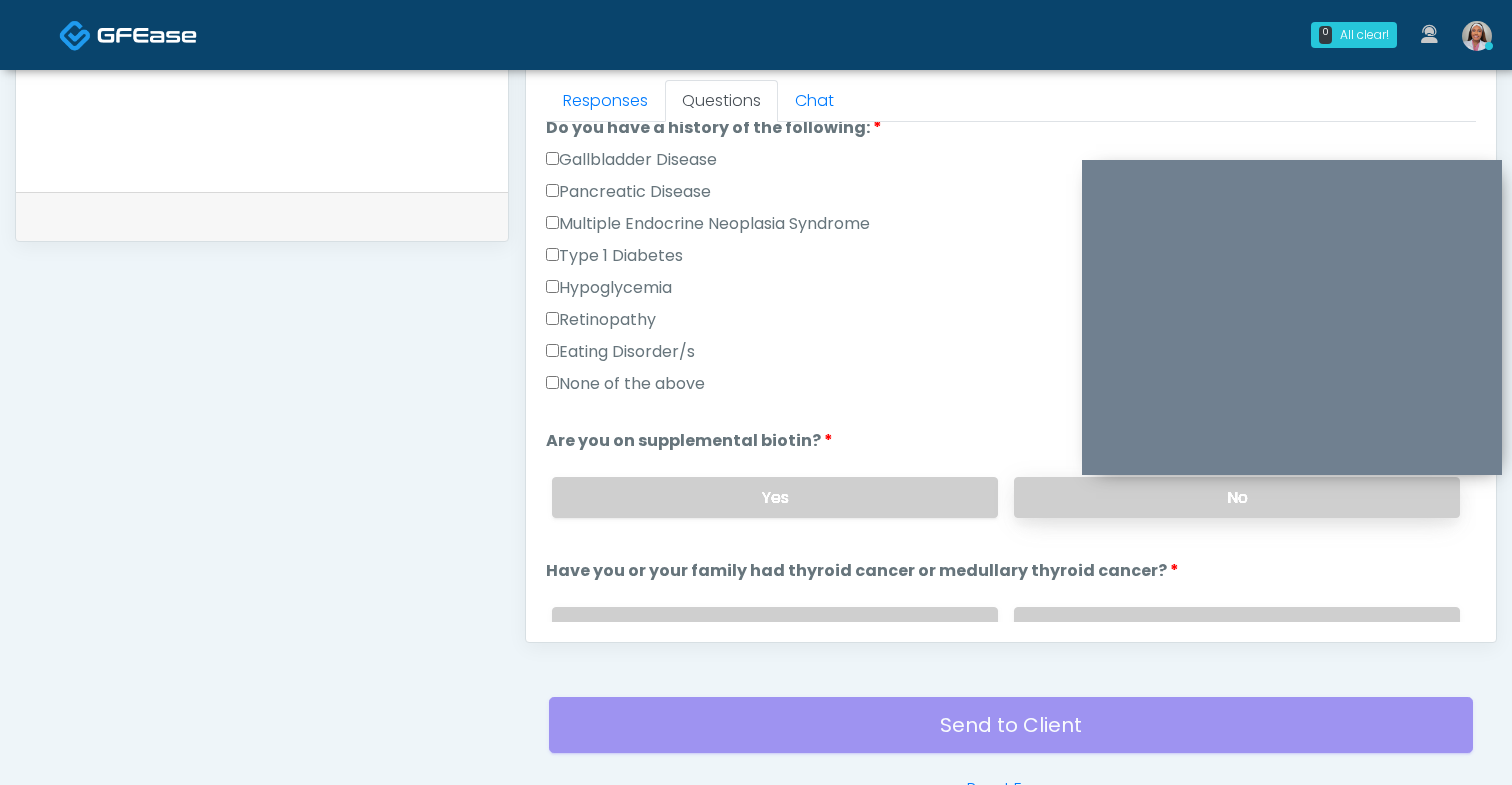 click on "No" at bounding box center (1237, 497) 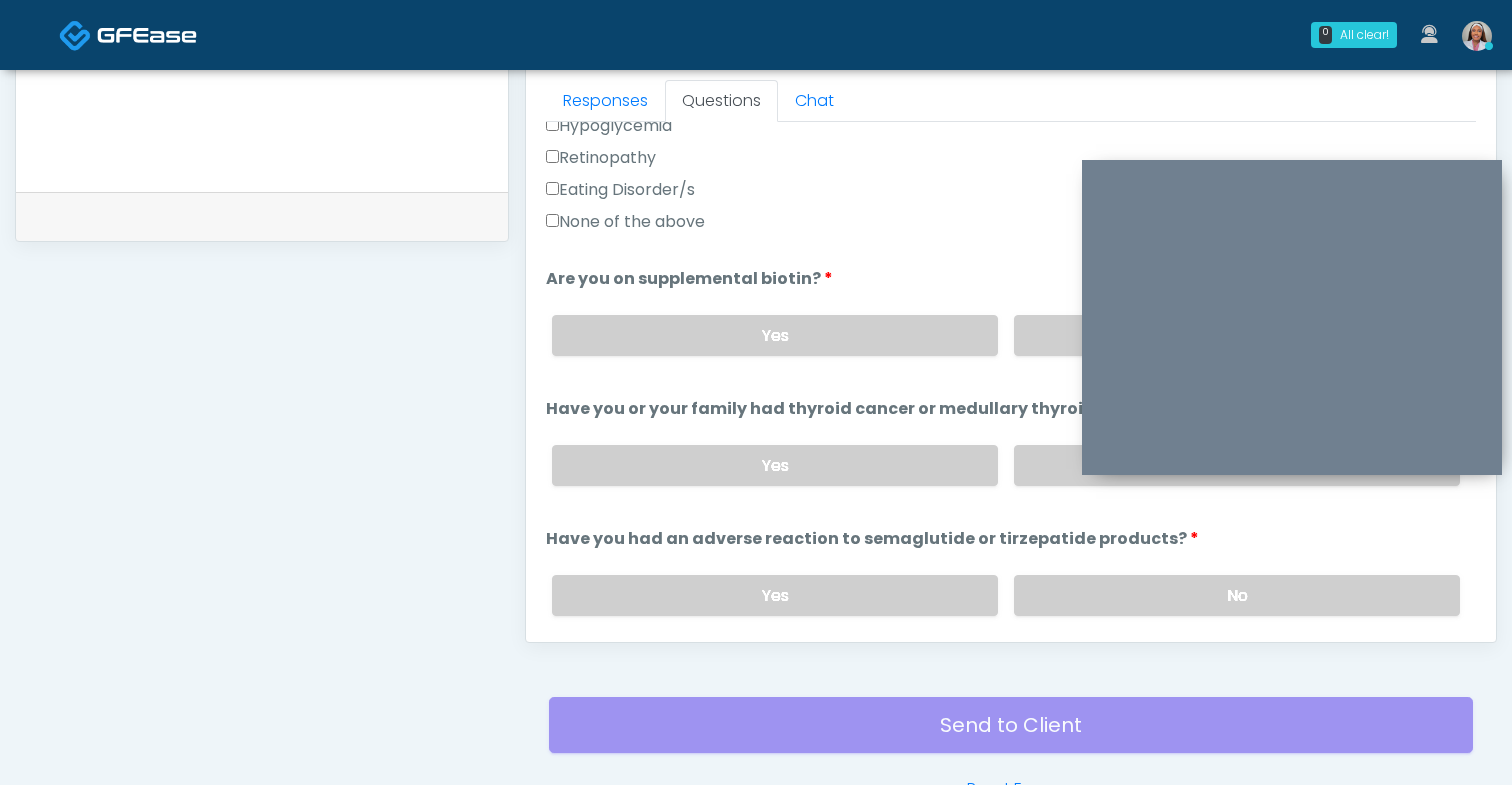 scroll, scrollTop: 648, scrollLeft: 0, axis: vertical 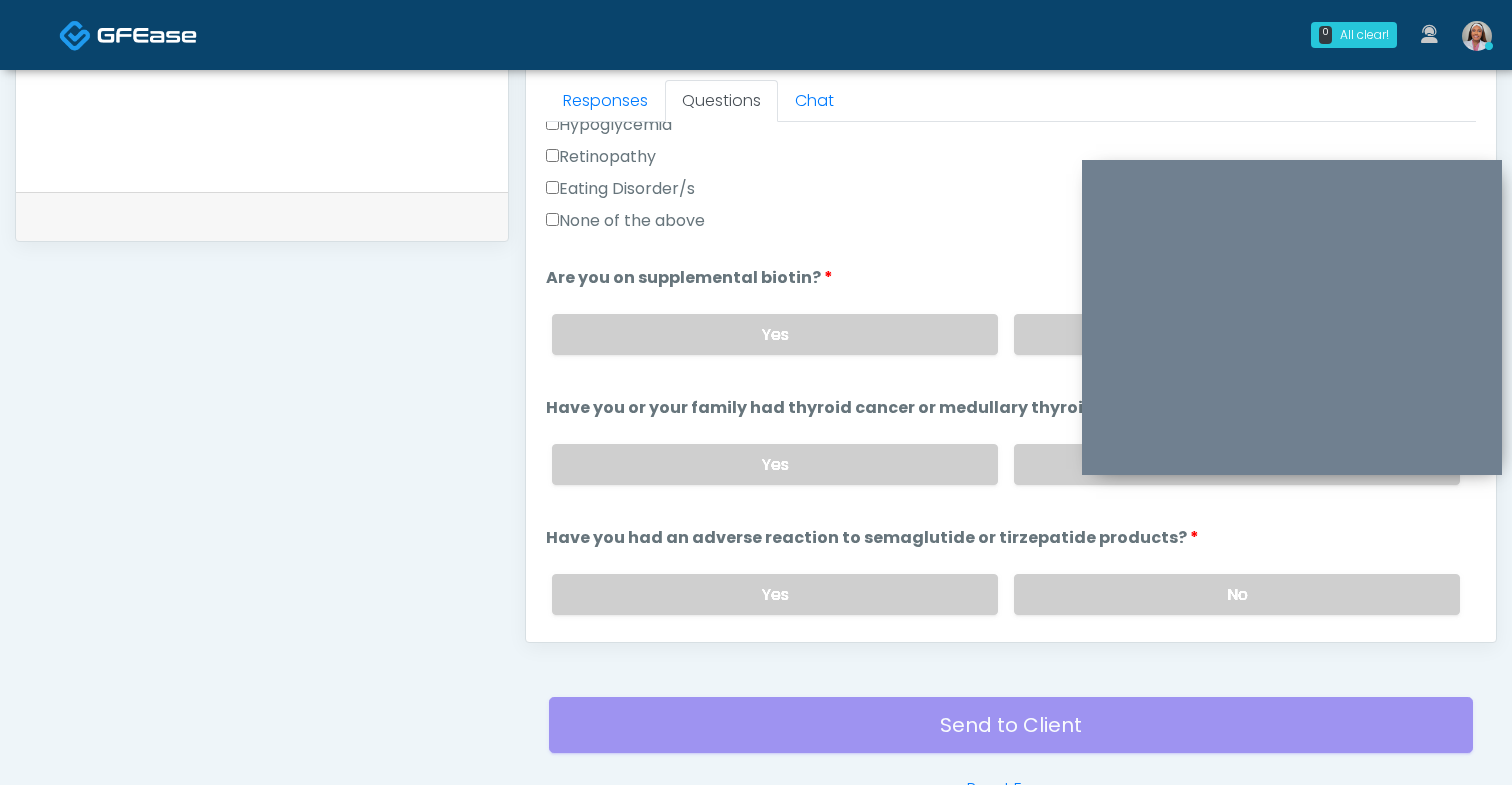 click on "Yes
No" at bounding box center [1006, 464] 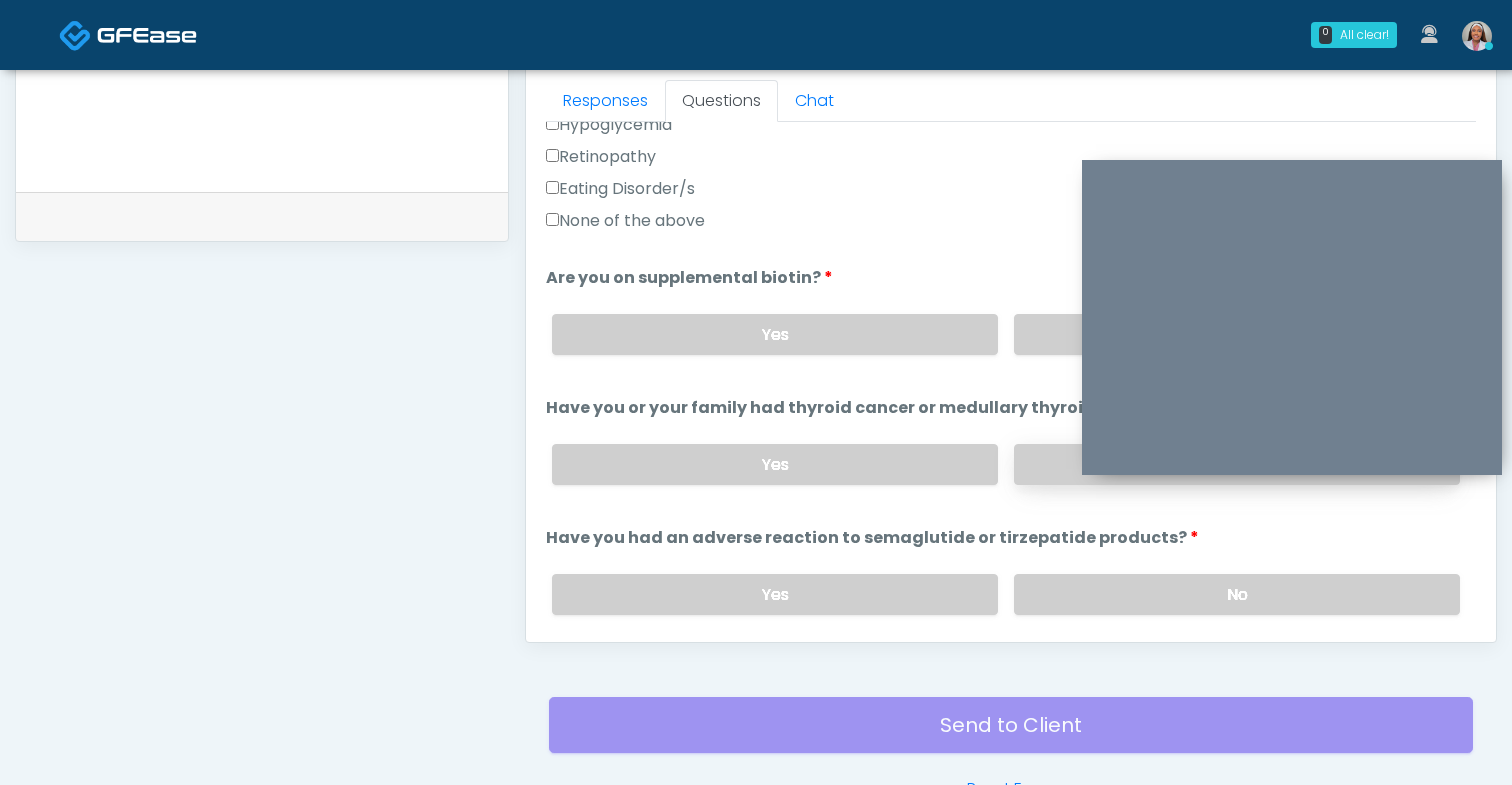 click on "No" at bounding box center (1237, 464) 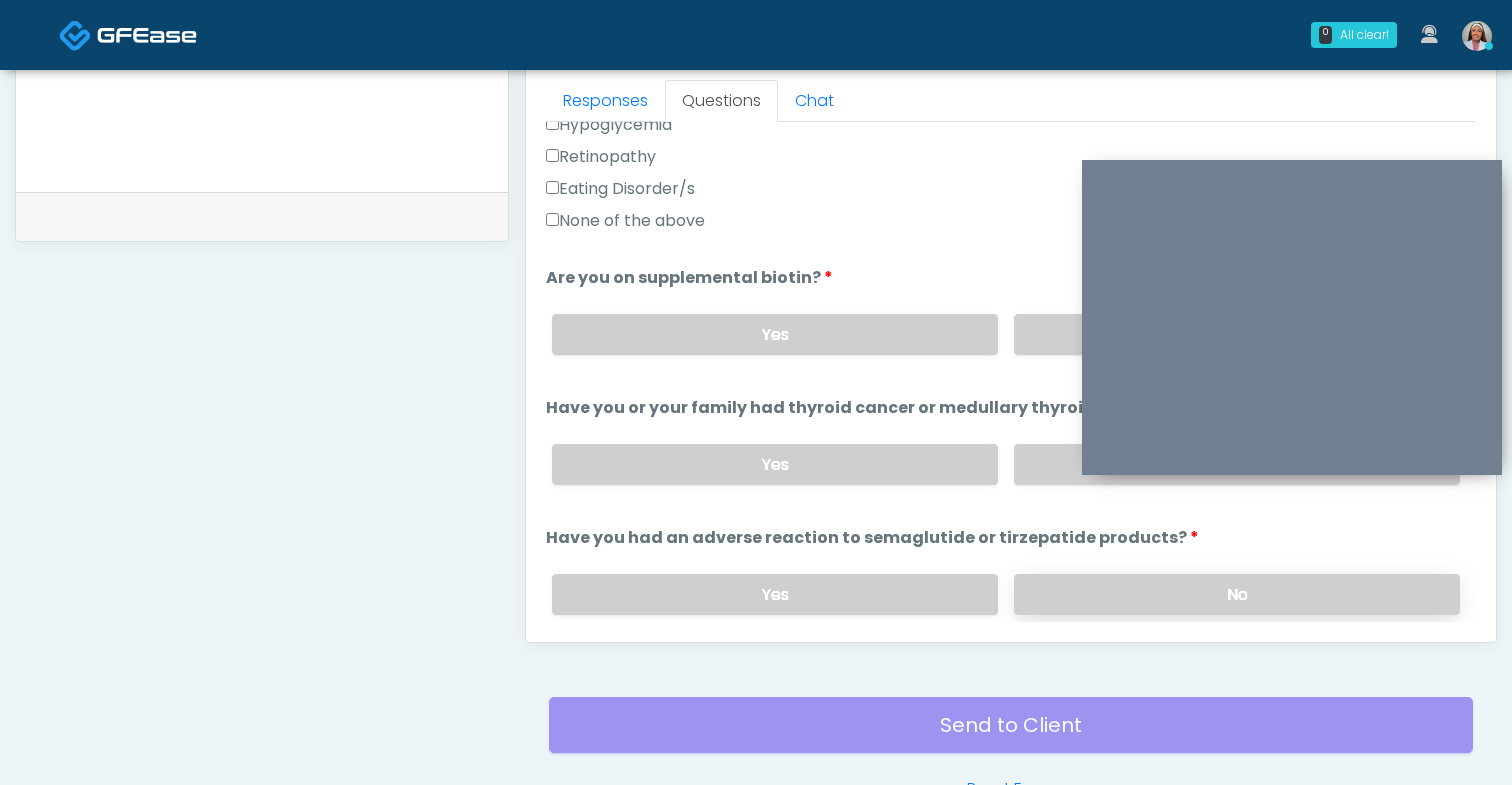 click on "No" at bounding box center [1237, 594] 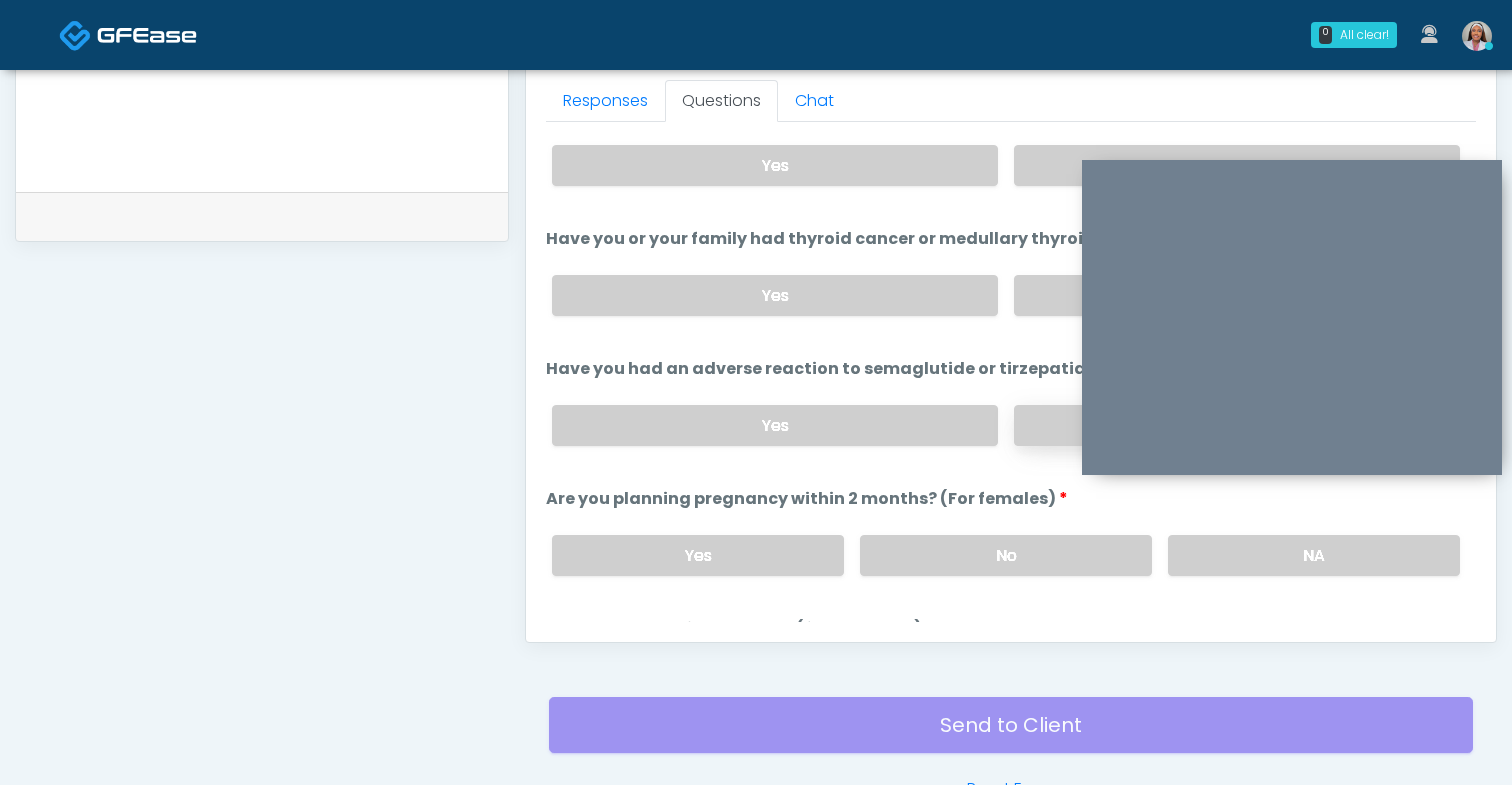 scroll, scrollTop: 850, scrollLeft: 0, axis: vertical 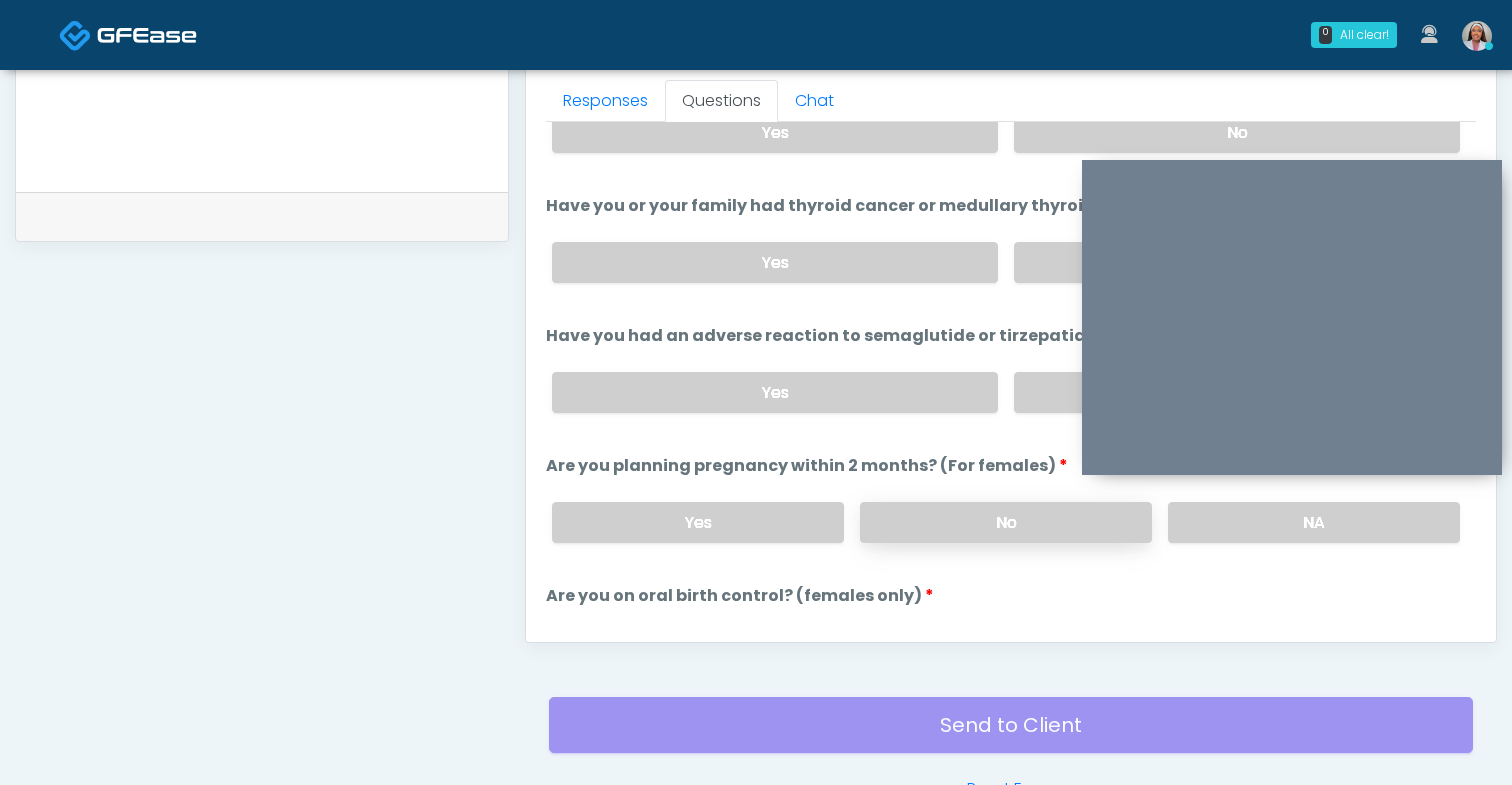 click on "No" at bounding box center [1006, 522] 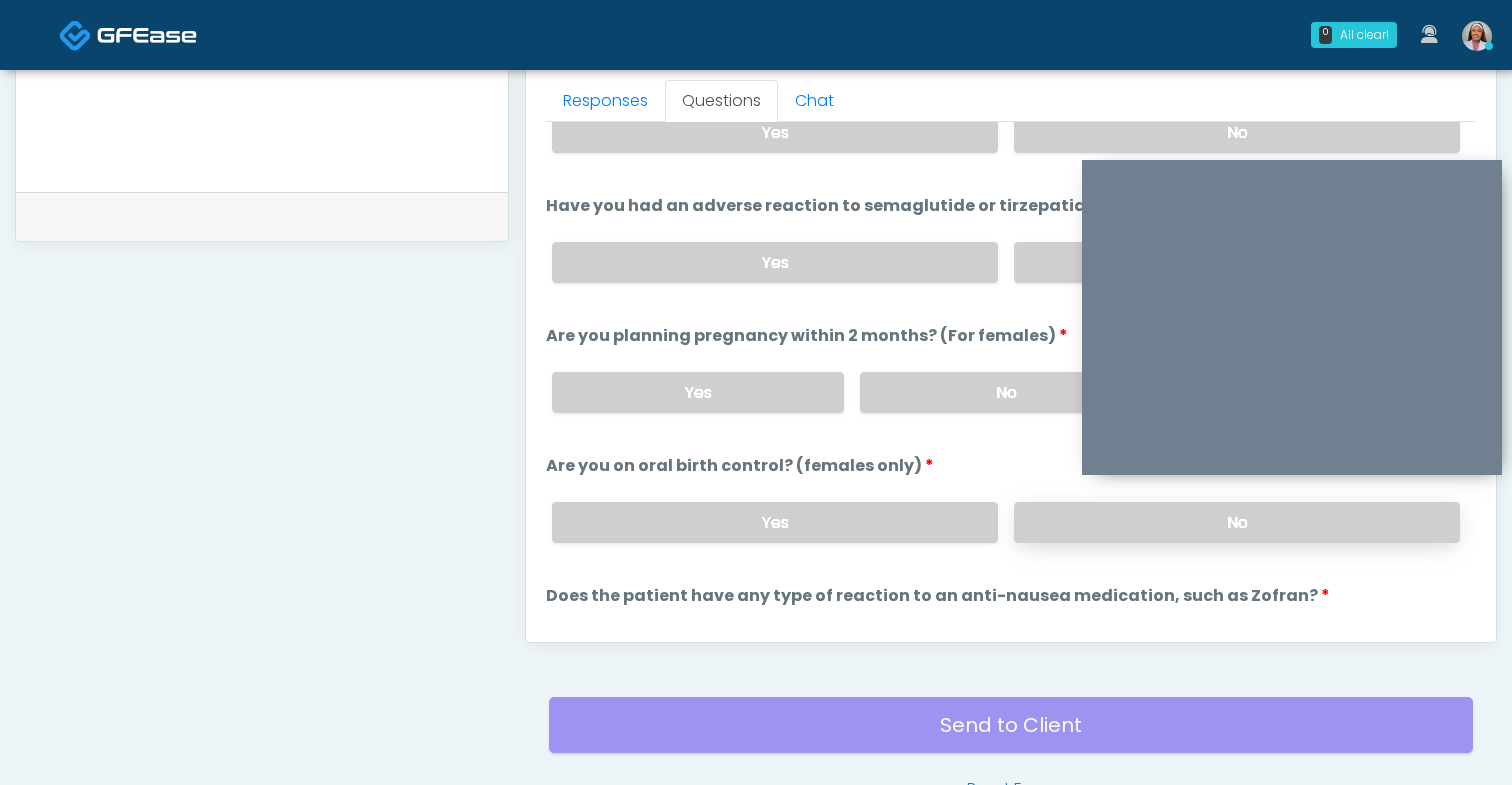 click on "No" at bounding box center [1237, 522] 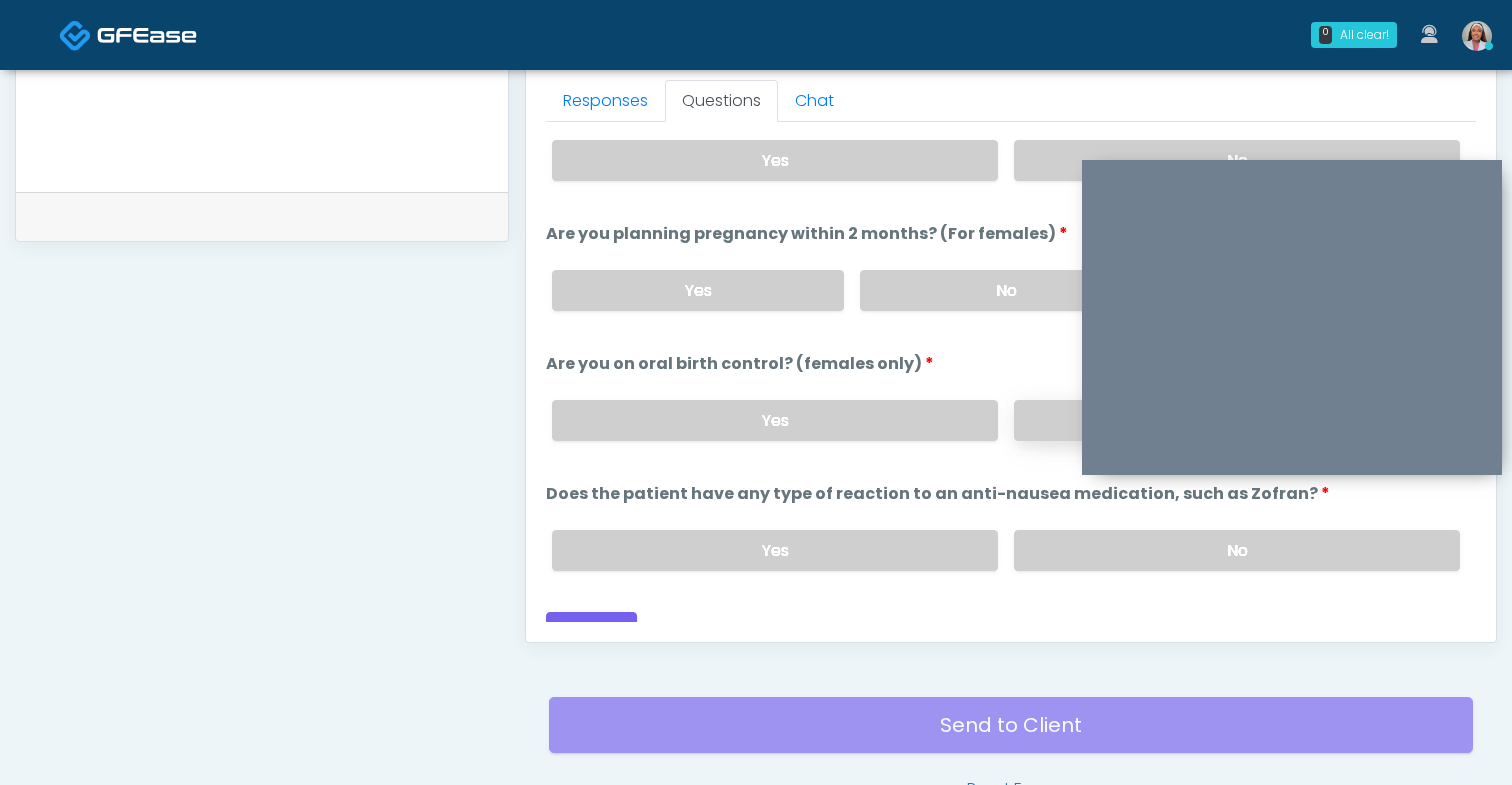 scroll, scrollTop: 1103, scrollLeft: 0, axis: vertical 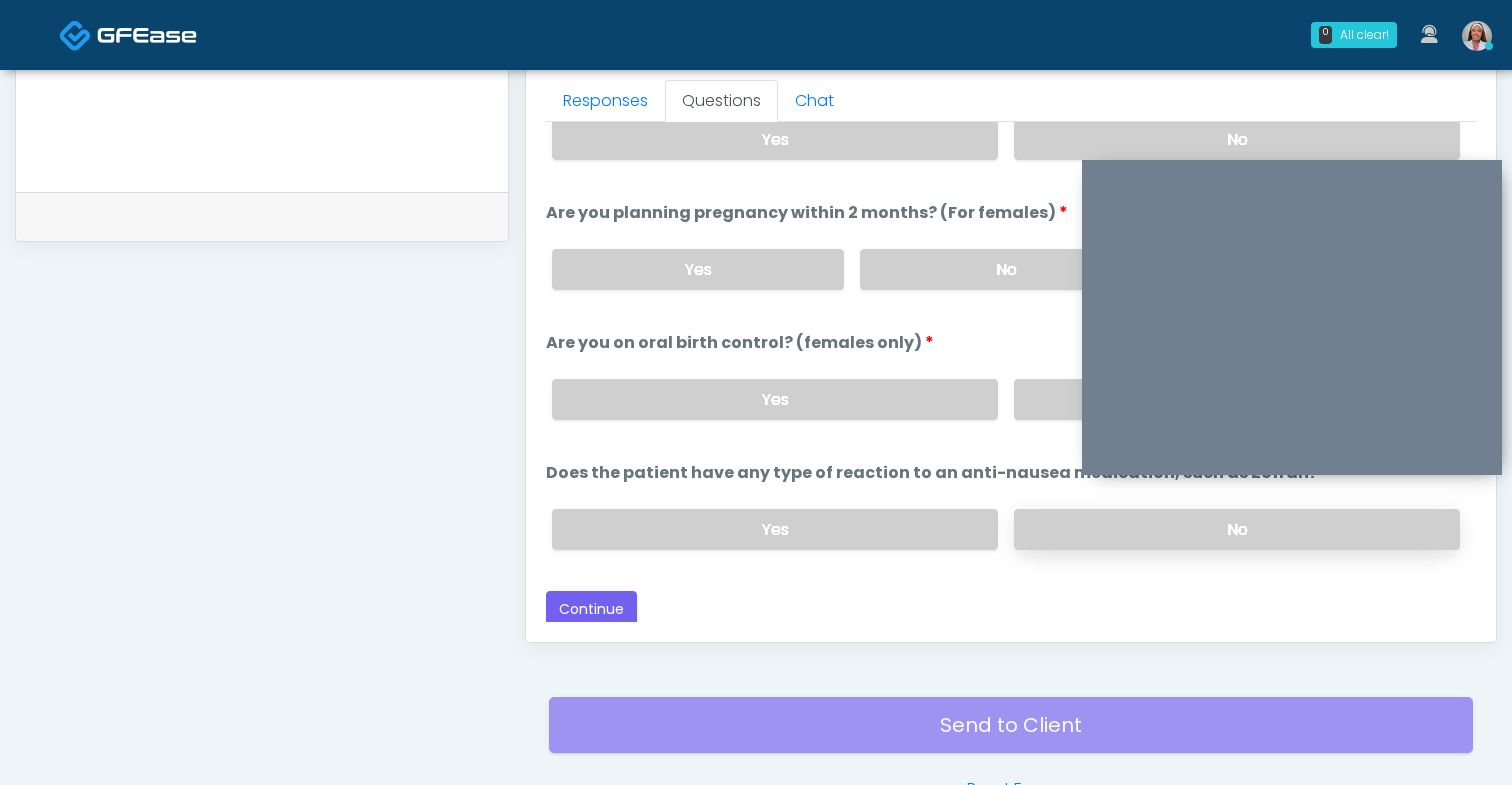 click on "No" at bounding box center (1237, 529) 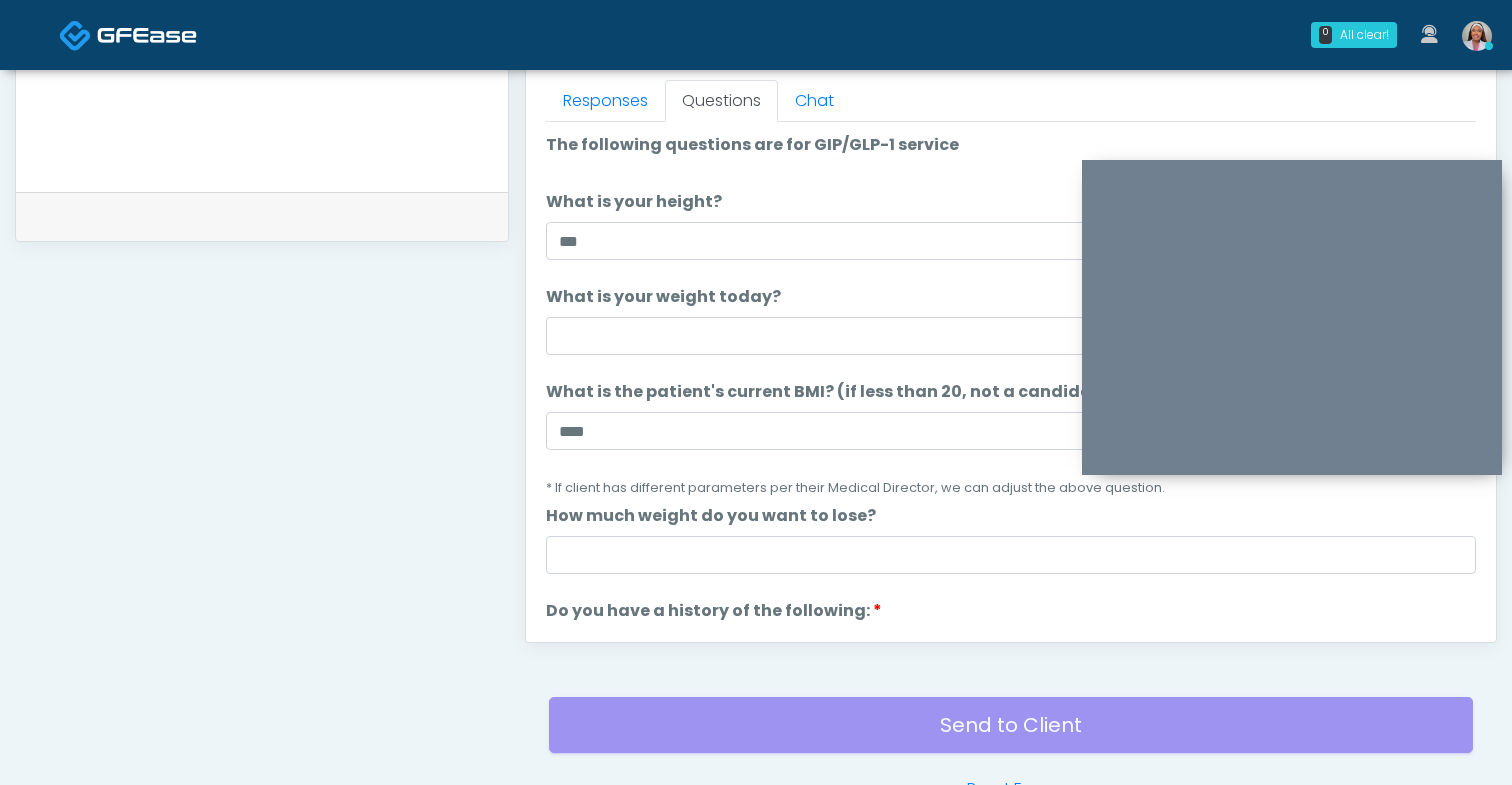 scroll, scrollTop: 0, scrollLeft: 0, axis: both 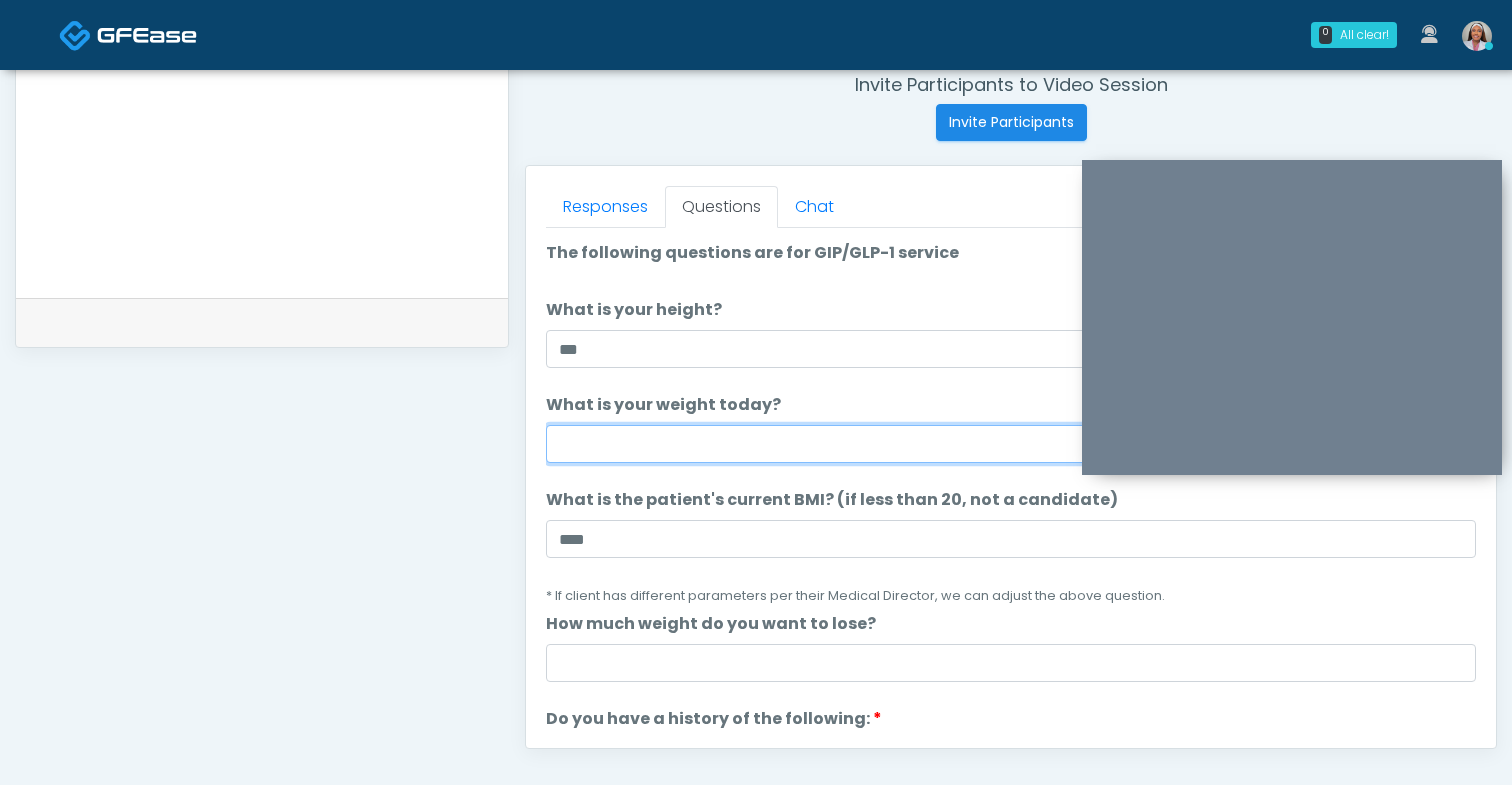 click on "What is your weight today?" at bounding box center (1011, 444) 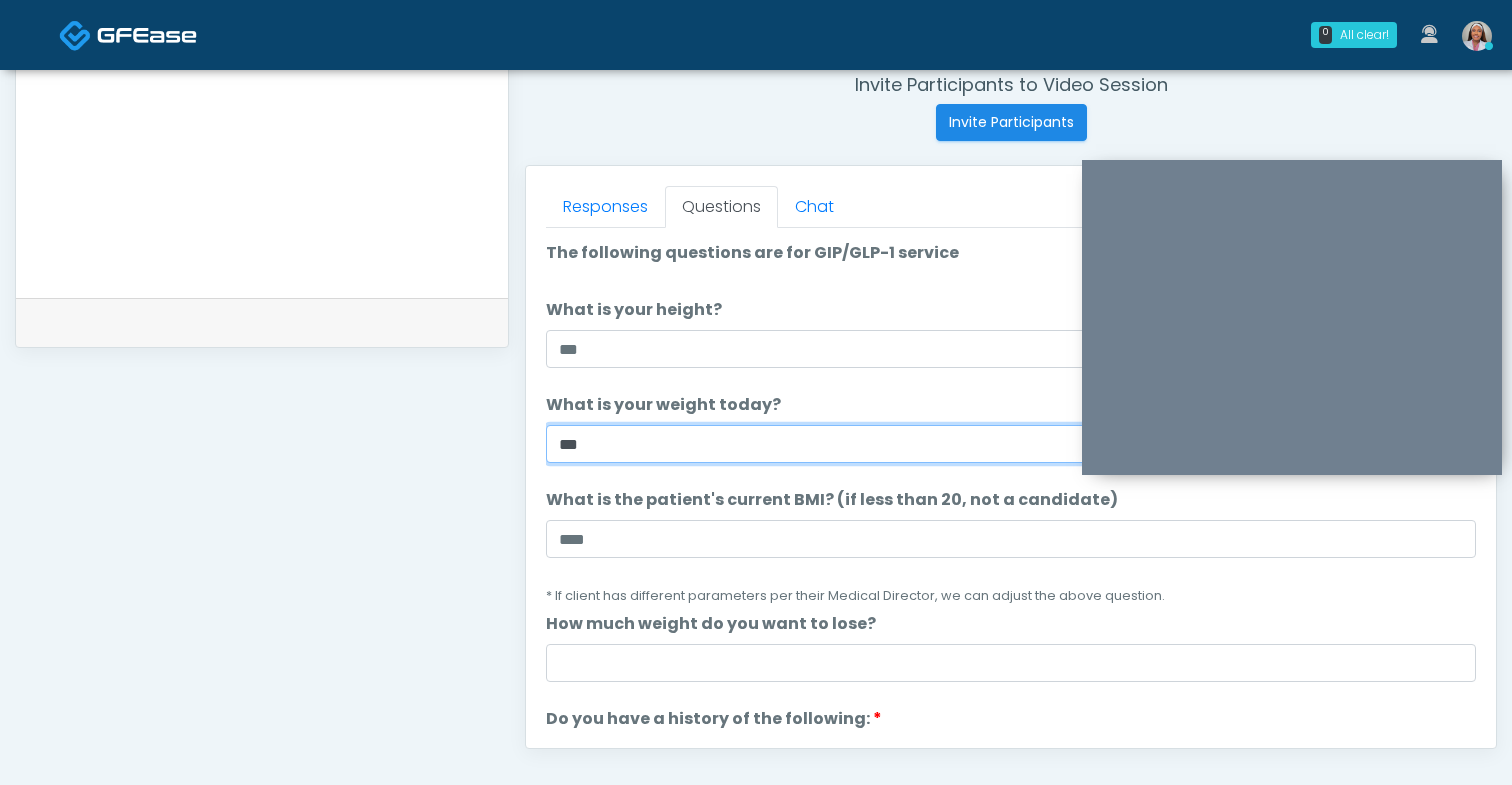 type on "***" 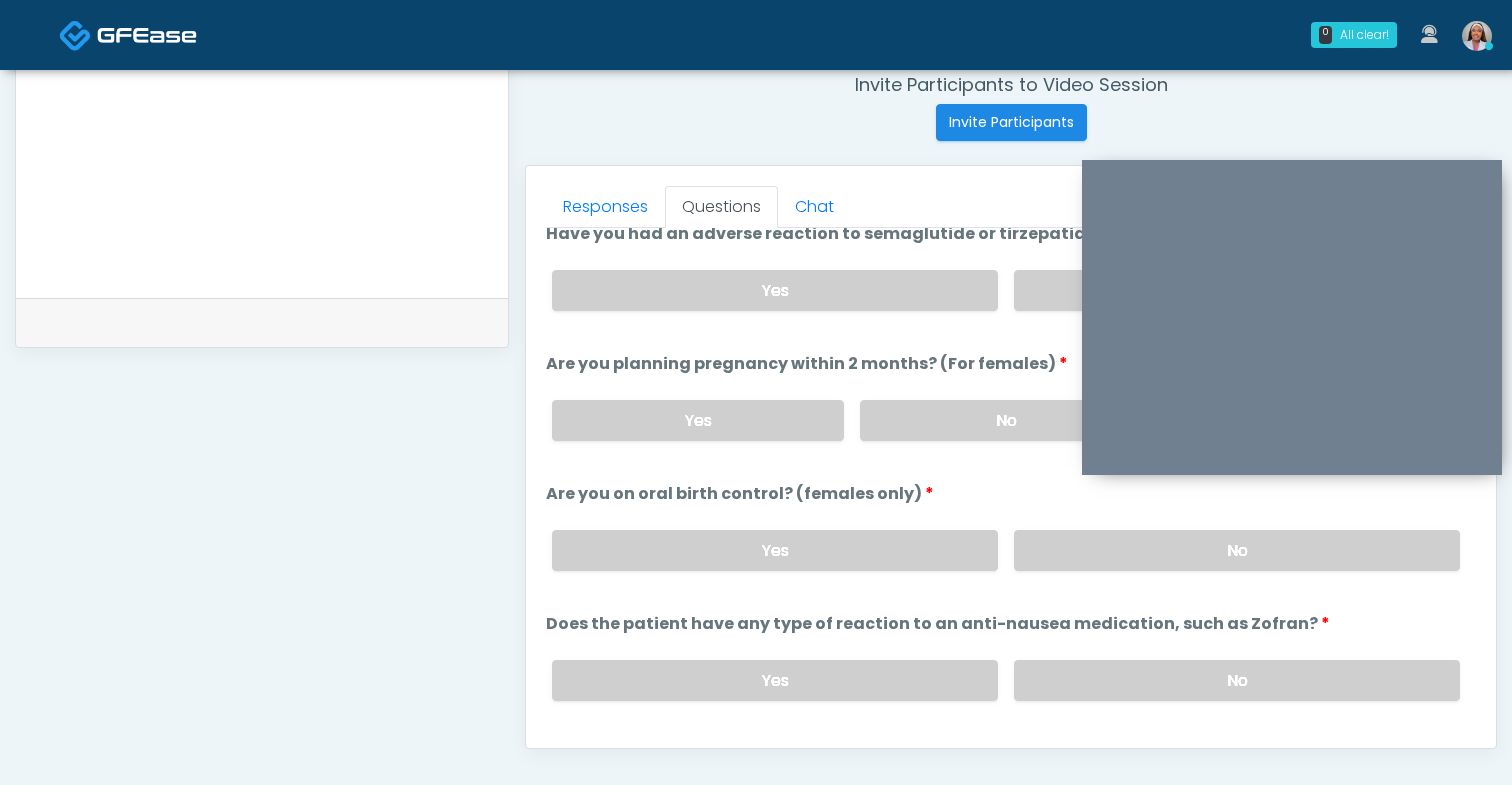 scroll, scrollTop: 1103, scrollLeft: 0, axis: vertical 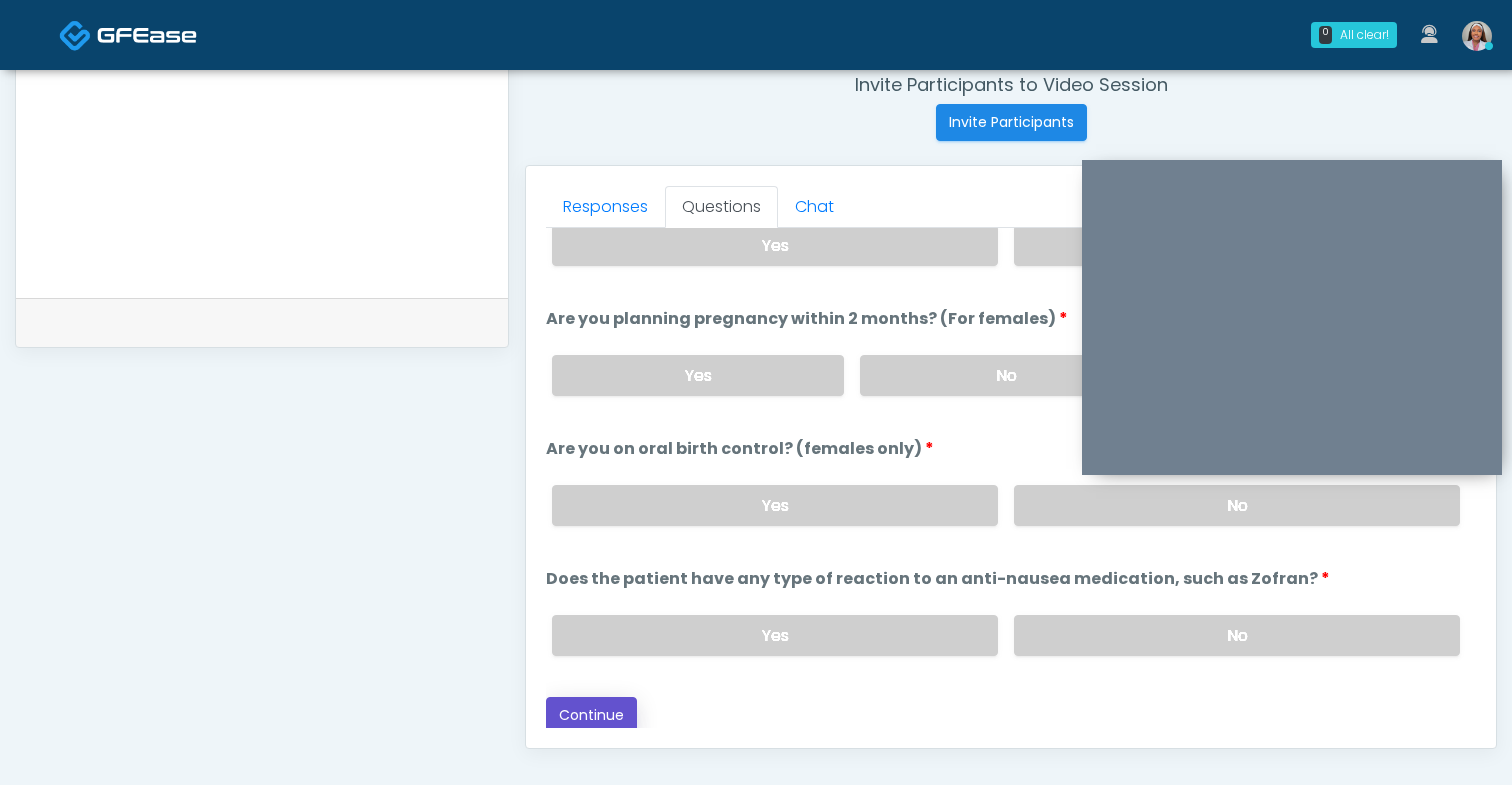 click on "Continue" at bounding box center (591, 715) 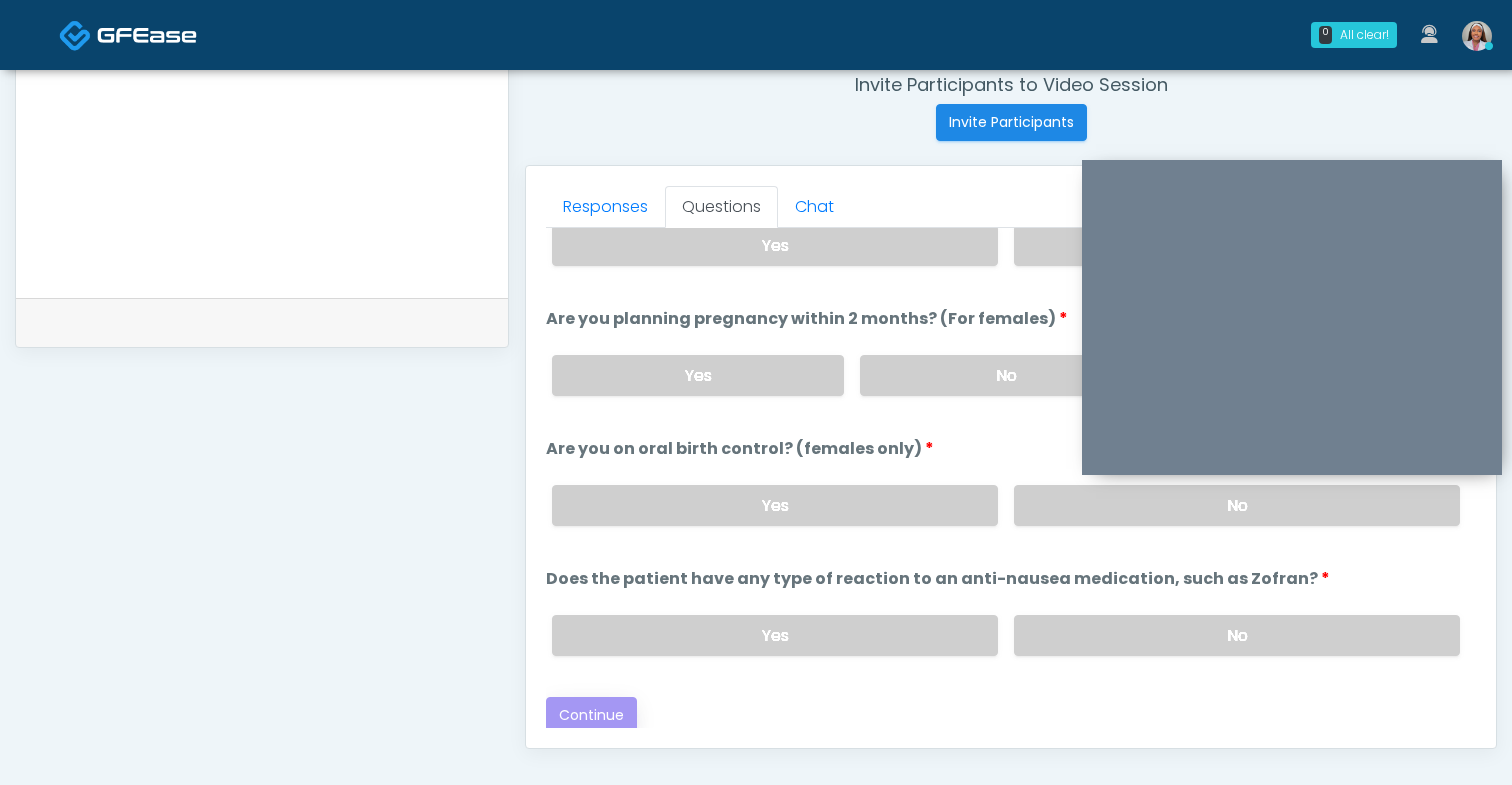 scroll, scrollTop: 1010, scrollLeft: 0, axis: vertical 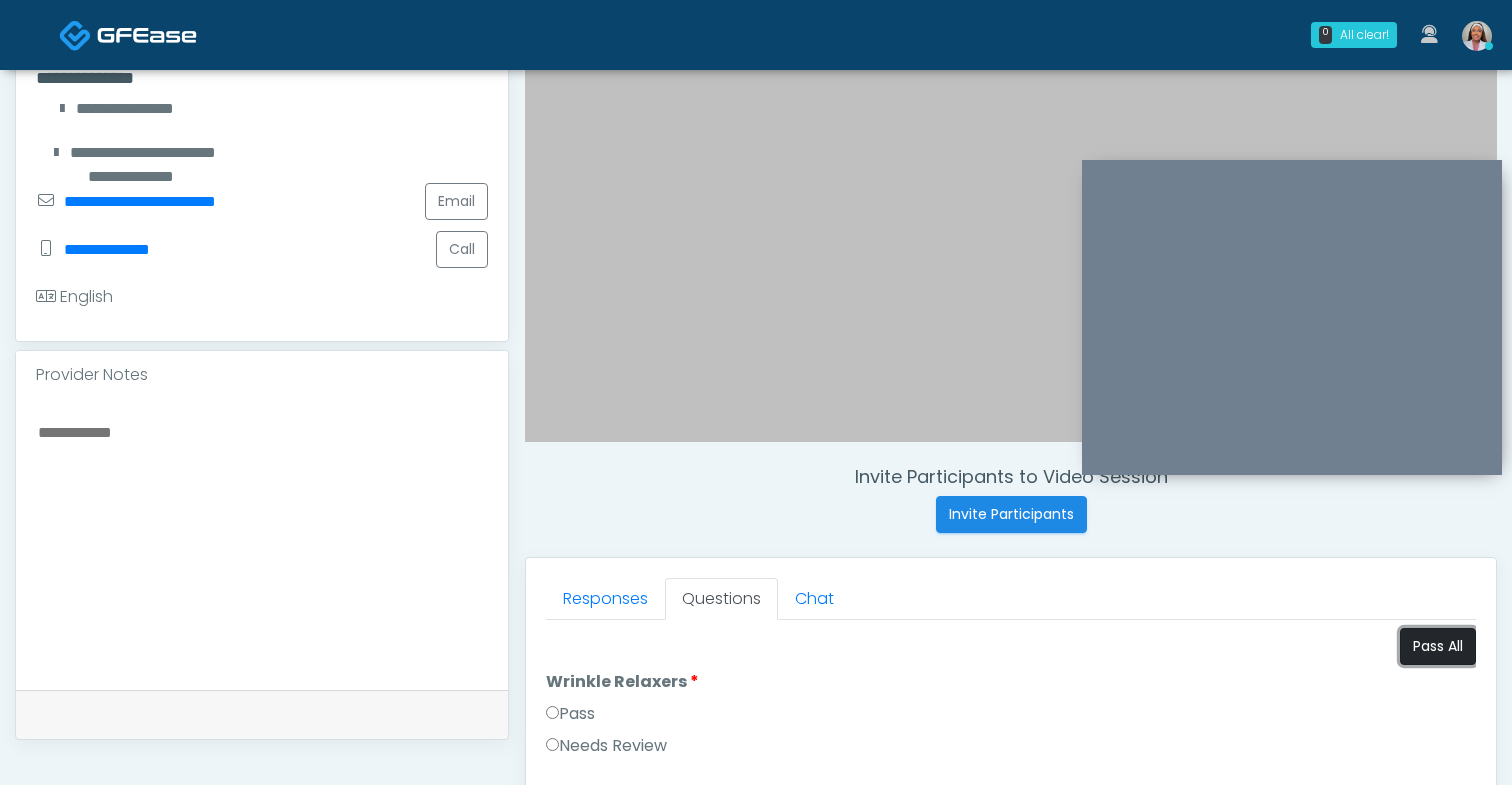 click on "Pass All" at bounding box center [1438, 646] 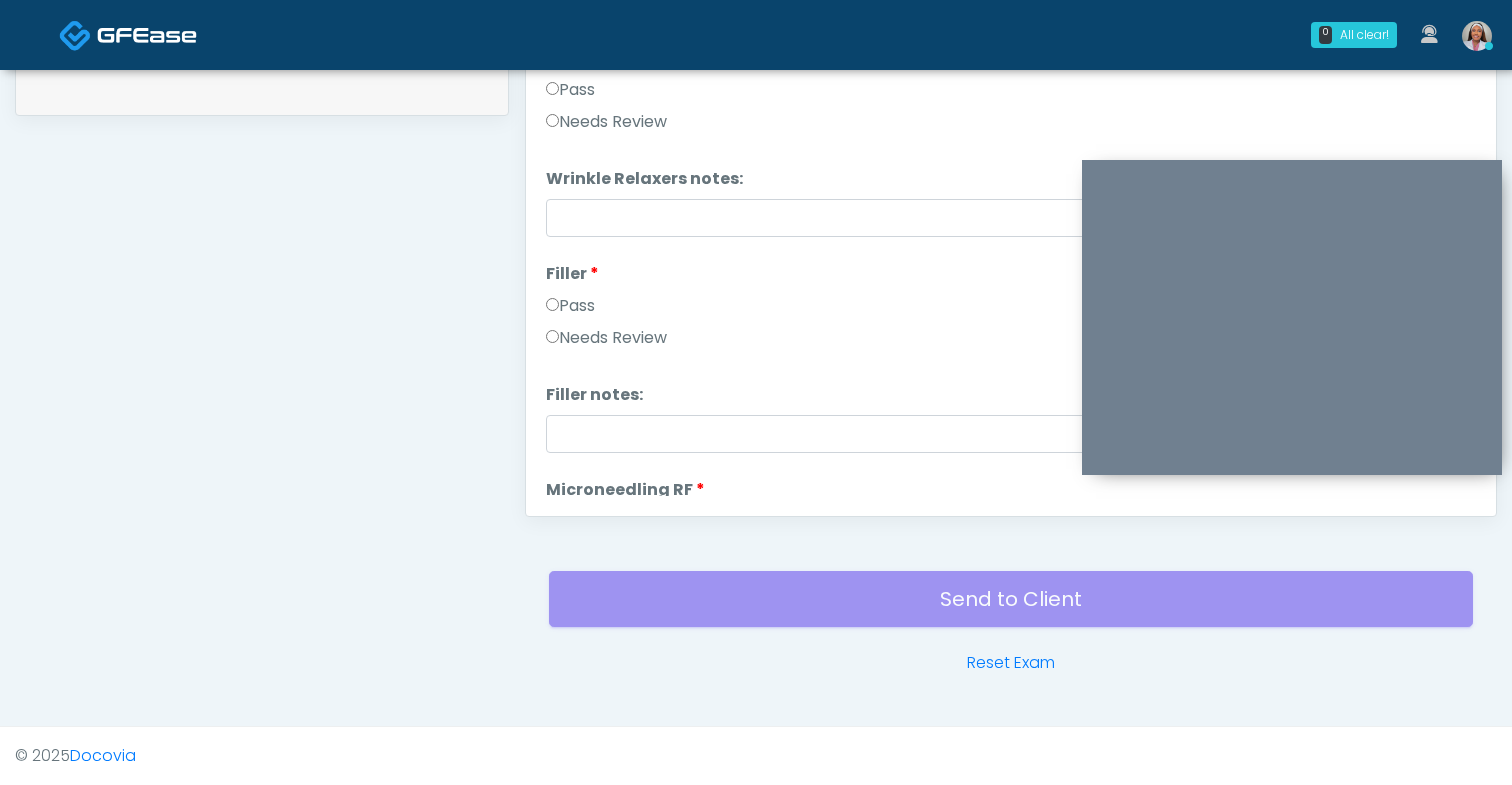 scroll, scrollTop: 1010, scrollLeft: 0, axis: vertical 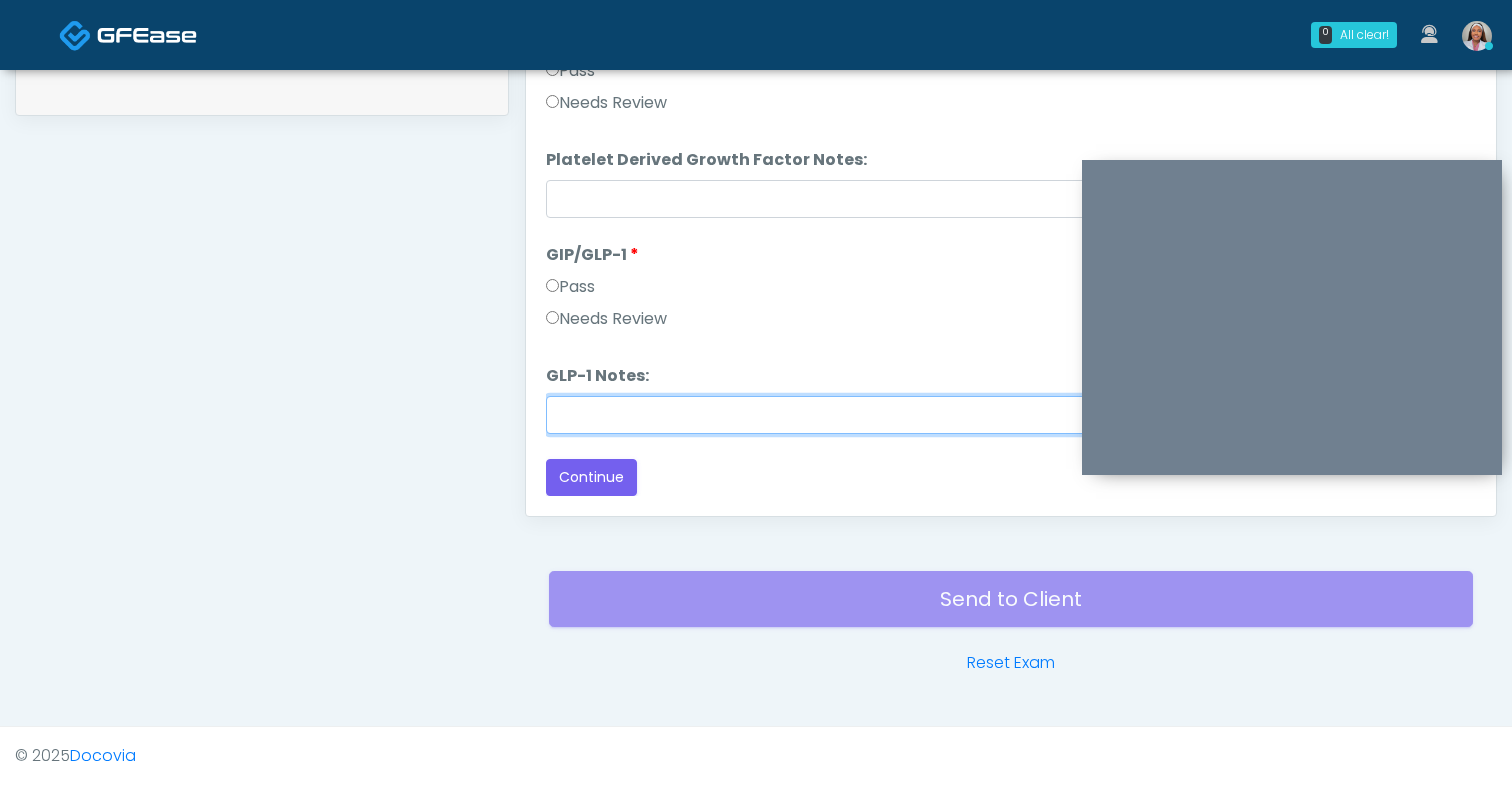 click on "GLP-1 Notes:" at bounding box center [1011, 415] 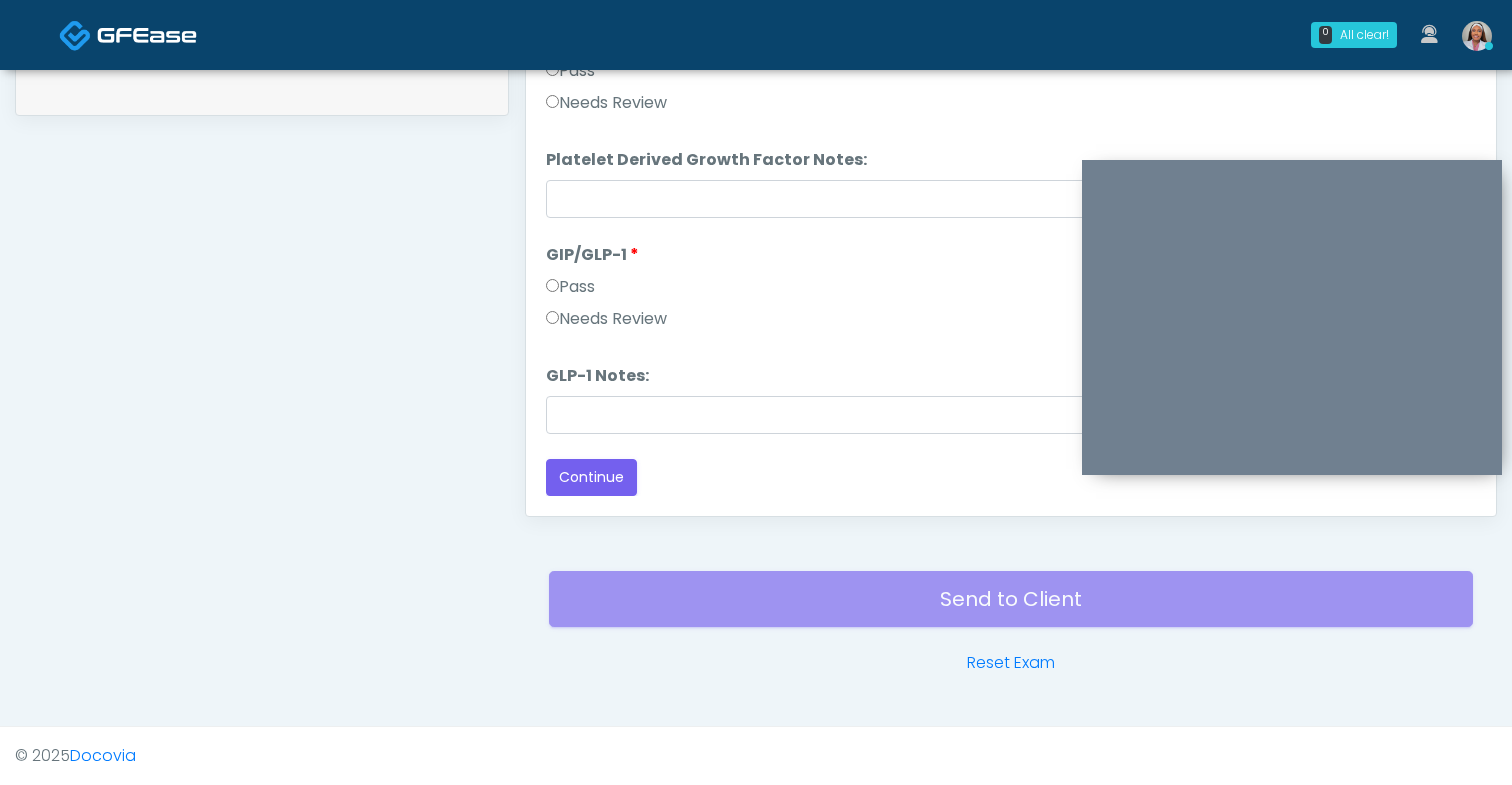 click on "Needs Review" at bounding box center [606, 319] 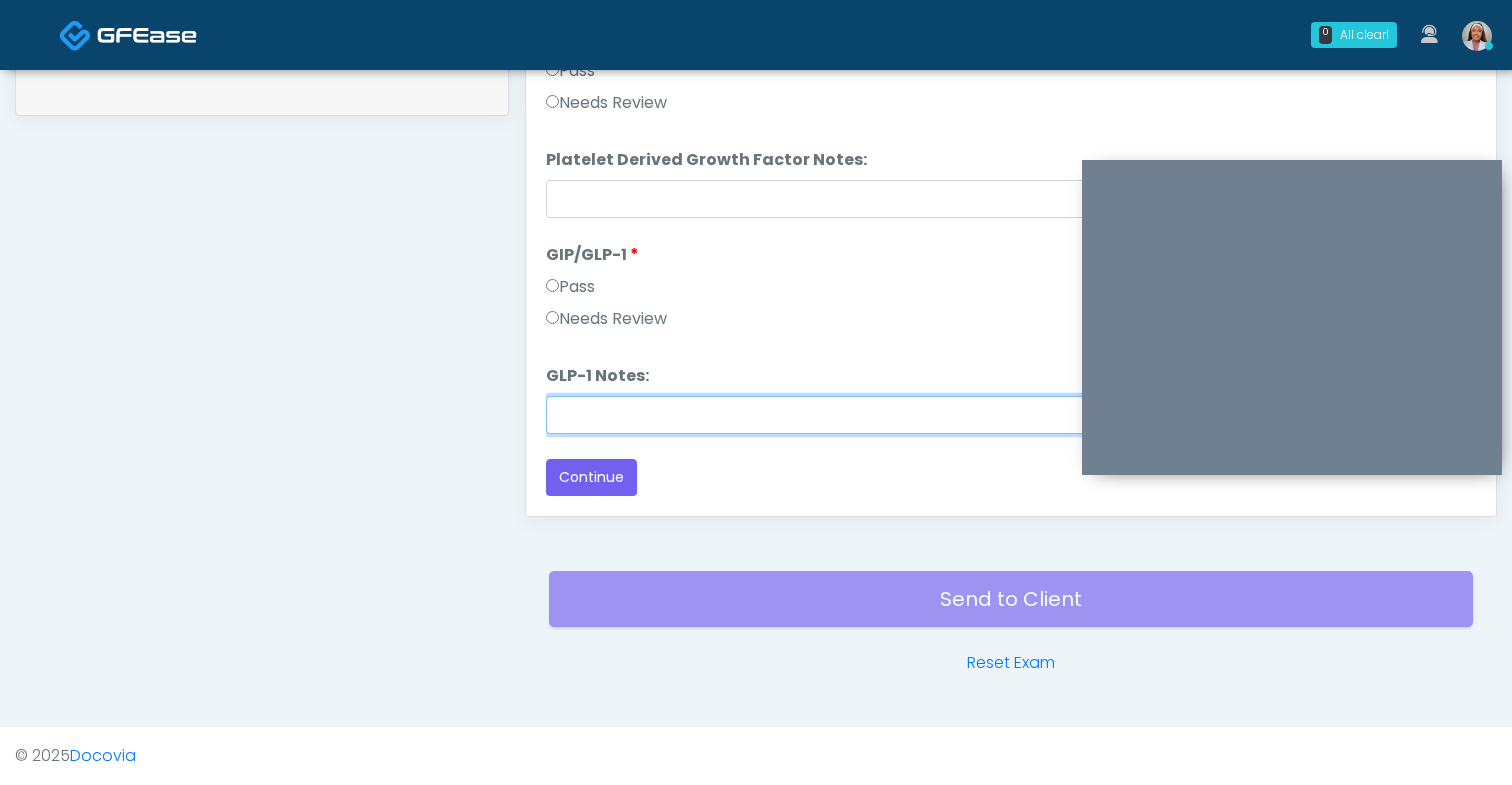 click on "GLP-1 Notes:" at bounding box center [1011, 415] 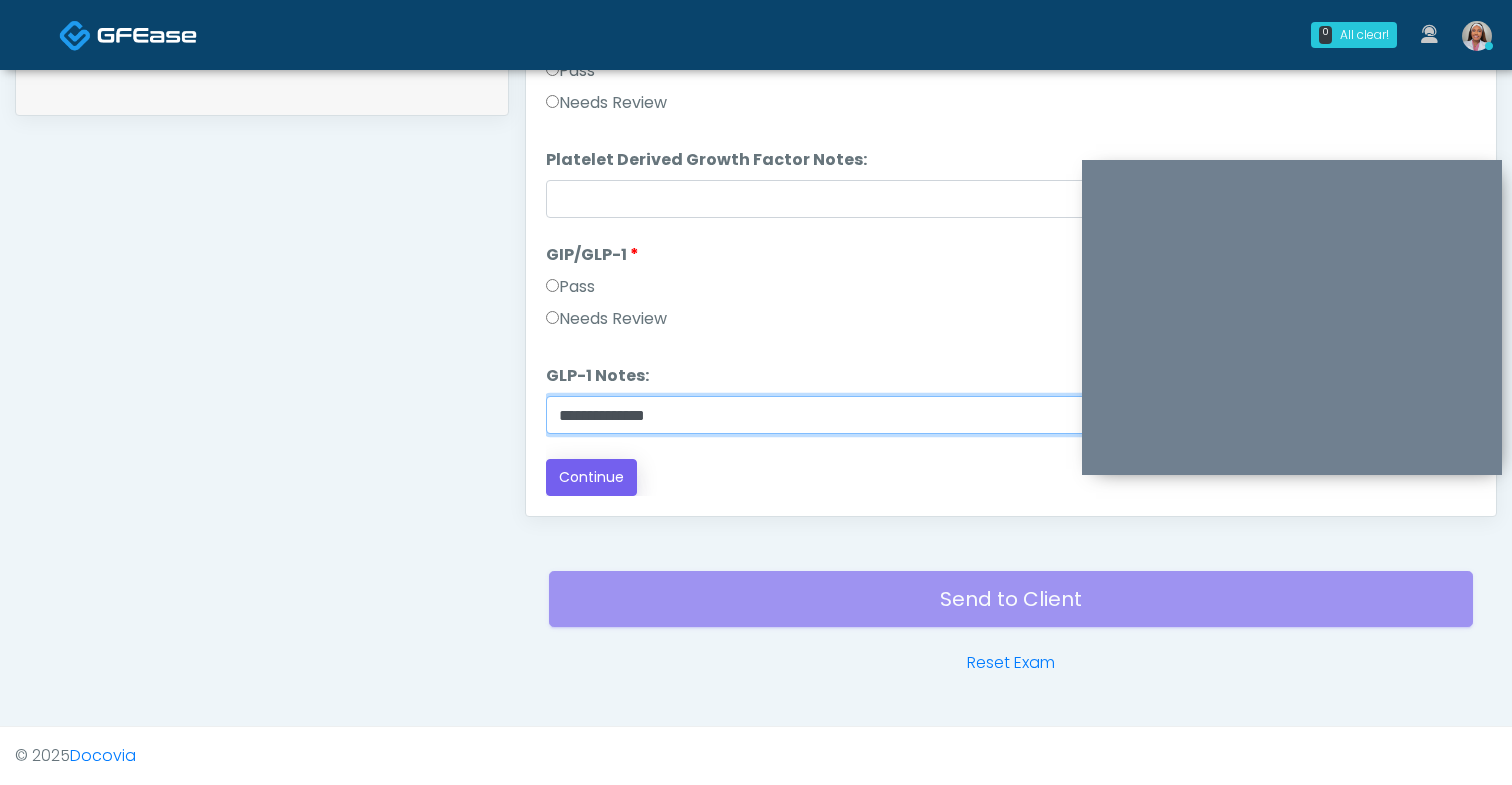 type on "**********" 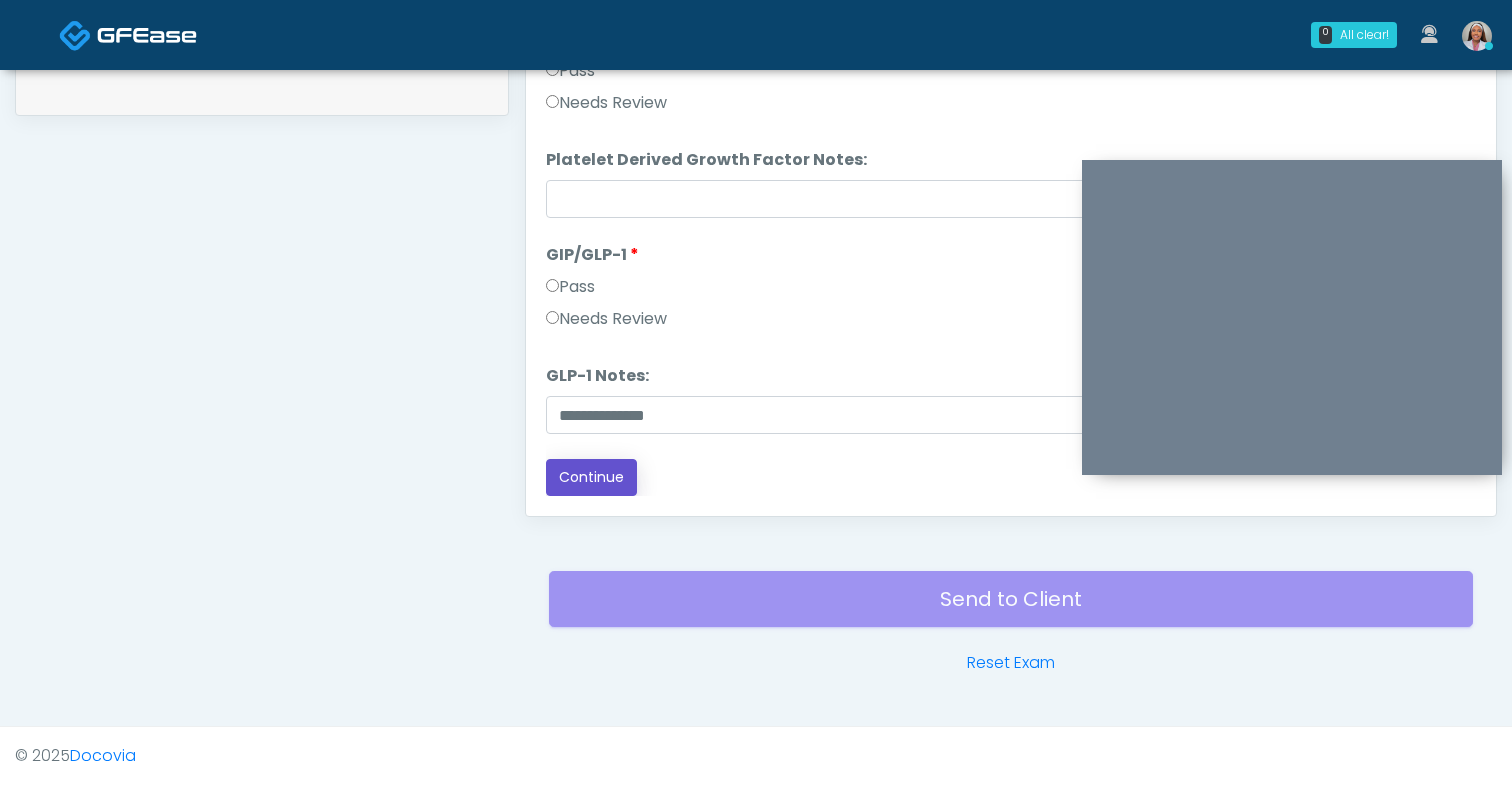 click on "Continue" at bounding box center (591, 477) 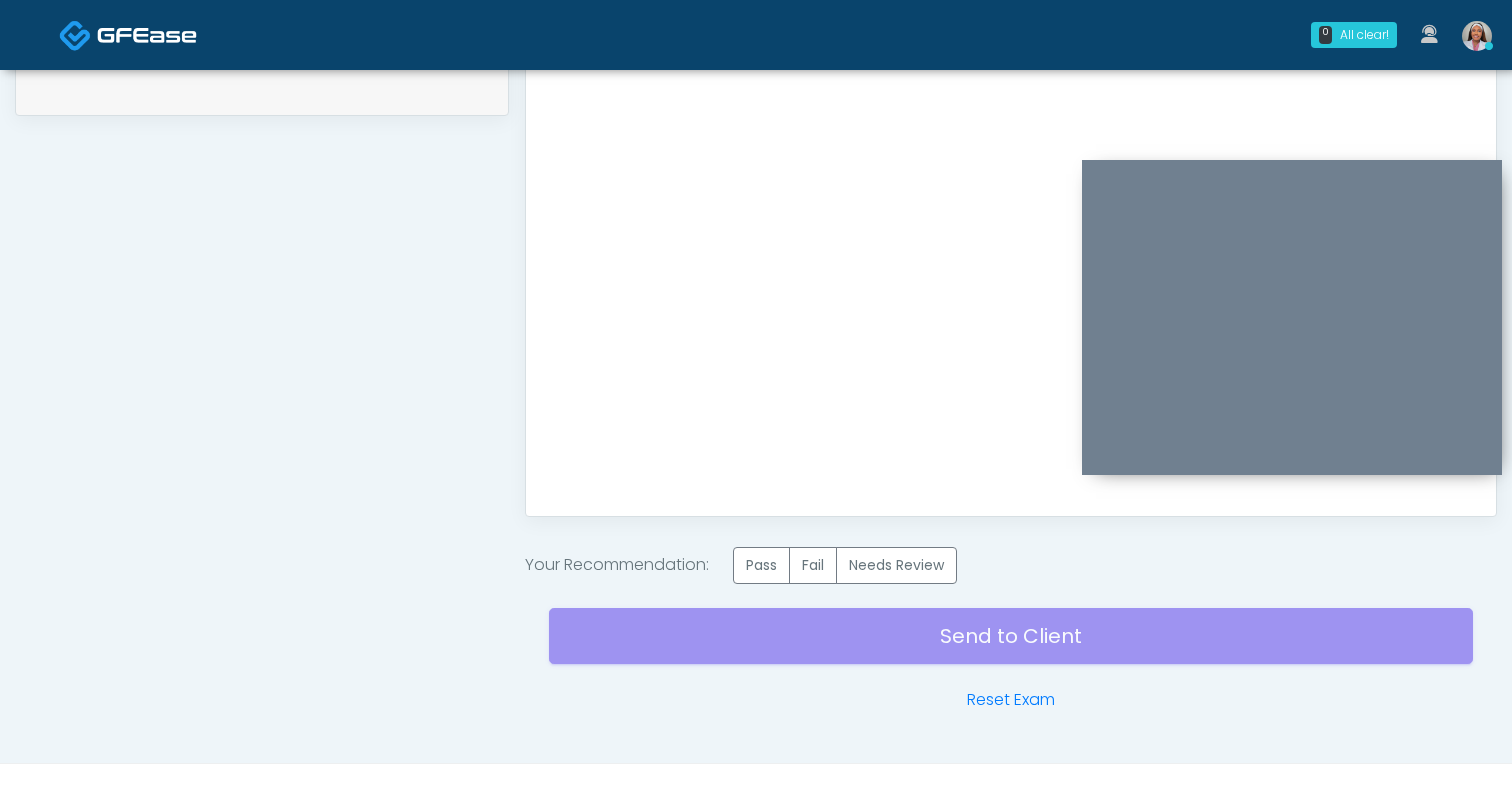 scroll, scrollTop: 0, scrollLeft: 0, axis: both 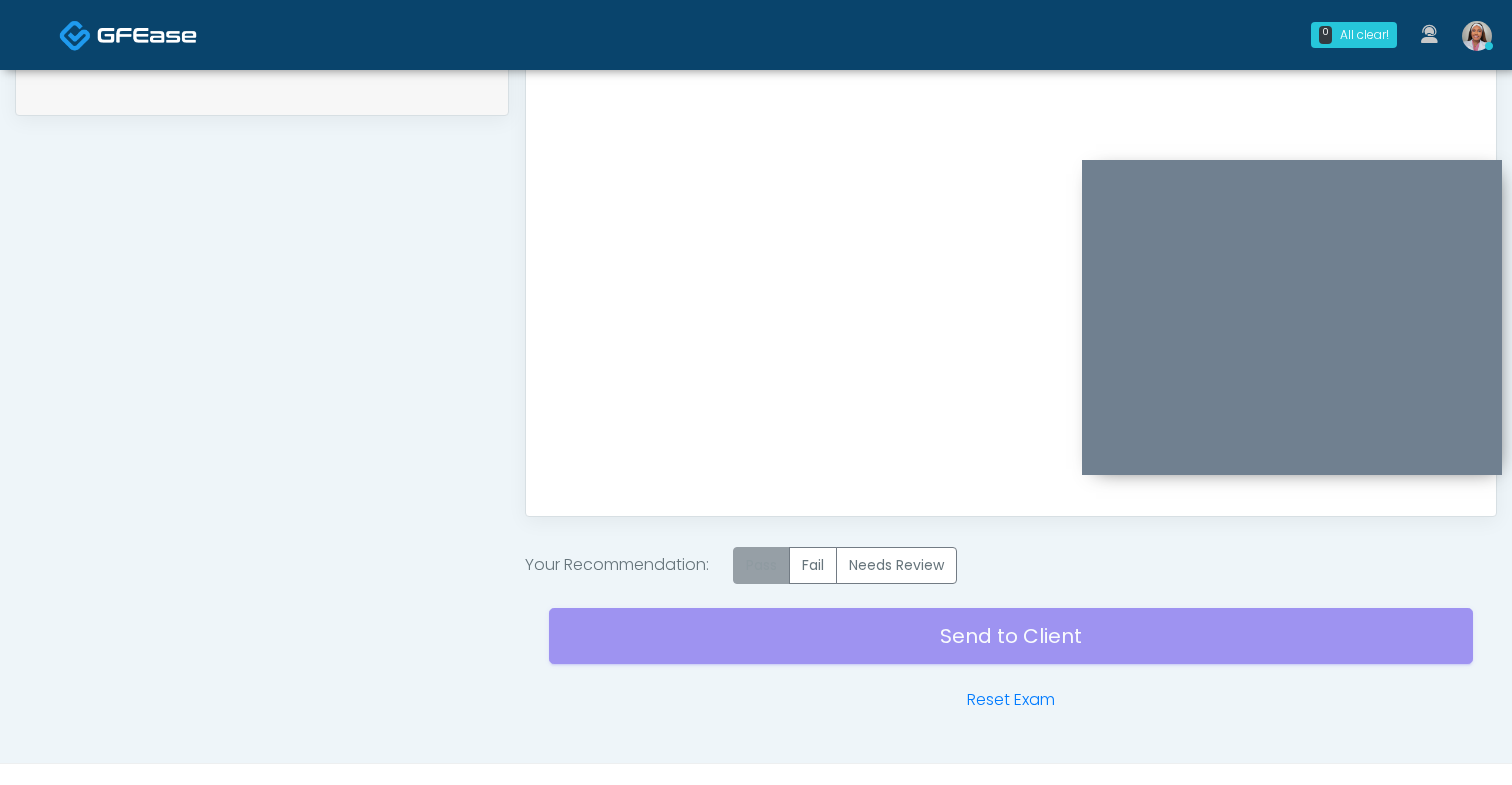 click on "Pass" at bounding box center [761, 565] 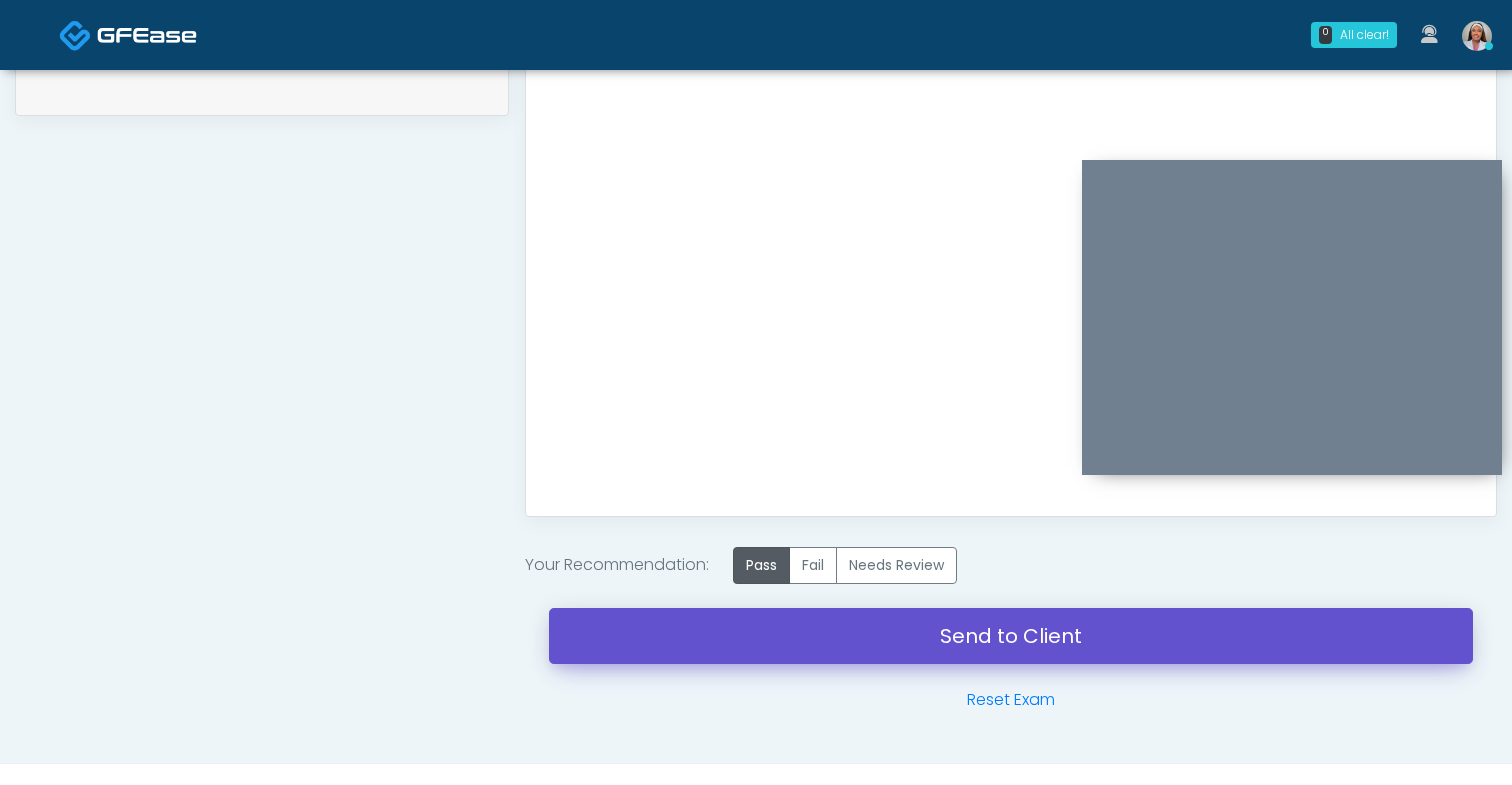 click on "Send to Client" at bounding box center (1011, 636) 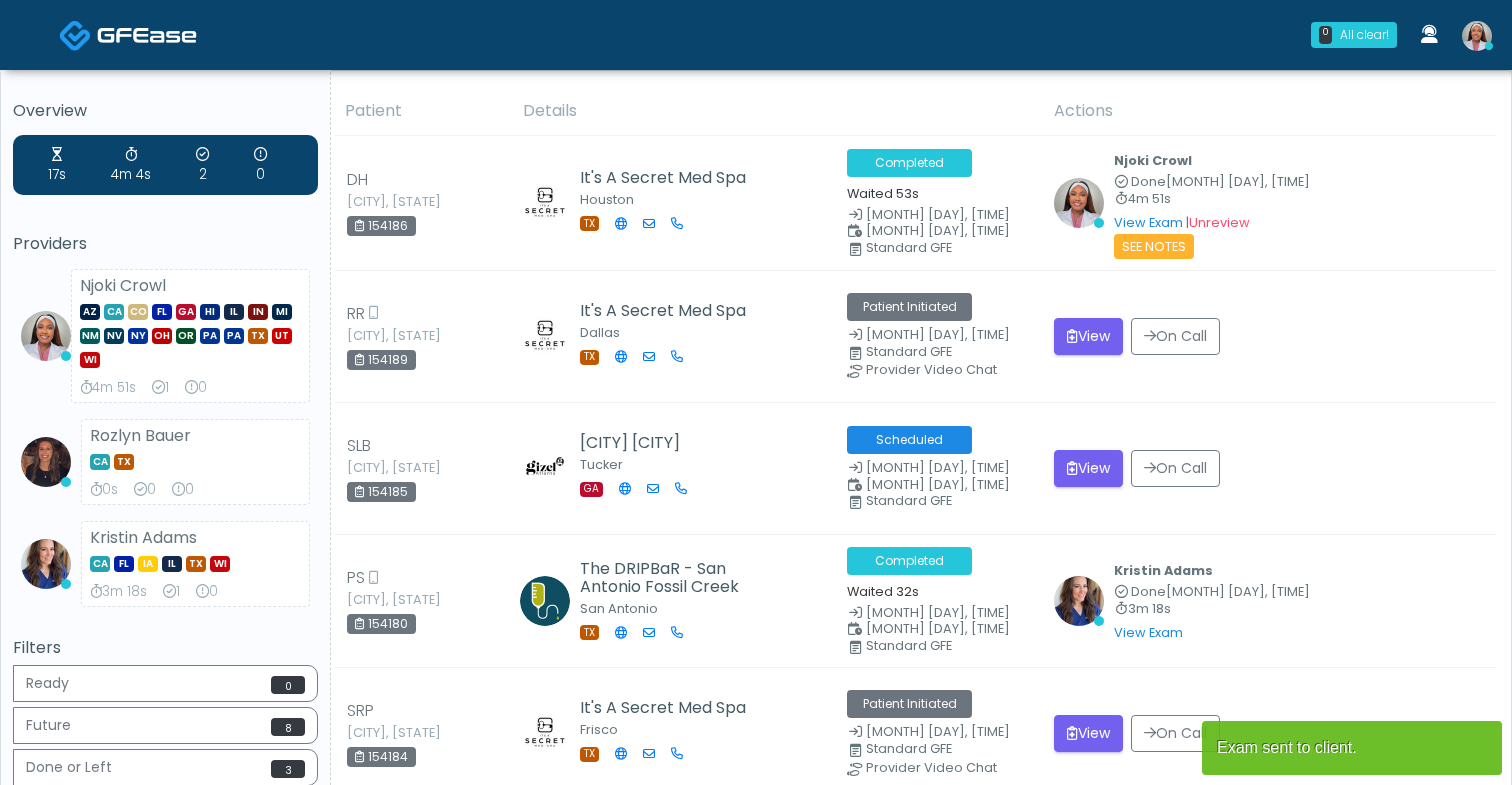 scroll, scrollTop: 0, scrollLeft: 0, axis: both 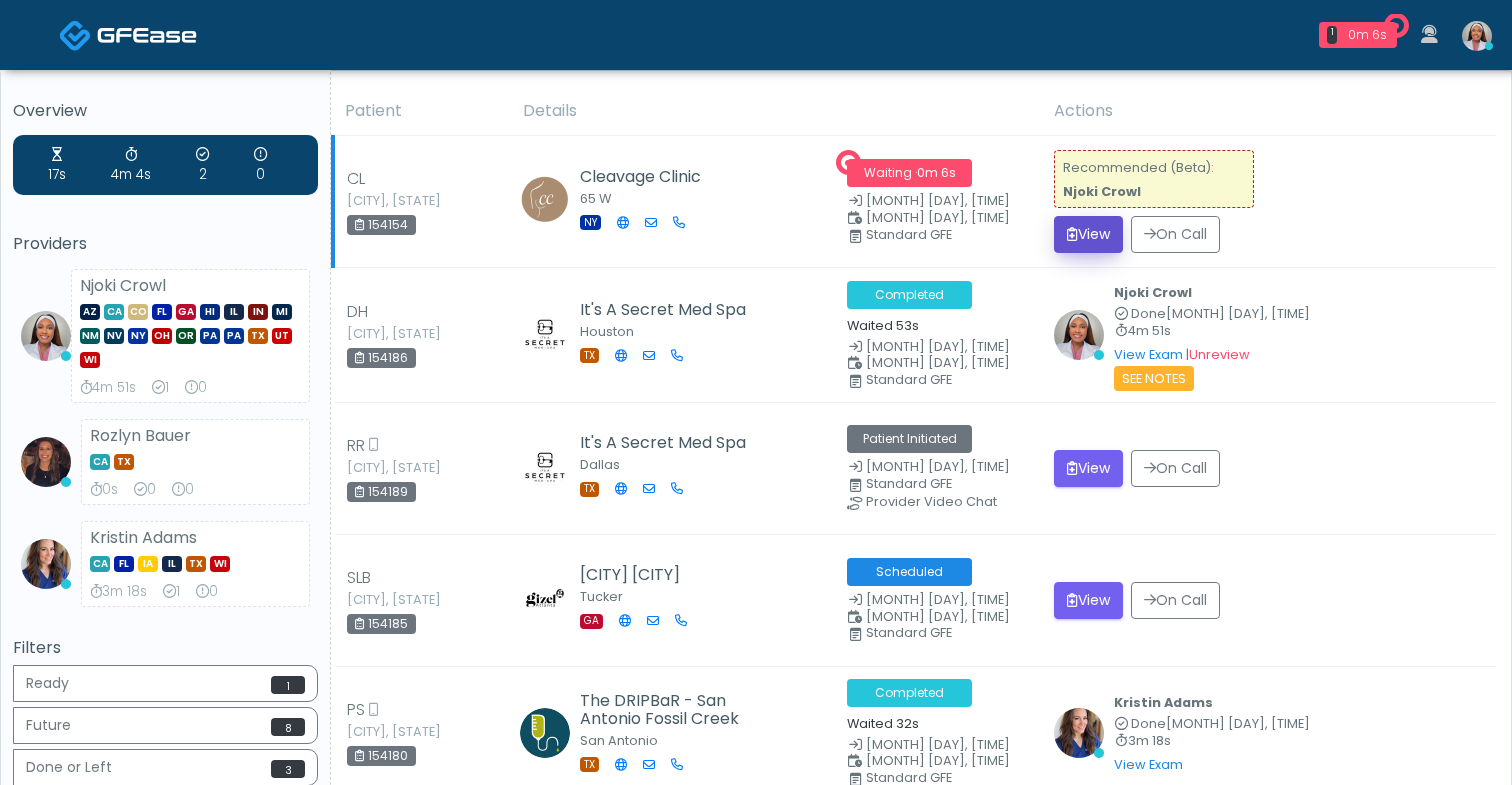 click on "View" at bounding box center [1088, 234] 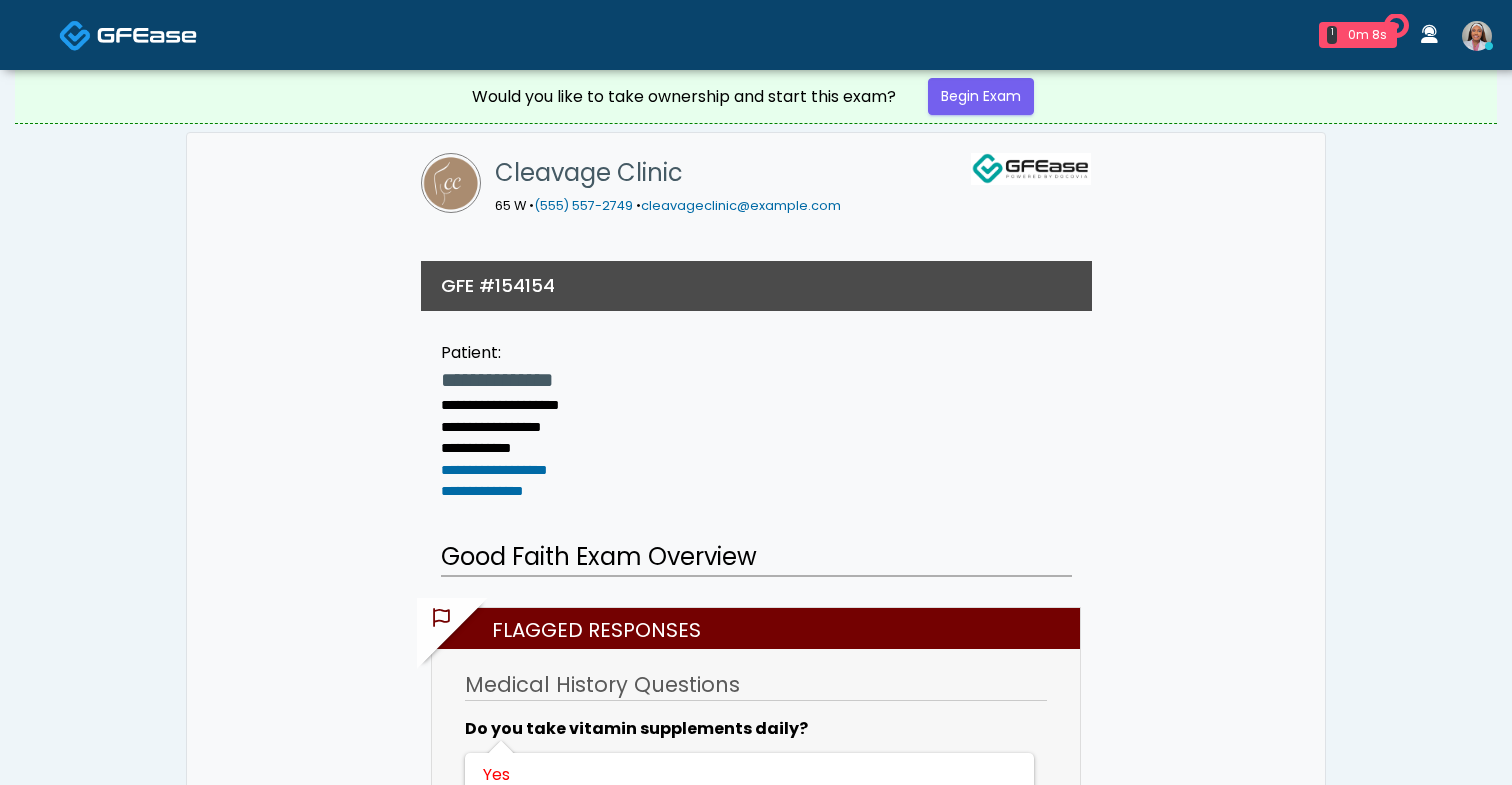 scroll, scrollTop: 0, scrollLeft: 0, axis: both 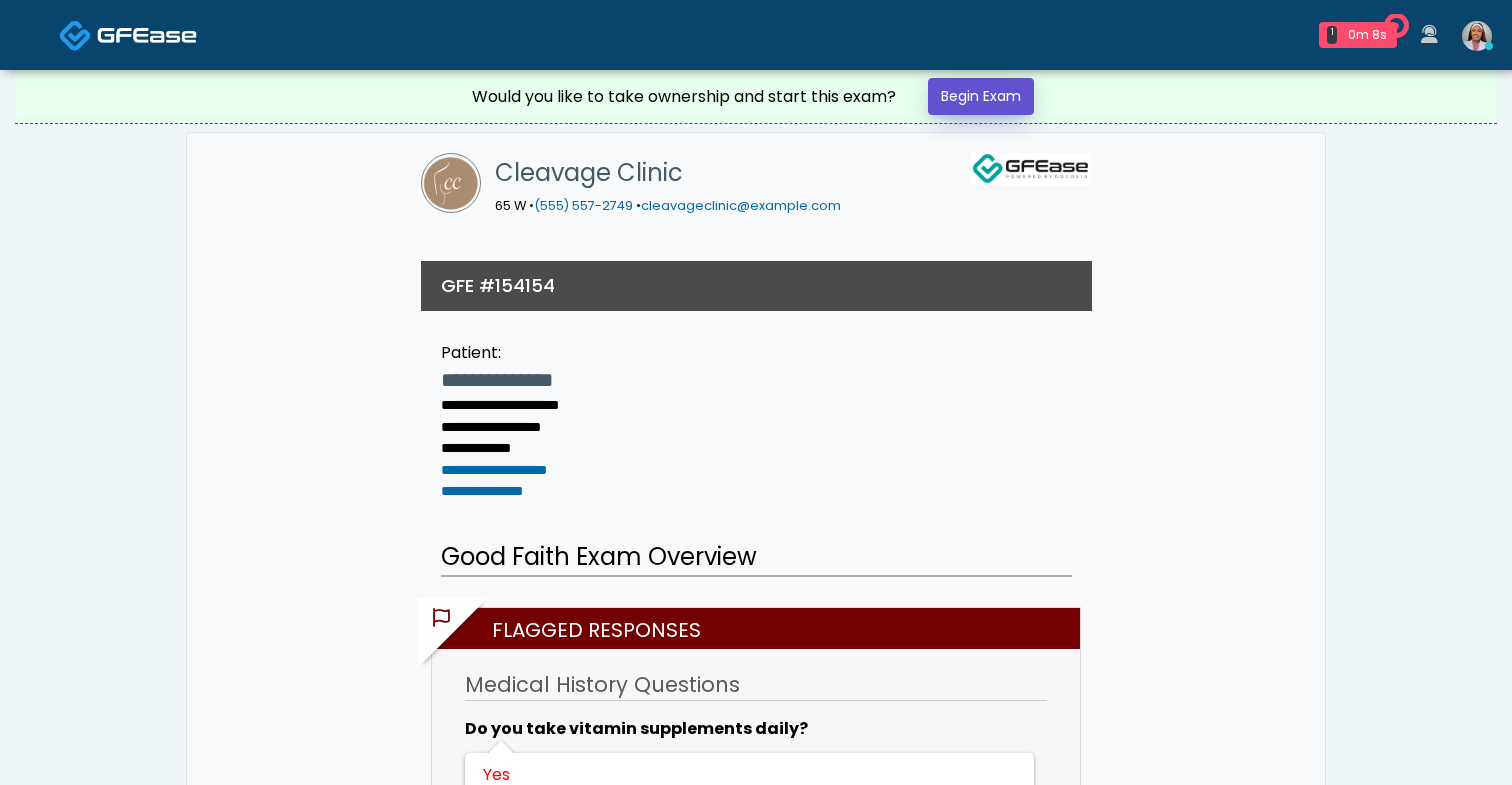 click on "Begin Exam" at bounding box center (981, 96) 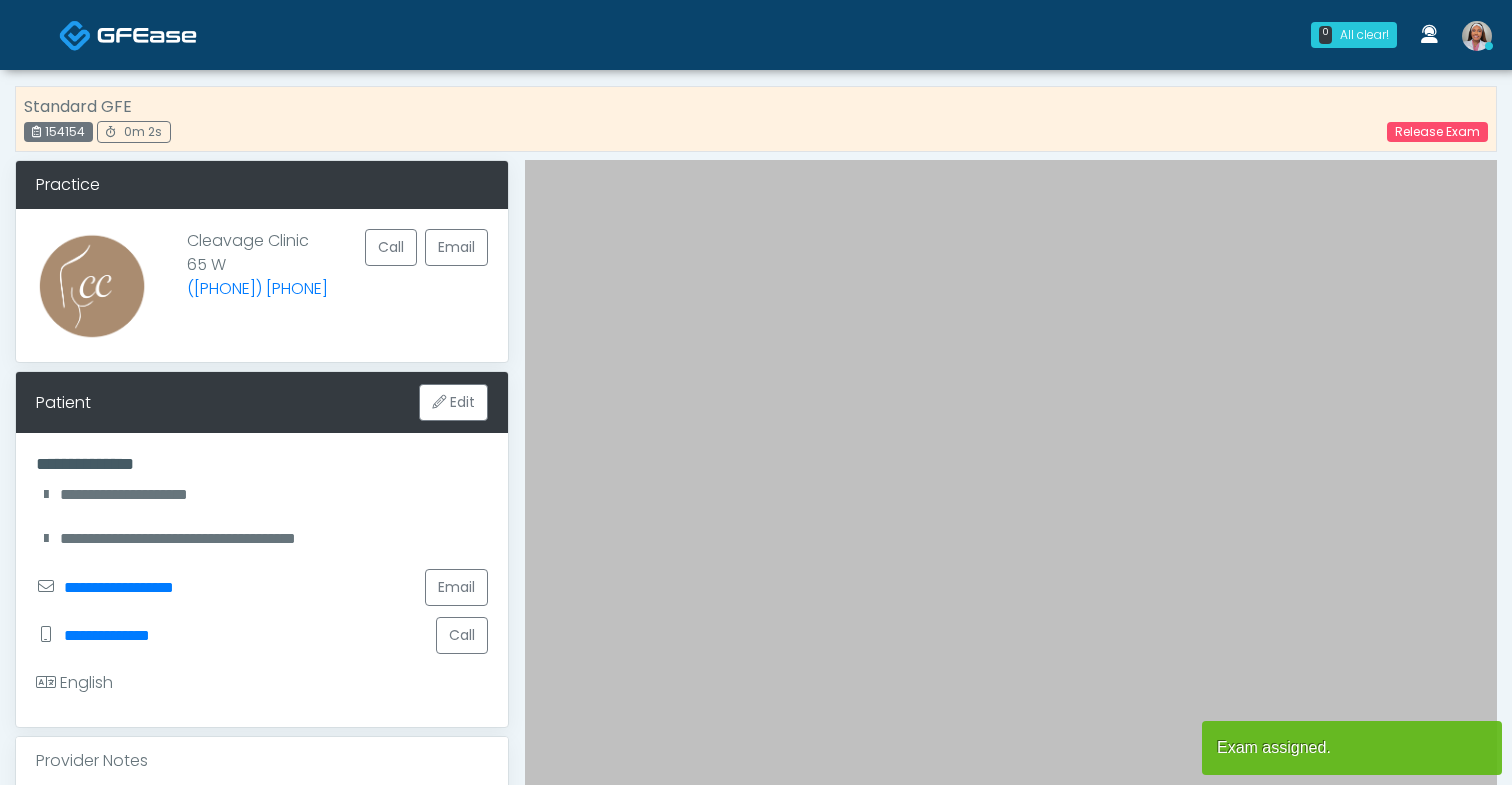 scroll, scrollTop: 0, scrollLeft: 0, axis: both 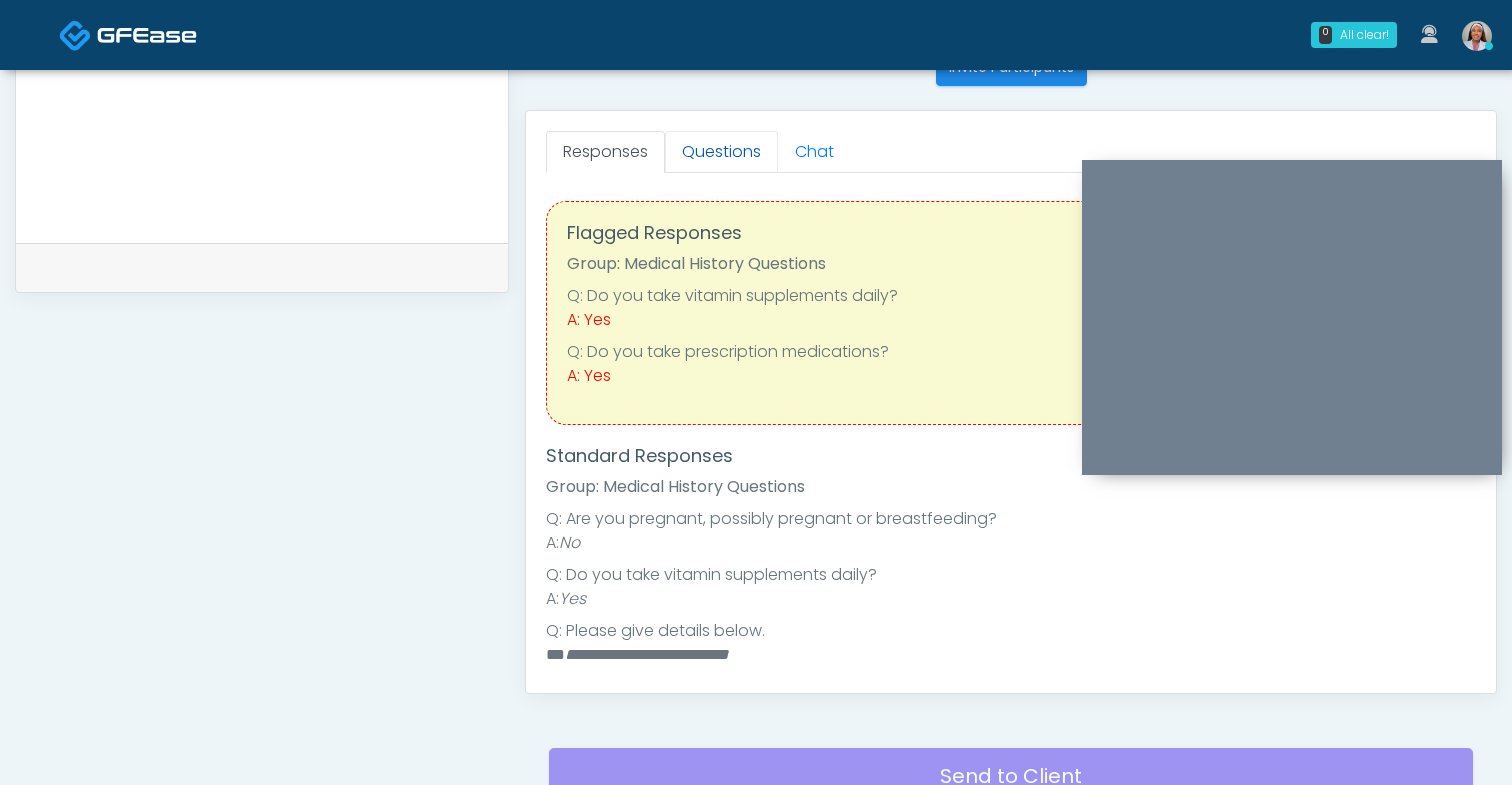 click on "Questions" at bounding box center [721, 152] 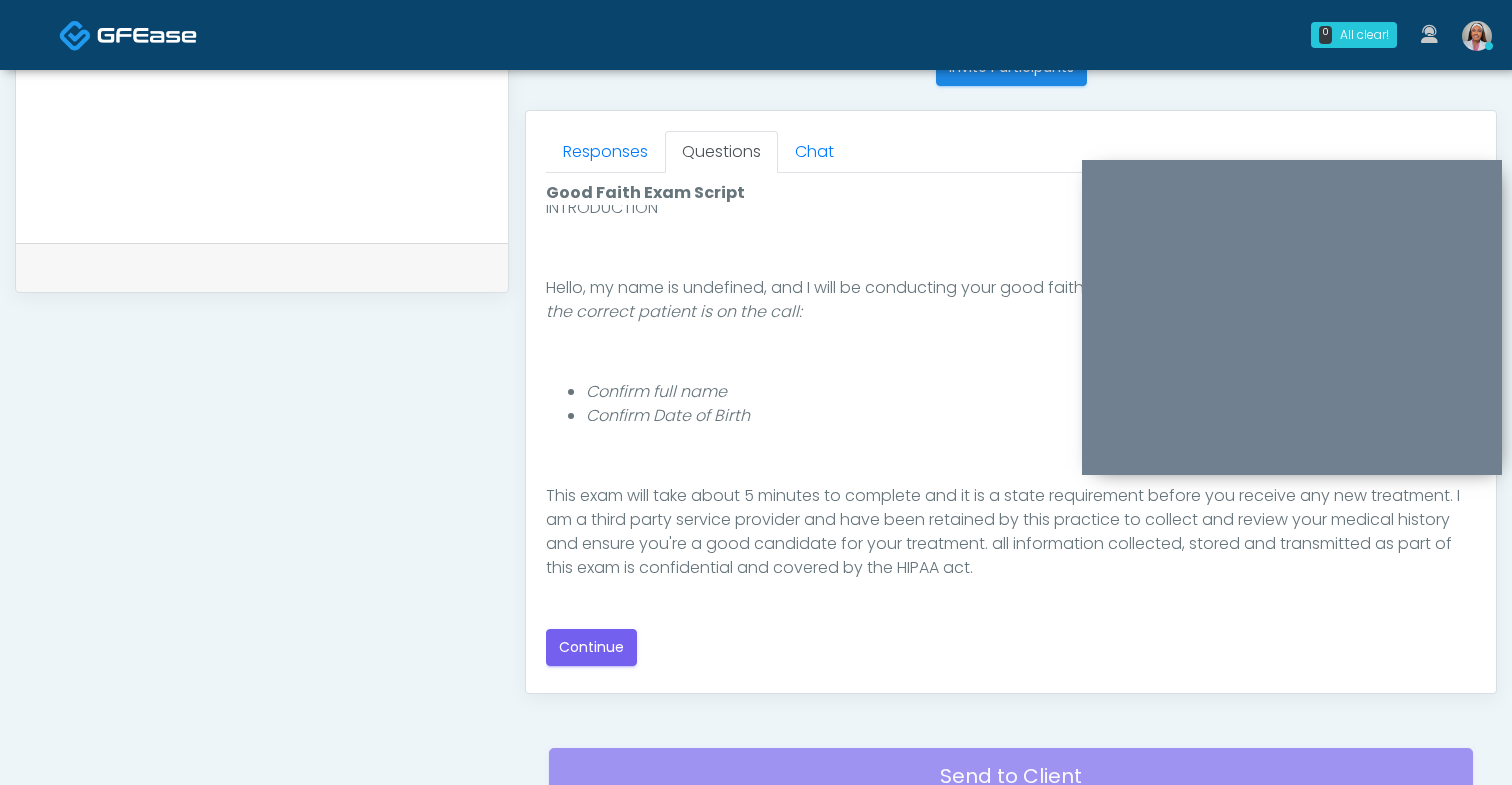 scroll, scrollTop: 184, scrollLeft: 0, axis: vertical 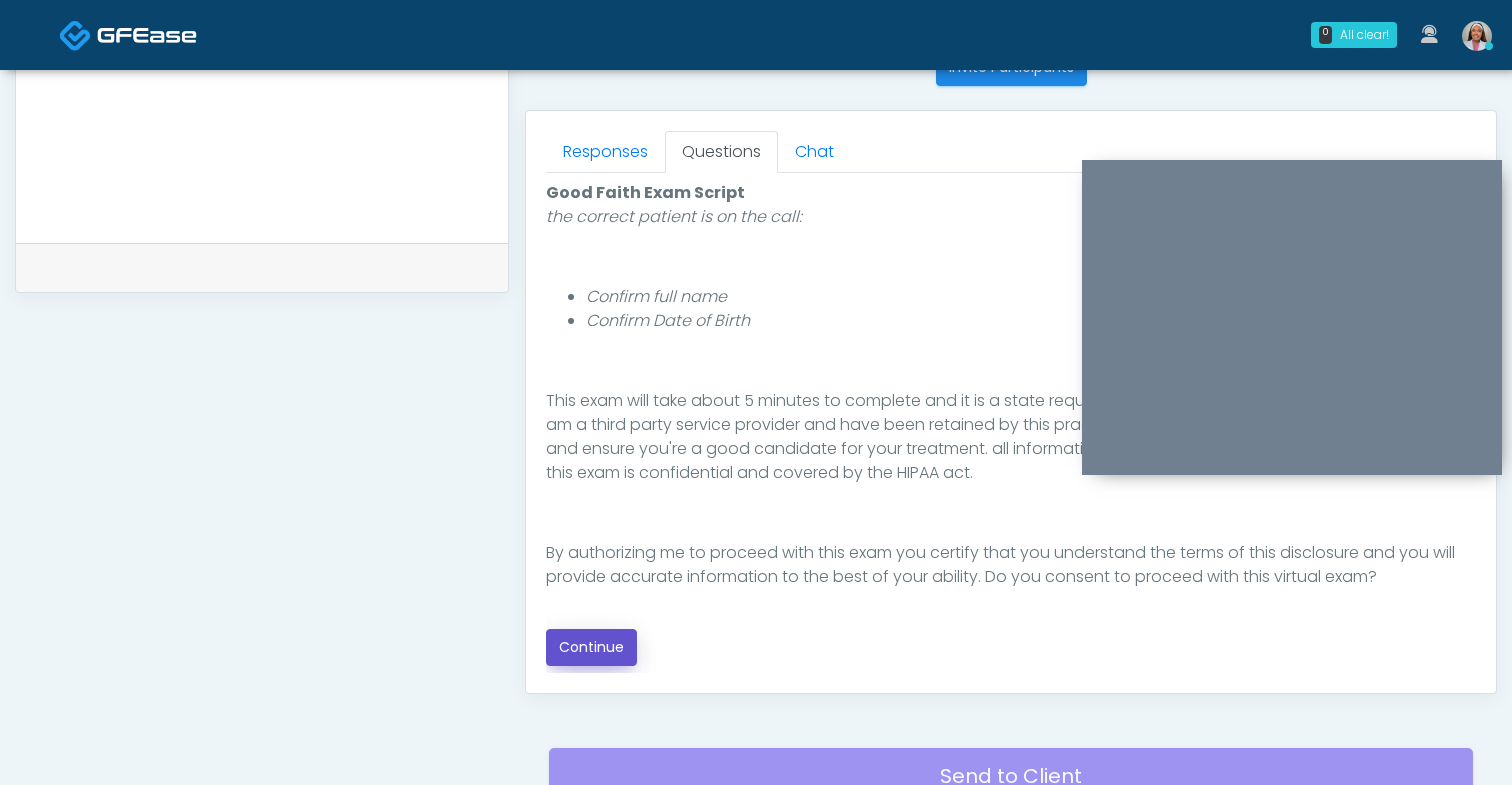 click on "Continue" at bounding box center (591, 647) 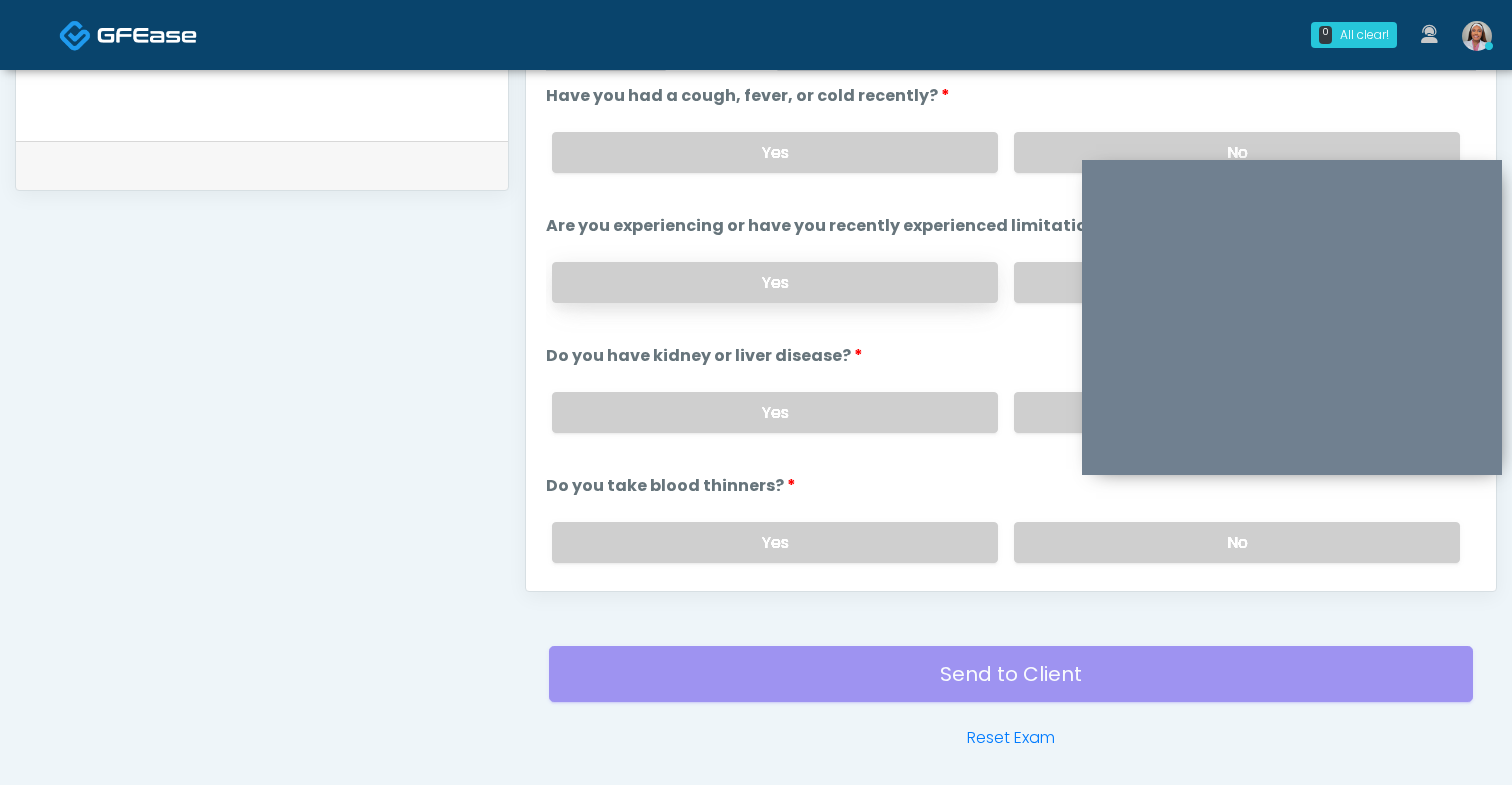 scroll, scrollTop: 906, scrollLeft: 0, axis: vertical 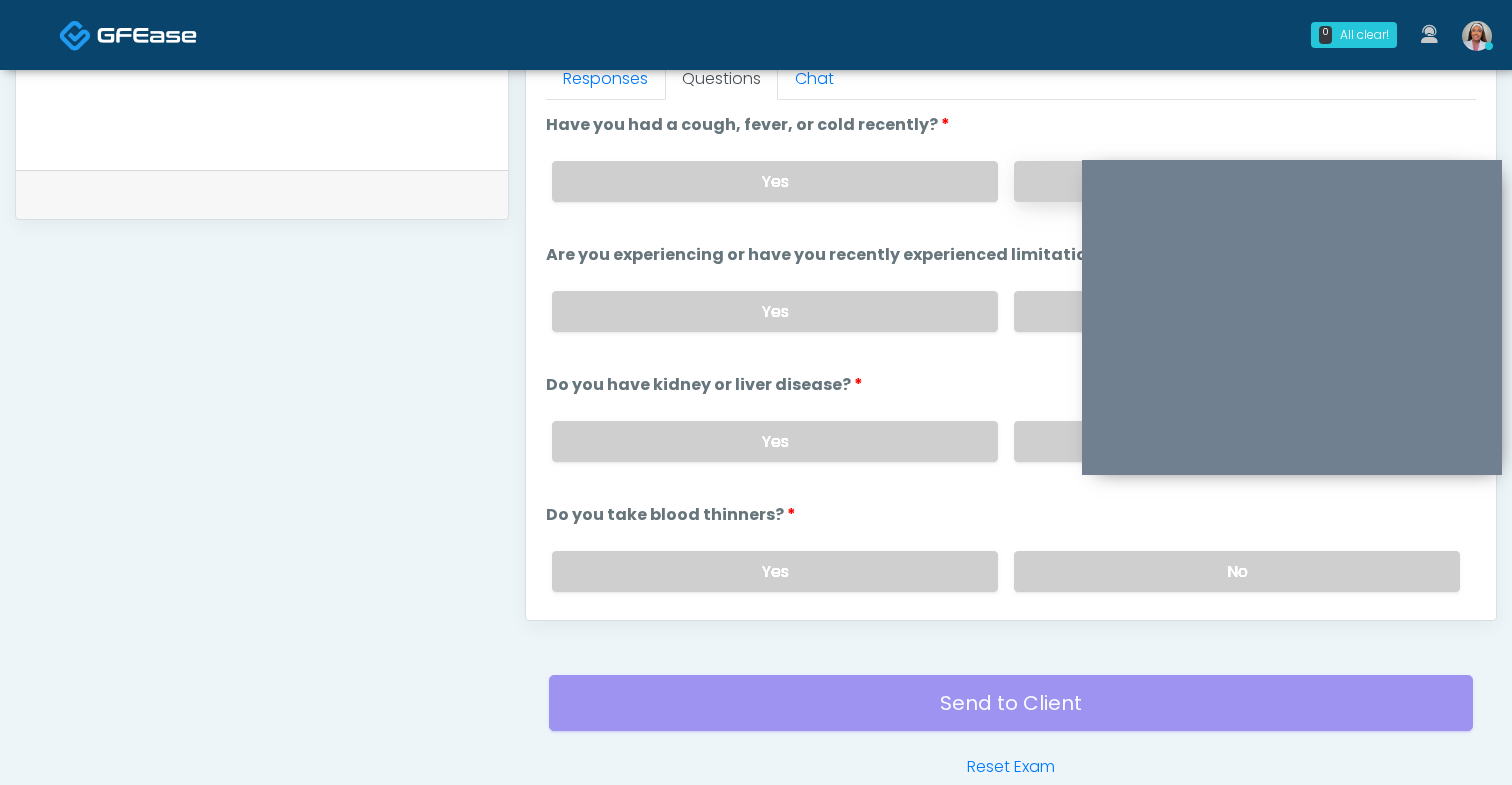 click on "No" at bounding box center [1237, 181] 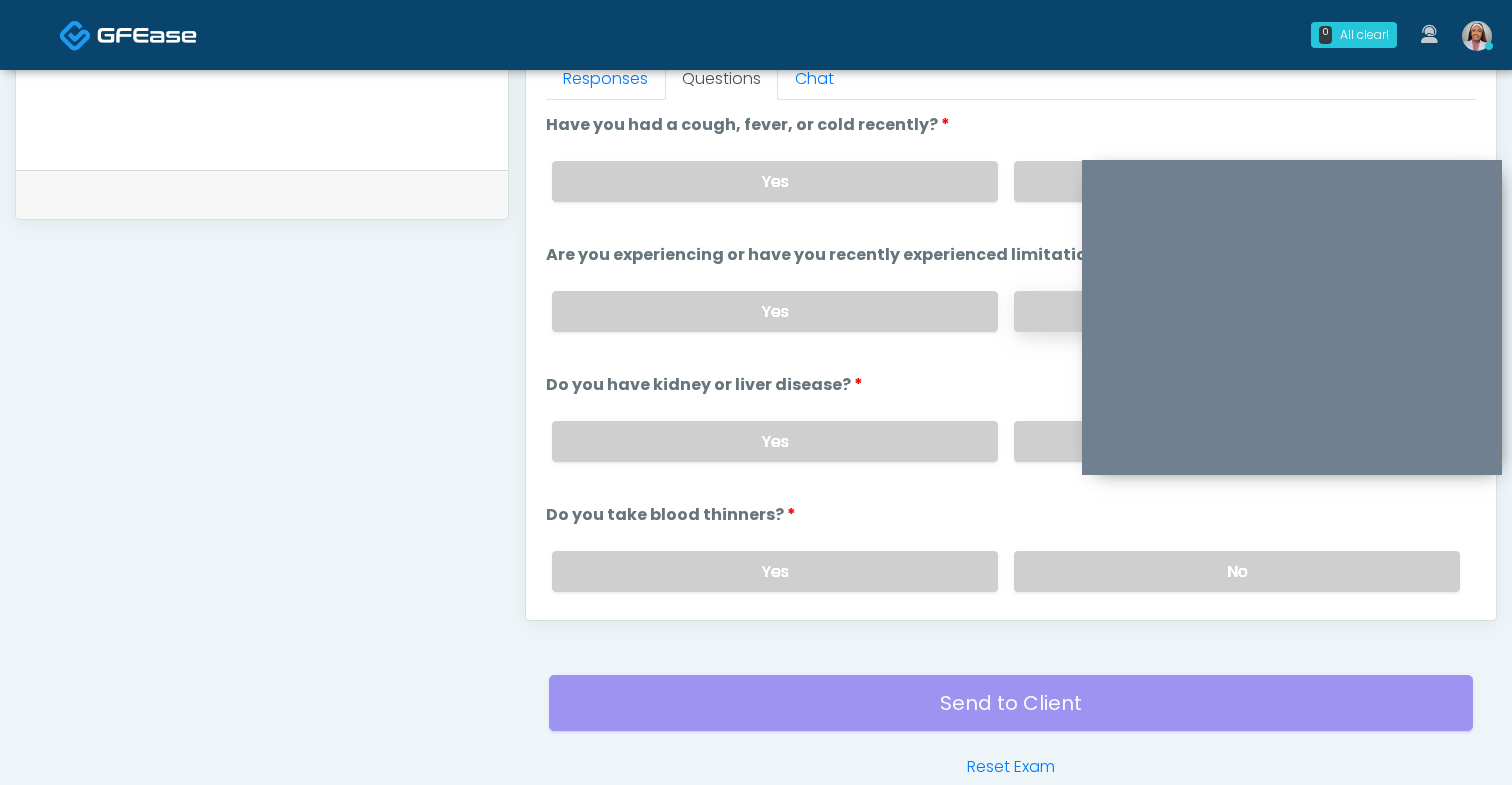 click on "No" at bounding box center (1237, 311) 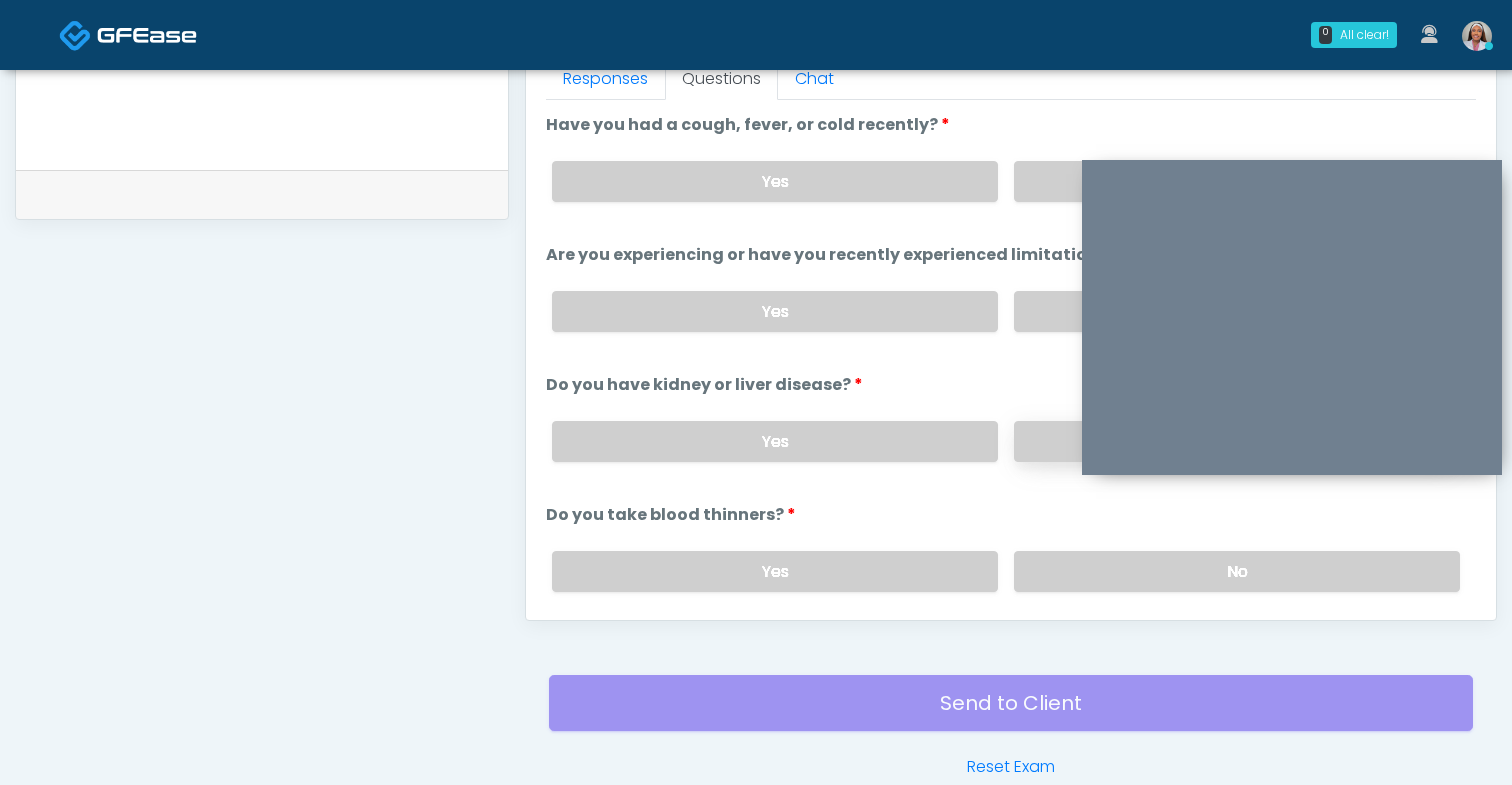 click on "No" at bounding box center (1237, 441) 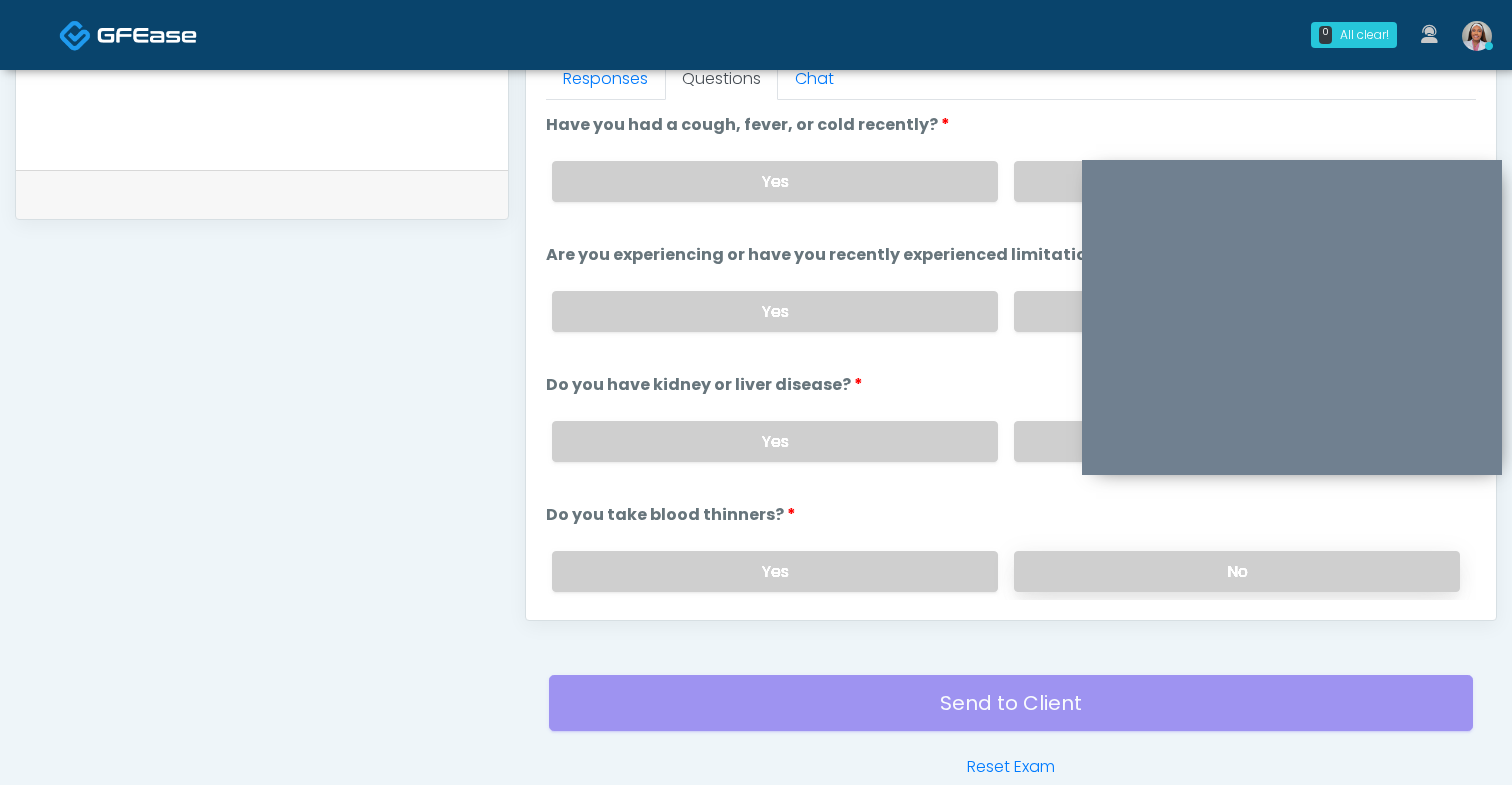 click on "No" at bounding box center (1237, 571) 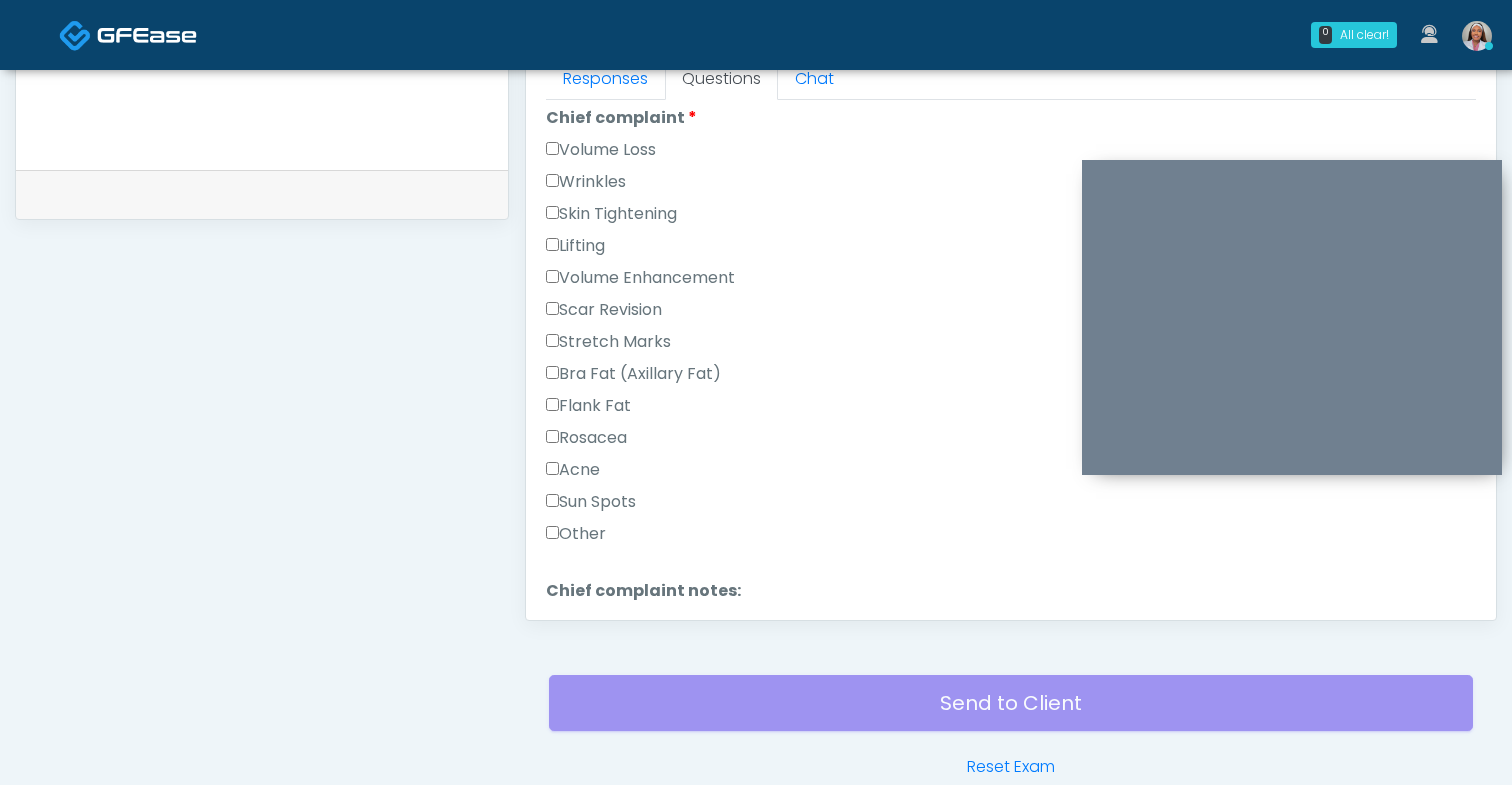 scroll, scrollTop: 503, scrollLeft: 0, axis: vertical 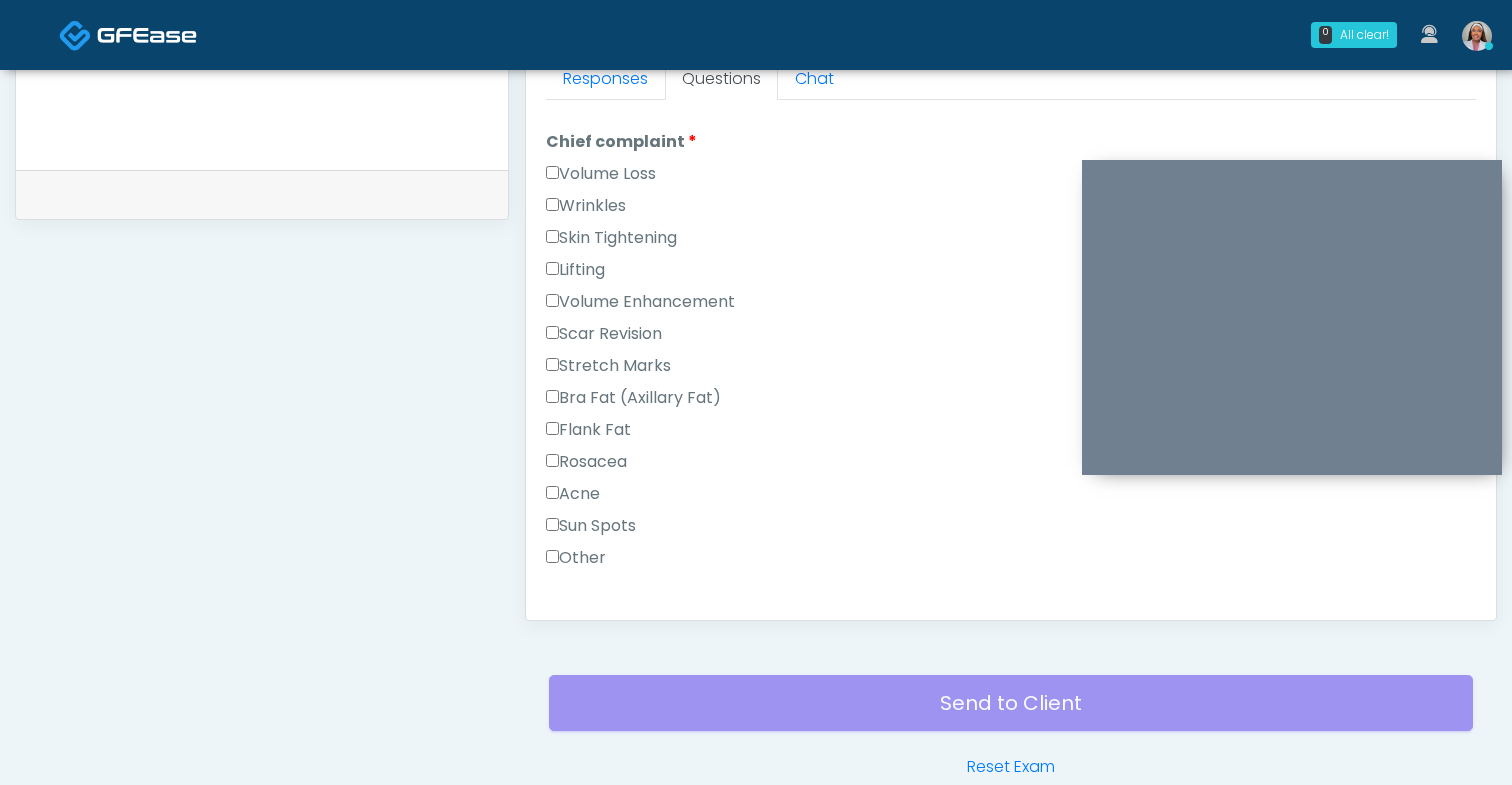 click on "Volume Loss" at bounding box center (601, 174) 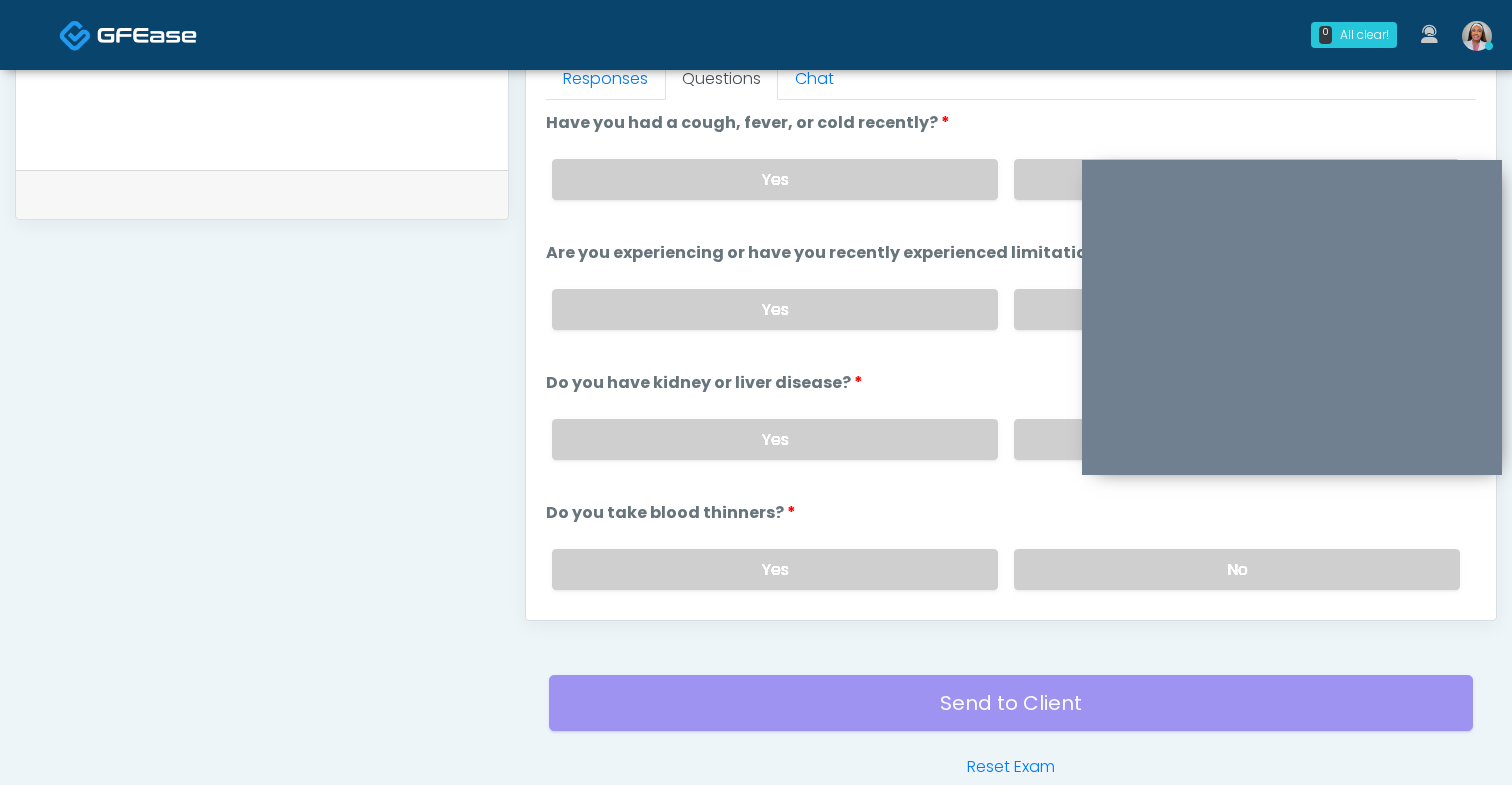 scroll, scrollTop: 0, scrollLeft: 0, axis: both 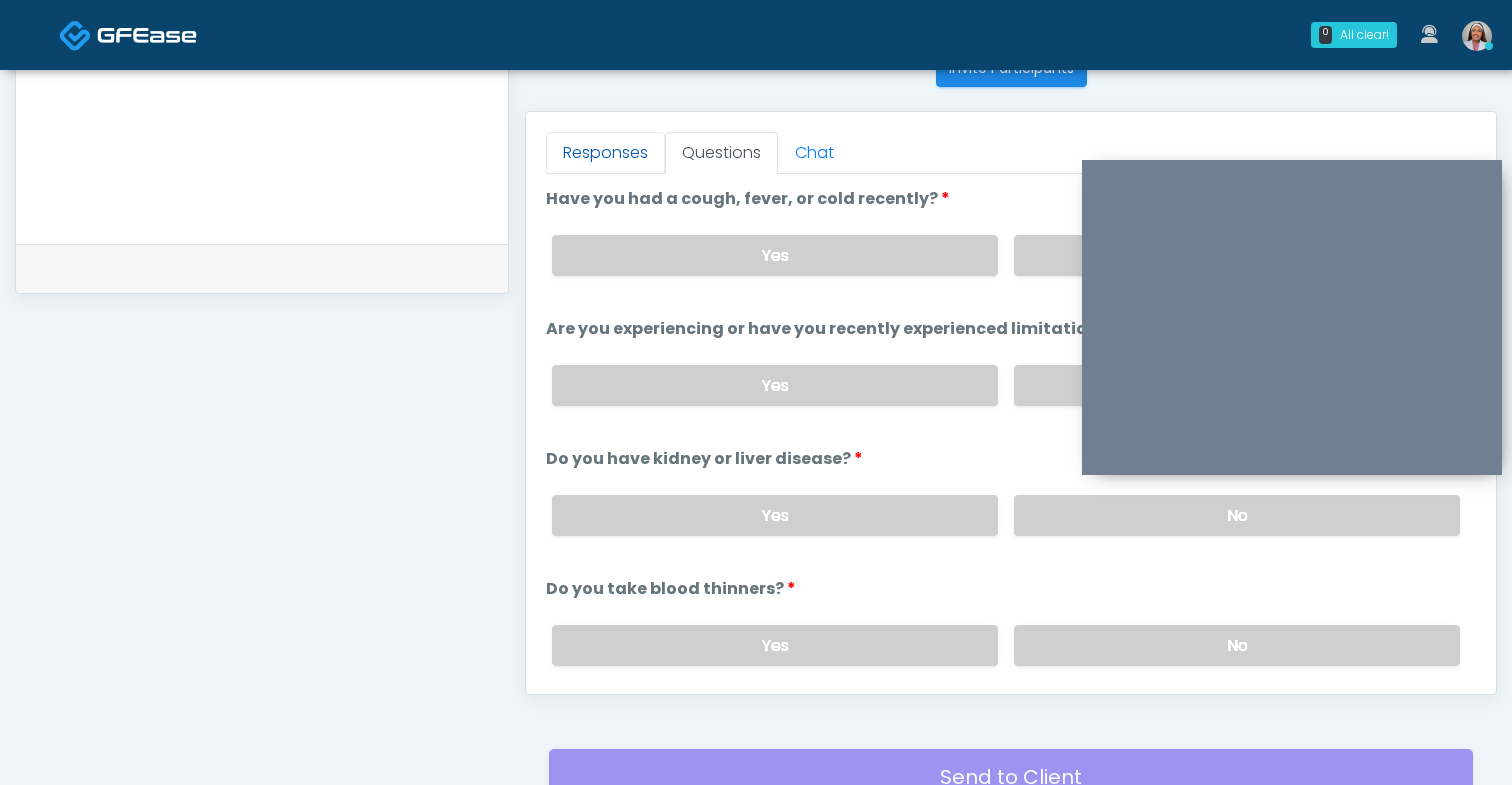 click on "Responses" at bounding box center (605, 153) 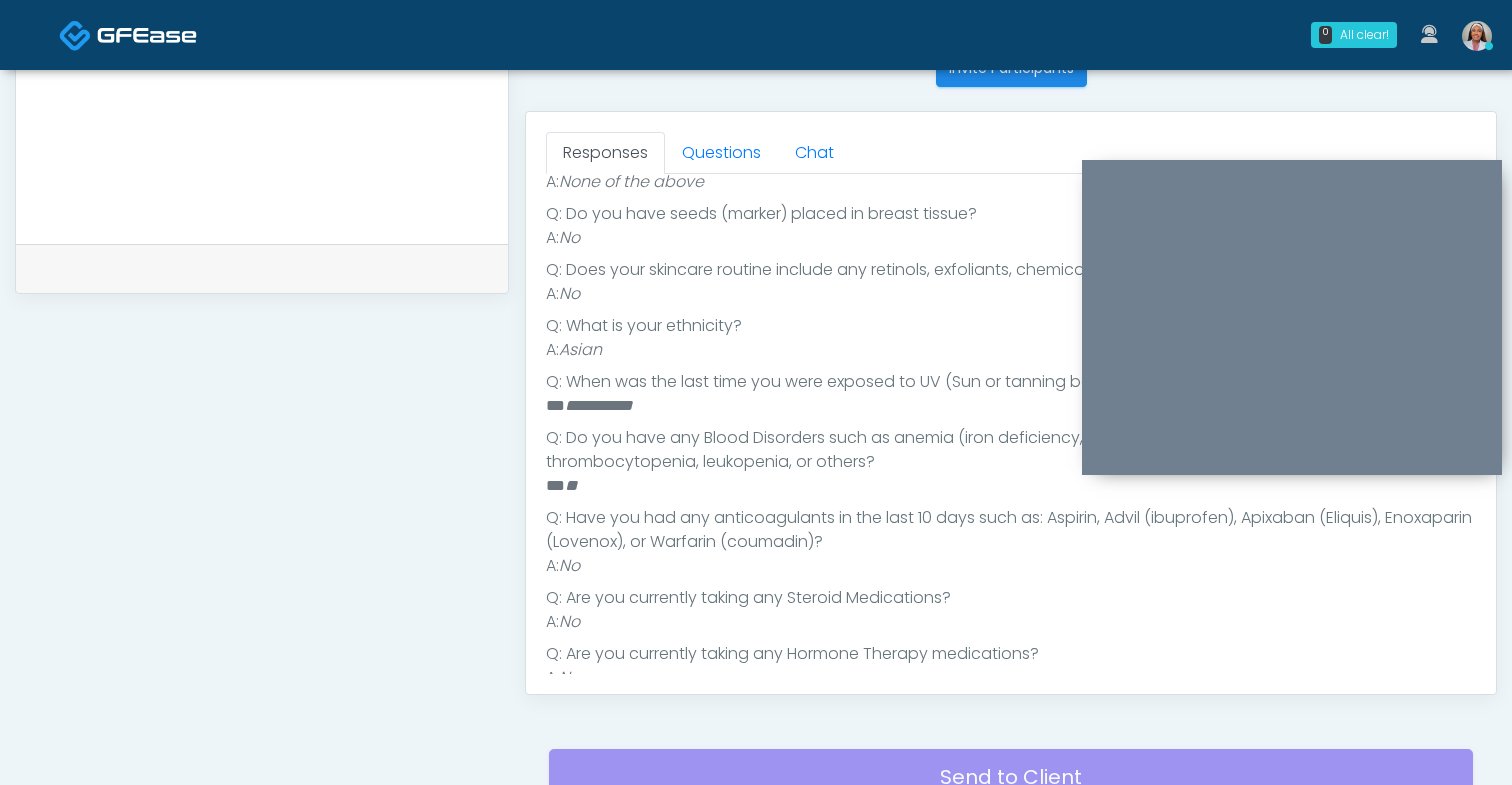 scroll, scrollTop: 1202, scrollLeft: 0, axis: vertical 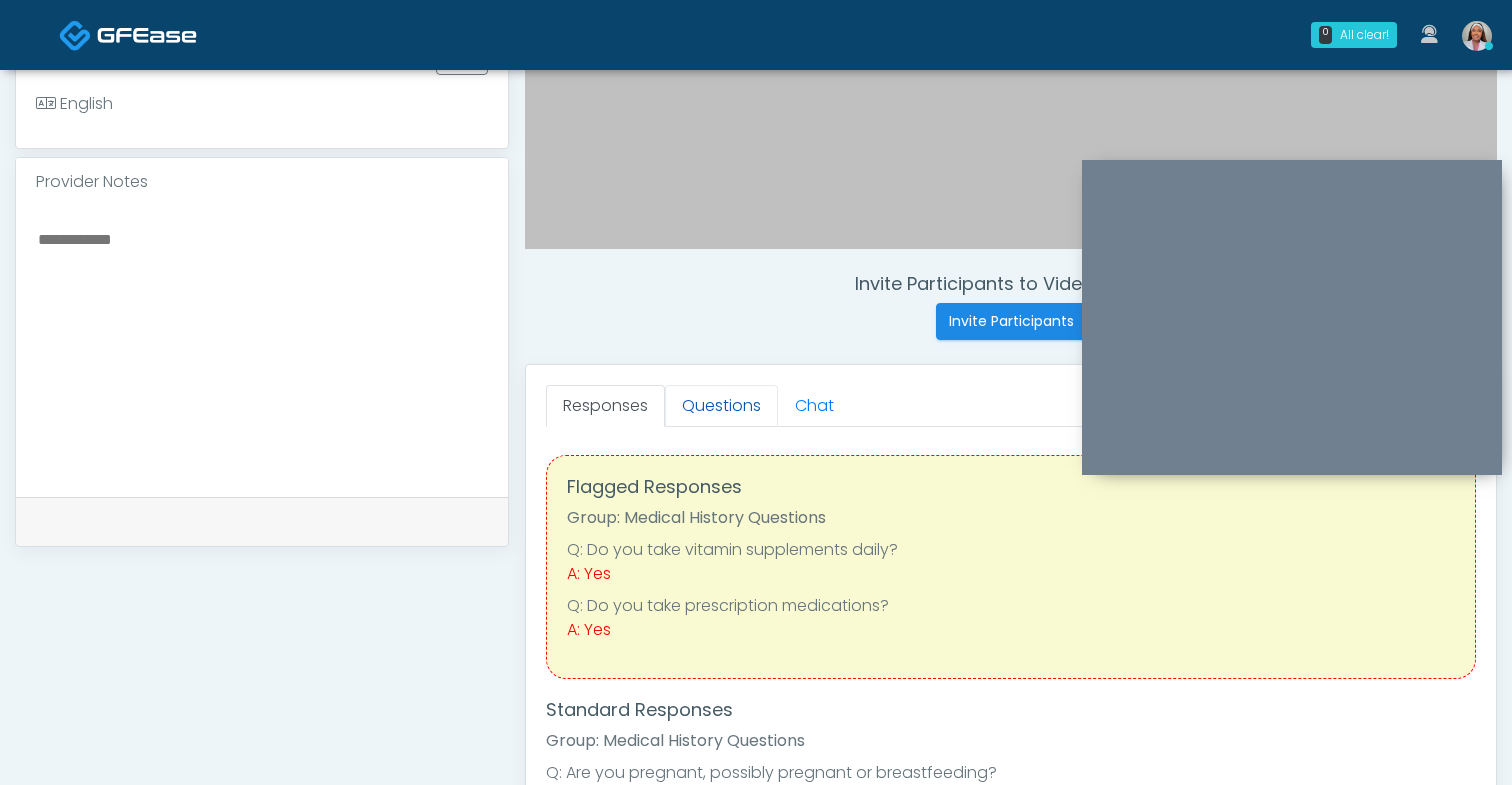 click on "Questions" at bounding box center [721, 406] 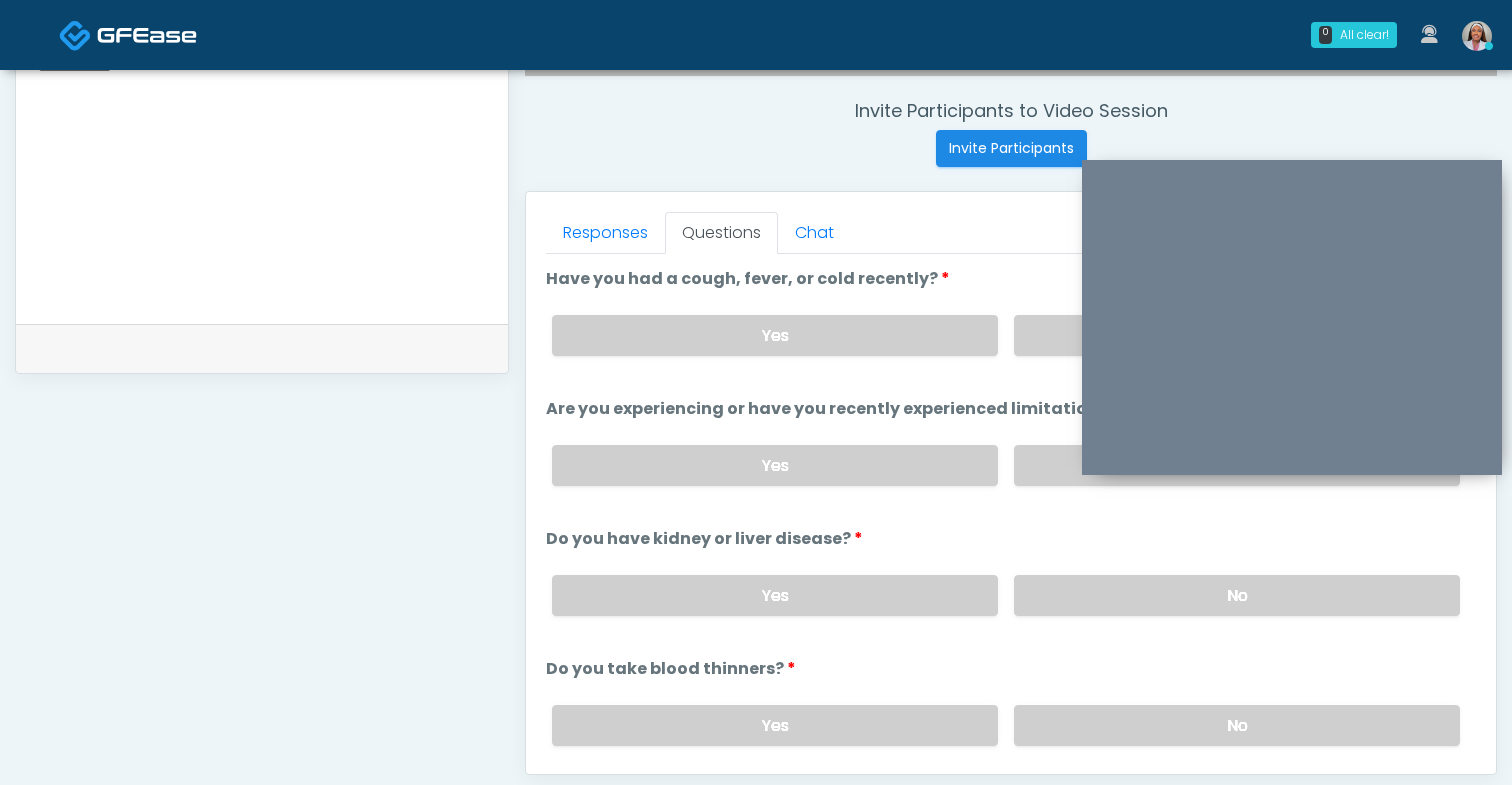 scroll, scrollTop: 1010, scrollLeft: 0, axis: vertical 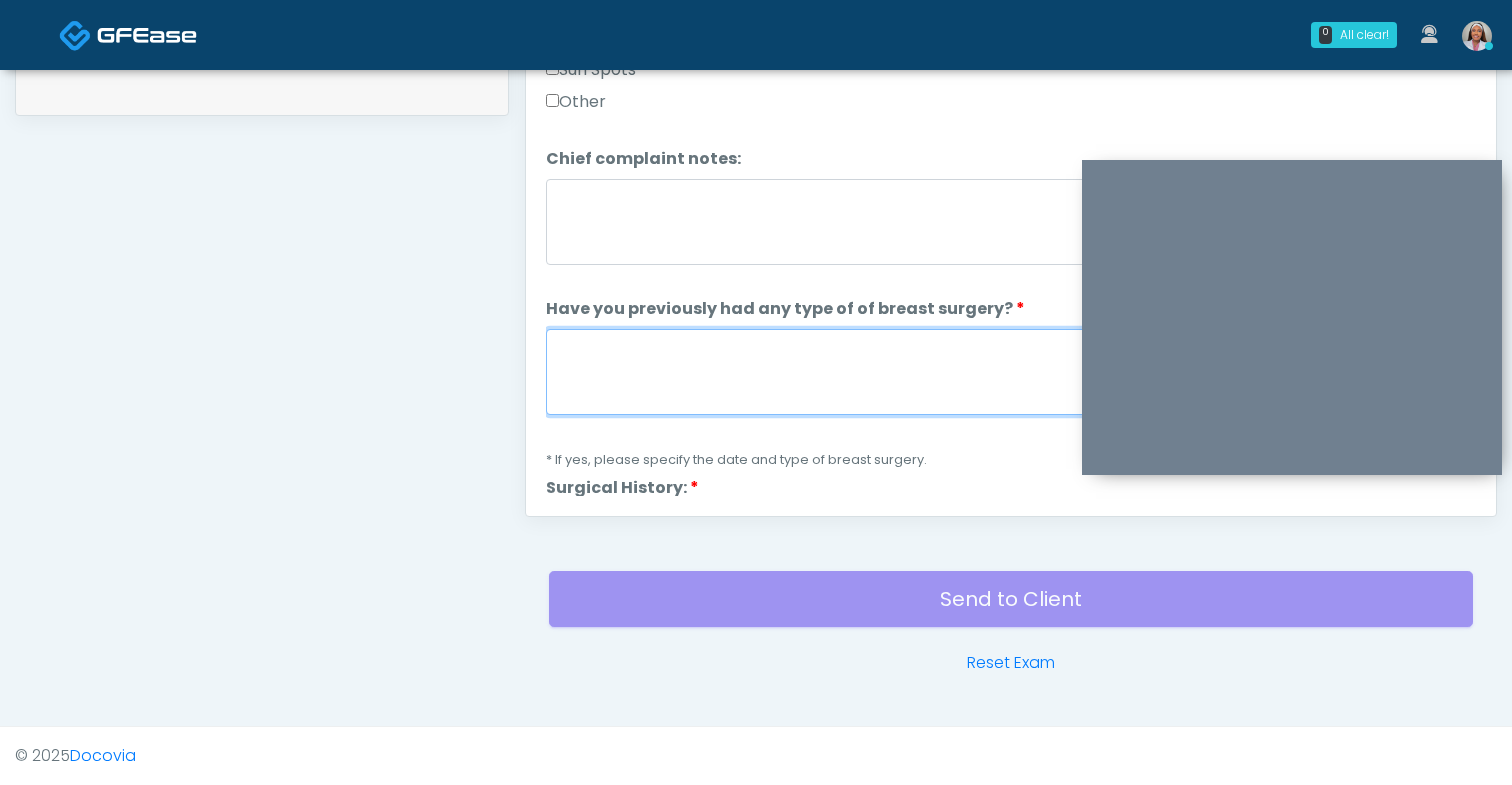 click on "Have you previously had any type of of breast surgery?" at bounding box center (1011, 372) 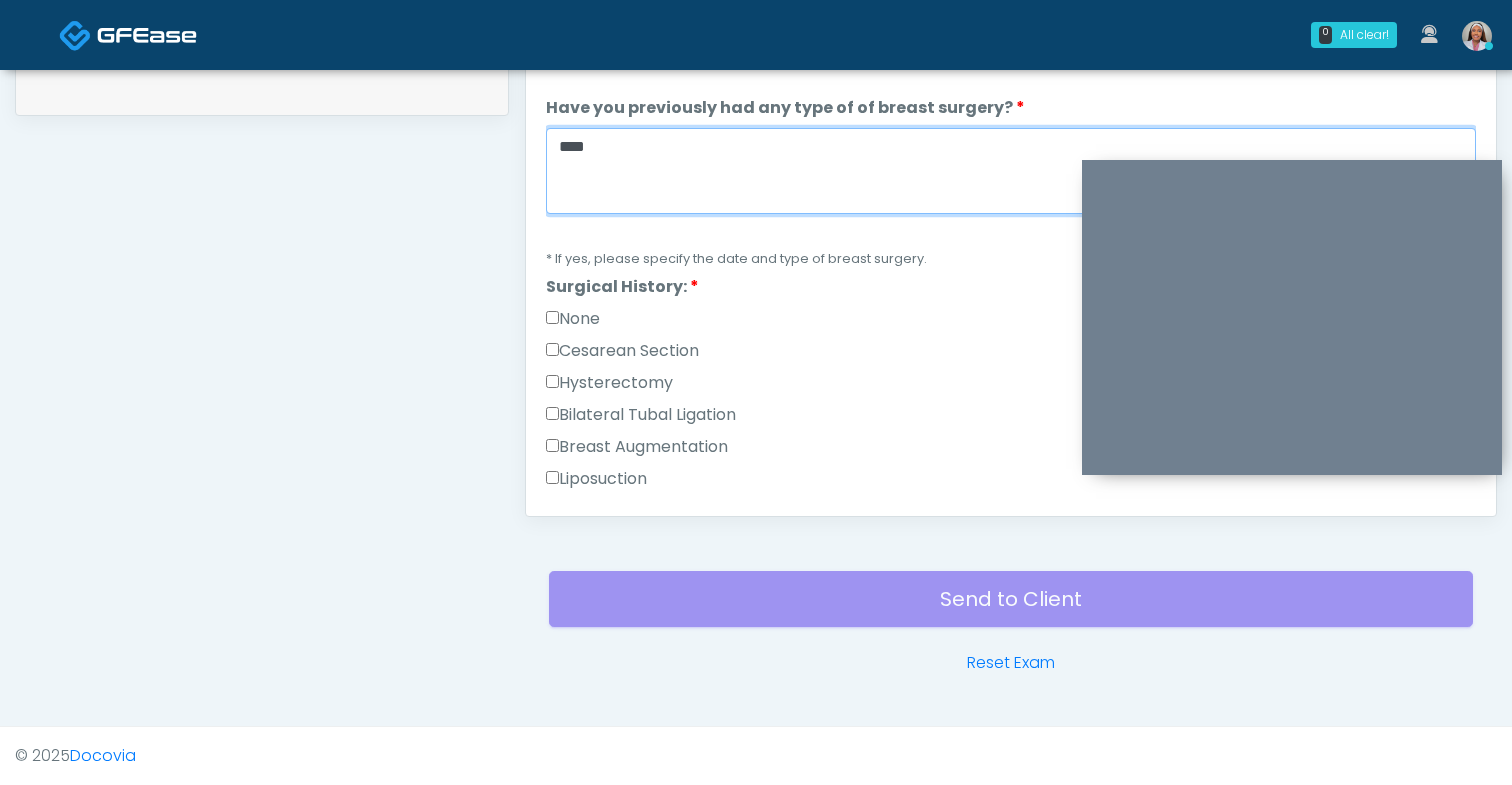 scroll, scrollTop: 1057, scrollLeft: 0, axis: vertical 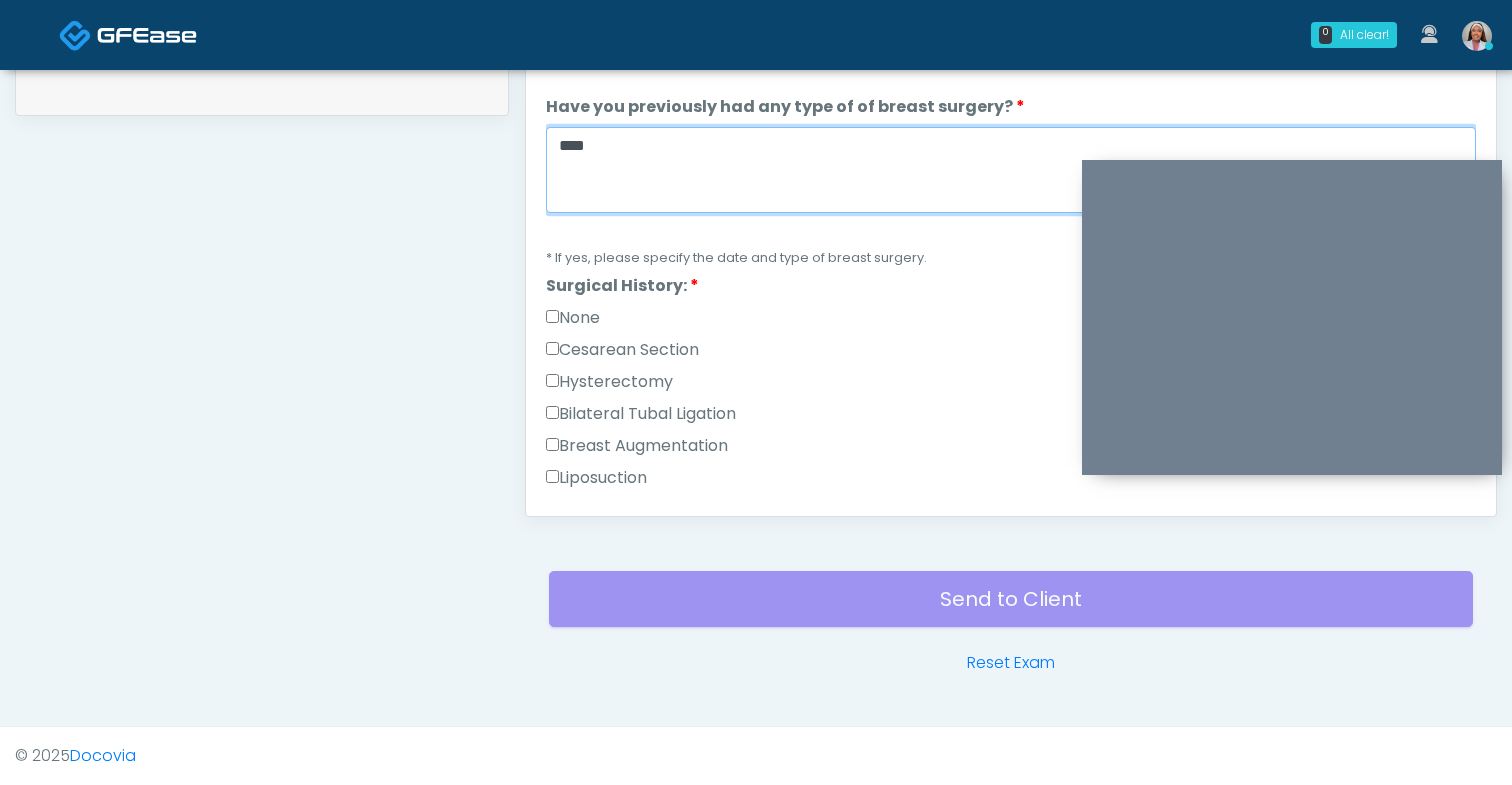 type on "****" 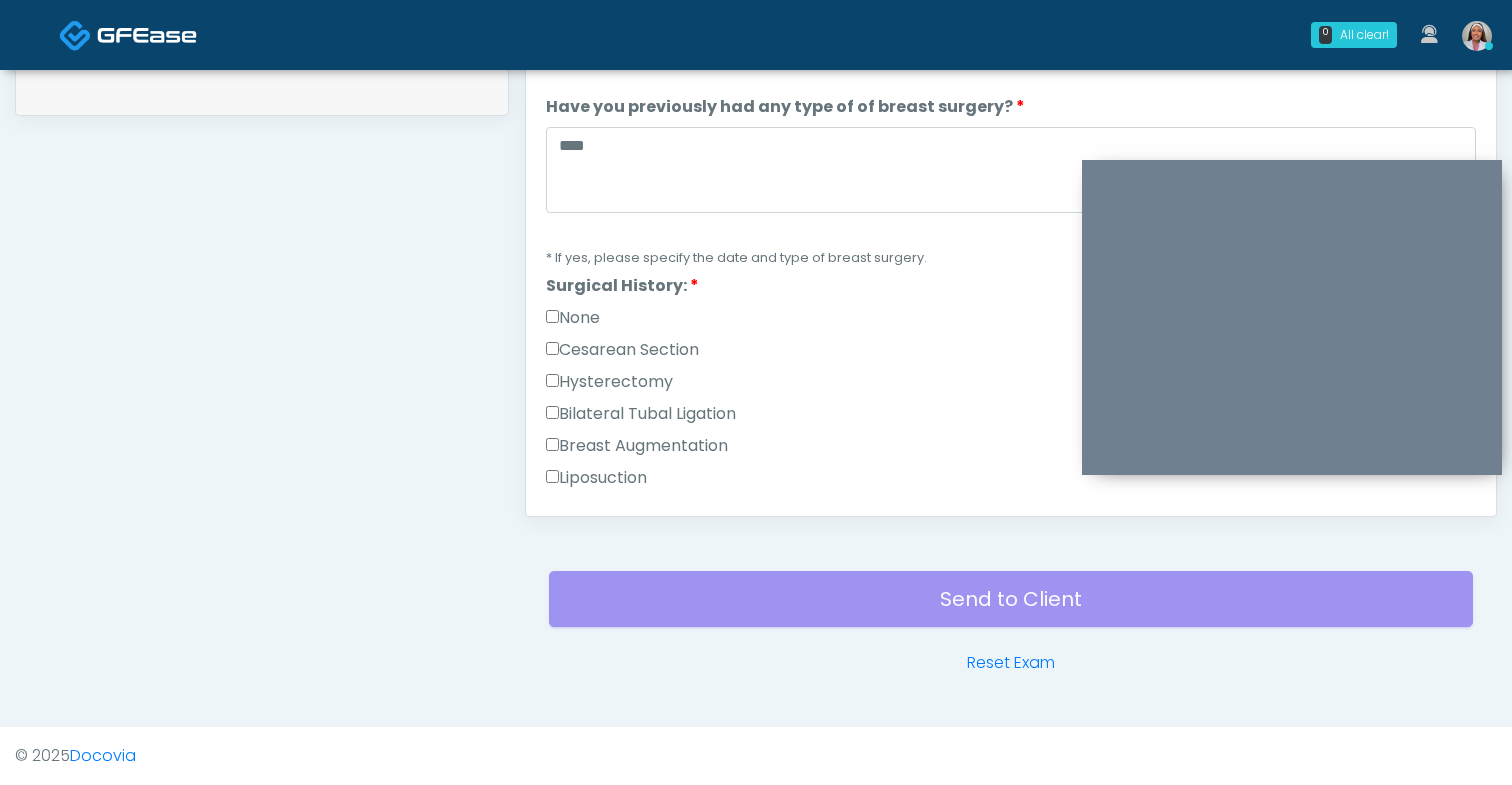 click on "None" at bounding box center [573, 318] 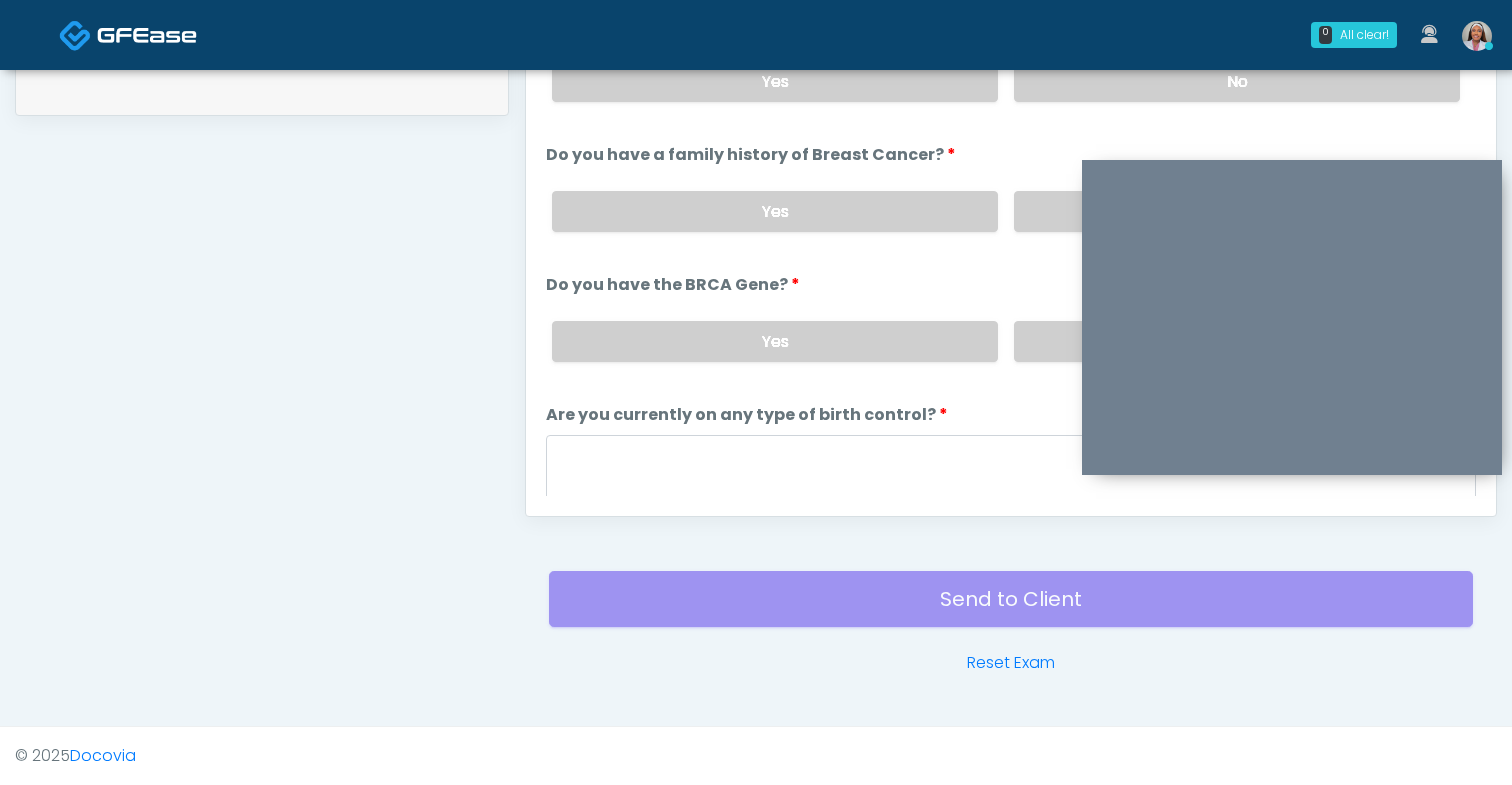 scroll, scrollTop: 1995, scrollLeft: 0, axis: vertical 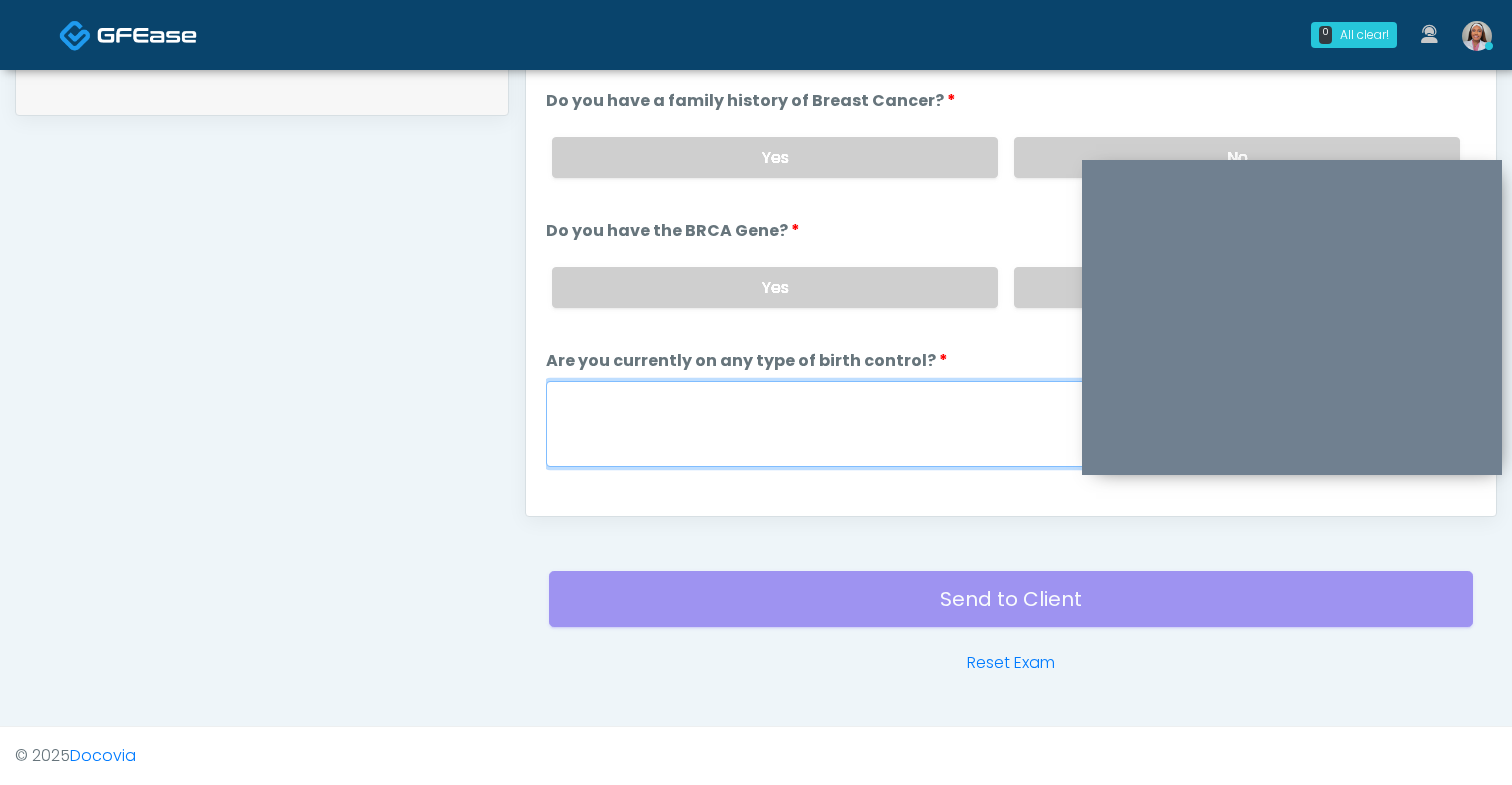 click on "Are you currently on any type of birth control?" at bounding box center (1011, 424) 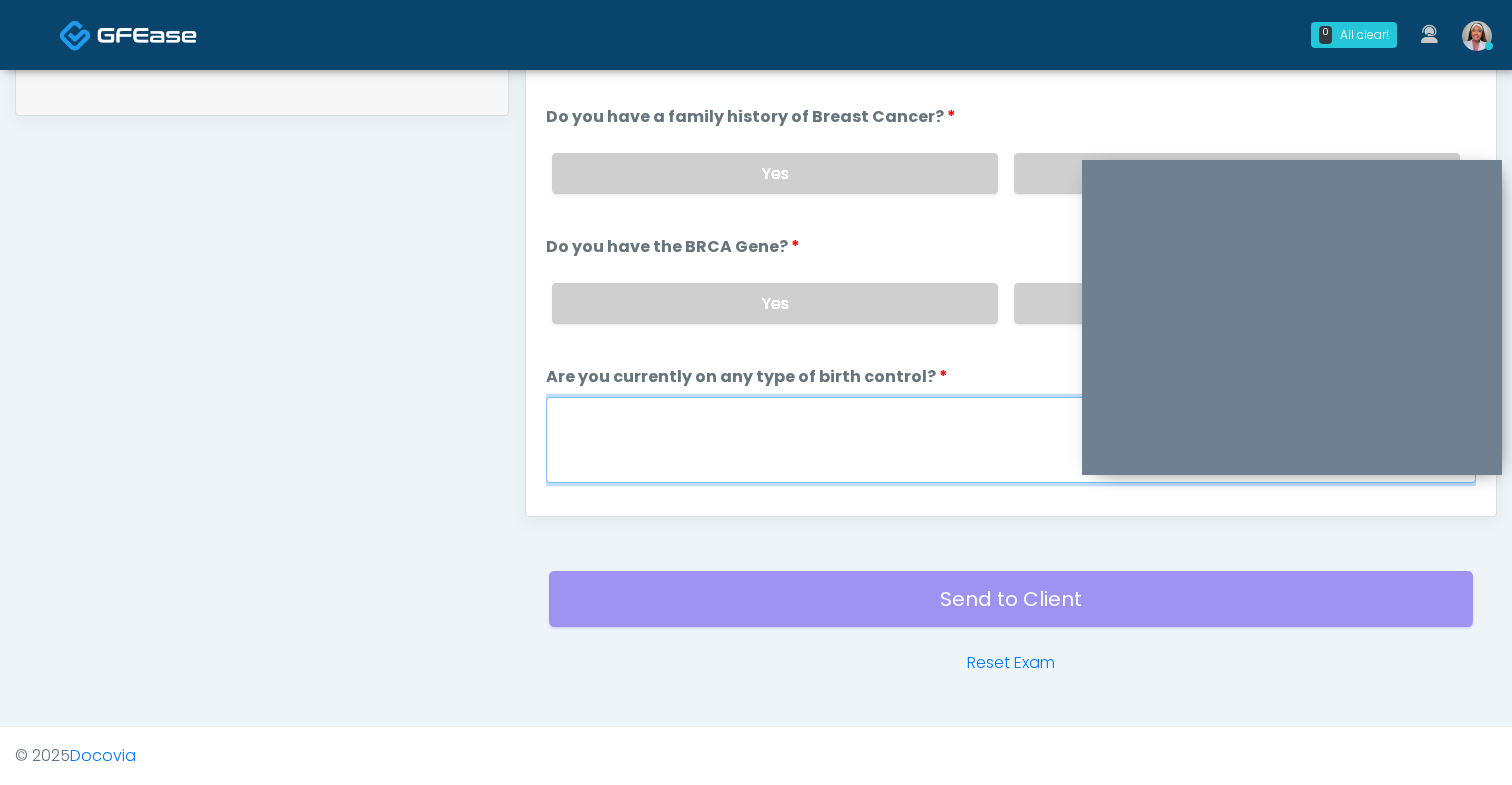 scroll, scrollTop: 1980, scrollLeft: 0, axis: vertical 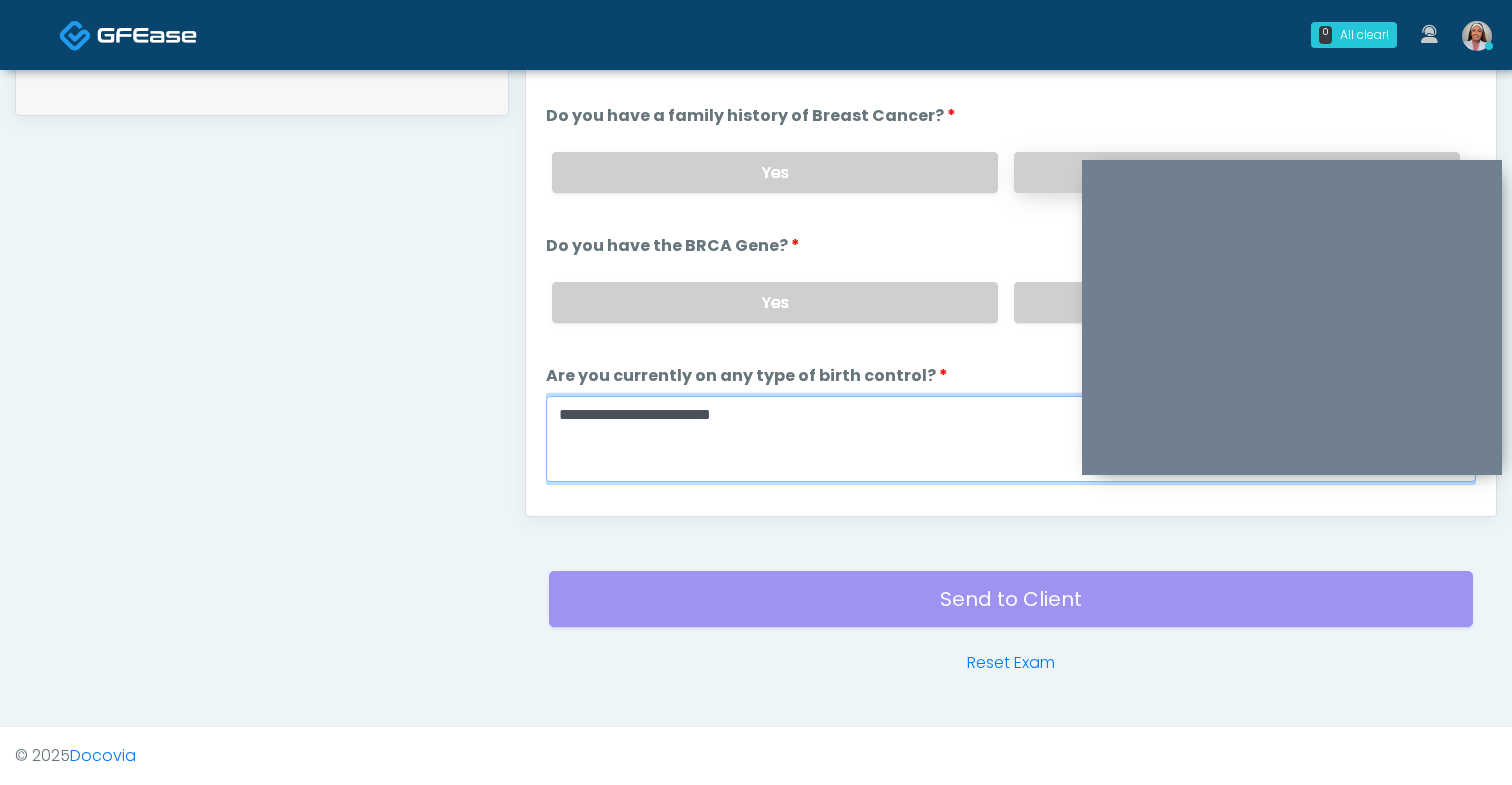 type on "**********" 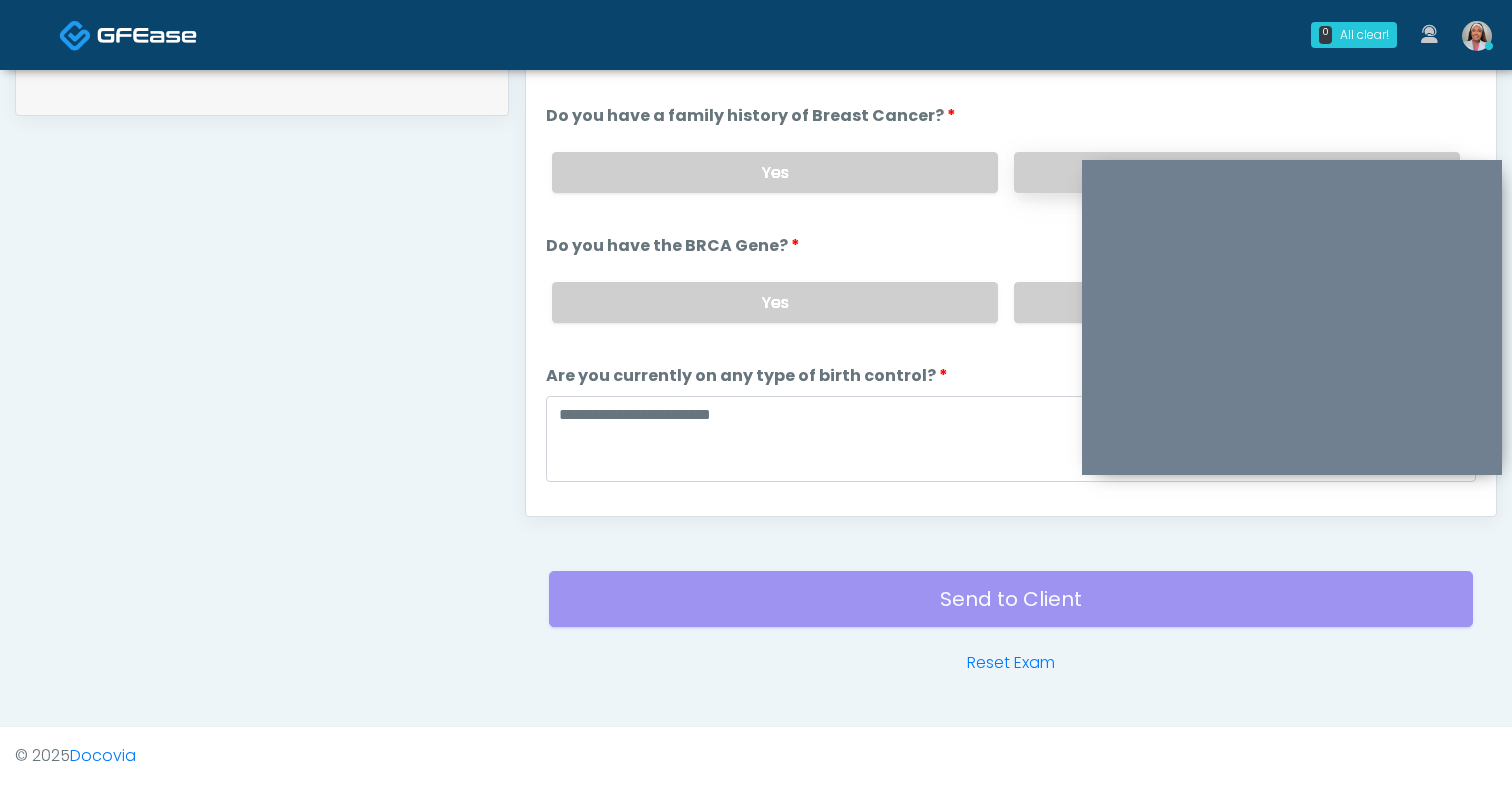click on "No" at bounding box center (1237, 172) 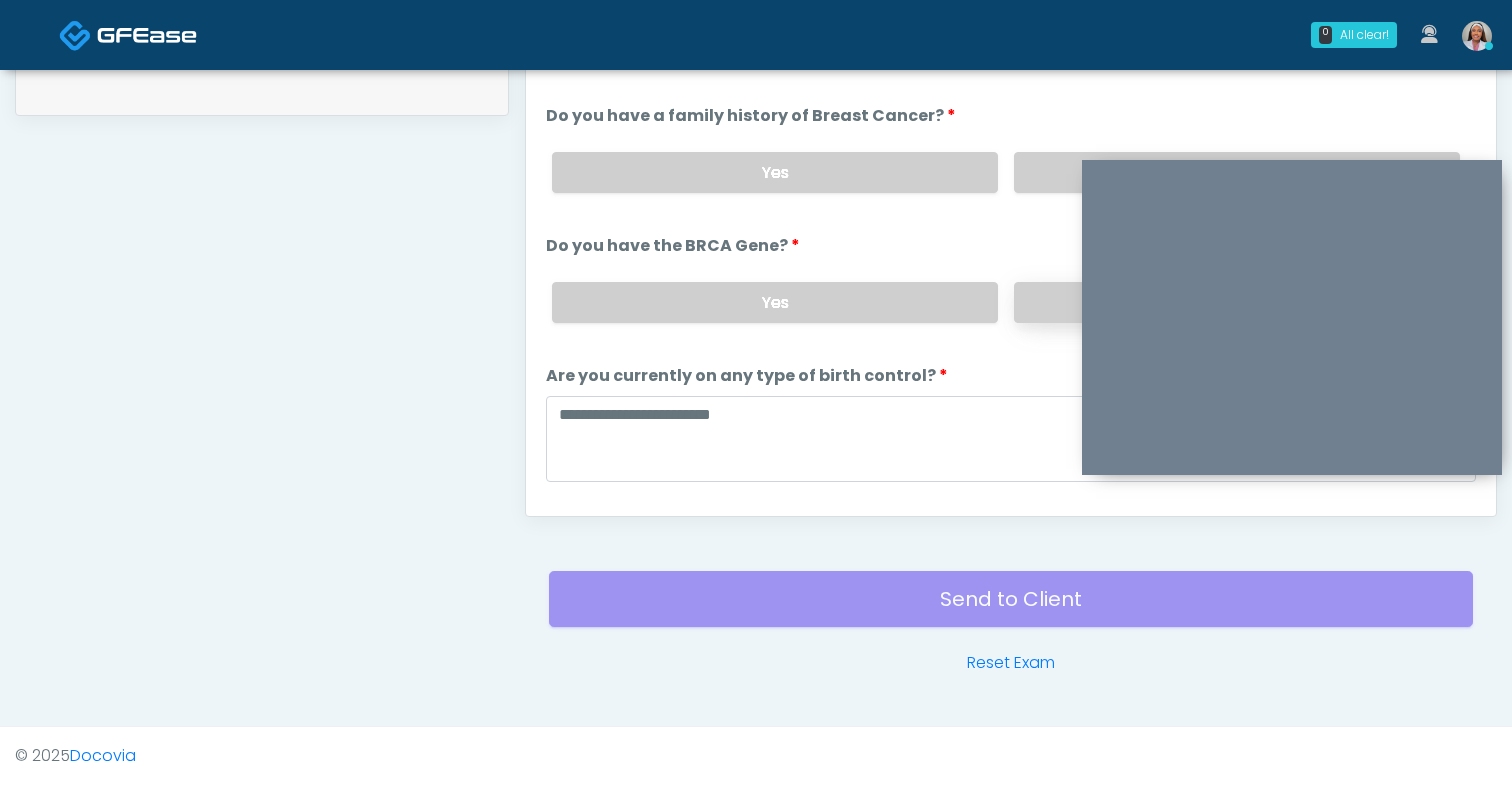 click on "No" at bounding box center (1237, 302) 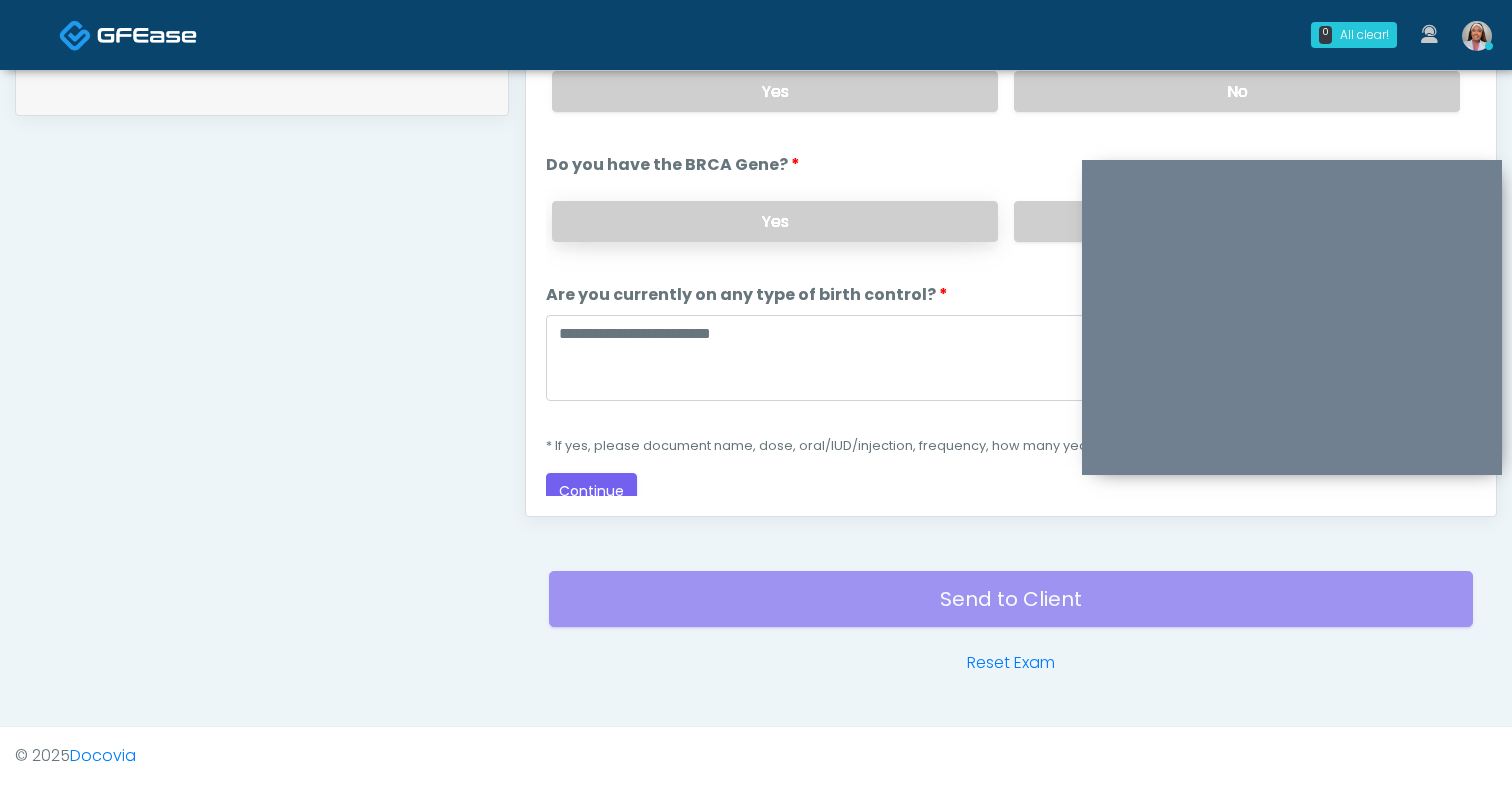 scroll, scrollTop: 2066, scrollLeft: 0, axis: vertical 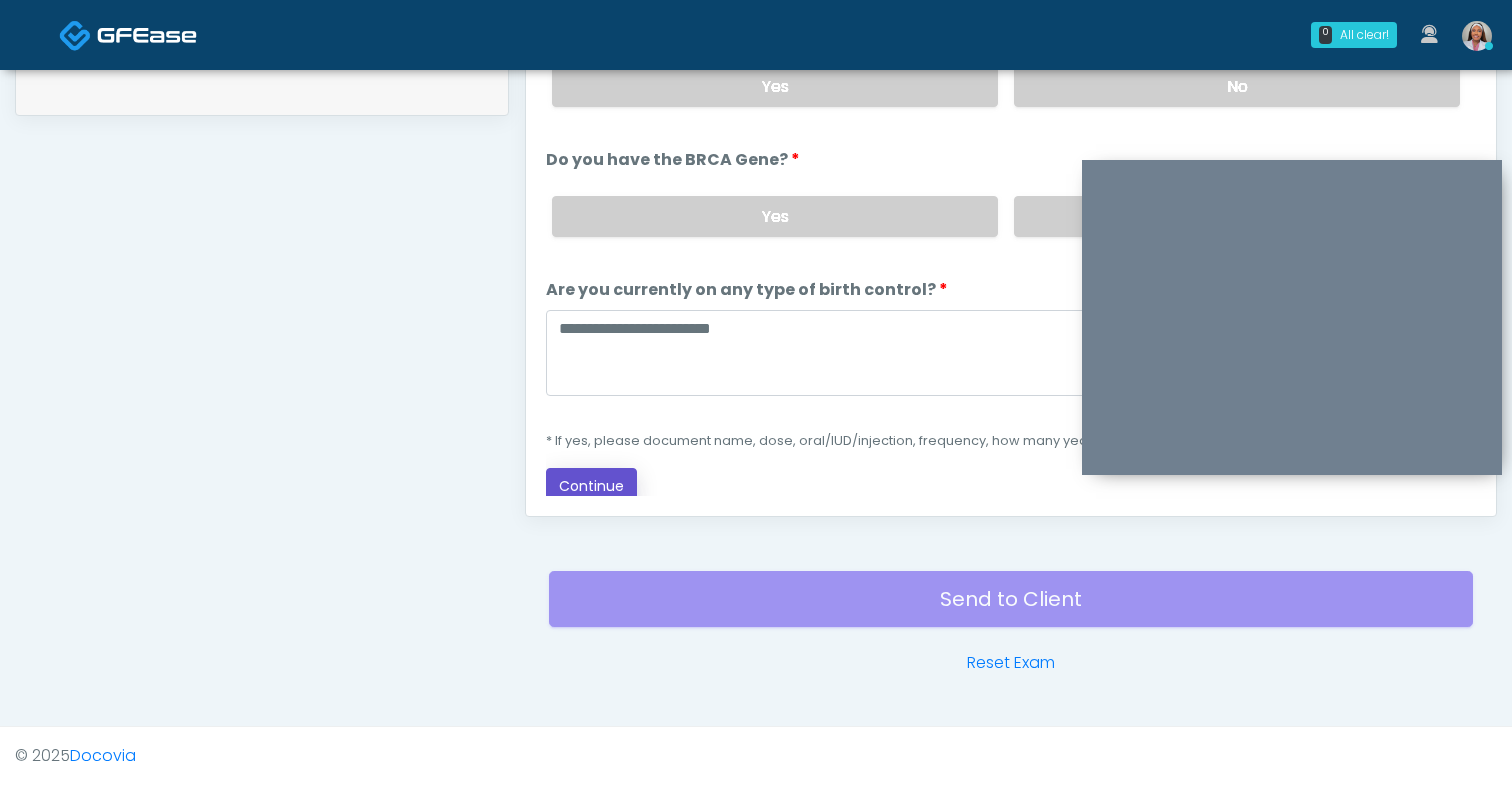 click on "Continue" at bounding box center [591, 486] 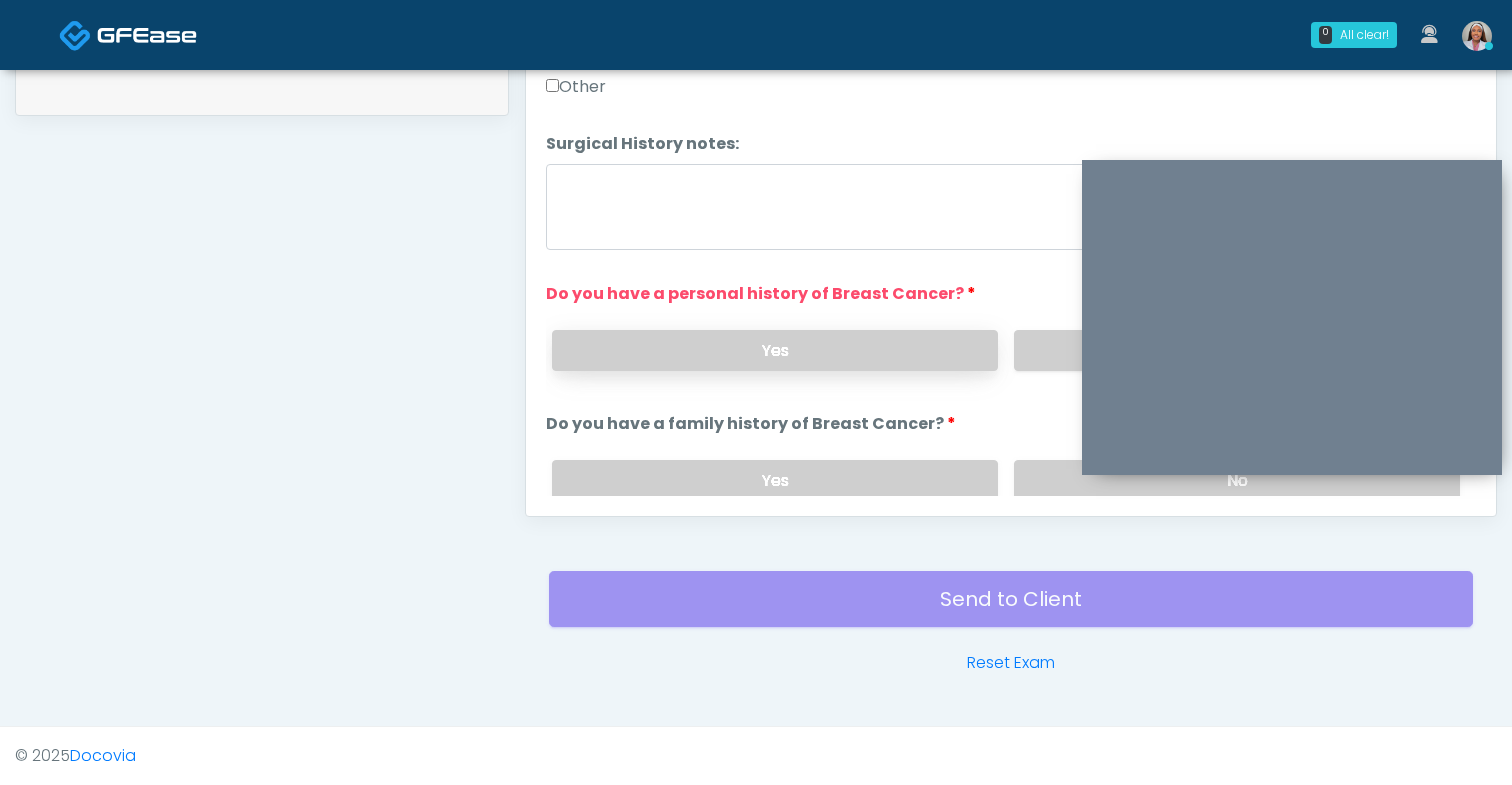 scroll, scrollTop: 1720, scrollLeft: 0, axis: vertical 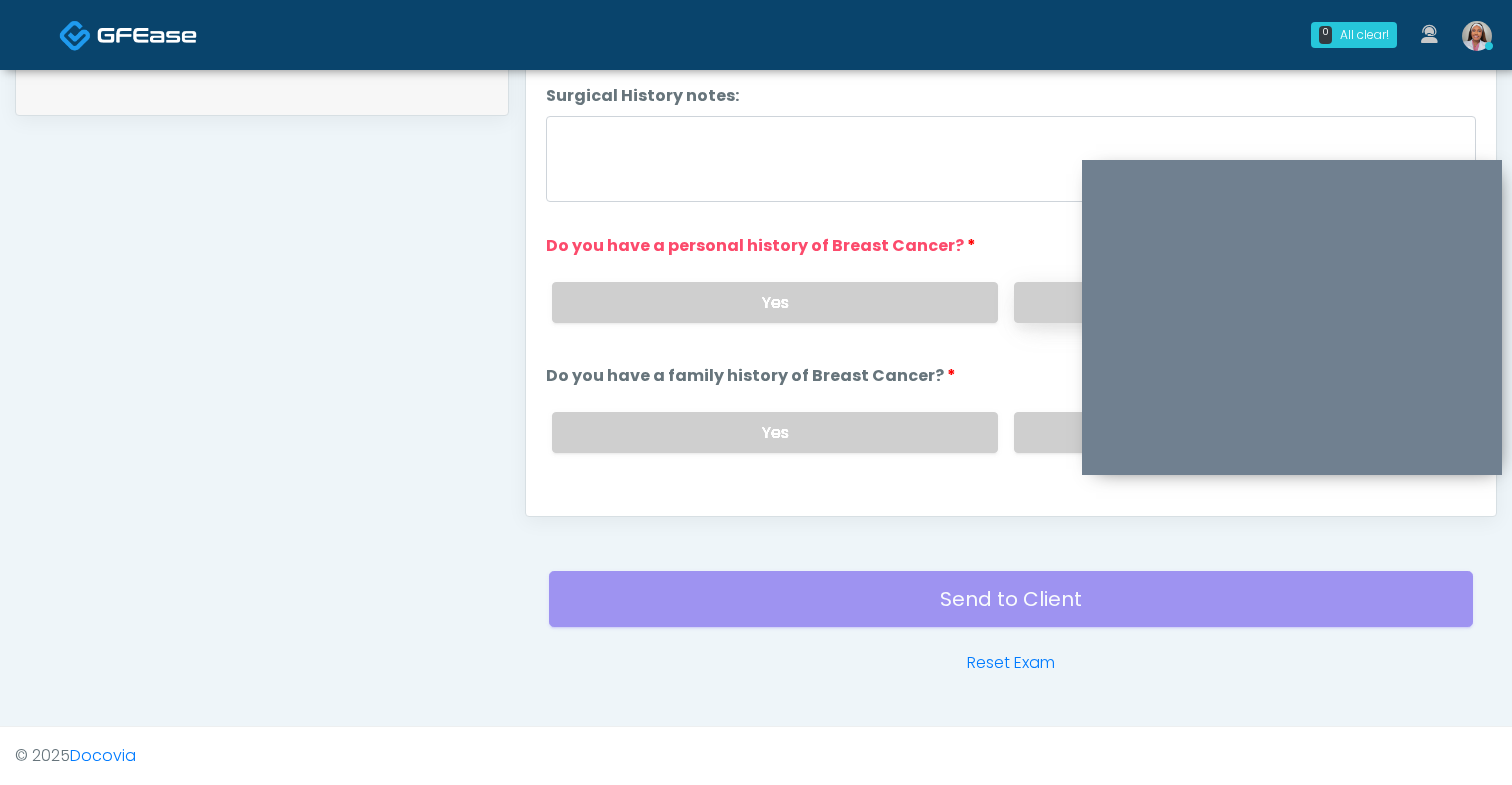 click on "No" at bounding box center (1237, 302) 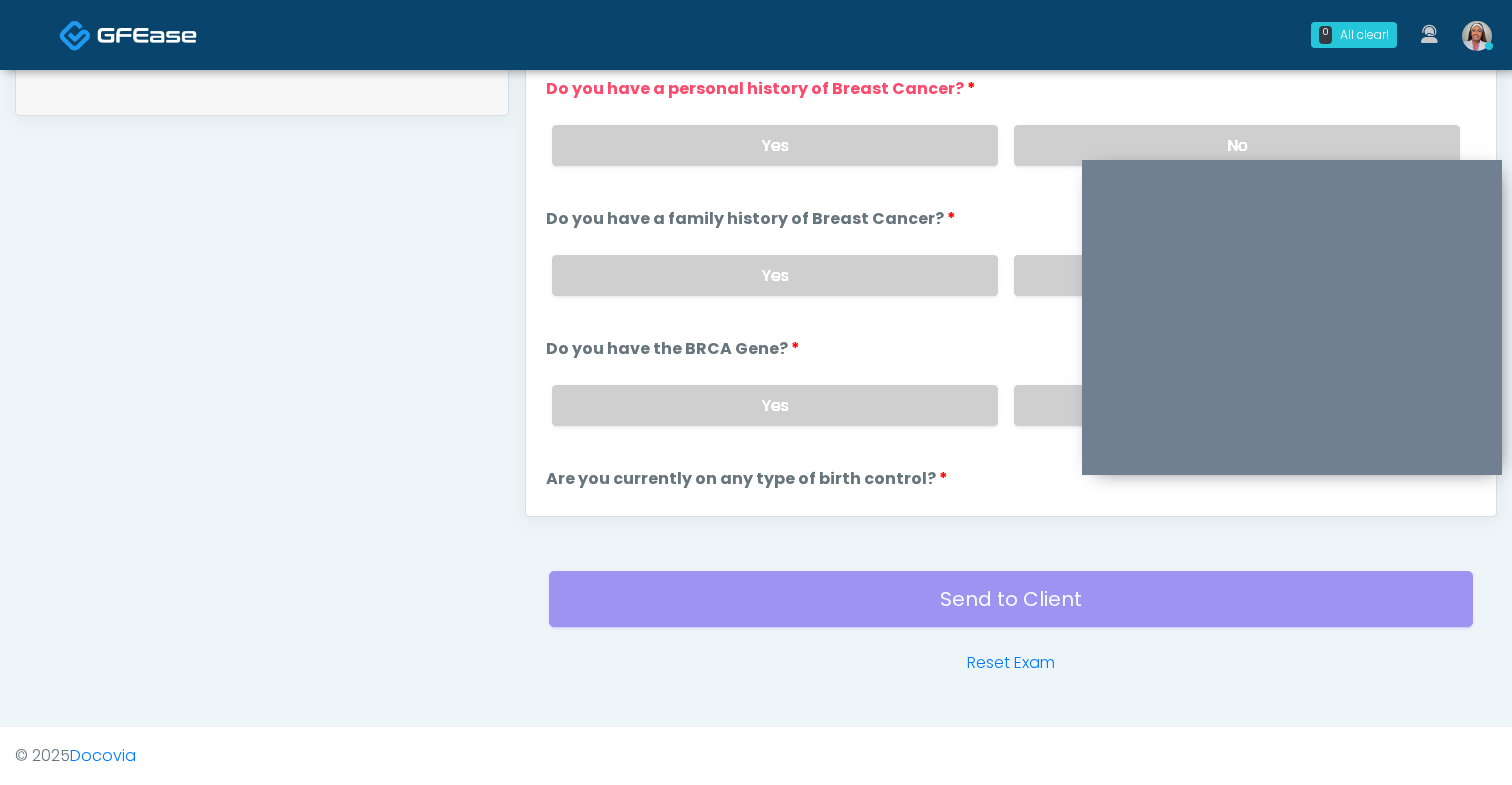 scroll, scrollTop: 2066, scrollLeft: 0, axis: vertical 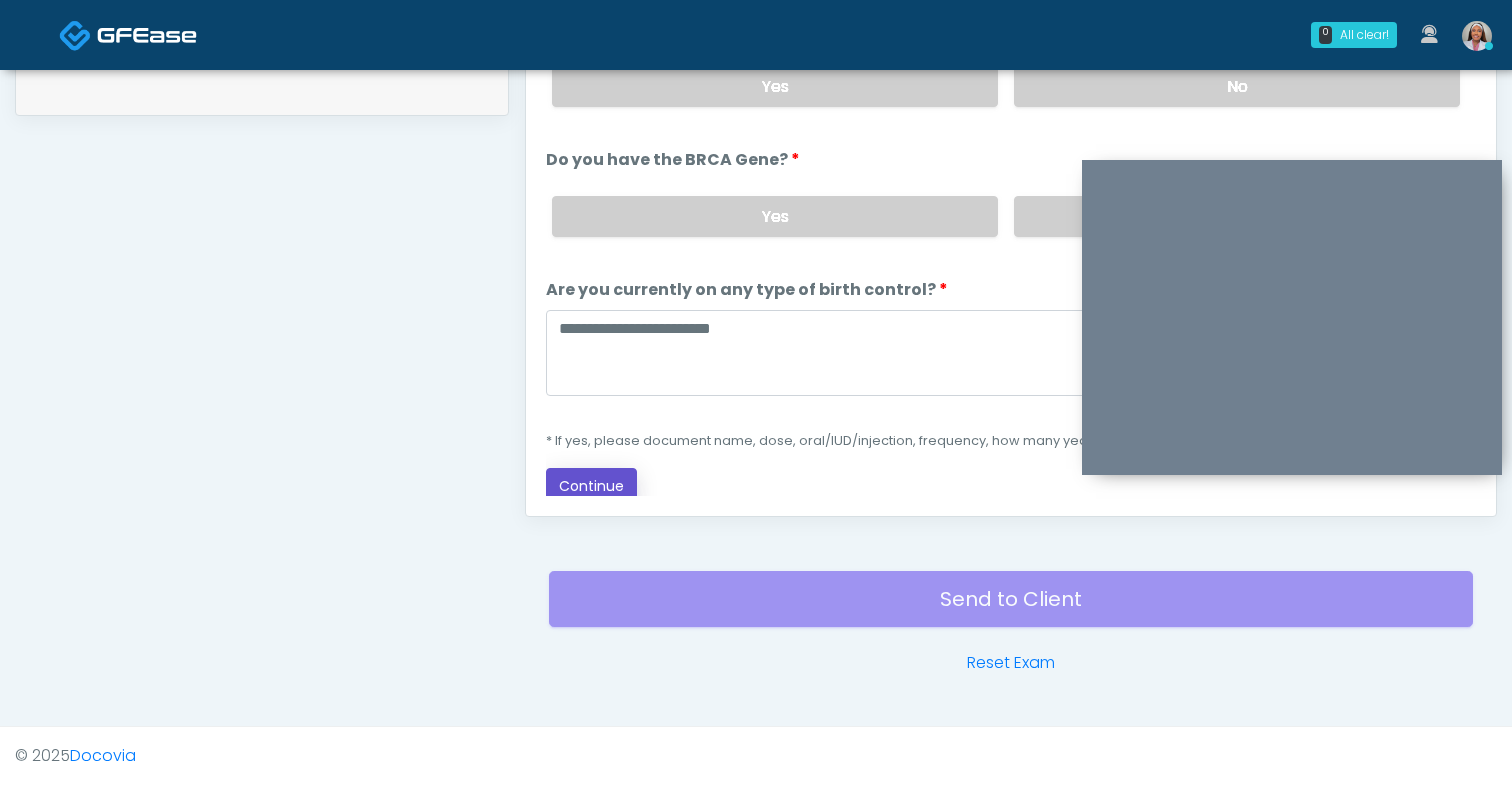 click on "Continue" at bounding box center (591, 486) 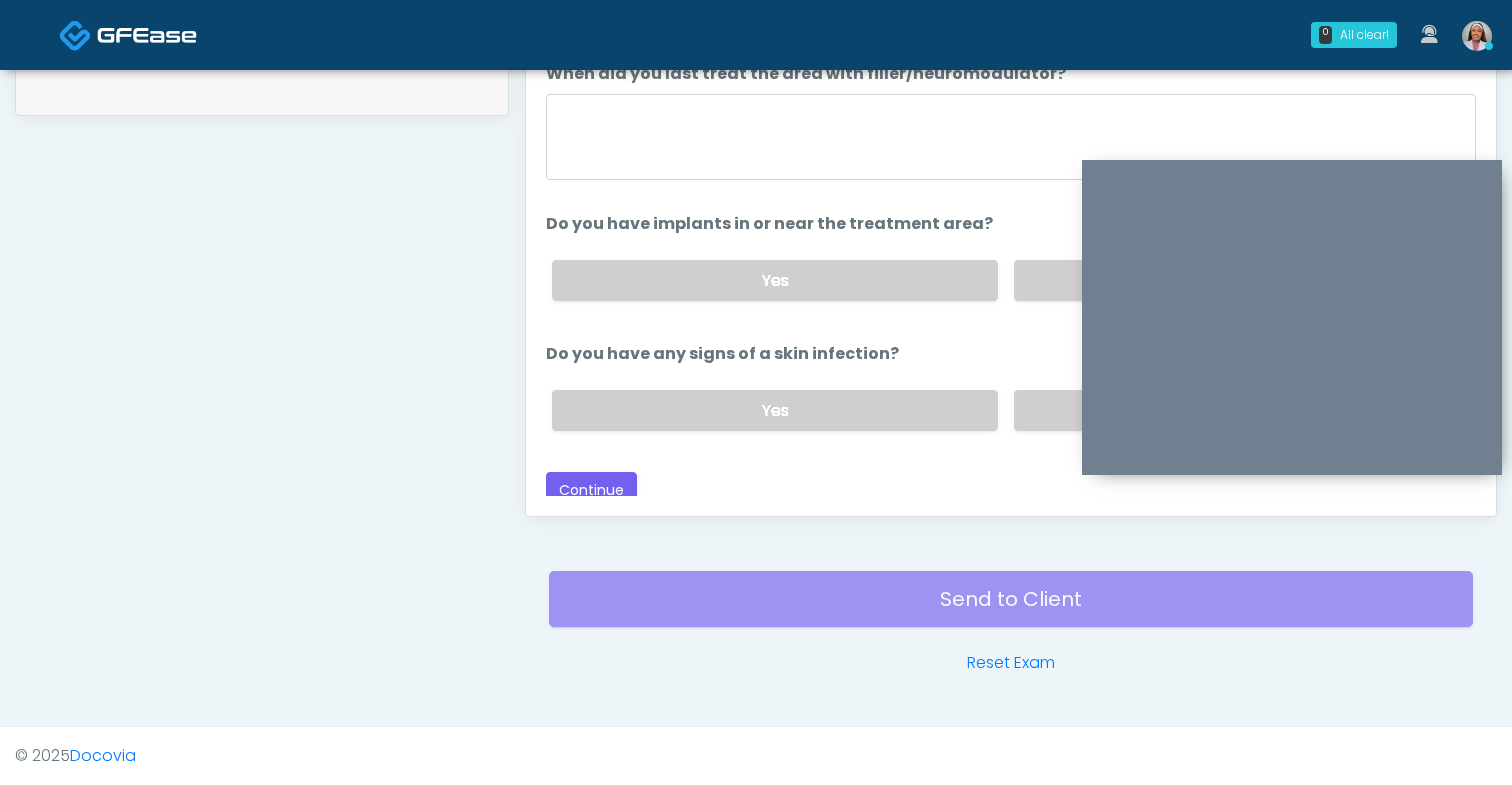 scroll, scrollTop: 0, scrollLeft: 0, axis: both 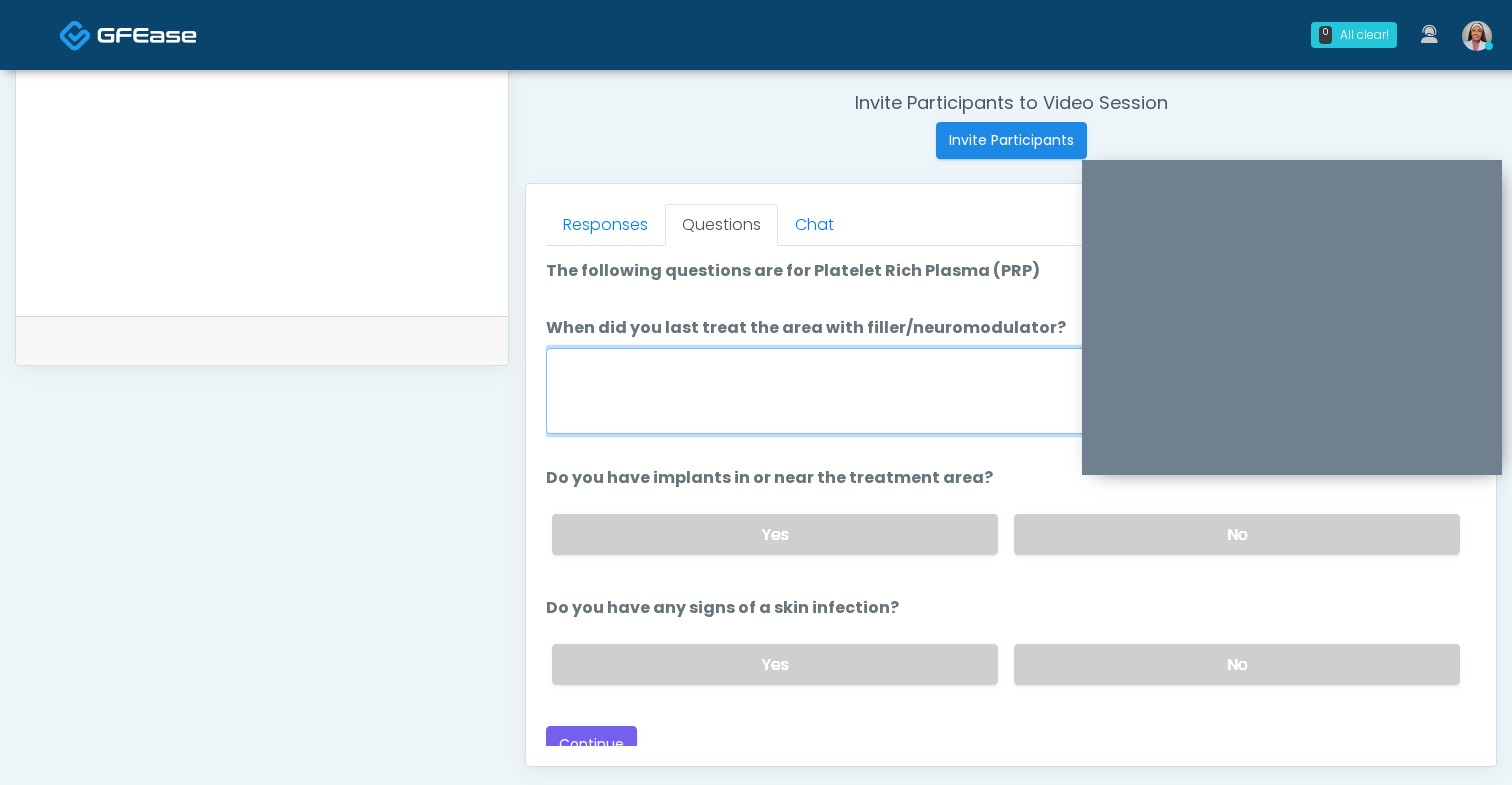 click on "When did you last treat the area with filler/neuromodulator?" at bounding box center (1011, 391) 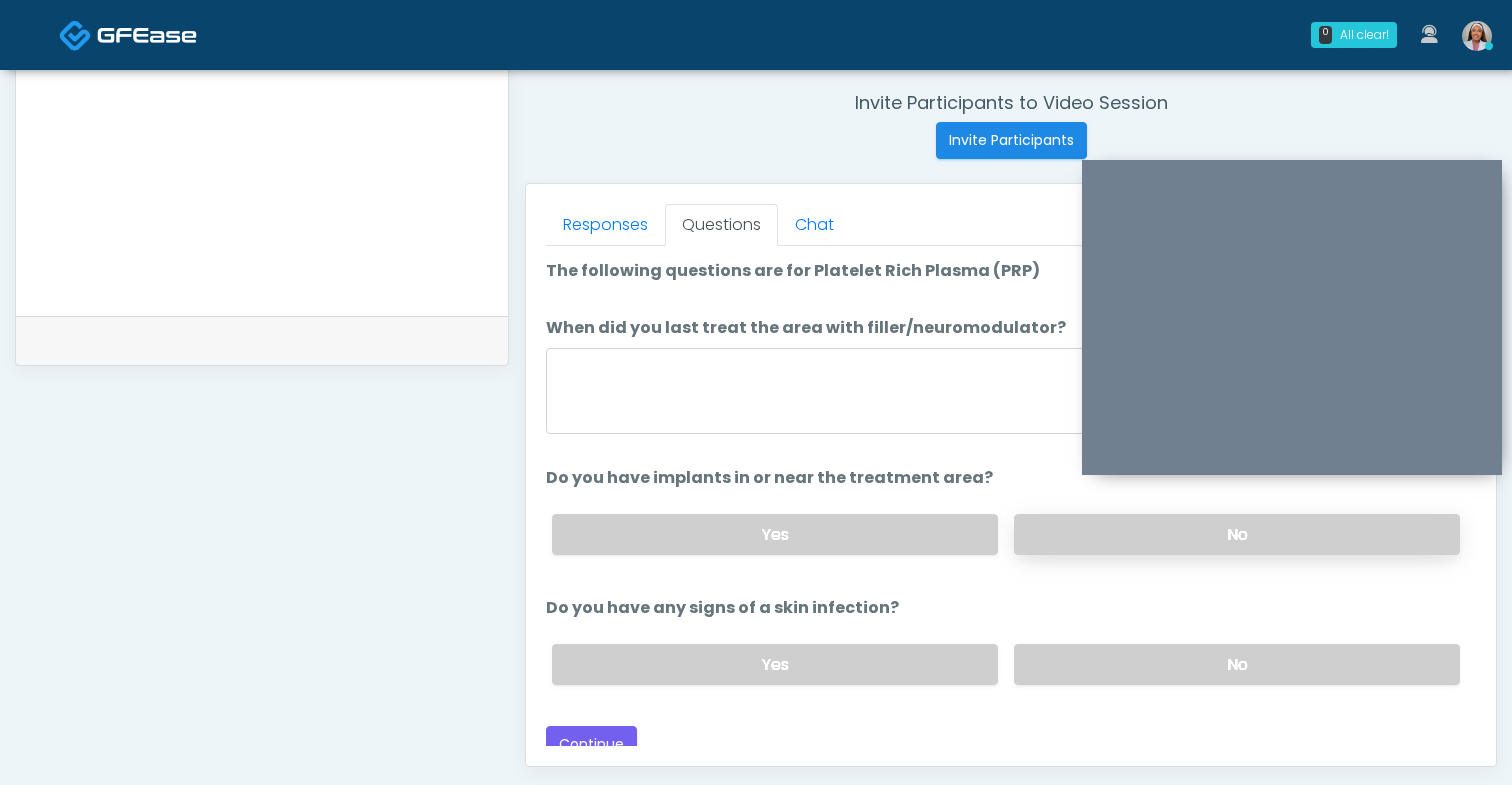 click on "No" at bounding box center (1237, 534) 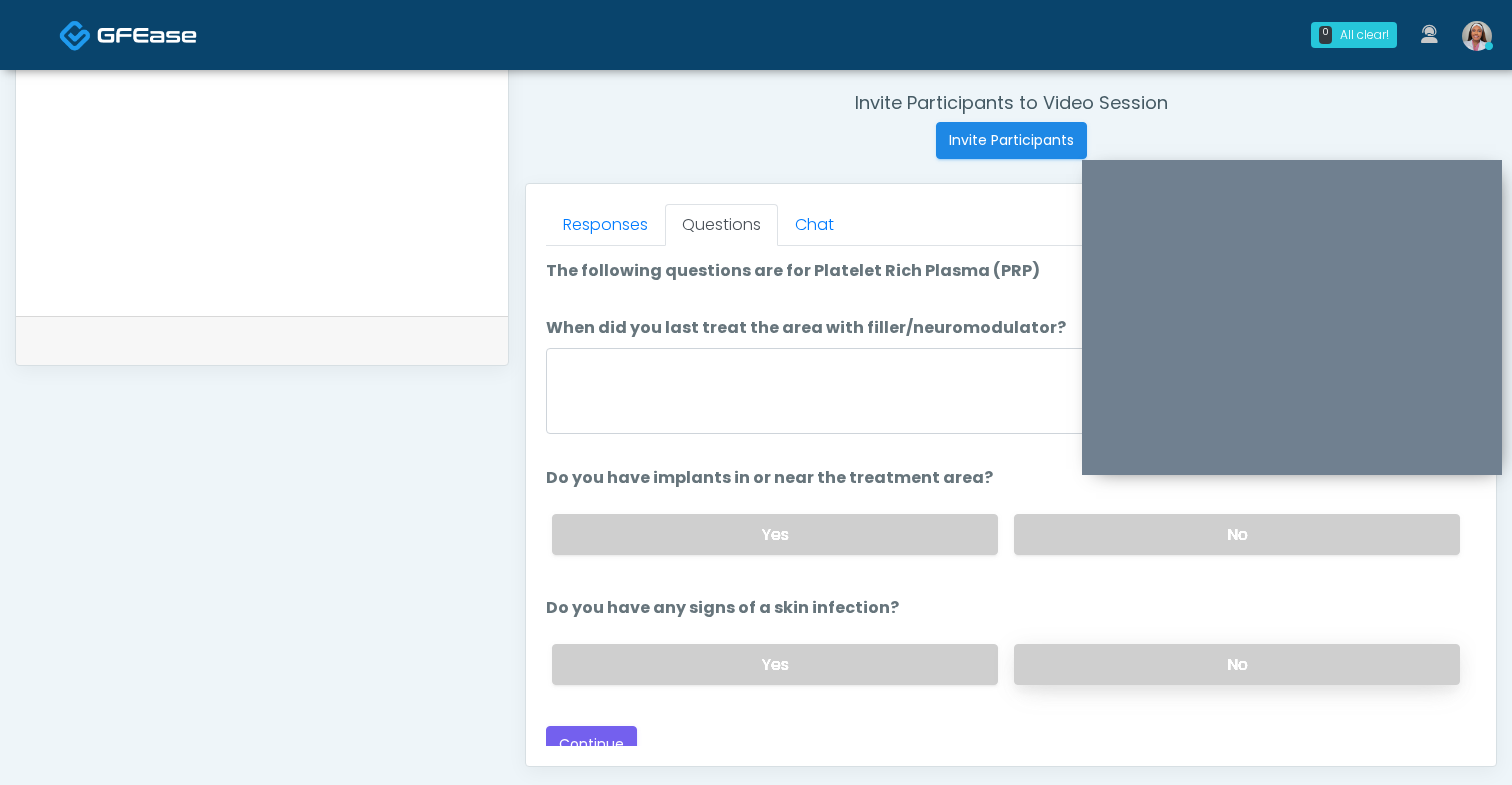 click on "No" at bounding box center (1237, 664) 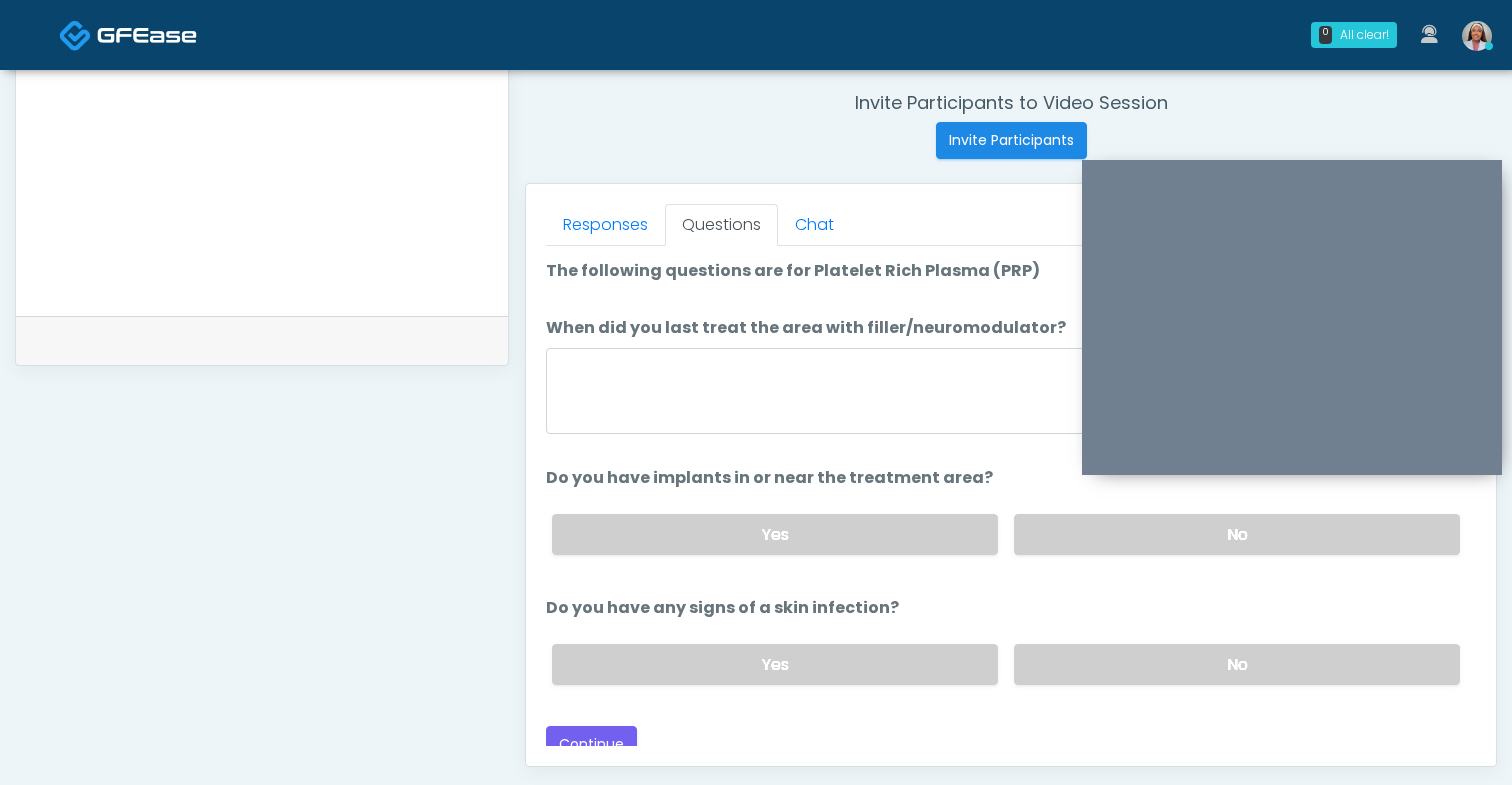 click on "The following questions are for Platelet Rich Plasma (PRP)
The following questions are for Platelet Rich Plasma (PRP)
When did you last treat the area with filler/neuromodulator?
When did you last treat the area with filler/neuromodulator?
Do you have implants in or near the treatment area?
Do you have implants in or near the treatment area?
Yes
No
What implants do you have and where?
What implants do you have and where?
Yes No" at bounding box center (1011, 480) 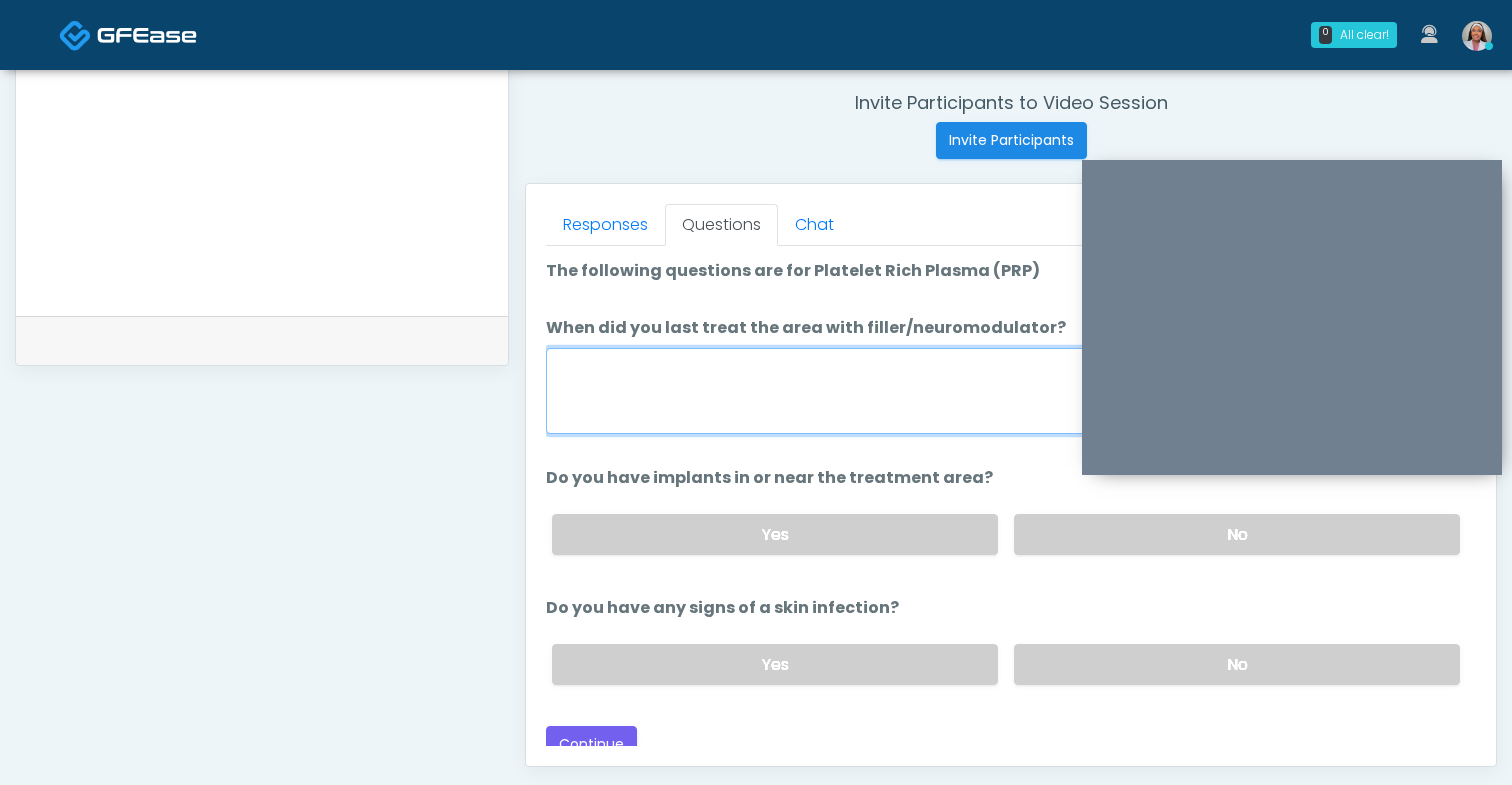 click on "When did you last treat the area with filler/neuromodulator?" at bounding box center [1011, 391] 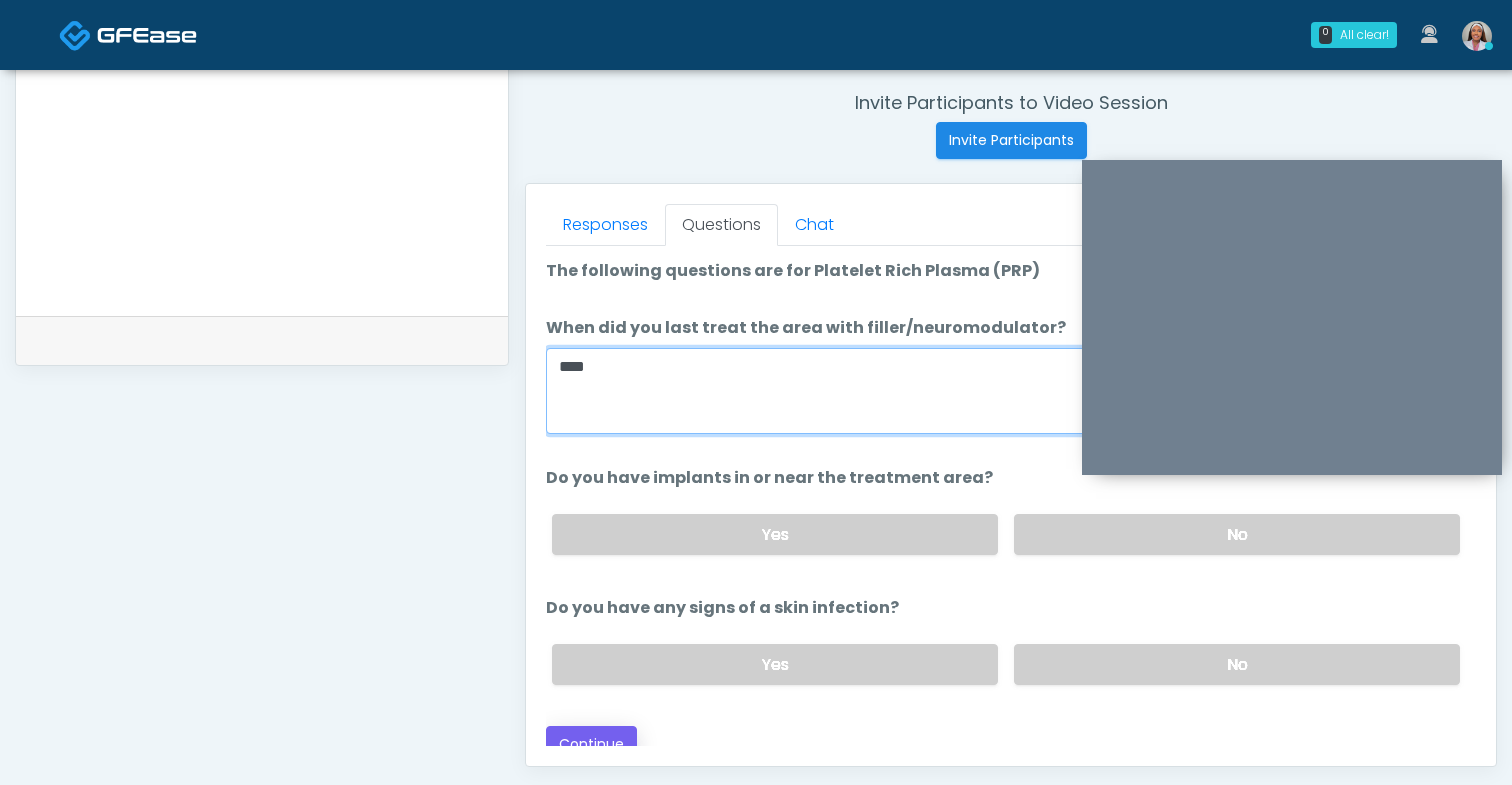 type on "****" 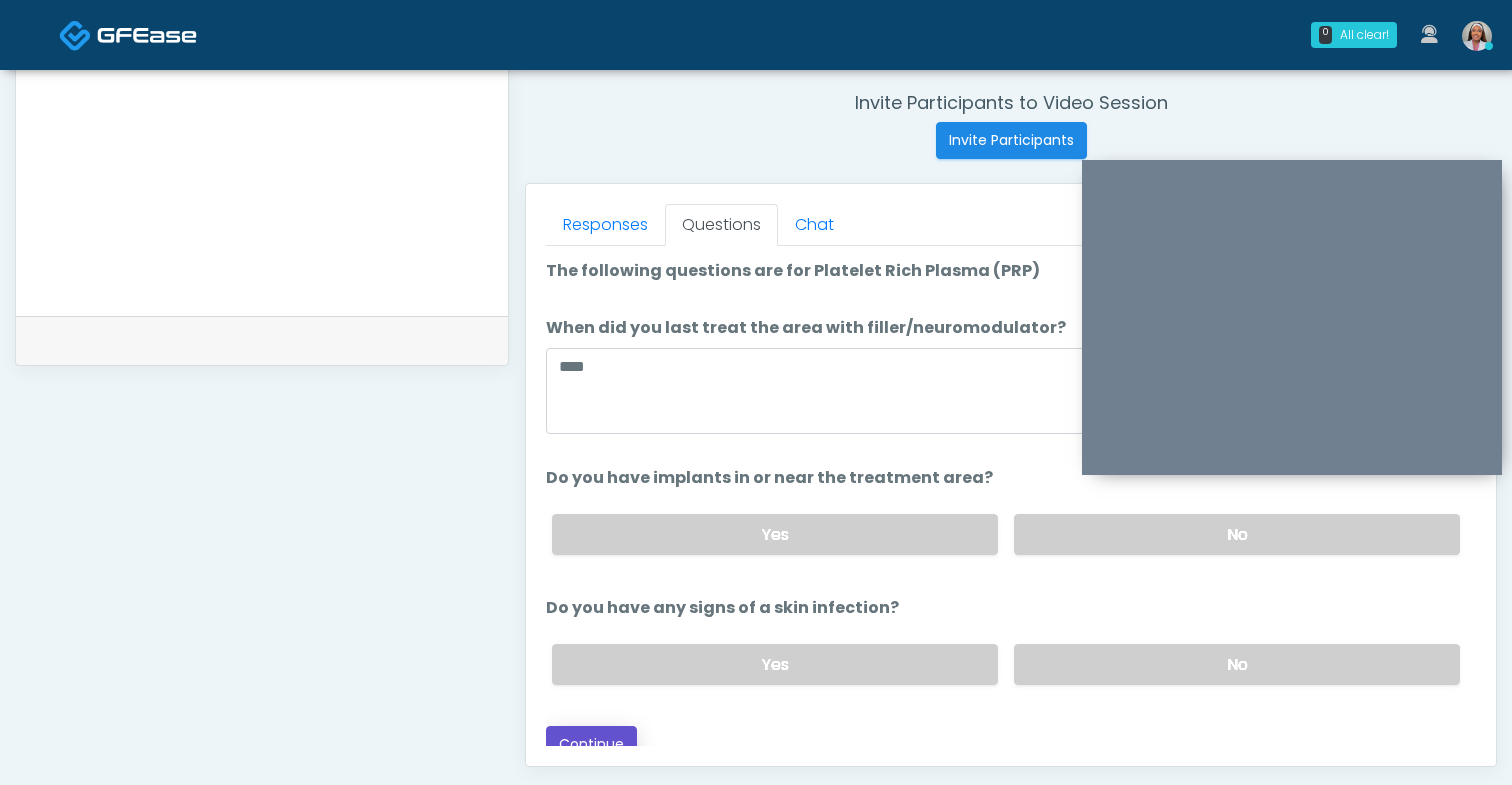 click on "Continue" at bounding box center [591, 744] 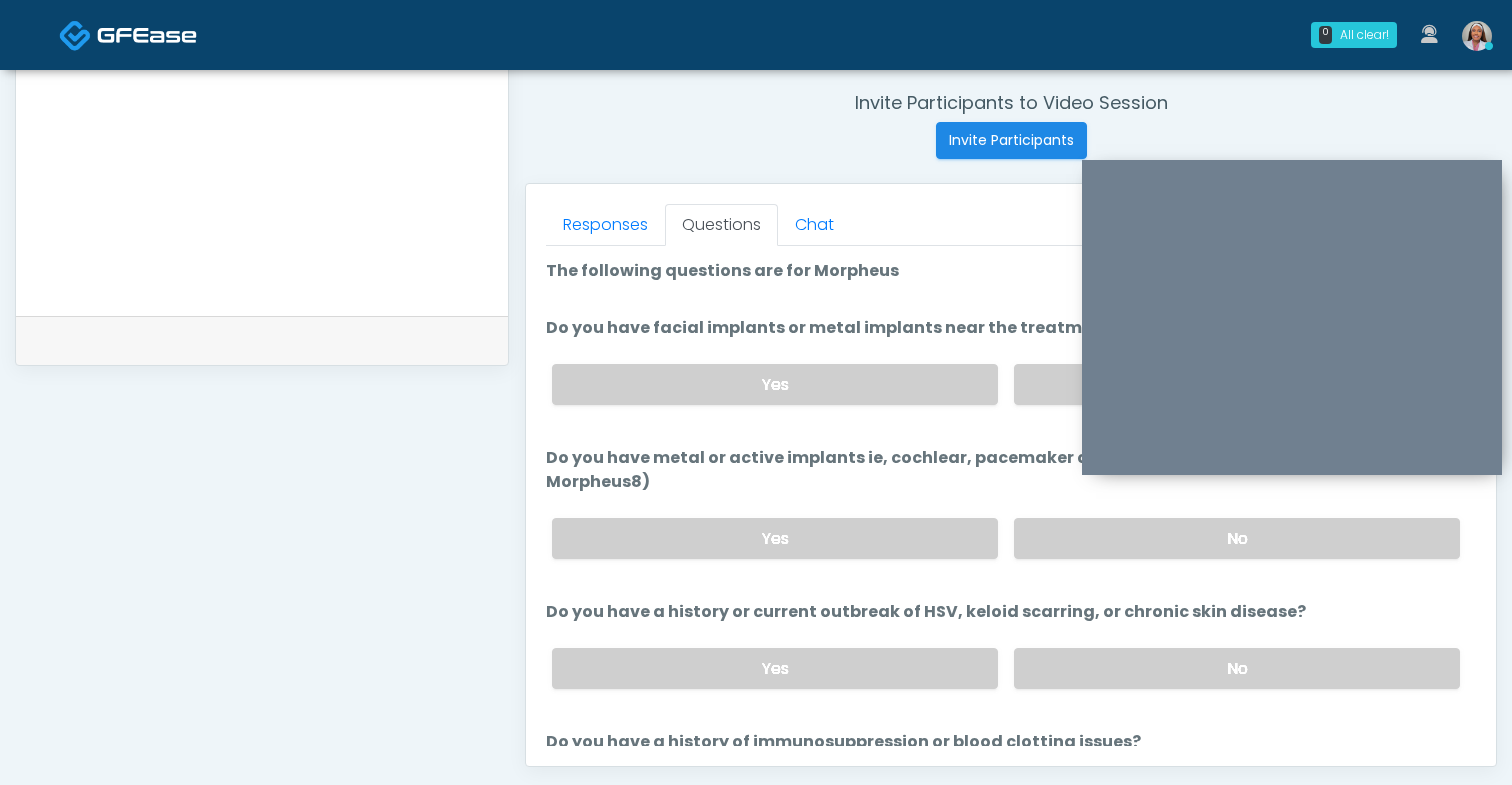 scroll, scrollTop: 14, scrollLeft: 0, axis: vertical 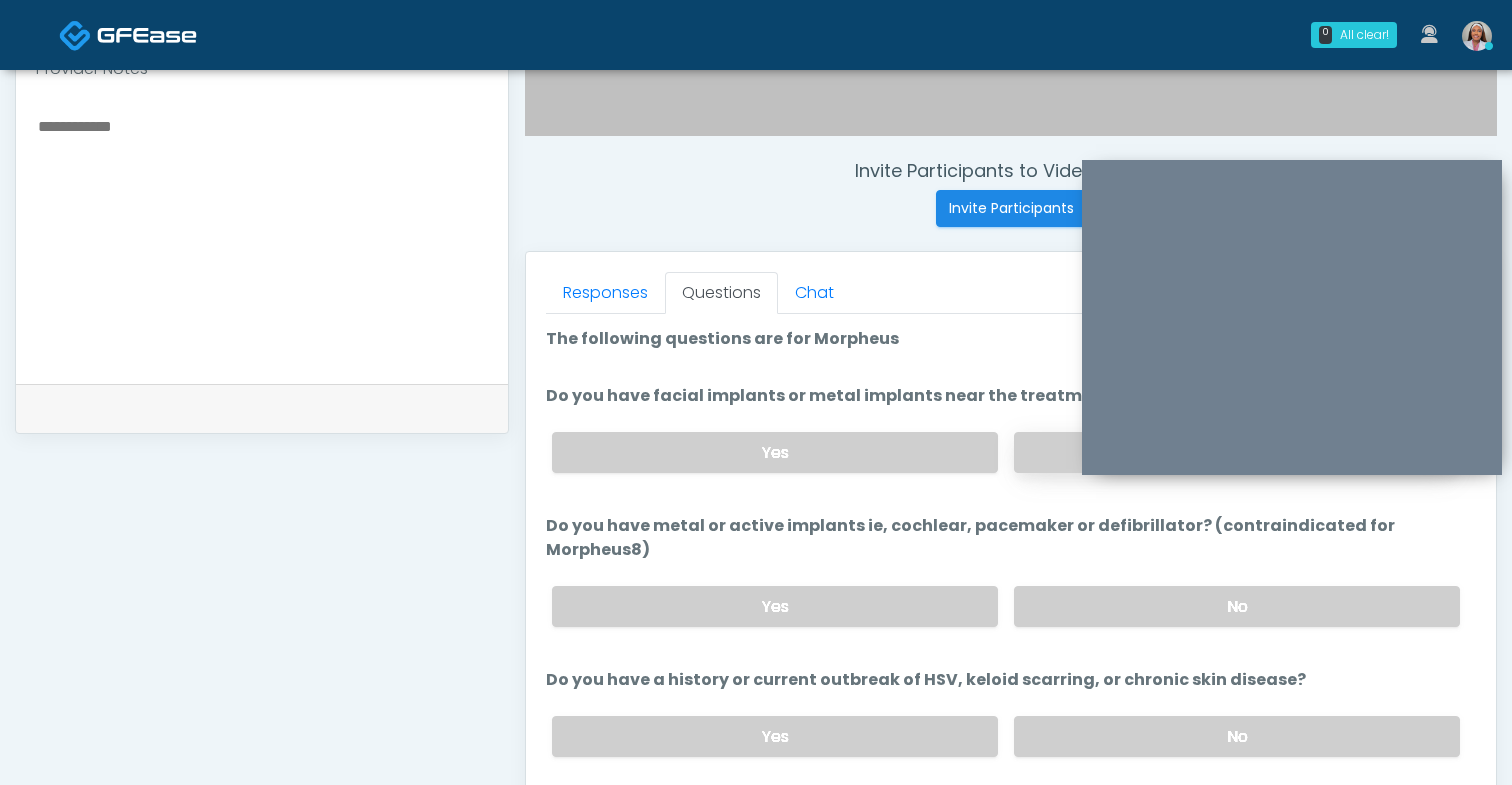 click on "No" at bounding box center [1237, 452] 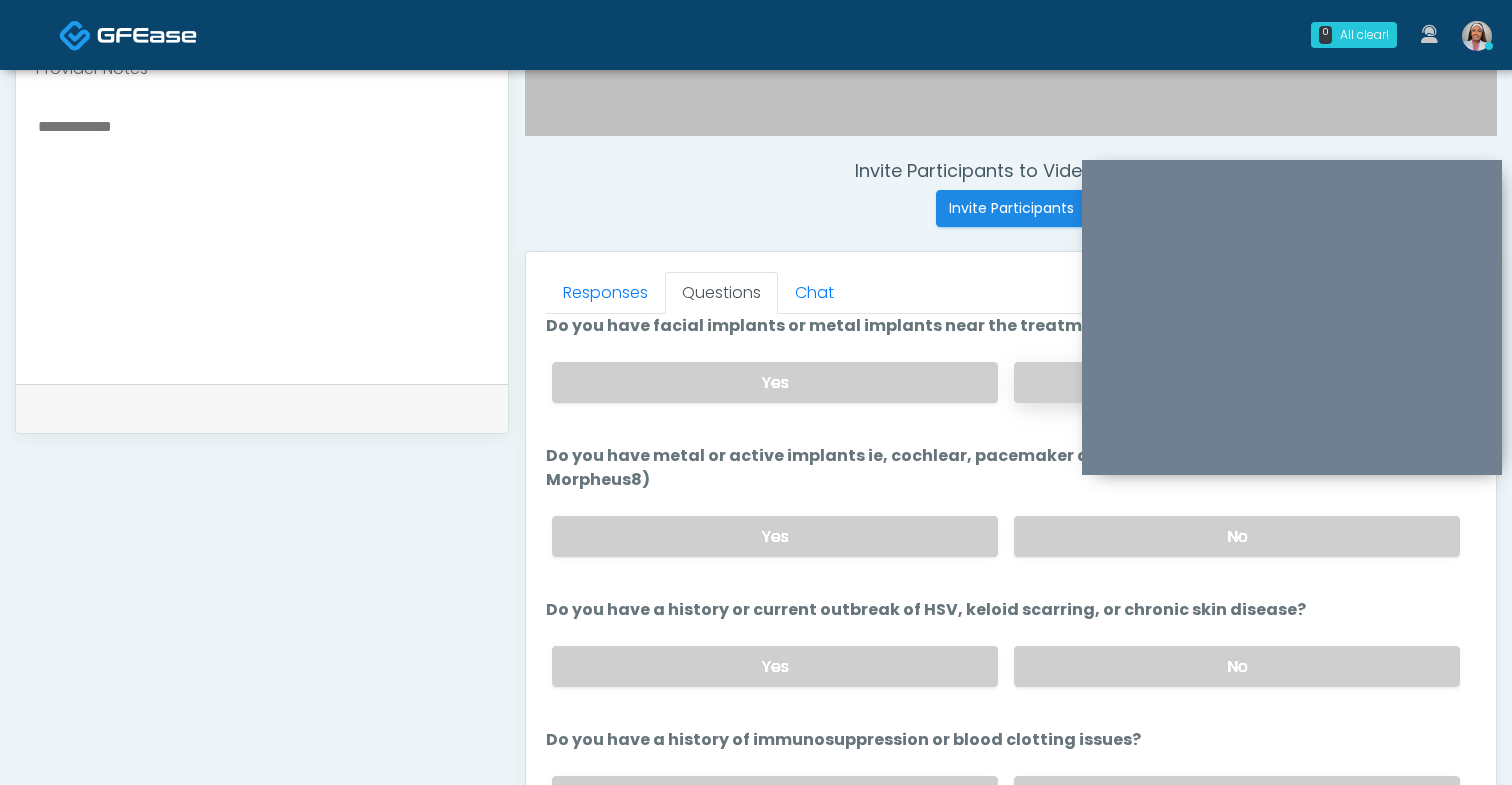scroll, scrollTop: 80, scrollLeft: 0, axis: vertical 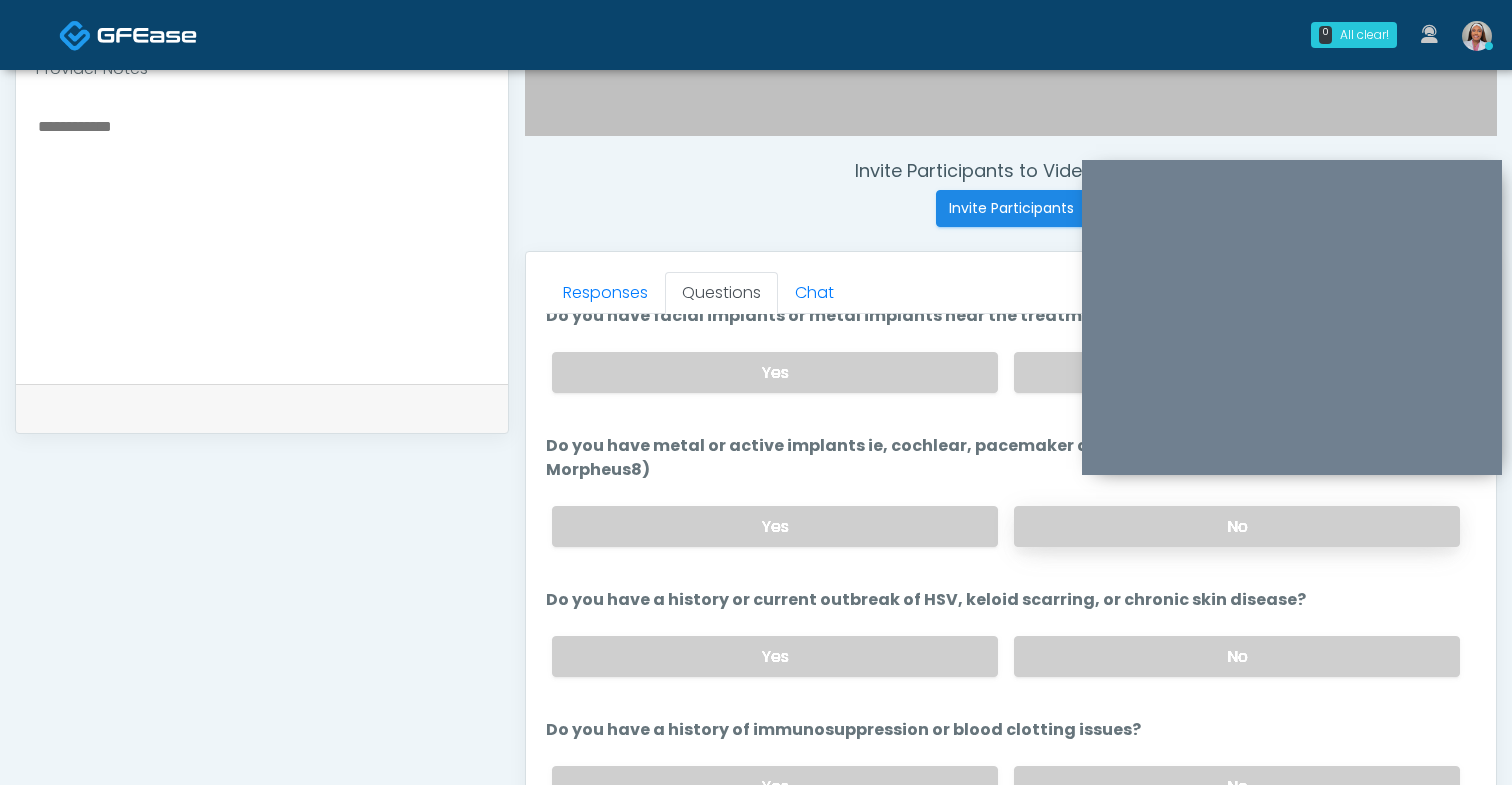 click on "No" at bounding box center [1237, 526] 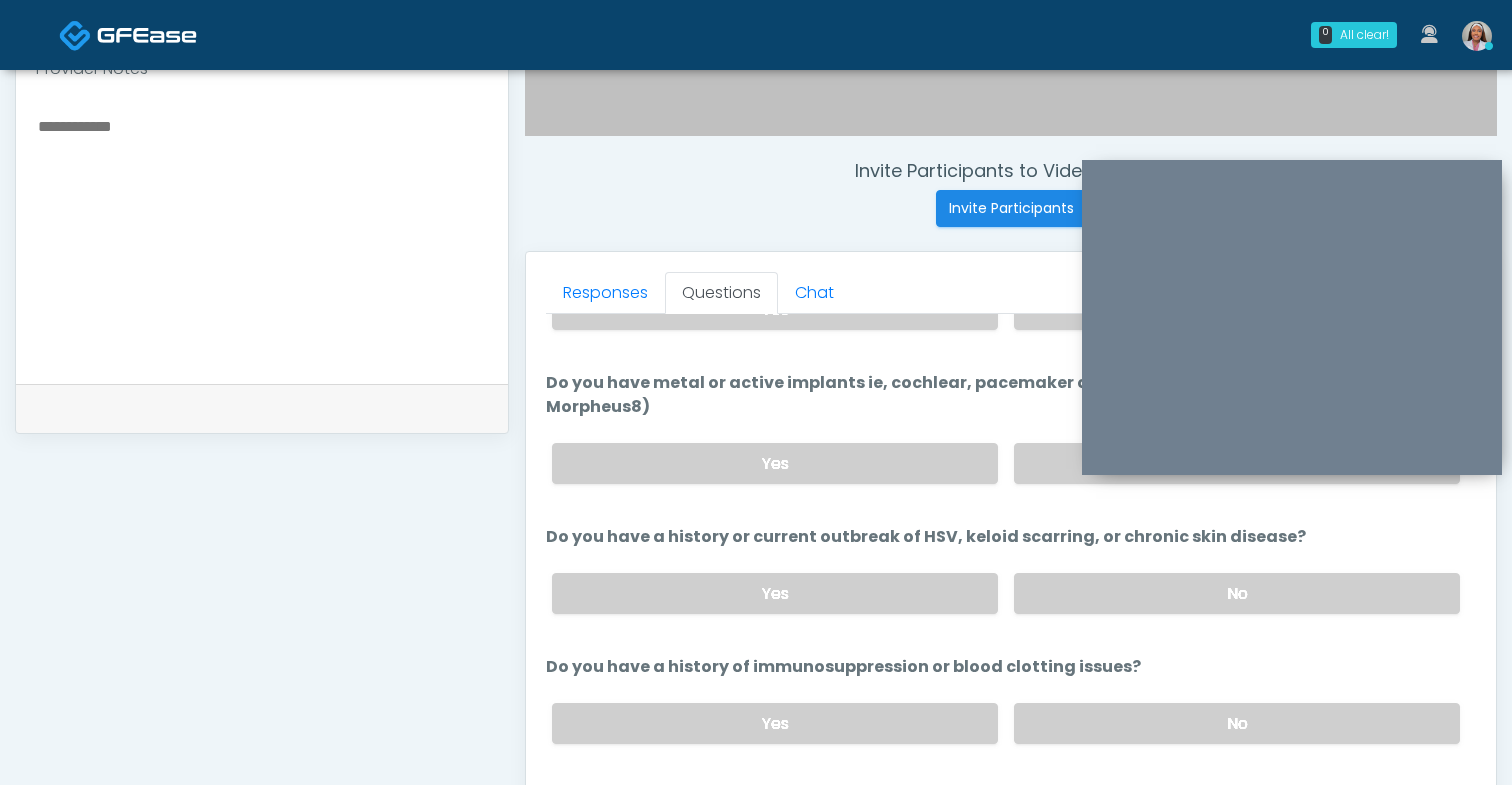 scroll, scrollTop: 144, scrollLeft: 0, axis: vertical 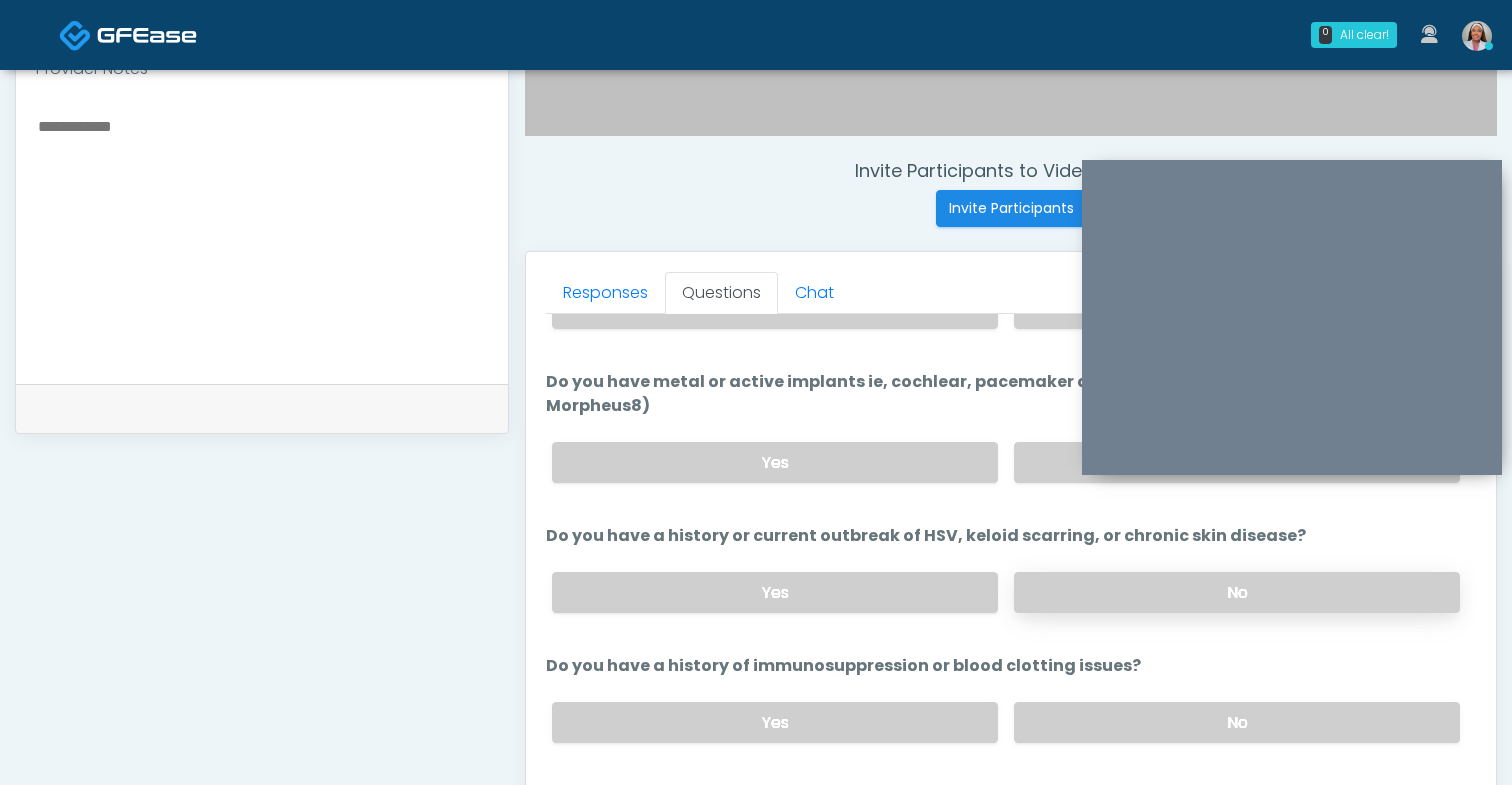 click on "No" at bounding box center (1237, 592) 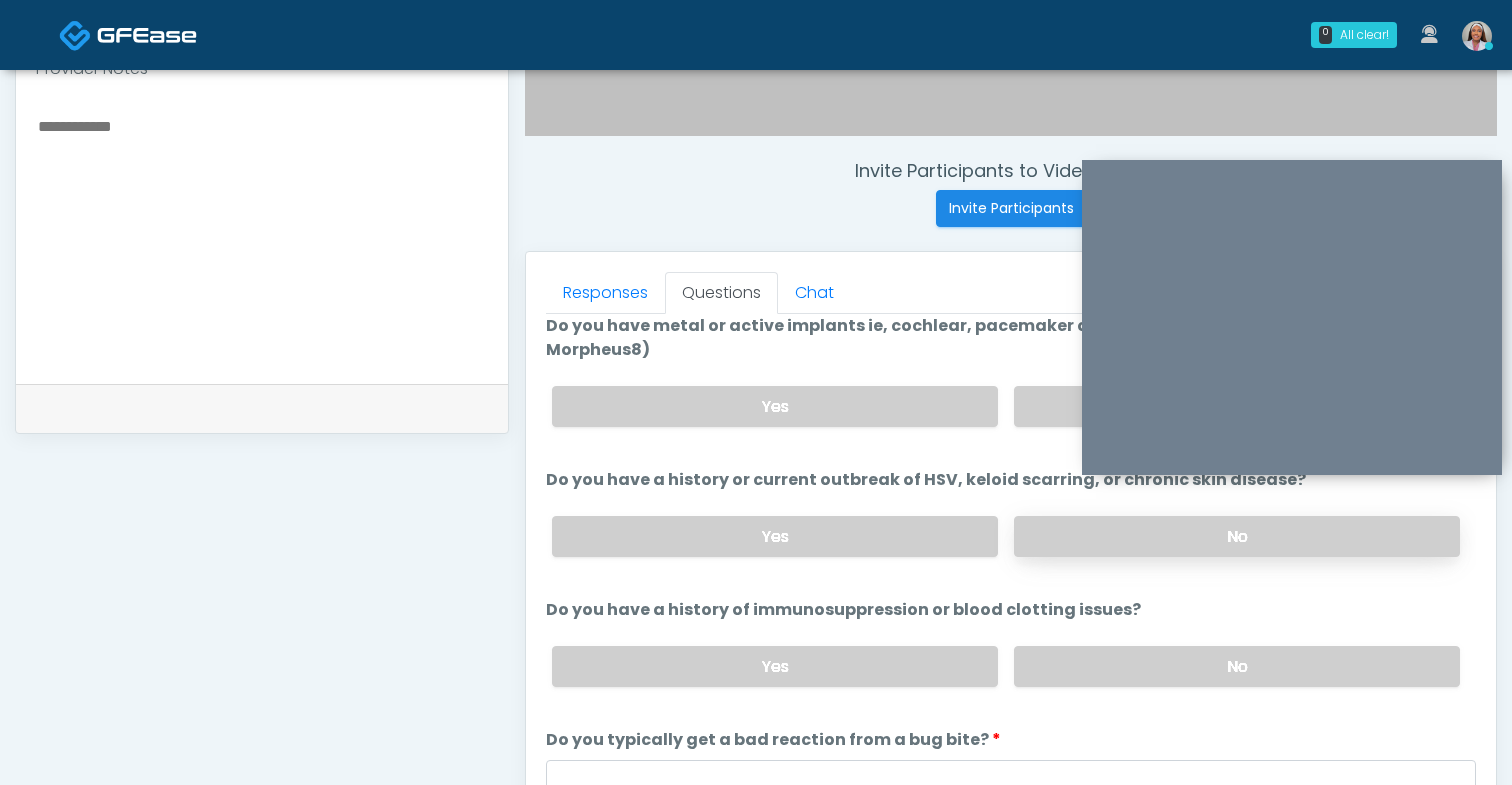 scroll, scrollTop: 227, scrollLeft: 0, axis: vertical 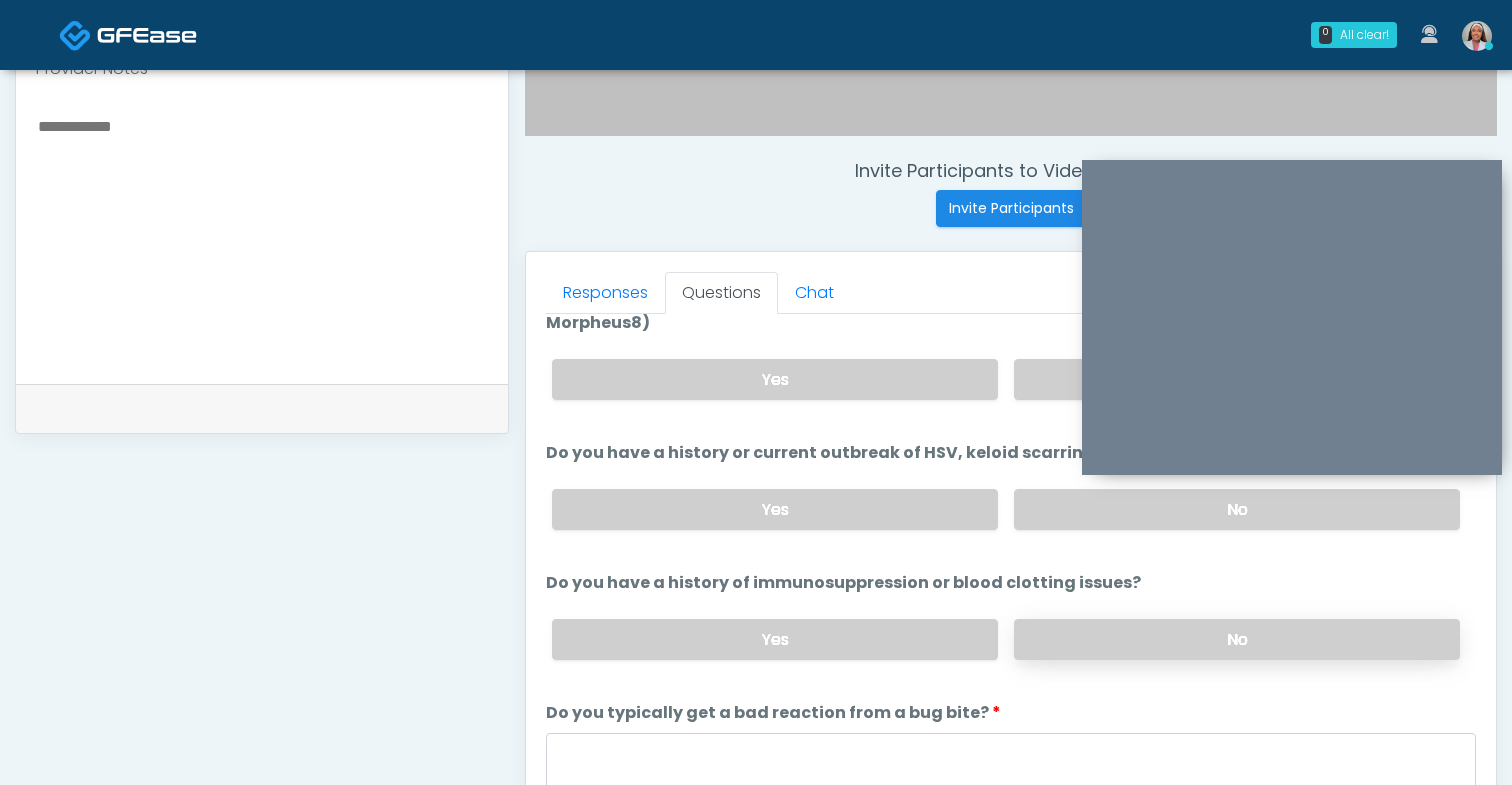 click on "No" at bounding box center [1237, 639] 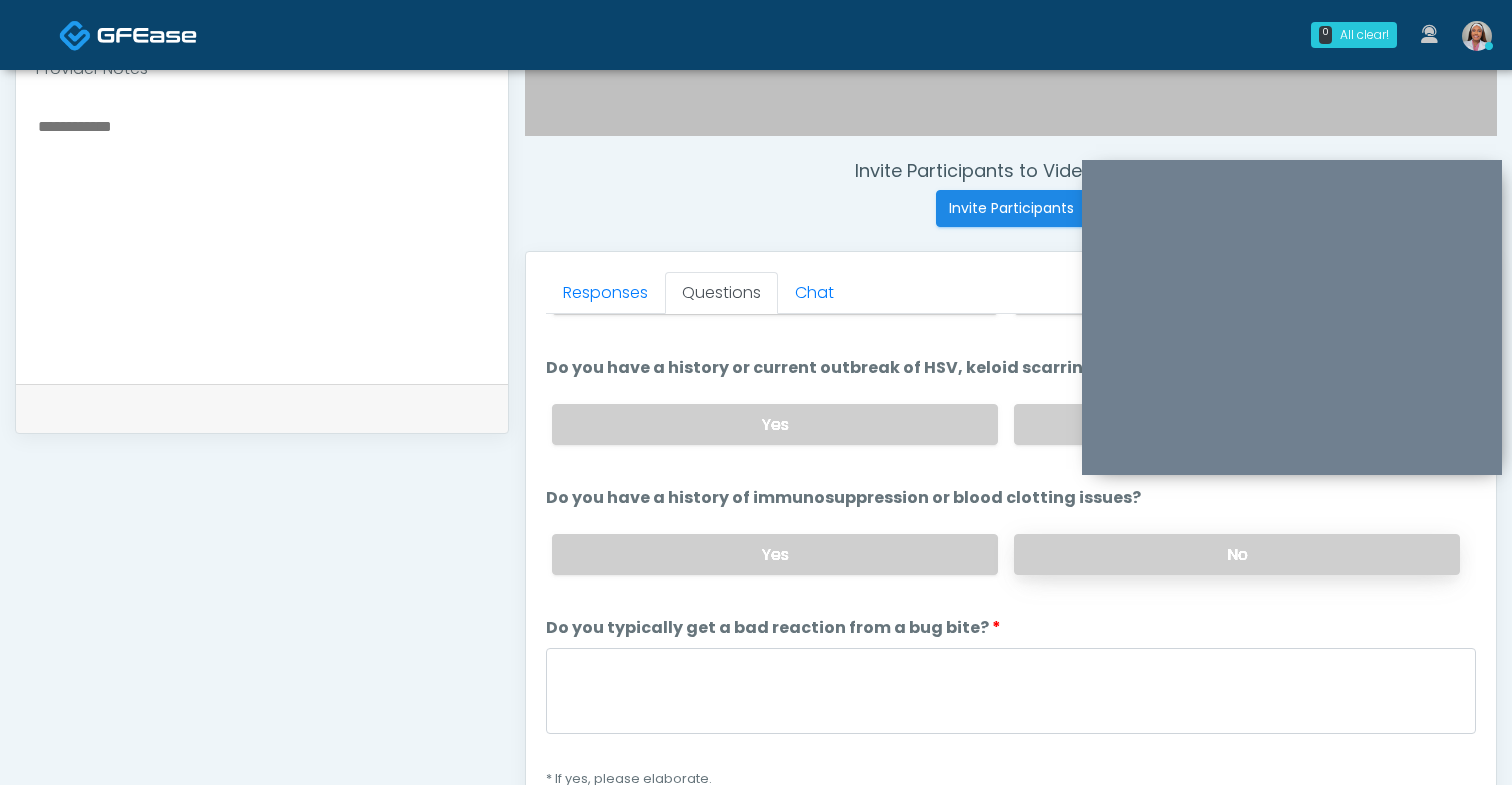 scroll, scrollTop: 311, scrollLeft: 0, axis: vertical 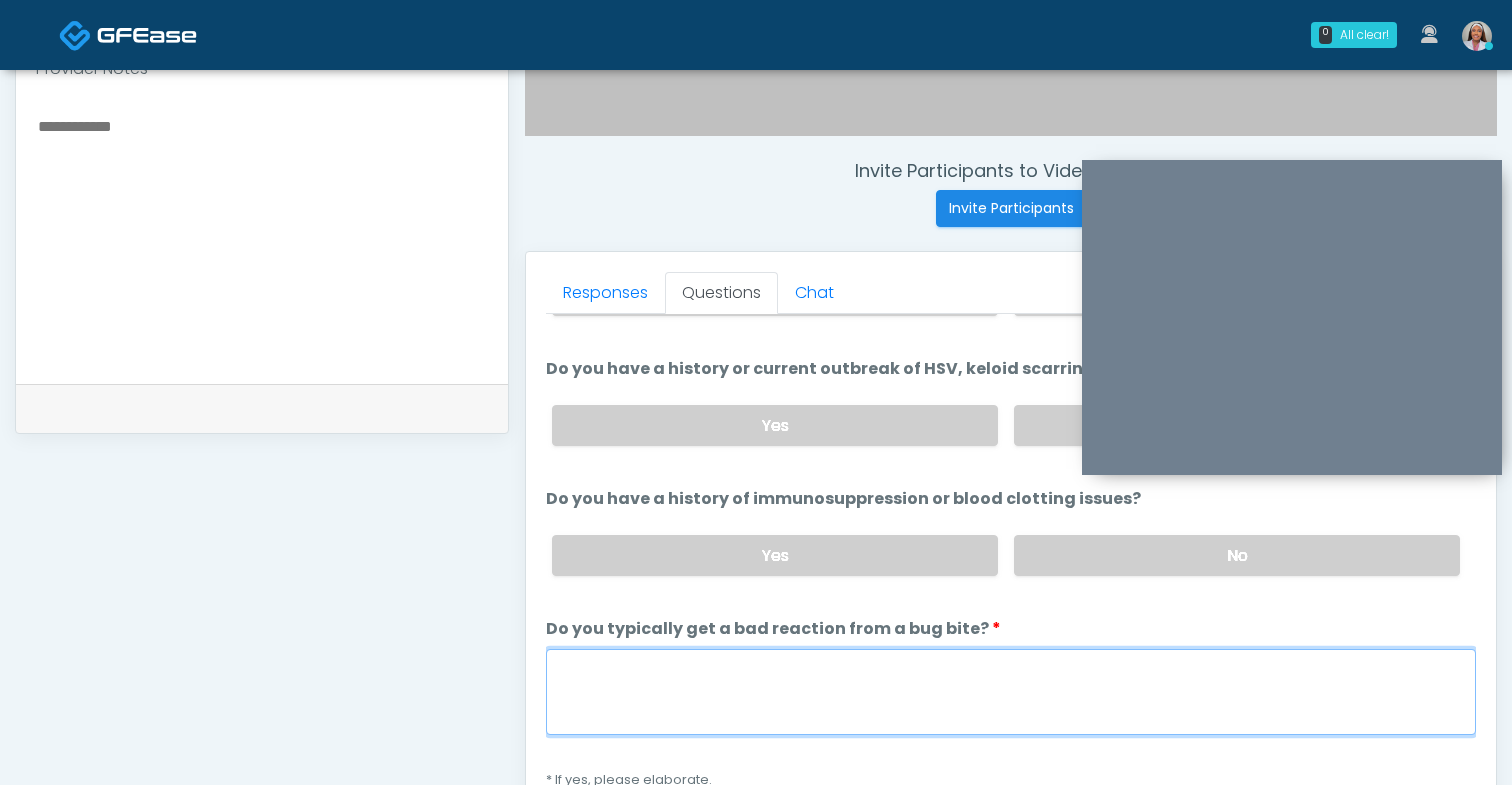 click on "Do you typically get a bad reaction from a bug bite?" at bounding box center (1011, 692) 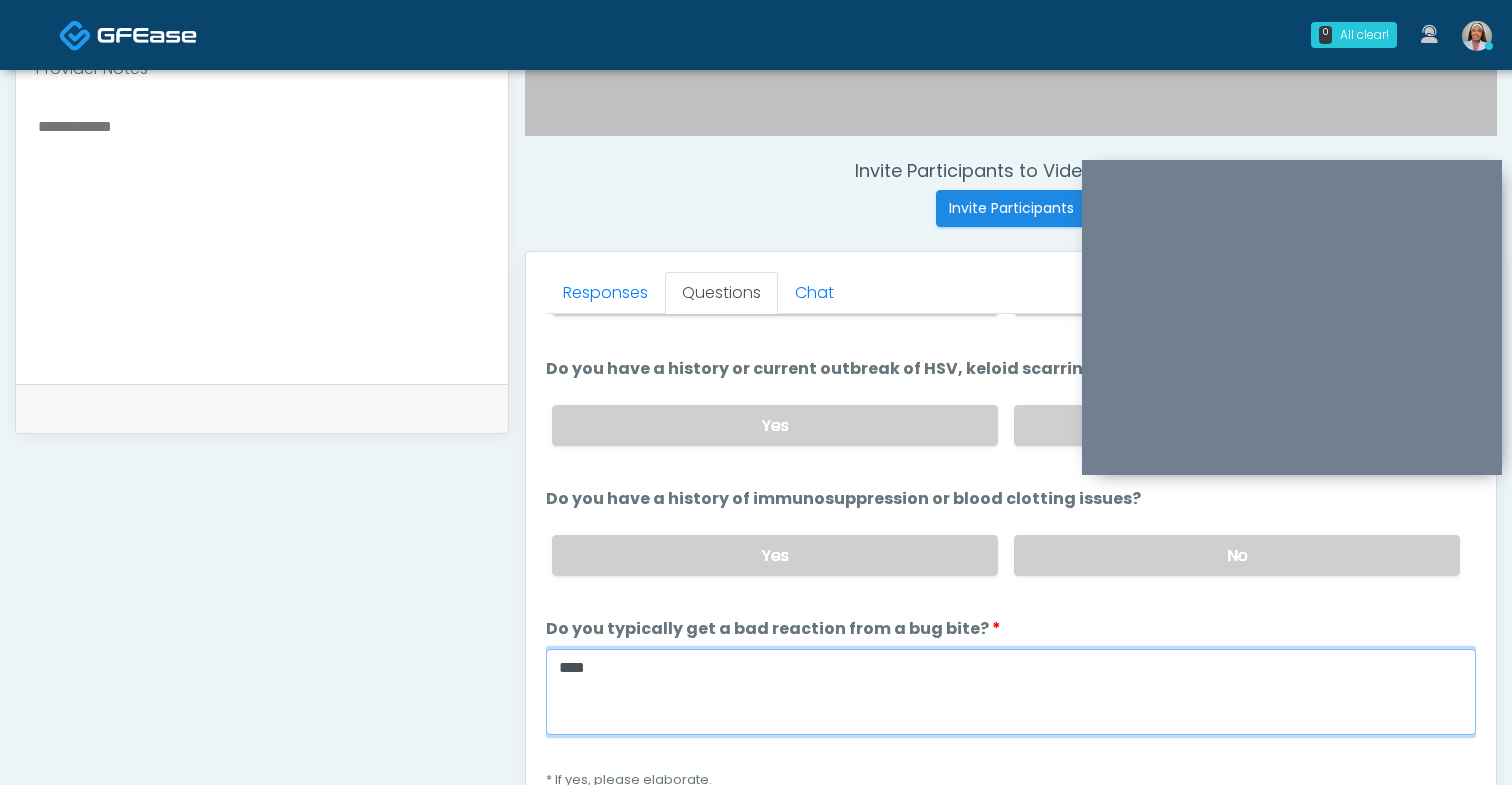 scroll, scrollTop: 312, scrollLeft: 0, axis: vertical 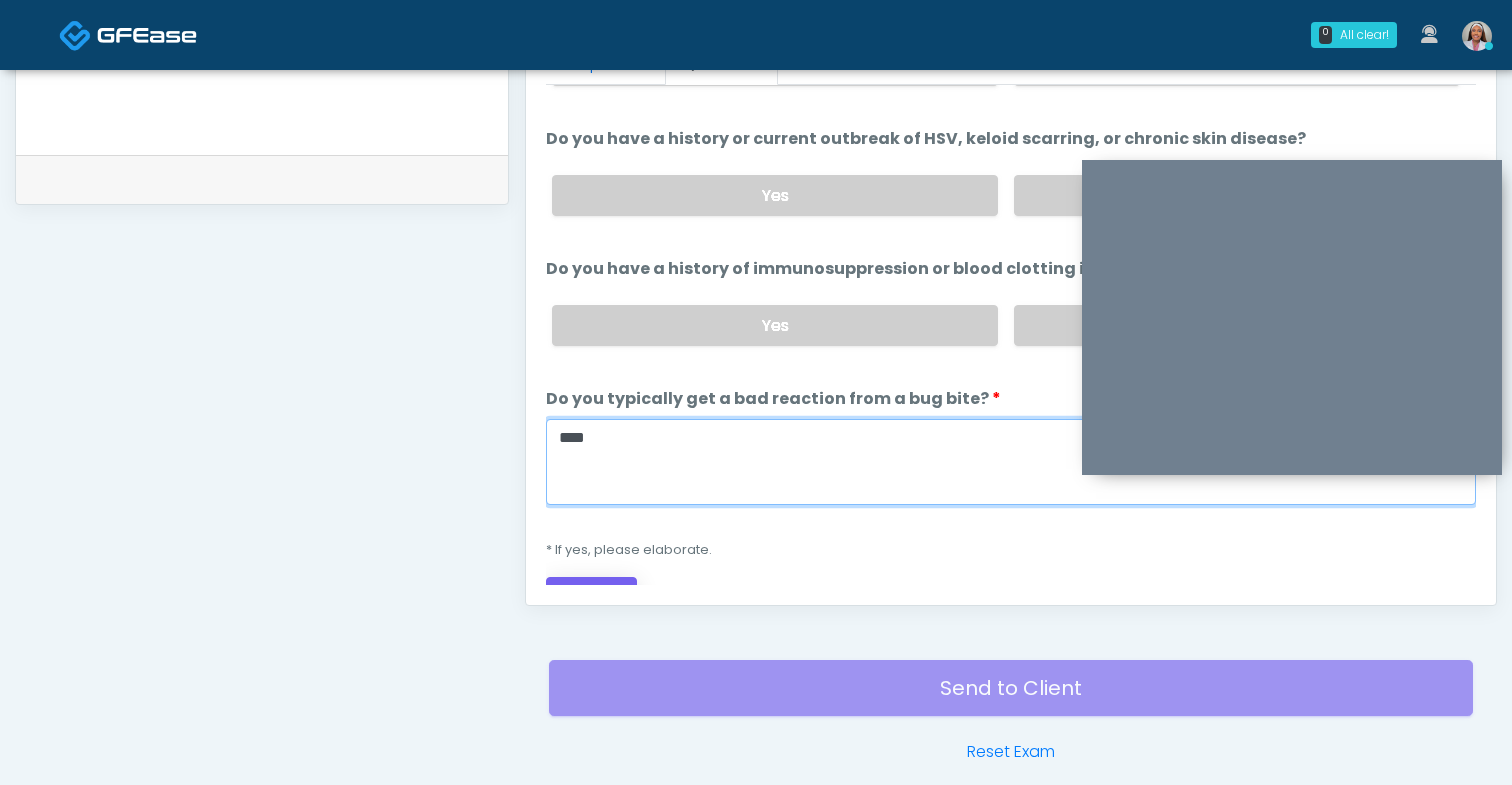 type on "****" 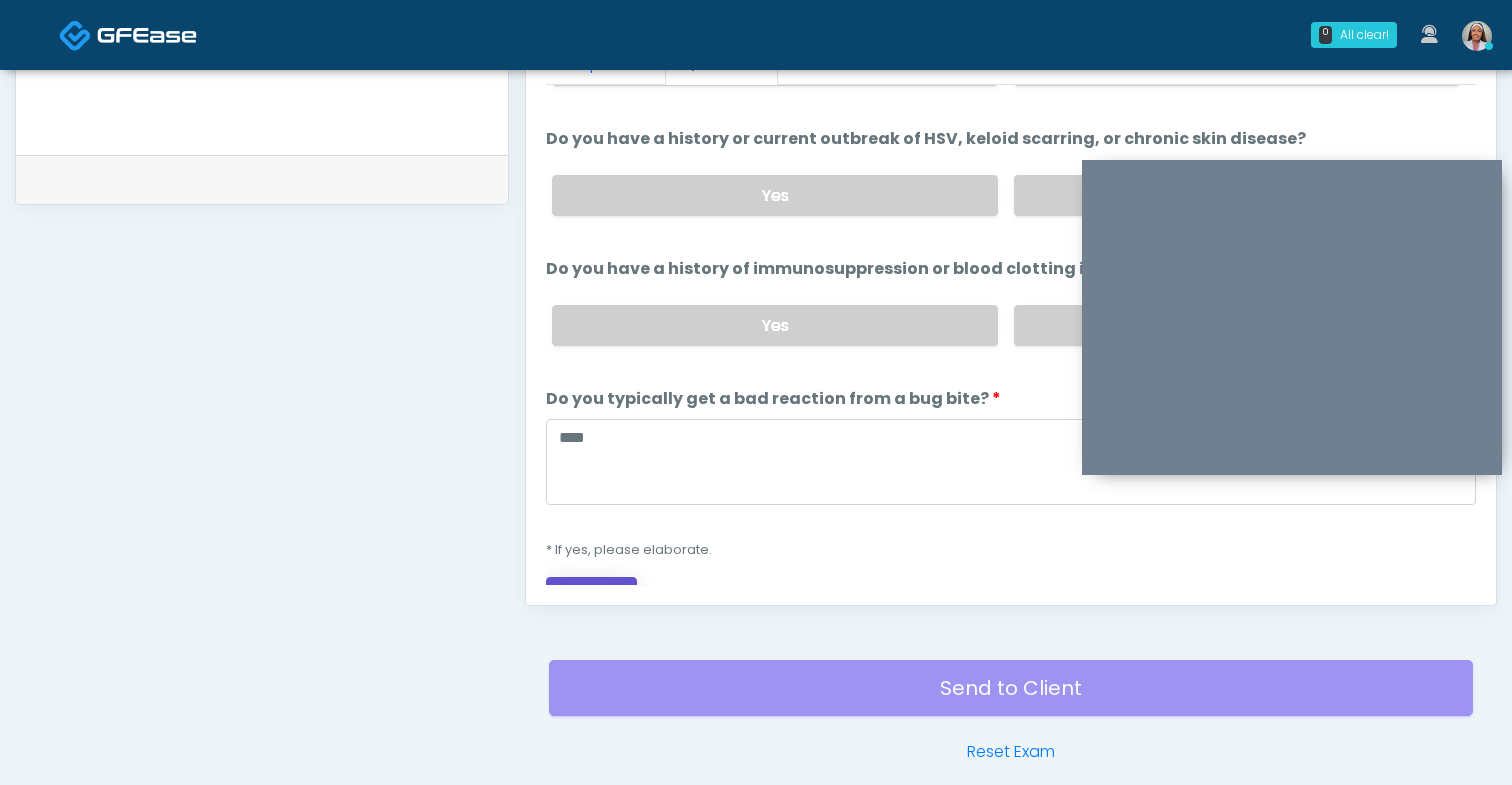 click on "Continue" at bounding box center (591, 595) 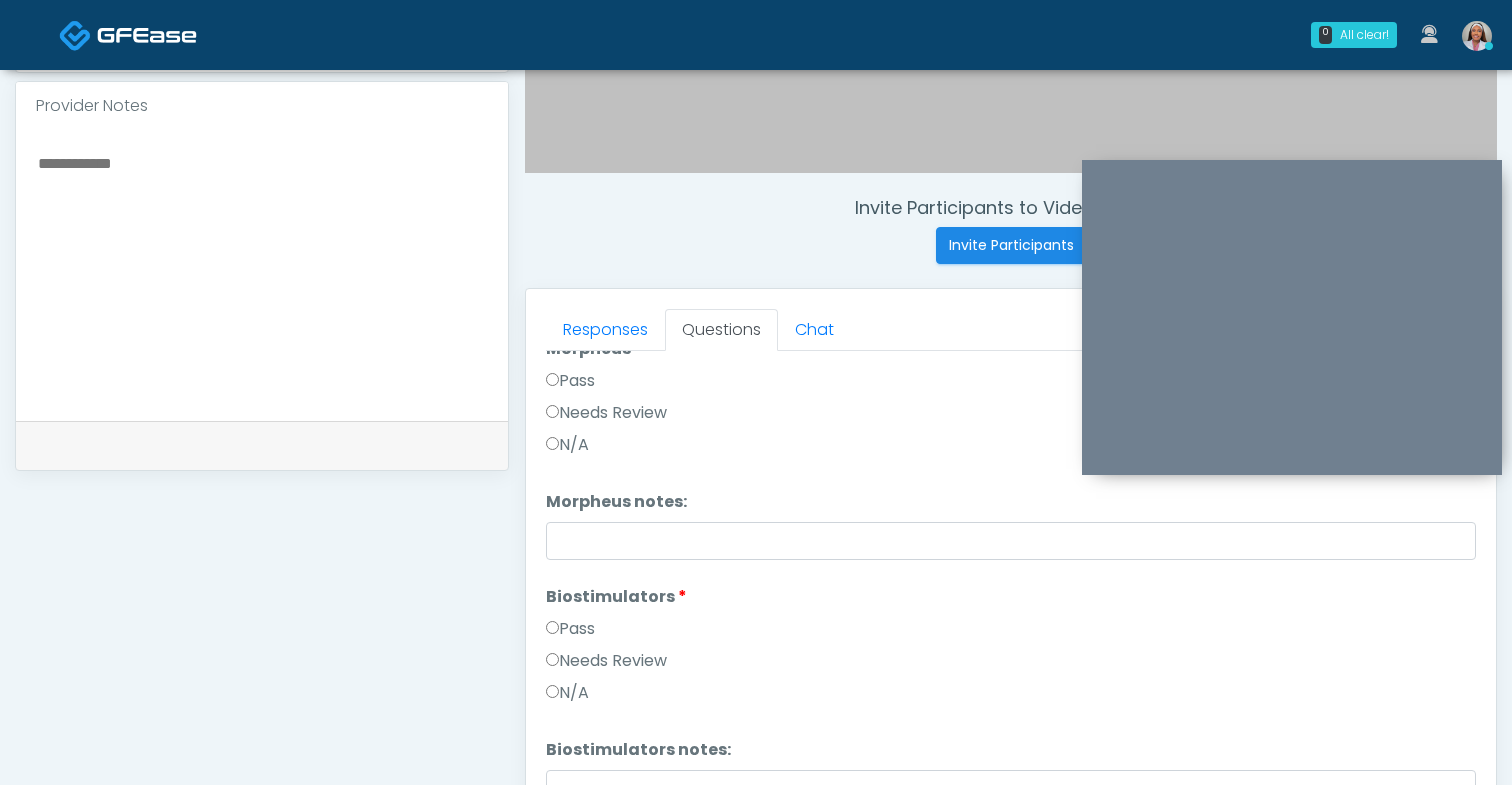 scroll, scrollTop: 634, scrollLeft: 0, axis: vertical 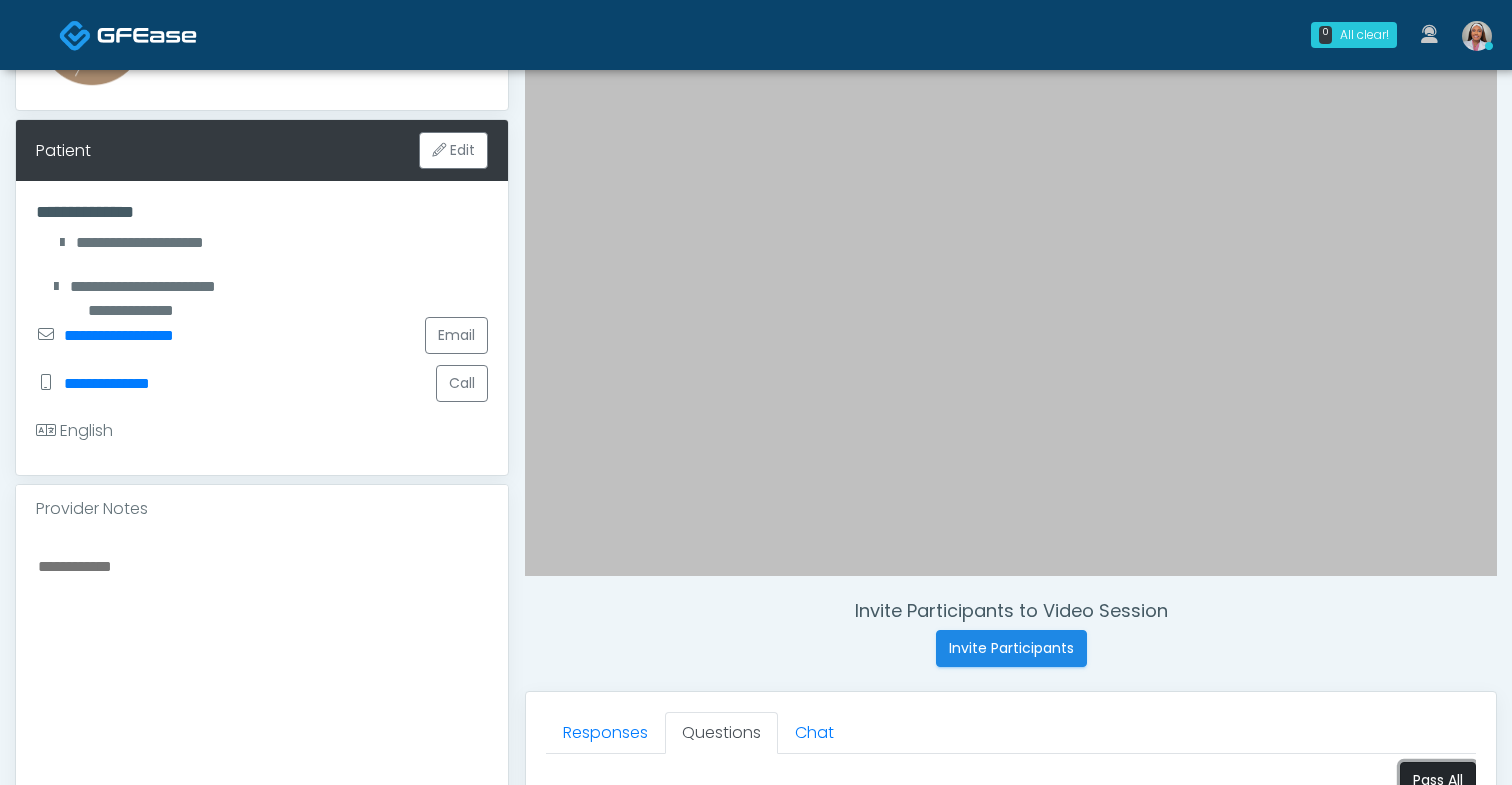 click on "Pass All" at bounding box center [1438, 780] 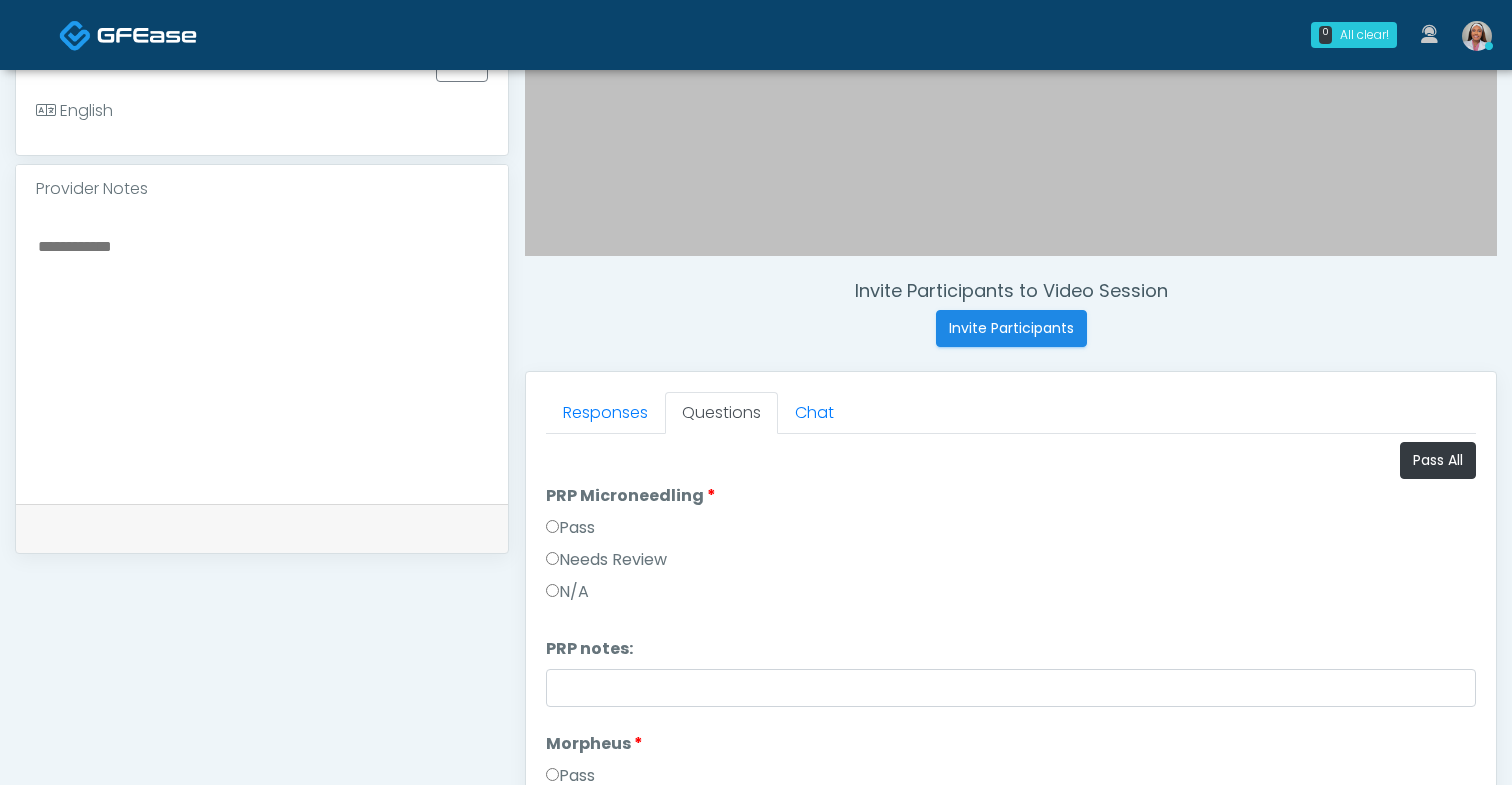 scroll, scrollTop: 834, scrollLeft: 0, axis: vertical 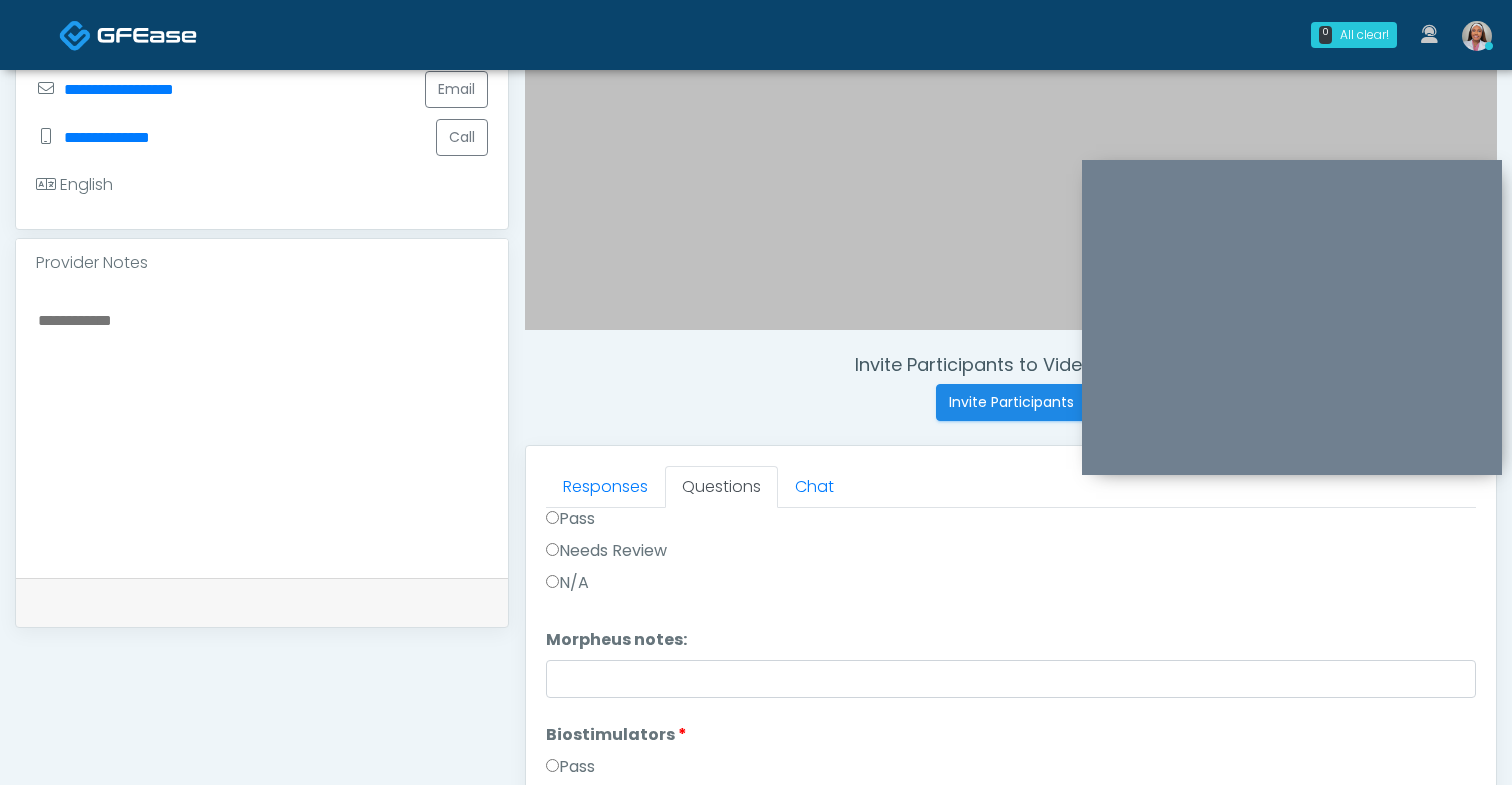 click at bounding box center [262, 429] 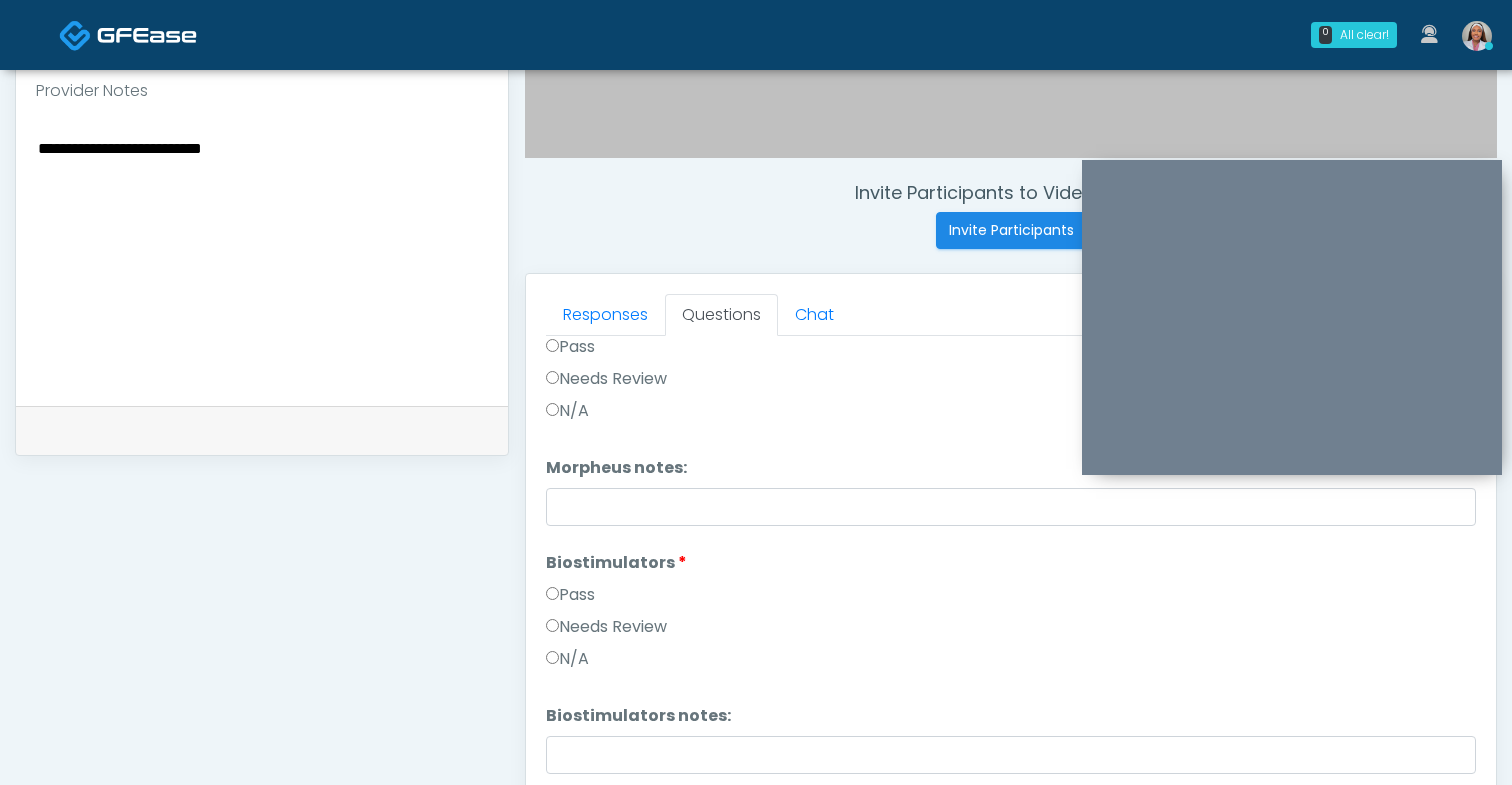 scroll, scrollTop: 1010, scrollLeft: 0, axis: vertical 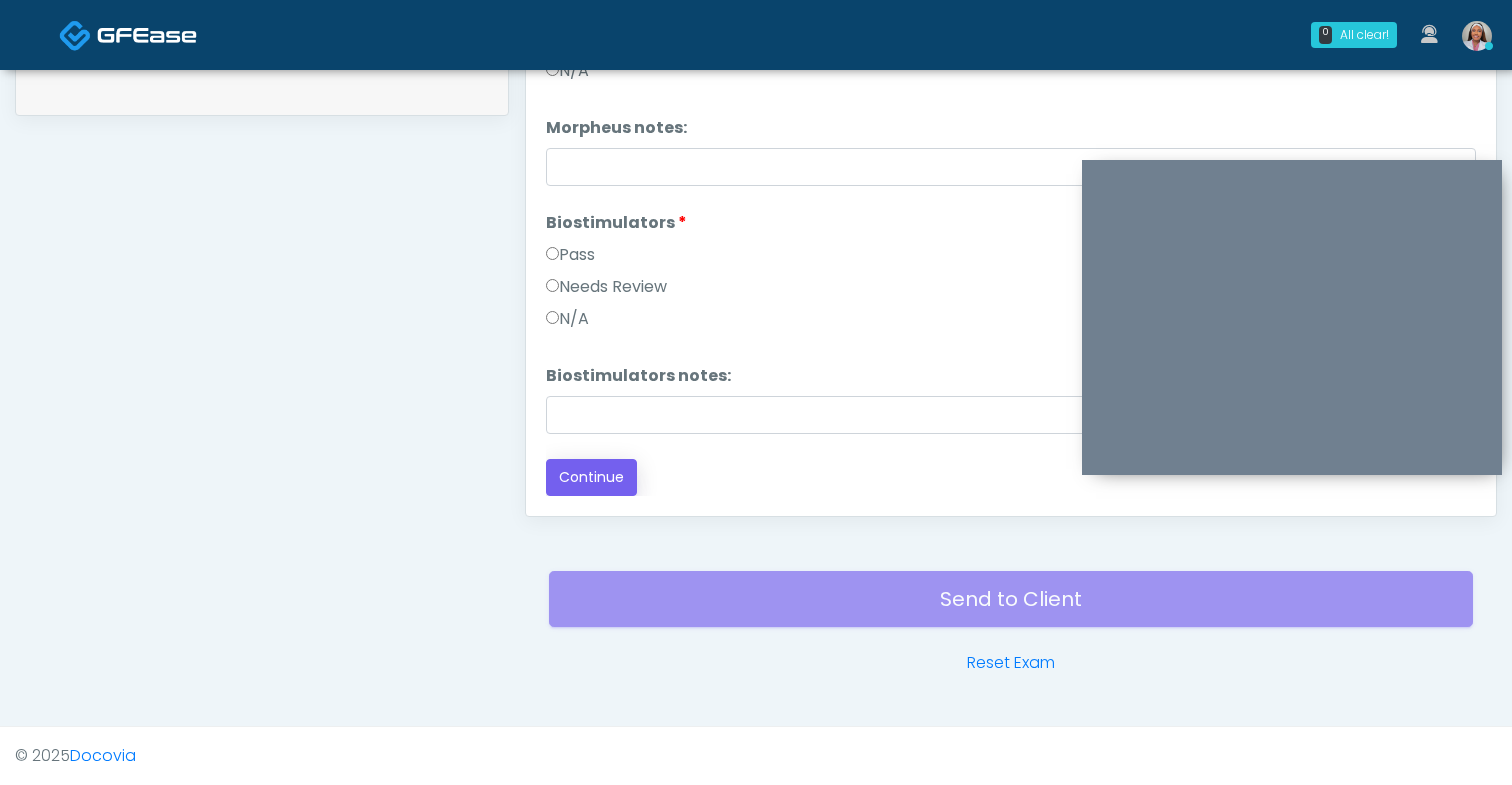 type on "**********" 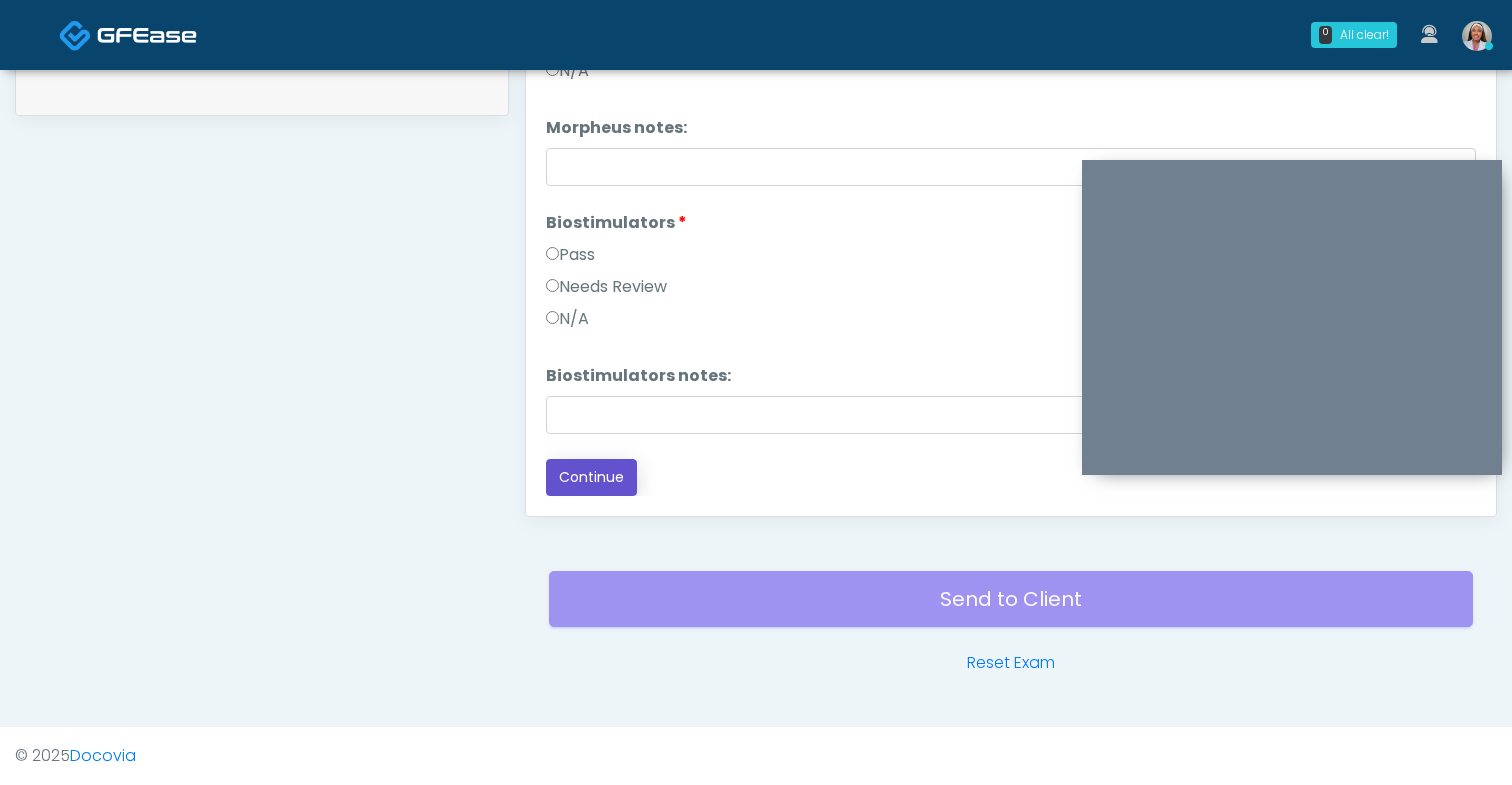 click on "Continue" at bounding box center [591, 477] 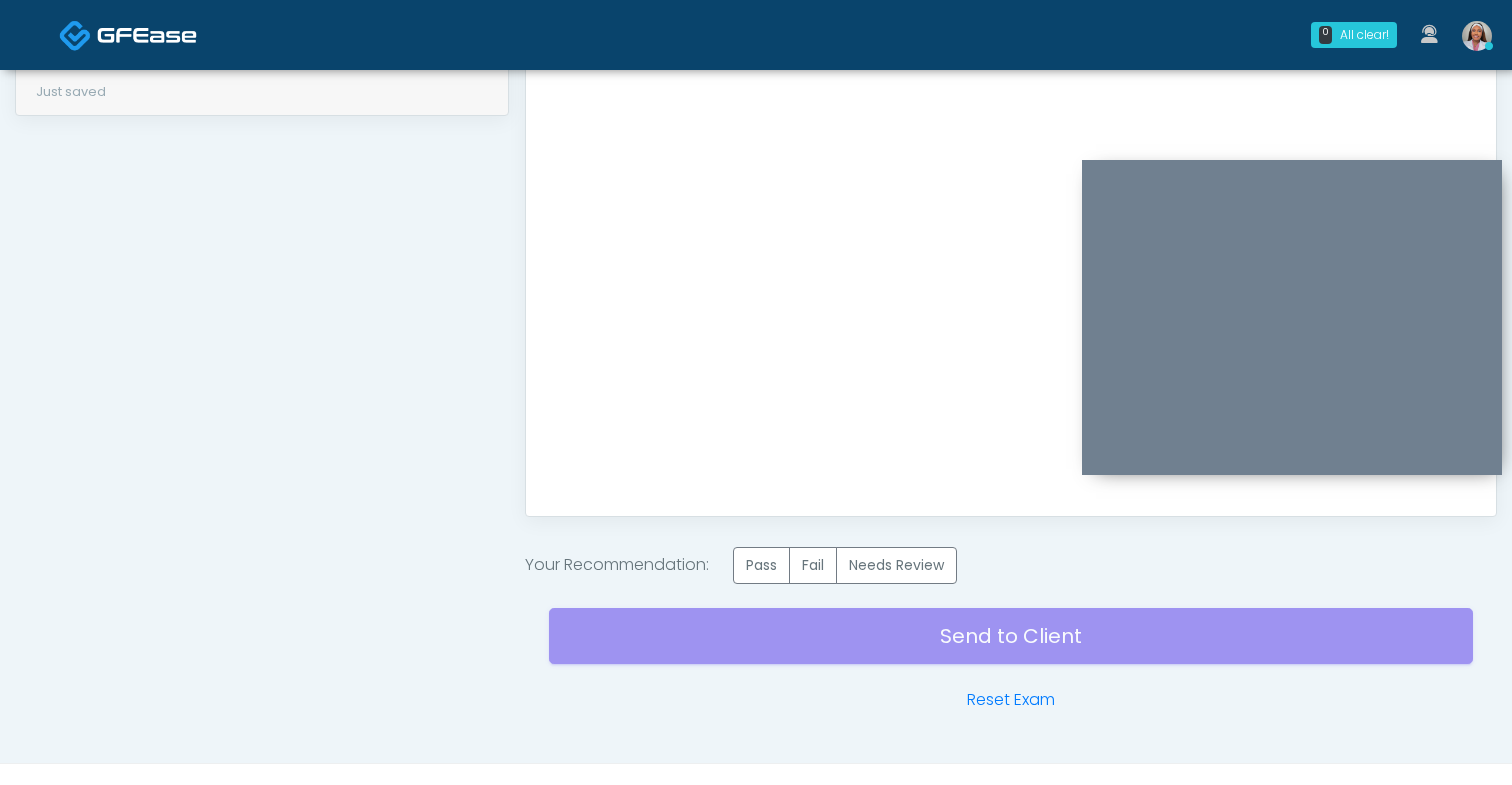 scroll, scrollTop: 0, scrollLeft: 0, axis: both 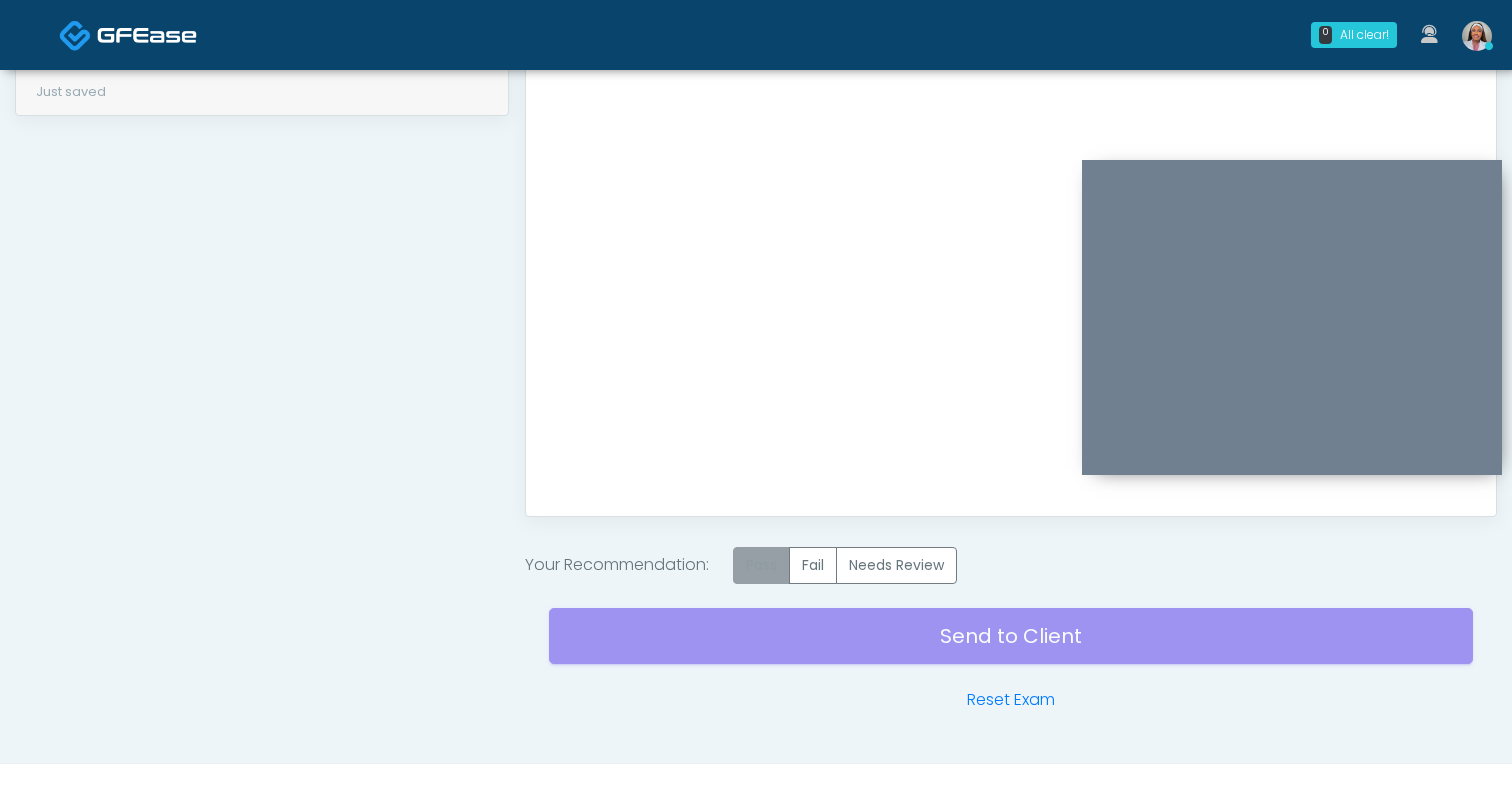 click on "Pass" at bounding box center (761, 565) 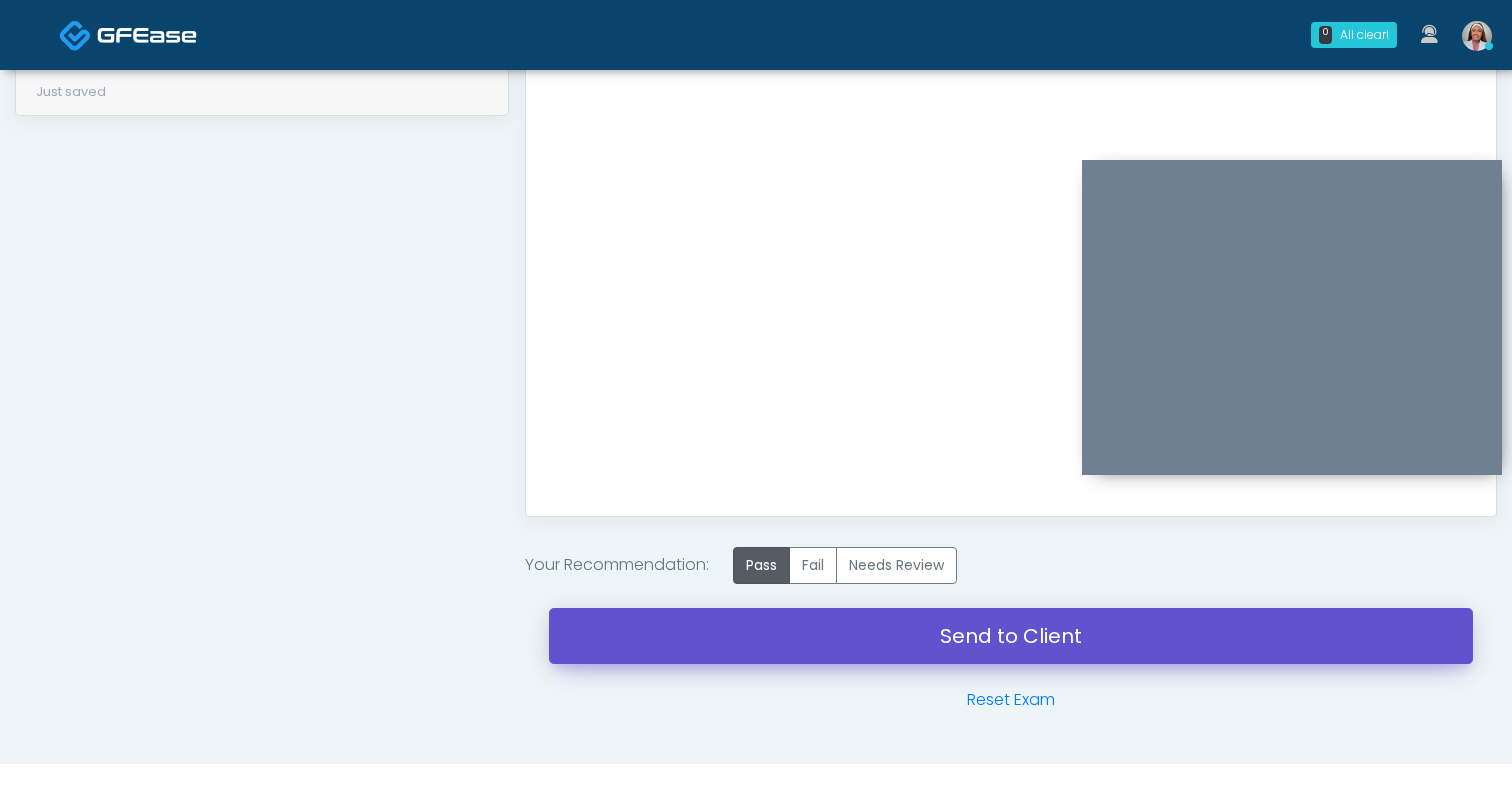 click on "Send to Client" at bounding box center (1011, 636) 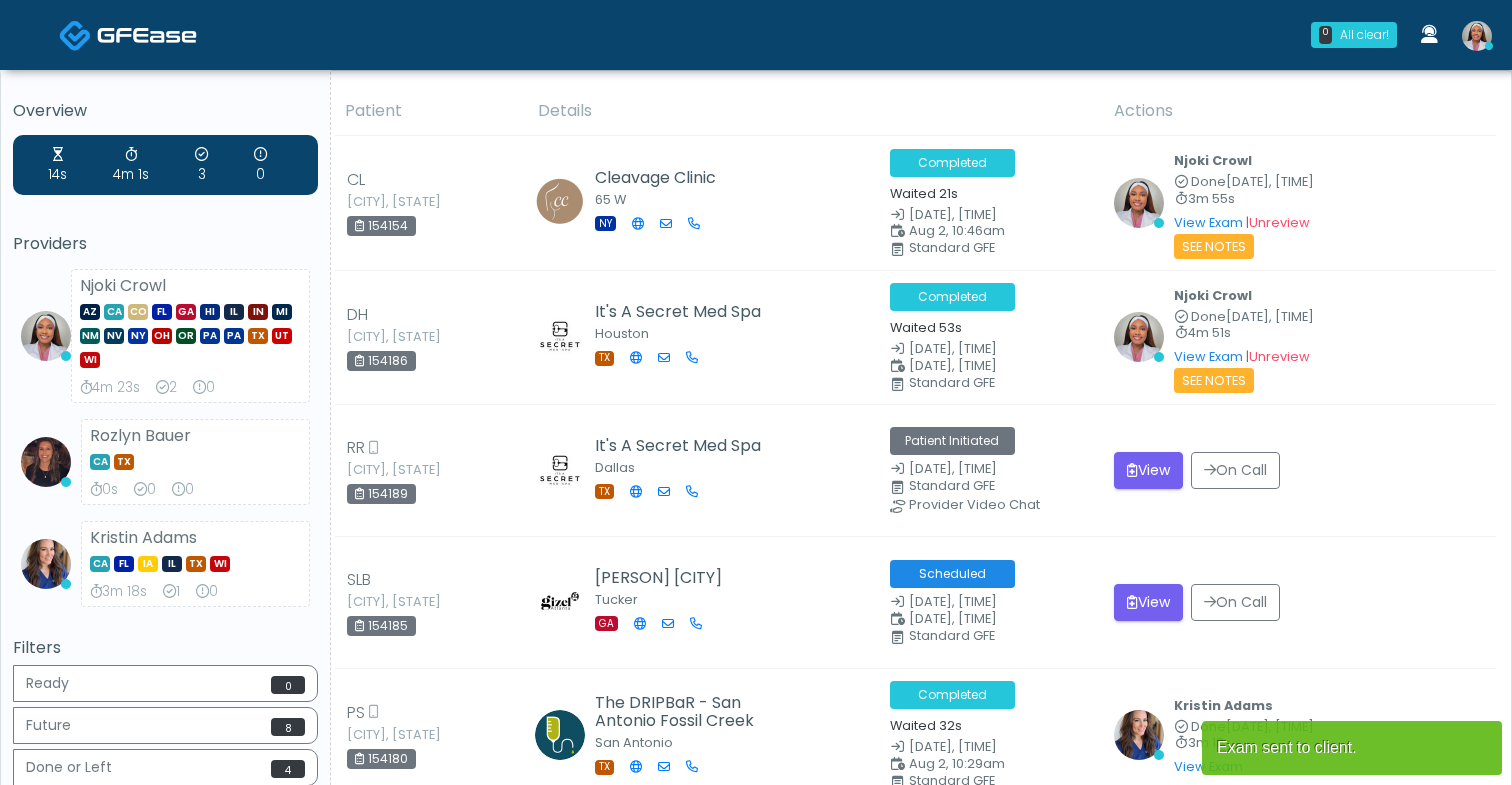 scroll, scrollTop: 0, scrollLeft: 0, axis: both 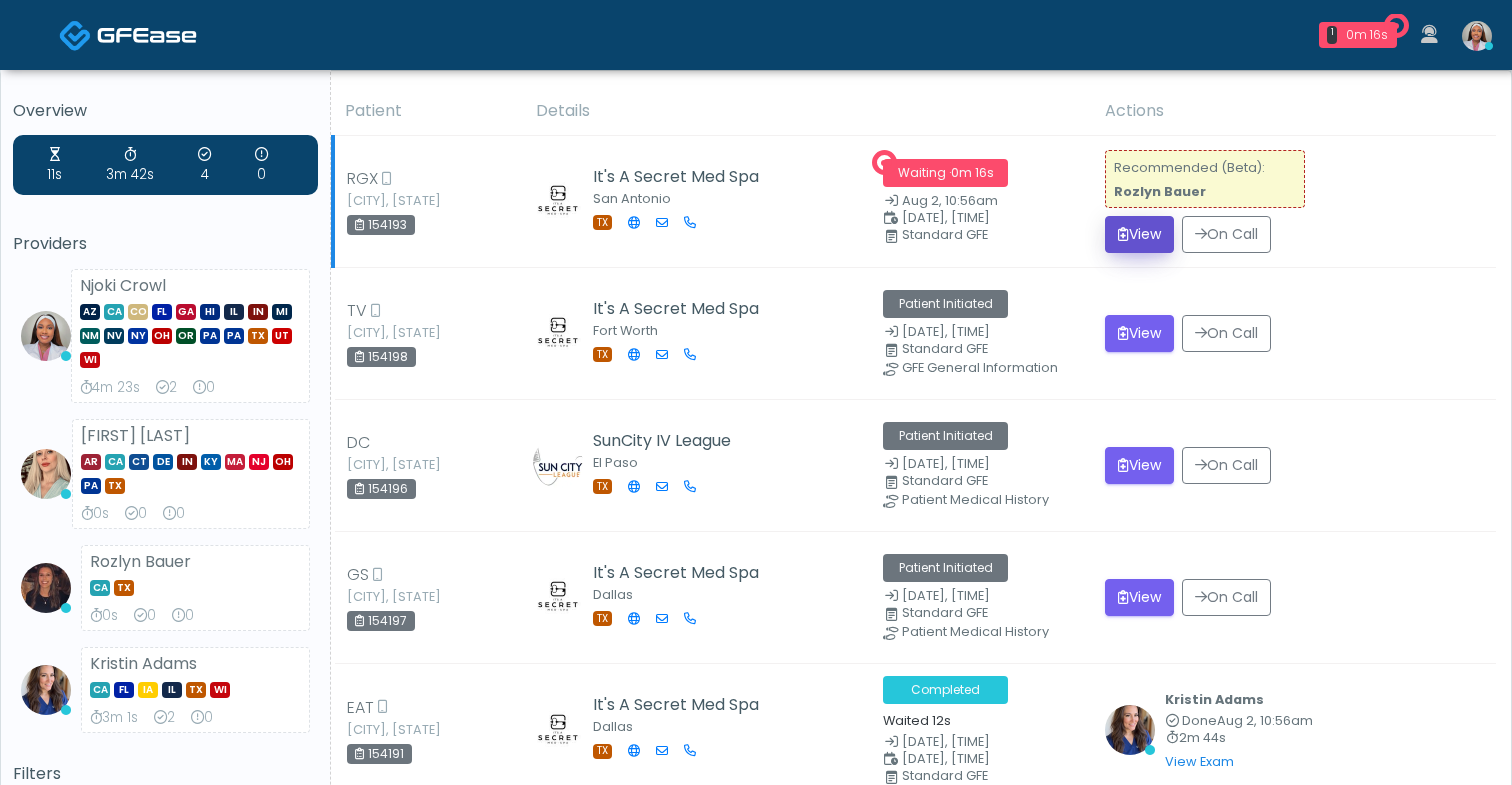 click on "View" at bounding box center [1139, 234] 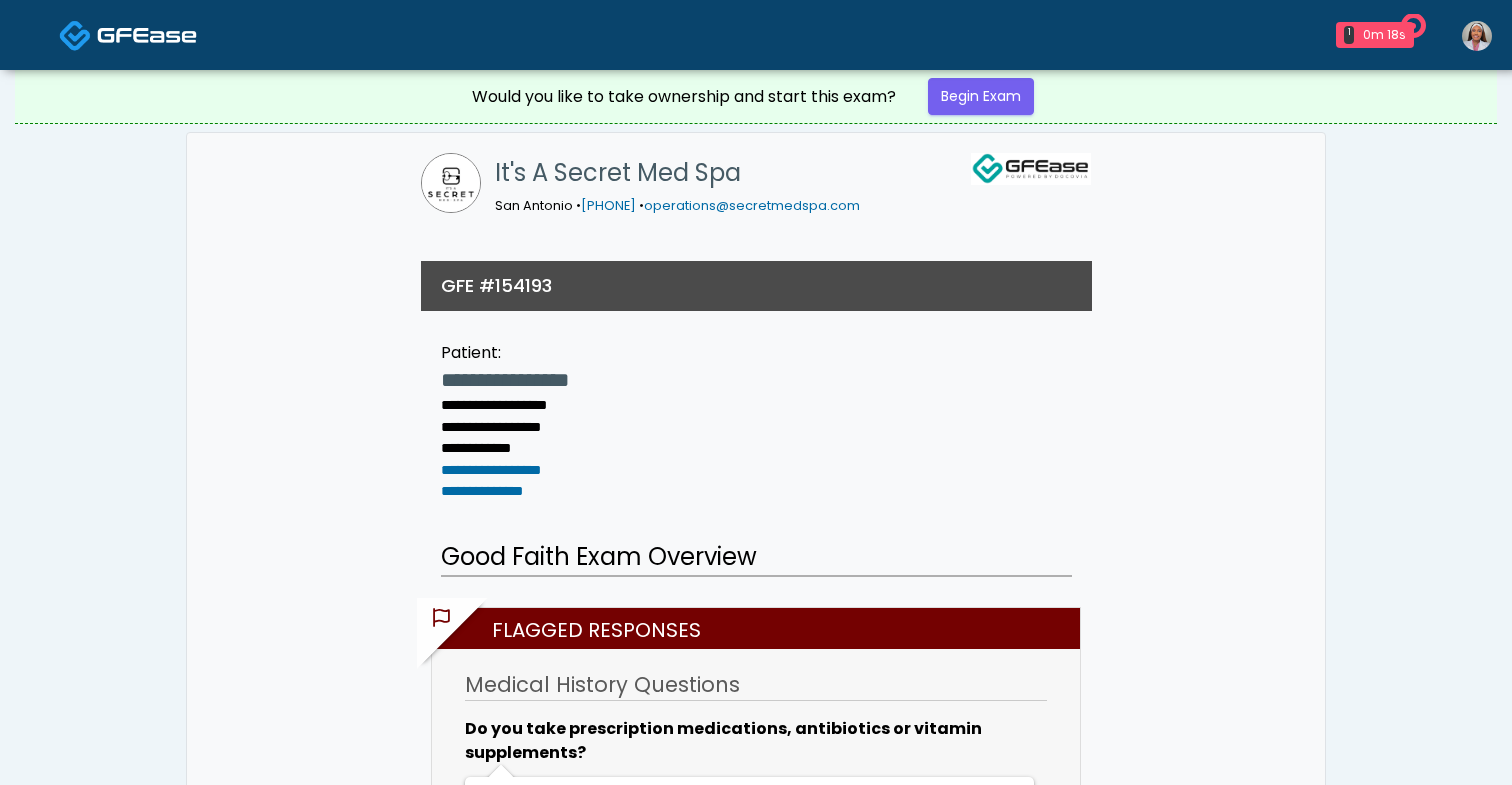 scroll, scrollTop: 0, scrollLeft: 0, axis: both 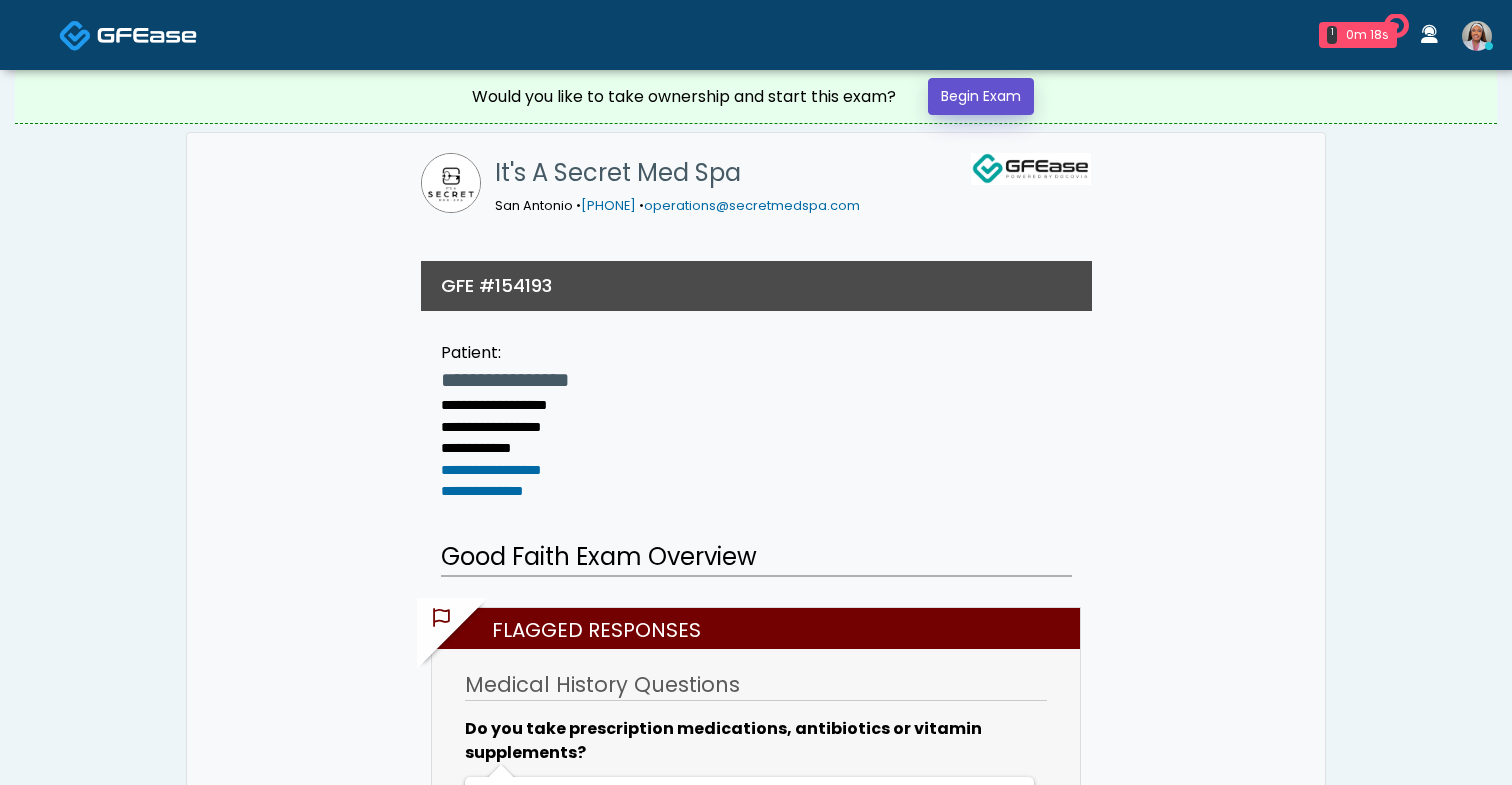 click on "Begin Exam" at bounding box center (981, 96) 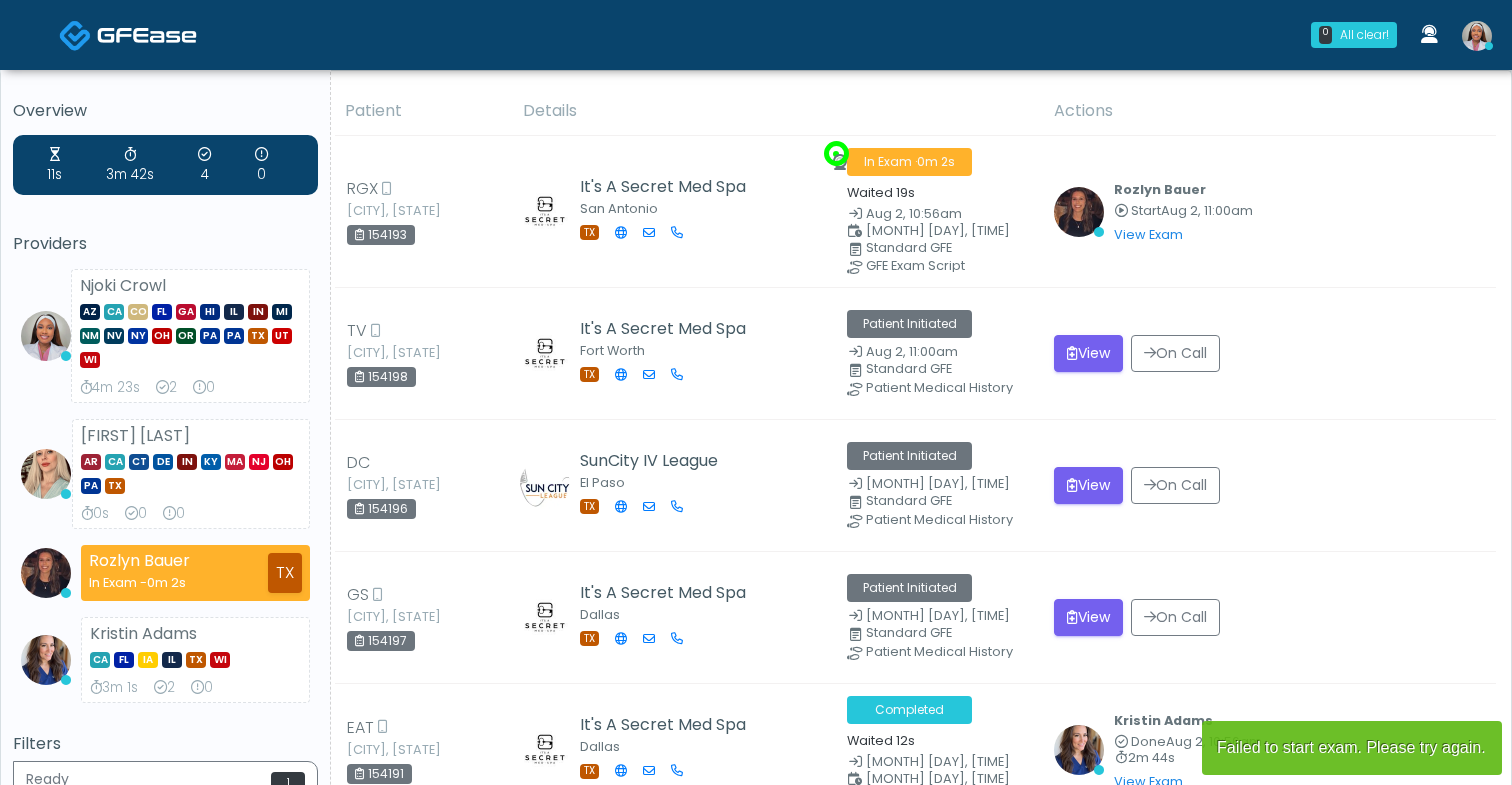 scroll, scrollTop: 0, scrollLeft: 0, axis: both 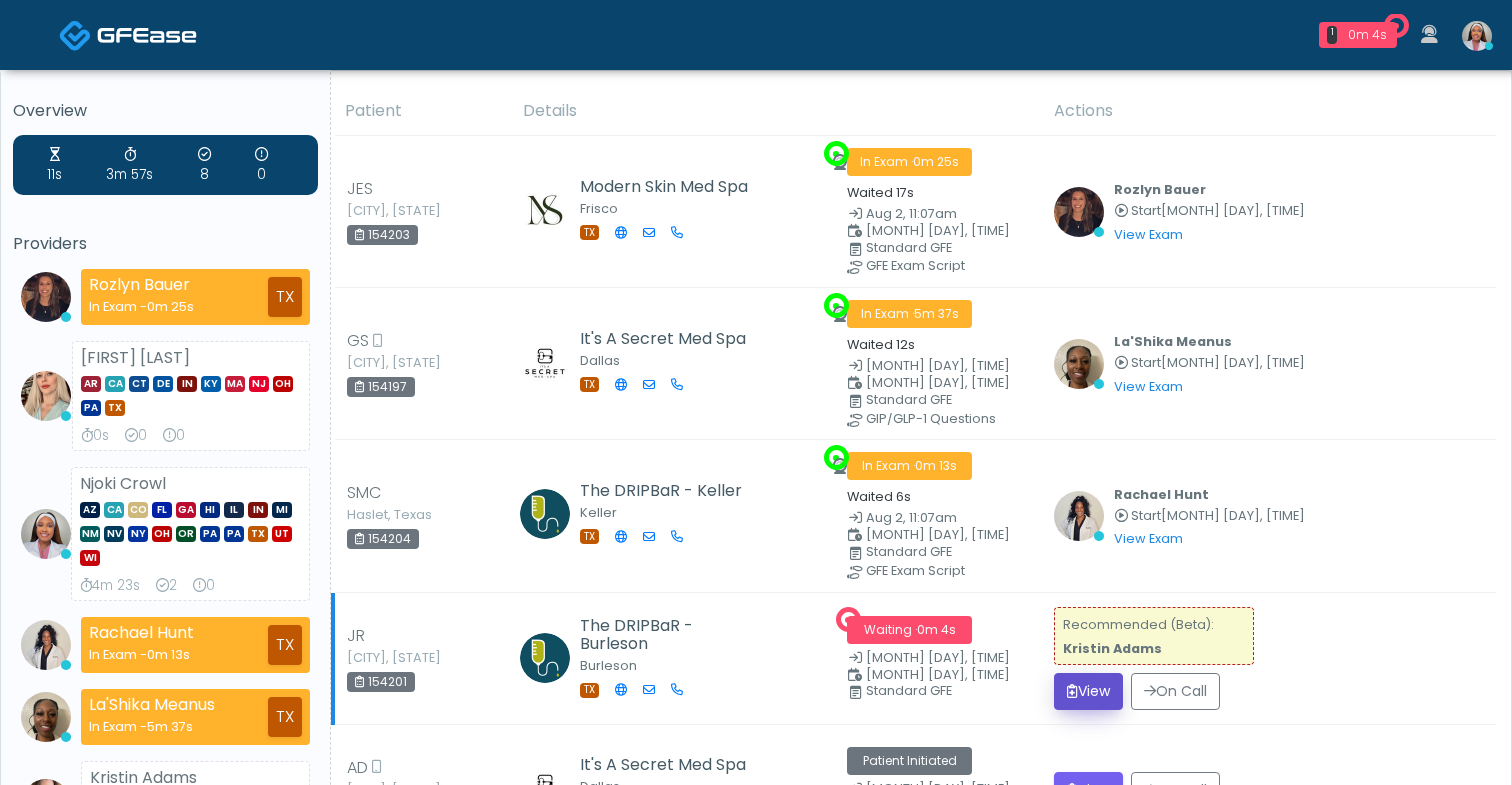 click on "View" at bounding box center [1088, 691] 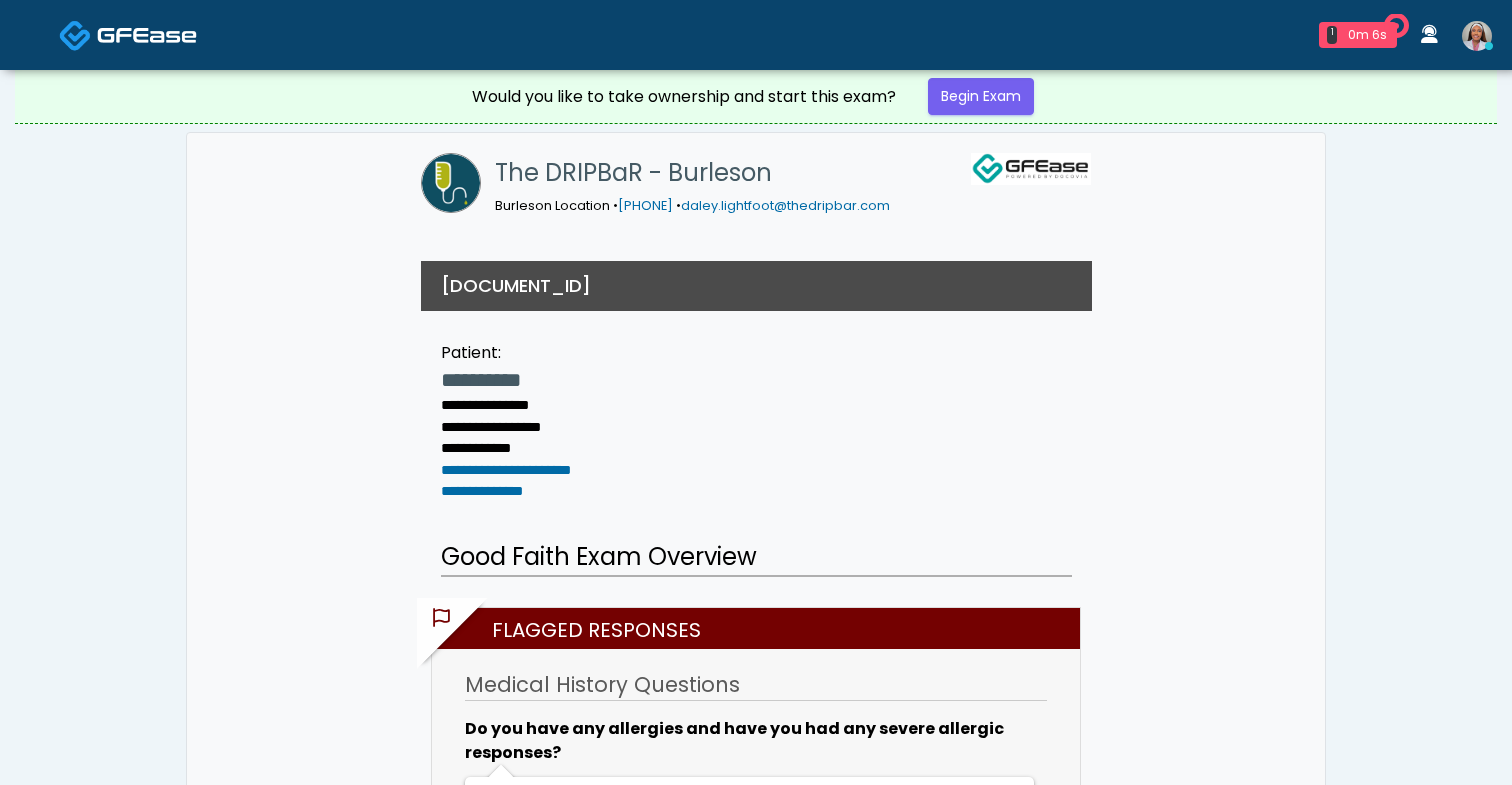 scroll, scrollTop: 0, scrollLeft: 0, axis: both 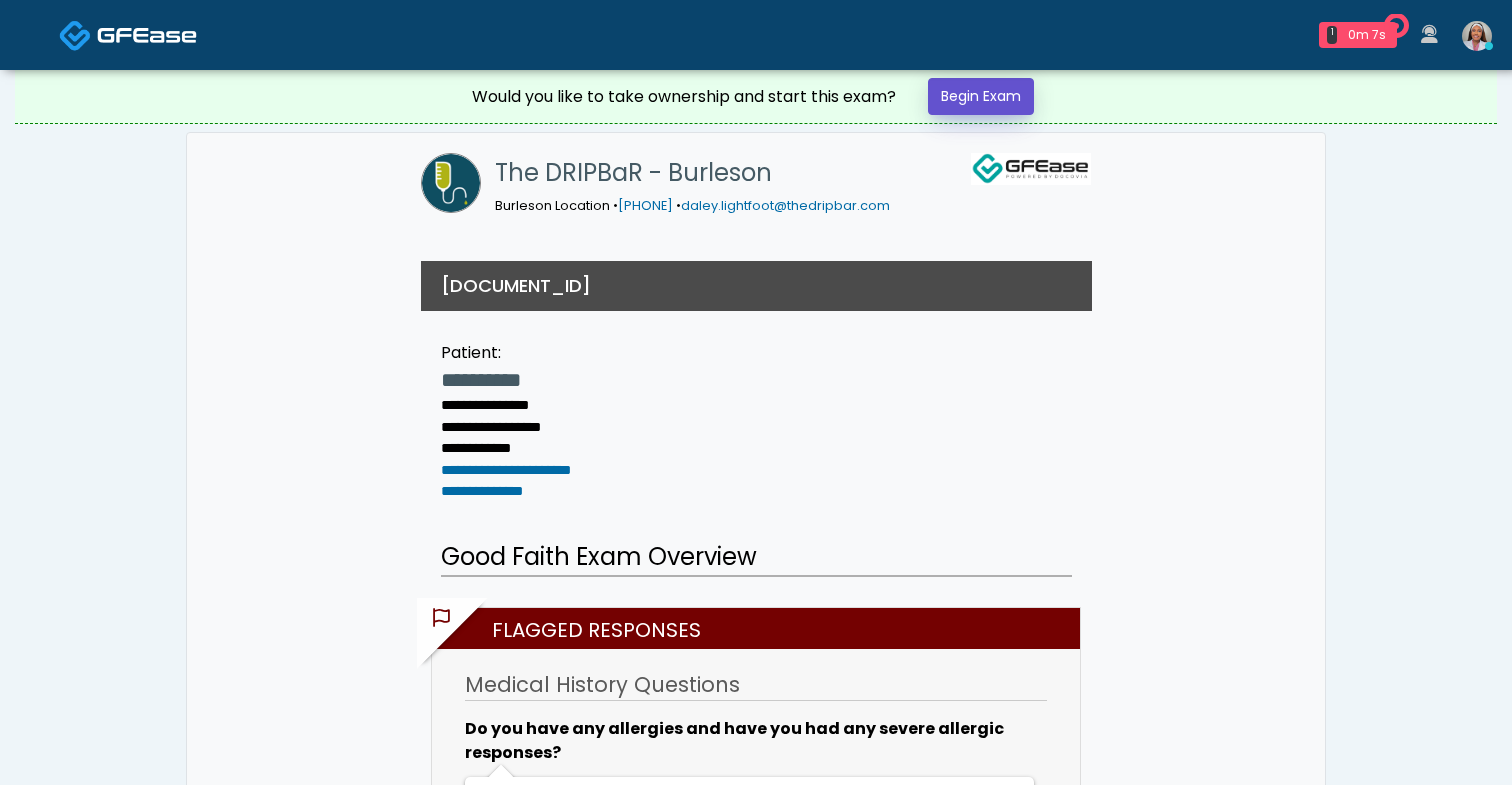 click on "Begin Exam" at bounding box center [981, 96] 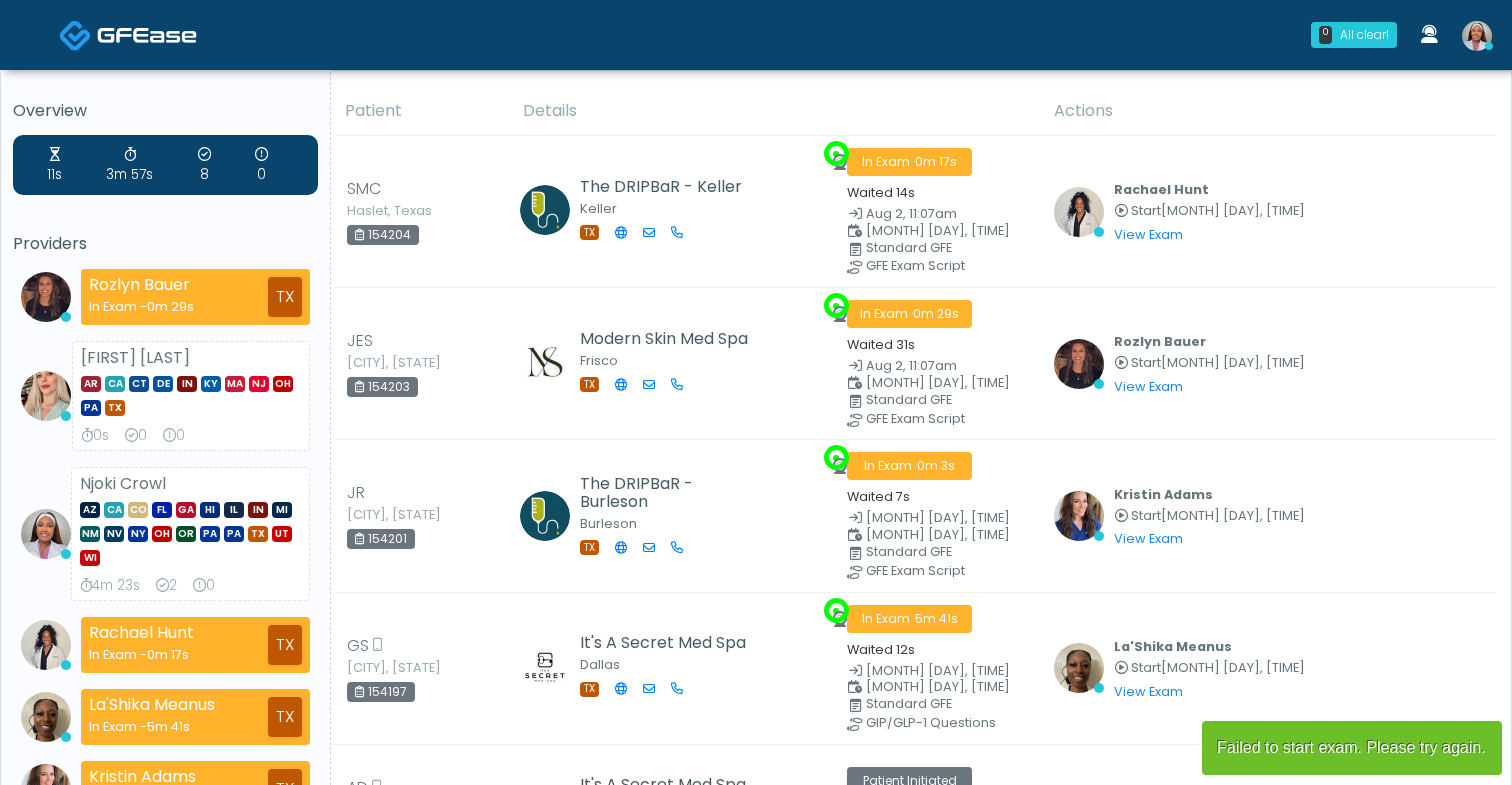scroll, scrollTop: 0, scrollLeft: 0, axis: both 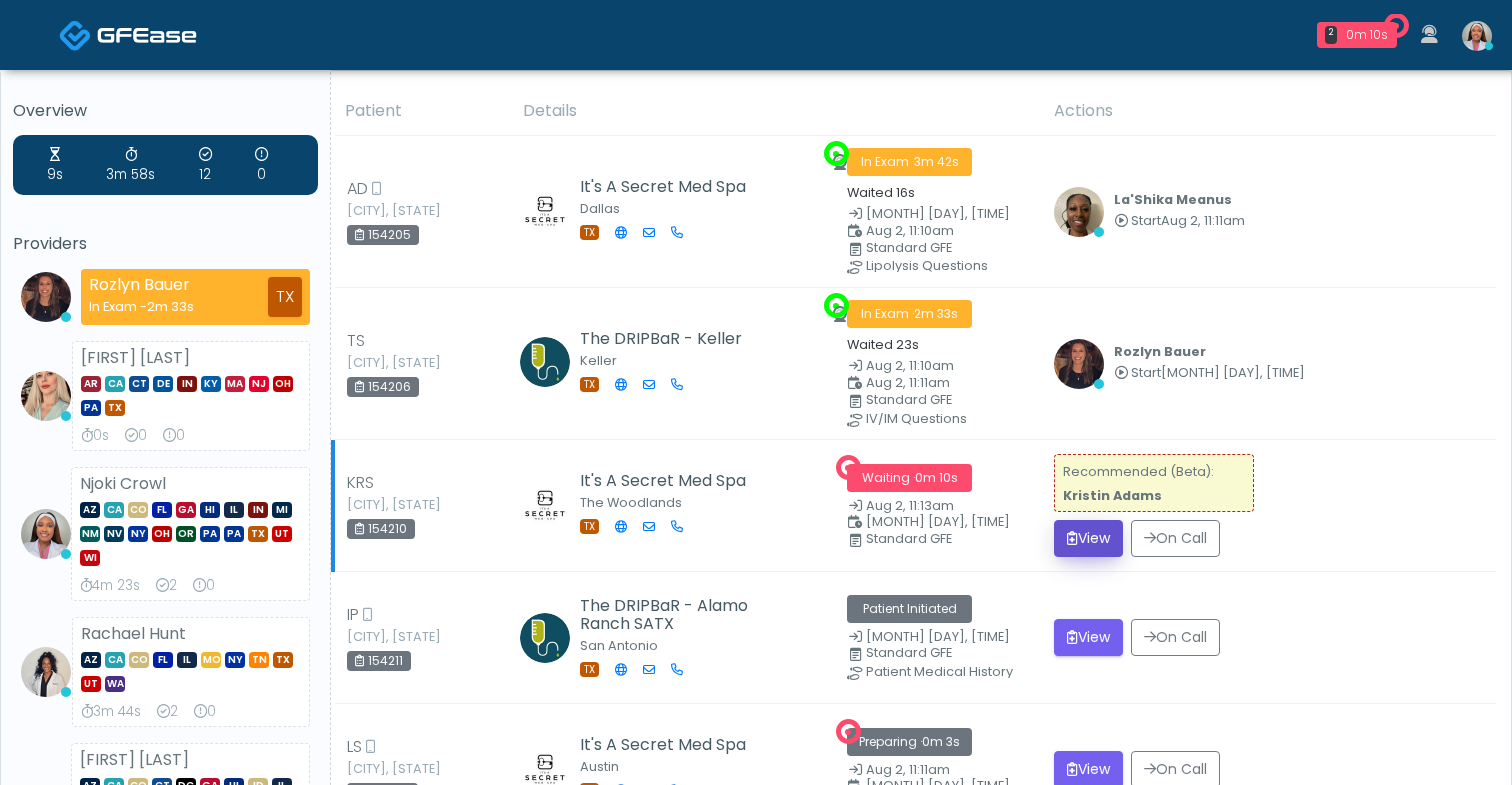 click on "View" at bounding box center (1088, 538) 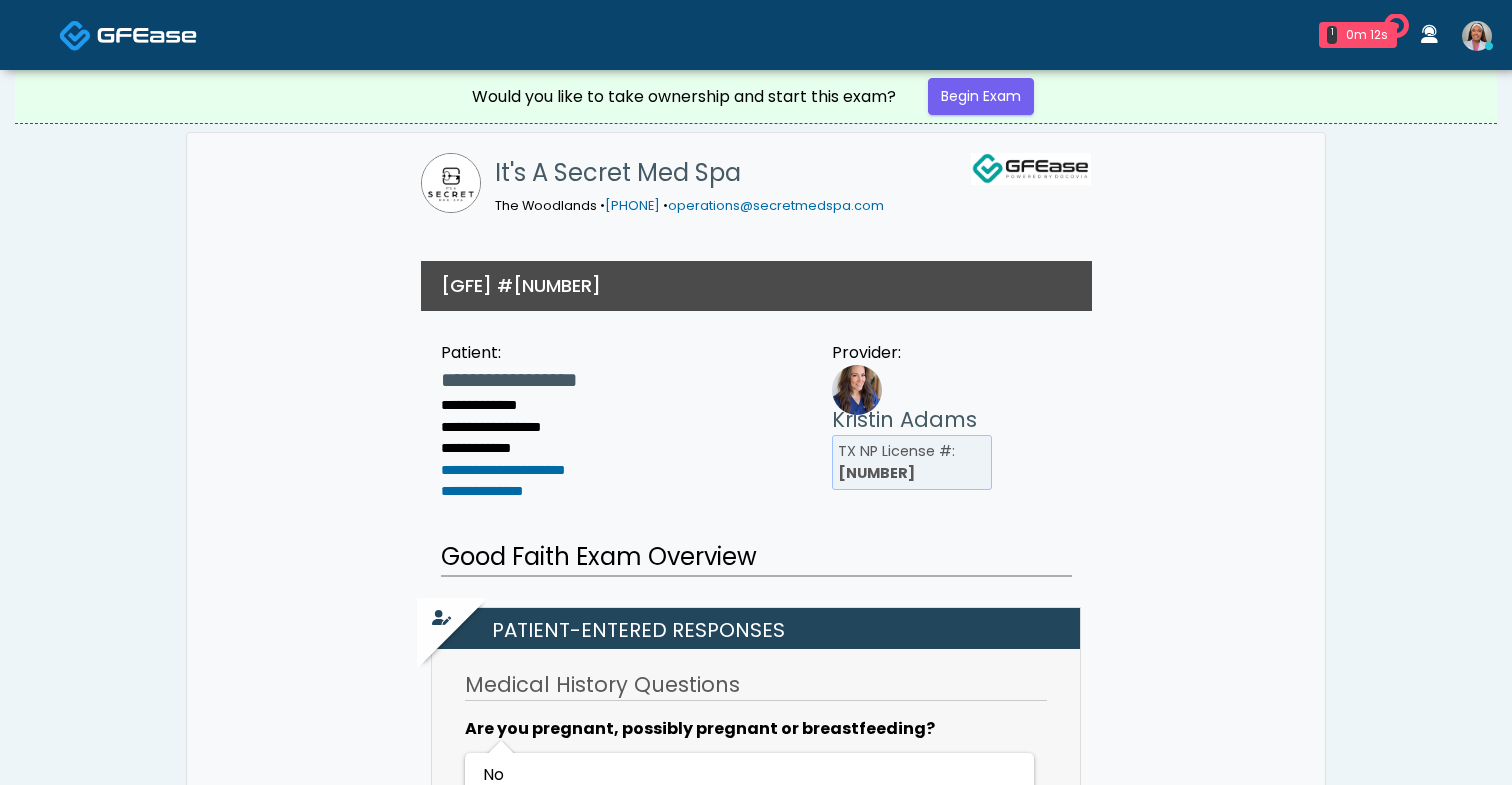 scroll, scrollTop: 0, scrollLeft: 0, axis: both 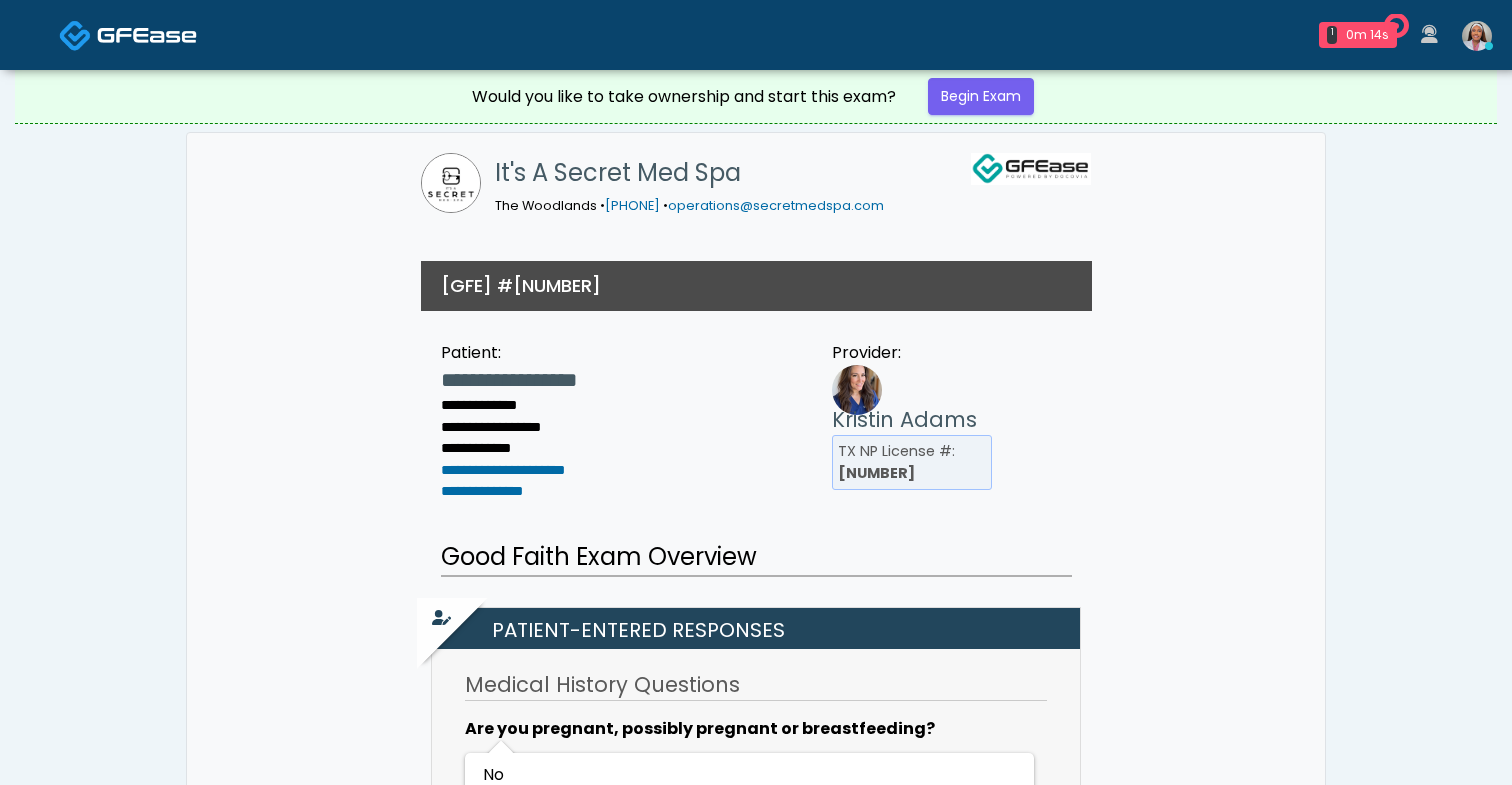 click at bounding box center [147, 34] 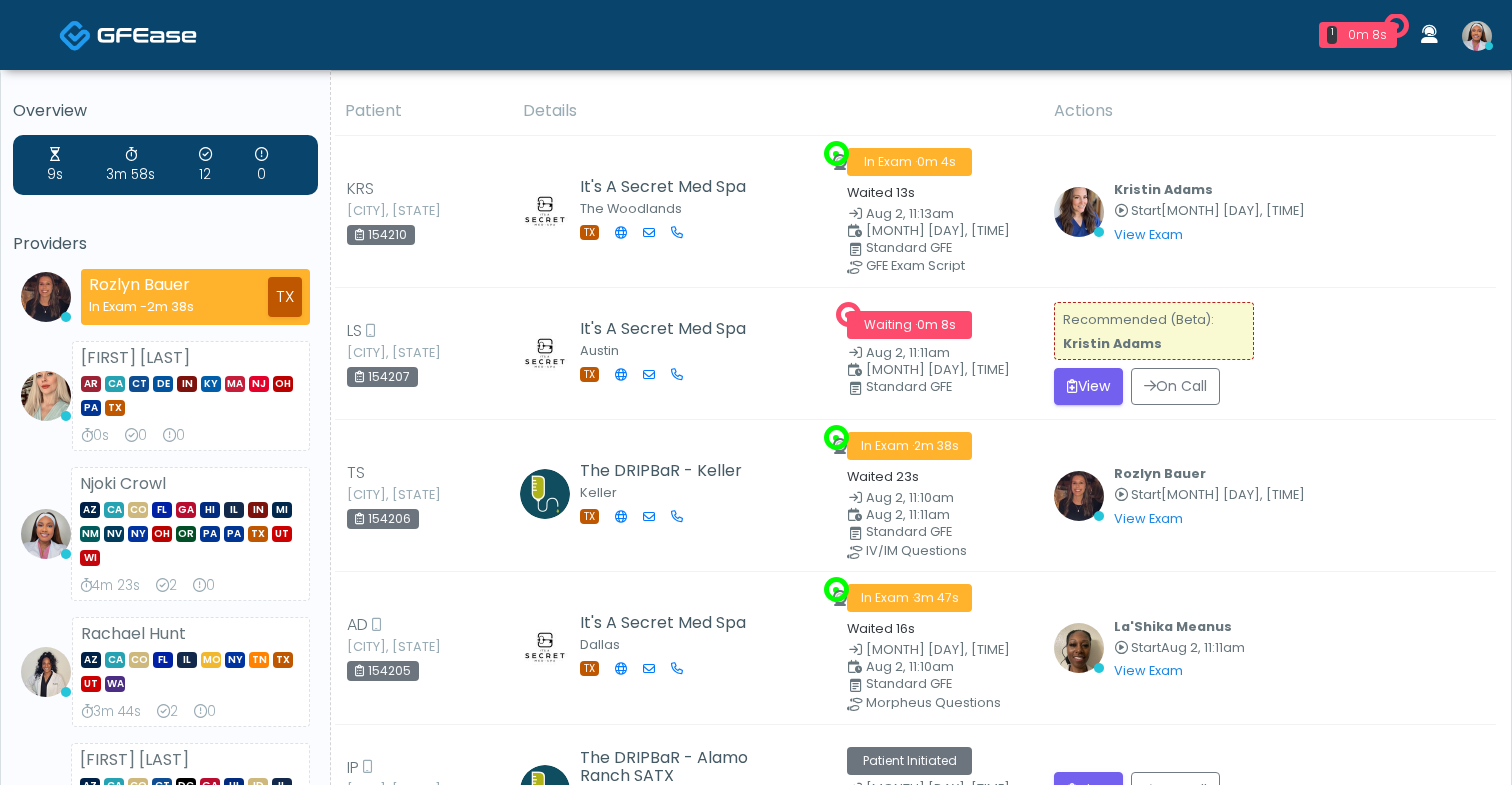 scroll, scrollTop: 38, scrollLeft: 0, axis: vertical 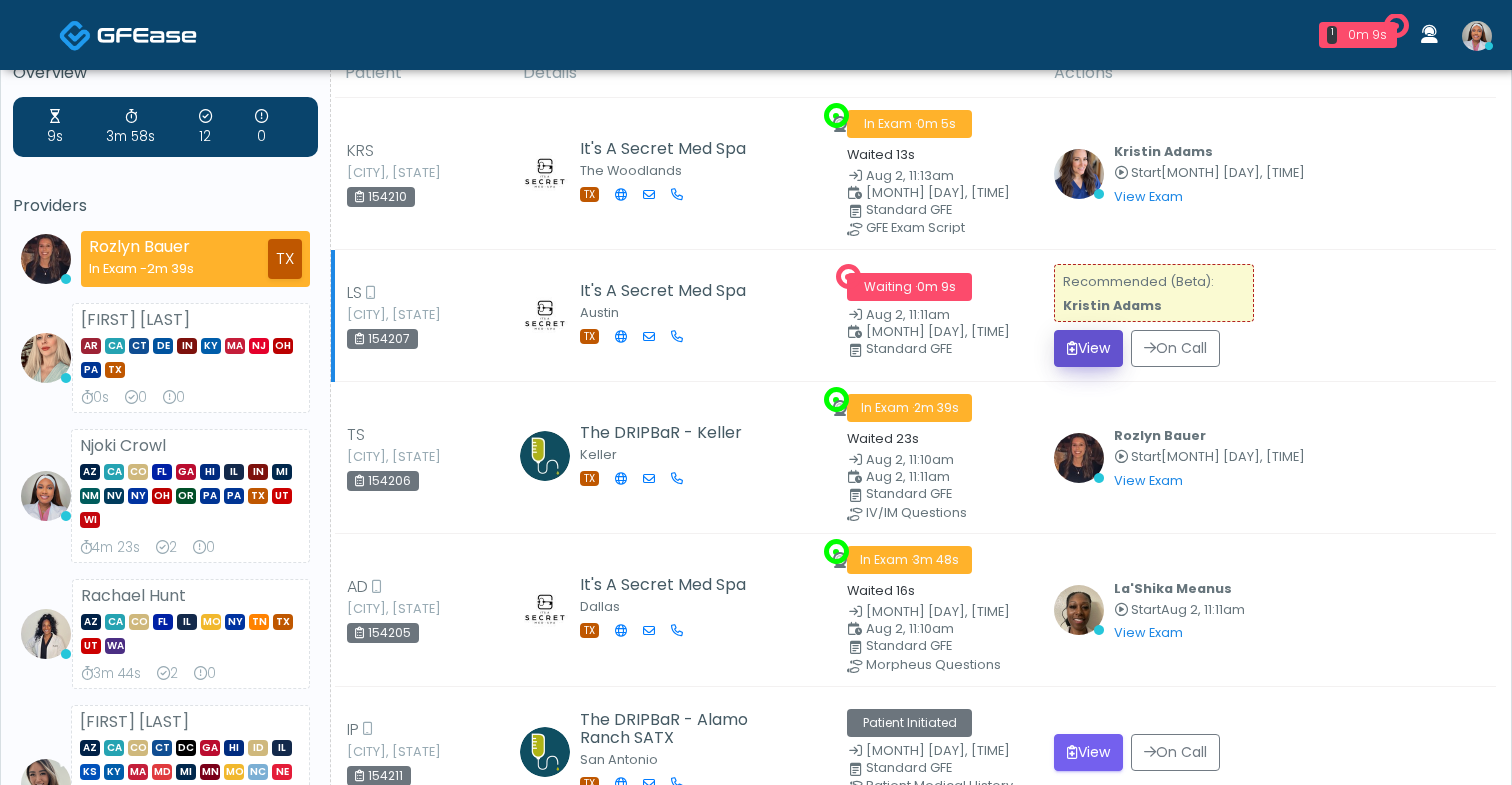 click on "View" at bounding box center (1088, 348) 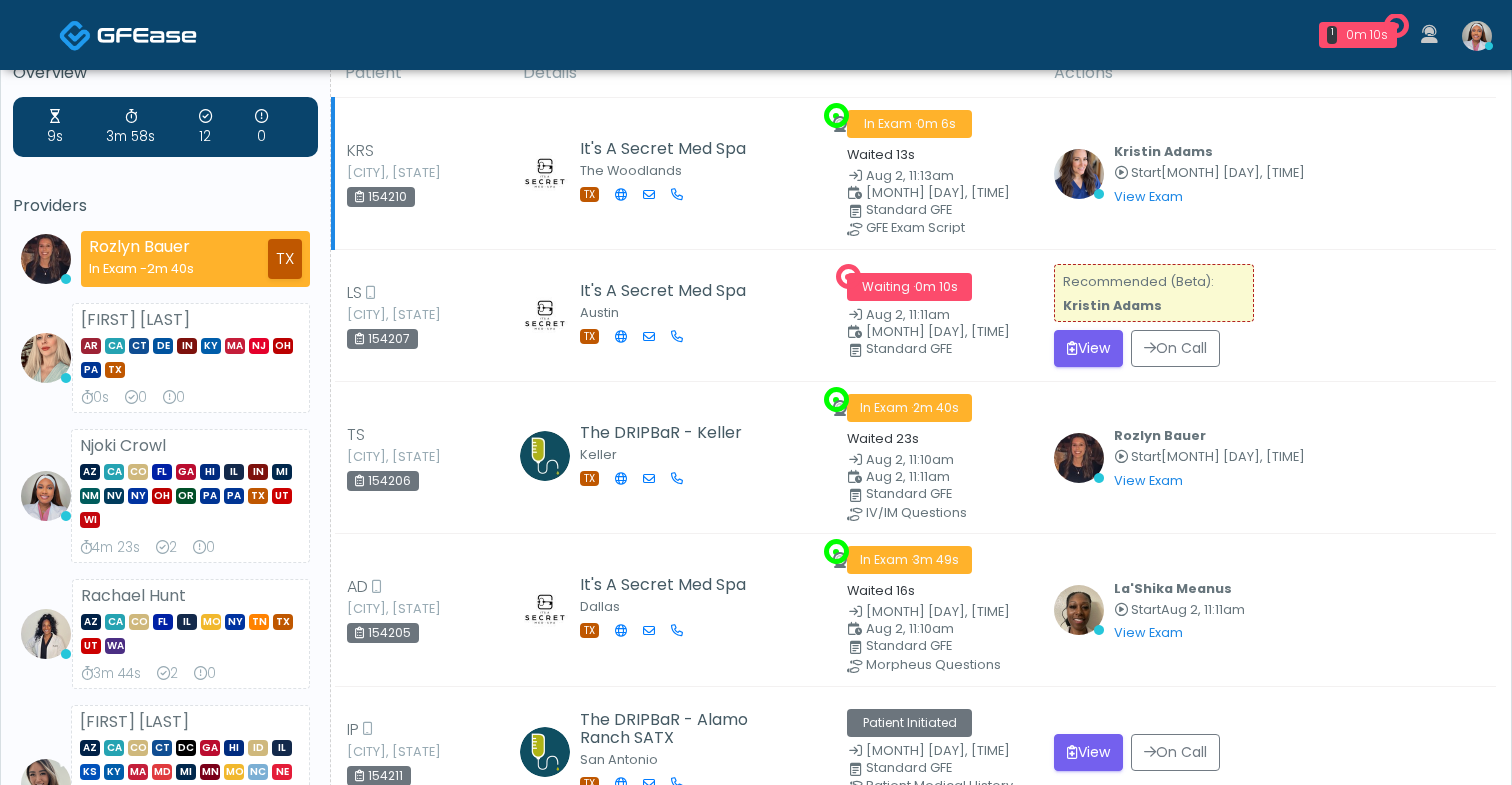 scroll, scrollTop: 0, scrollLeft: 0, axis: both 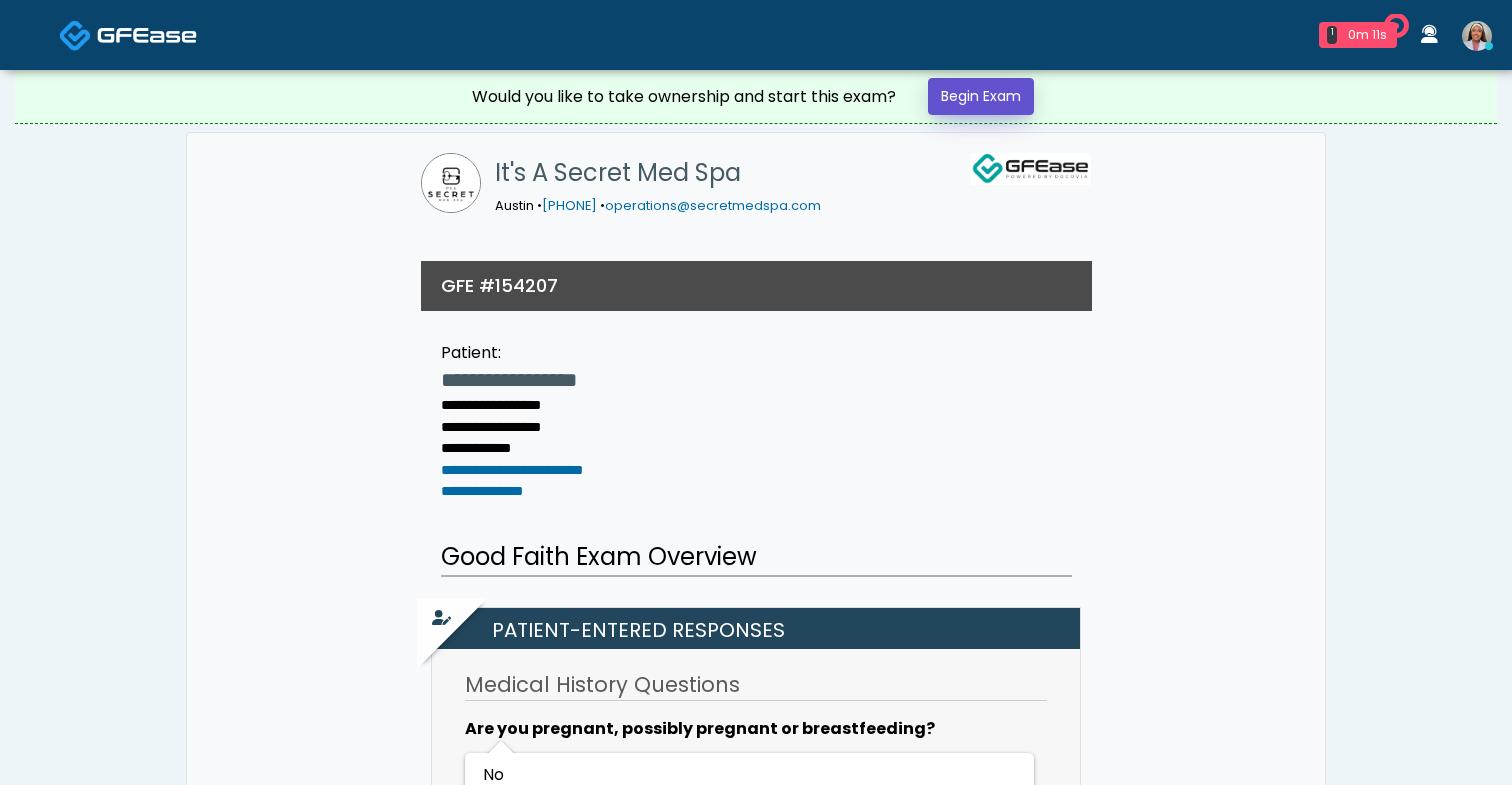 click on "Begin Exam" at bounding box center (981, 96) 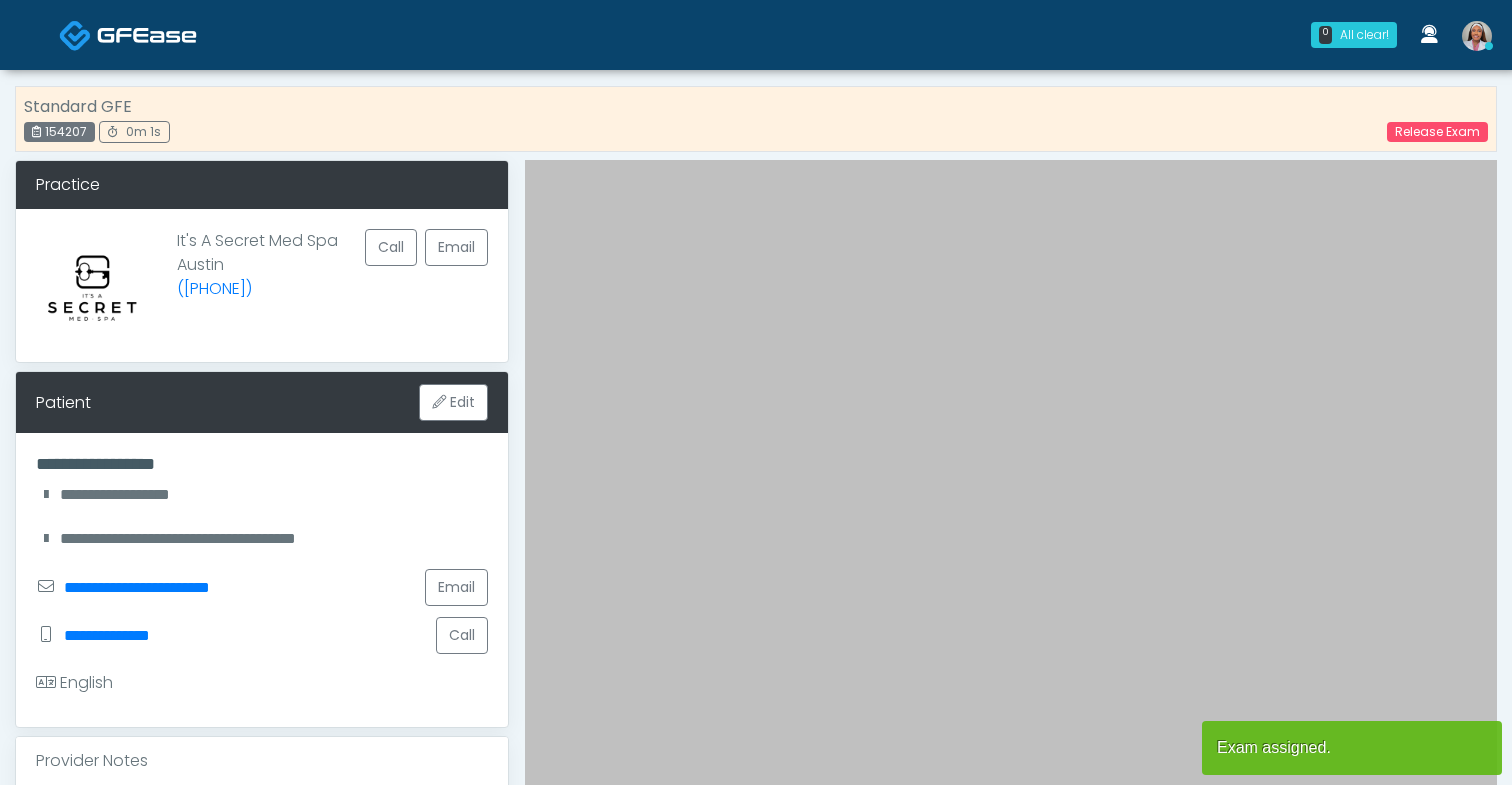 scroll, scrollTop: 0, scrollLeft: 0, axis: both 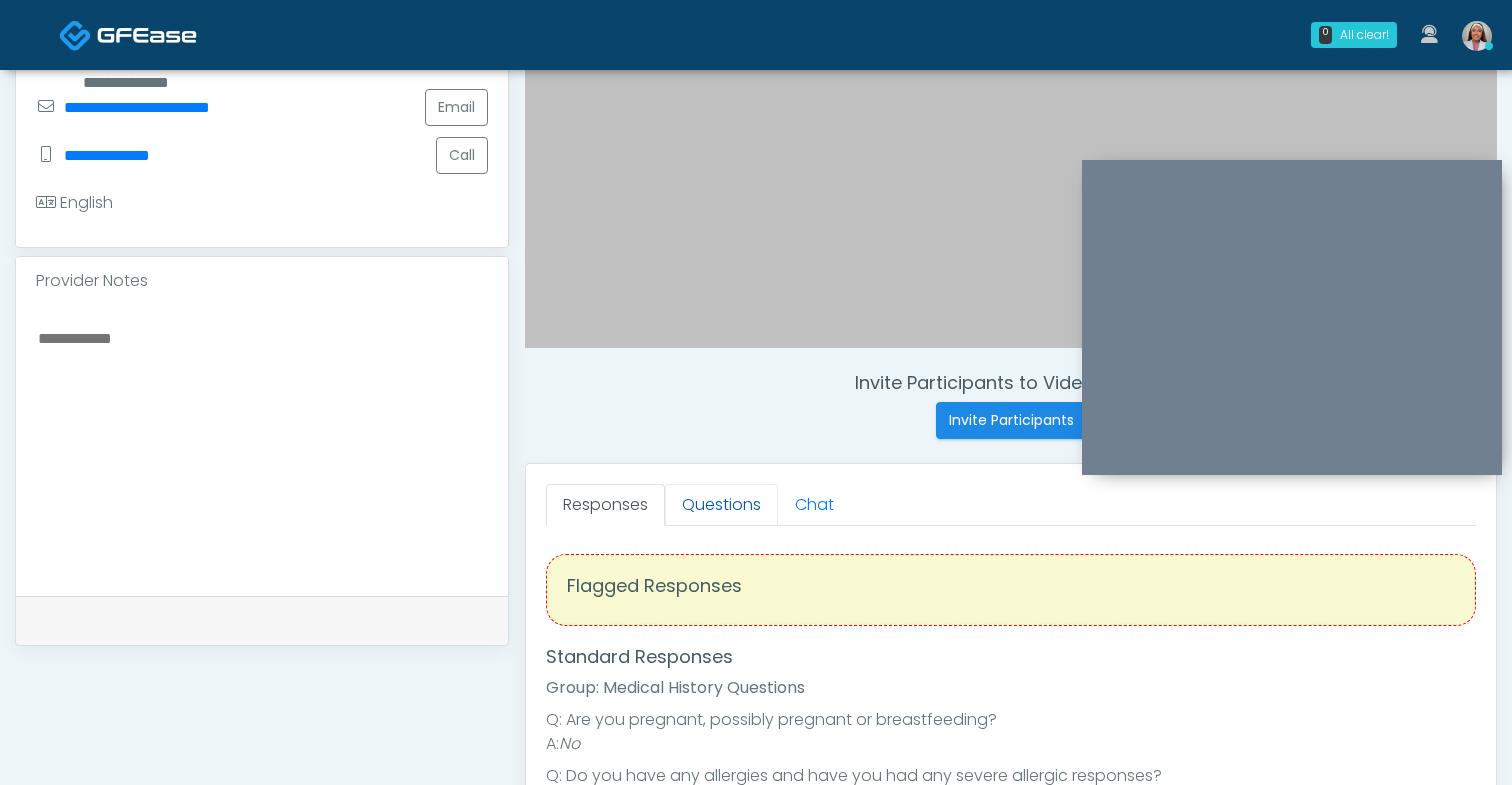 click on "Questions" at bounding box center [721, 505] 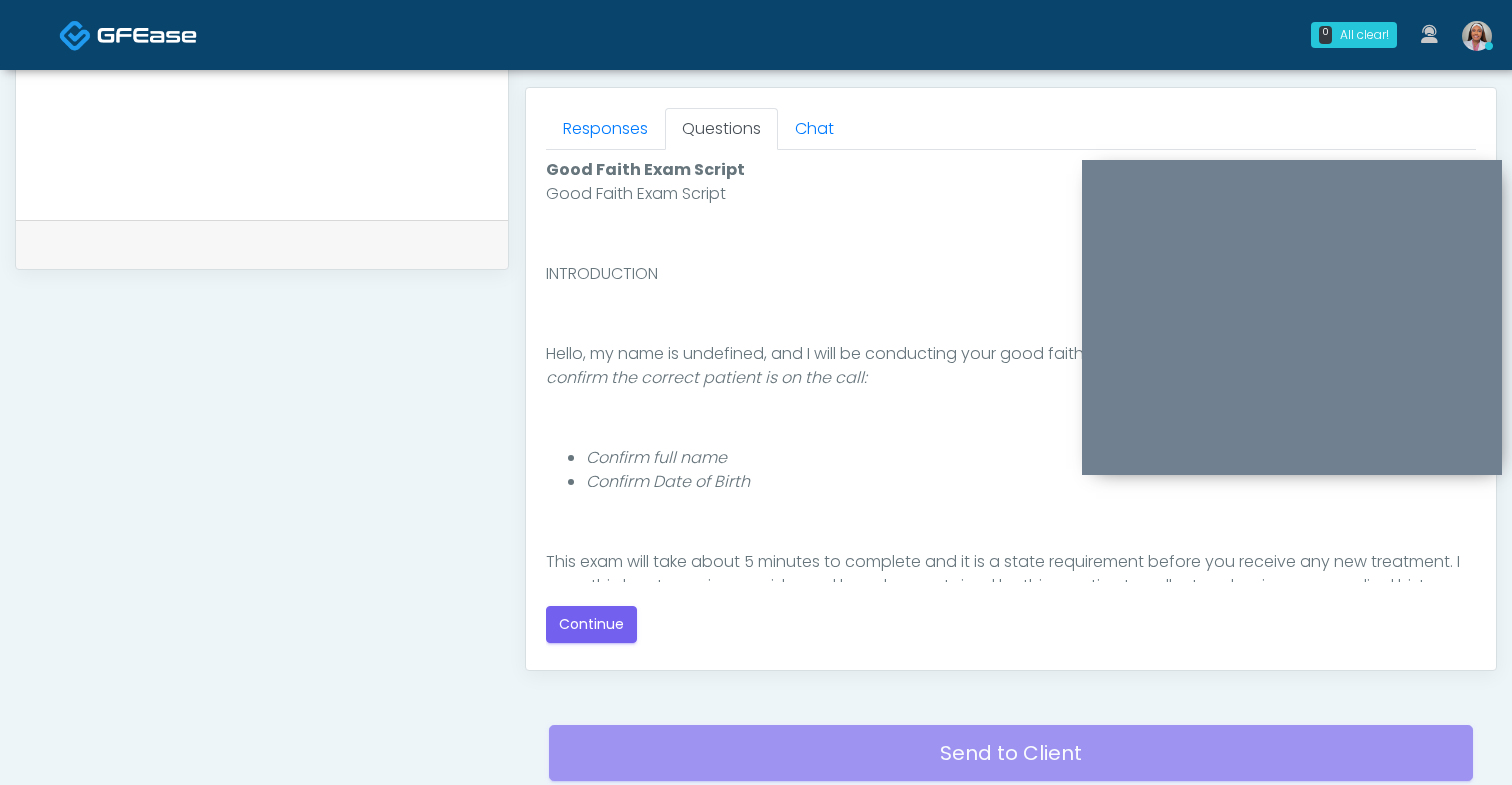 scroll, scrollTop: 859, scrollLeft: 0, axis: vertical 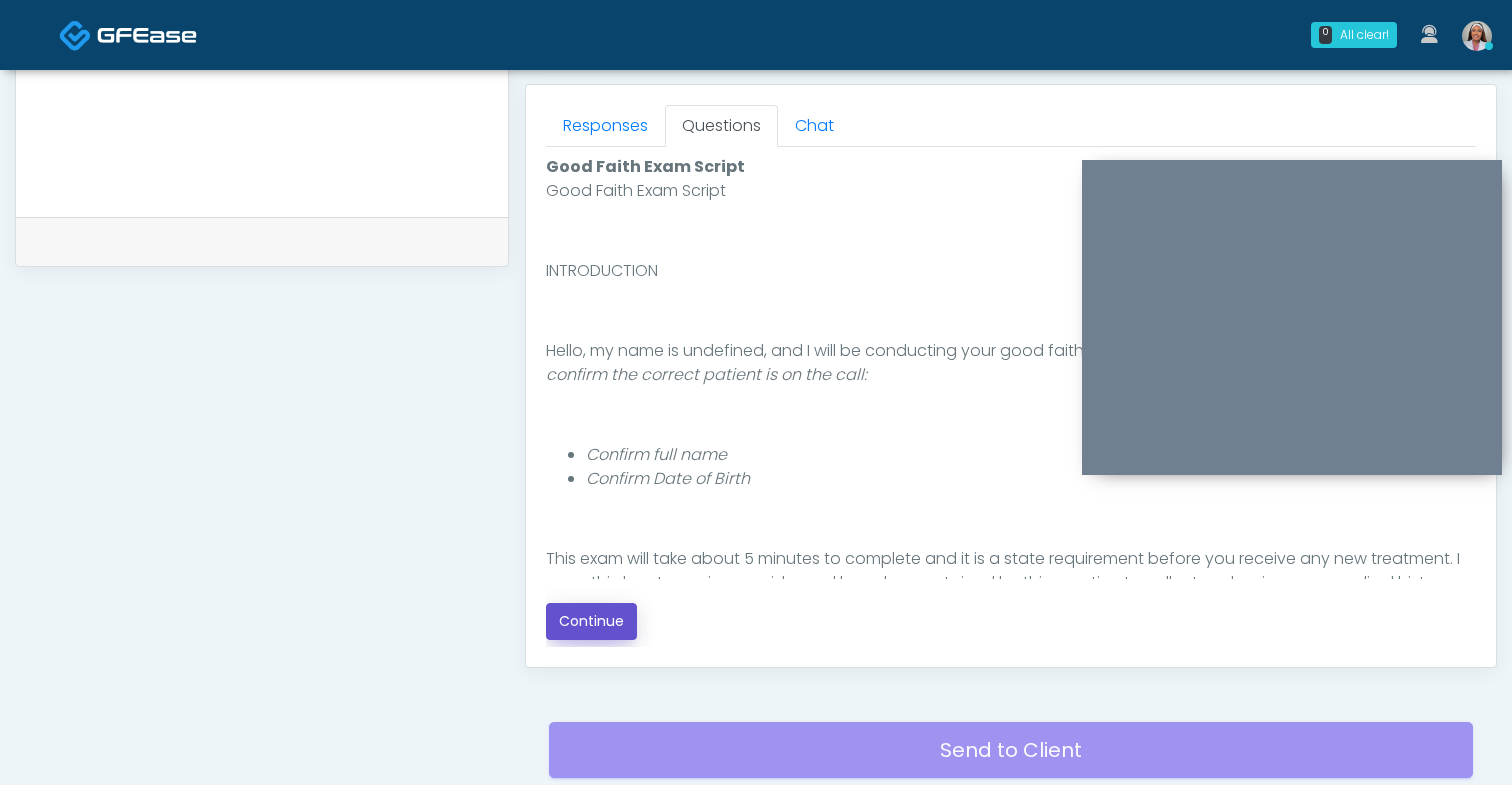click on "Continue" at bounding box center [591, 621] 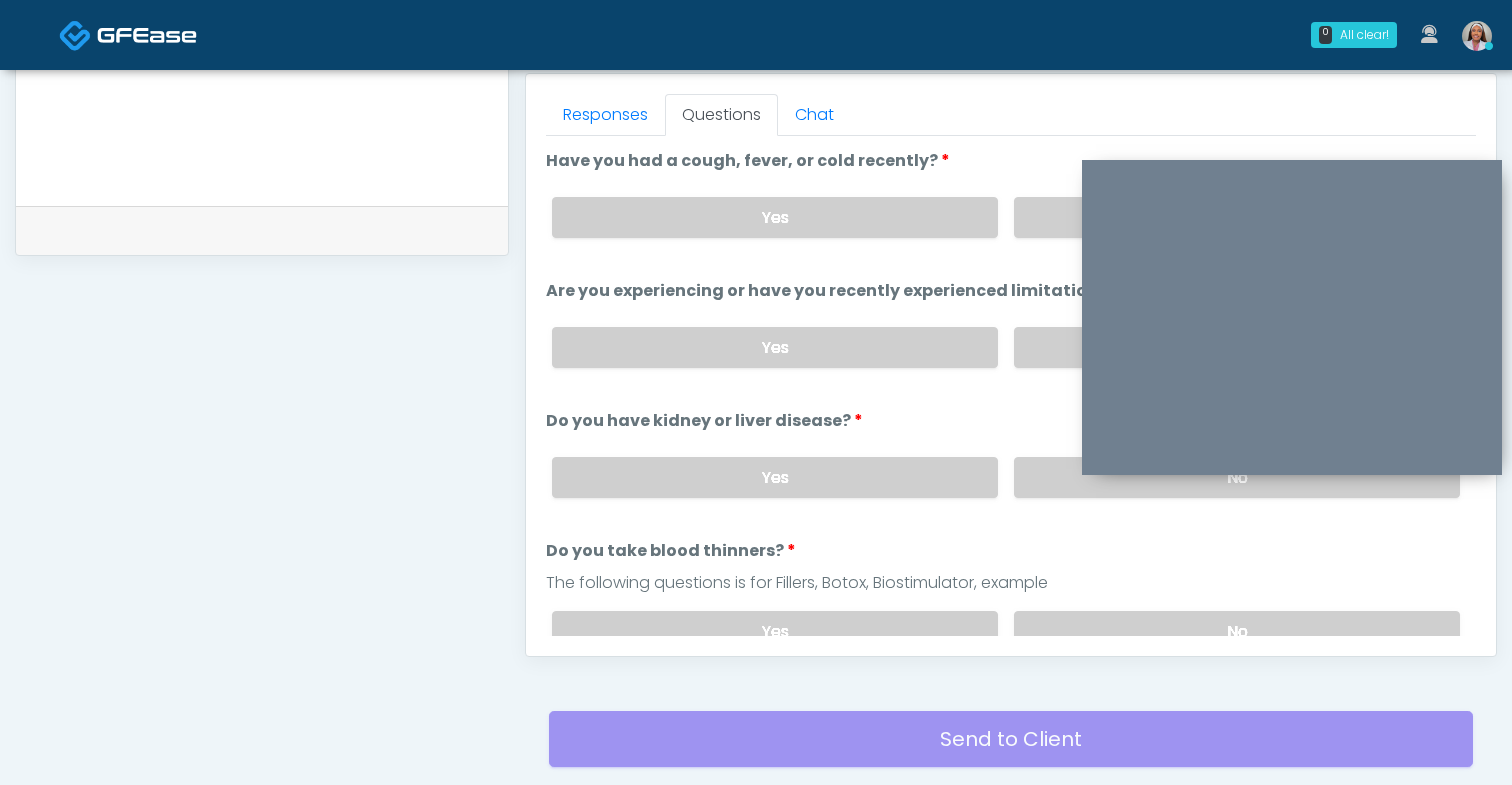 scroll, scrollTop: 864, scrollLeft: 0, axis: vertical 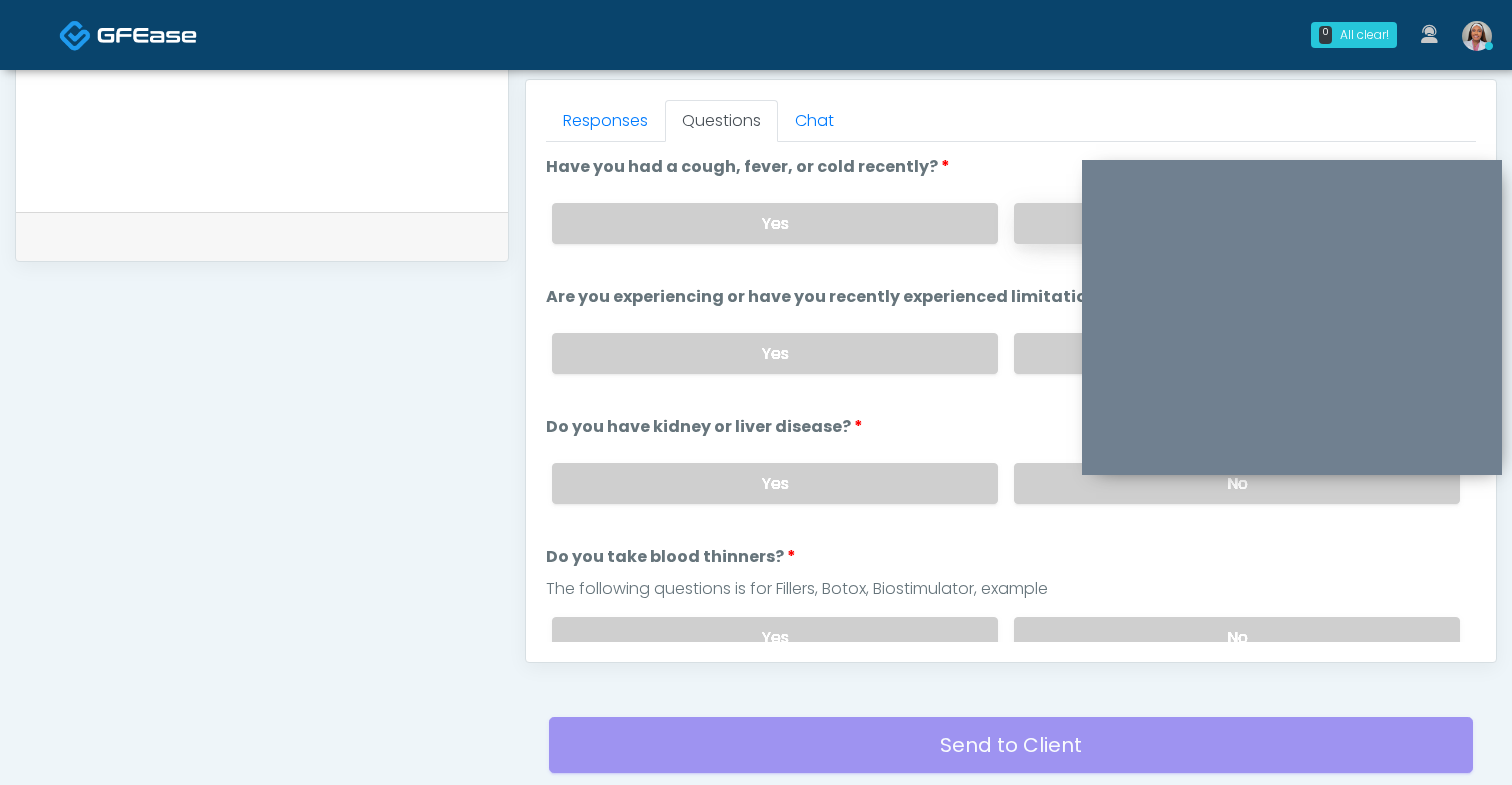 click on "No" at bounding box center [1237, 223] 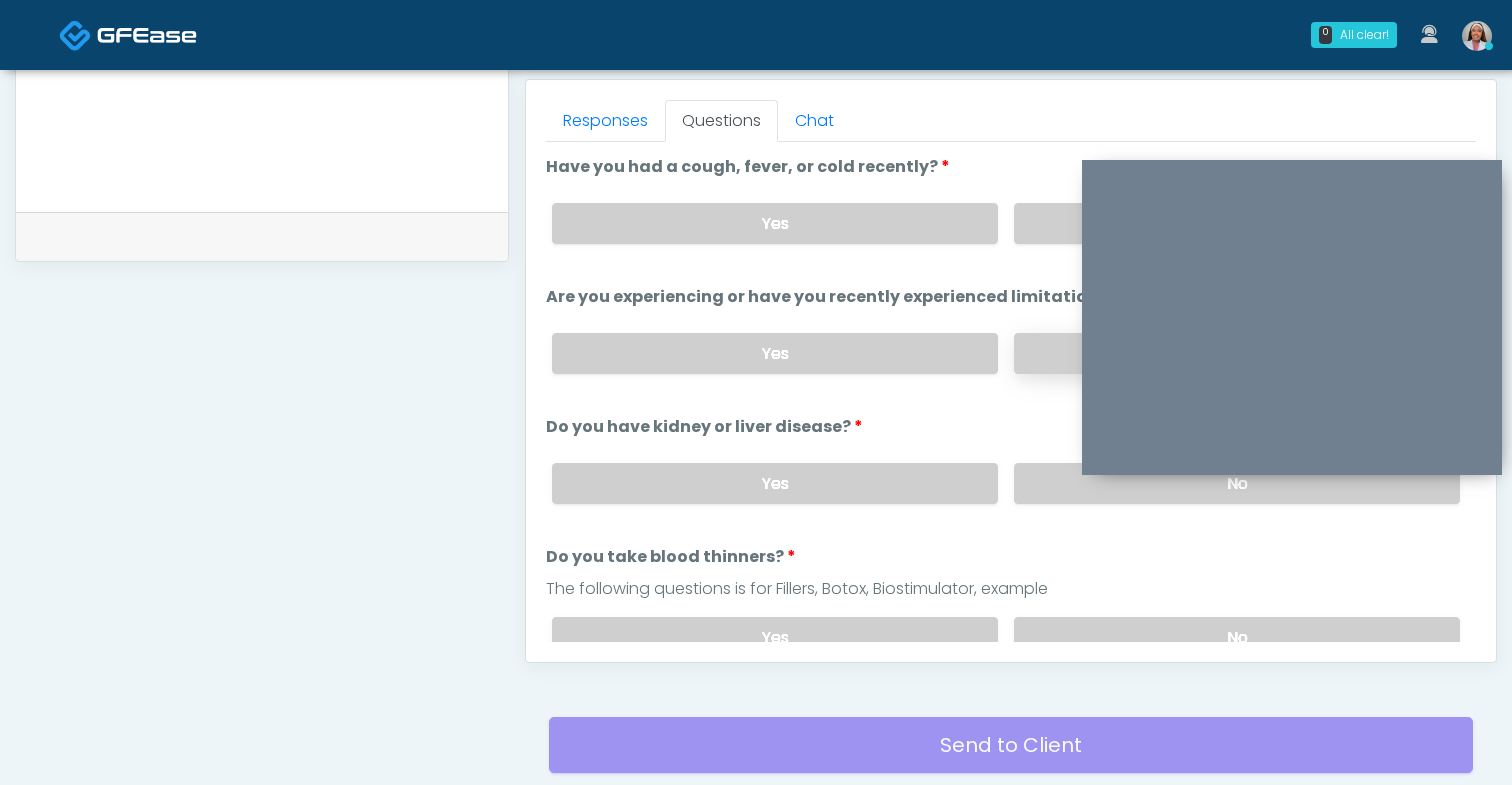 click on "No" at bounding box center (1237, 353) 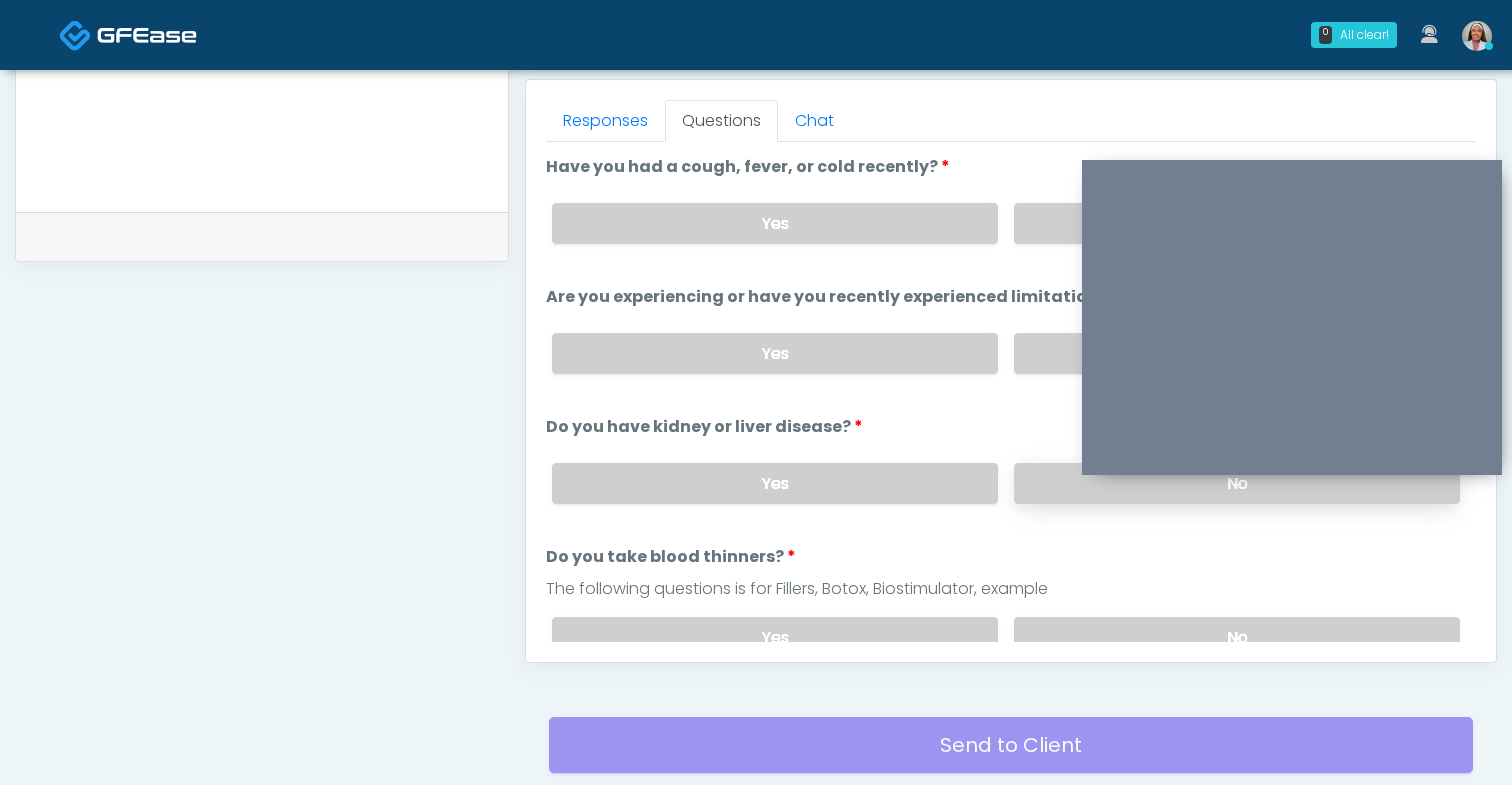 click on "No" at bounding box center [1237, 483] 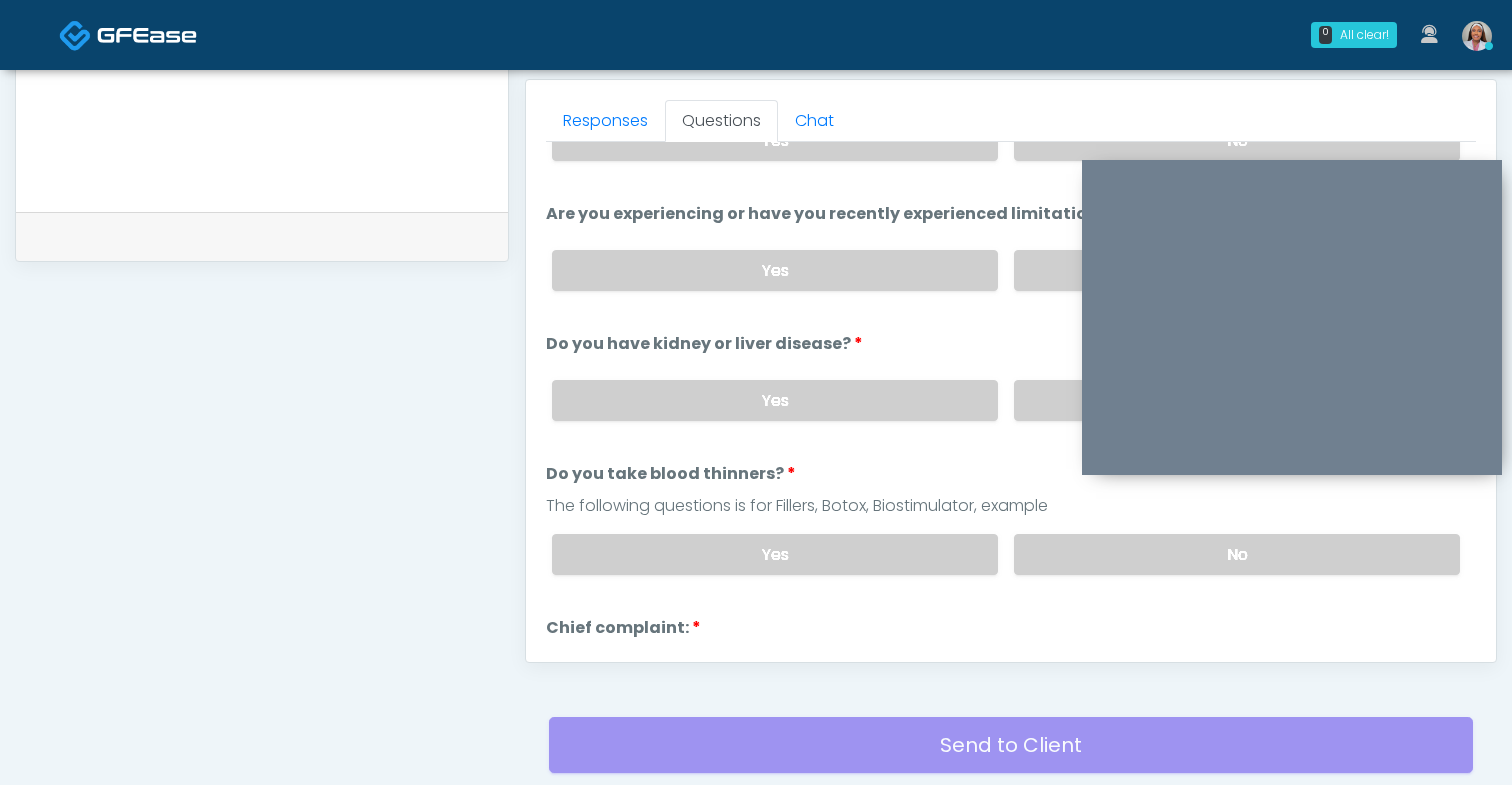 scroll, scrollTop: 115, scrollLeft: 0, axis: vertical 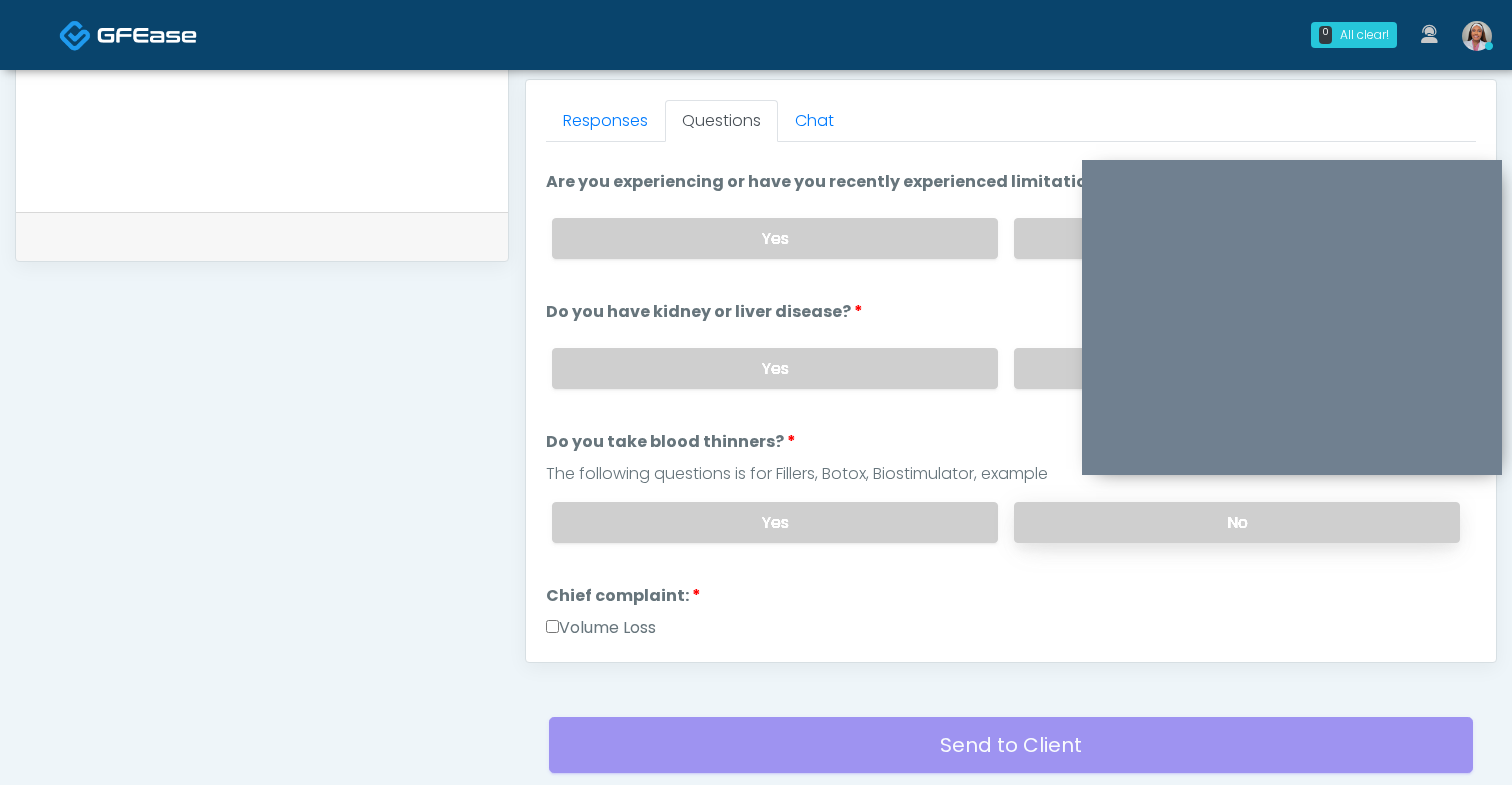 click on "No" at bounding box center (1237, 522) 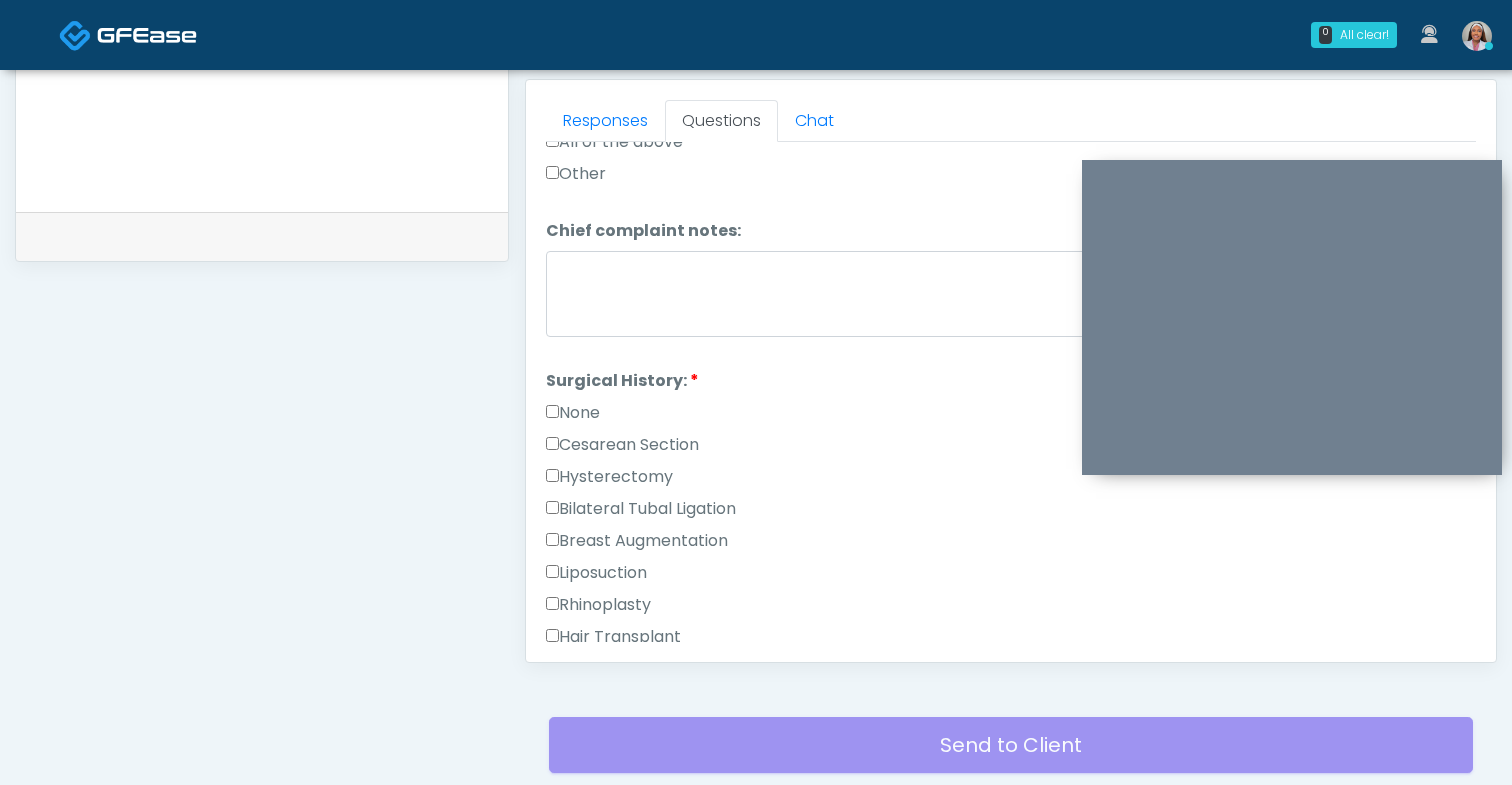 scroll, scrollTop: 940, scrollLeft: 0, axis: vertical 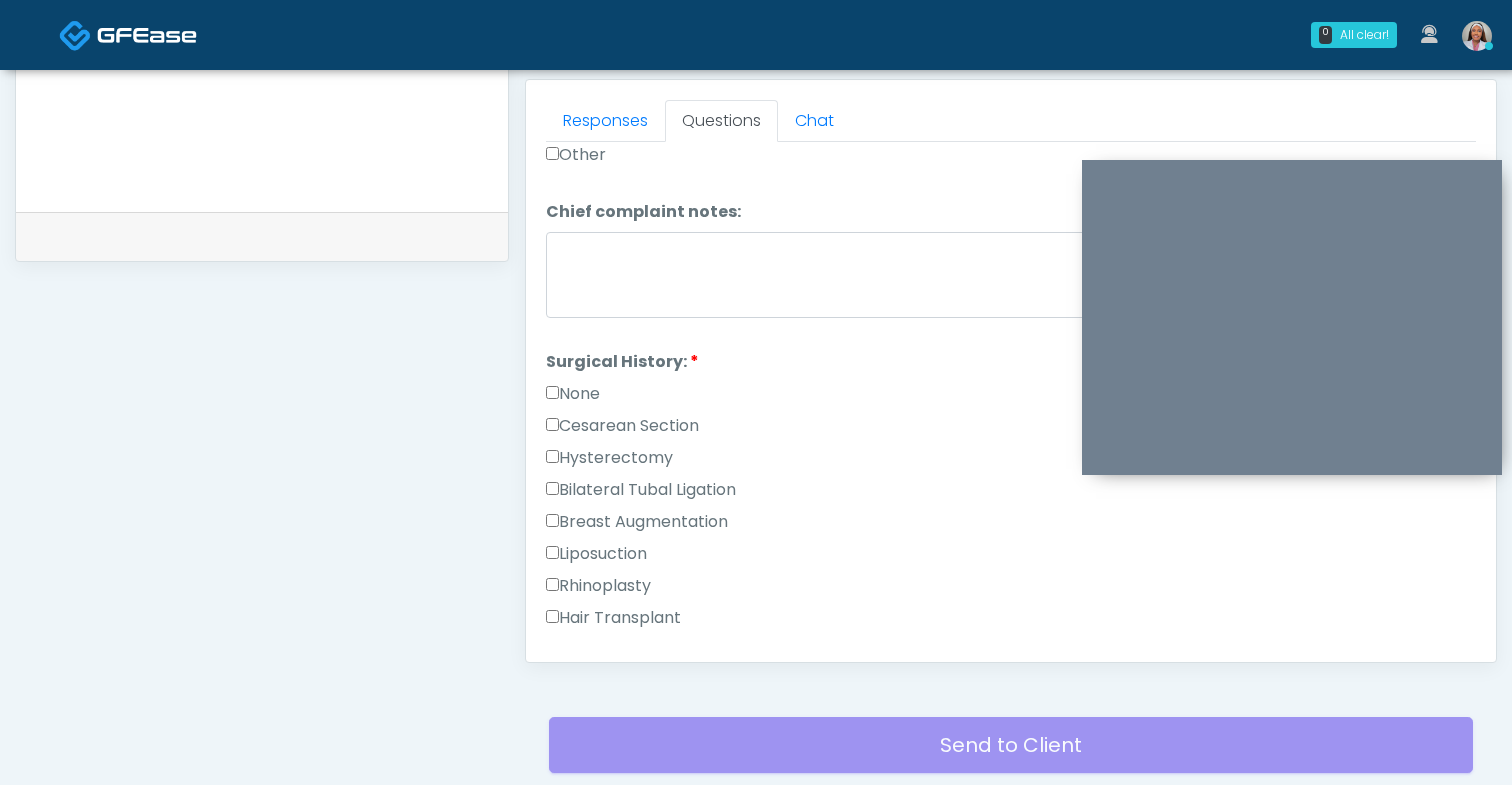 click on "None" at bounding box center [573, 394] 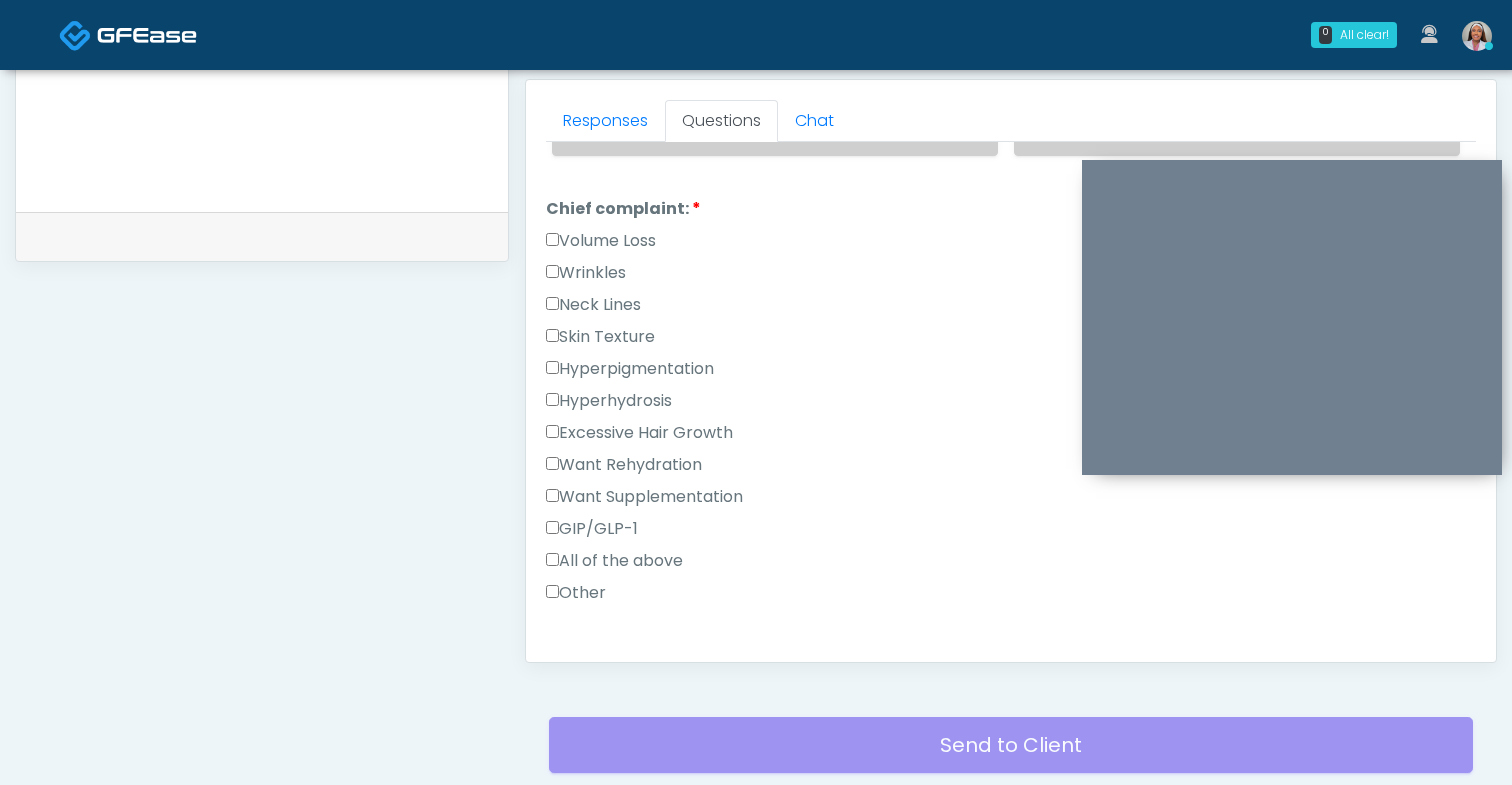 scroll, scrollTop: 500, scrollLeft: 0, axis: vertical 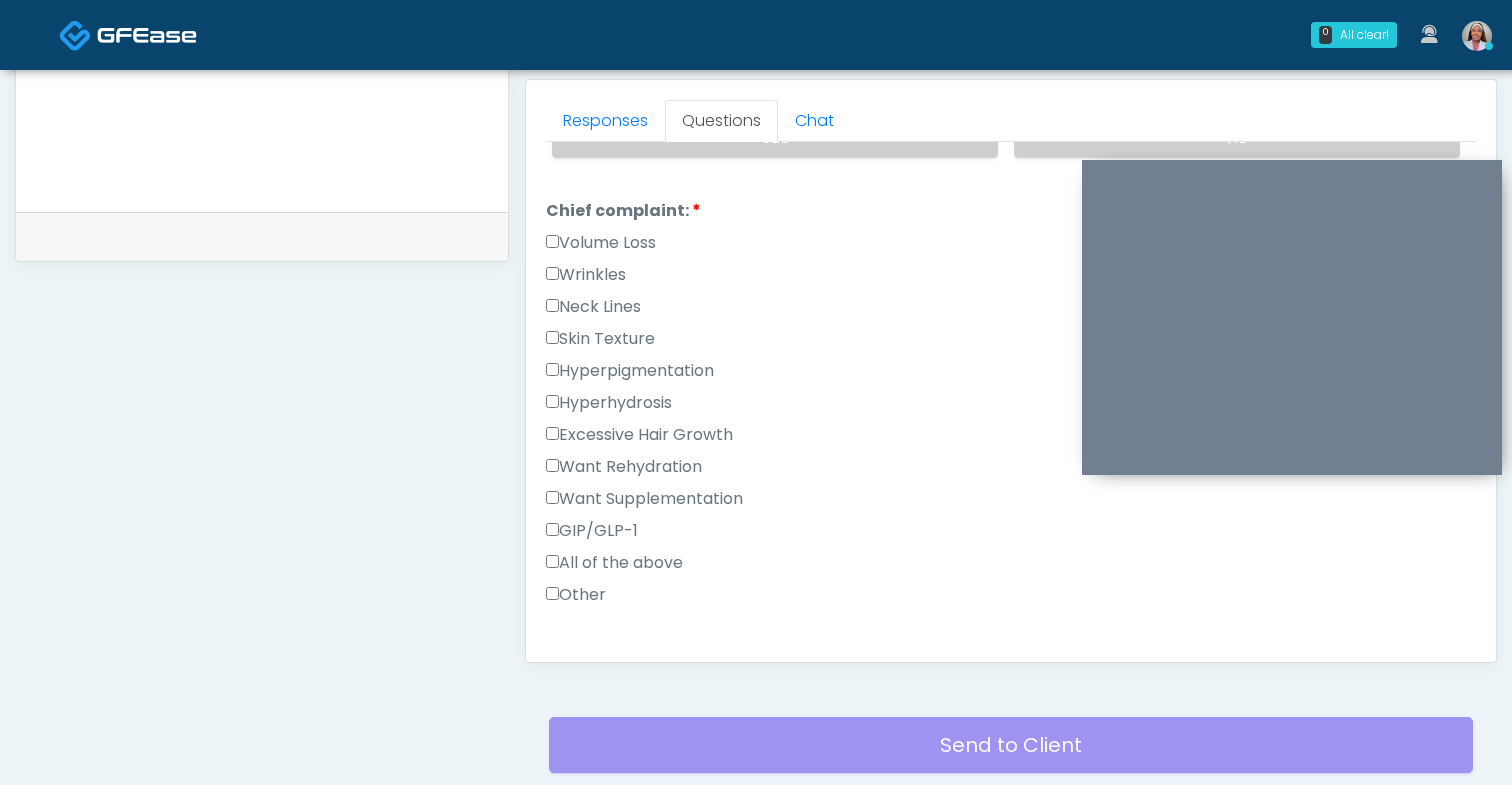 click on "Volume Loss" at bounding box center (601, 243) 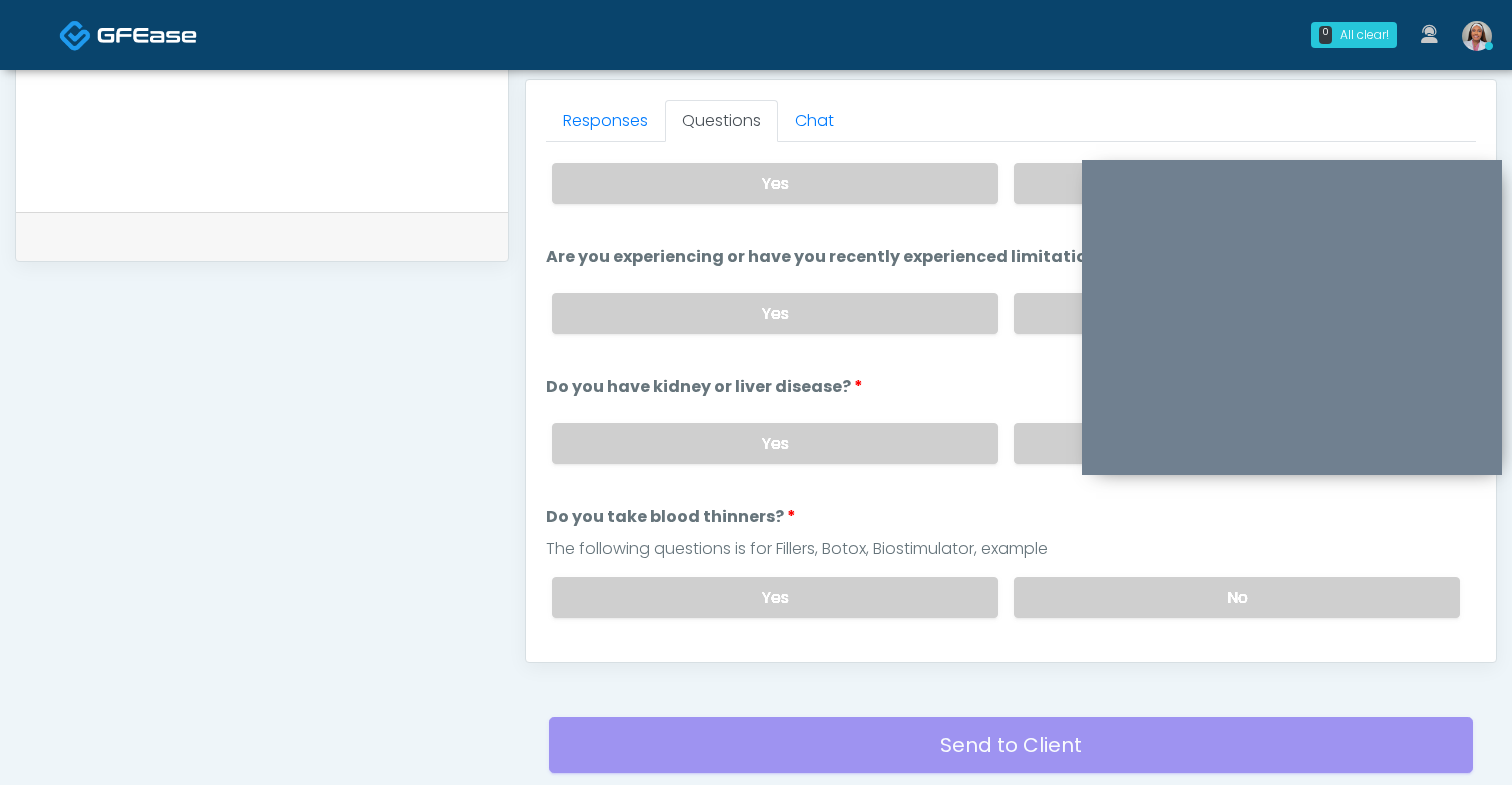 scroll, scrollTop: 0, scrollLeft: 0, axis: both 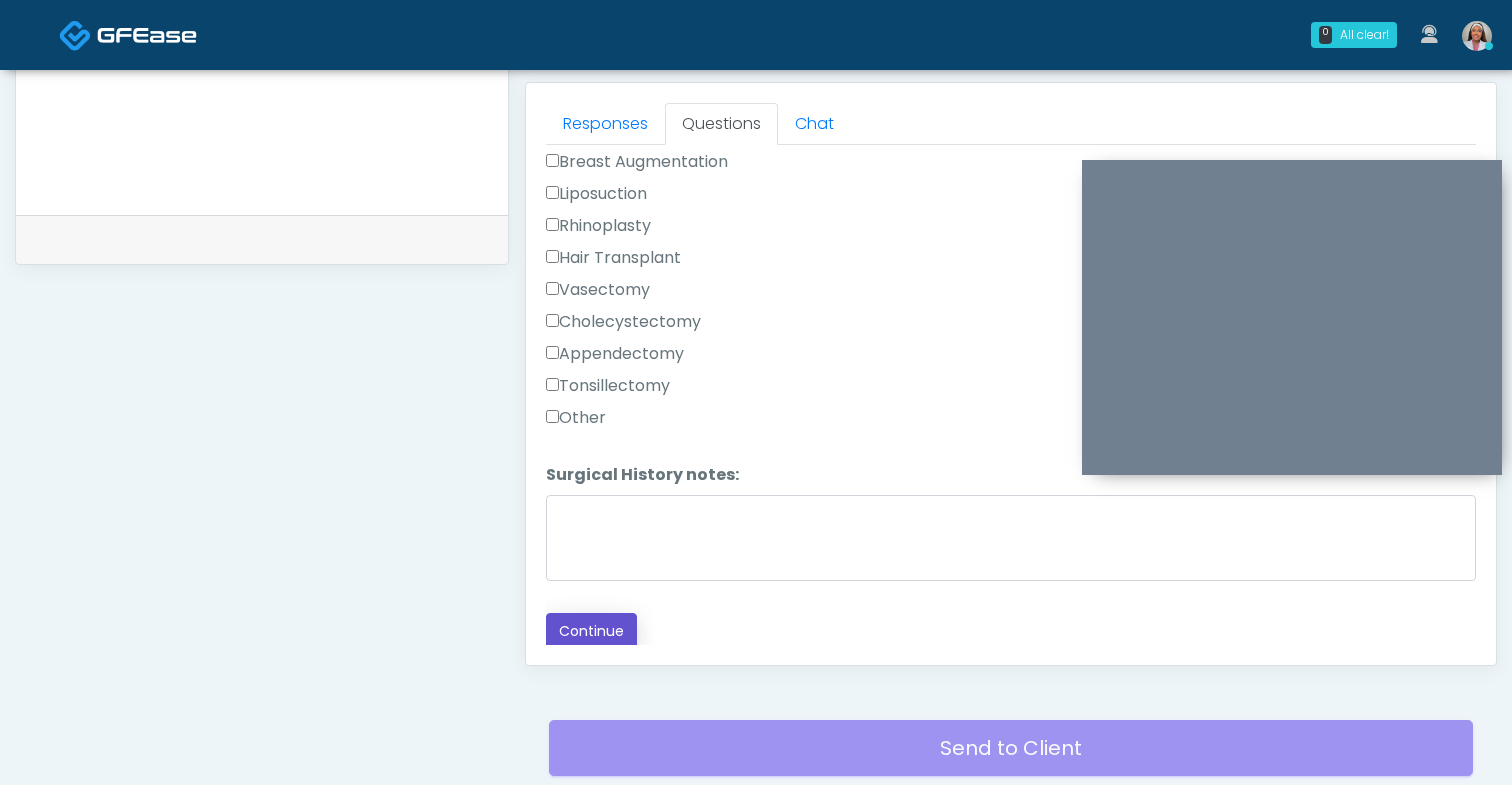 click on "Continue" at bounding box center [591, 631] 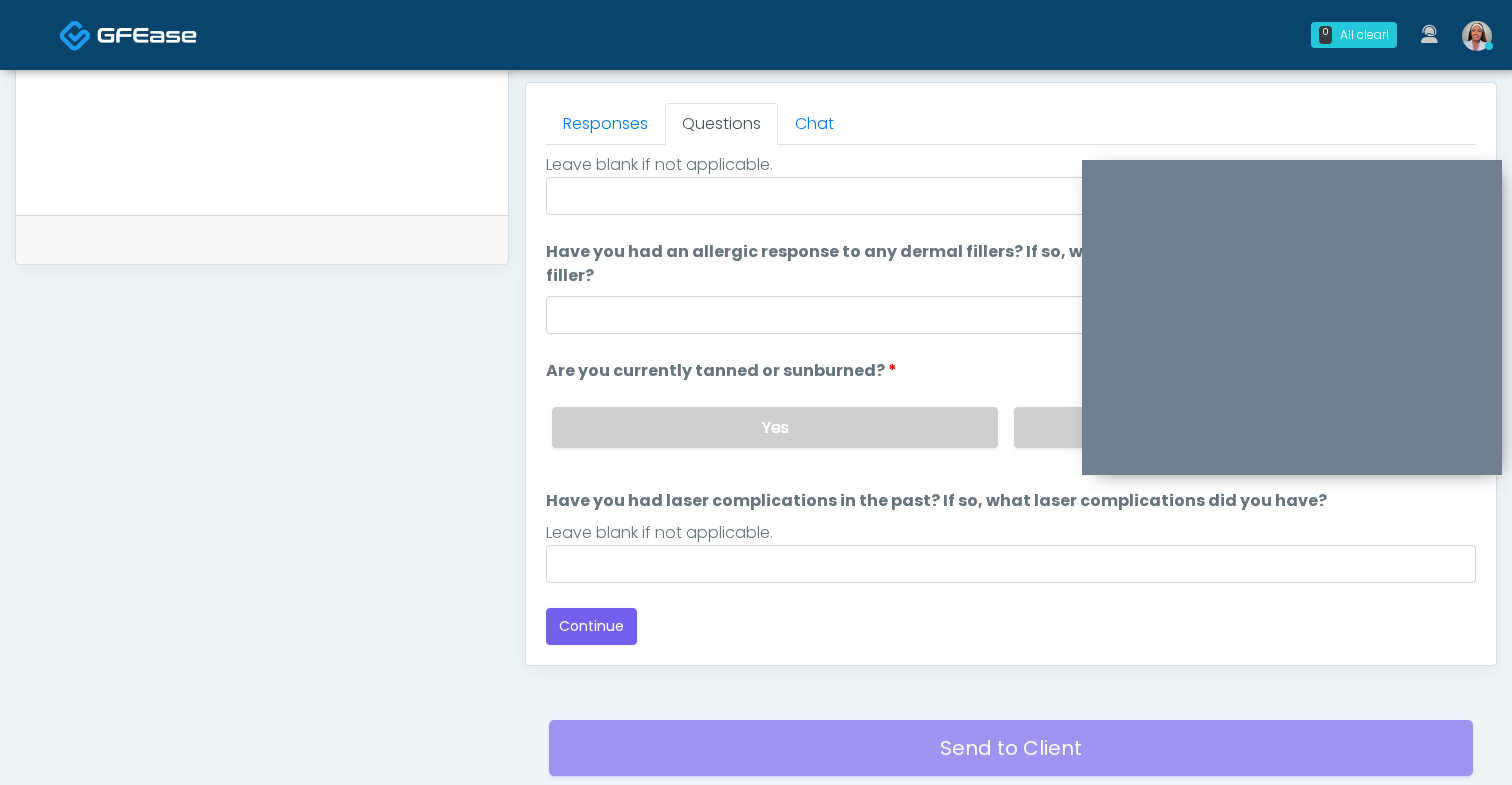 scroll, scrollTop: 136, scrollLeft: 0, axis: vertical 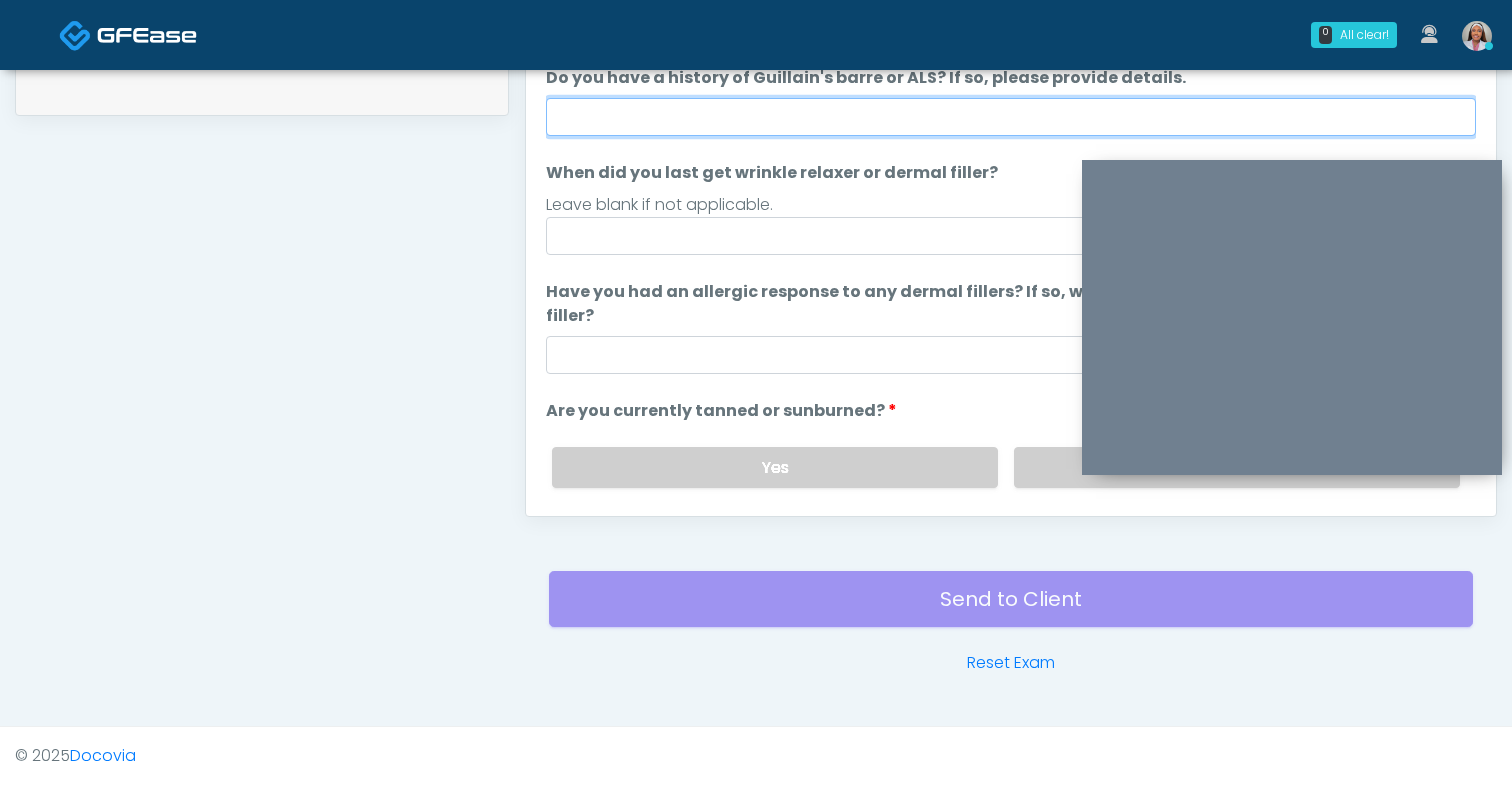 click on "Do you have a history of Guillain's barre or ALS? If so, please provide details." at bounding box center [1011, 117] 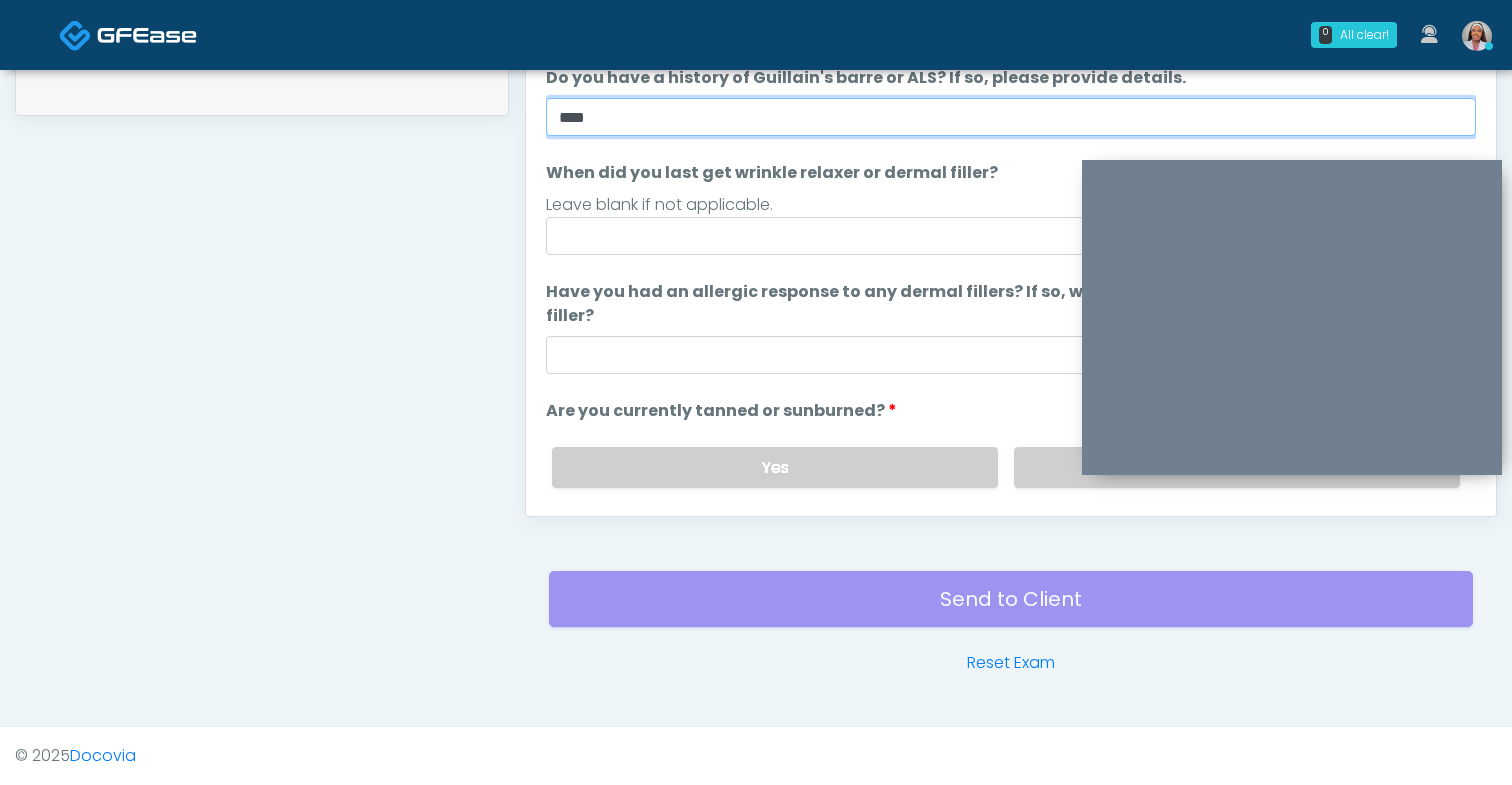 type on "****" 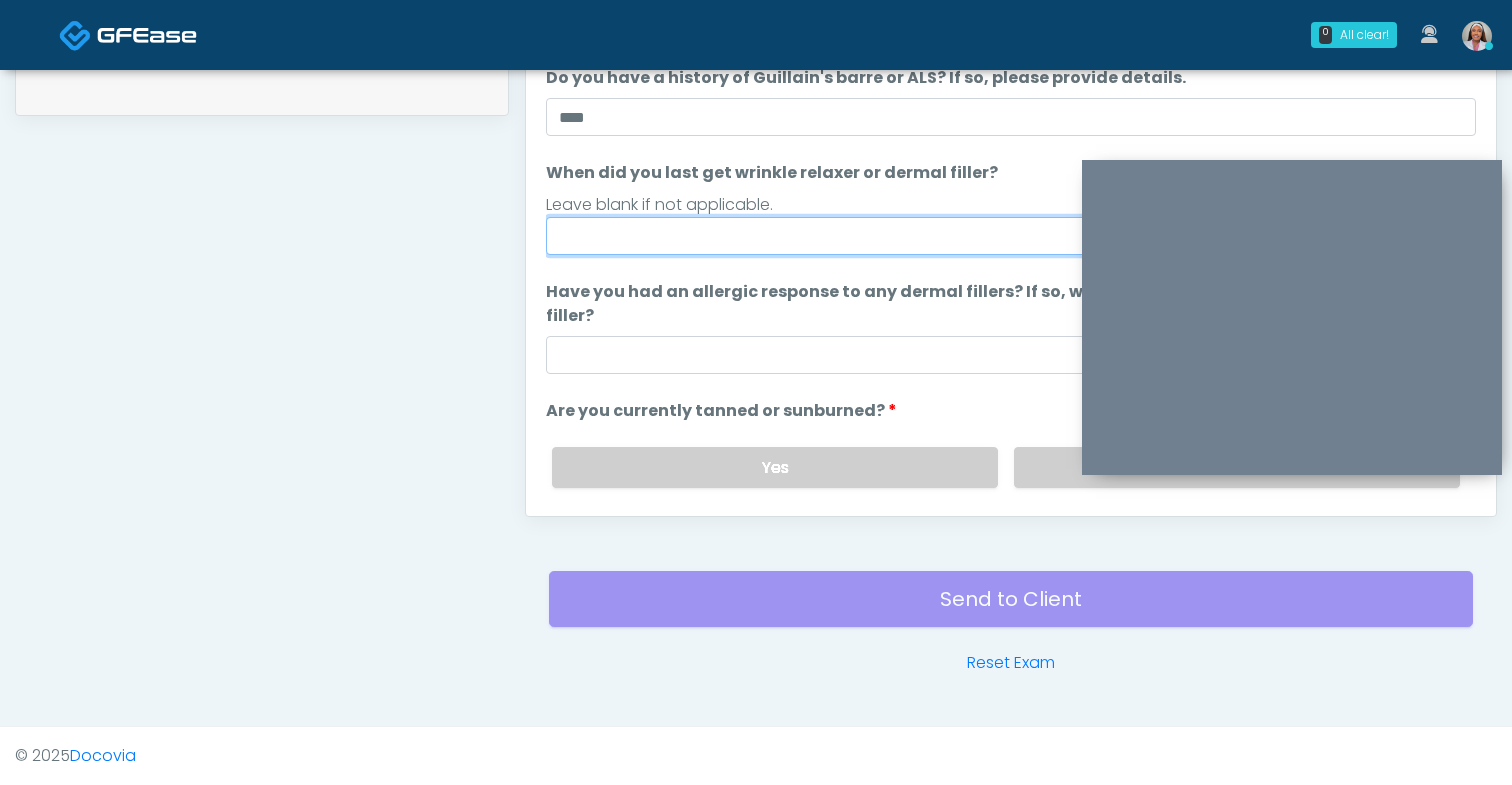 click on "When did you last get wrinkle relaxer or dermal filler?" at bounding box center (1011, 236) 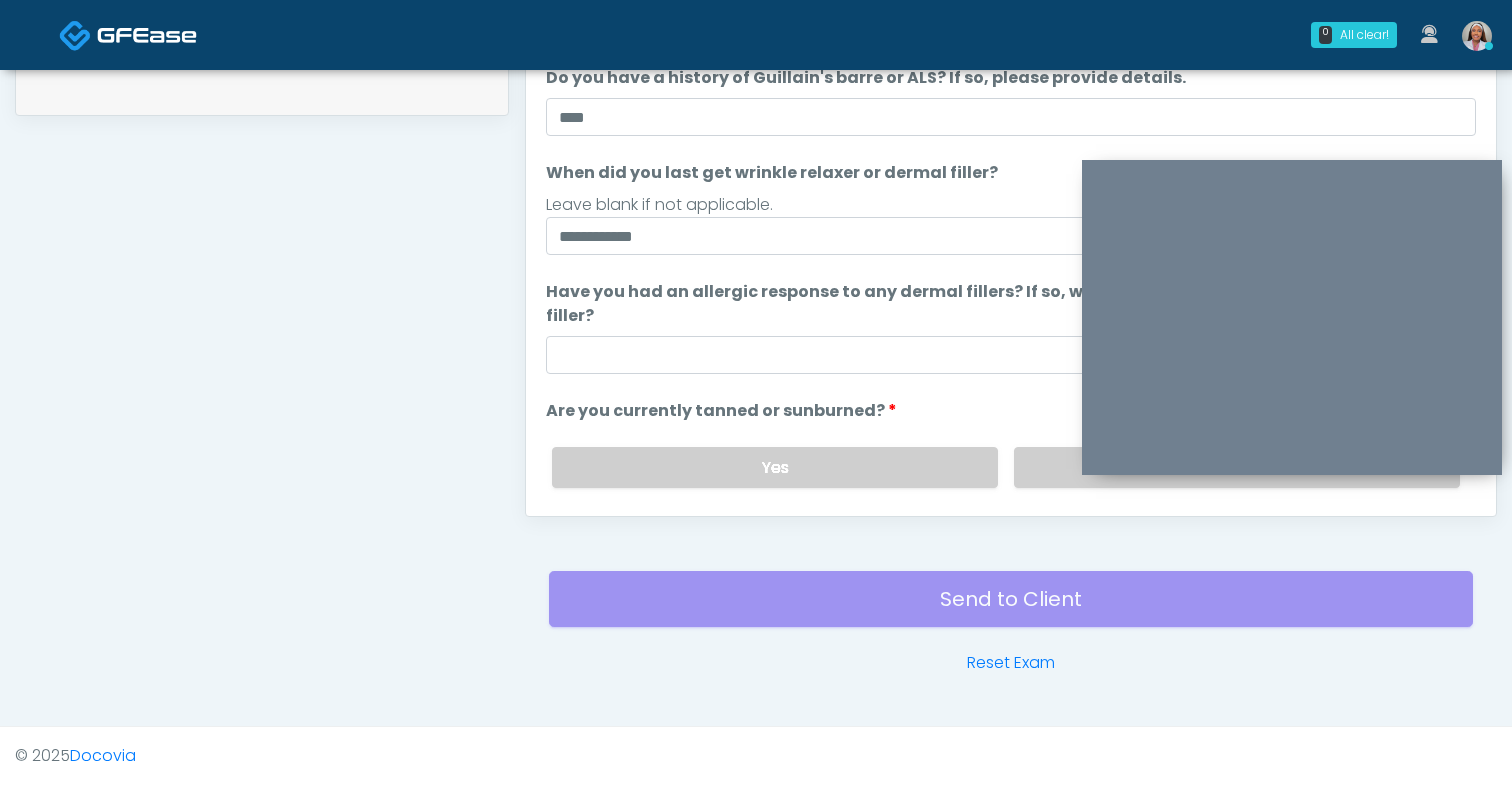 click on "Have you had an allergic response to any dermal fillers? If so, what was the reaction and name of dermal filler?" at bounding box center (1011, 304) 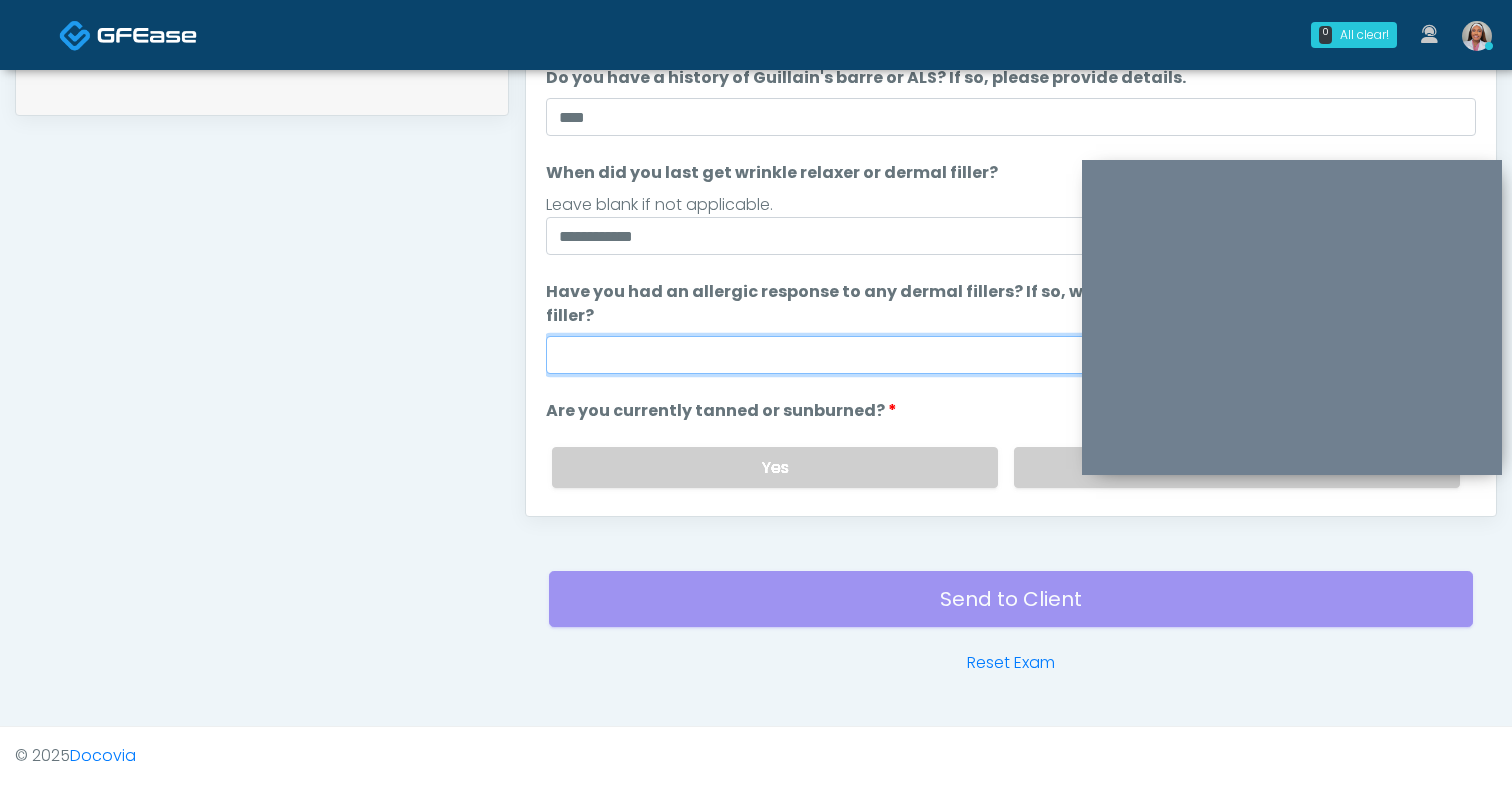 click on "Have you had an allergic response to any dermal fillers? If so, what was the reaction and name of dermal filler?" at bounding box center [1011, 355] 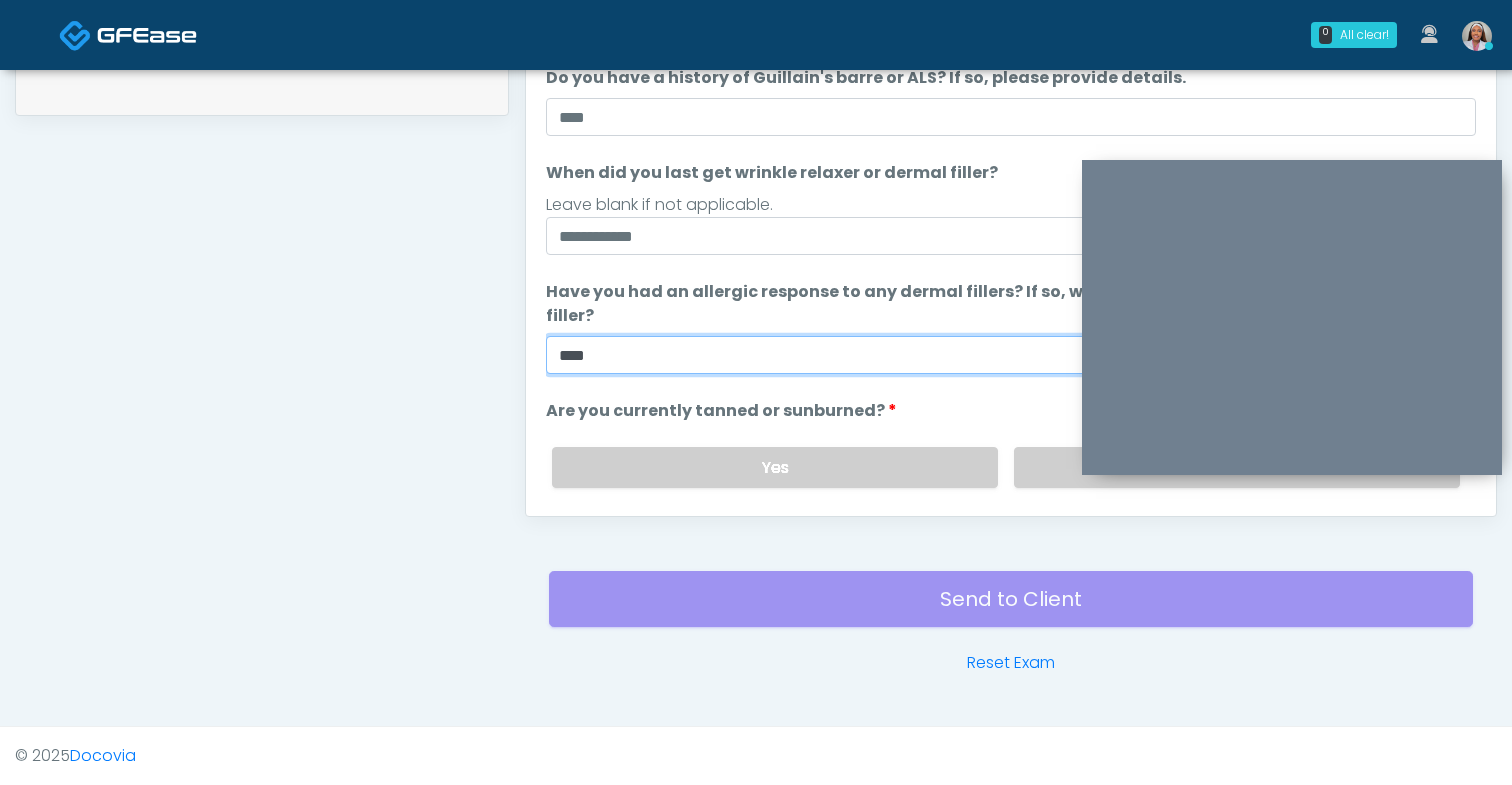 type on "****" 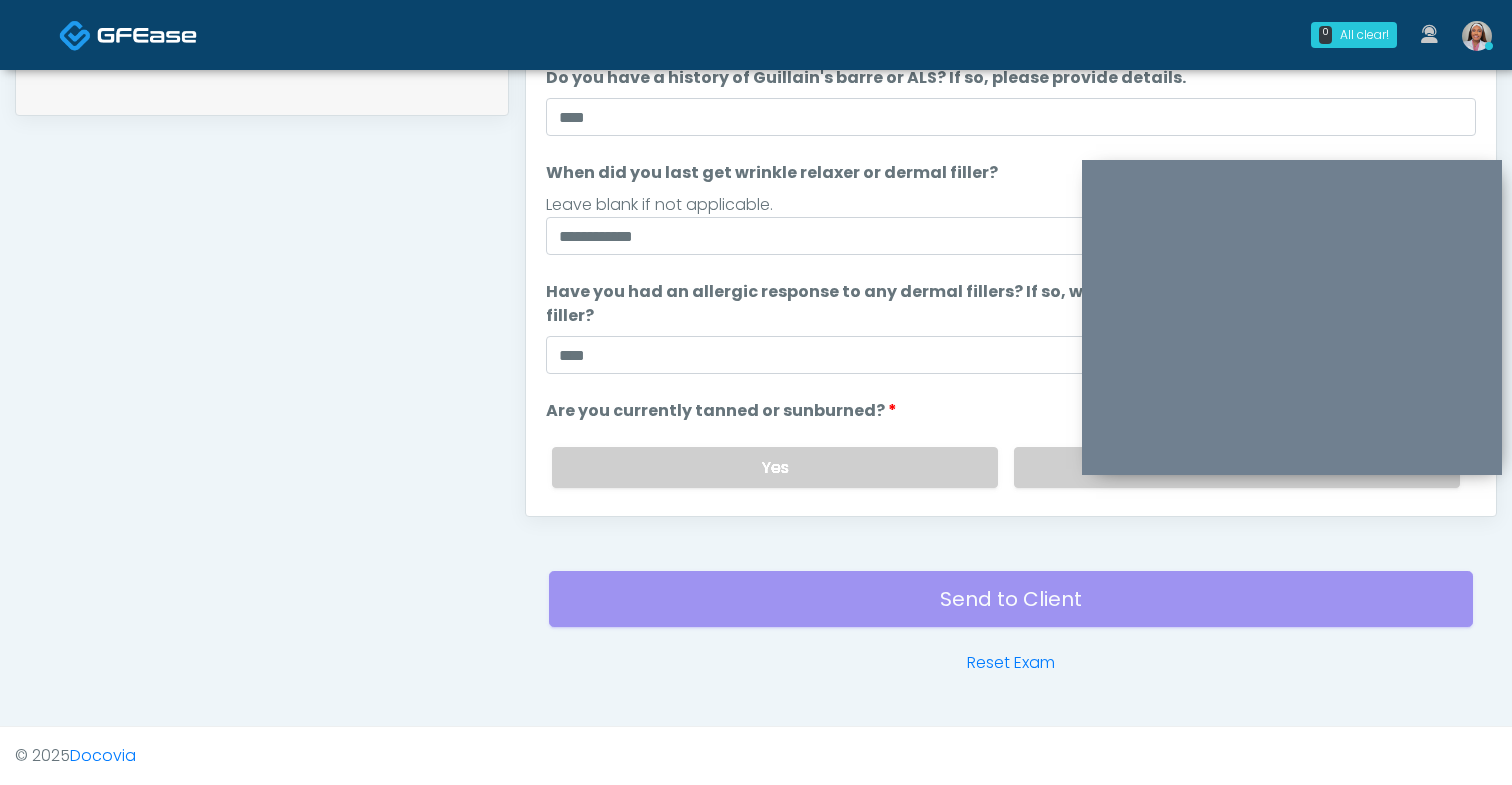 click on "**********" at bounding box center (1011, 316) 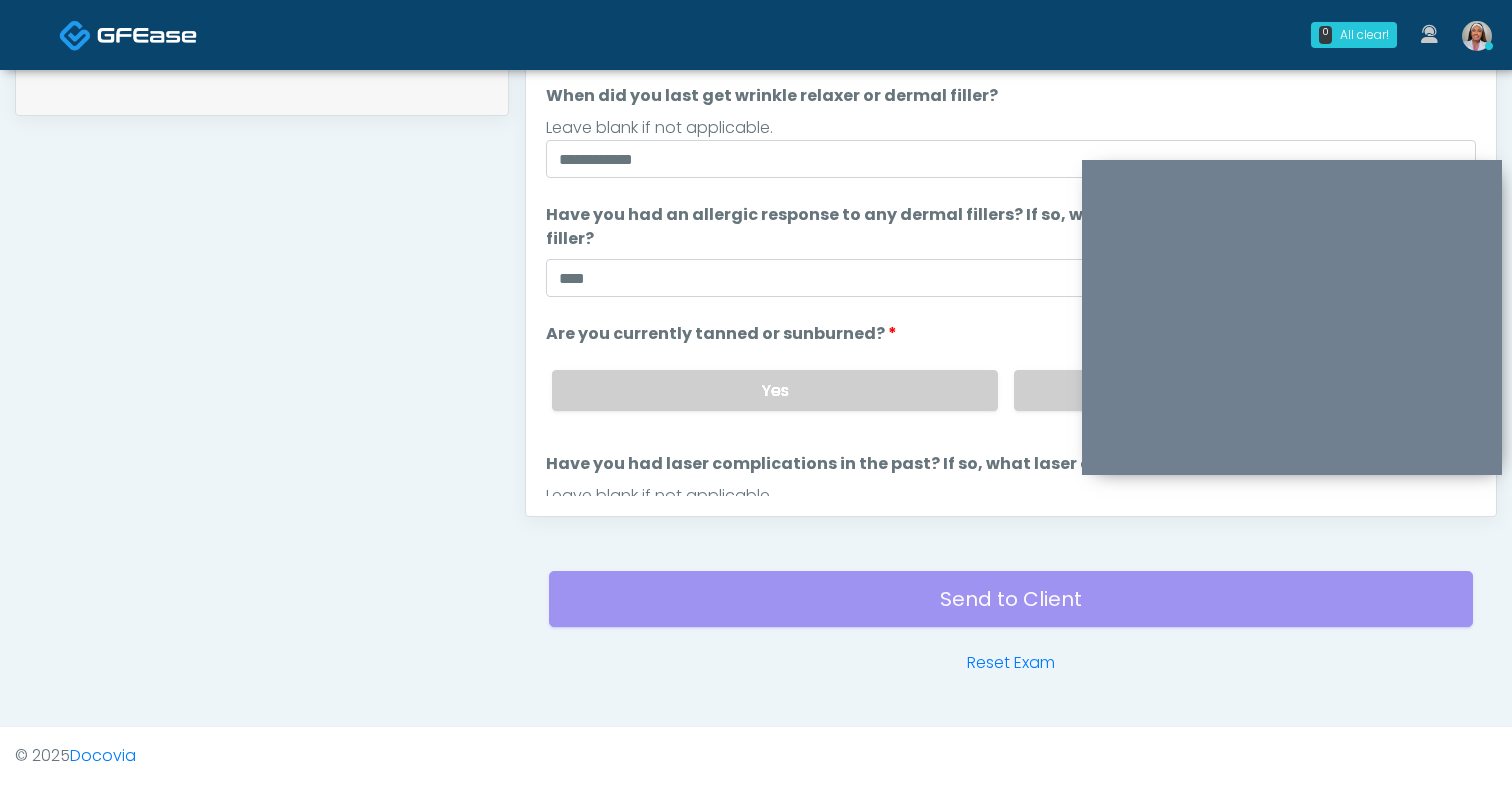scroll, scrollTop: 87, scrollLeft: 0, axis: vertical 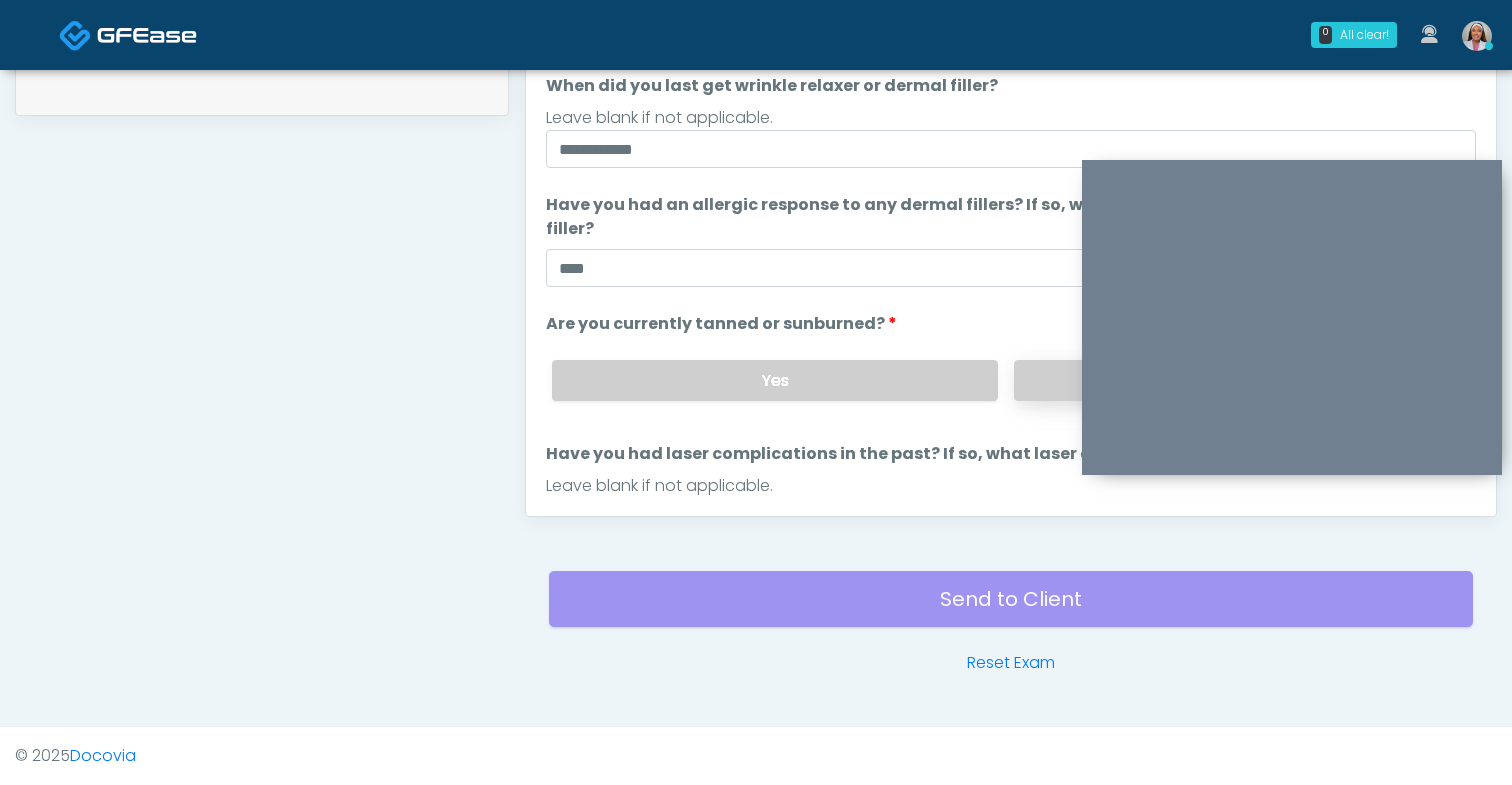 click on "No" at bounding box center [1237, 380] 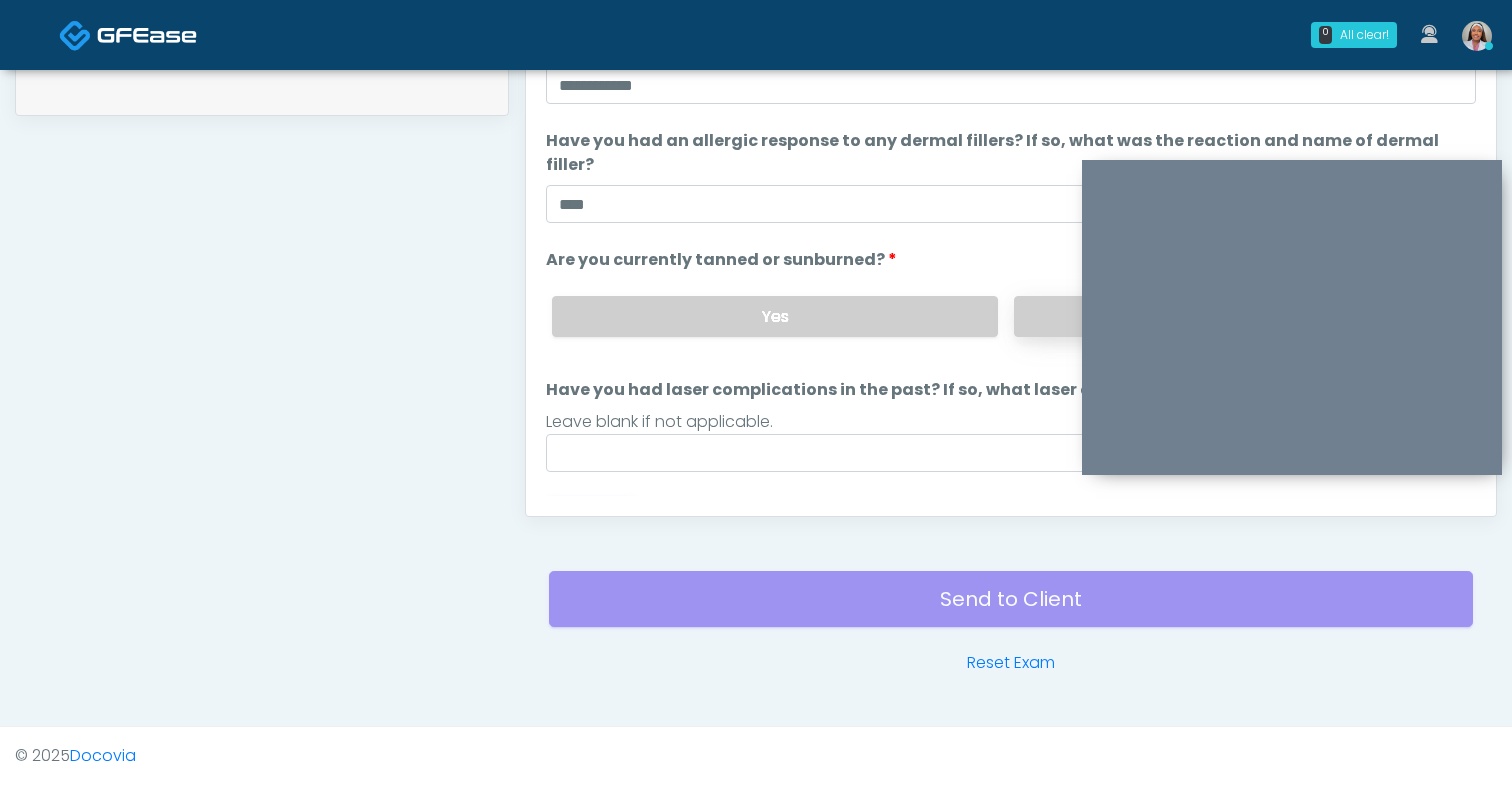 scroll, scrollTop: 164, scrollLeft: 0, axis: vertical 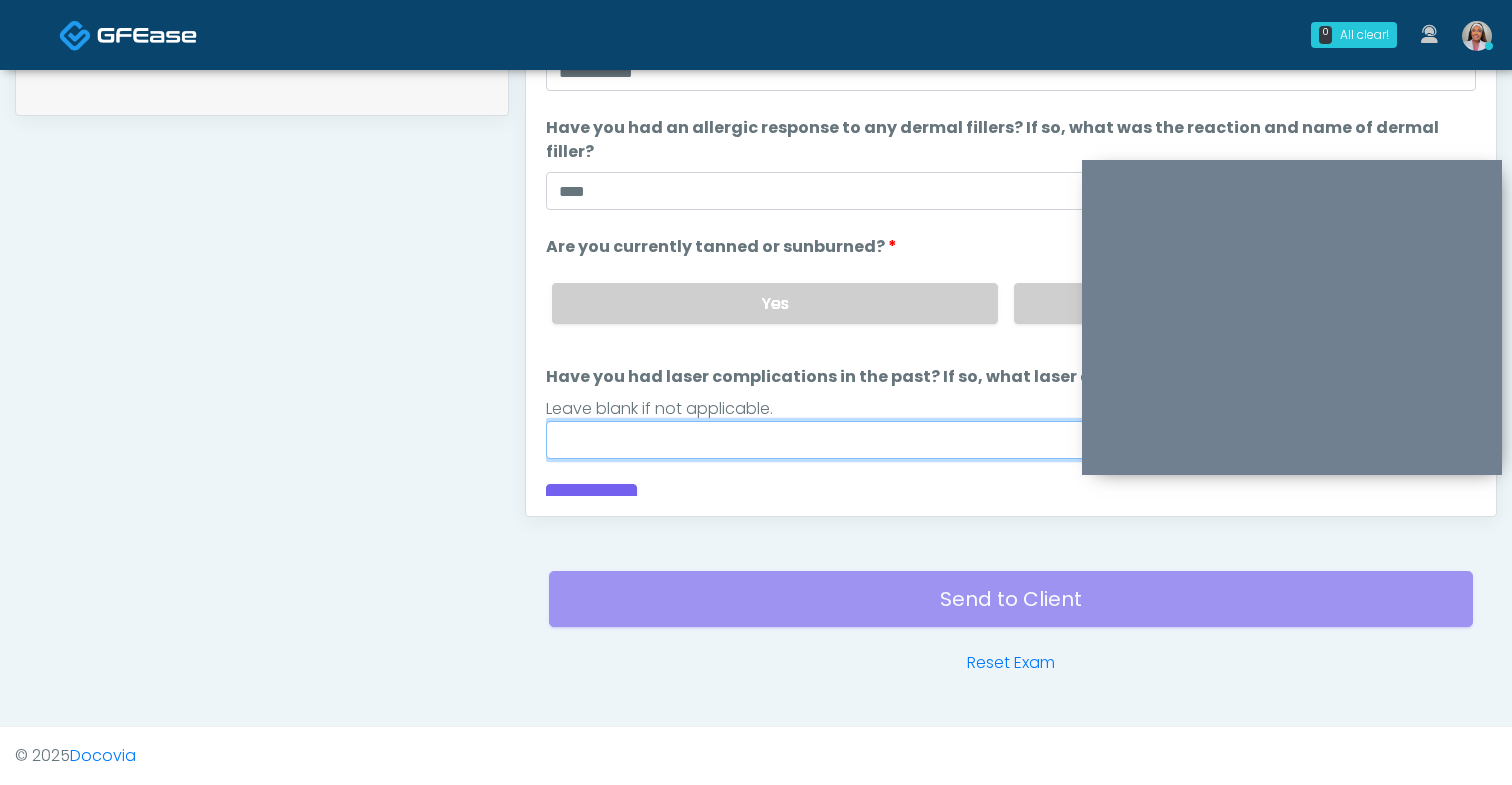 click on "Have you had laser complications in the past? If so, what laser complications did you have?" at bounding box center [1011, 440] 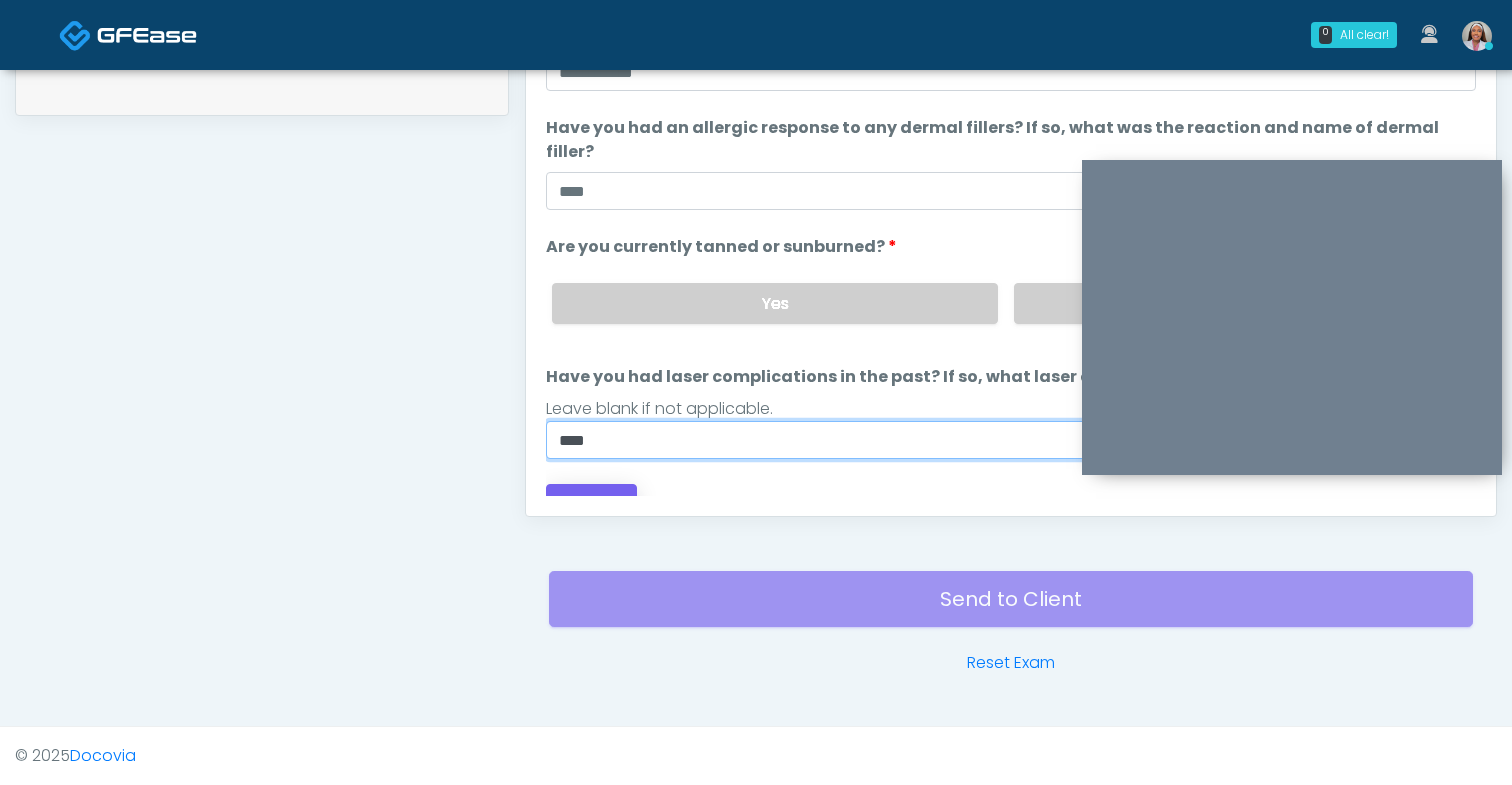 type on "****" 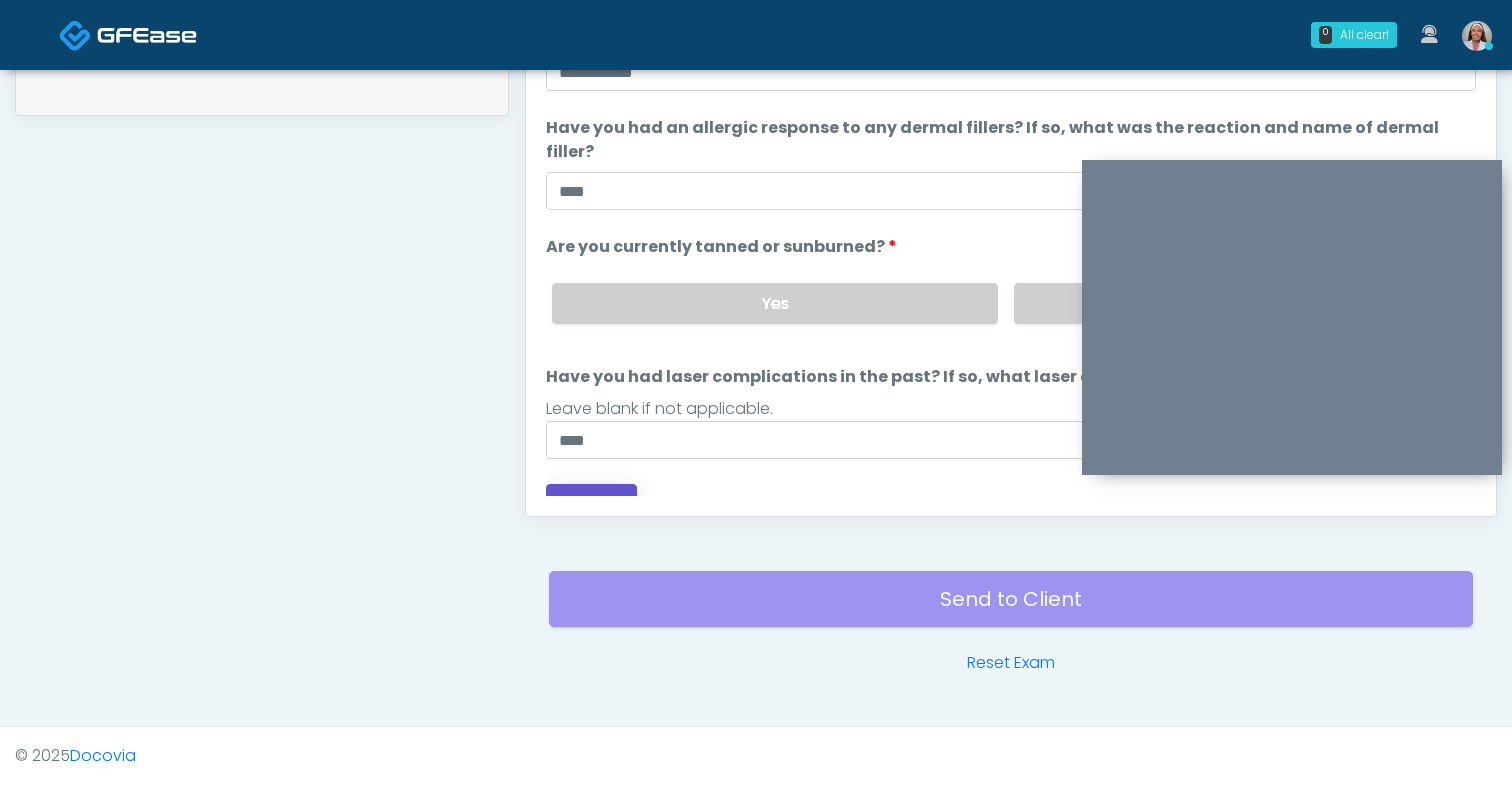 click on "Continue" at bounding box center (591, 502) 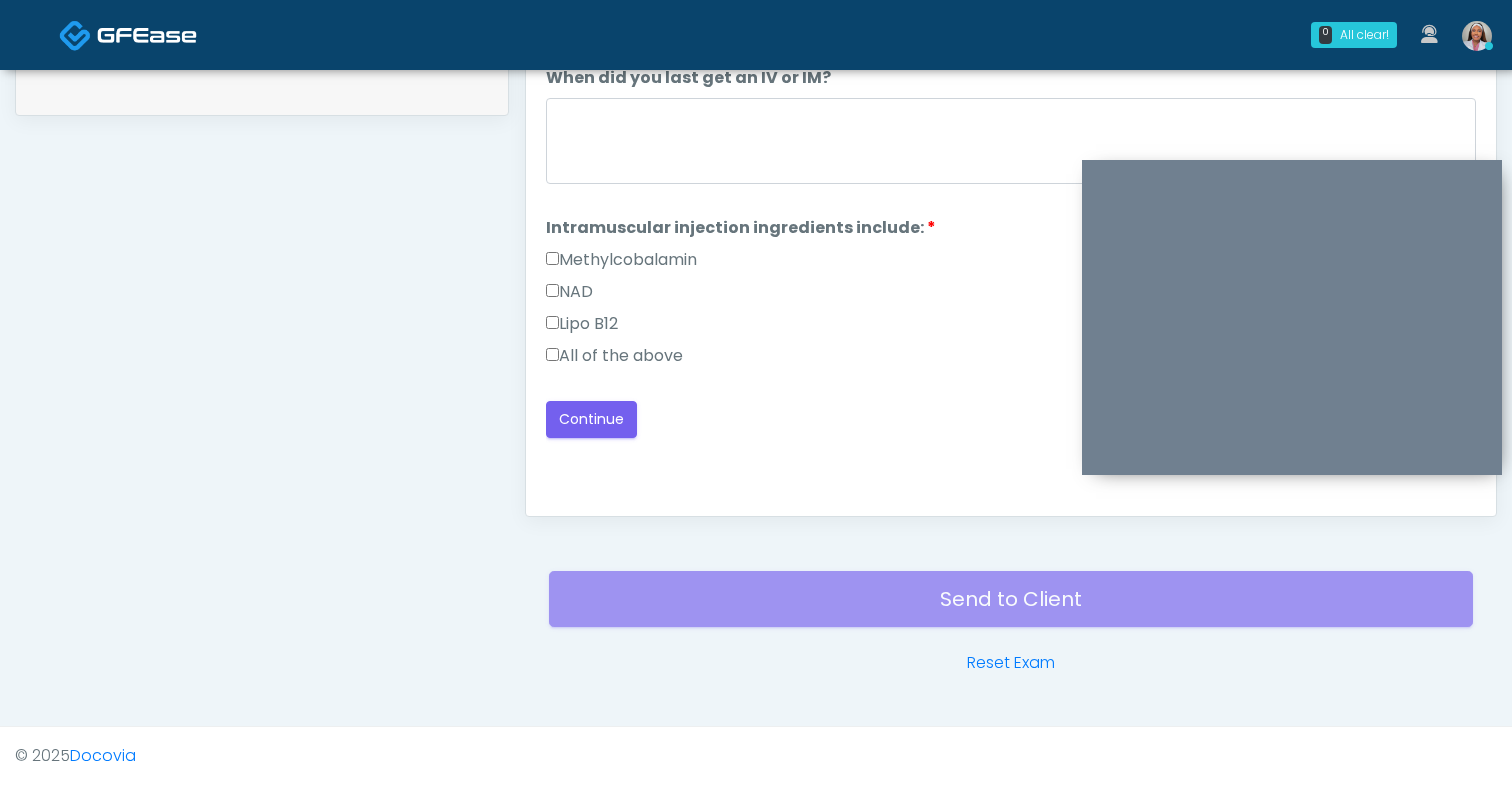 scroll, scrollTop: 0, scrollLeft: 0, axis: both 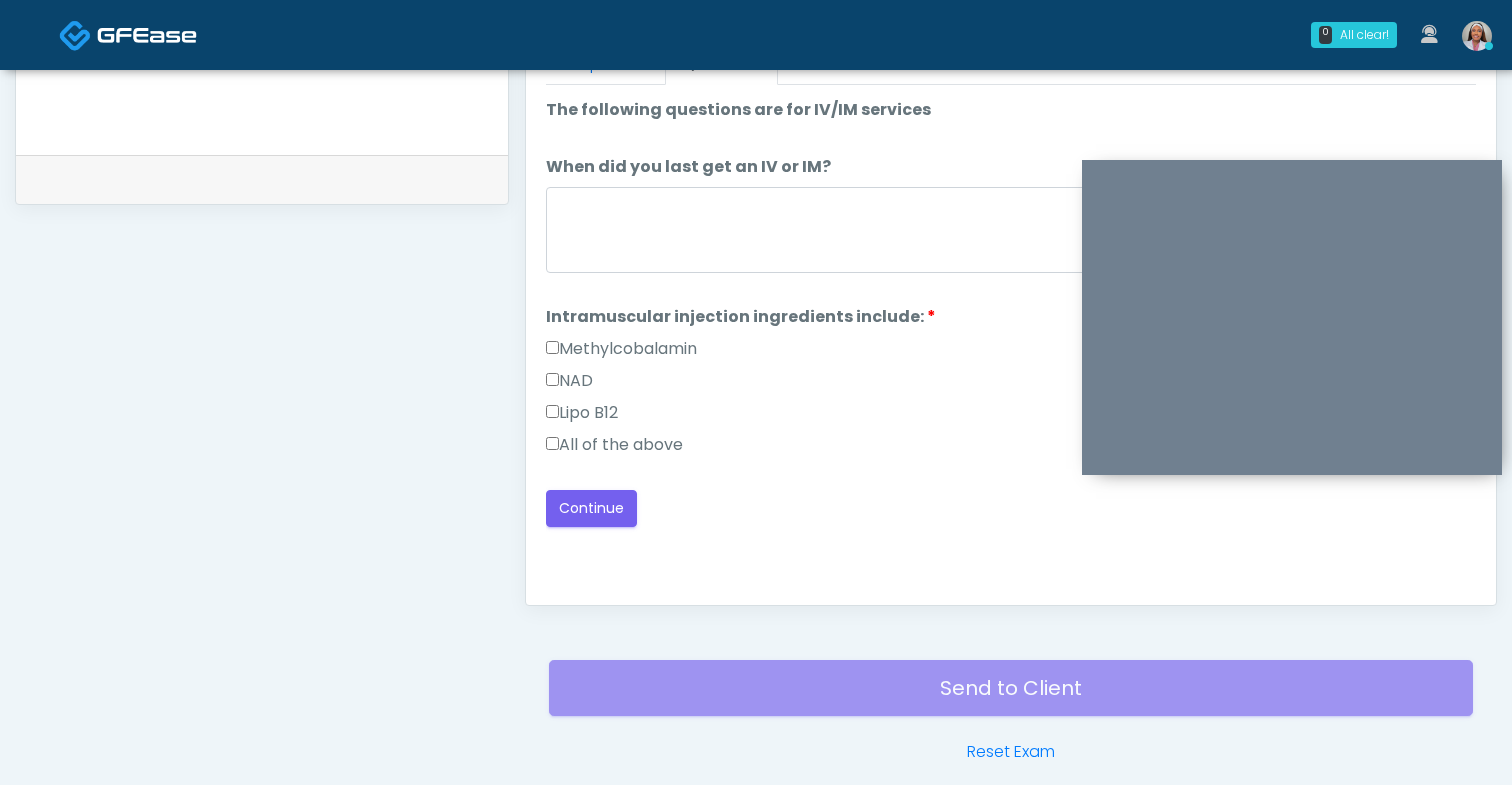 click on "All of the above" at bounding box center (614, 445) 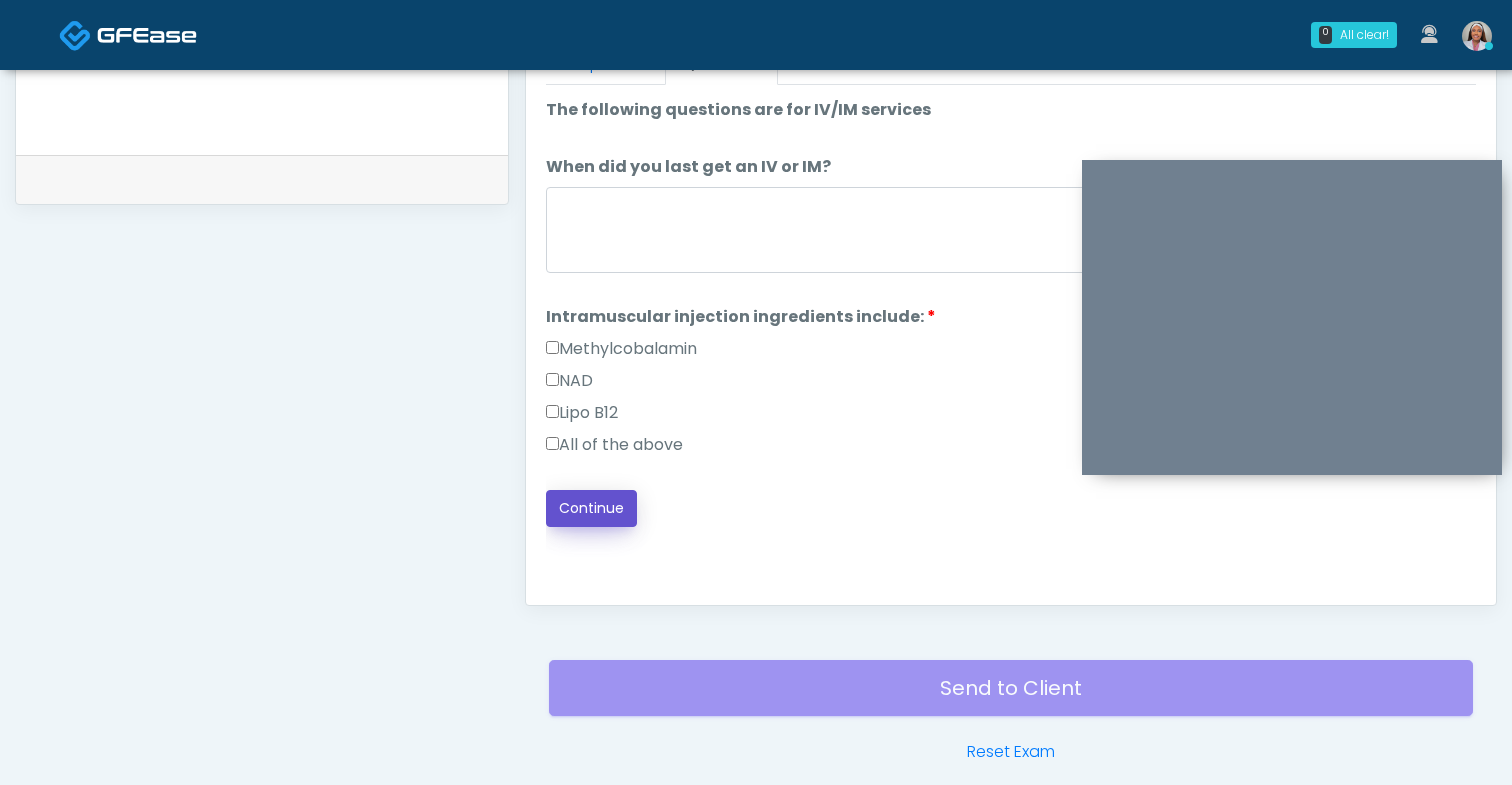 click on "Continue" at bounding box center (591, 508) 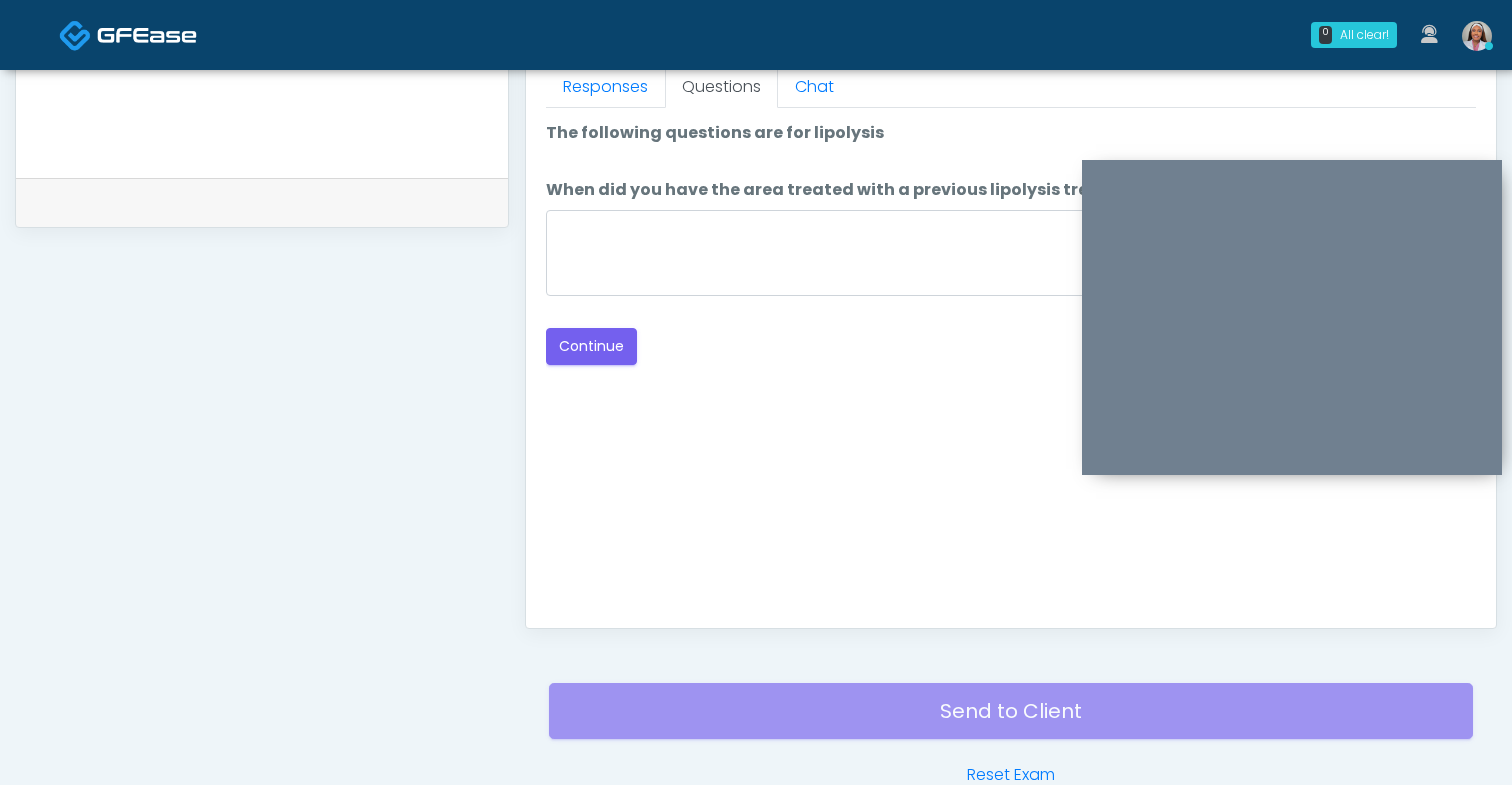scroll, scrollTop: 891, scrollLeft: 0, axis: vertical 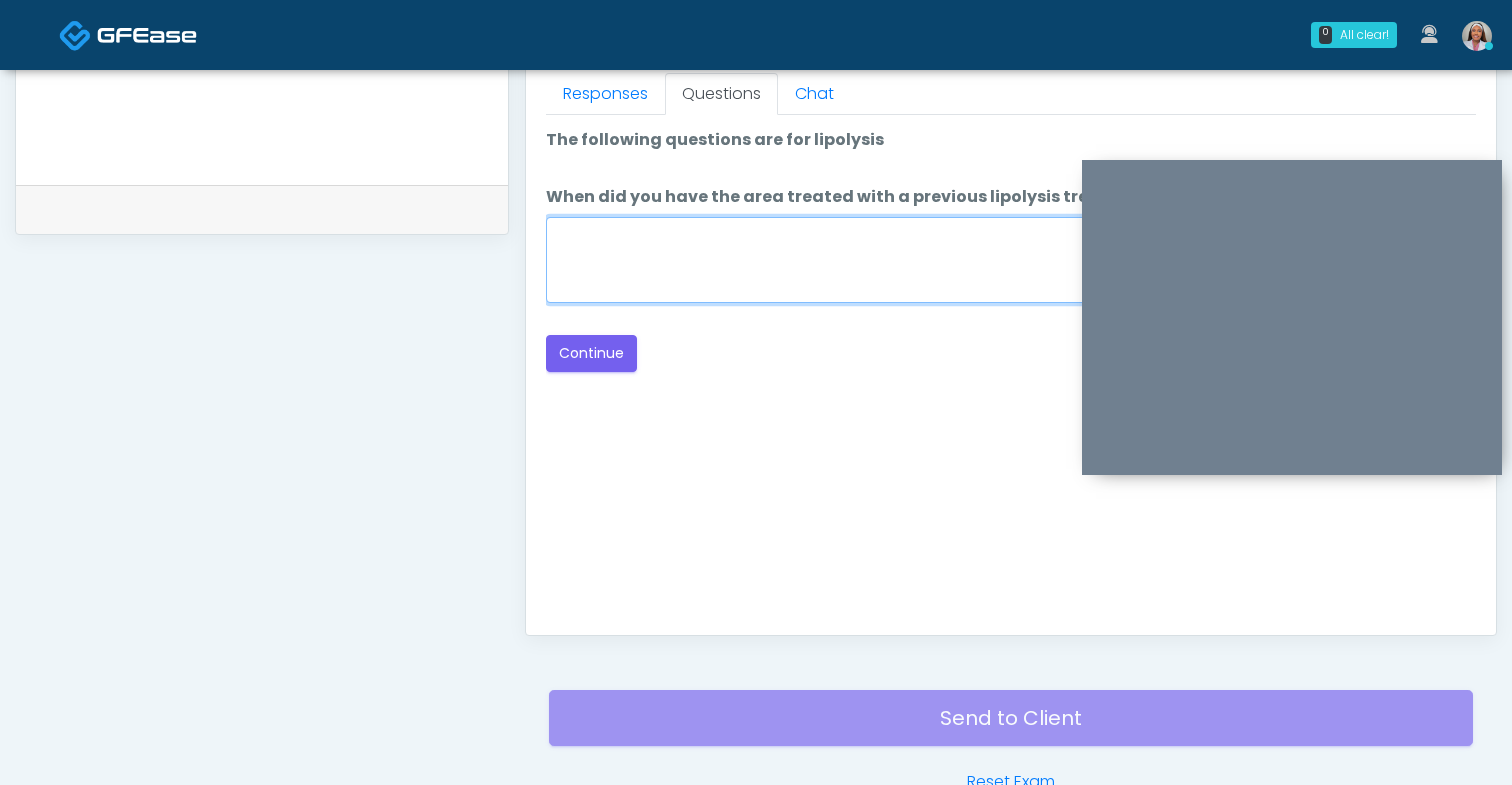 click on "When did you have the area treated with a previous lipolysis treatment?" at bounding box center (1011, 260) 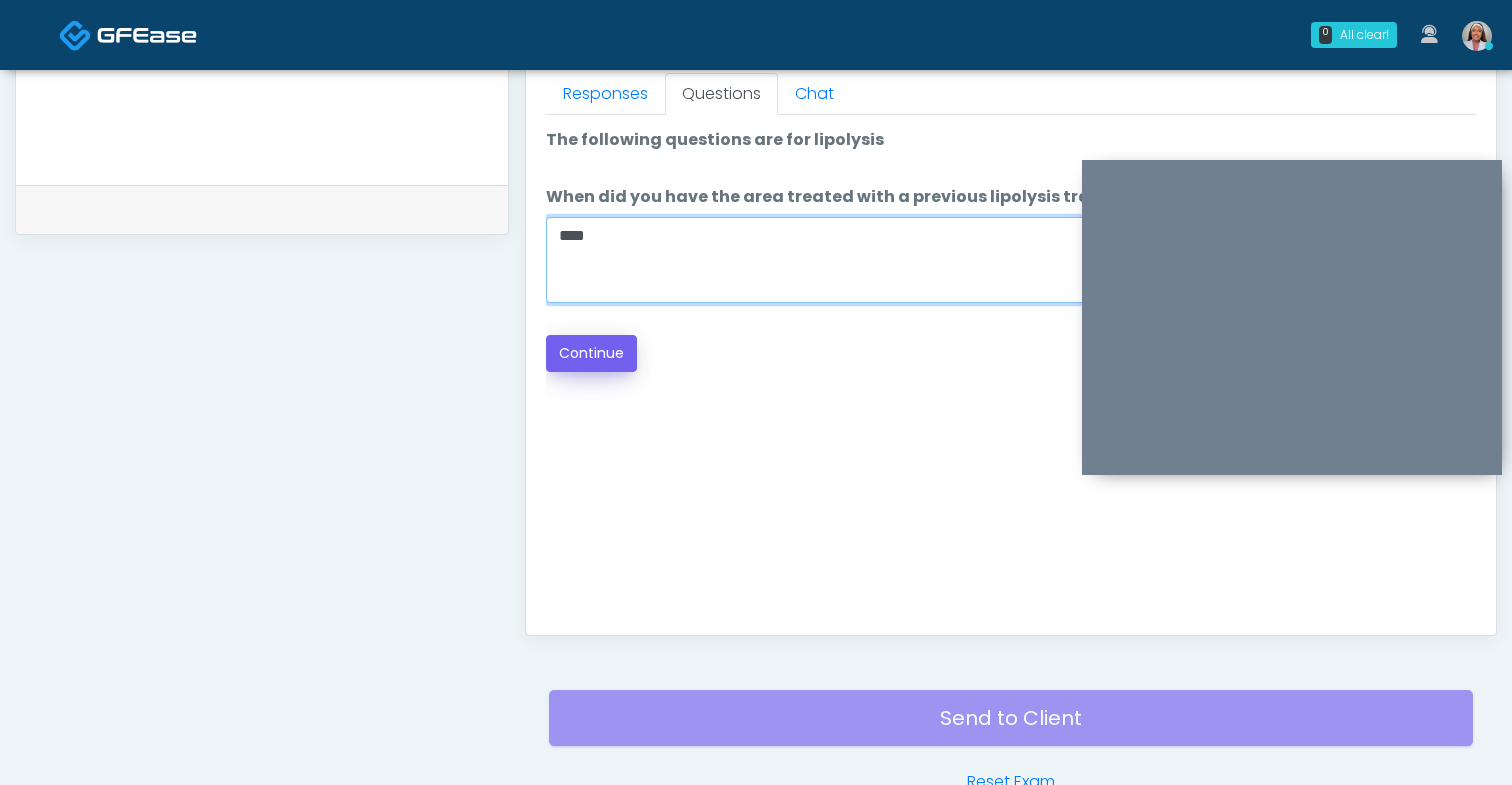 type on "****" 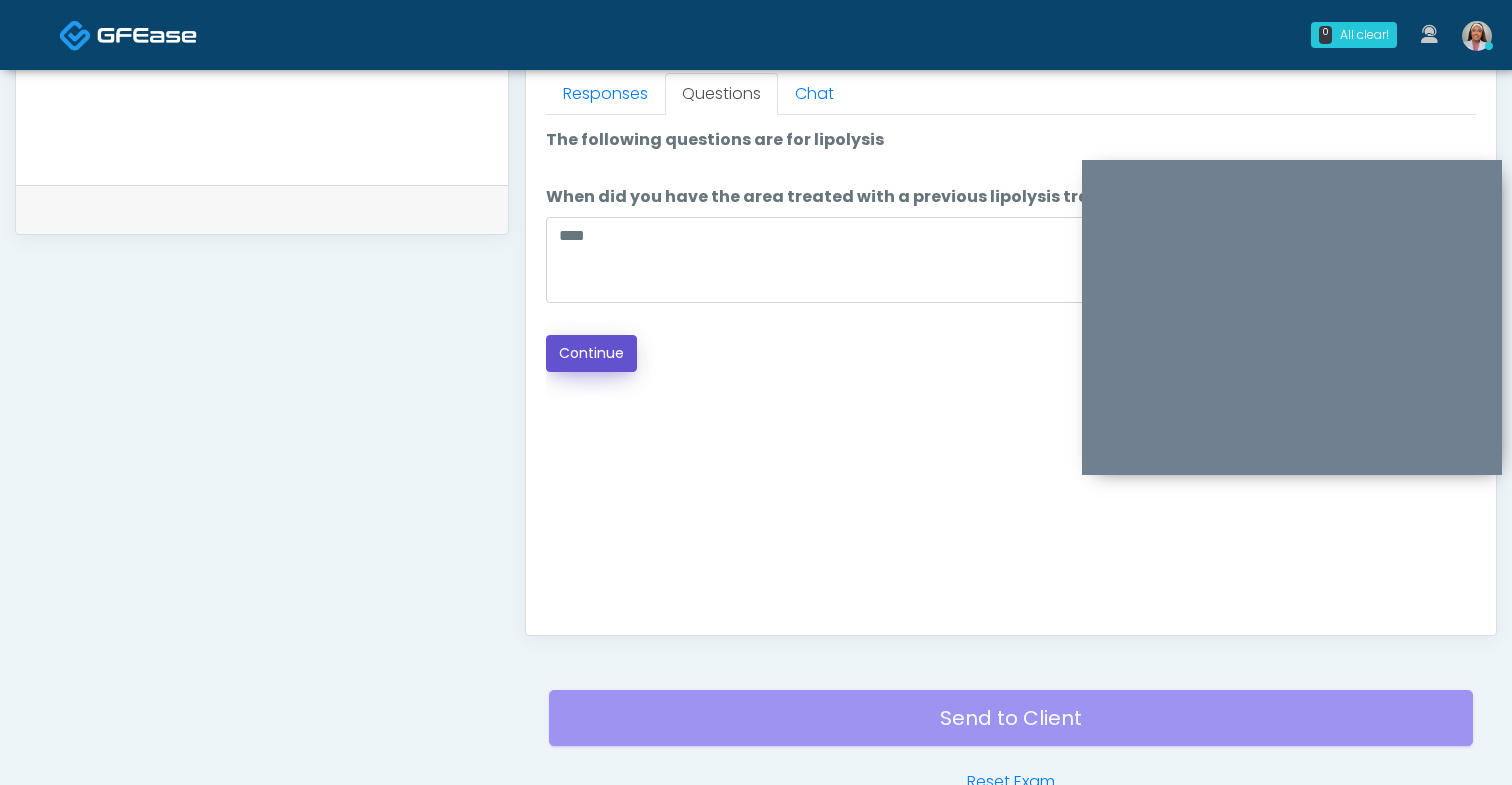 click on "Continue" at bounding box center [591, 353] 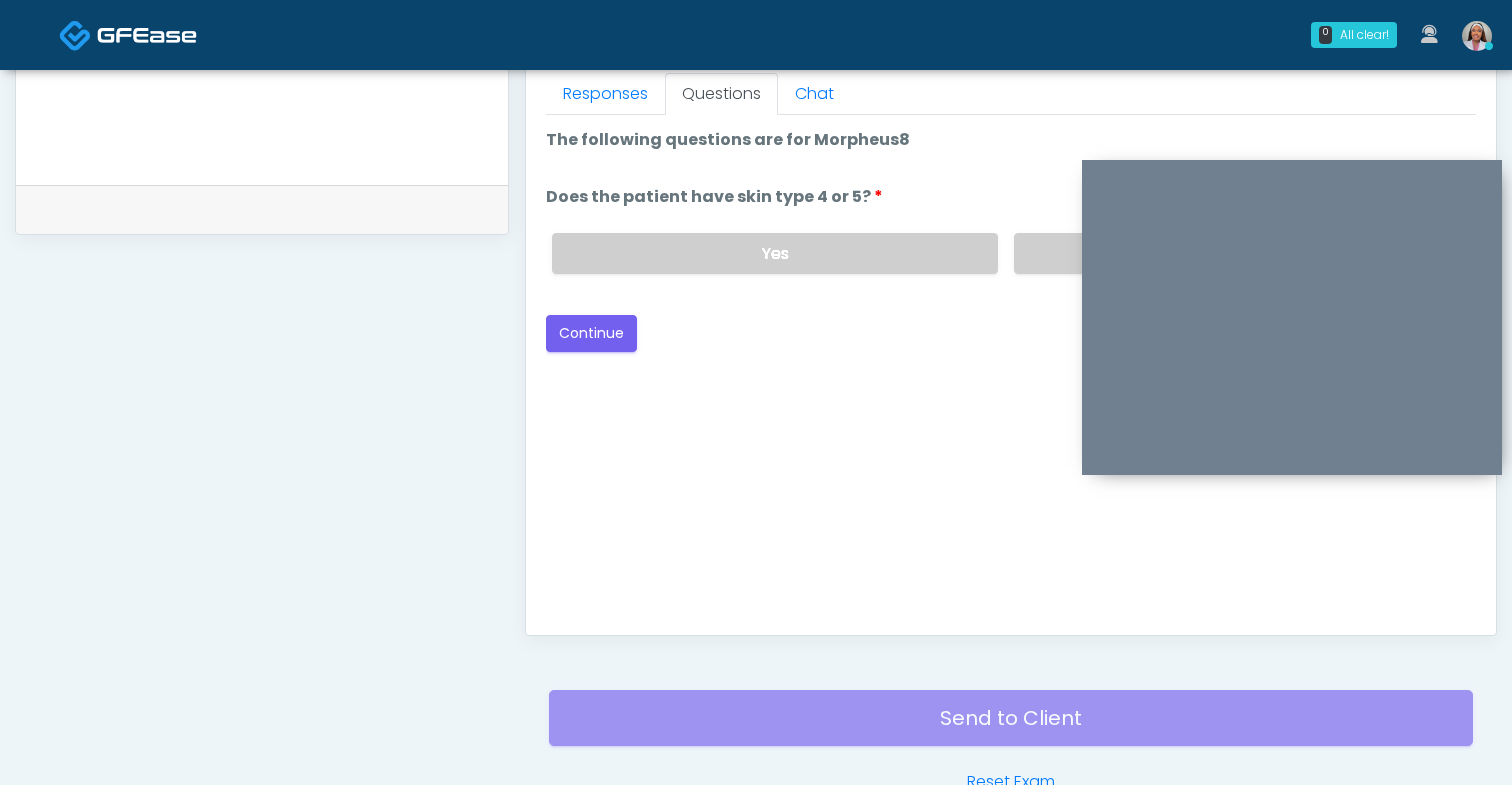 scroll, scrollTop: 1010, scrollLeft: 0, axis: vertical 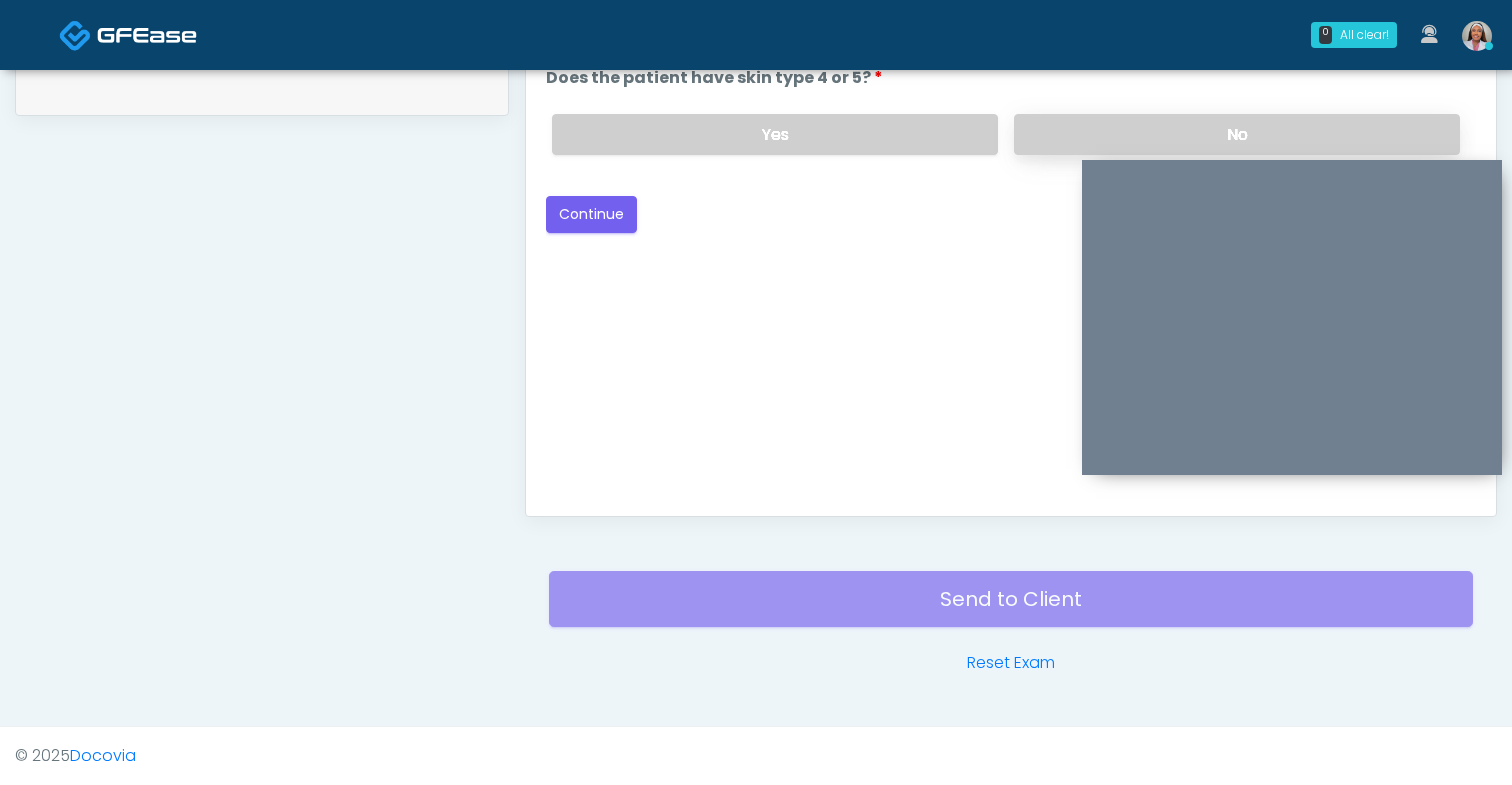 click on "No" at bounding box center [1237, 134] 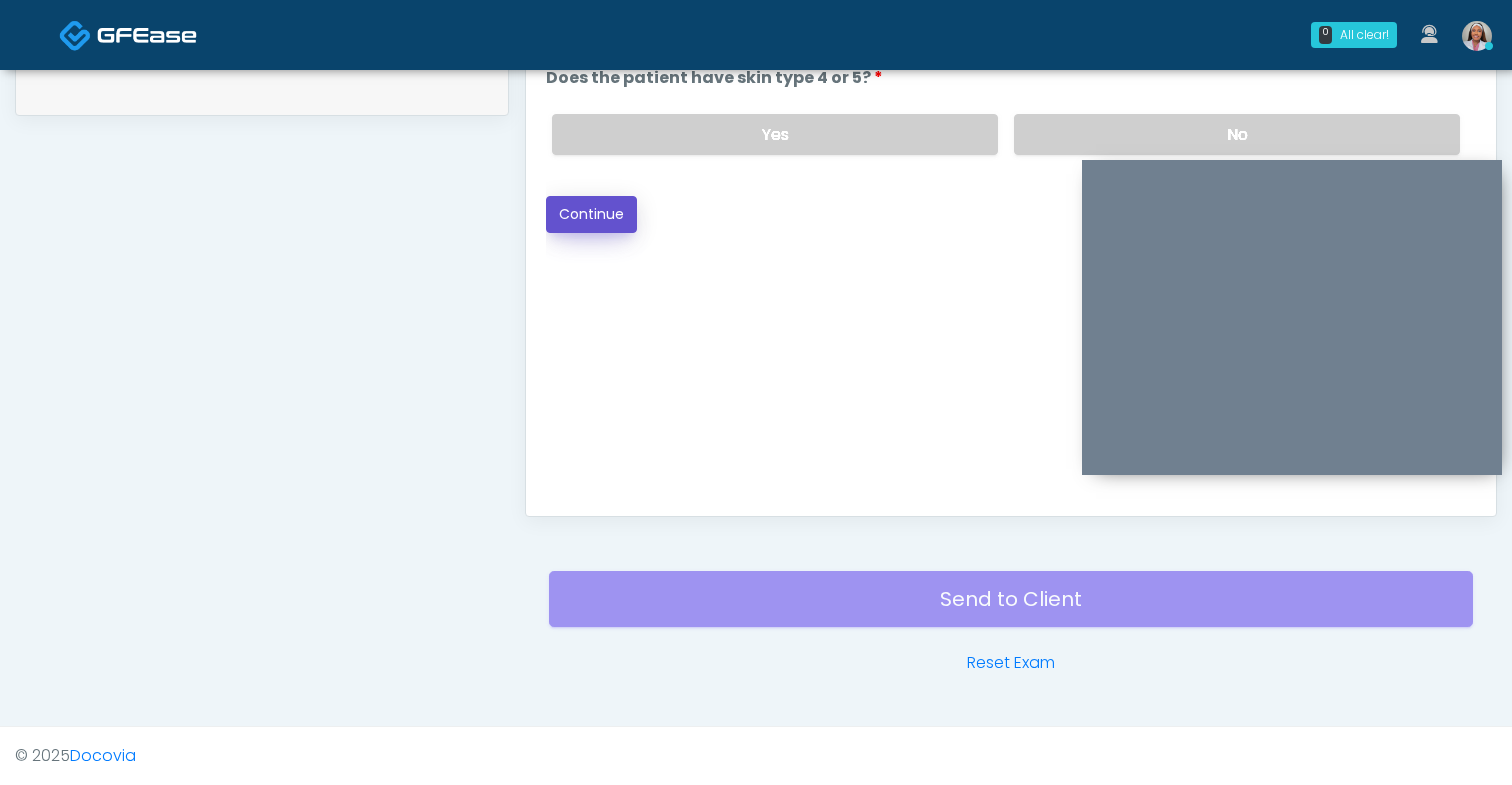 click on "Continue" at bounding box center (591, 214) 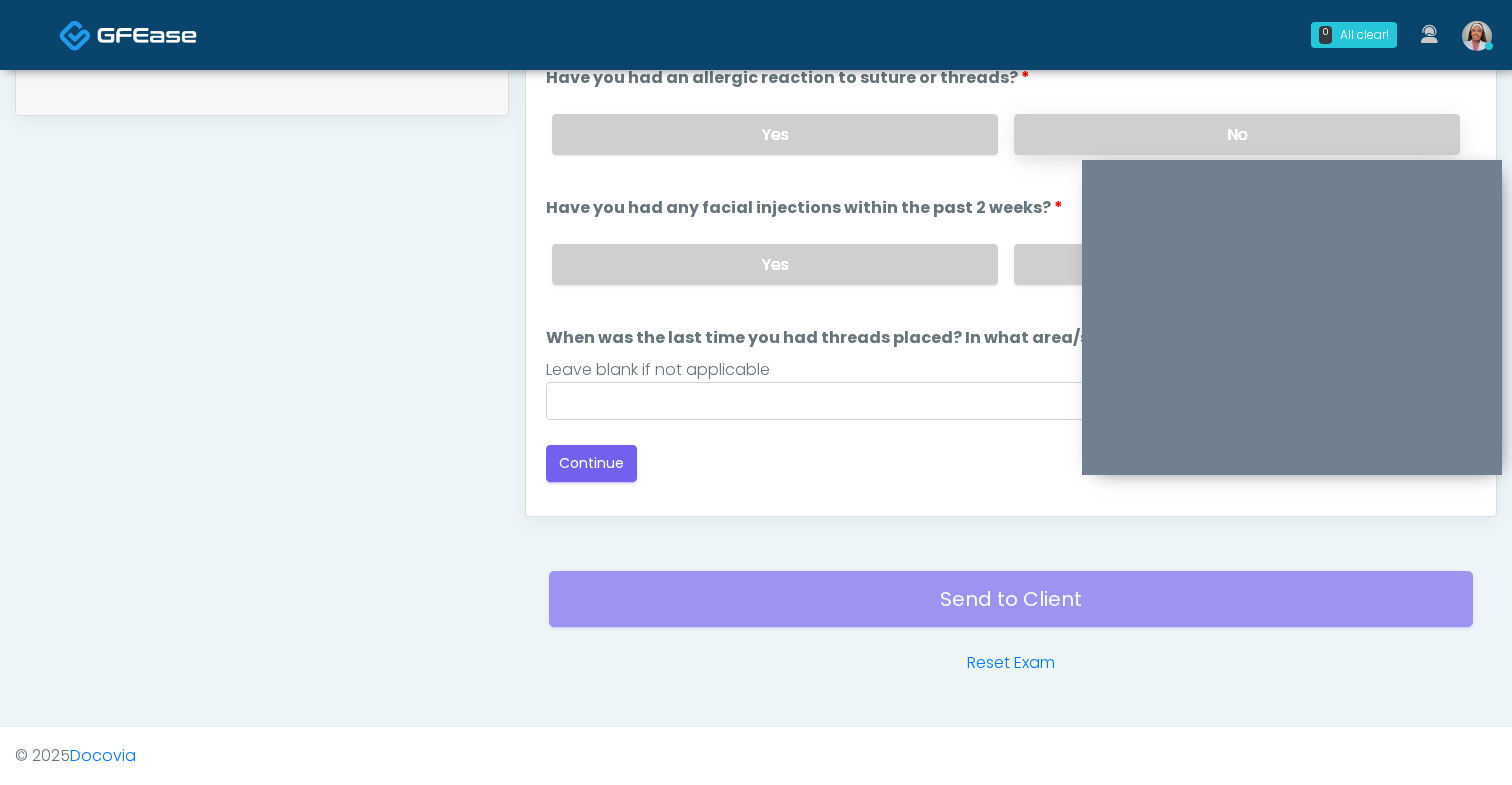 click on "No" at bounding box center [1237, 134] 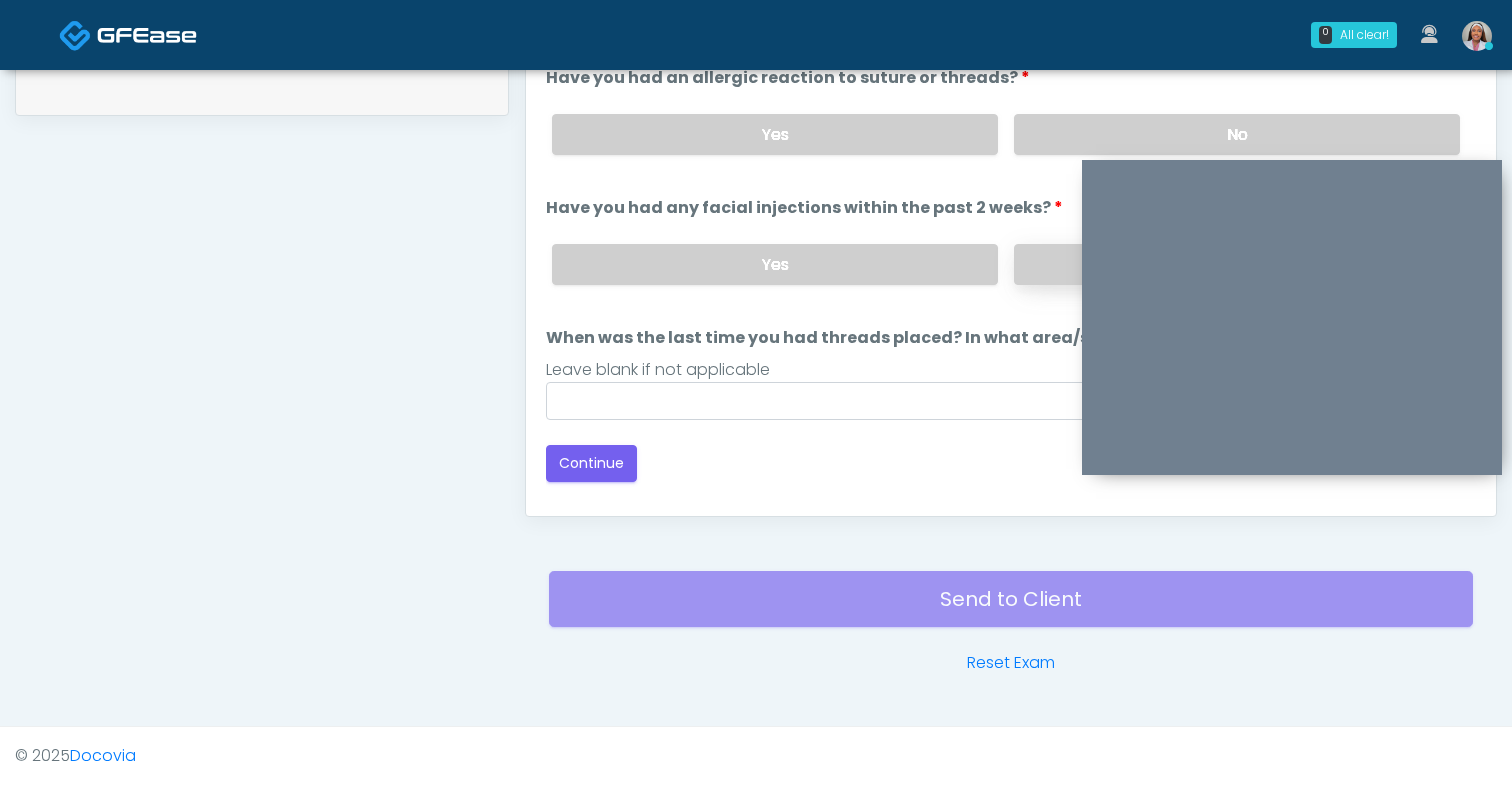 click on "No" at bounding box center [1237, 264] 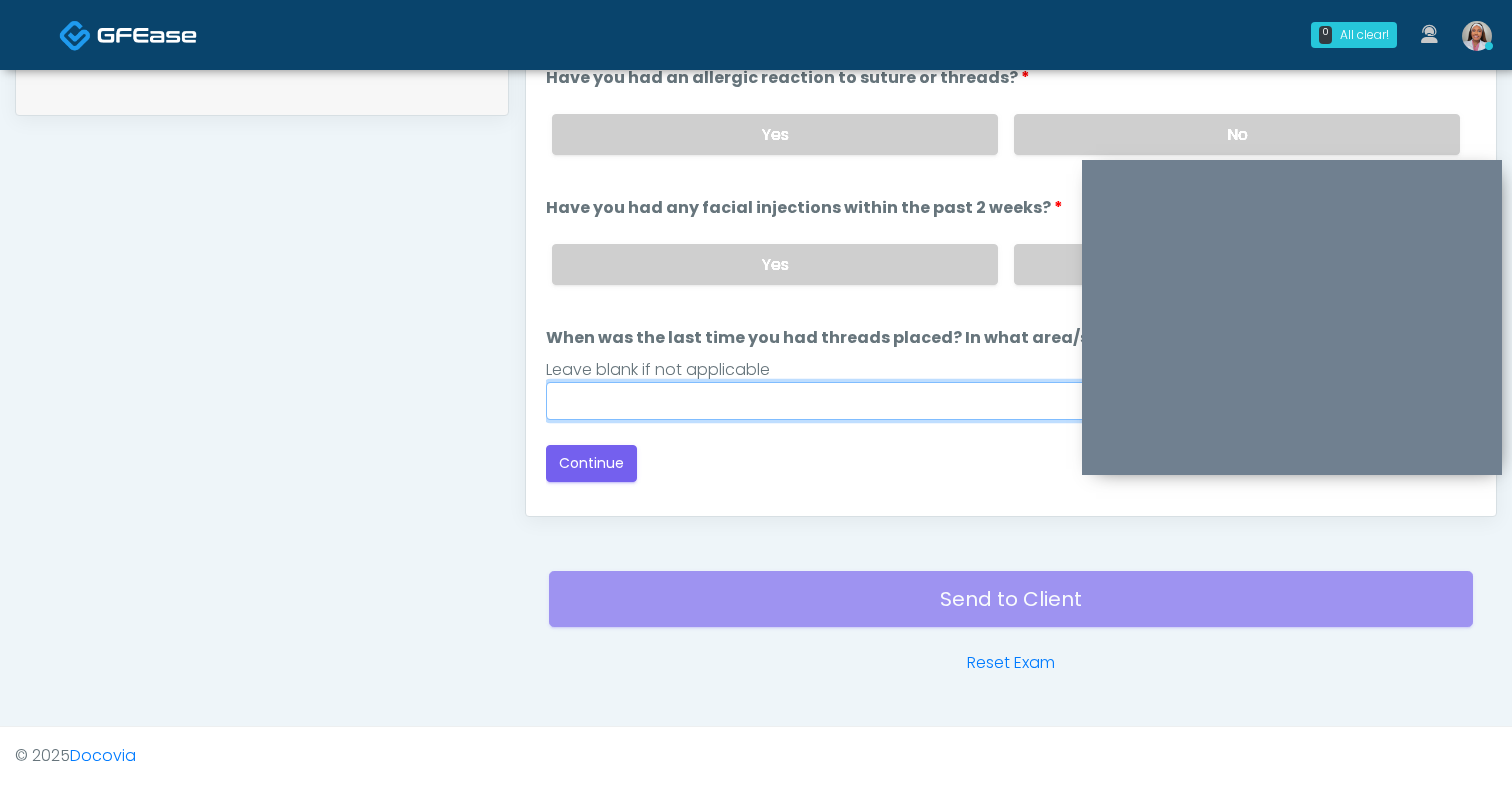 click on "When was the last time you had threads placed? In what area/s?" at bounding box center [1011, 401] 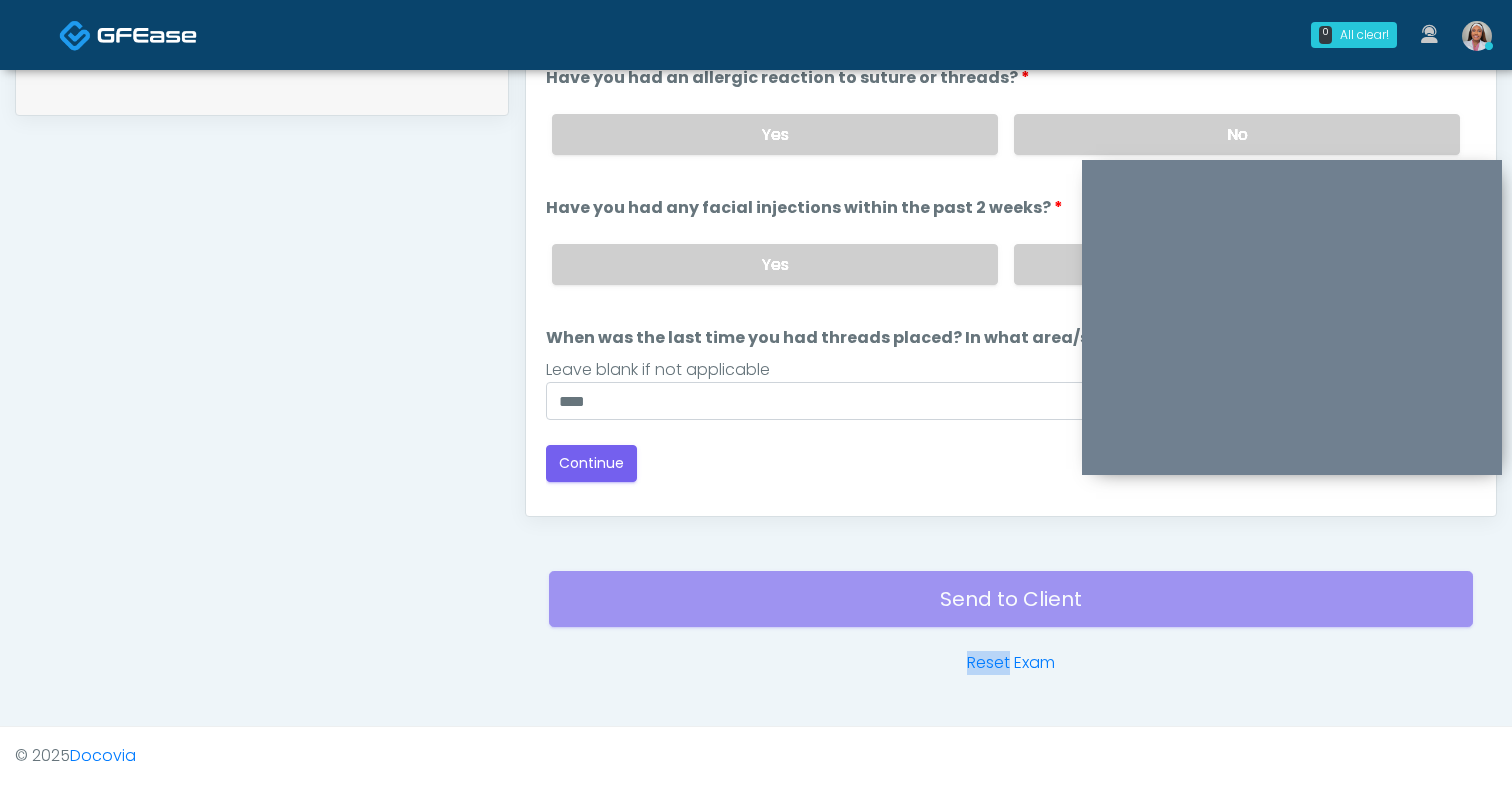 click on "Back
Continue" at bounding box center (1011, 463) 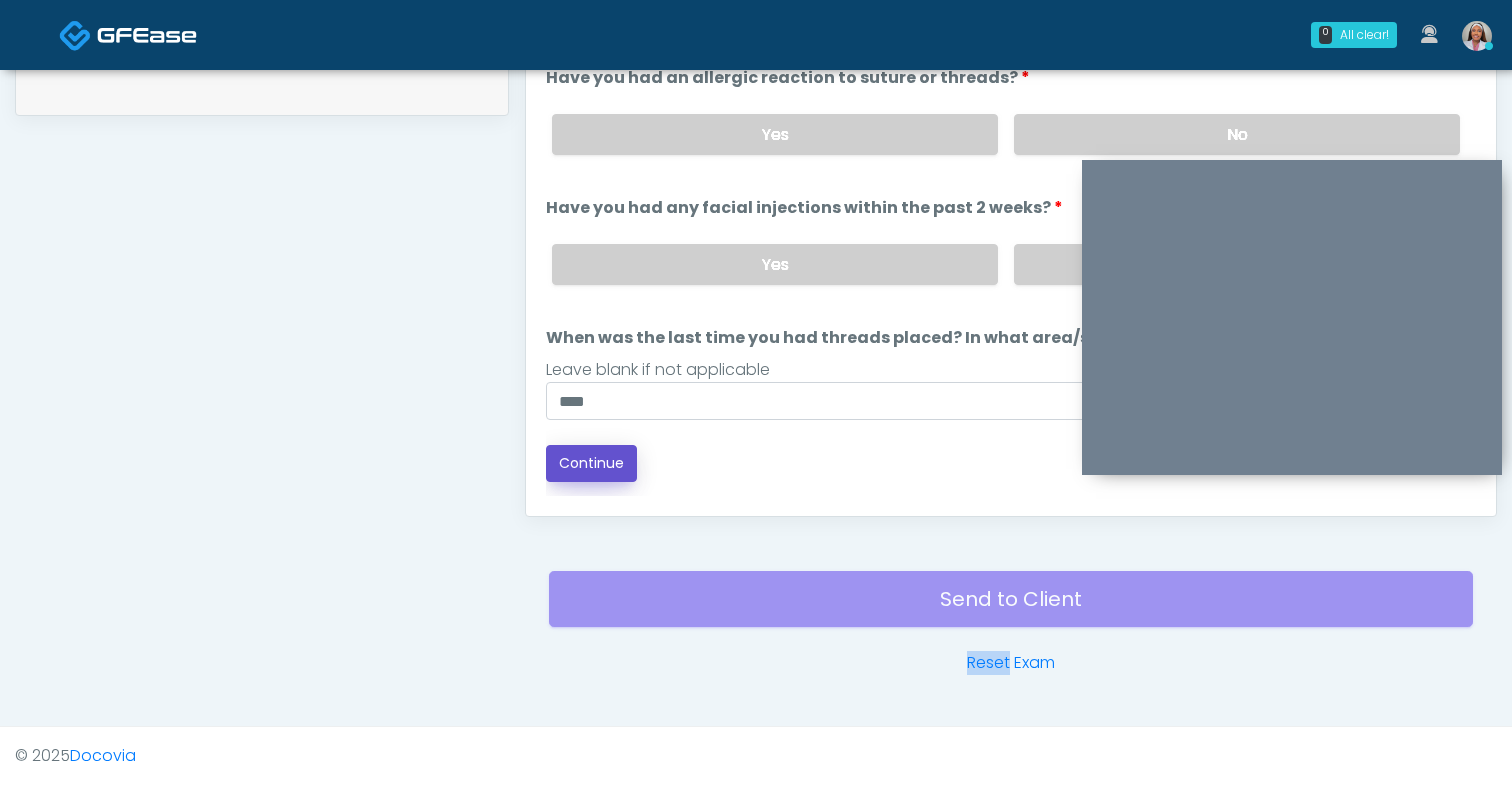 click on "Continue" at bounding box center [591, 463] 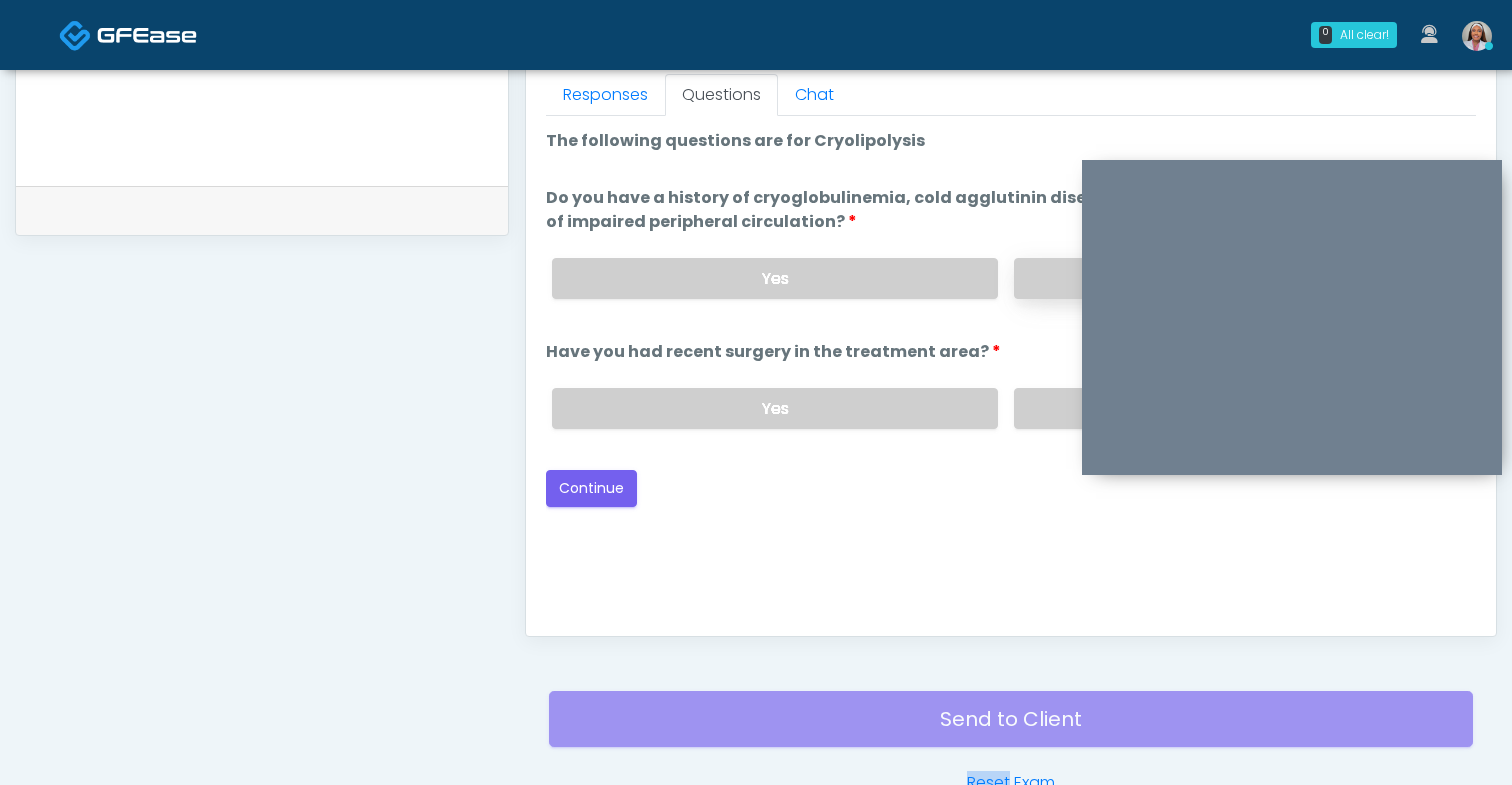scroll, scrollTop: 889, scrollLeft: 0, axis: vertical 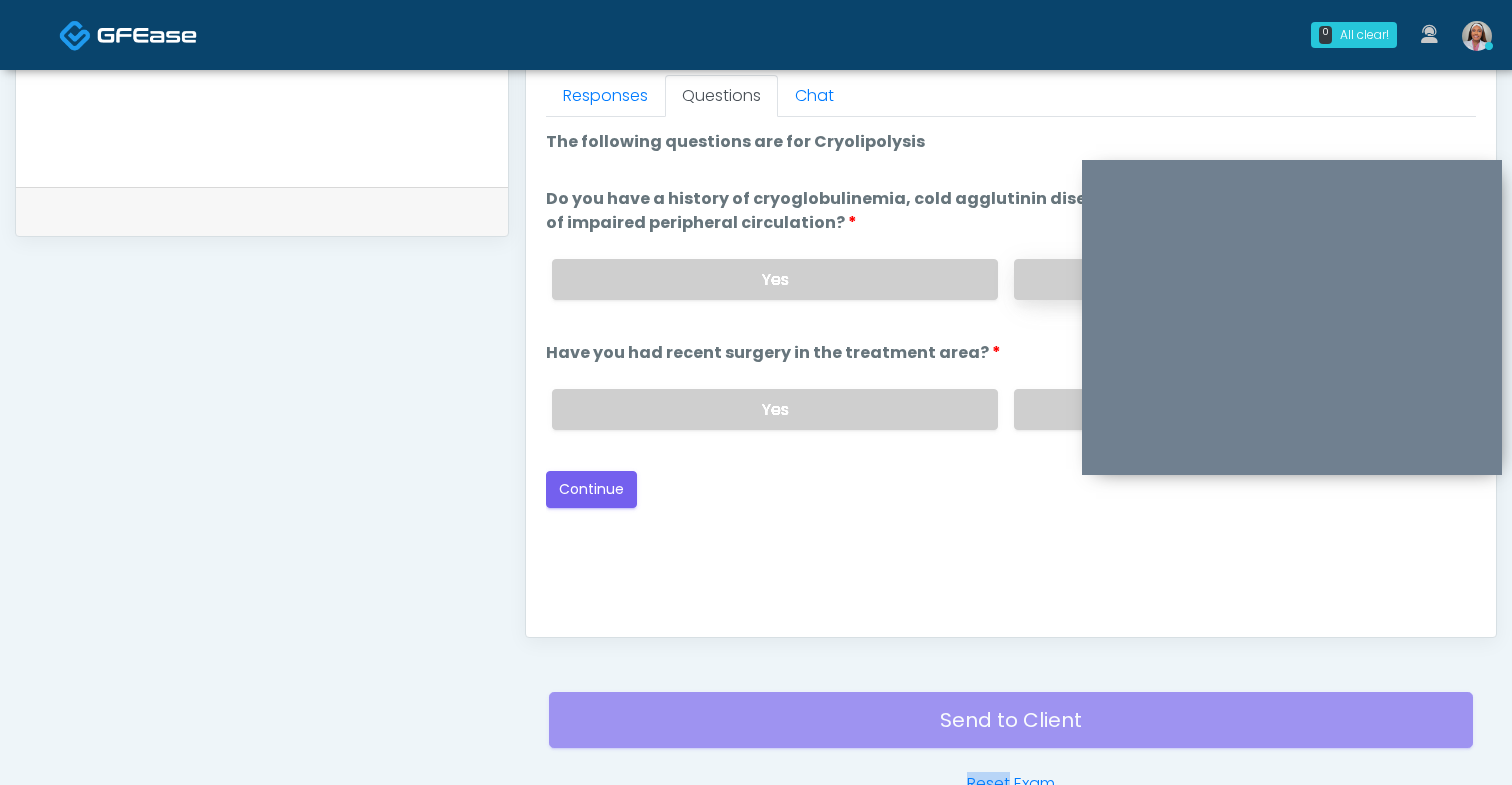 click on "No" at bounding box center (1237, 279) 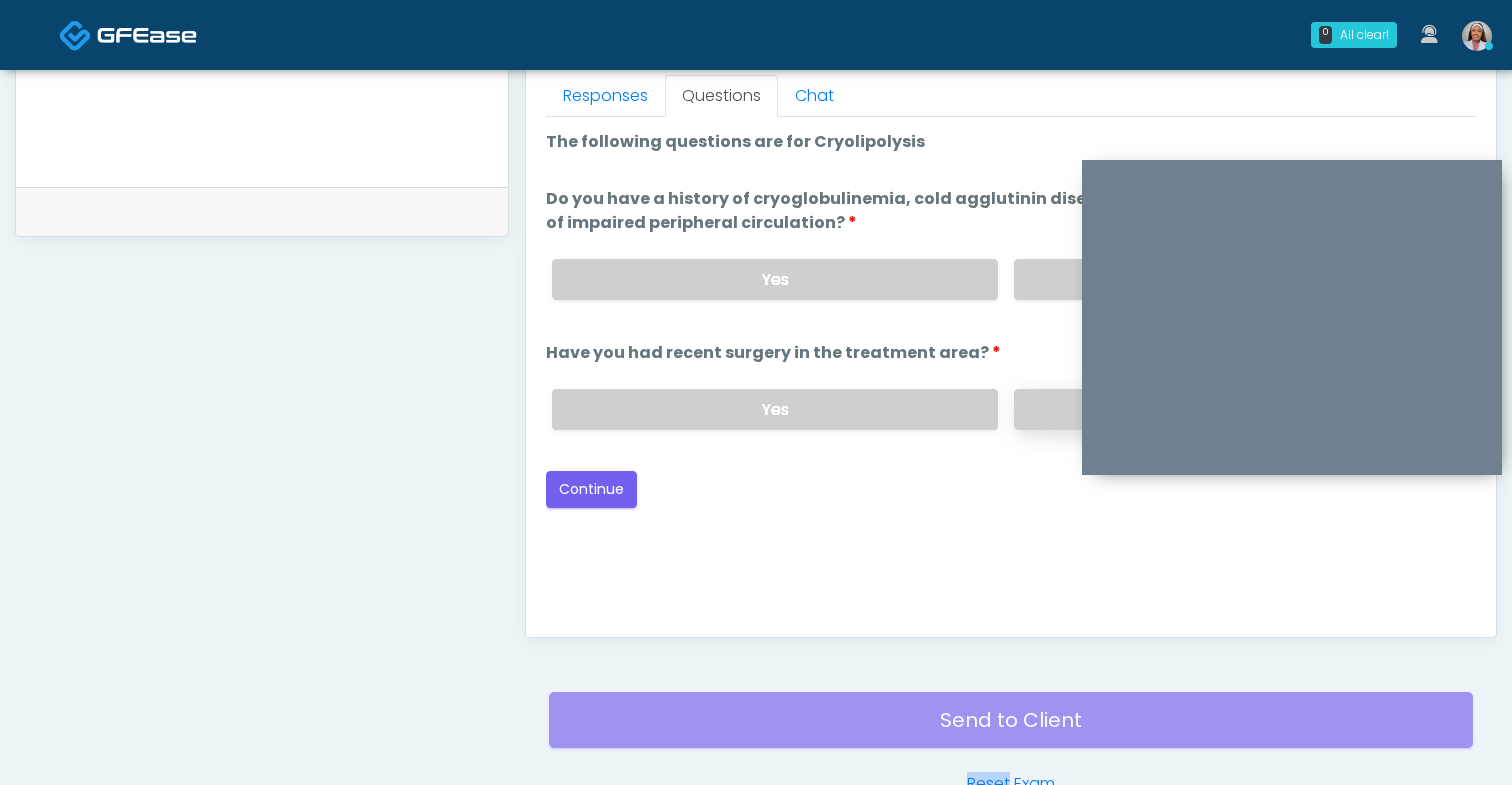 click on "No" at bounding box center (1237, 409) 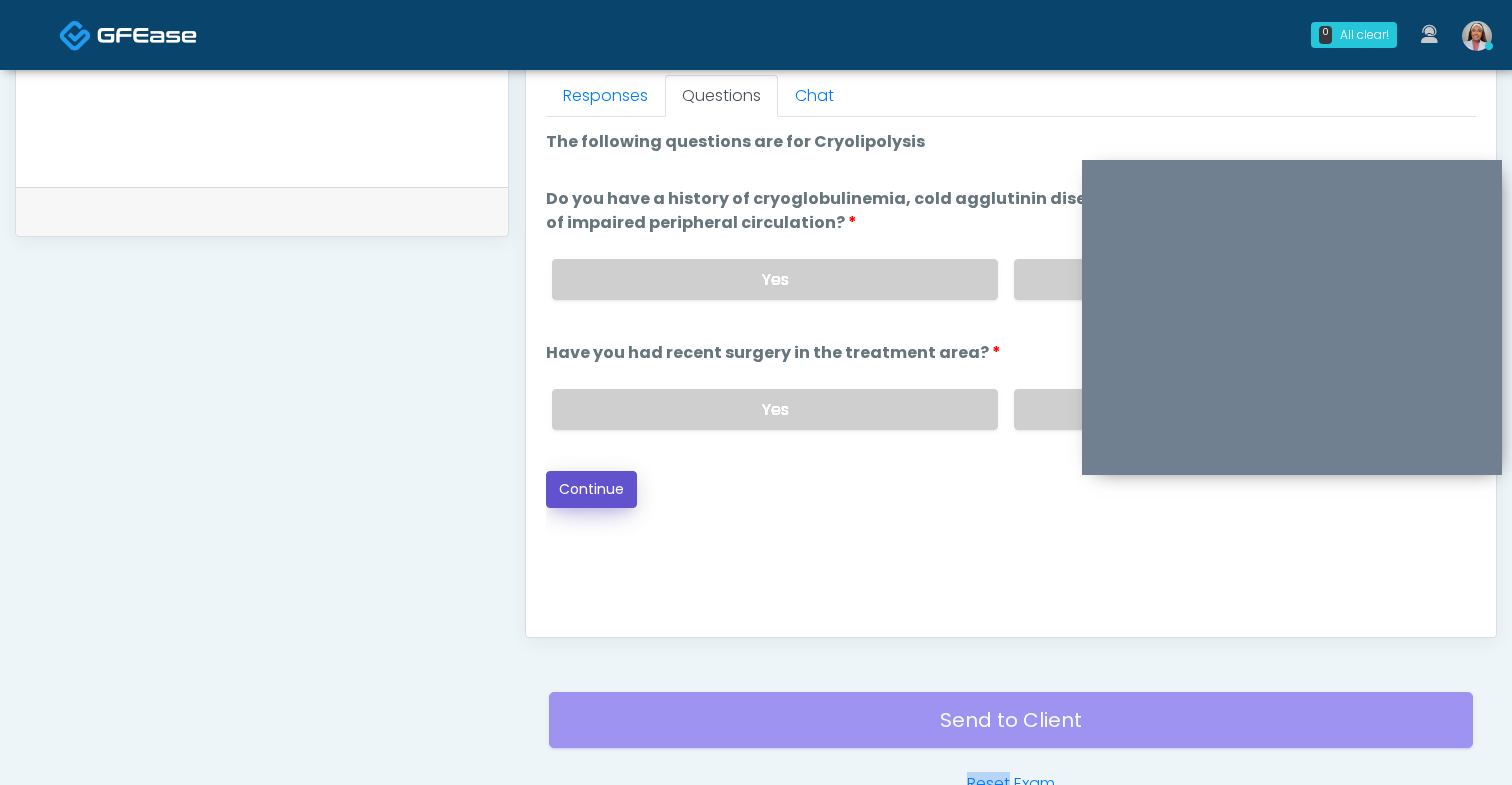 click on "Continue" at bounding box center [591, 489] 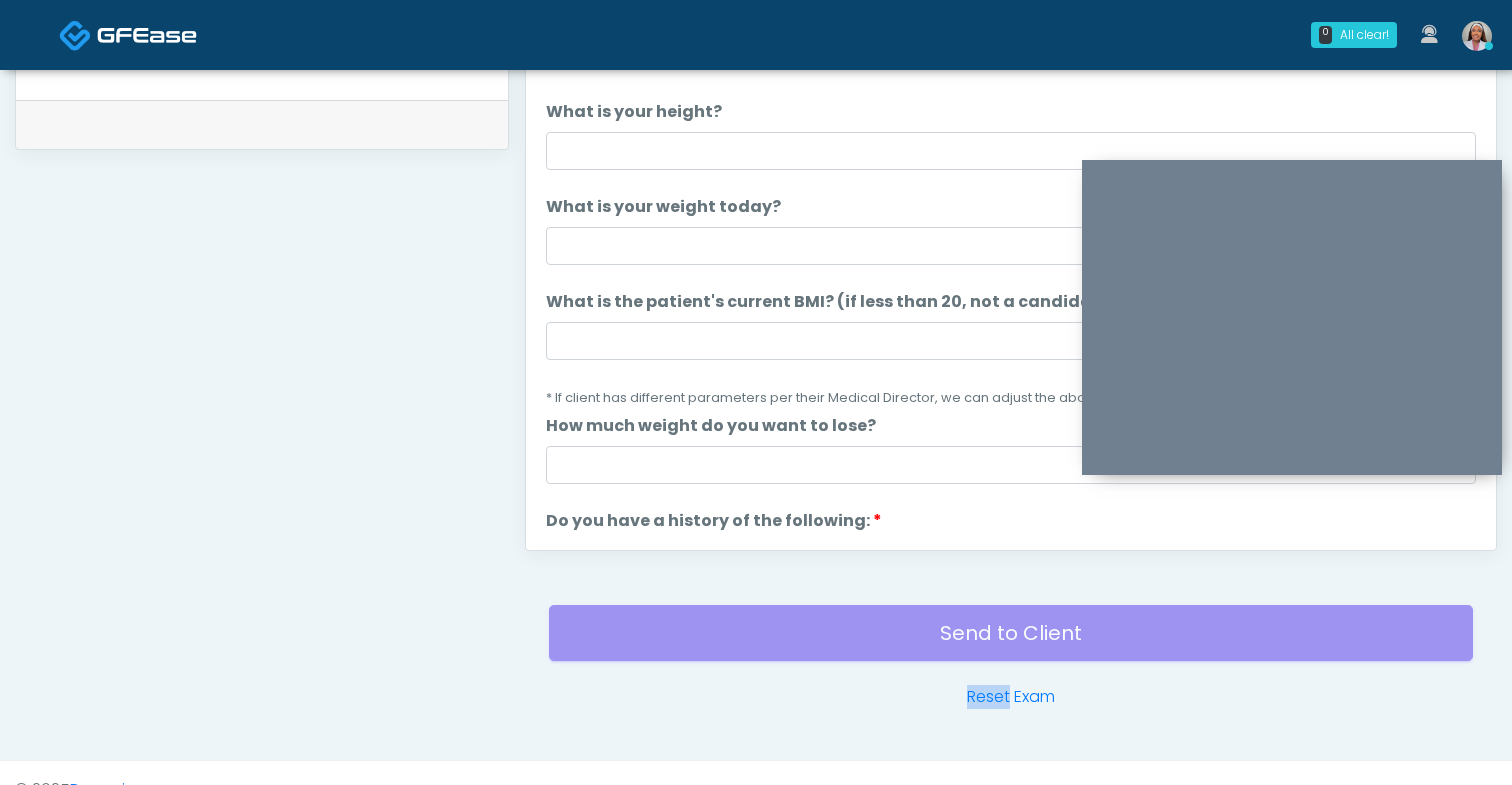 scroll, scrollTop: 957, scrollLeft: 0, axis: vertical 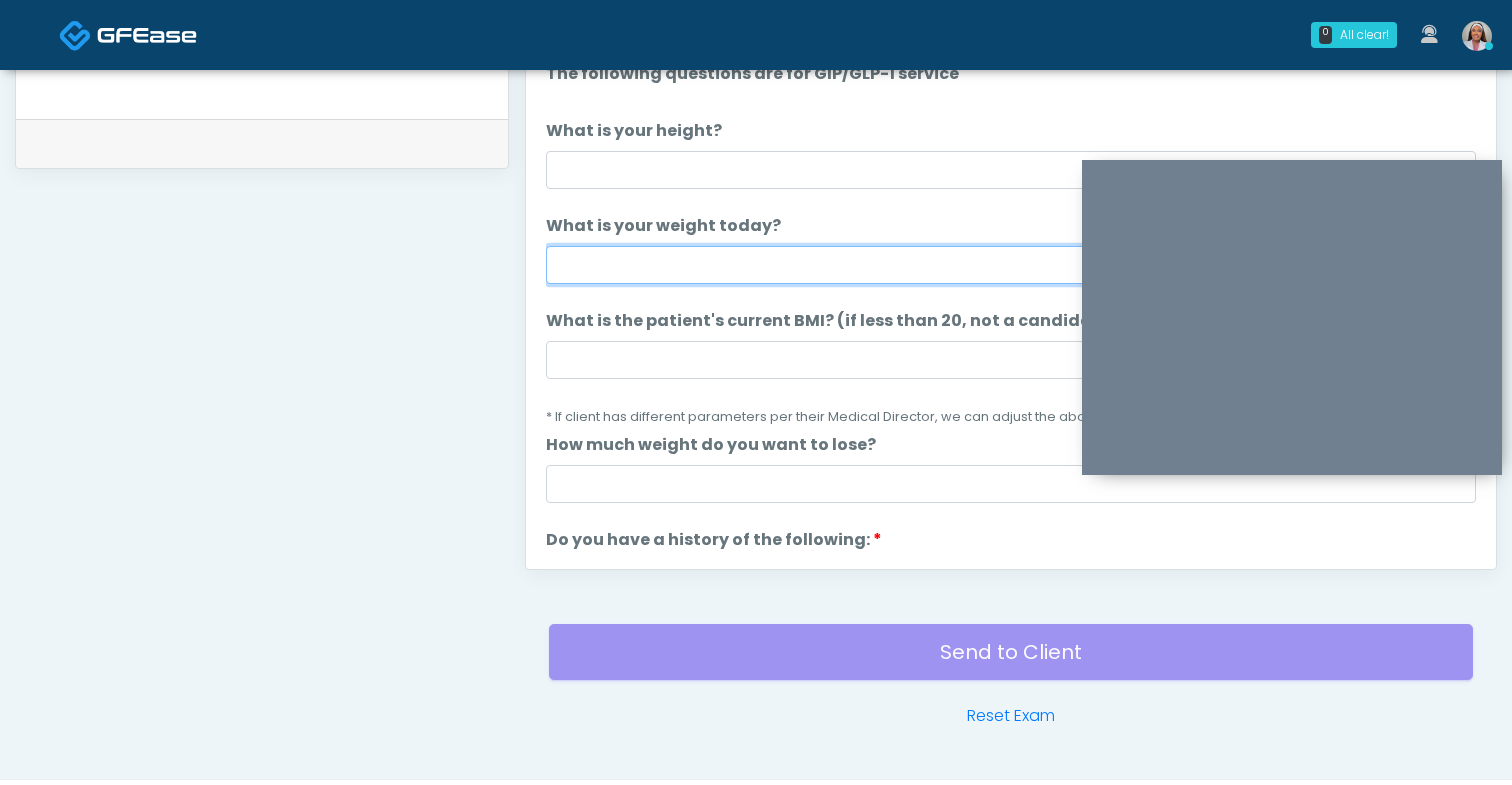 click on "What is your weight today?" at bounding box center (1011, 265) 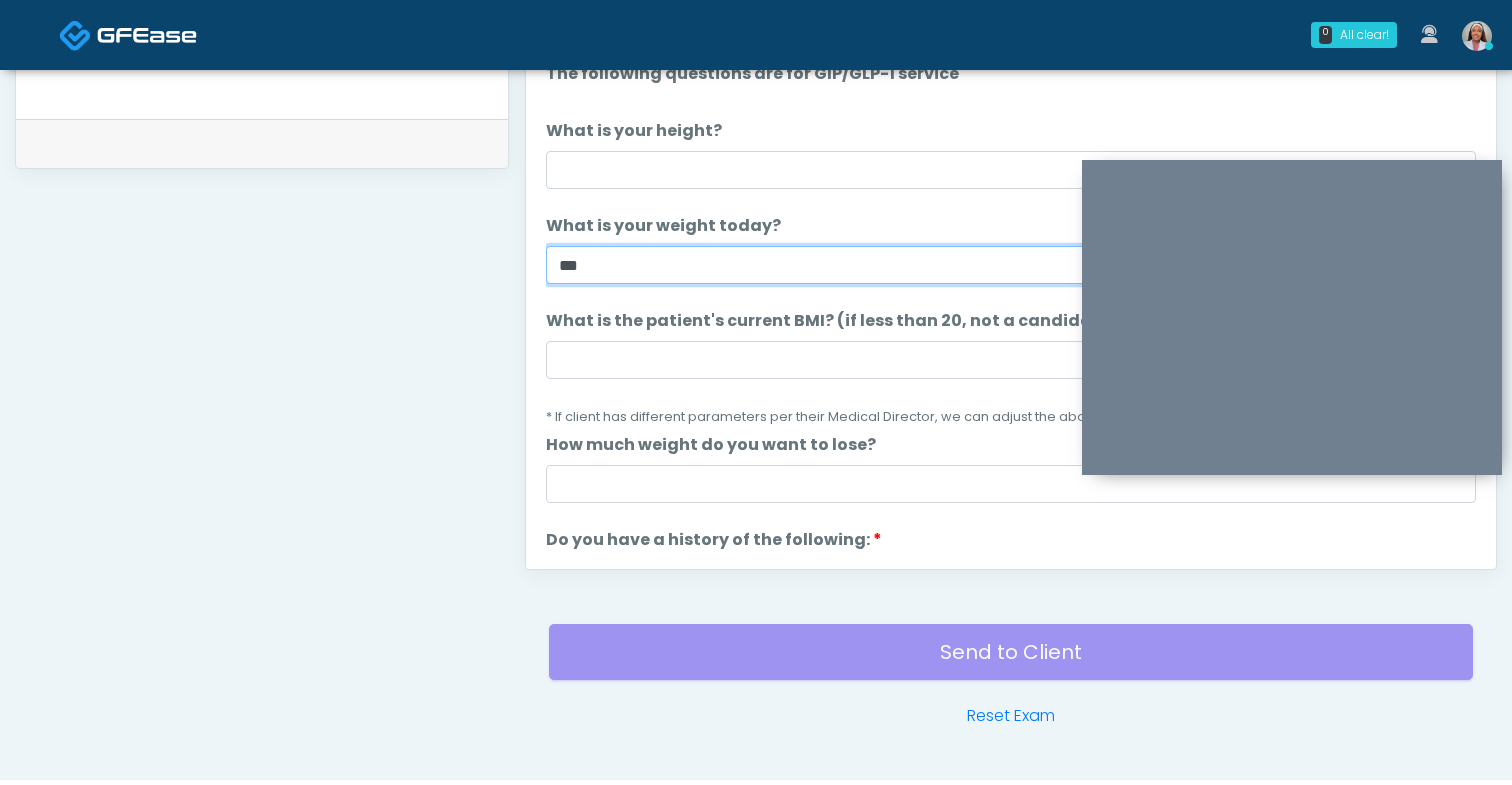 type on "***" 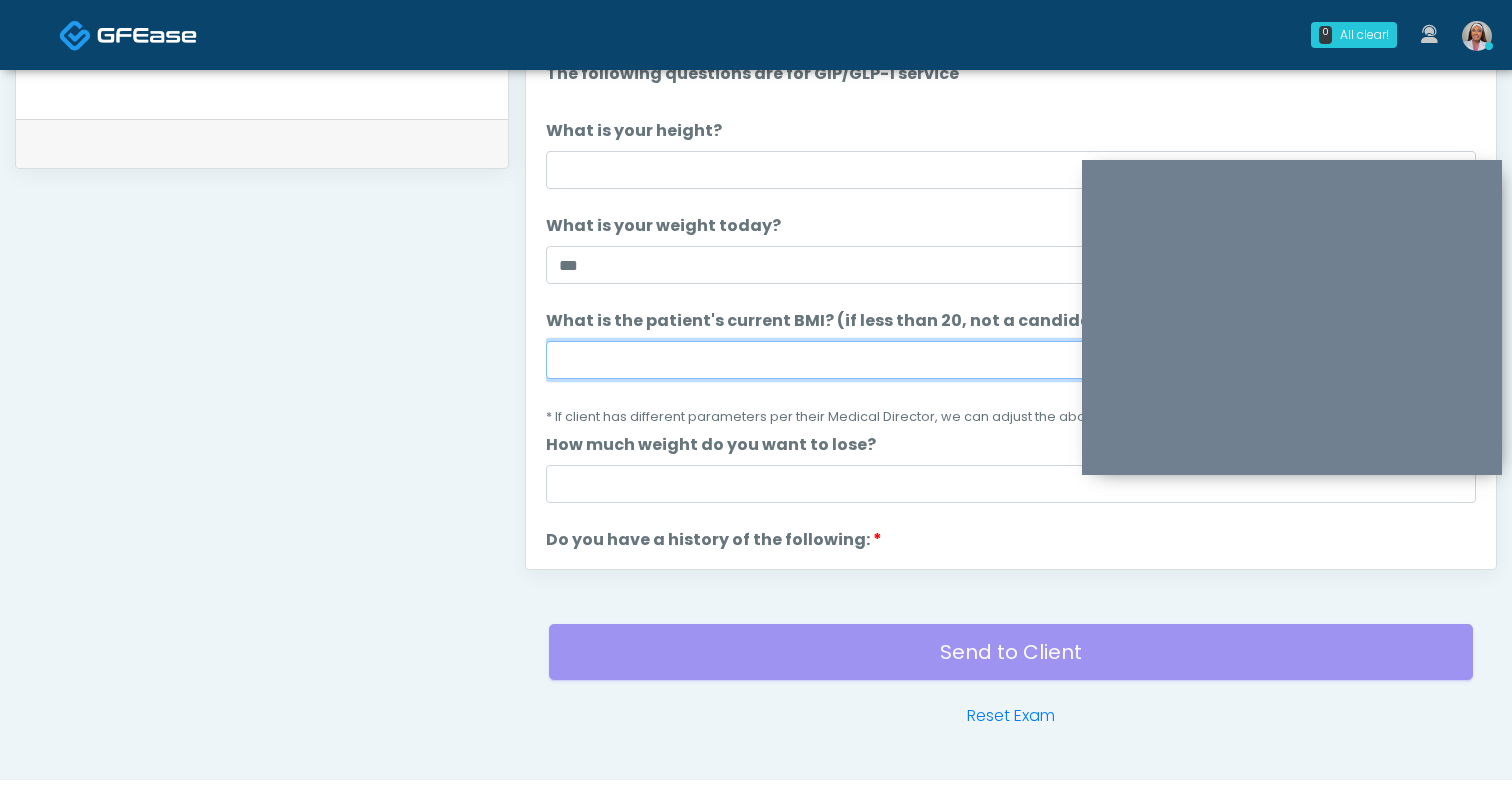 click on "What is the patient's current BMI? (if less than 20, not a candidate)" at bounding box center (1011, 360) 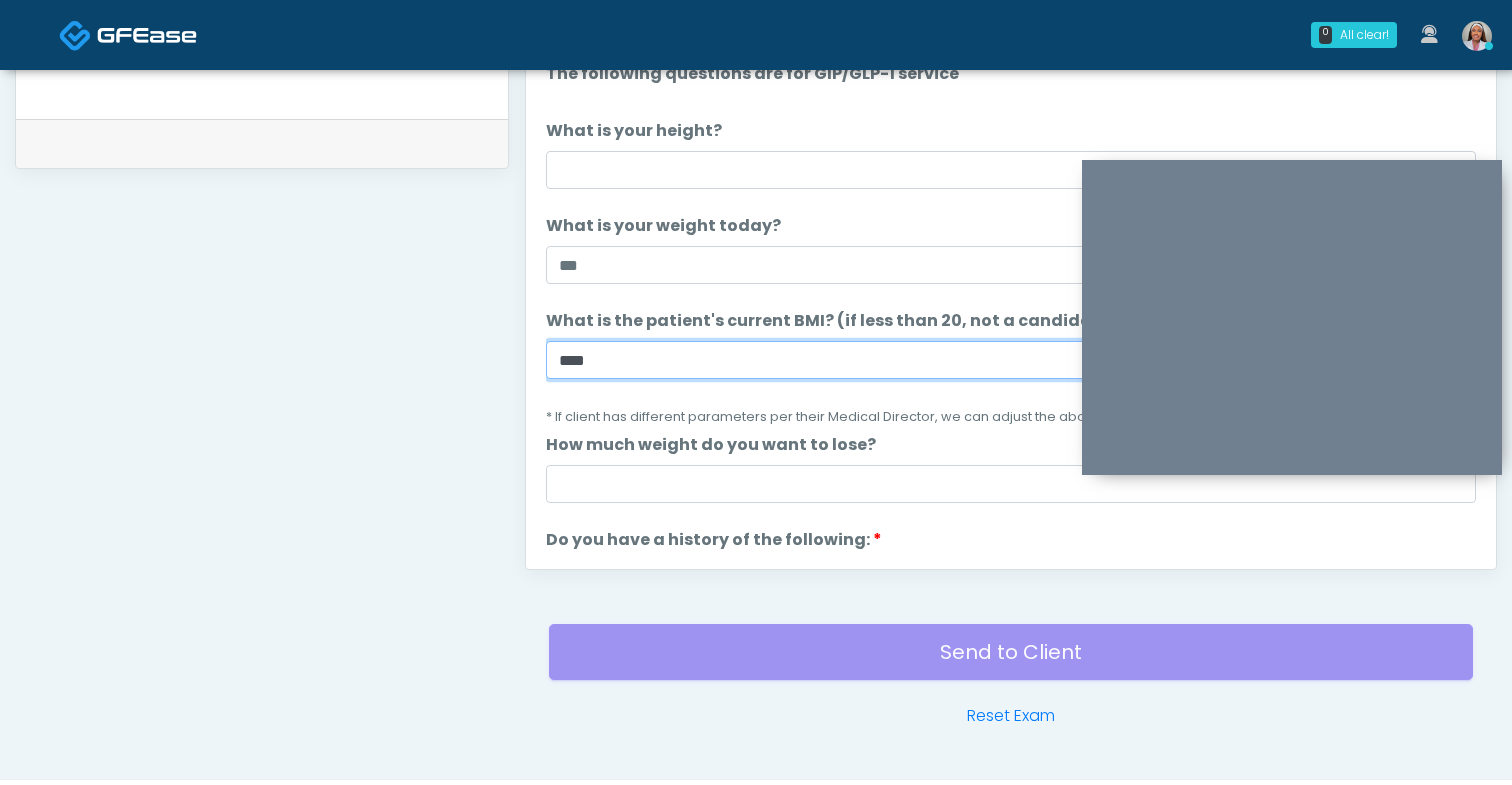 type on "****" 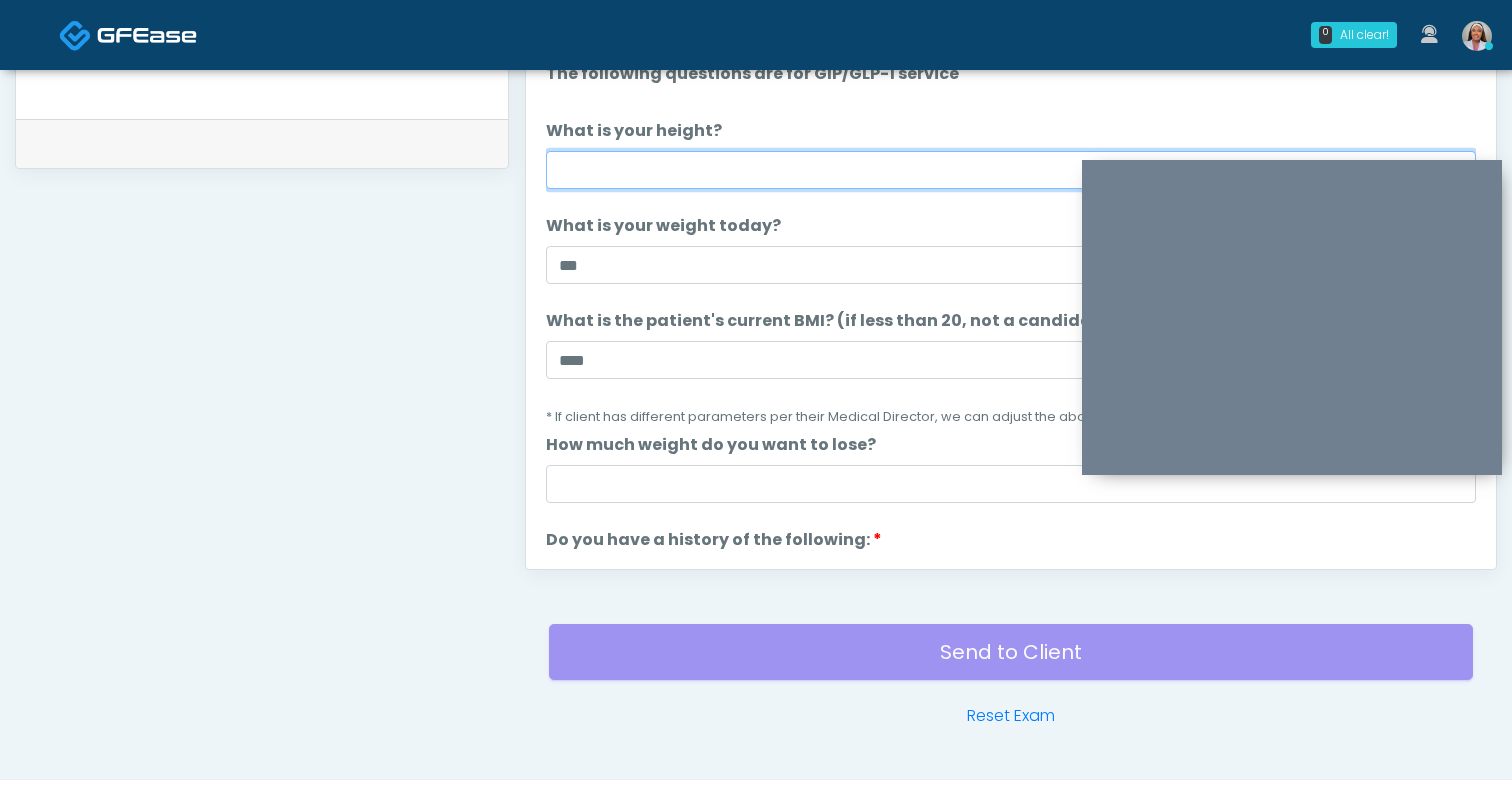 click on "What is your height?" at bounding box center [1011, 170] 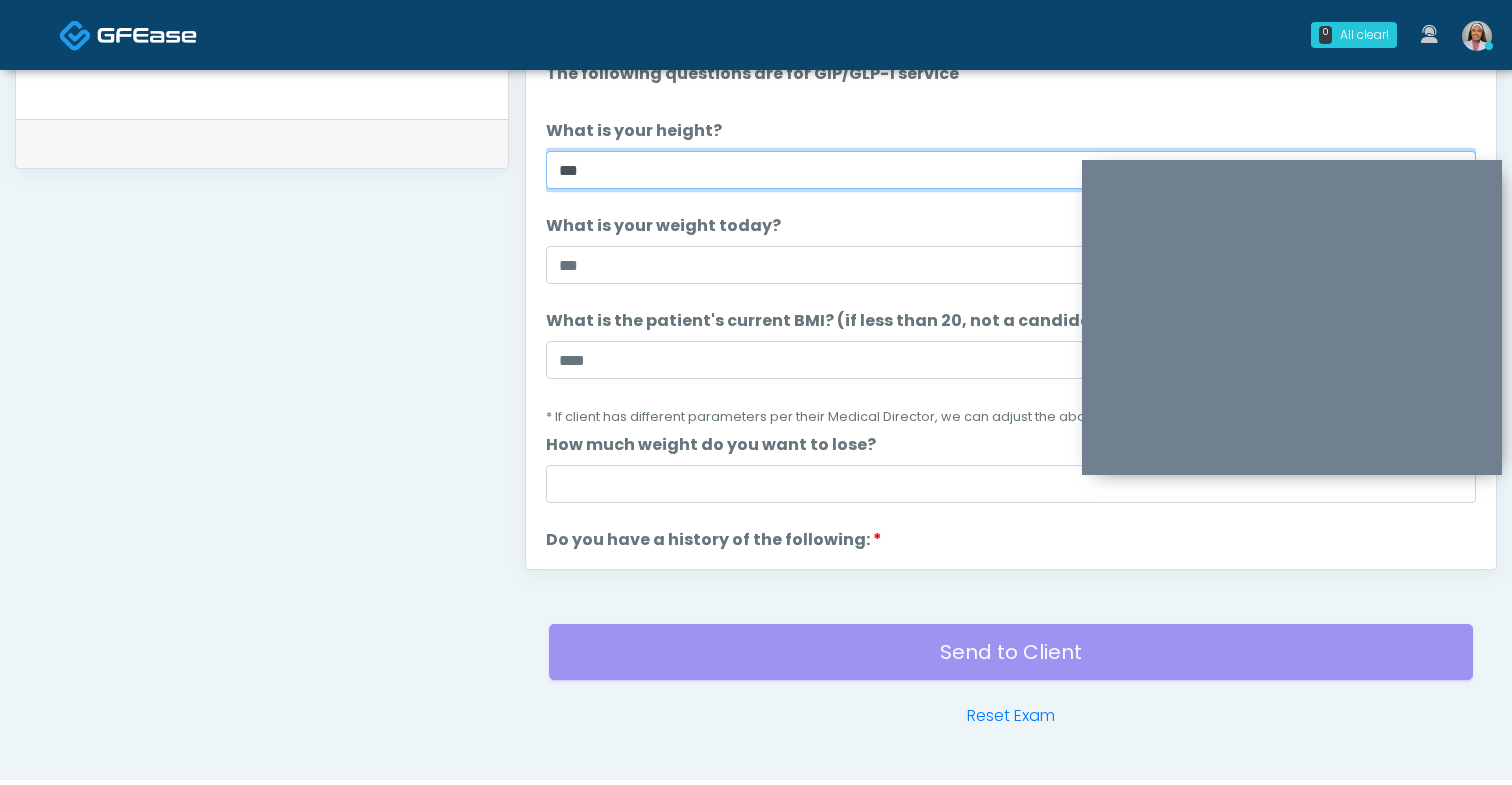 type on "***" 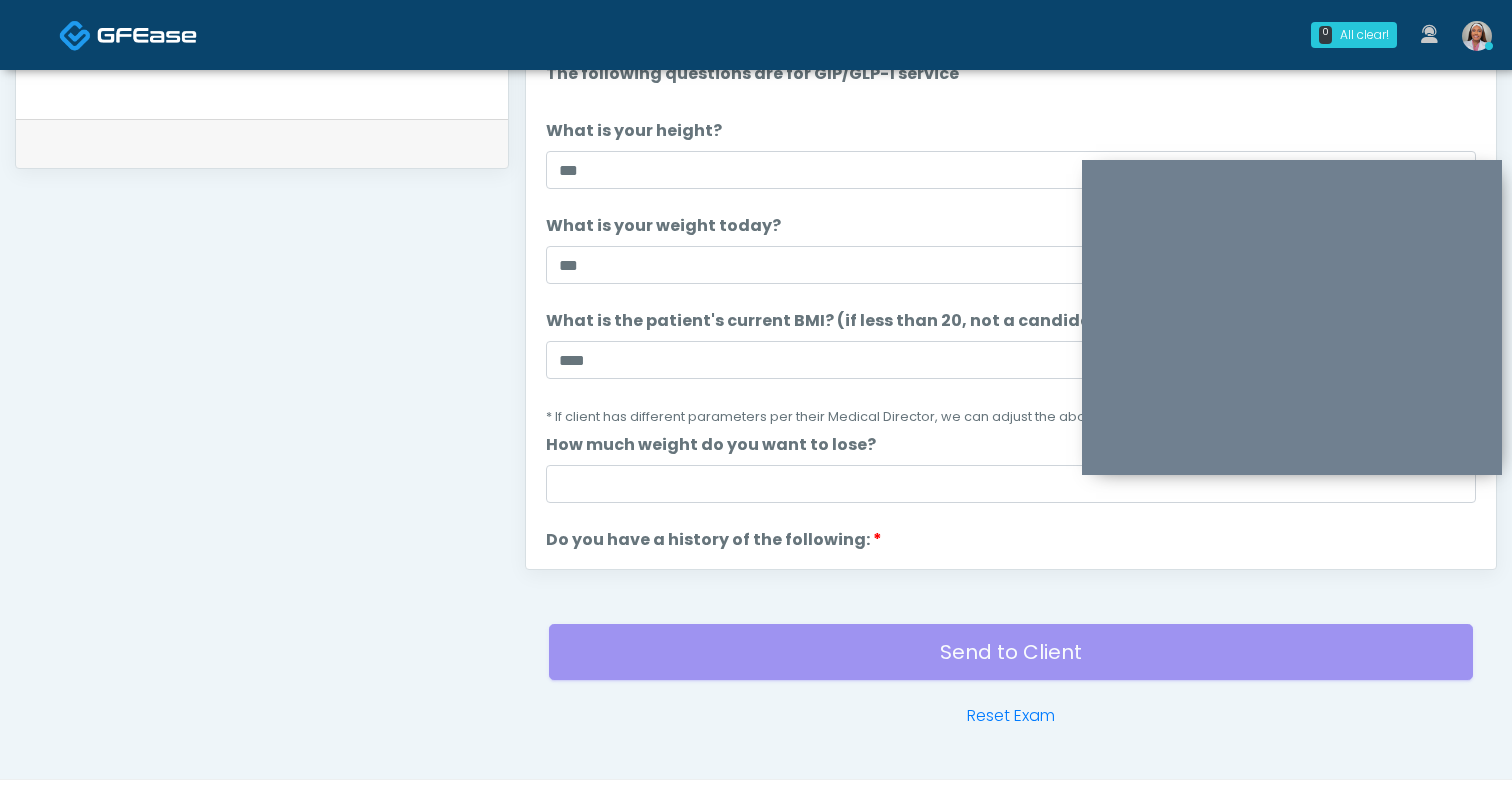 click on "What is your weight today?
What is your weight today?
***" at bounding box center (1011, 249) 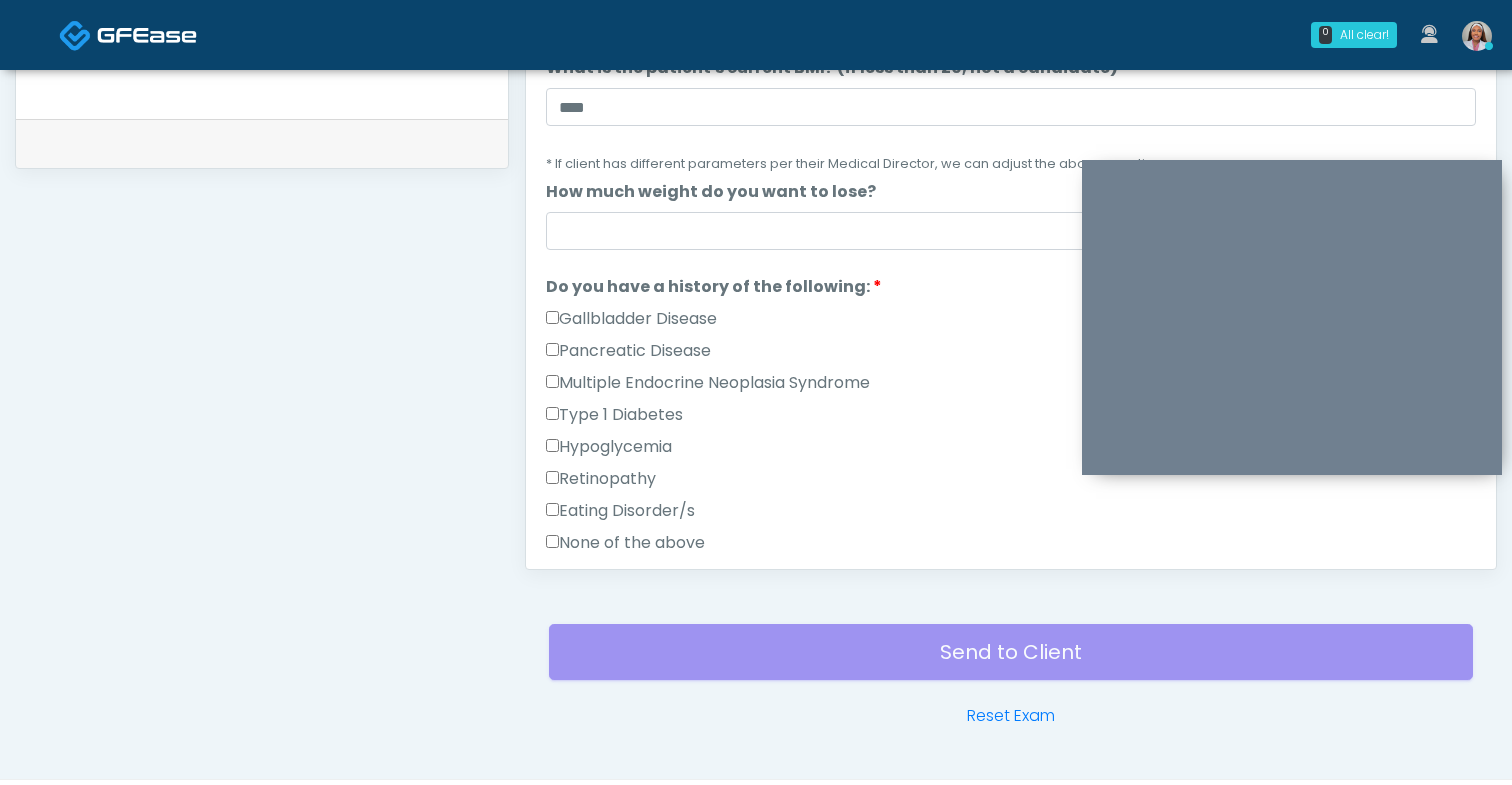 scroll, scrollTop: 314, scrollLeft: 0, axis: vertical 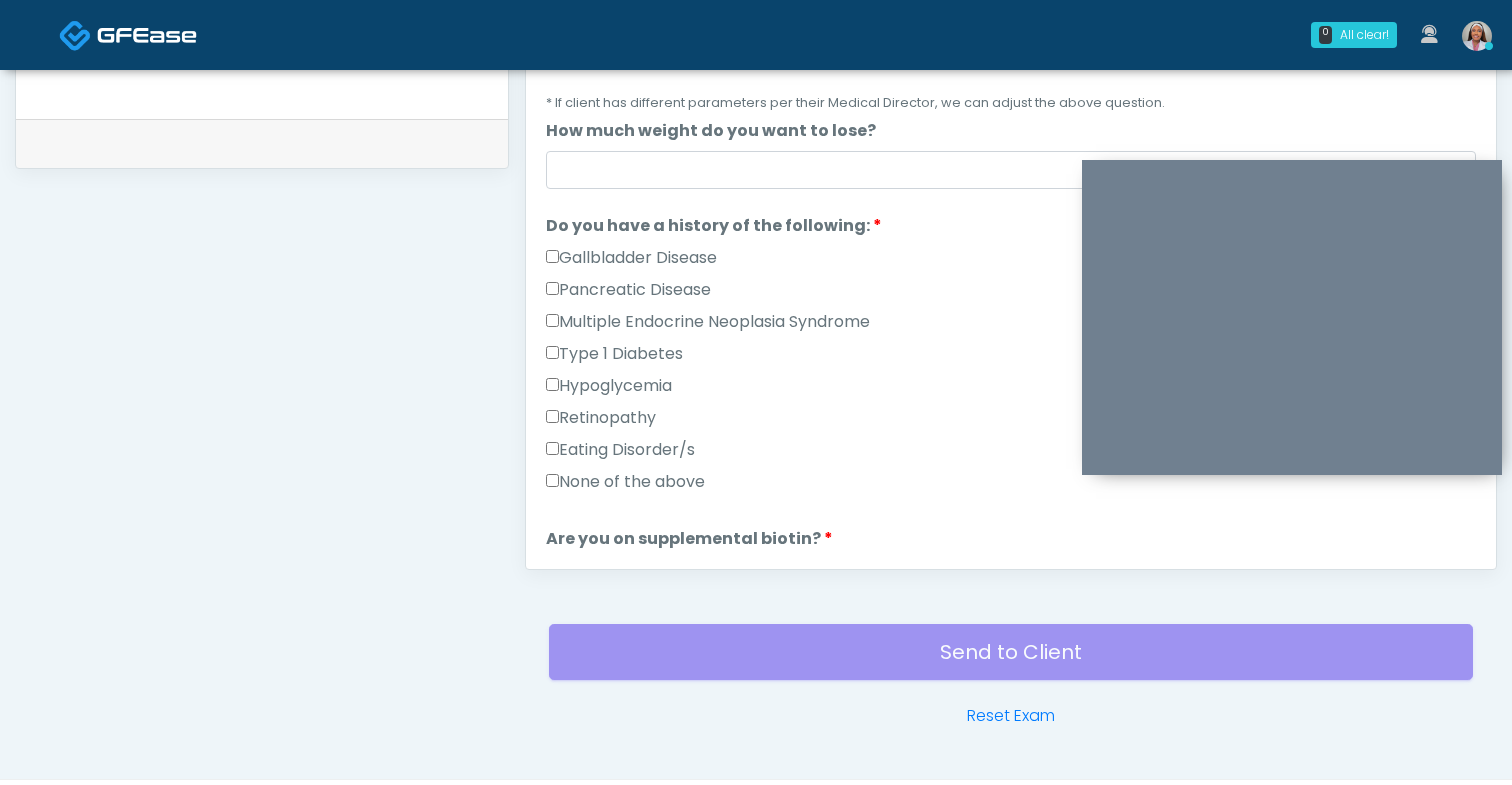 click on "None of the above" at bounding box center [625, 482] 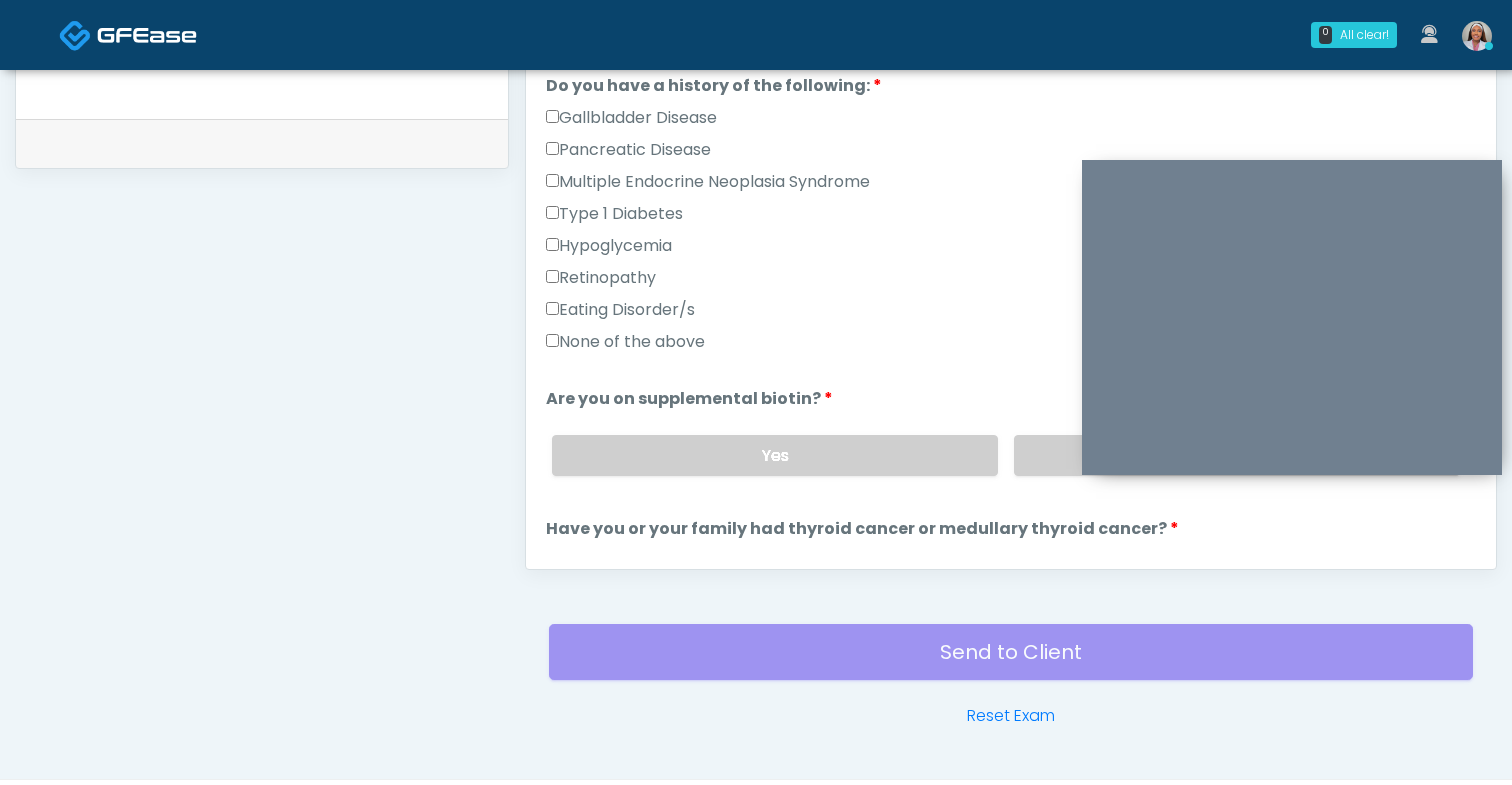 scroll, scrollTop: 457, scrollLeft: 0, axis: vertical 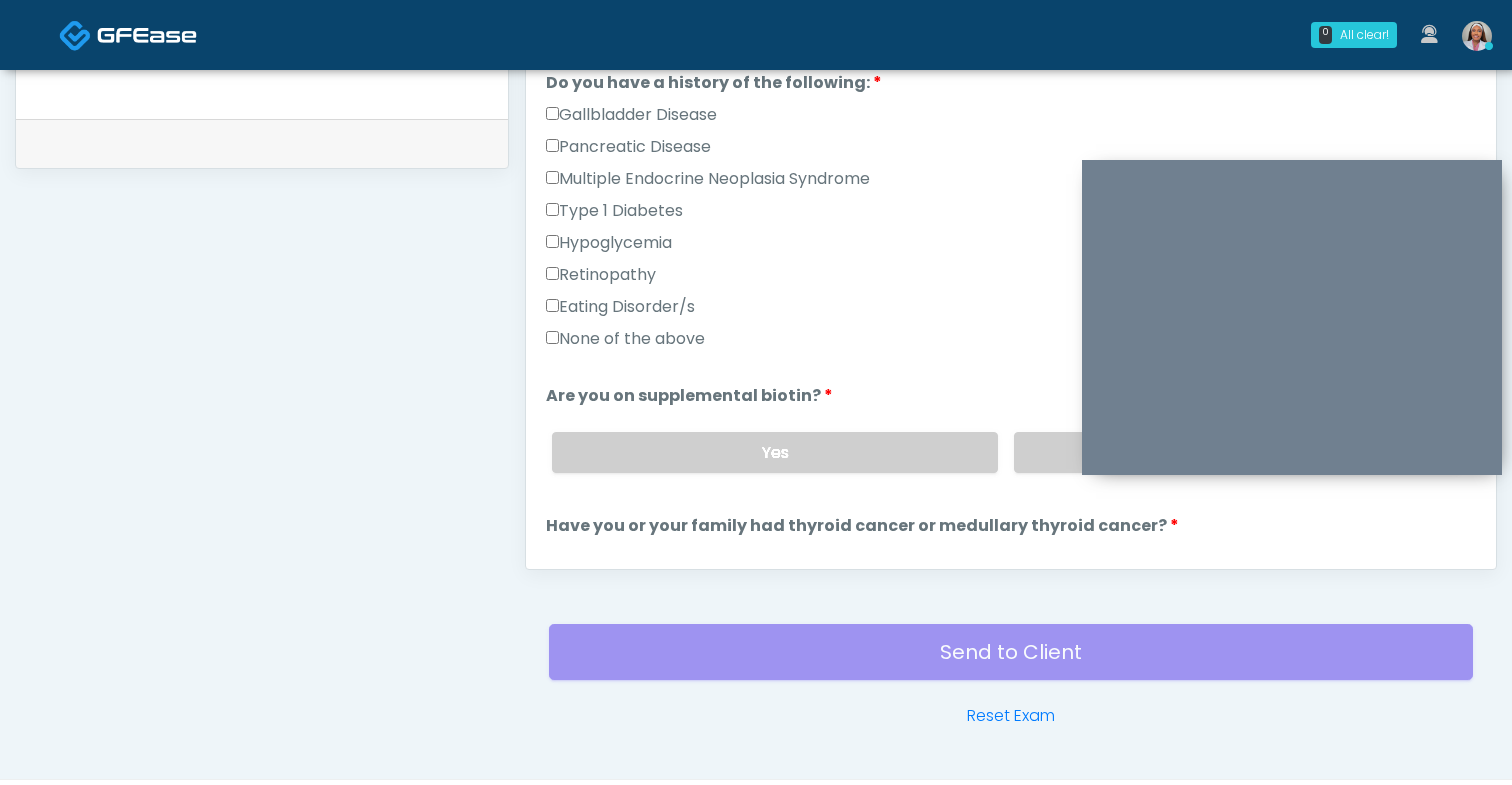 click on "Yes
No" at bounding box center (1006, 452) 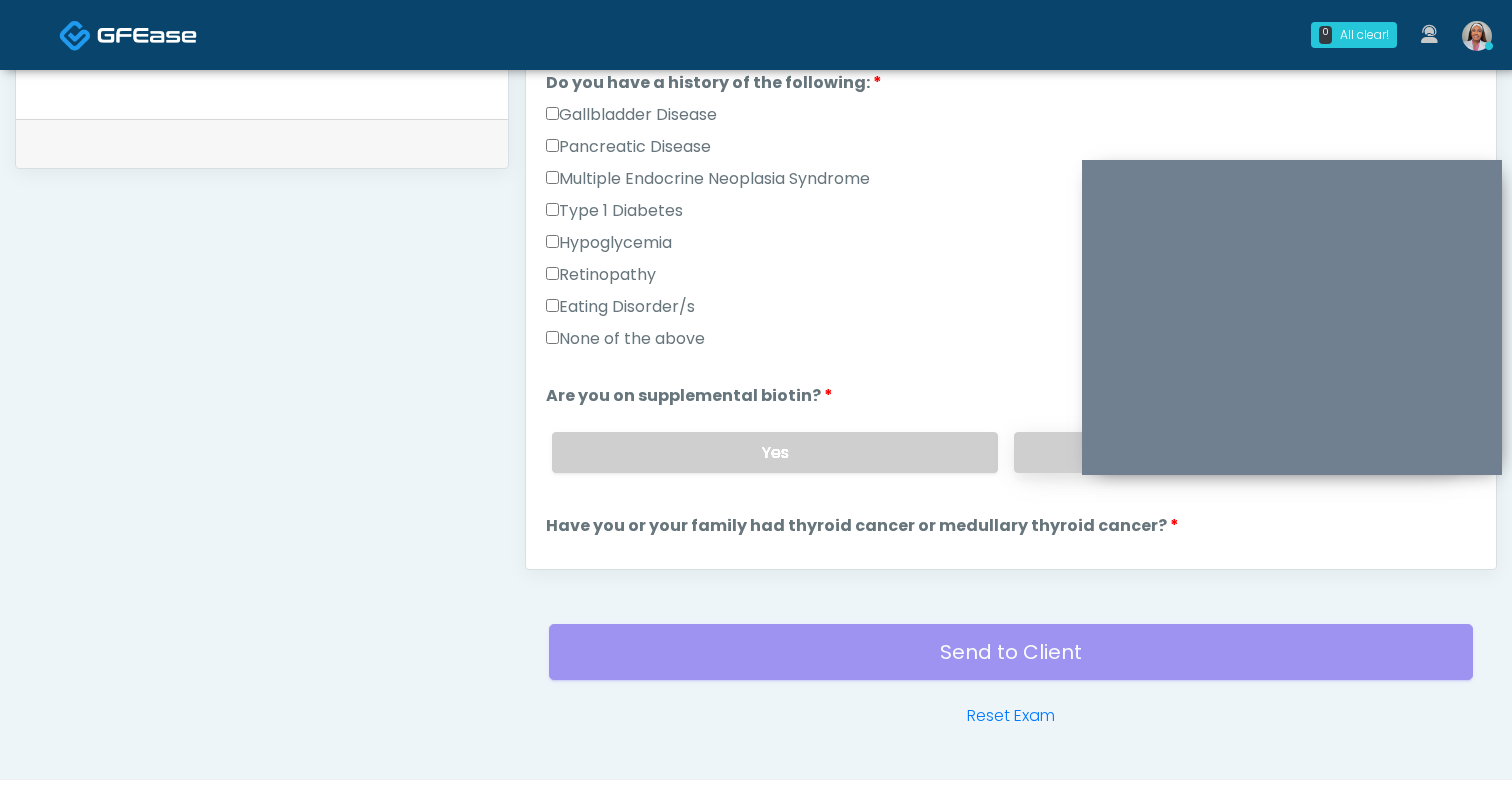 click on "No" at bounding box center [1237, 452] 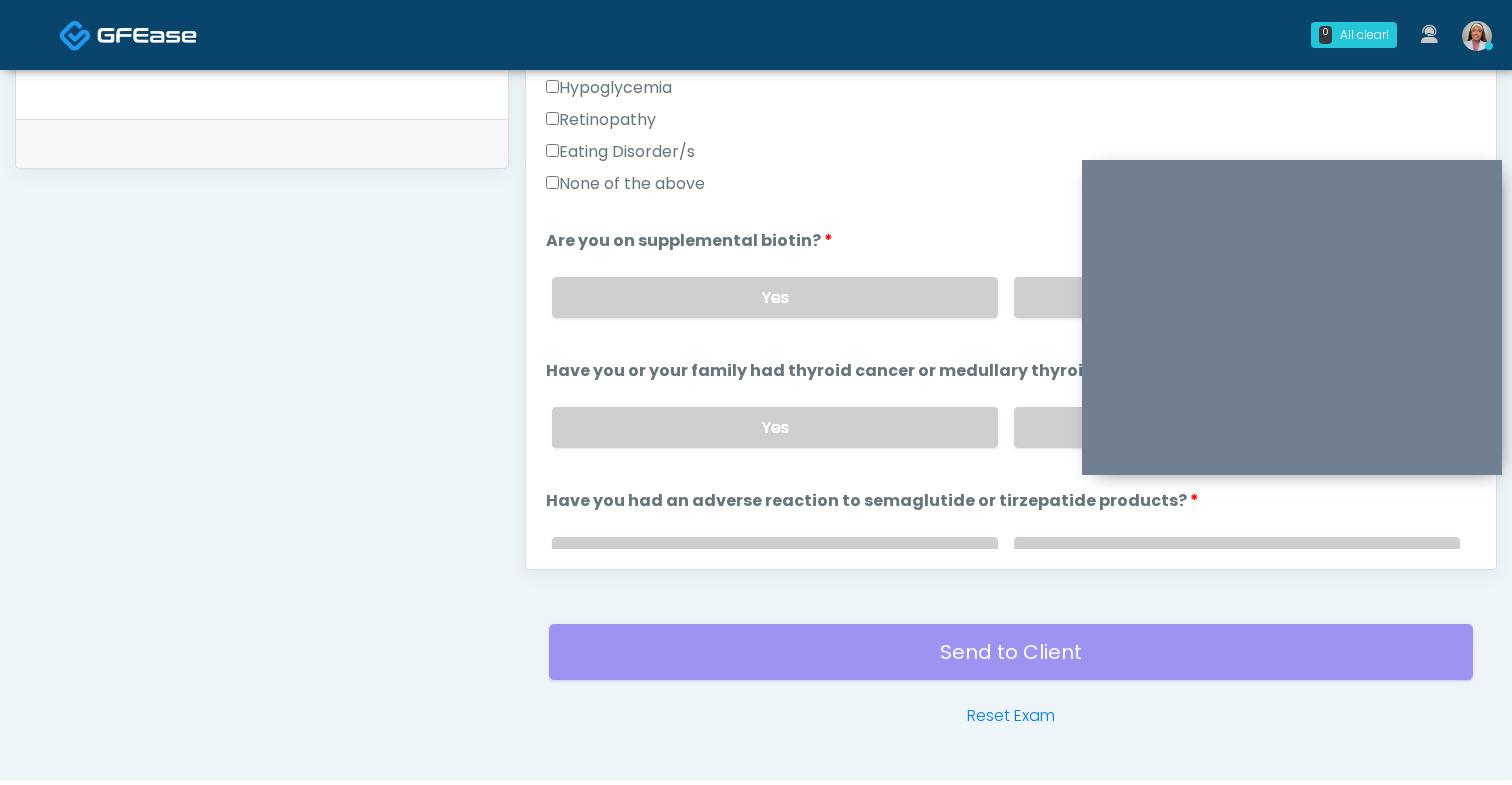 scroll, scrollTop: 614, scrollLeft: 0, axis: vertical 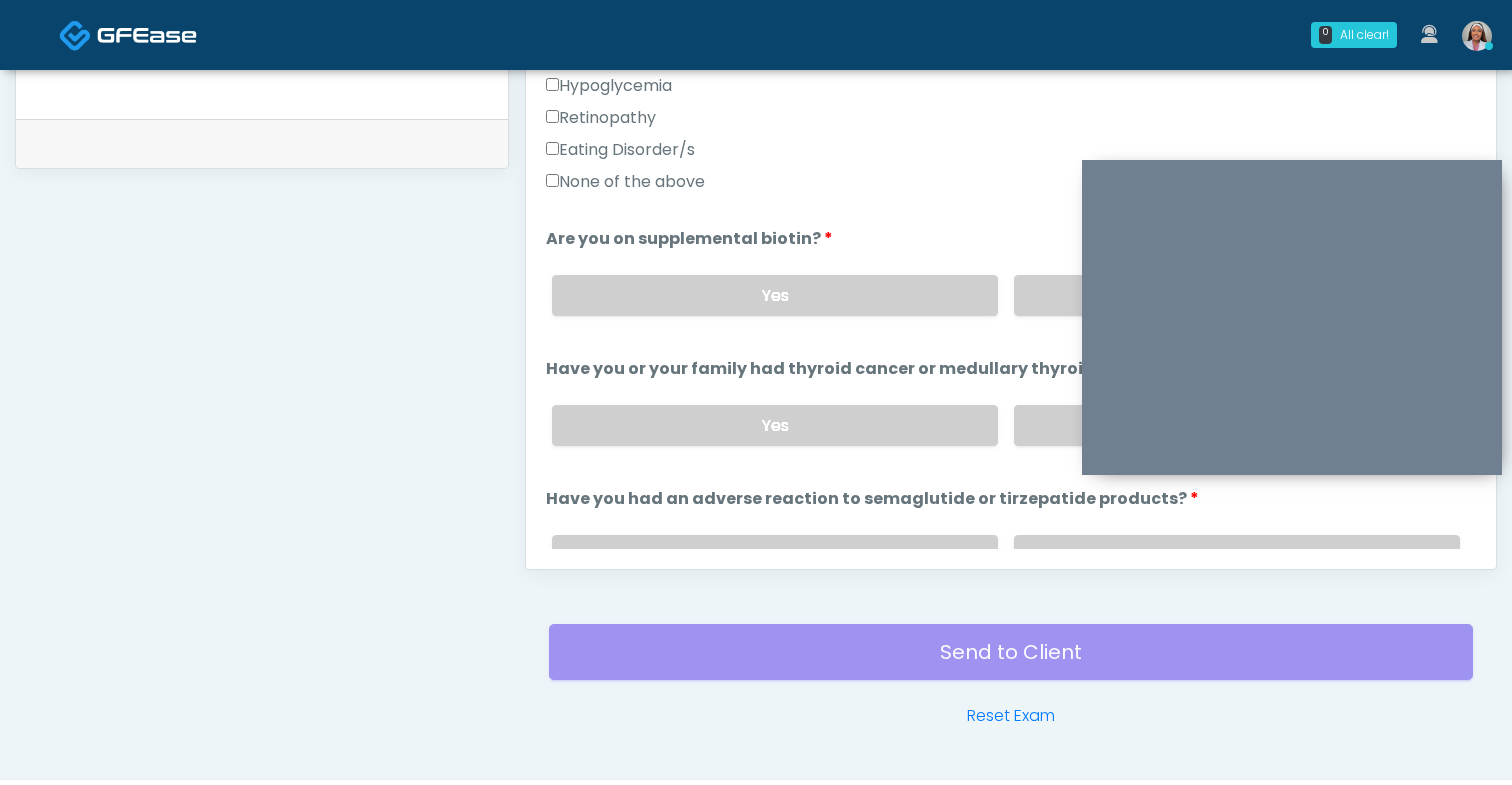 click on "Yes
No" at bounding box center (1006, 425) 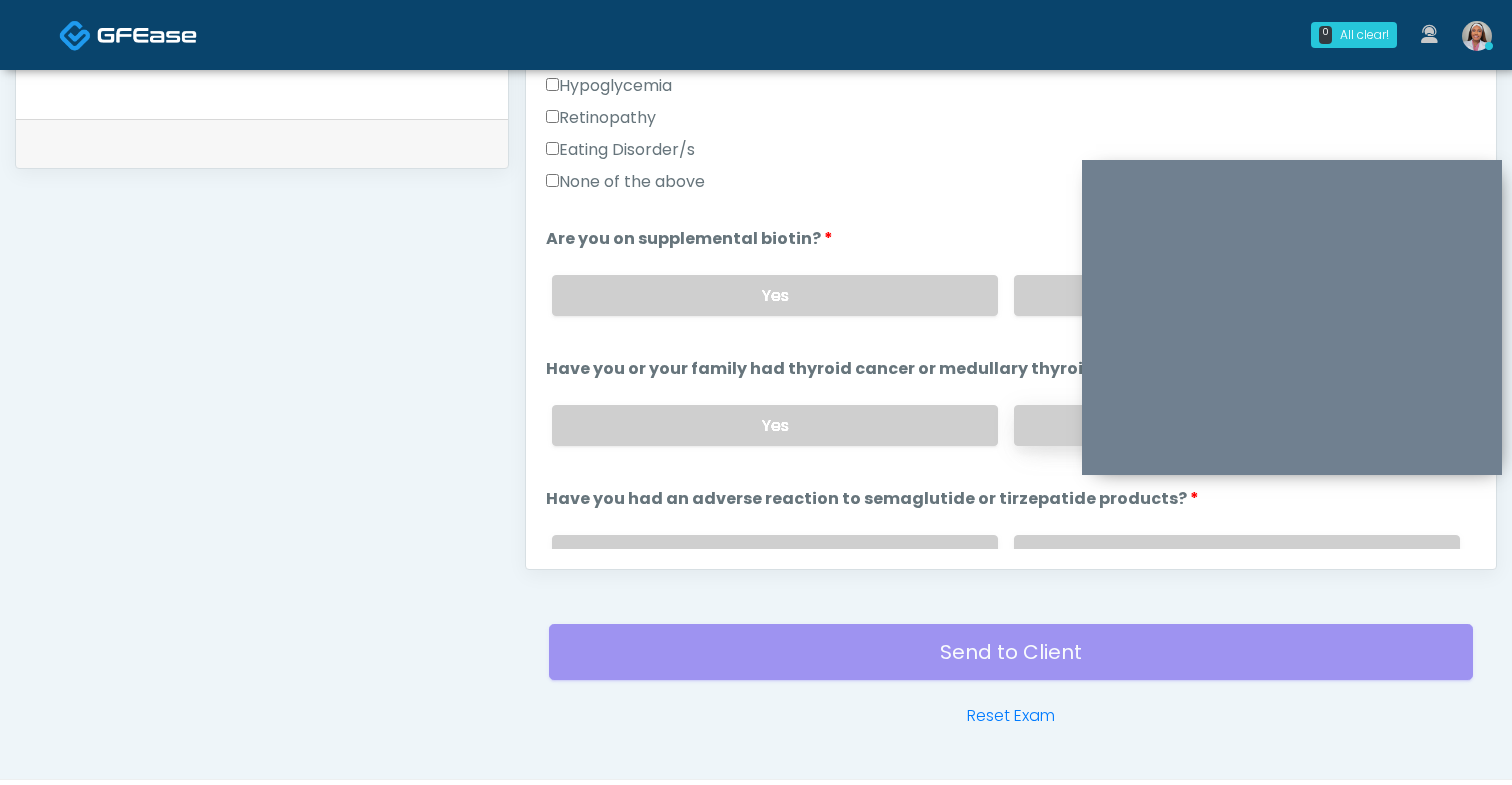 click on "No" at bounding box center (1237, 425) 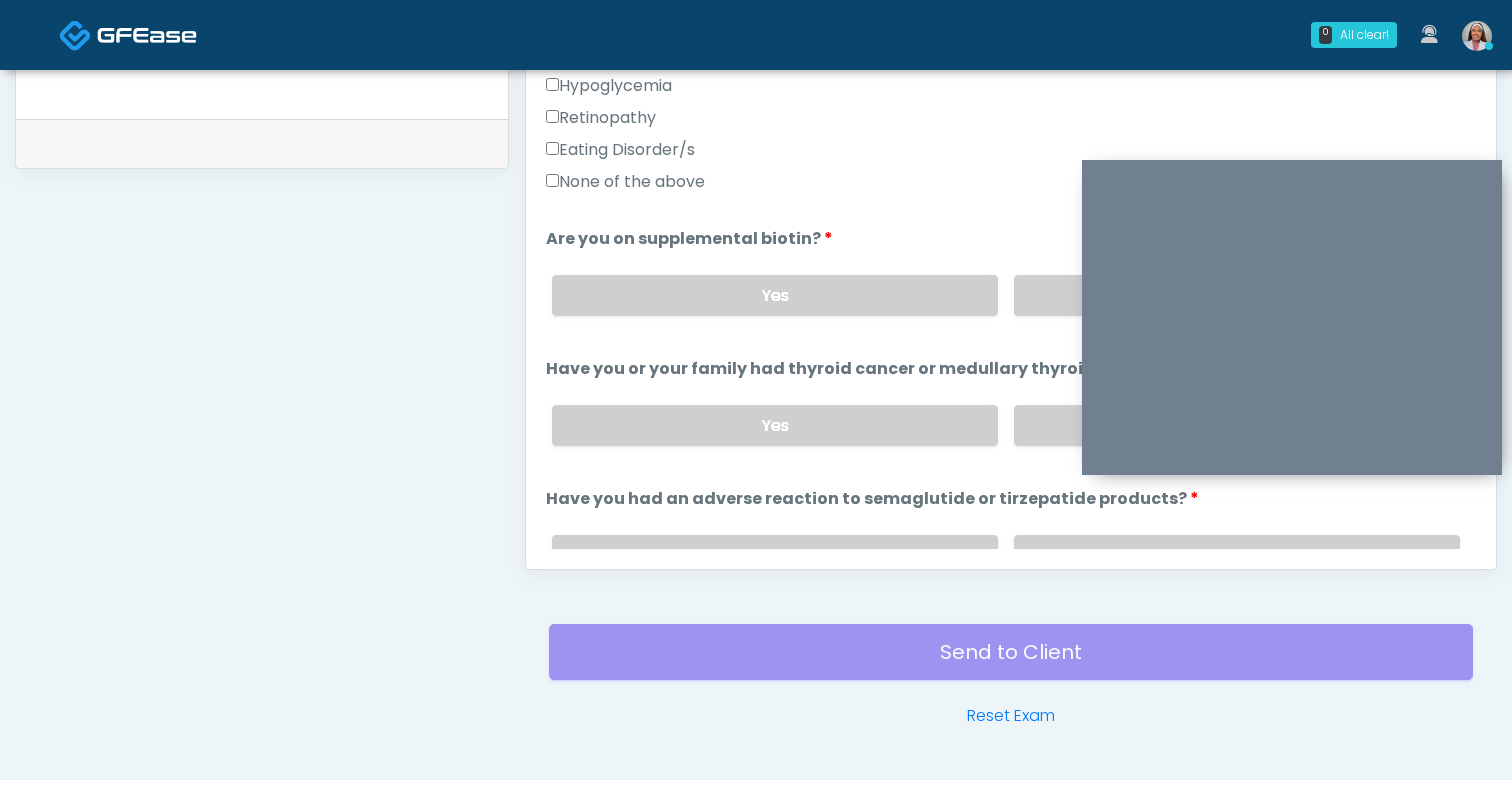 scroll, scrollTop: 667, scrollLeft: 0, axis: vertical 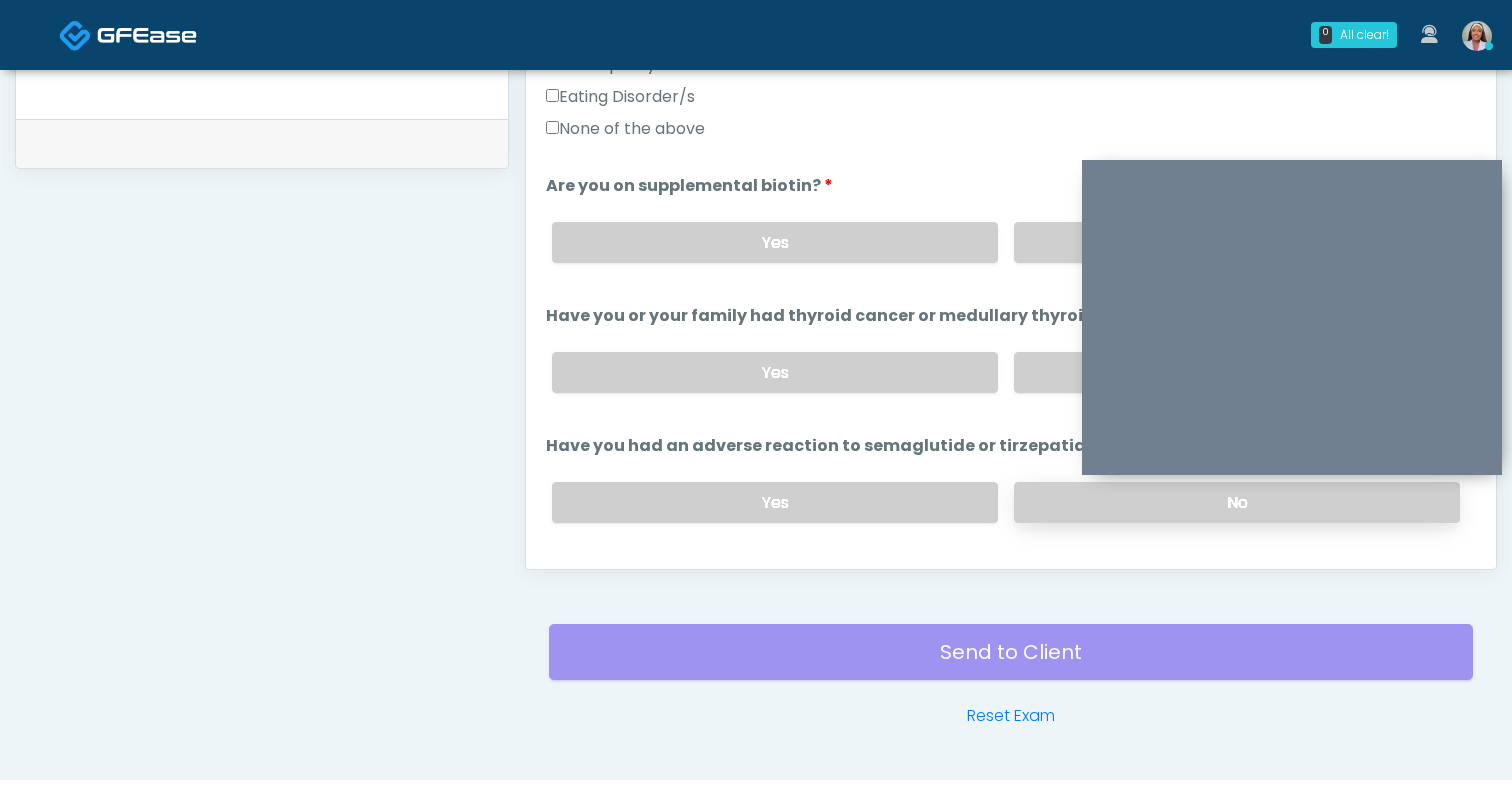 click on "No" at bounding box center [1237, 502] 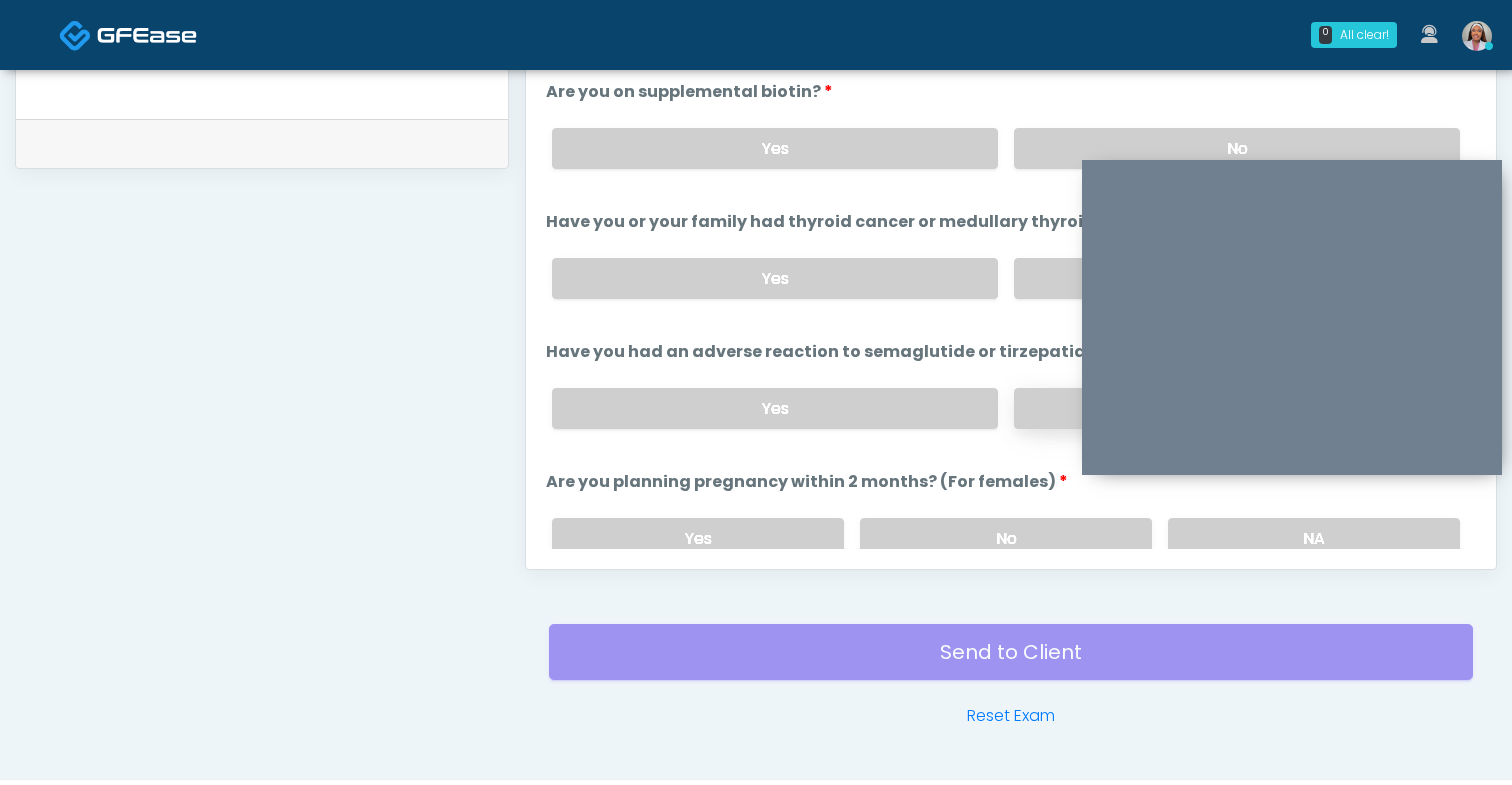 scroll, scrollTop: 762, scrollLeft: 0, axis: vertical 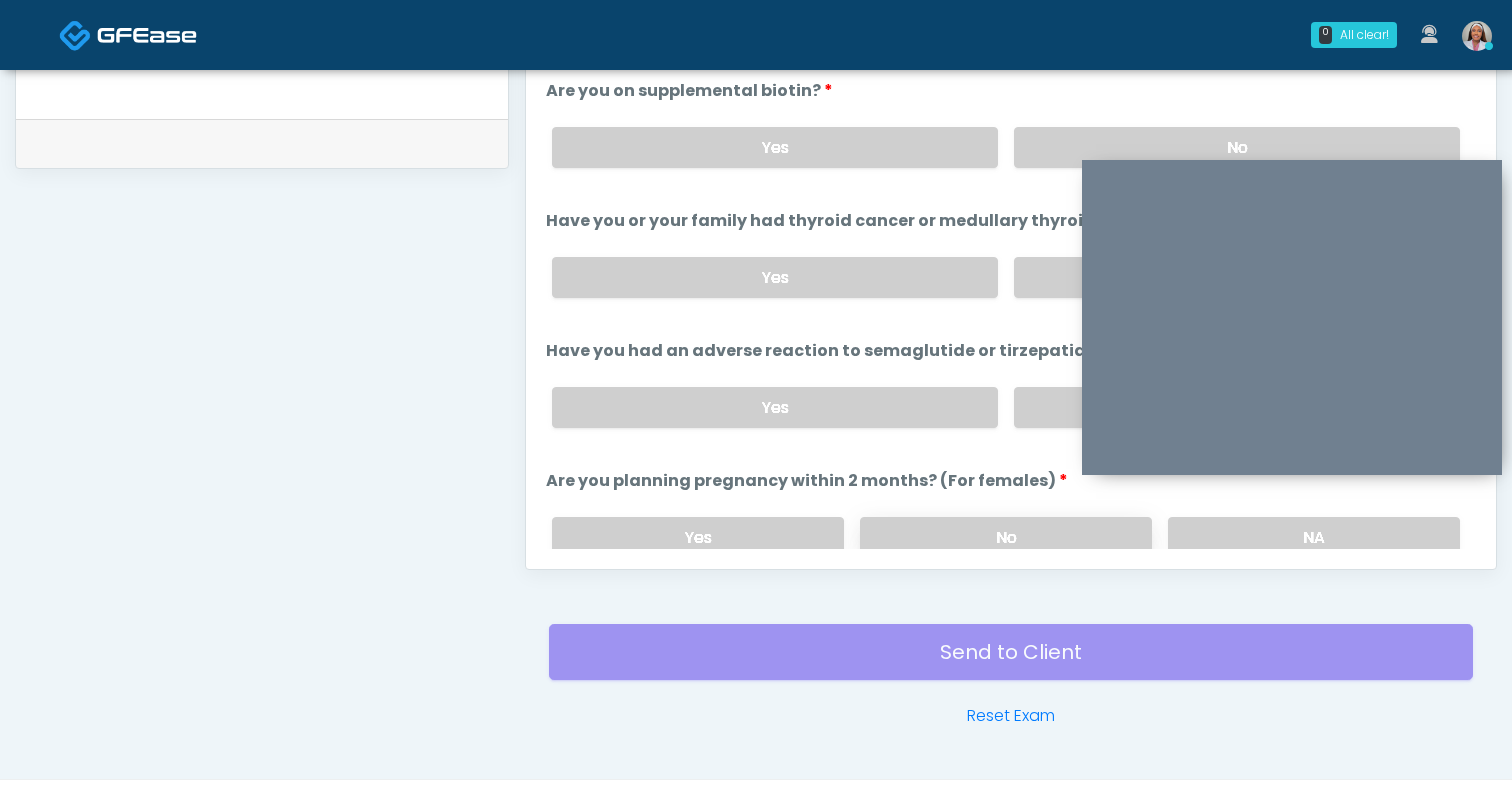 click on "No" at bounding box center [1006, 537] 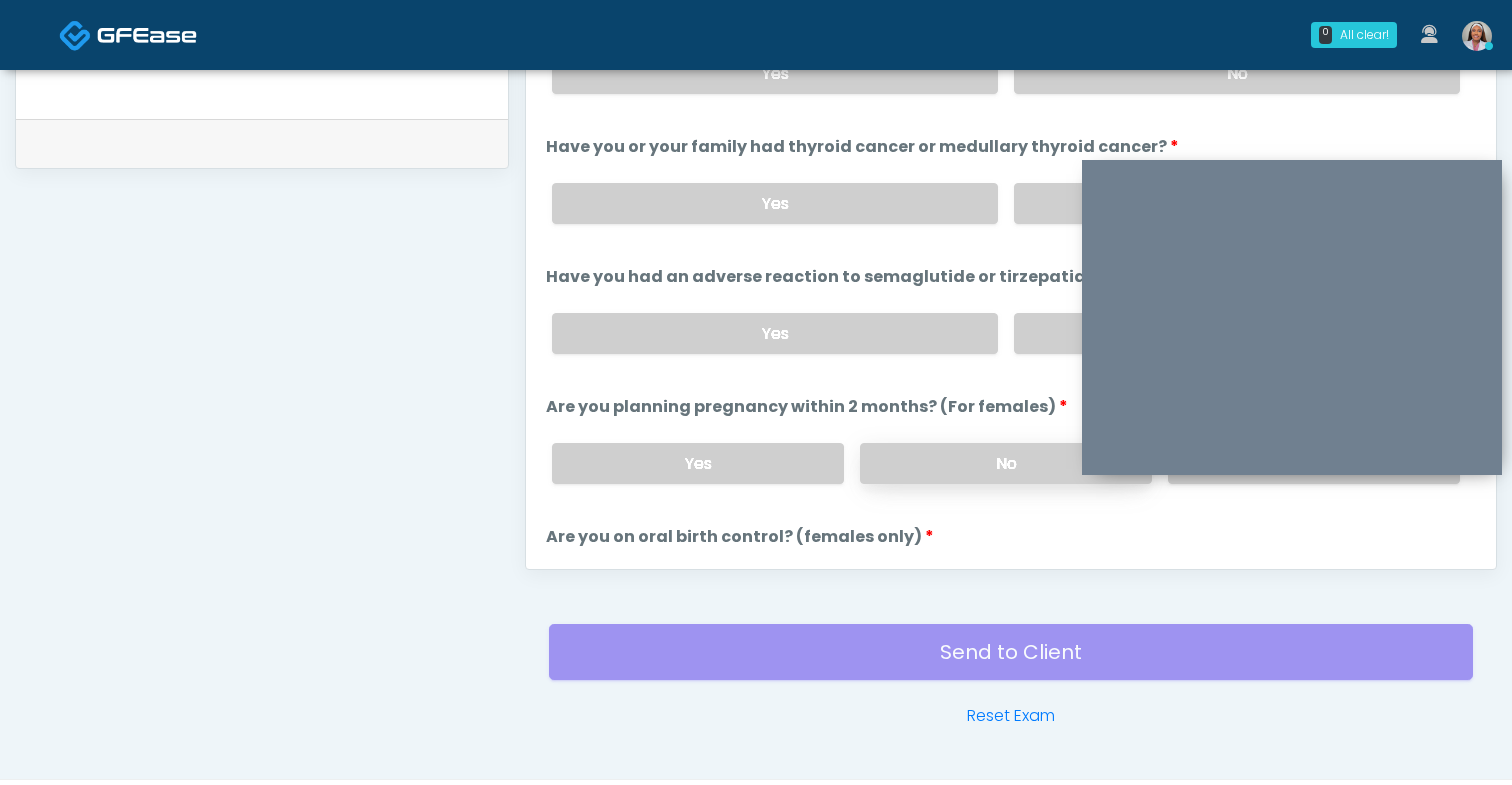 scroll, scrollTop: 878, scrollLeft: 0, axis: vertical 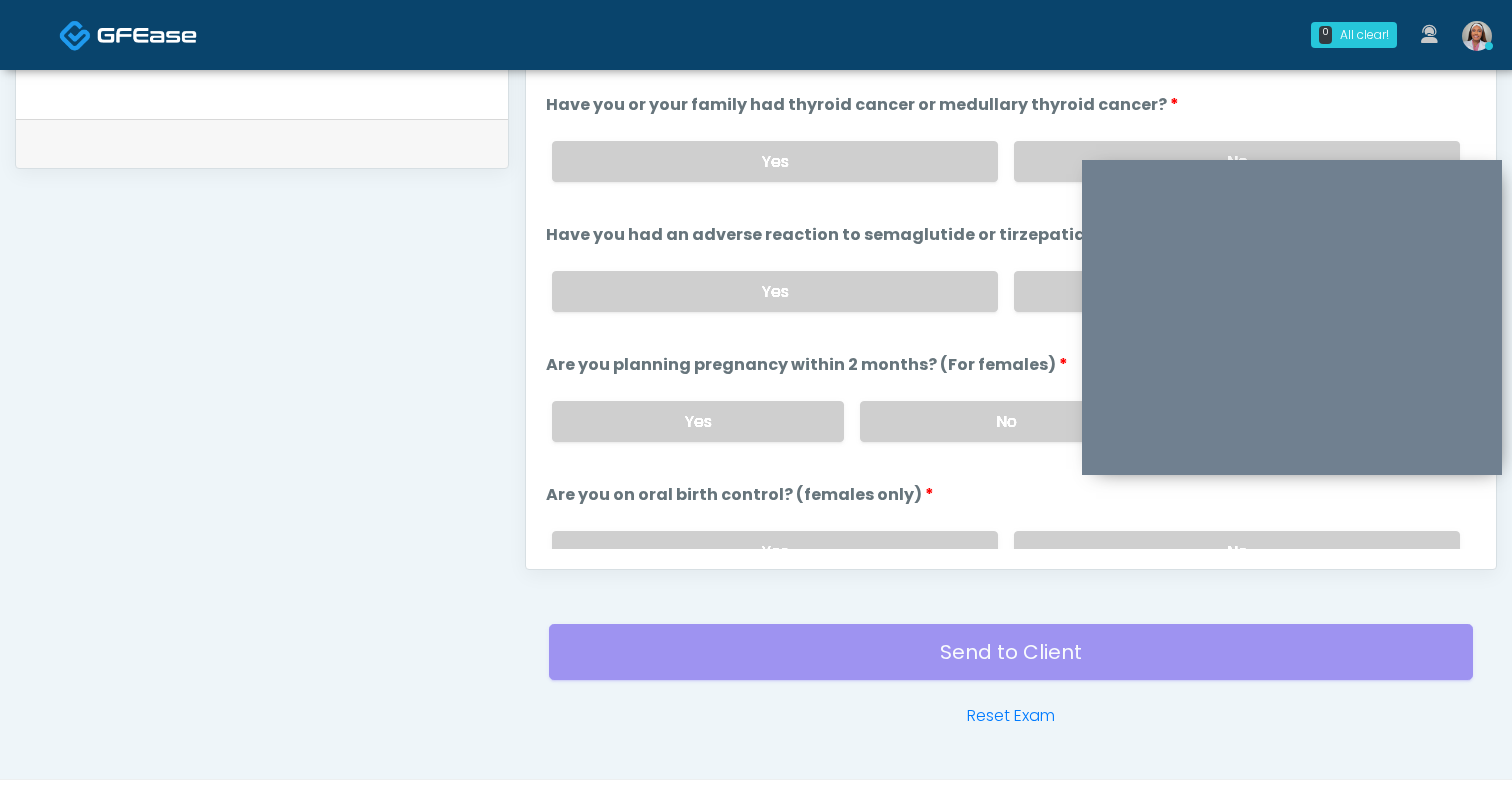 click on "Responses
Questions
Chat
Good Faith Exam Script
Good Faith Exam Script INTRODUCTION Hello, my name is undefined, and I will be conducting your good faith exam on behalf of It's A Secret Med Spa,  Please confirm the correct patient is on the call: Confirm full name Confirm Date of Birth ﻿﻿ This exam will take about 5 minutes to complete and it is a state requirement before you receive any new treatment. I am a third party service provider and have been retained by this practice to collect and review your medical history and ensure you're a good candidate for your treatment. all information collected, stored and transmitted as part of this exam is confidential and covered by the HIPAA act.
Continue" at bounding box center [1011, 278] 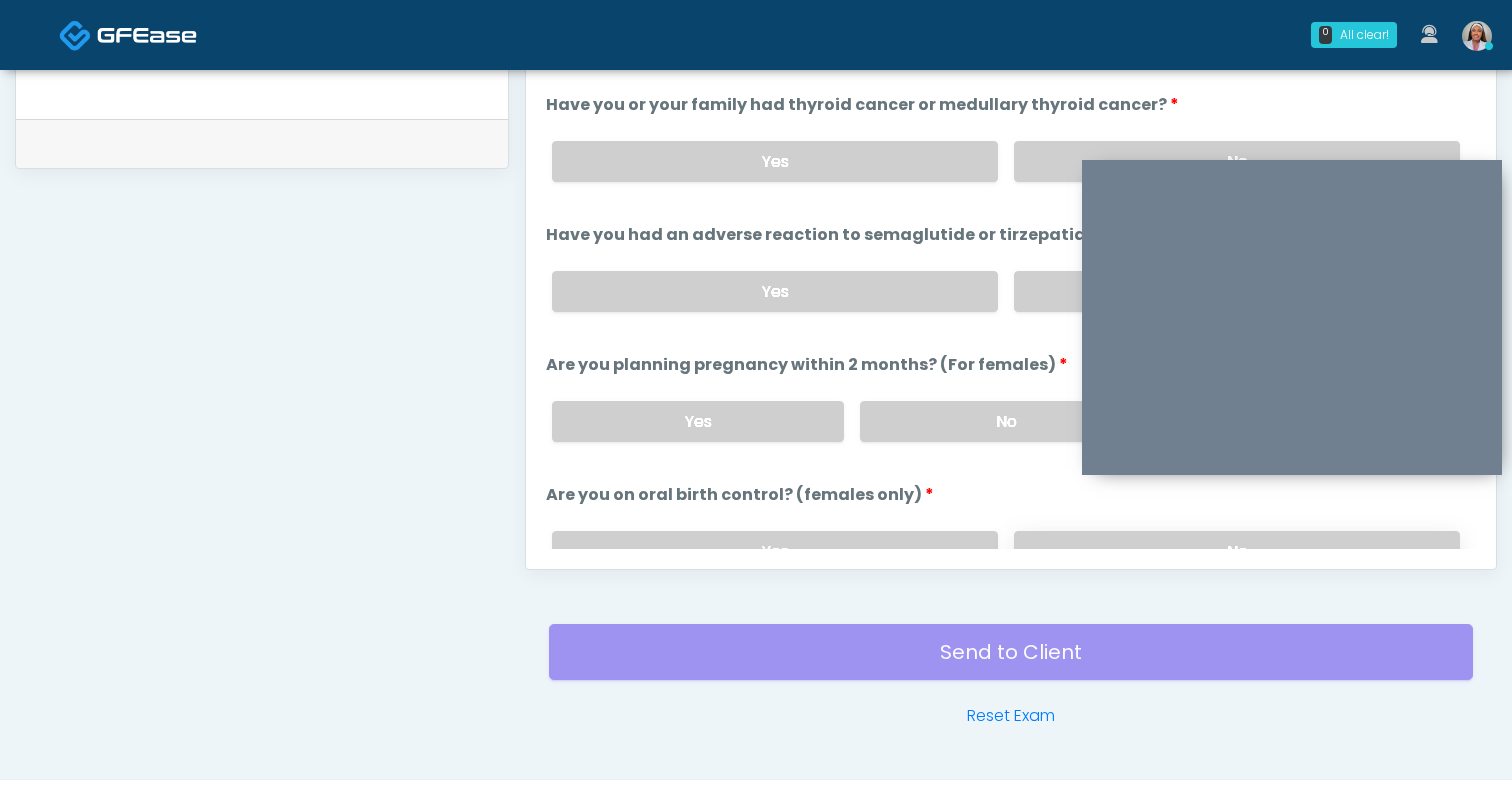 click on "No" at bounding box center (1237, 551) 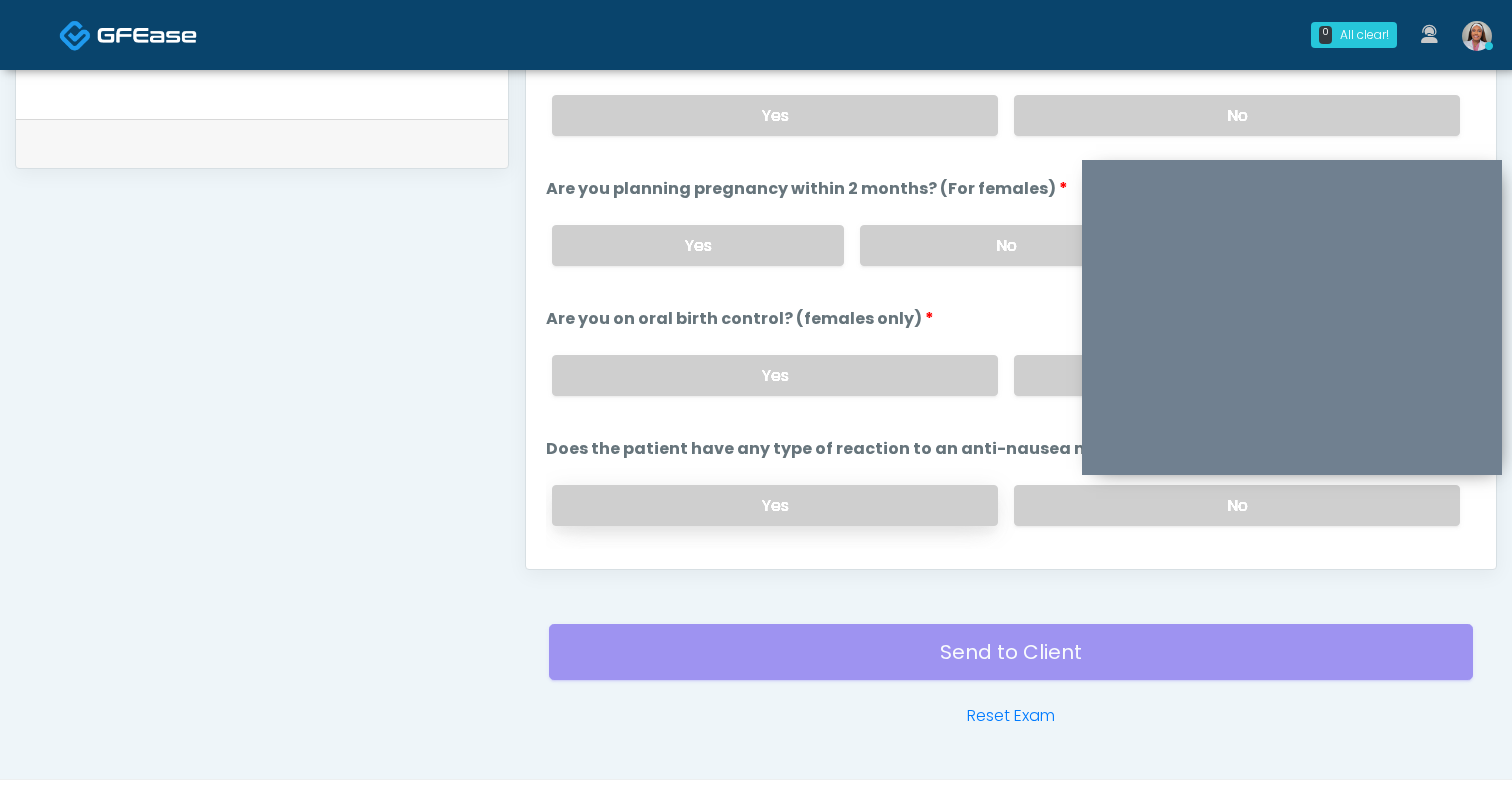 scroll, scrollTop: 1056, scrollLeft: 0, axis: vertical 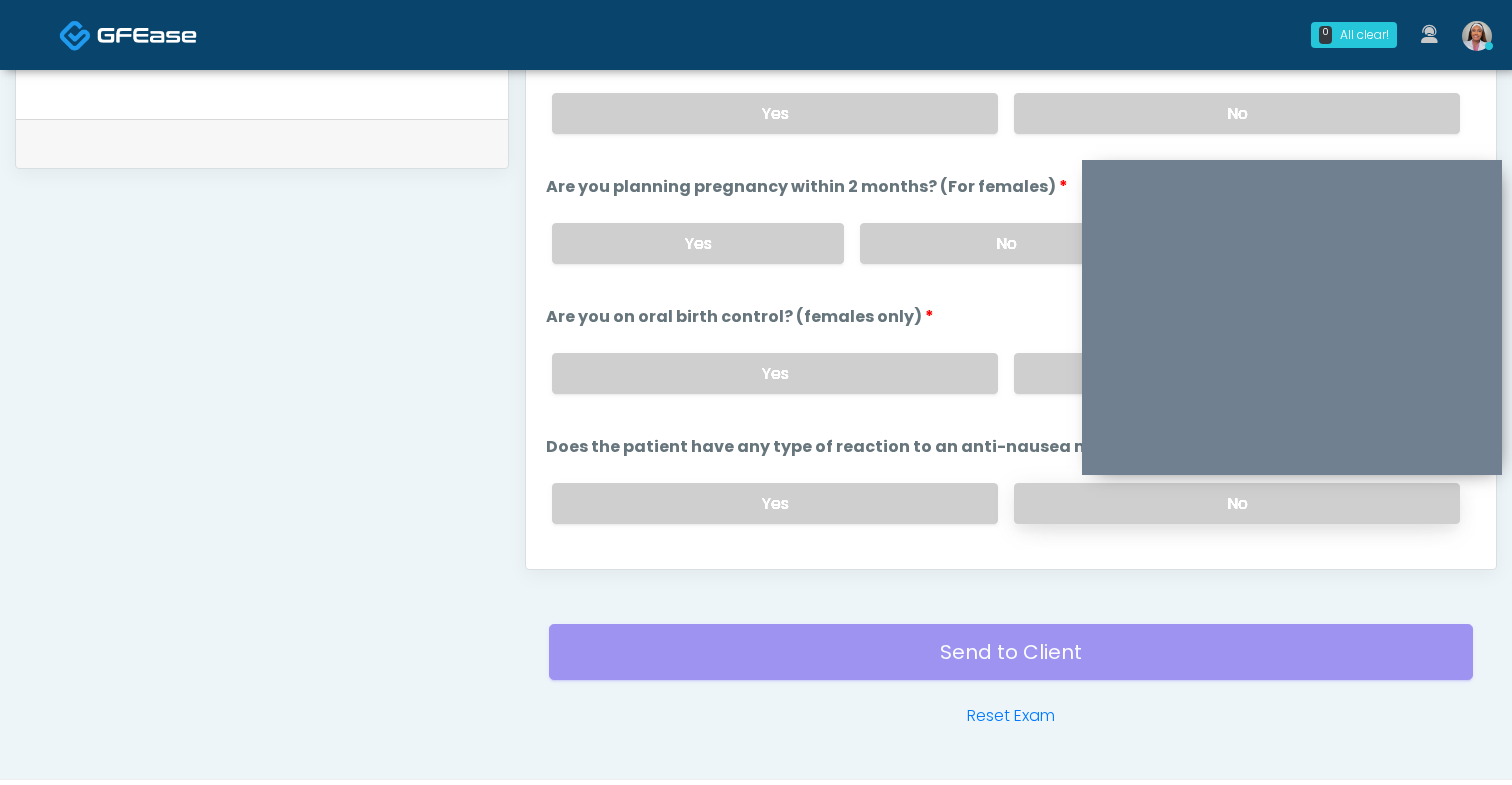 click on "No" at bounding box center [1237, 503] 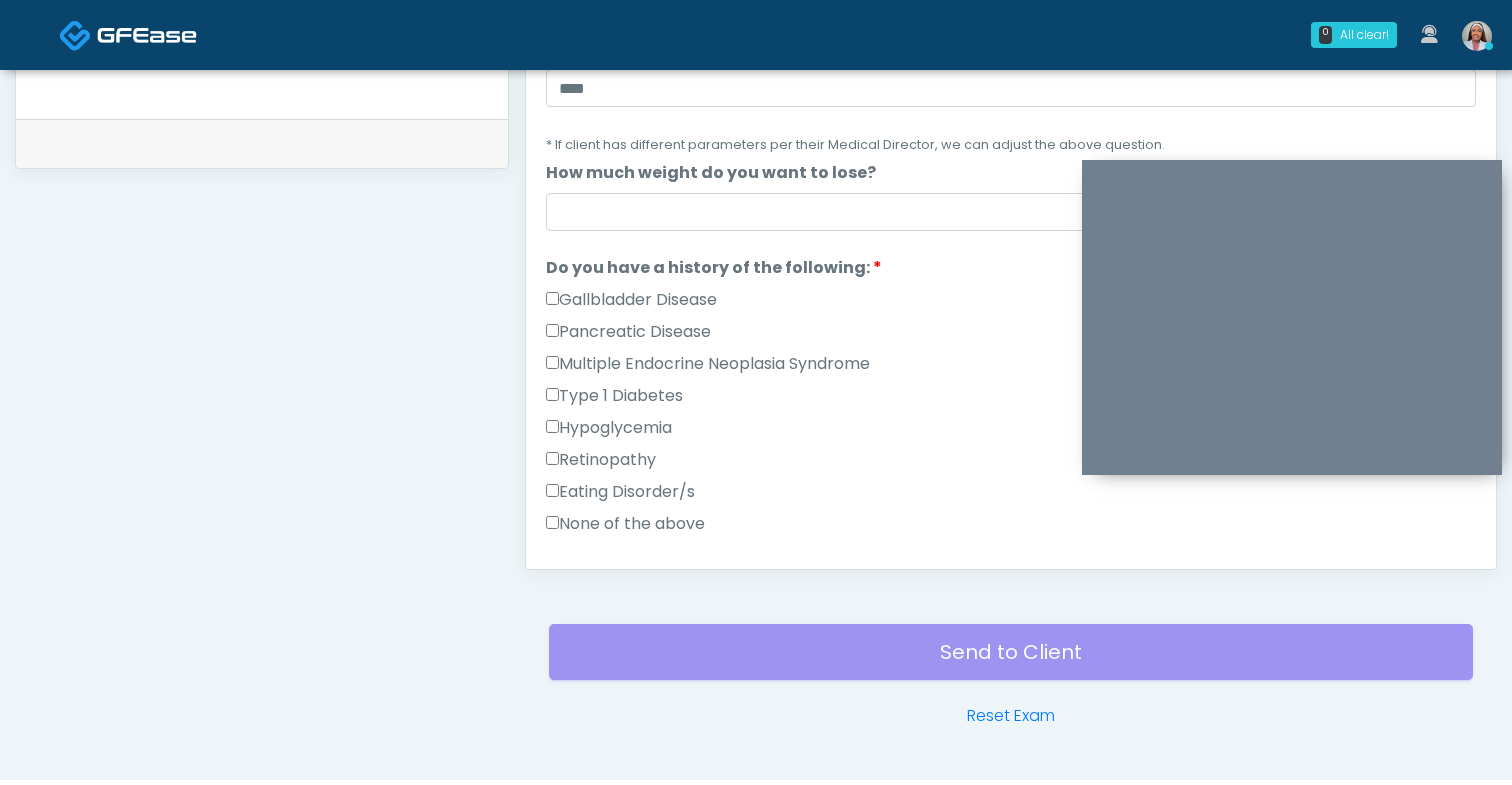 scroll, scrollTop: 0, scrollLeft: 0, axis: both 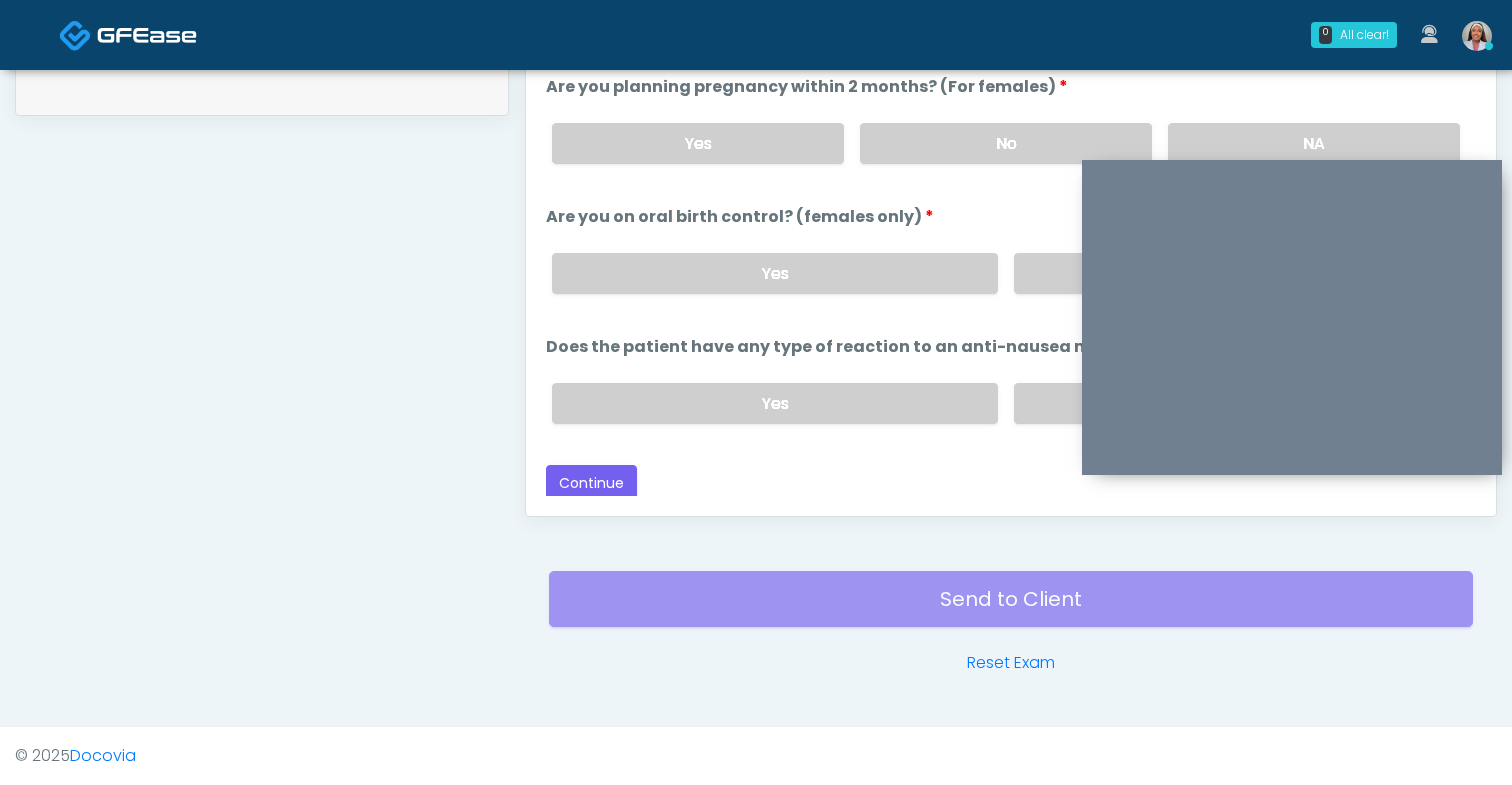 click on "Responses
Questions
Chat
Good Faith Exam Script
Good Faith Exam Script INTRODUCTION Hello, my name is undefined, and I will be conducting your good faith exam on behalf of It's A Secret Med Spa,  Please confirm the correct patient is on the call: Confirm full name Confirm Date of Birth ﻿﻿ This exam will take about 5 minutes to complete and it is a state requirement before you receive any new treatment. I am a third party service provider and have been retained by this practice to collect and review your medical history and ensure you're a good candidate for your treatment. all information collected, stored and transmitted as part of this exam is confidential and covered by the HIPAA act.
Continue" at bounding box center (1011, 225) 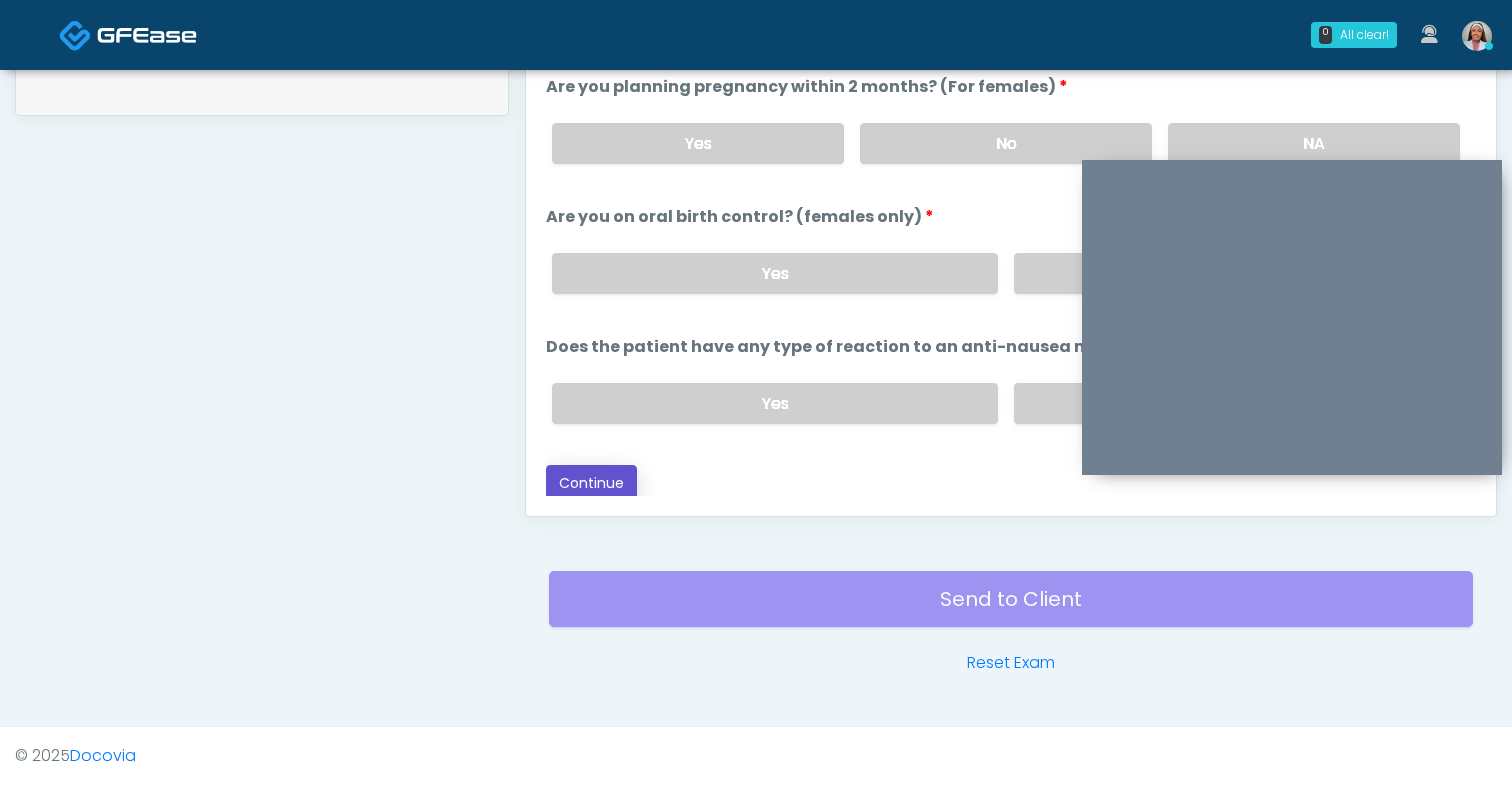 click on "Continue" at bounding box center (591, 483) 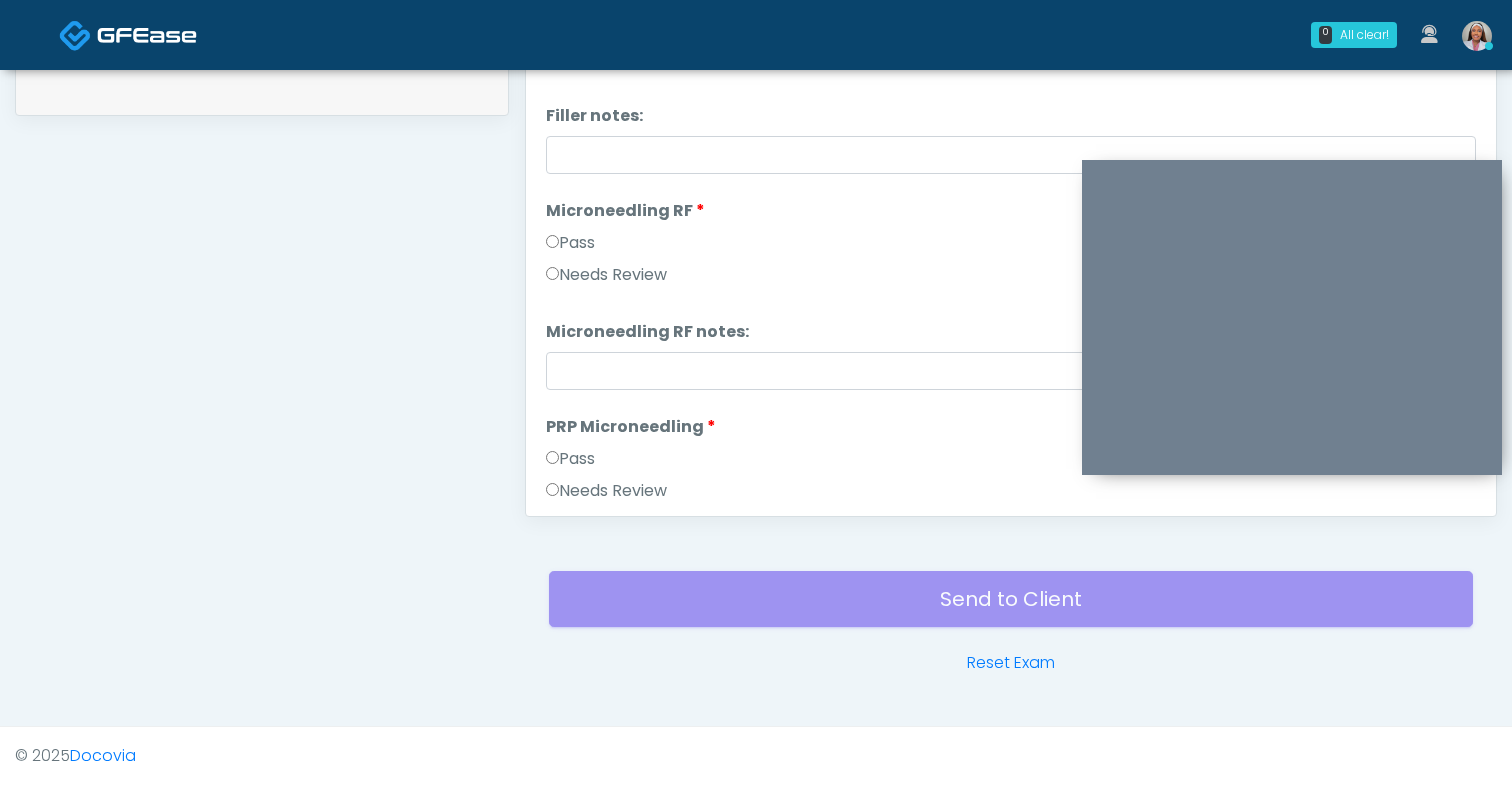 scroll, scrollTop: 0, scrollLeft: 0, axis: both 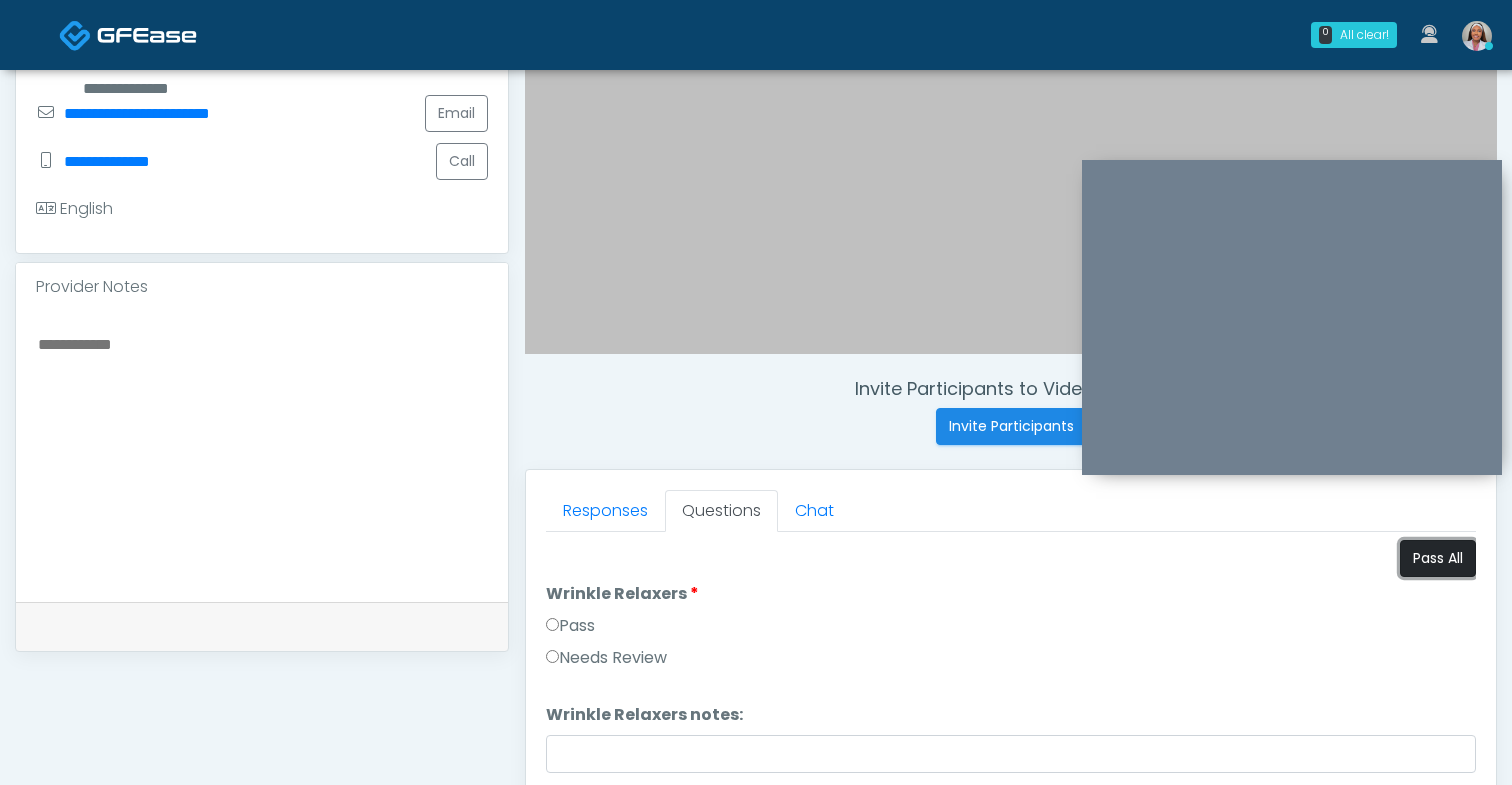 click on "Pass All" at bounding box center [1438, 558] 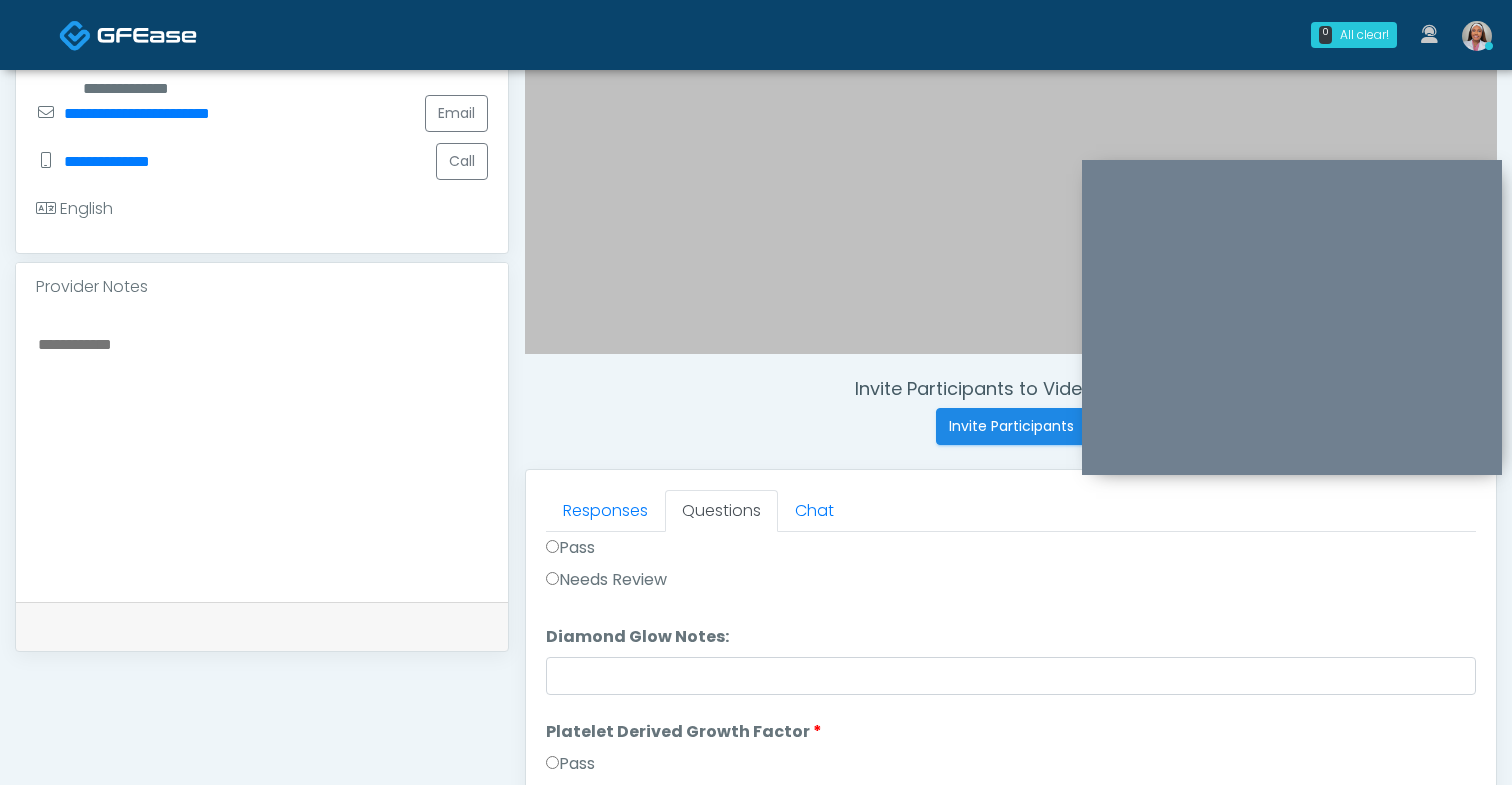 scroll, scrollTop: 3691, scrollLeft: 0, axis: vertical 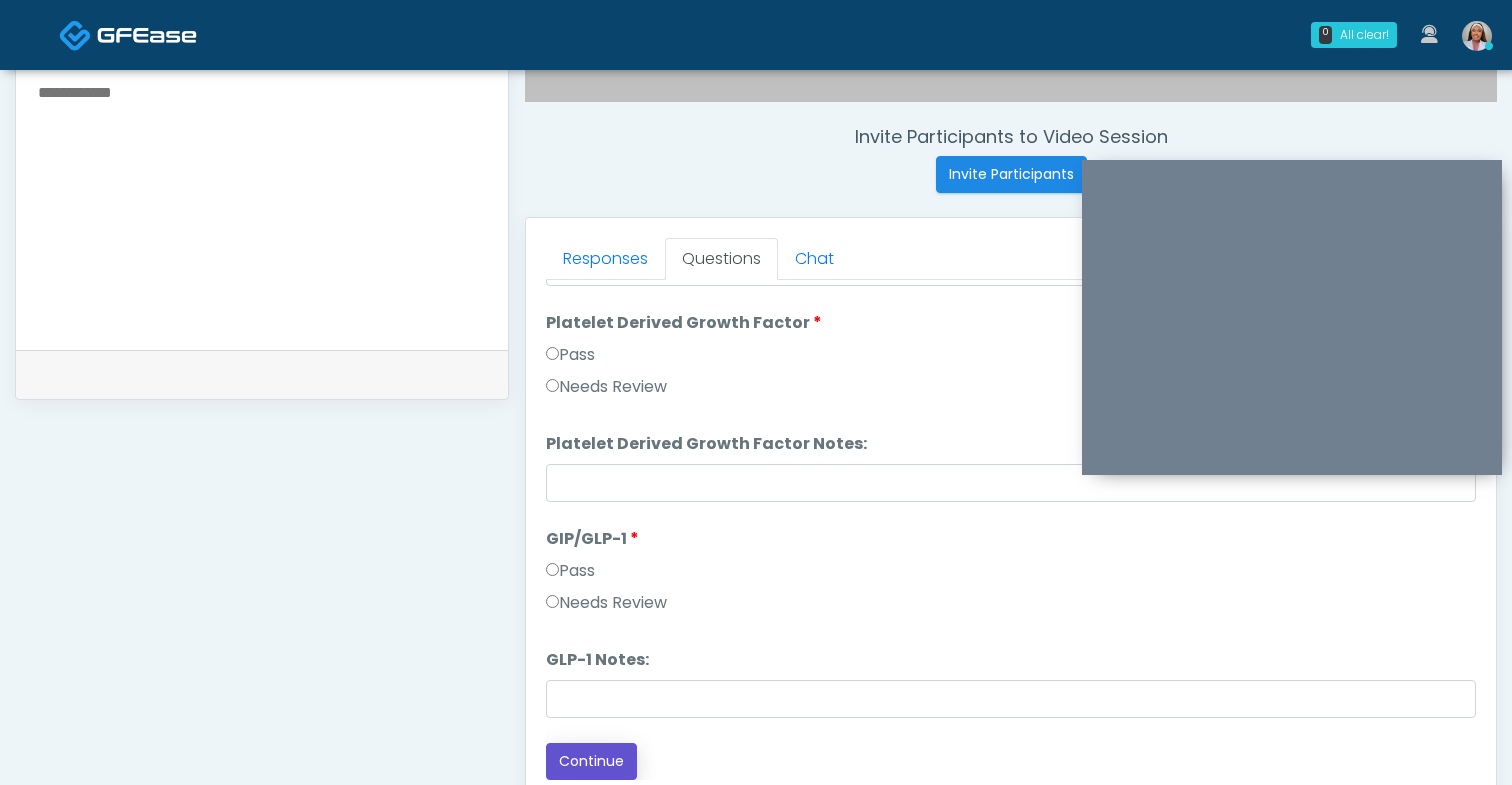 click on "Continue" at bounding box center (591, 761) 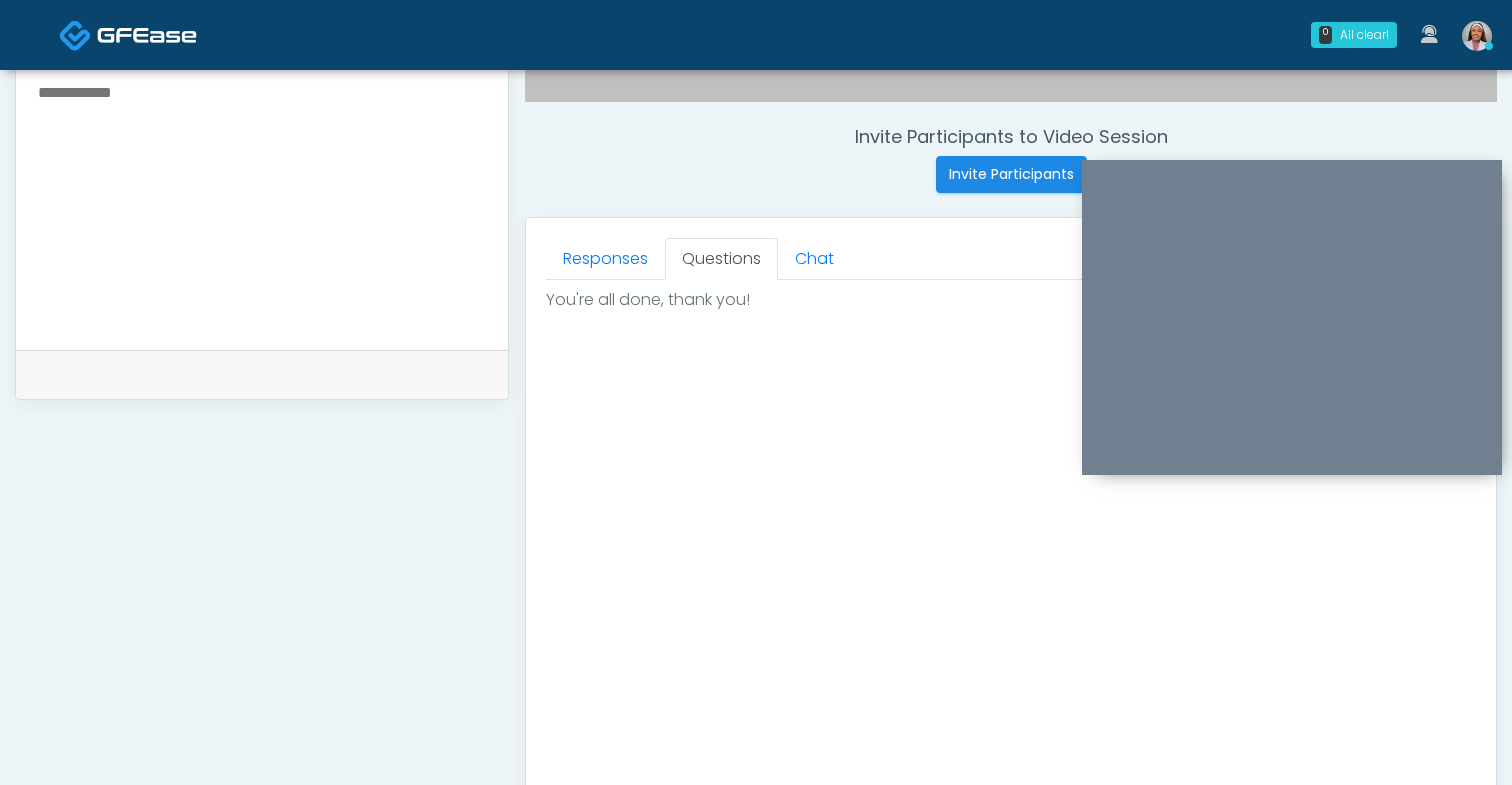 scroll, scrollTop: 0, scrollLeft: 0, axis: both 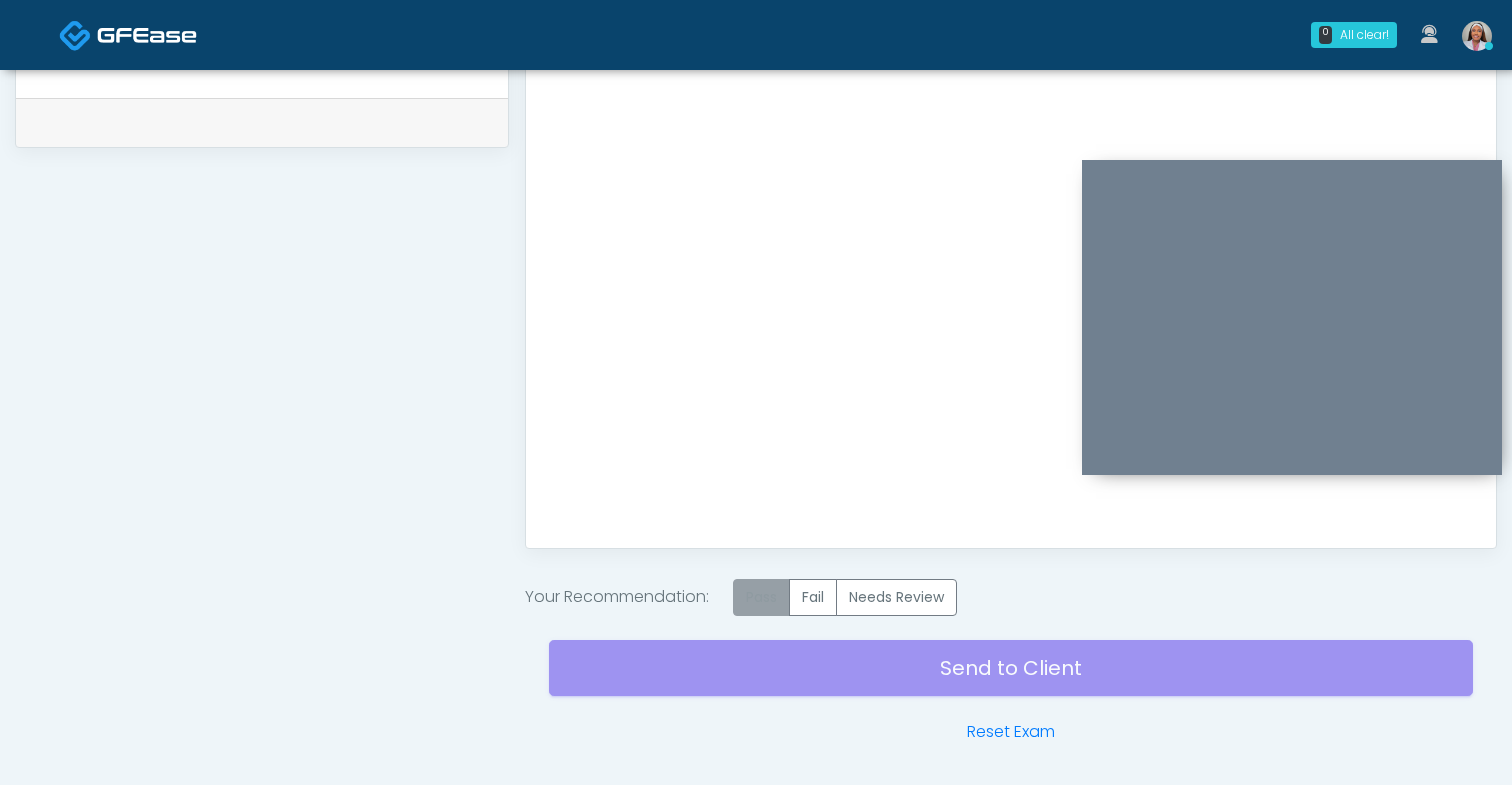 click on "Pass" at bounding box center [761, 597] 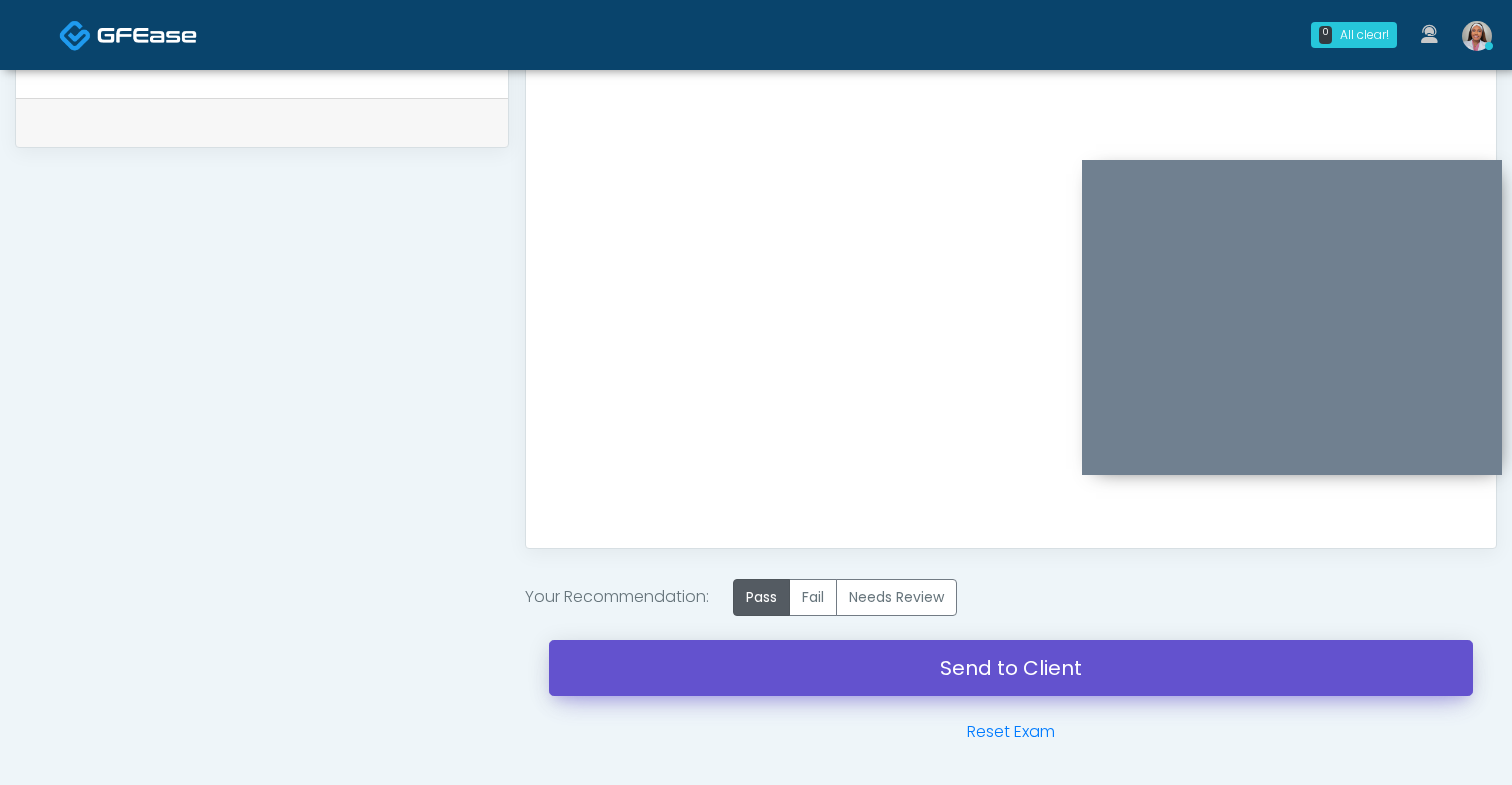 click on "Send to Client" at bounding box center [1011, 668] 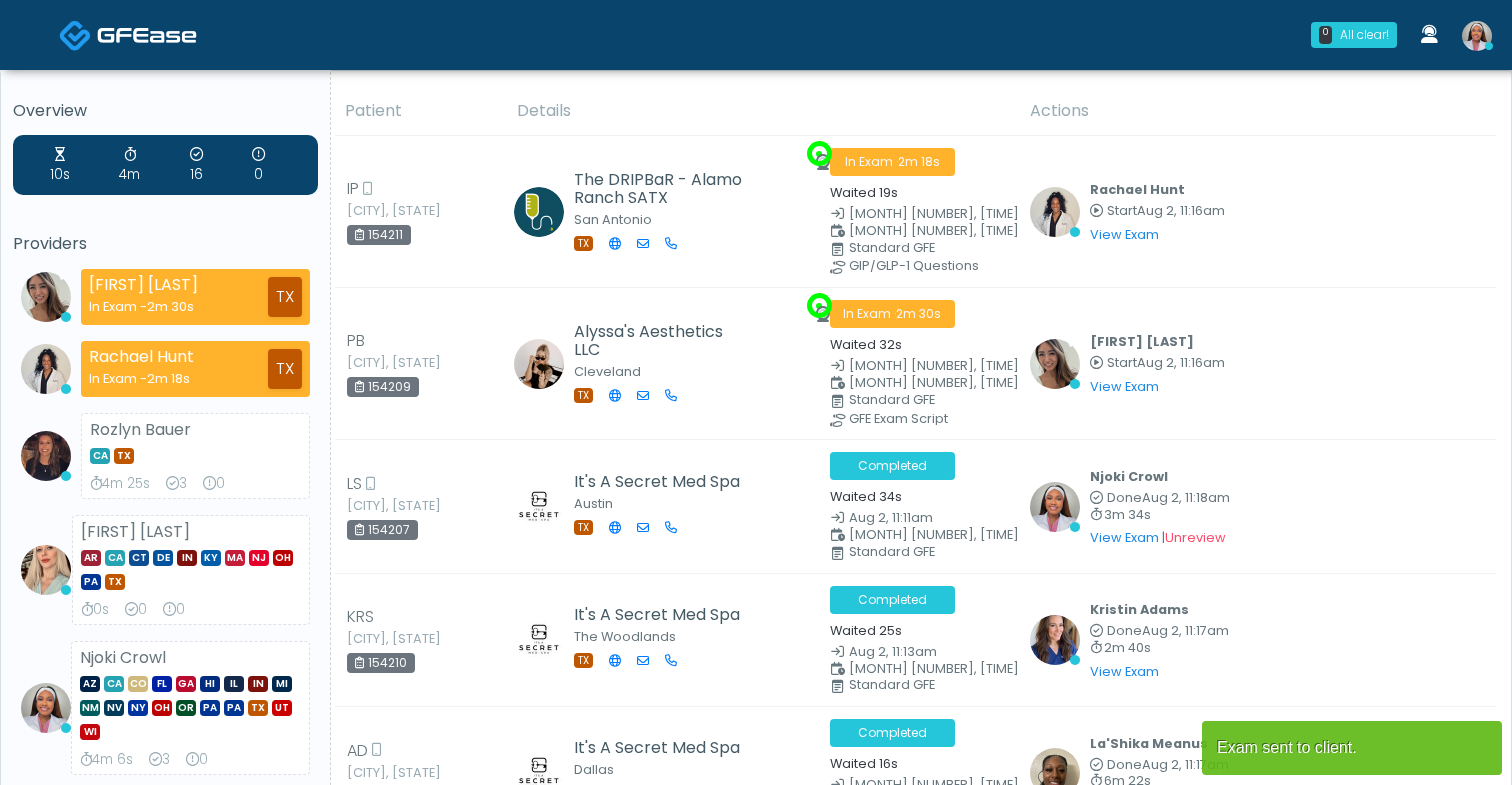 scroll, scrollTop: 0, scrollLeft: 0, axis: both 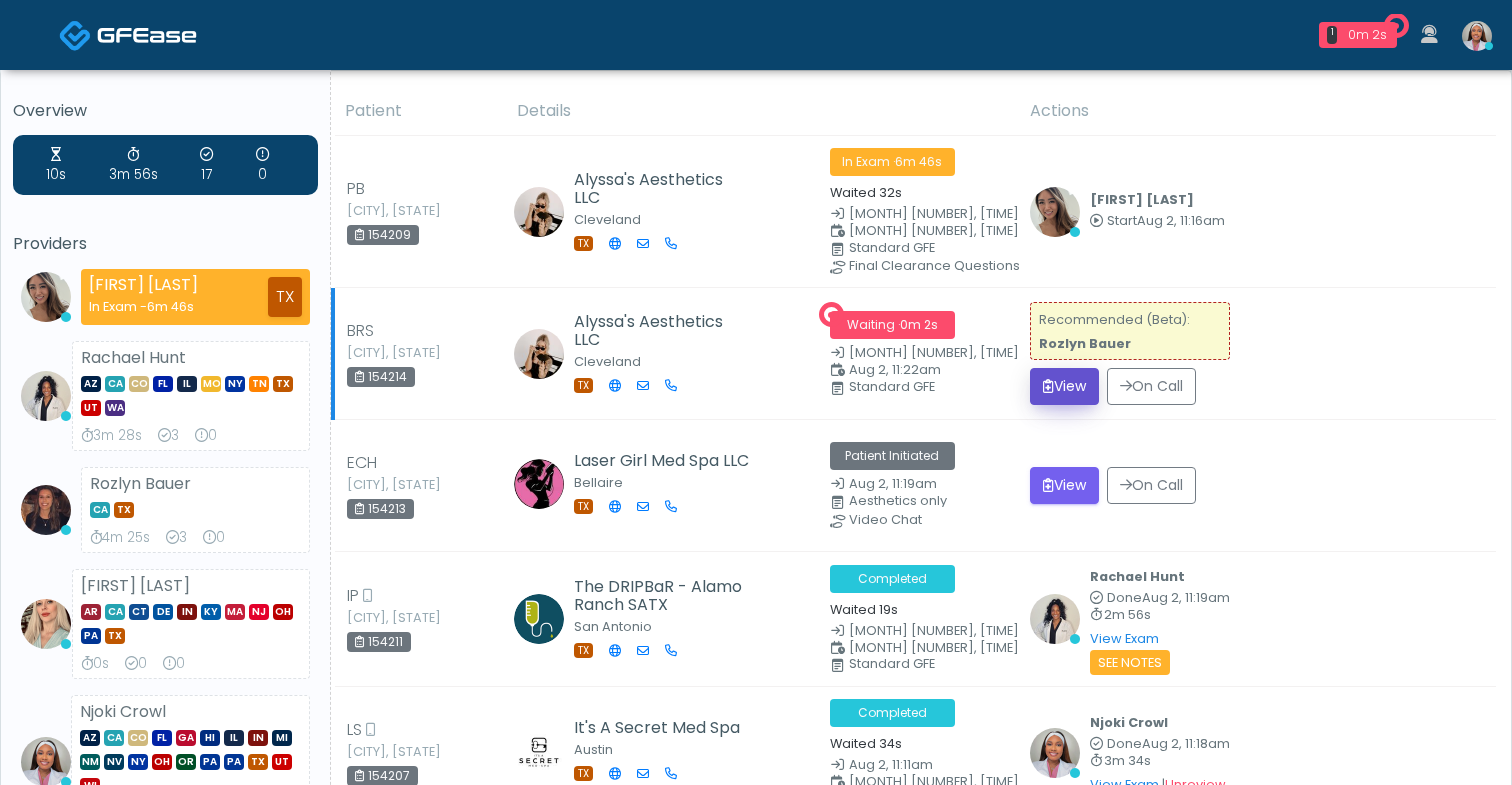 click on "View" at bounding box center (1064, 386) 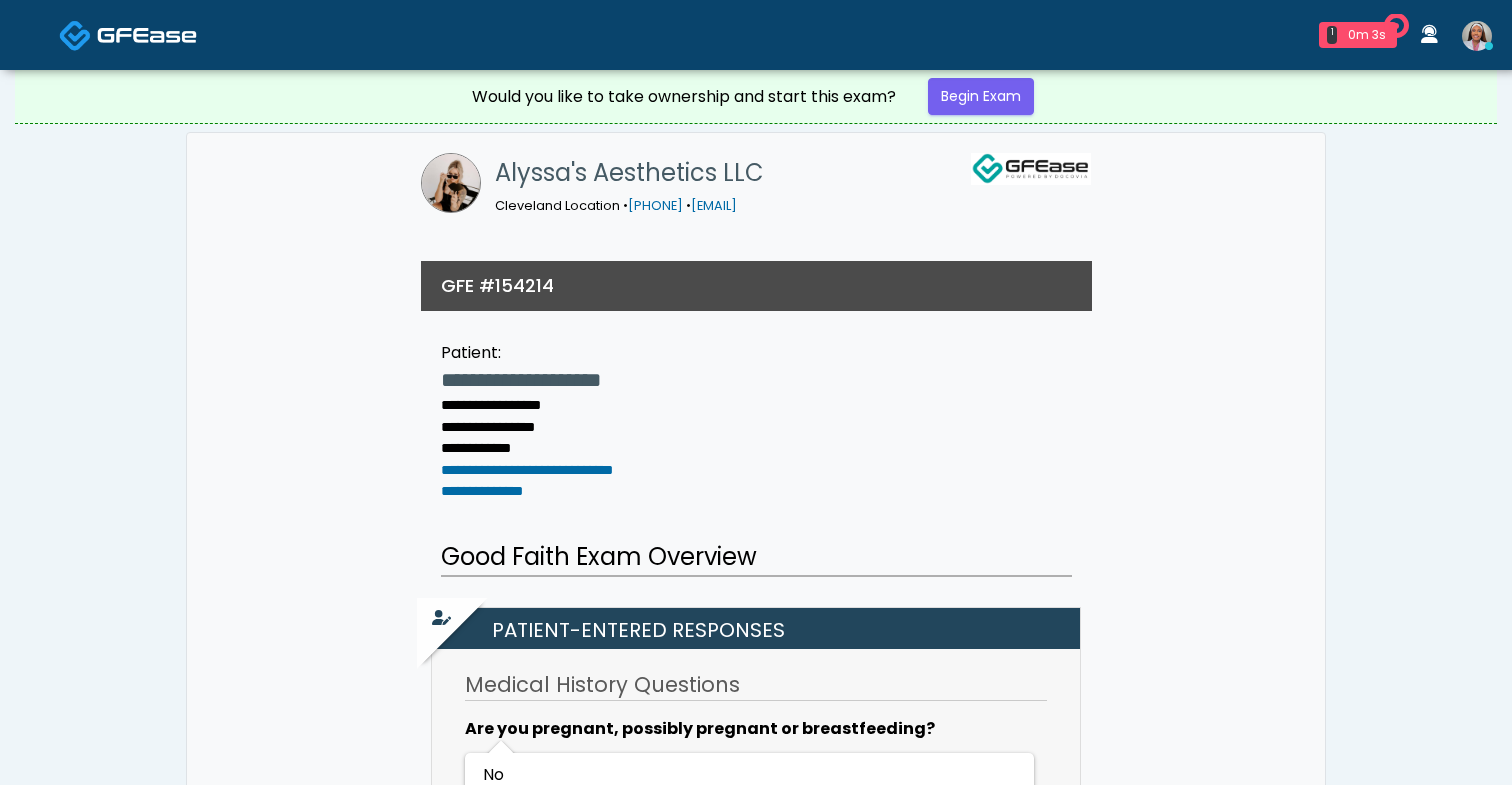 scroll, scrollTop: 0, scrollLeft: 0, axis: both 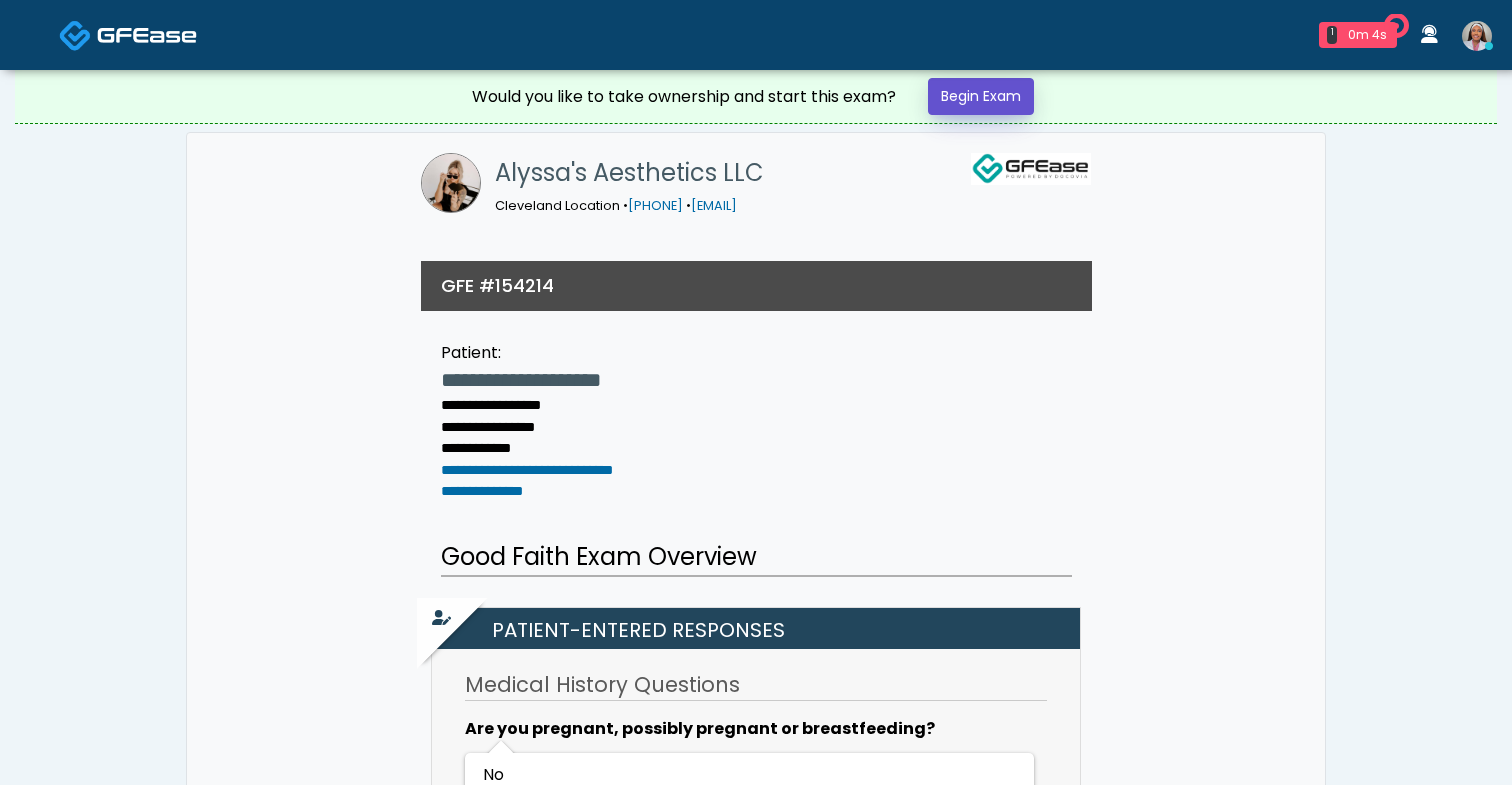 click on "Begin Exam" at bounding box center (981, 96) 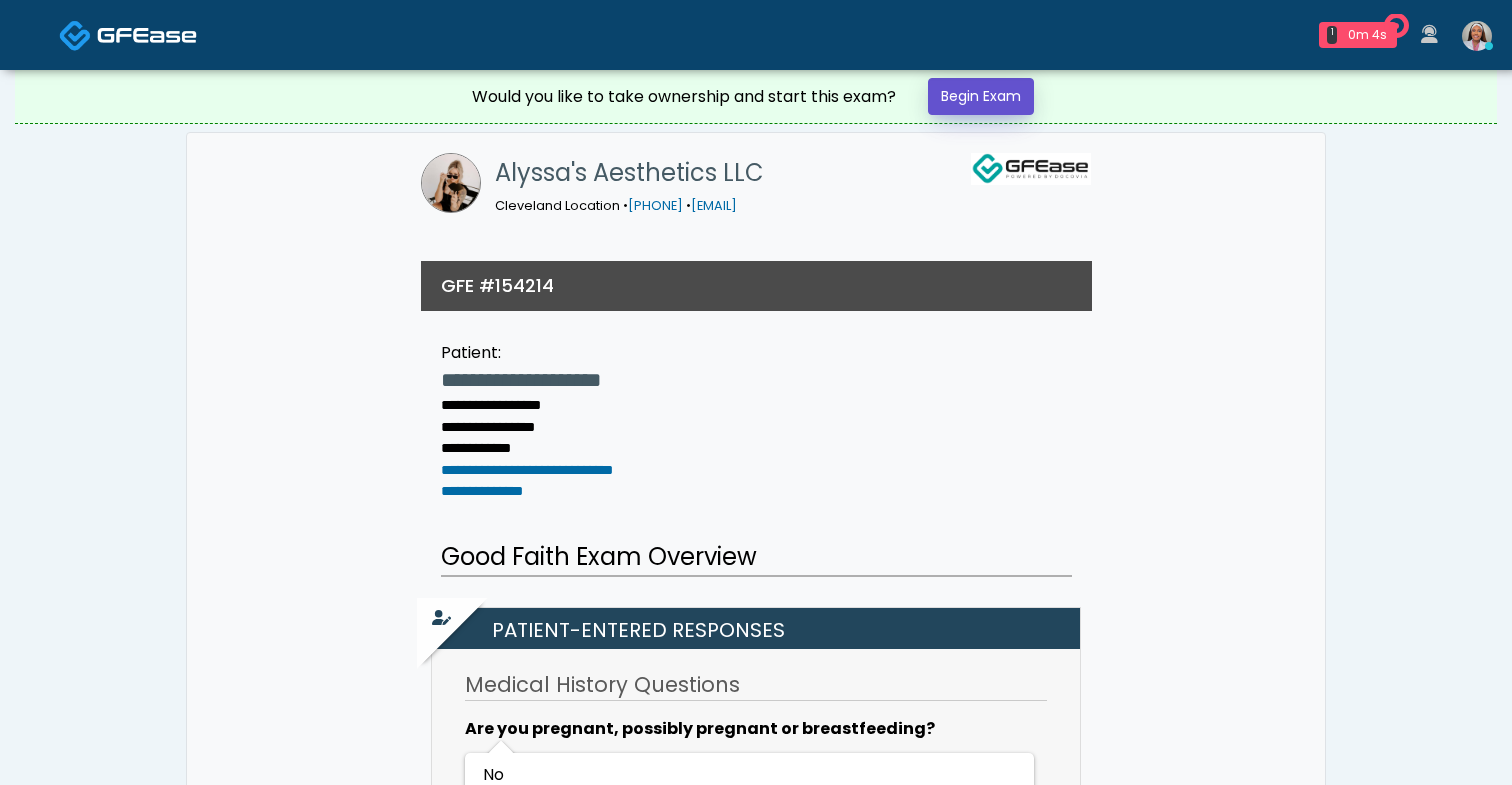 scroll, scrollTop: 0, scrollLeft: 0, axis: both 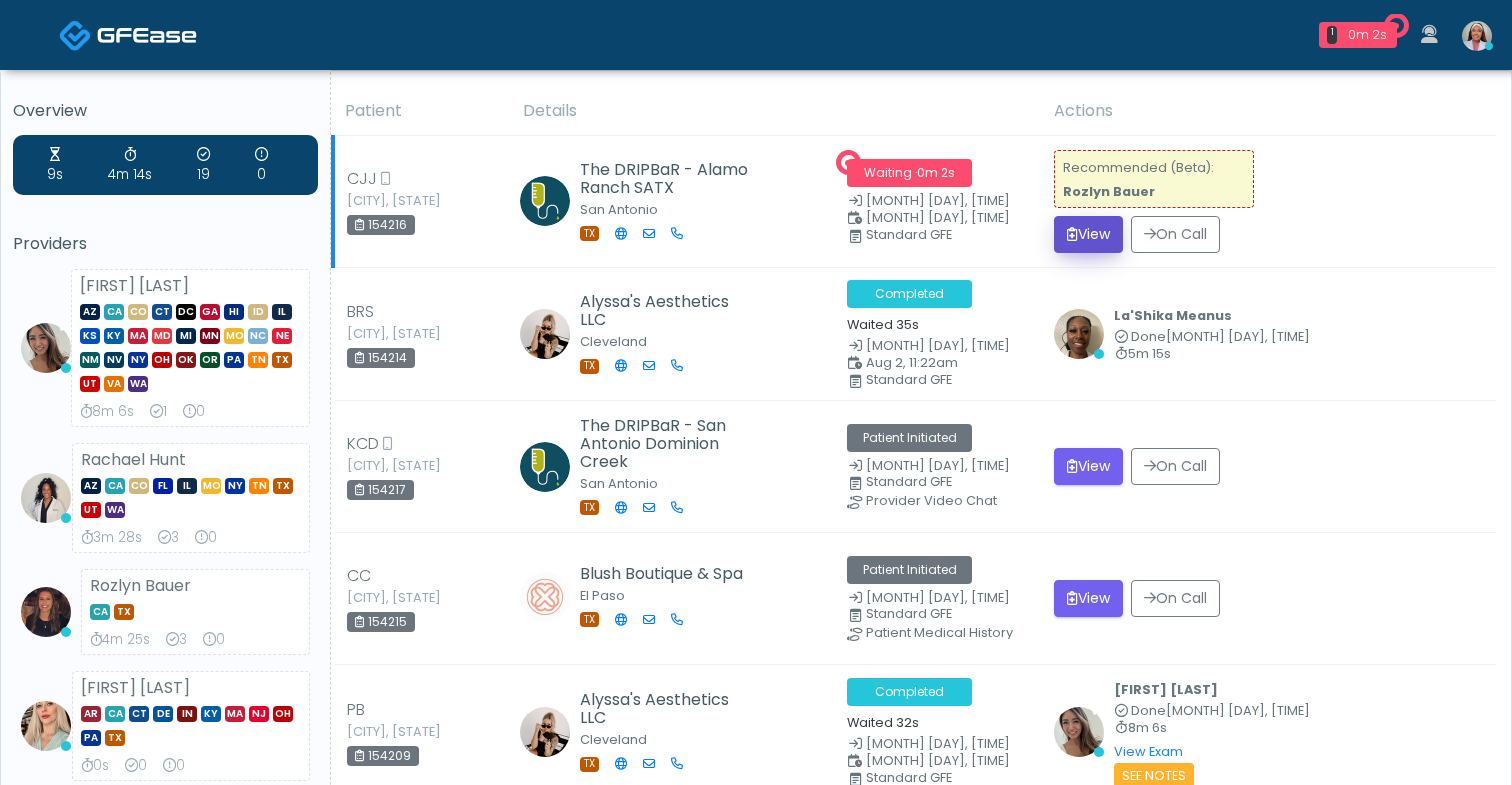 click on "View" at bounding box center (1088, 234) 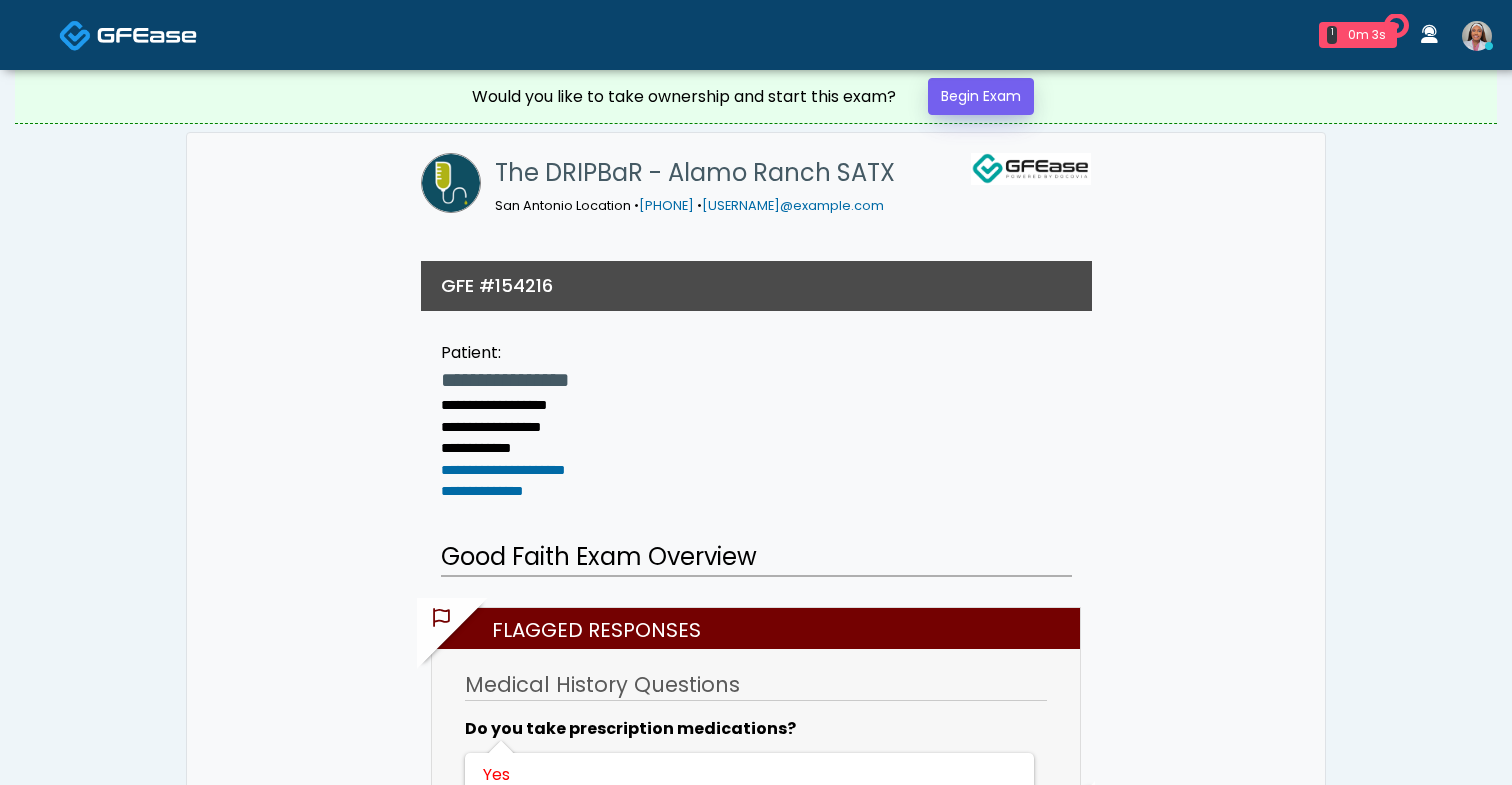 scroll, scrollTop: 0, scrollLeft: 0, axis: both 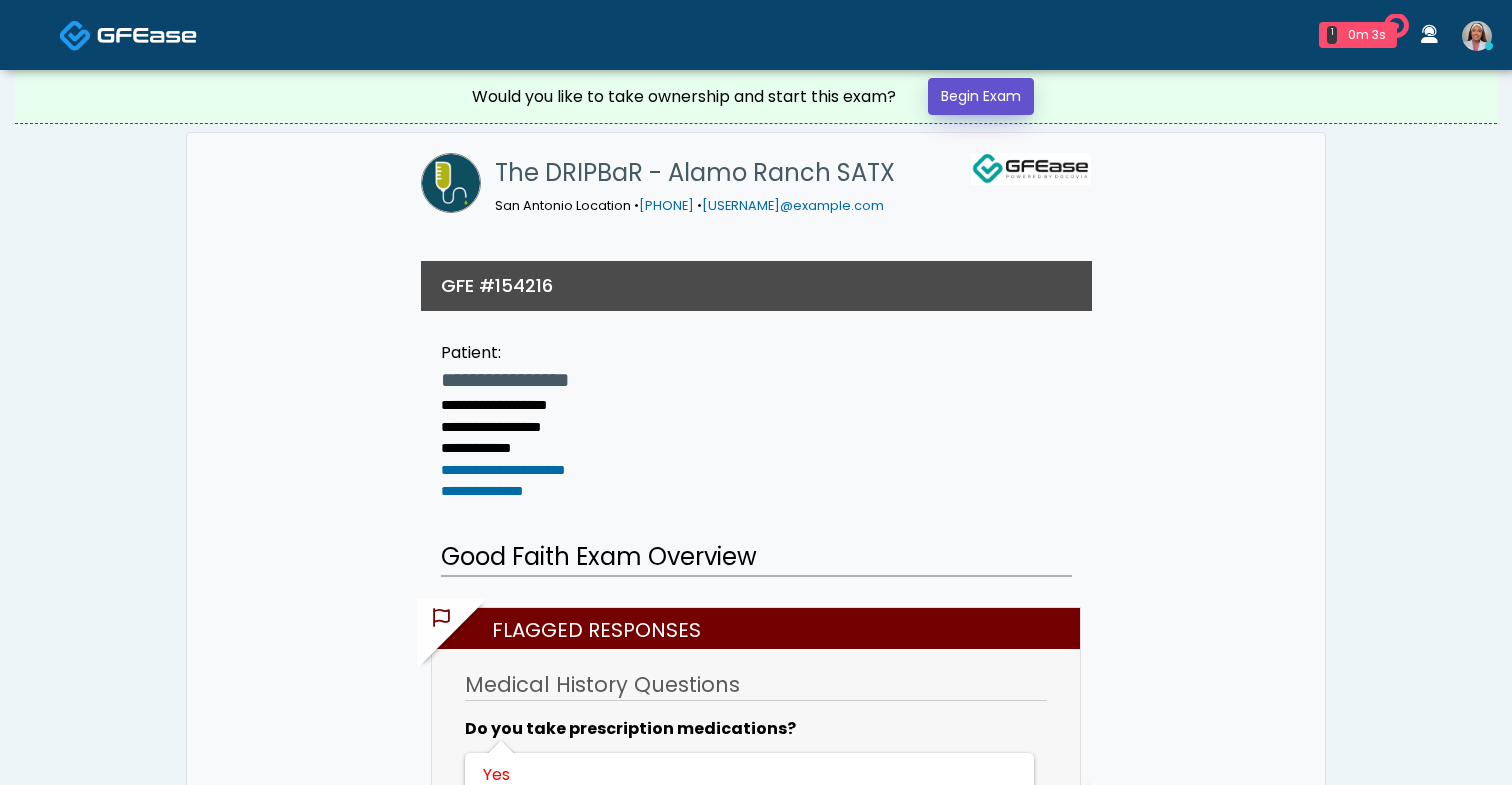 click on "Begin Exam" at bounding box center [981, 96] 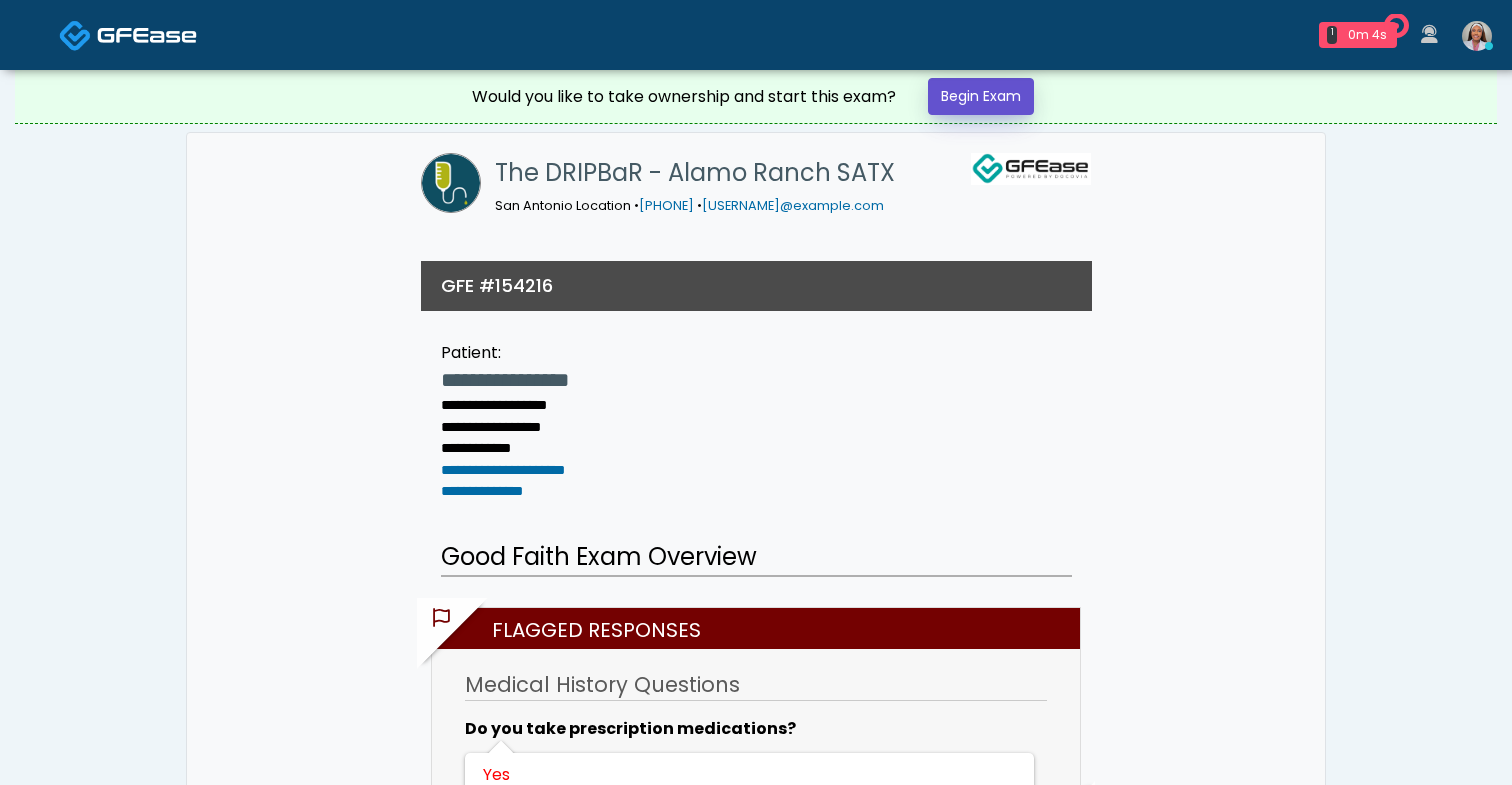 scroll, scrollTop: 0, scrollLeft: 0, axis: both 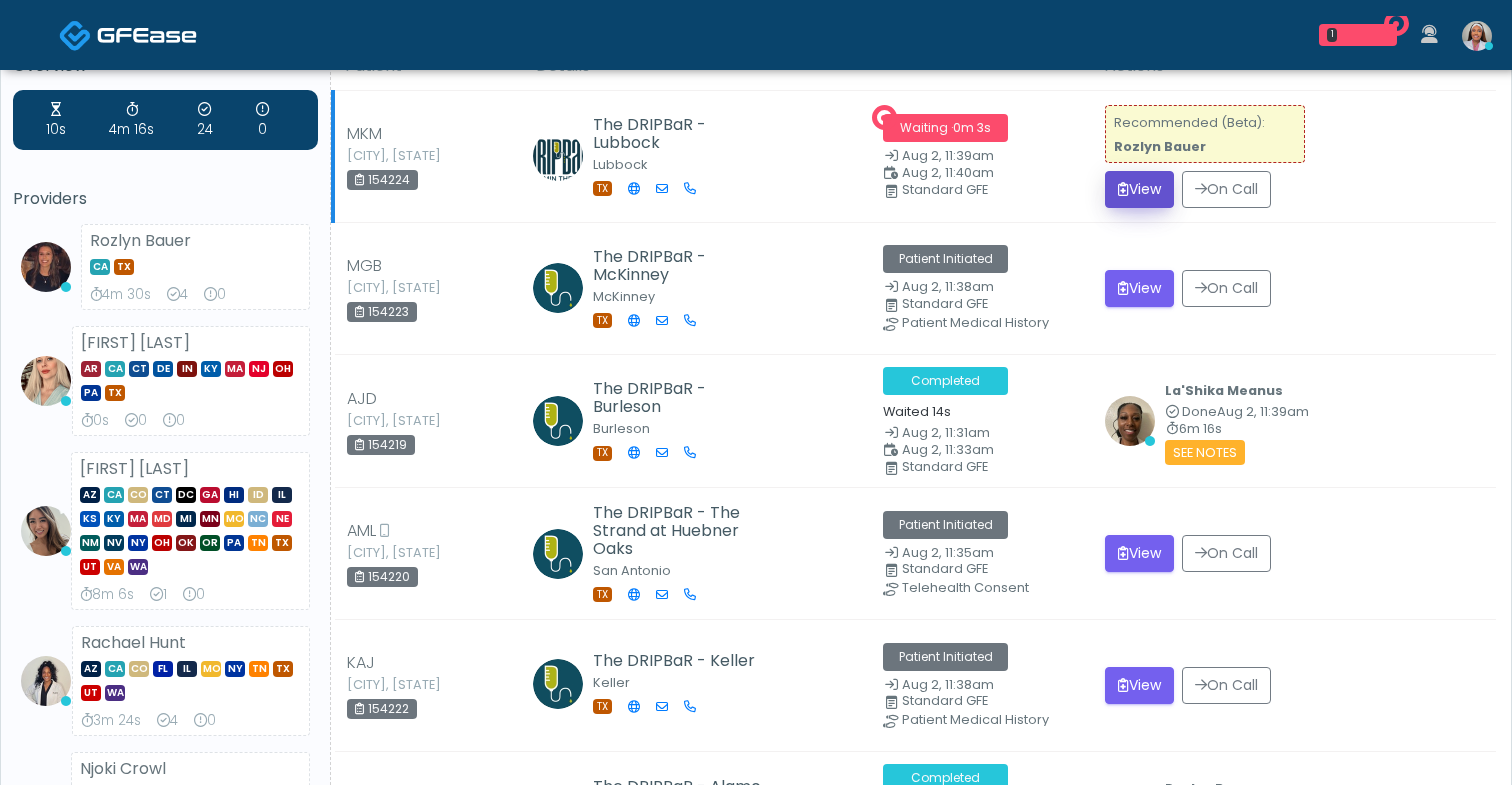 click at bounding box center [1123, 189] 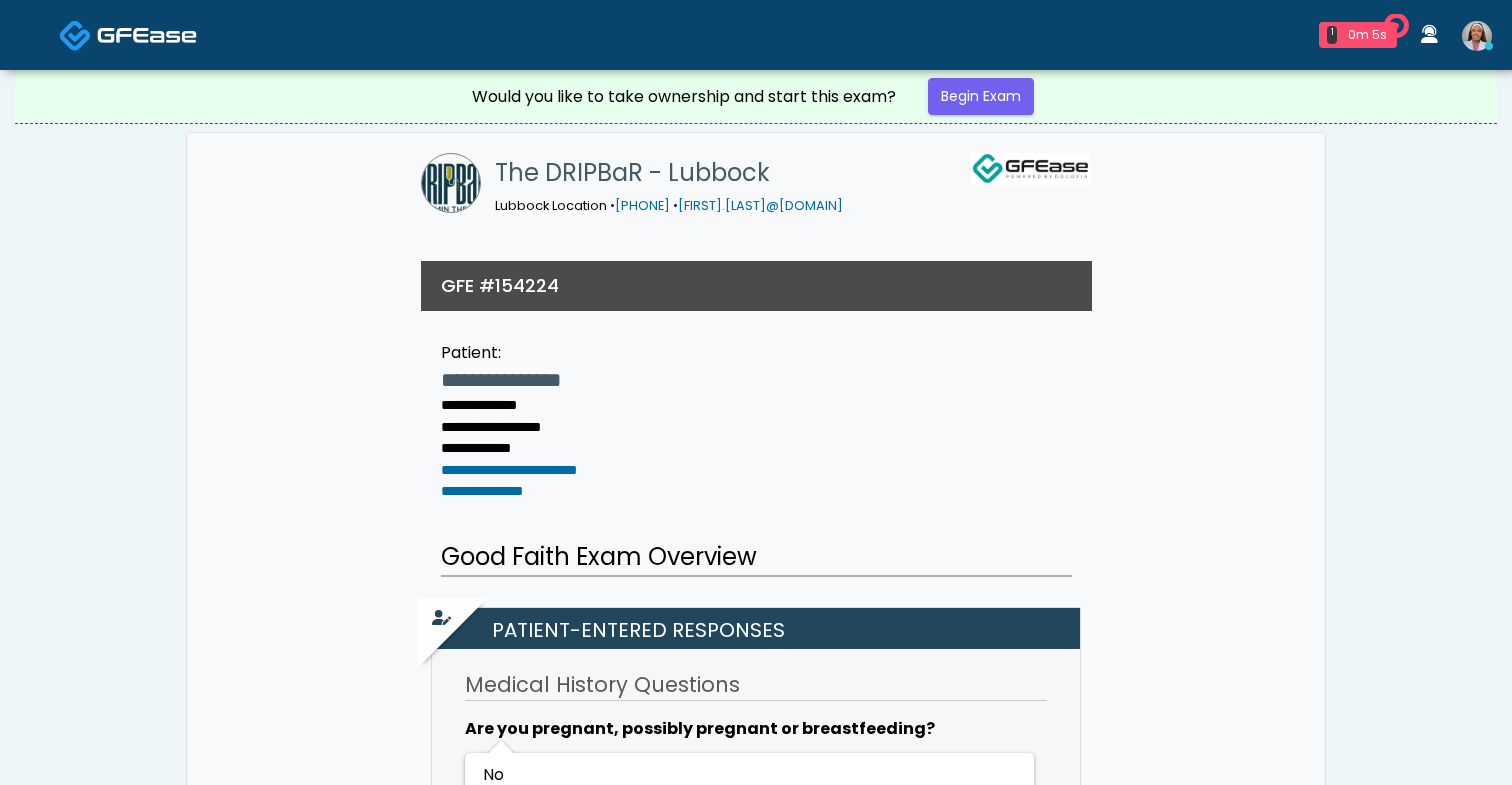 click on "Begin Exam" at bounding box center (981, 96) 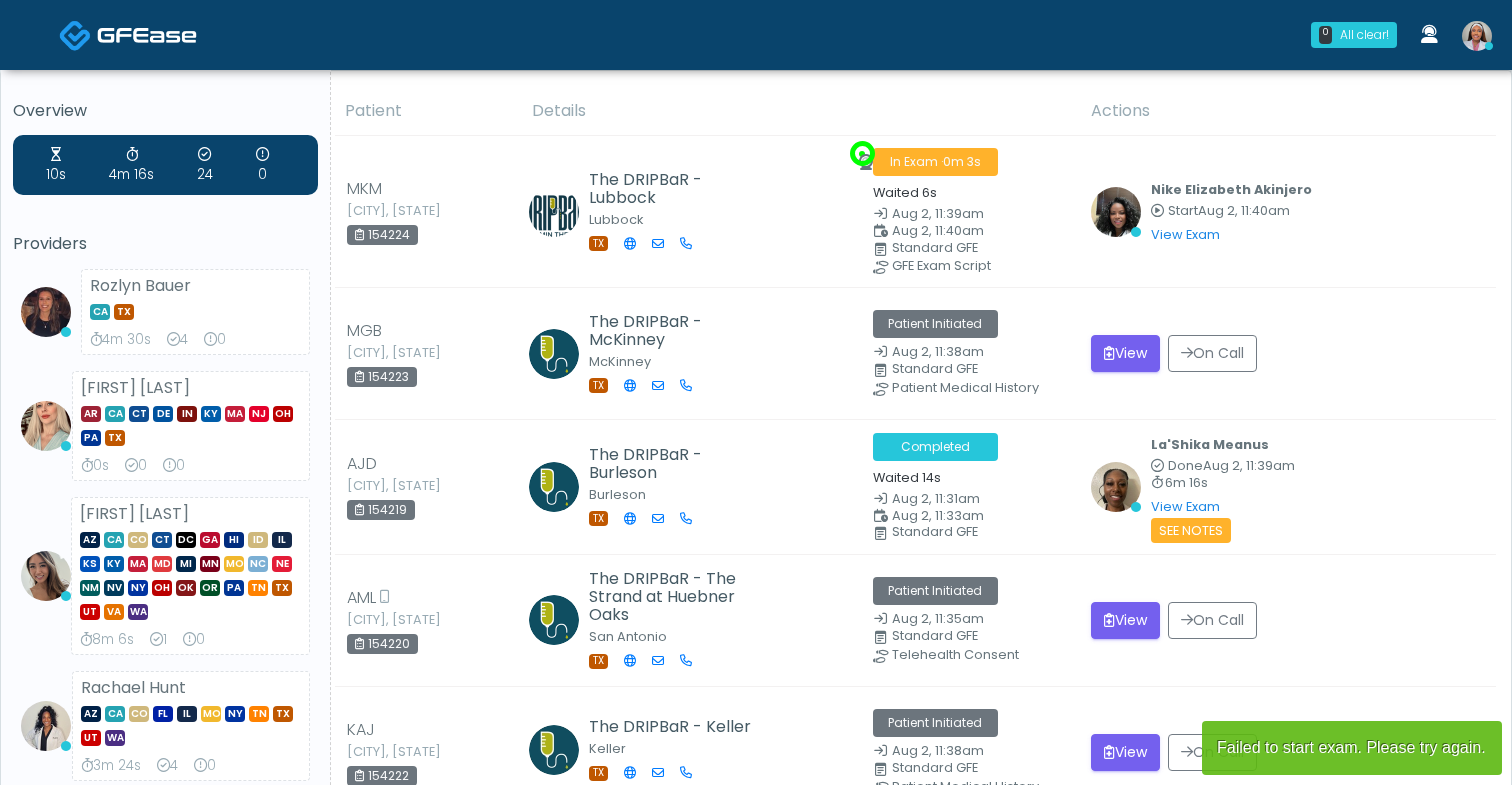 scroll, scrollTop: 0, scrollLeft: 0, axis: both 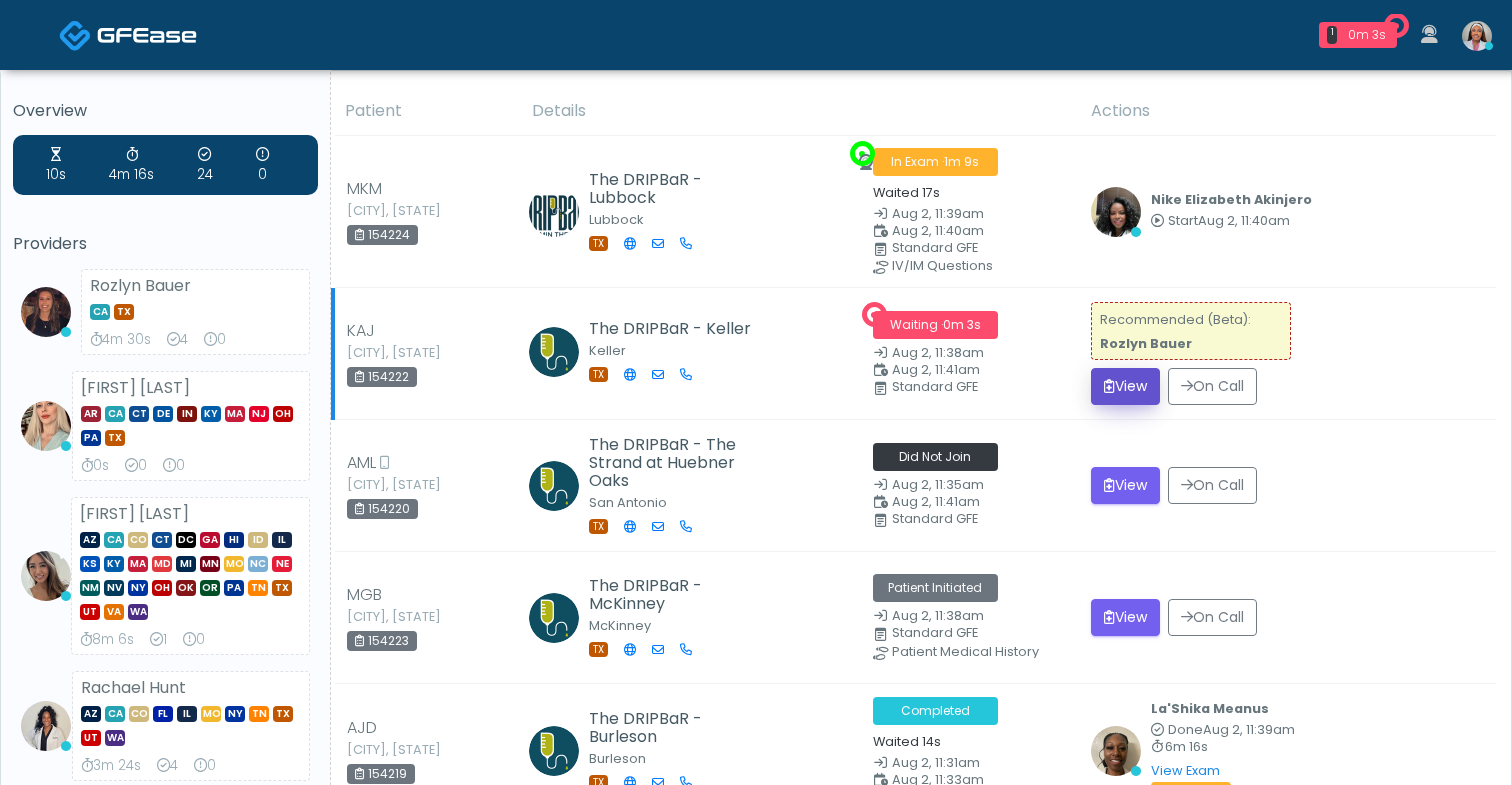 click on "View" at bounding box center (1125, 386) 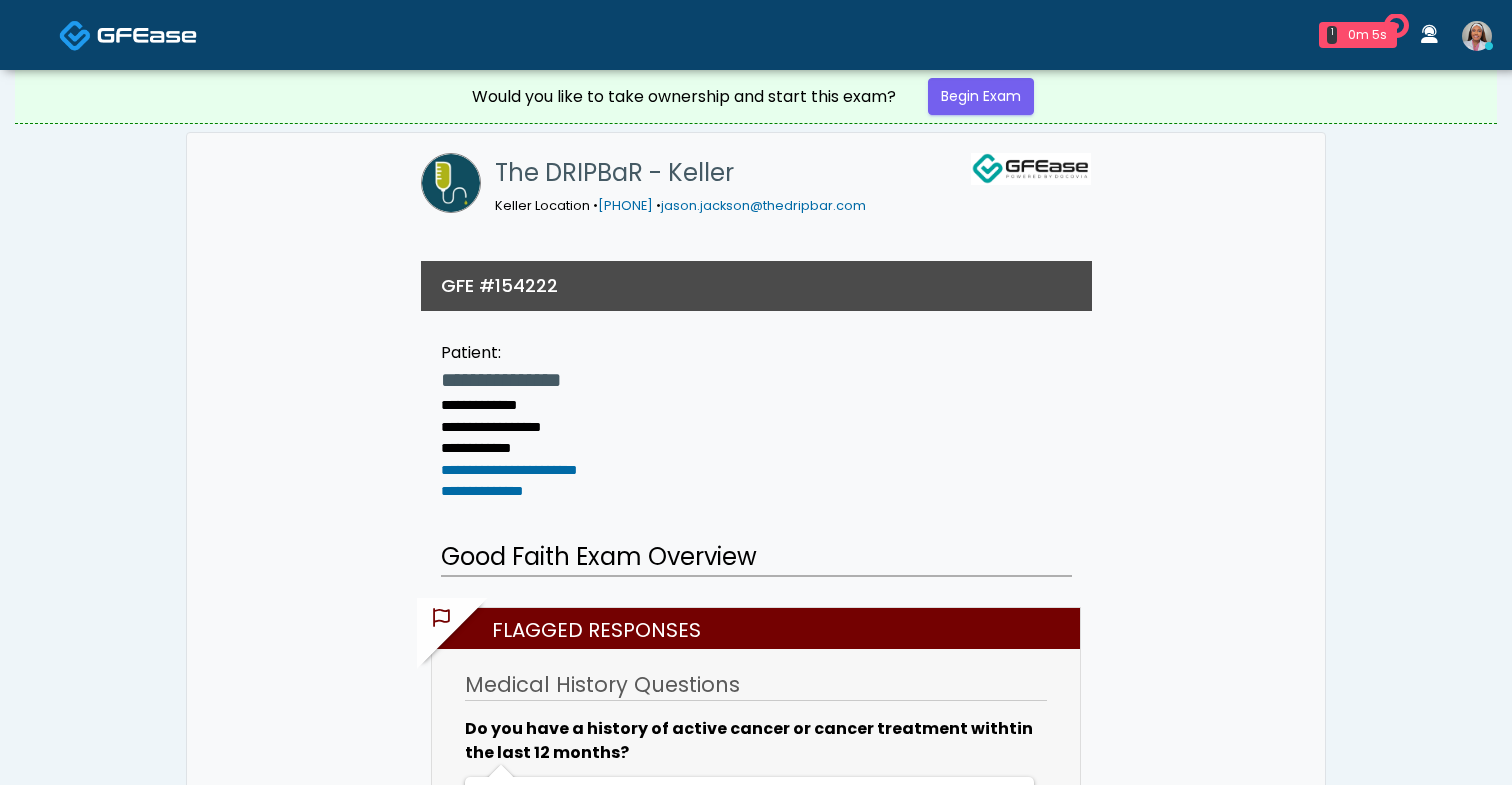 scroll, scrollTop: 0, scrollLeft: 0, axis: both 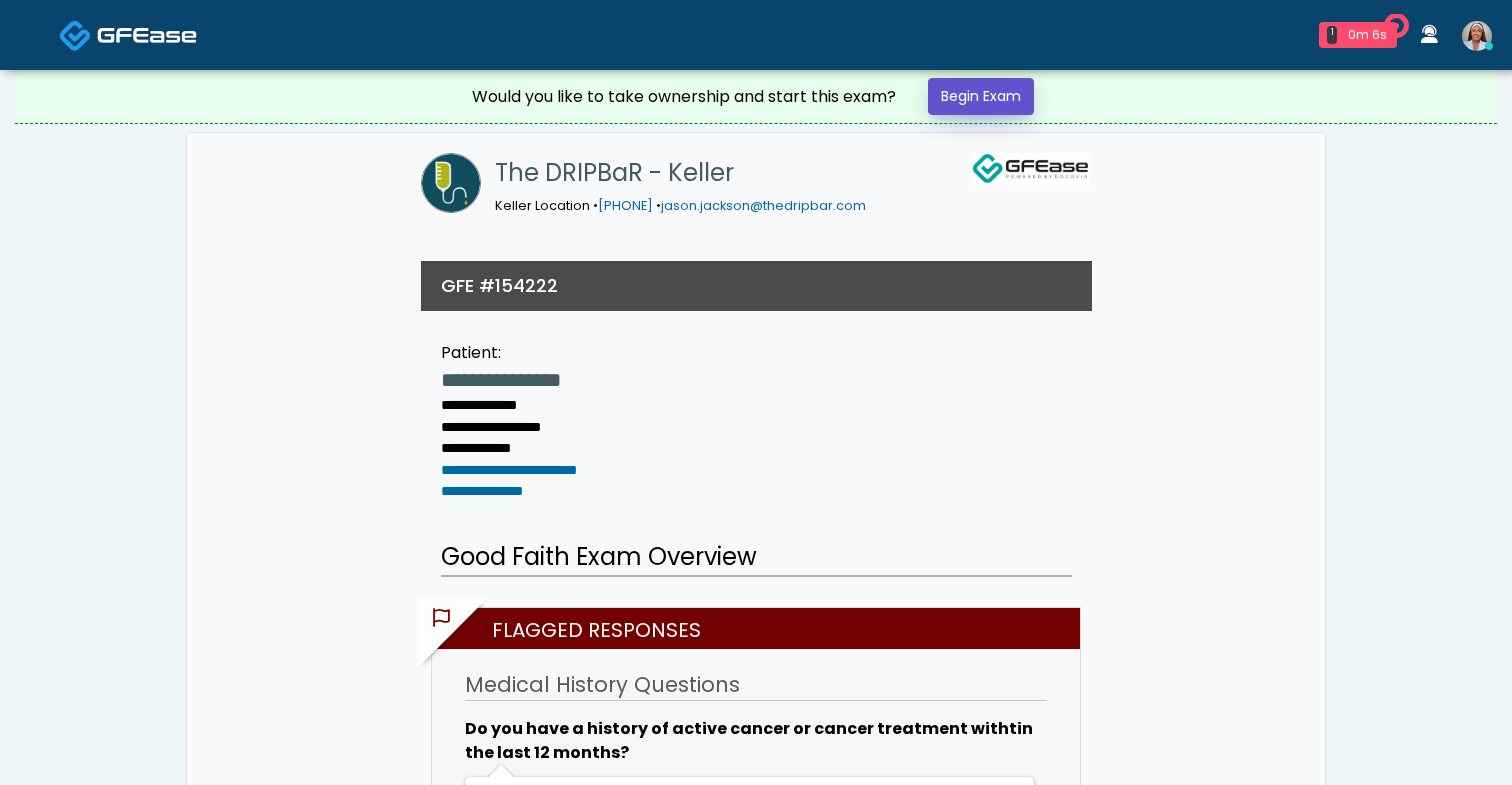 click on "Begin Exam" at bounding box center (981, 96) 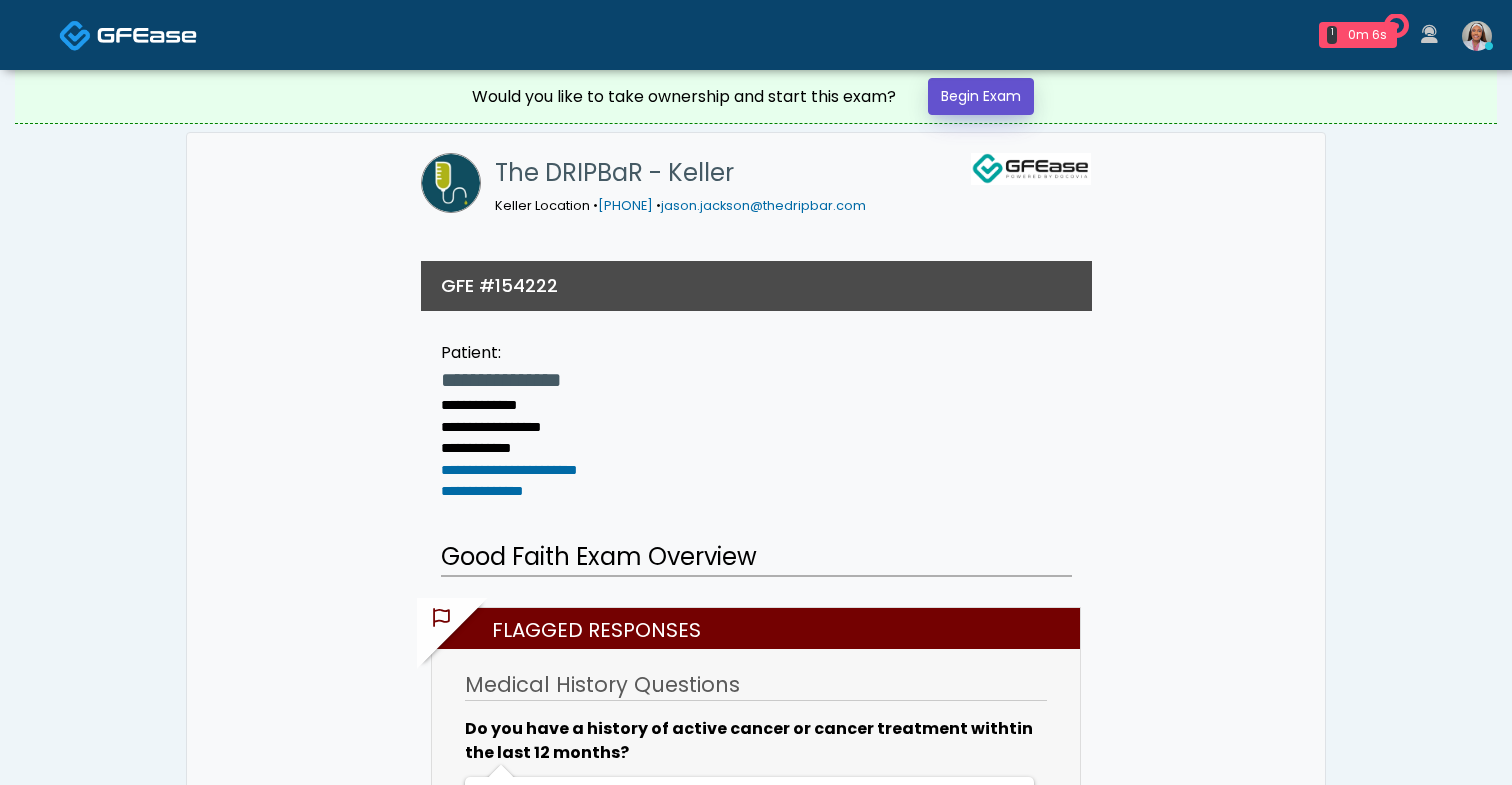 scroll, scrollTop: 0, scrollLeft: 0, axis: both 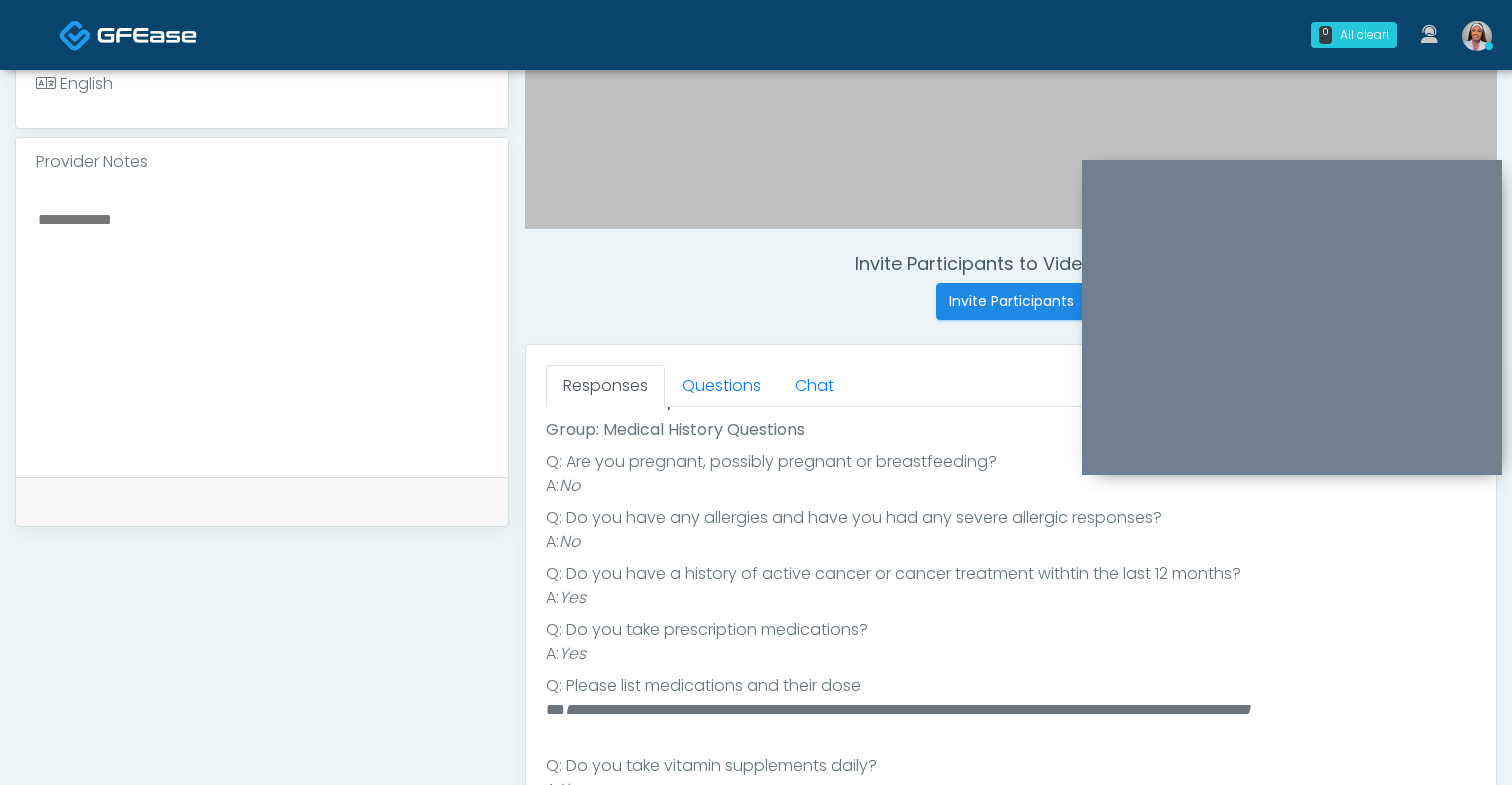 click at bounding box center [262, 328] 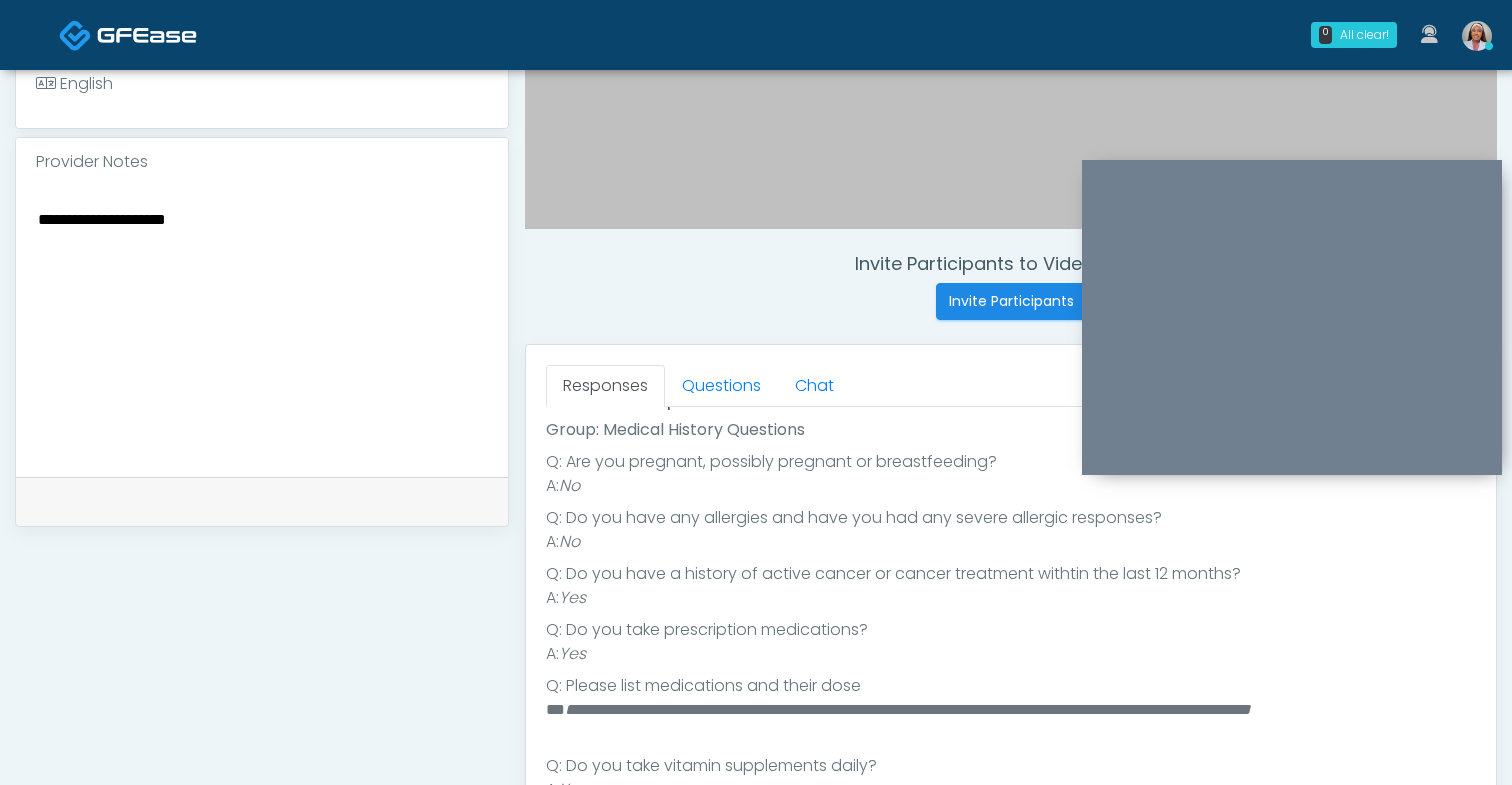 click on "**********" at bounding box center [262, 328] 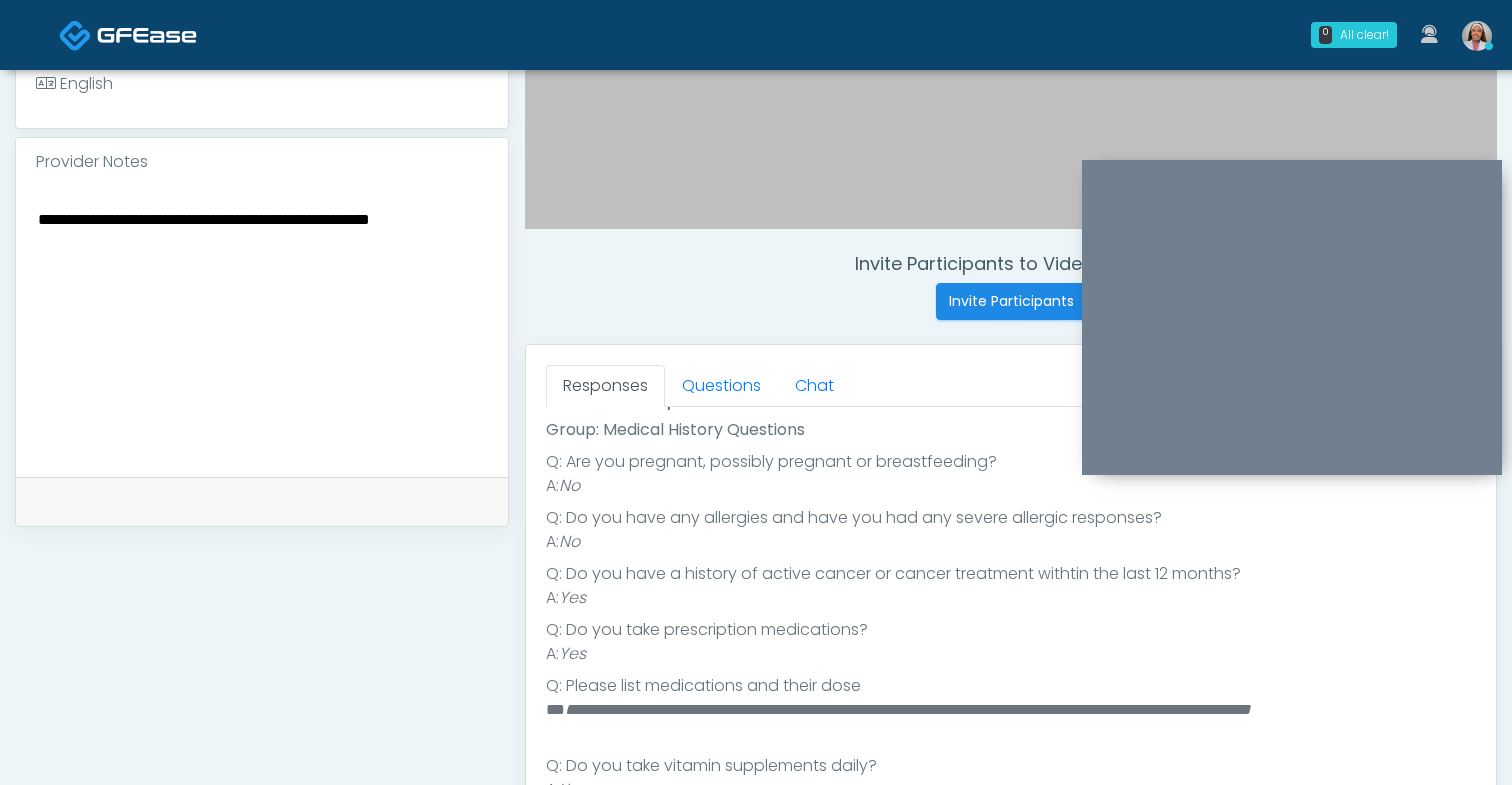 scroll, scrollTop: 426, scrollLeft: 0, axis: vertical 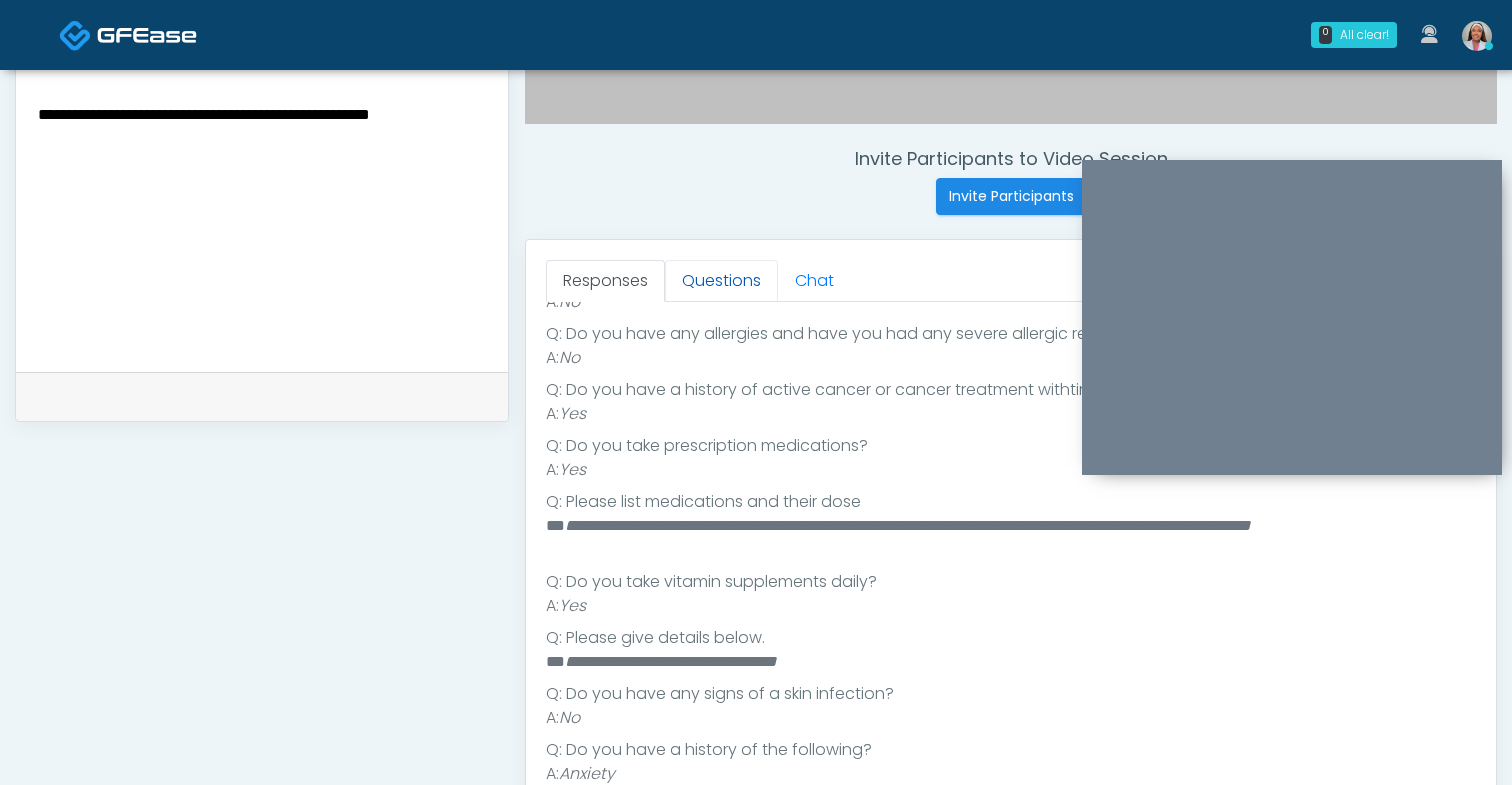 type on "**********" 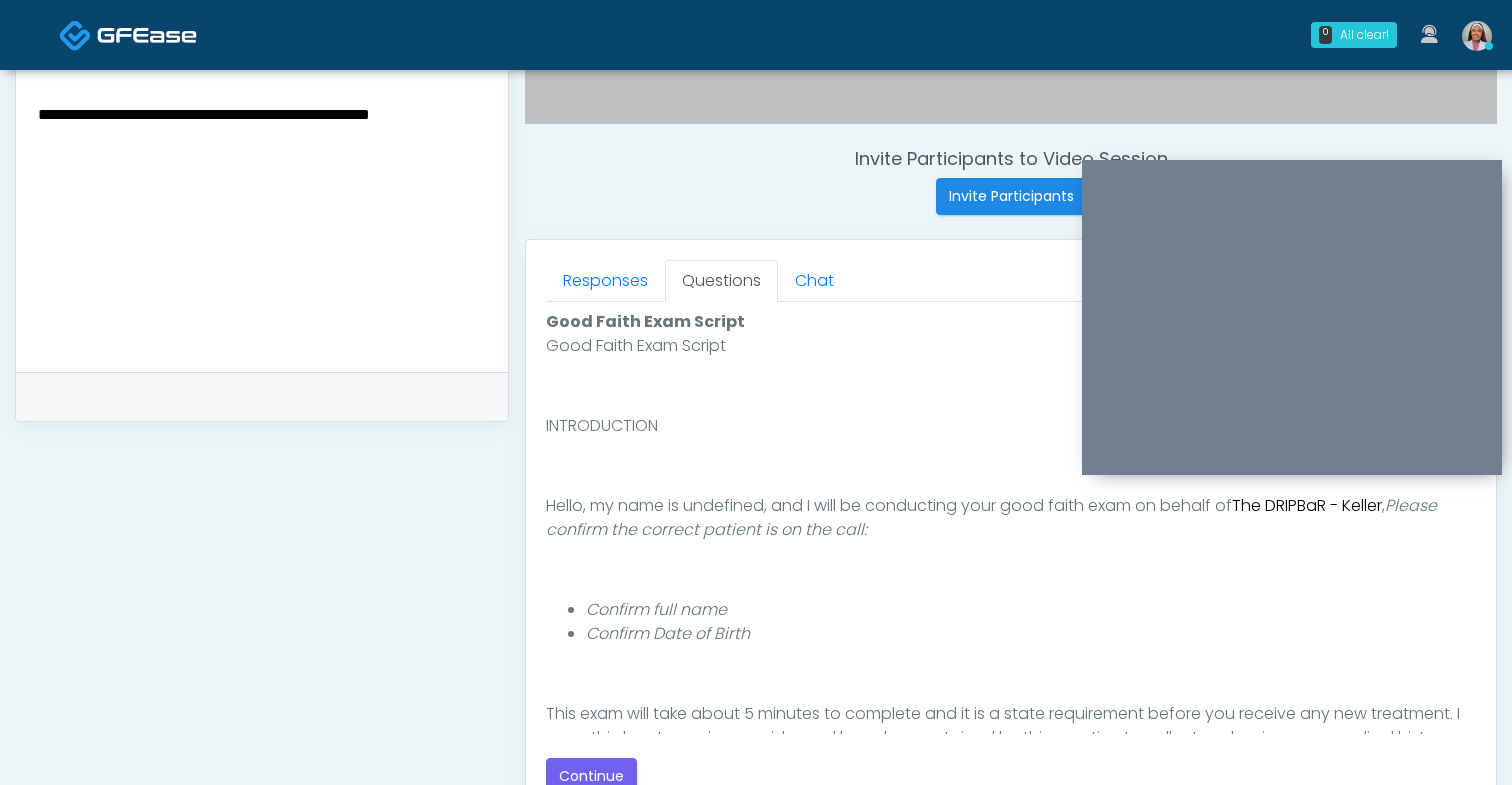 scroll, scrollTop: 184, scrollLeft: 0, axis: vertical 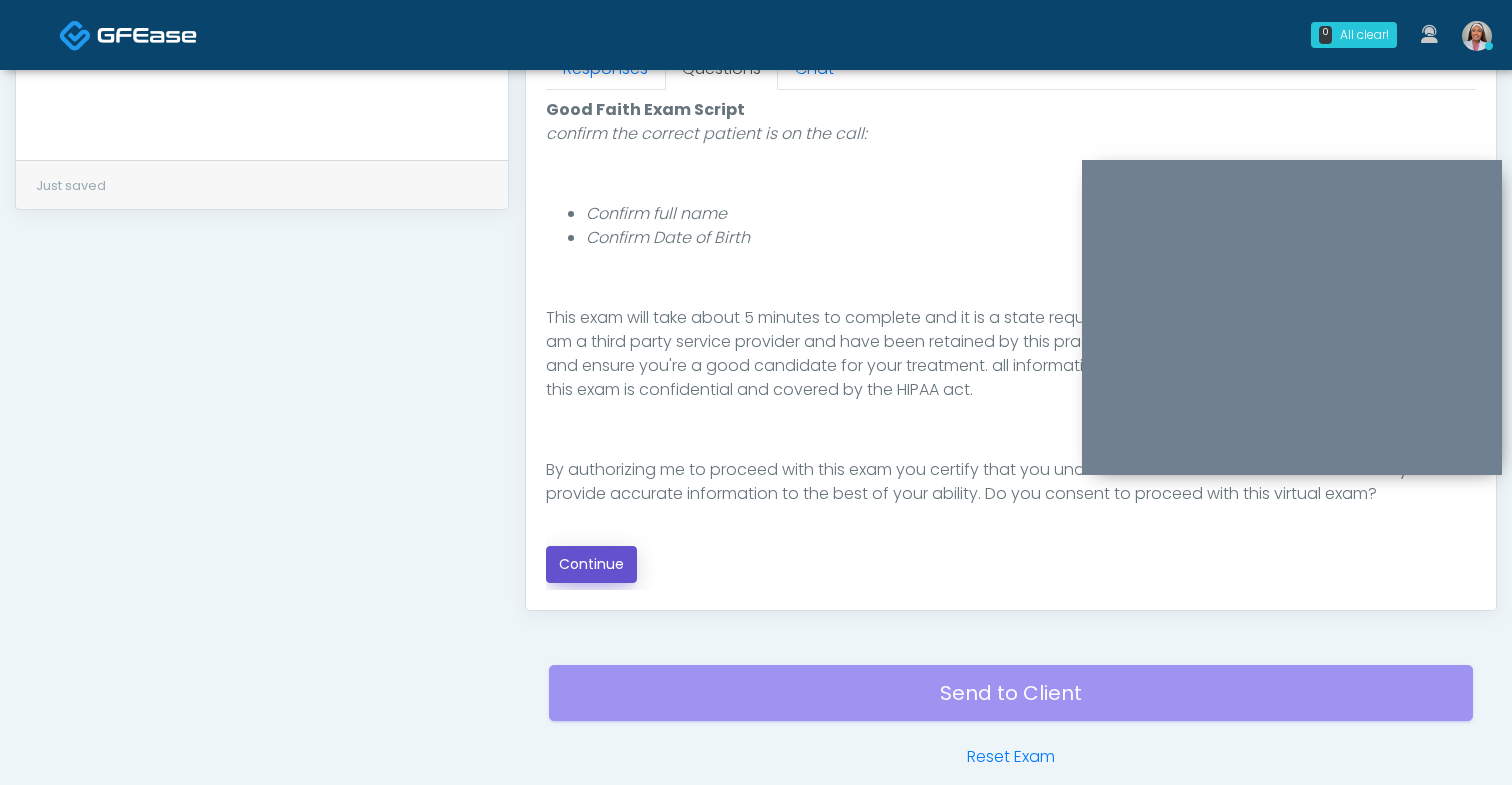 click on "Continue" at bounding box center [591, 564] 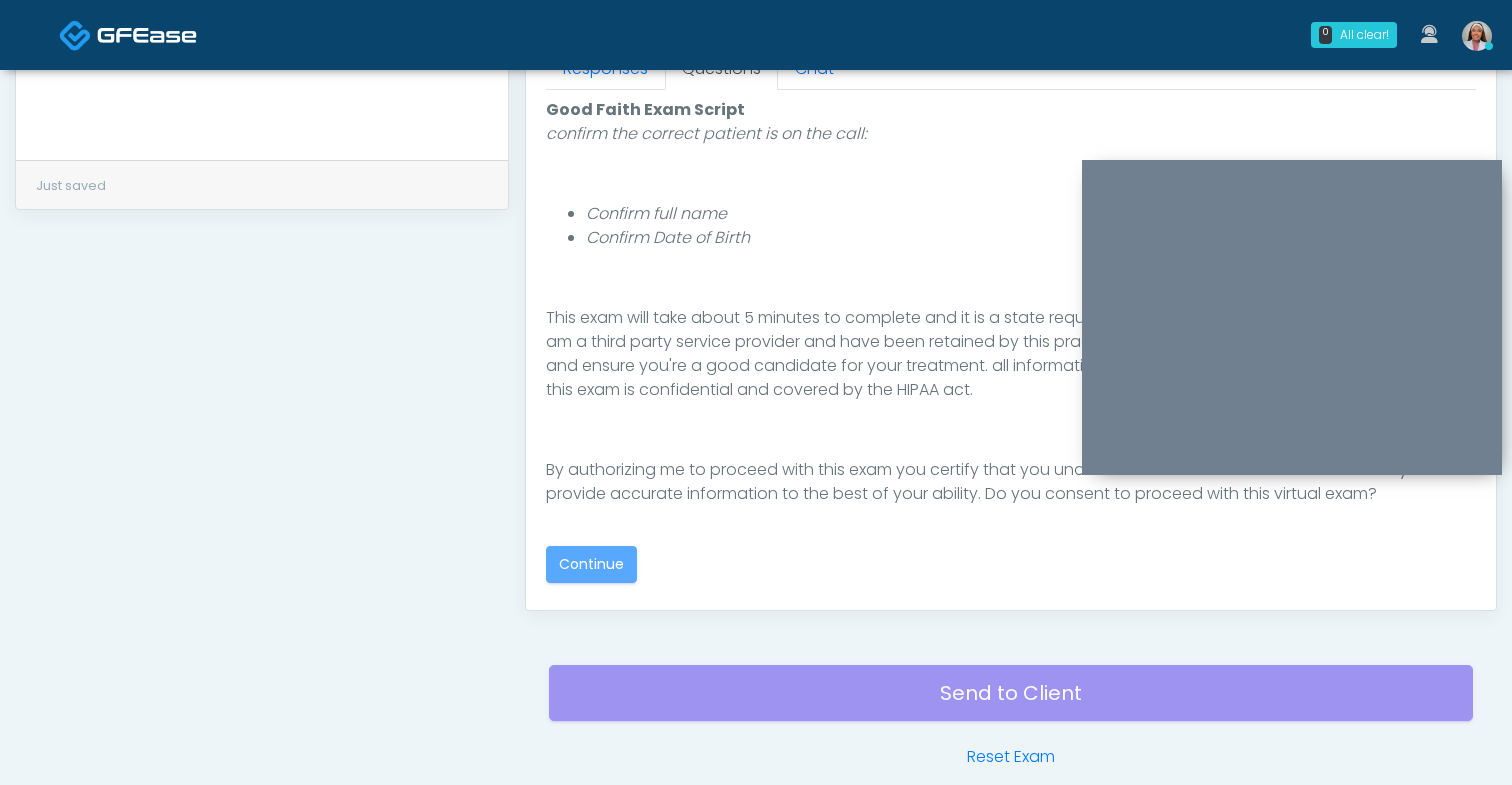 scroll, scrollTop: 1010, scrollLeft: 0, axis: vertical 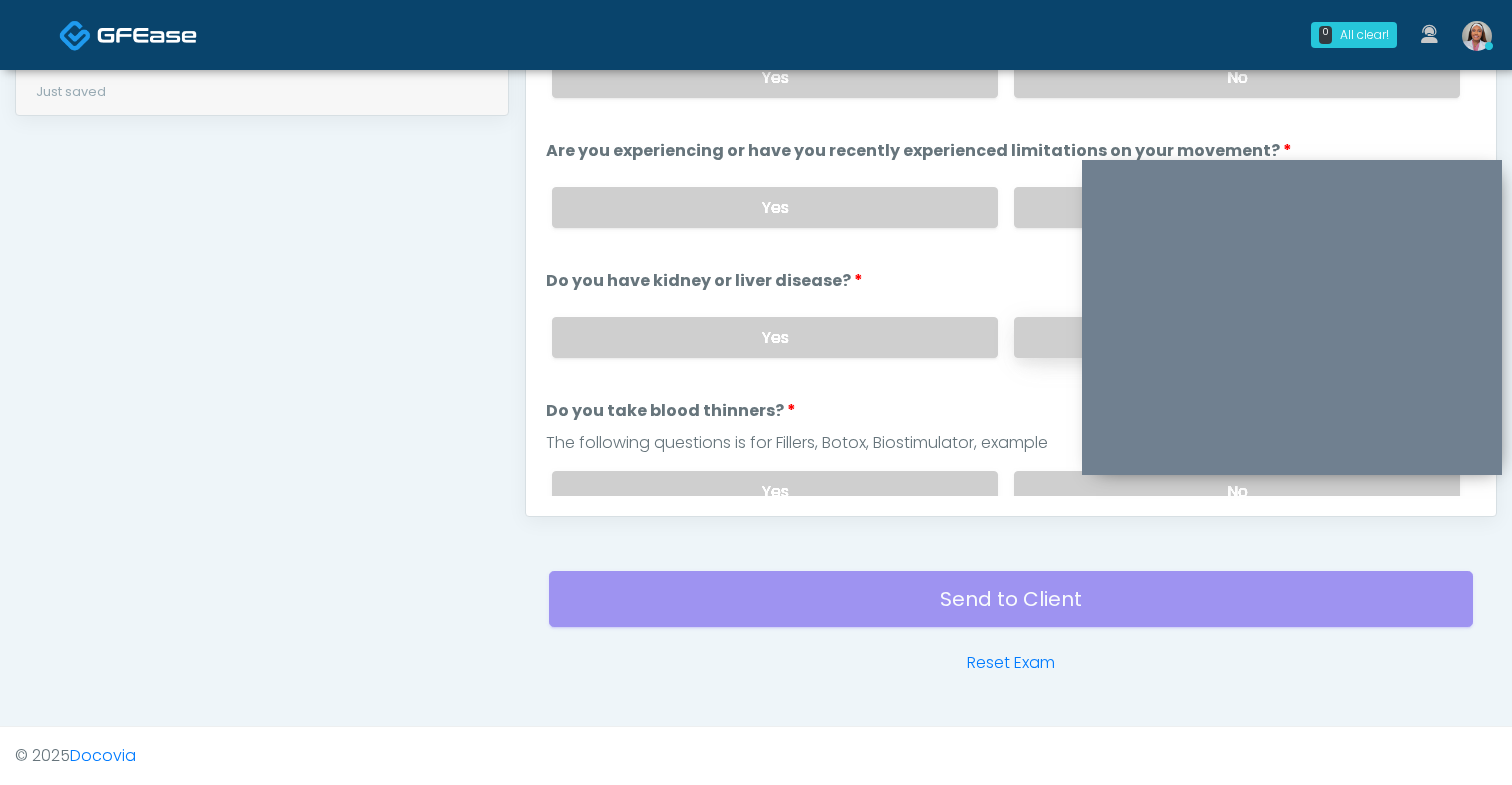 click on "No" at bounding box center (1237, 337) 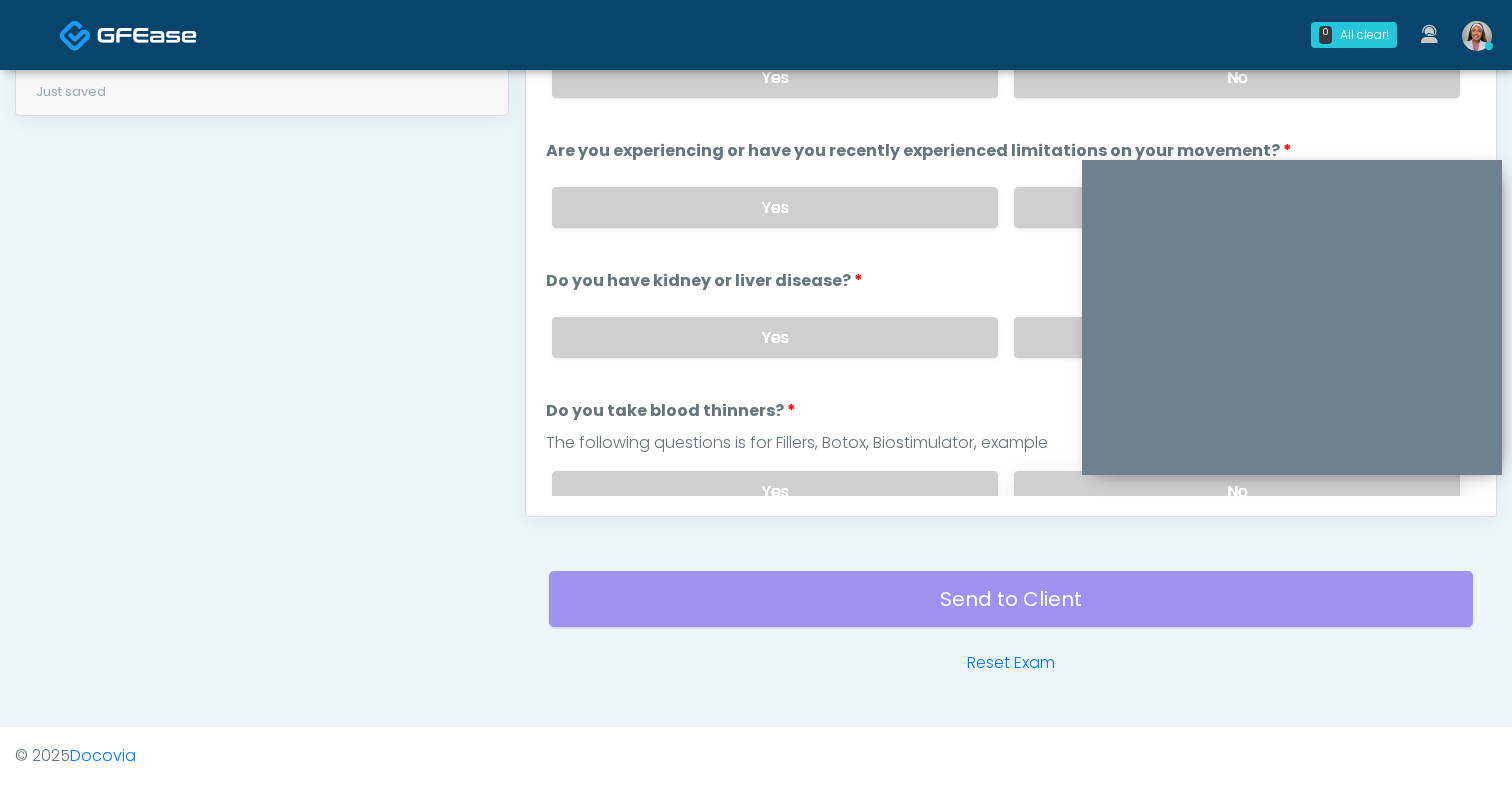 click on "No" at bounding box center (1237, 491) 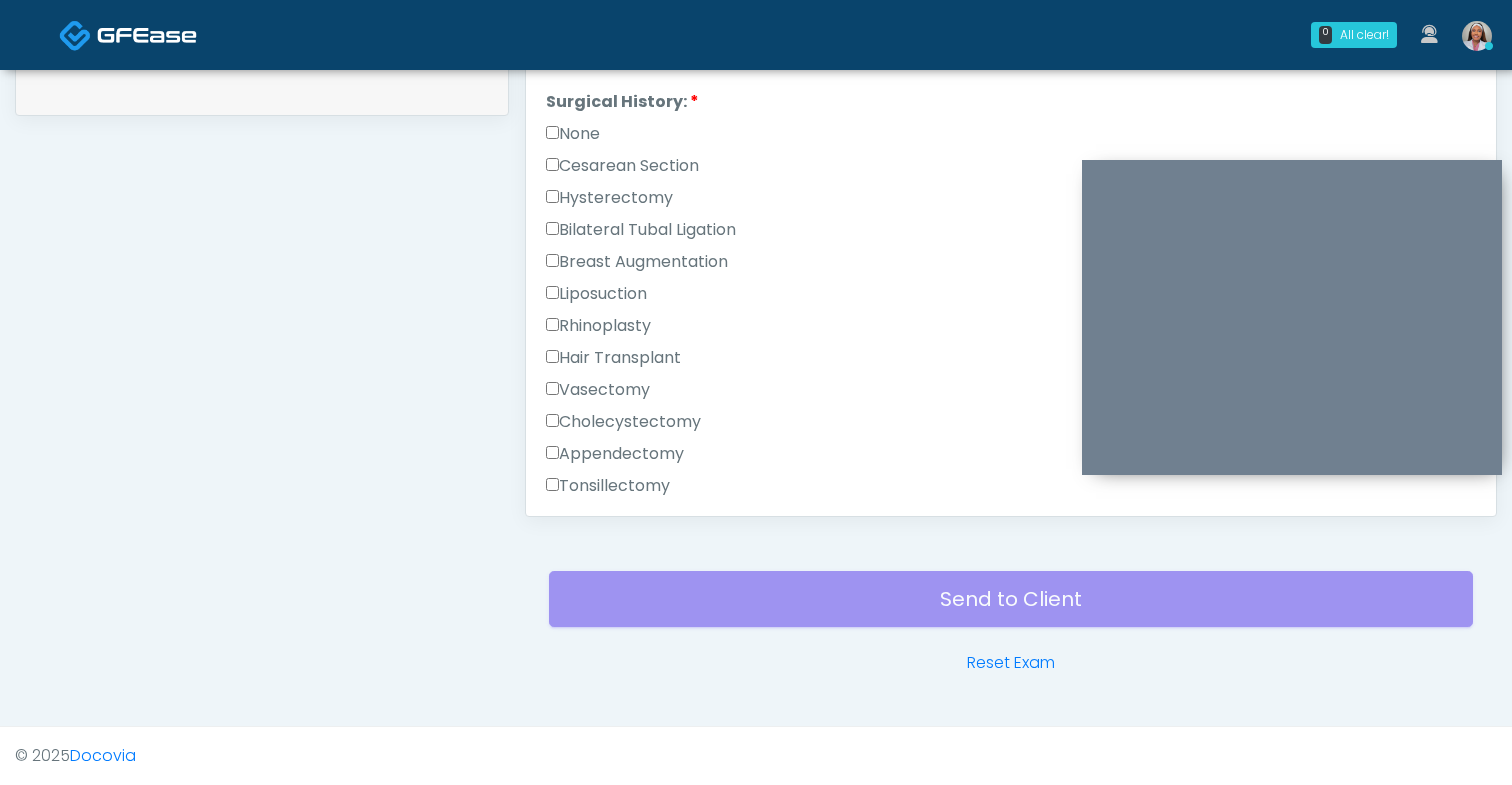 scroll, scrollTop: 1029, scrollLeft: 0, axis: vertical 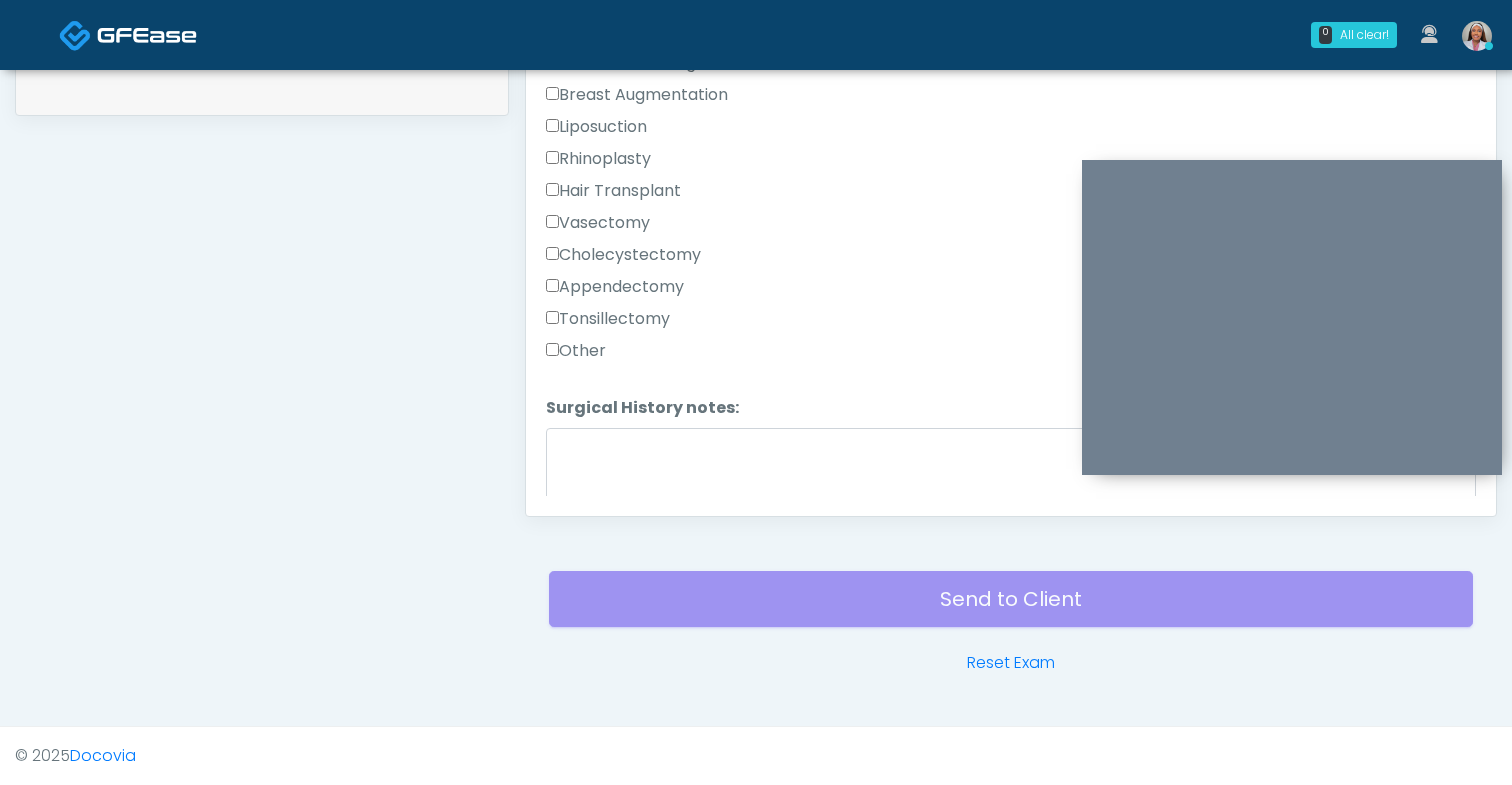click on "Other" at bounding box center (576, 351) 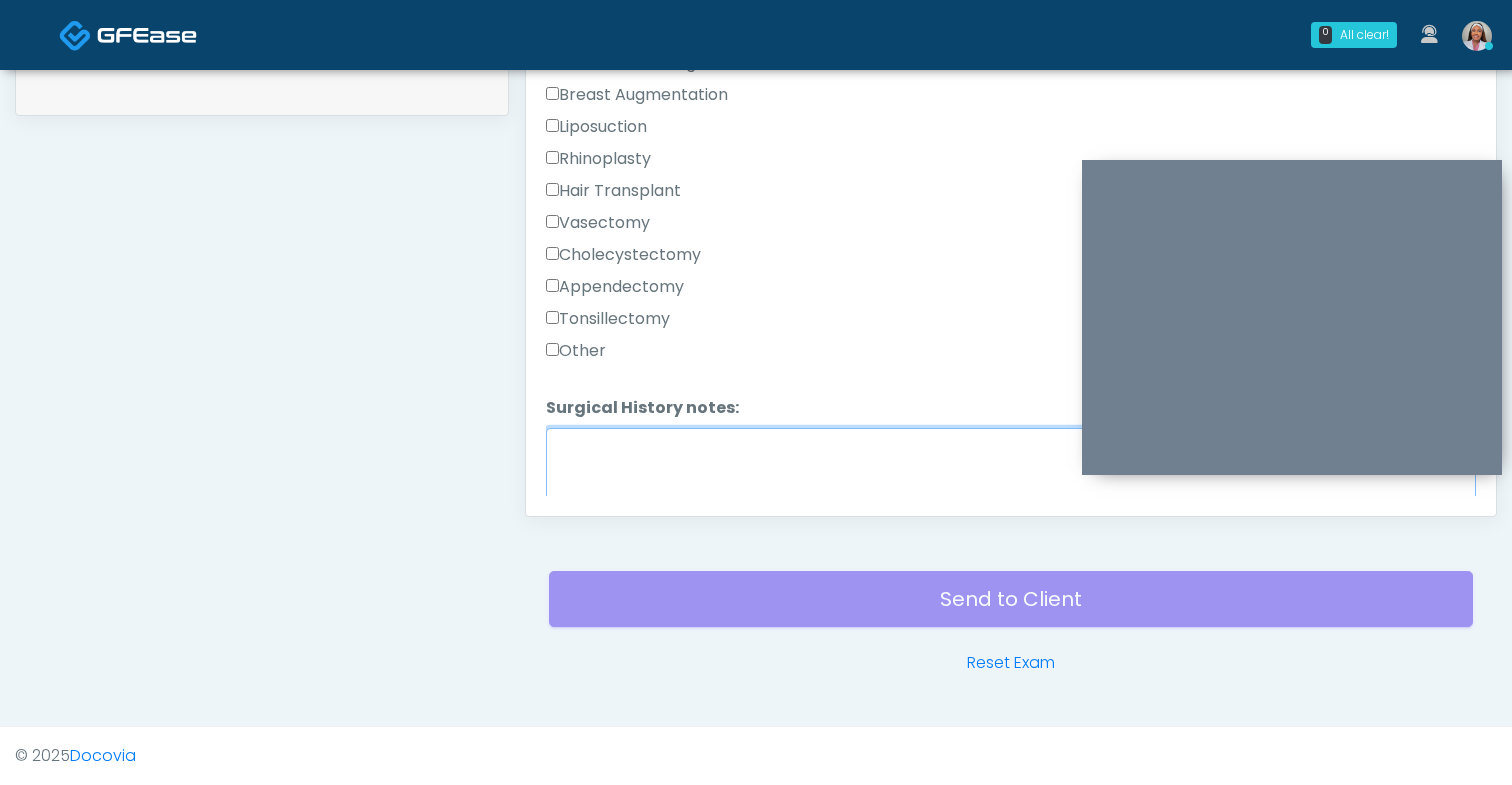 click on "Surgical History notes:" at bounding box center [1011, 471] 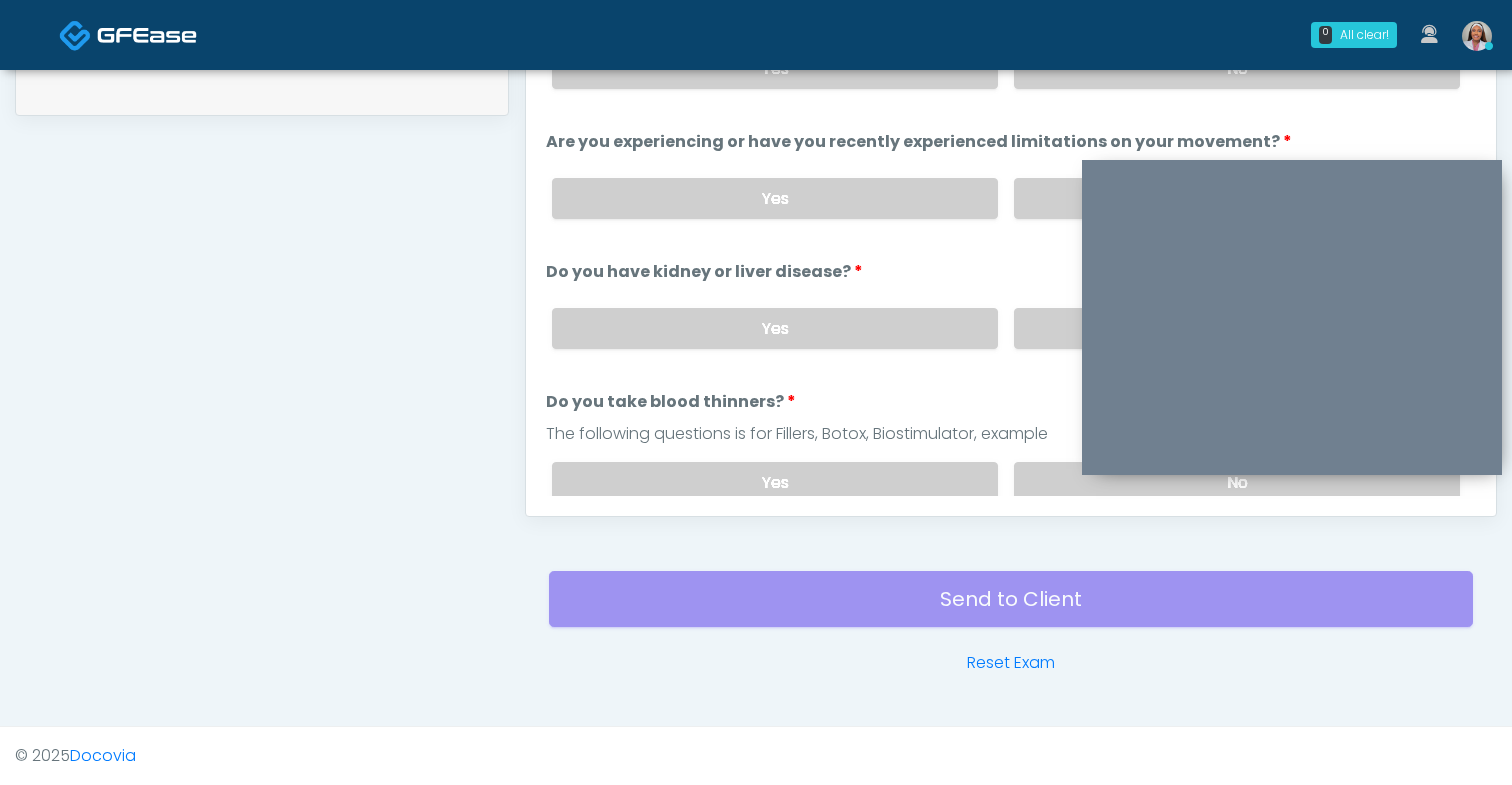 scroll, scrollTop: 0, scrollLeft: 0, axis: both 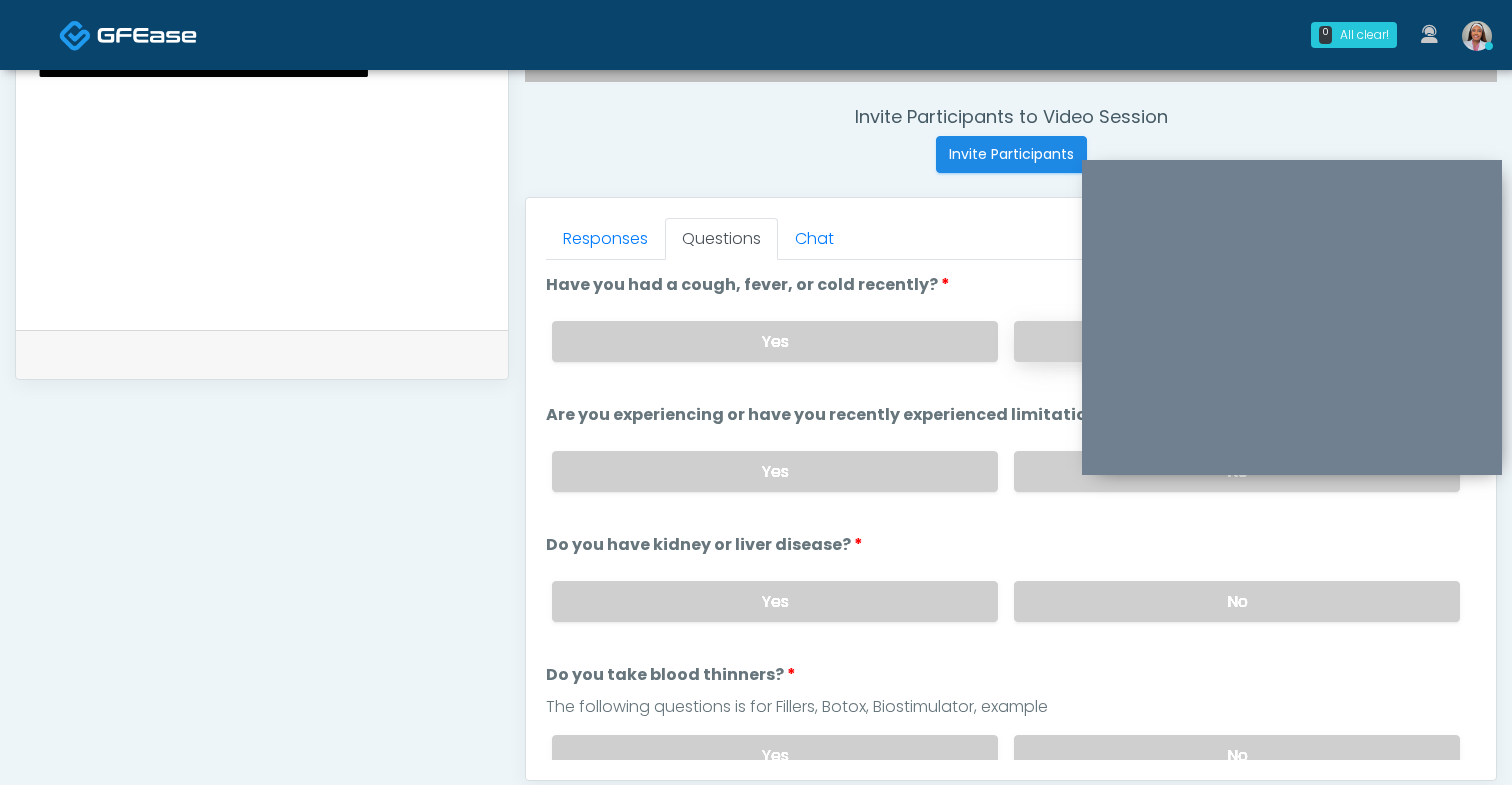 click on "No" at bounding box center (1237, 341) 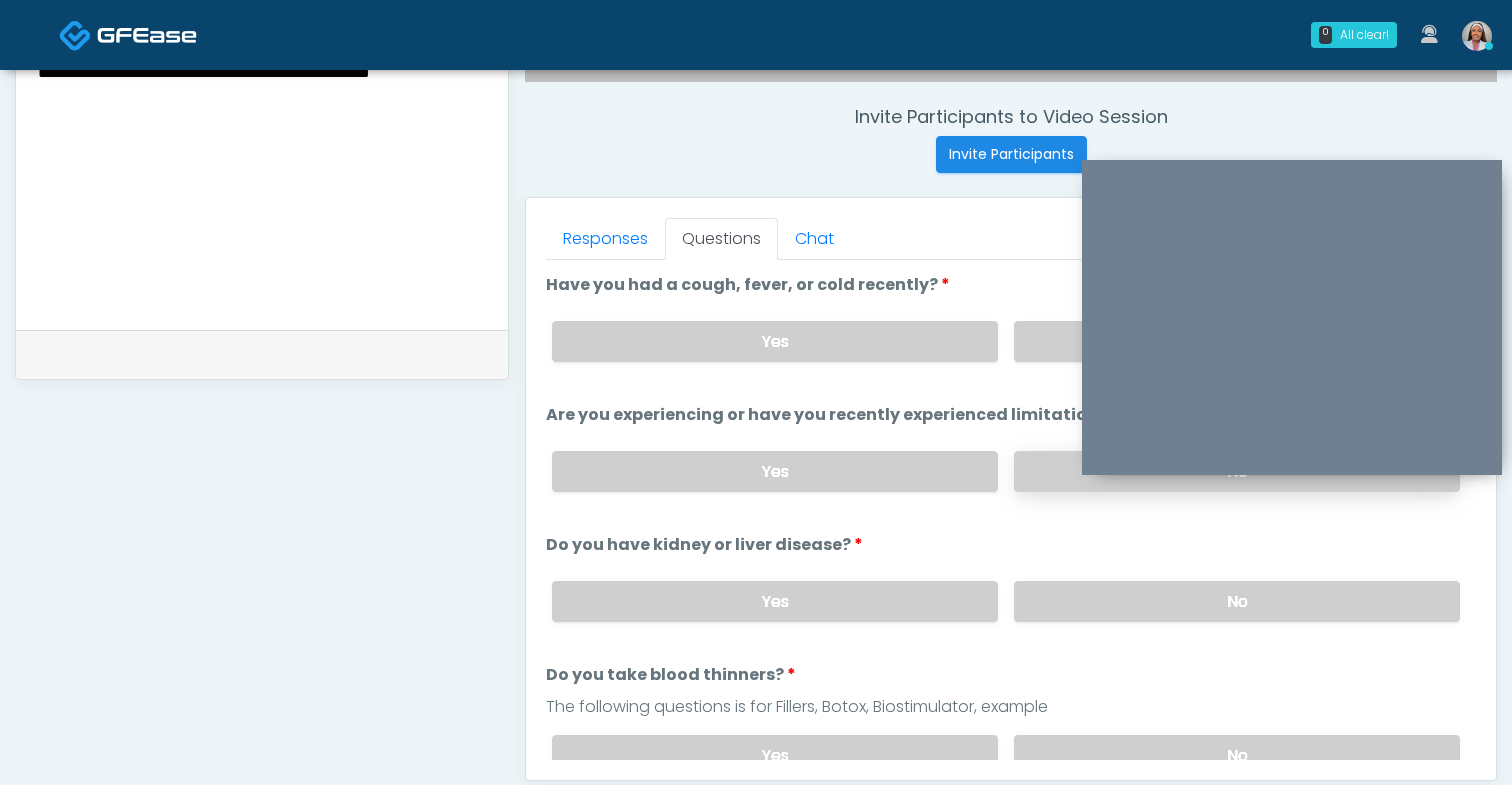 click on "No" at bounding box center [1237, 471] 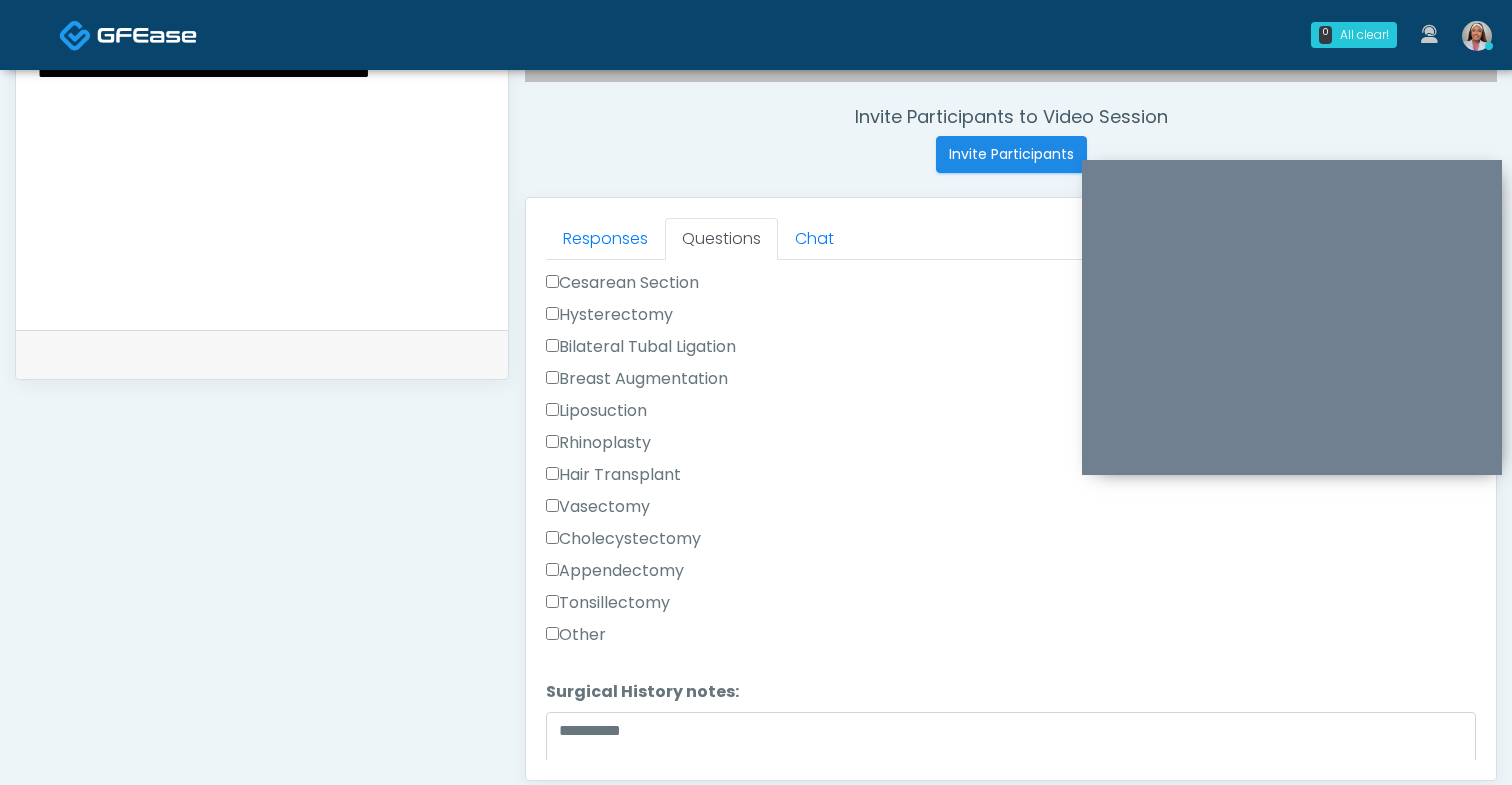 scroll, scrollTop: 995, scrollLeft: 0, axis: vertical 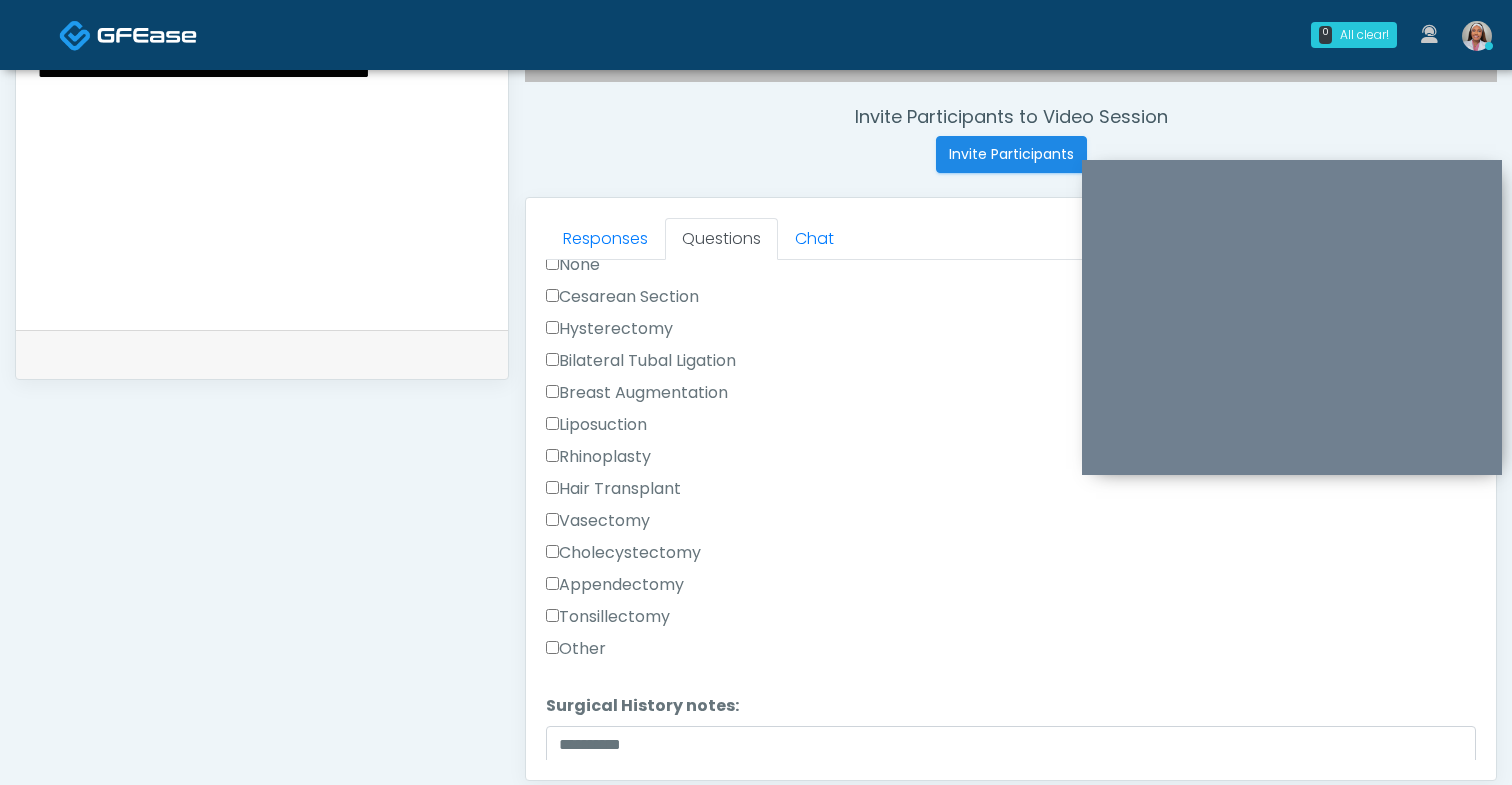 click on "Cesarean Section" at bounding box center (622, 297) 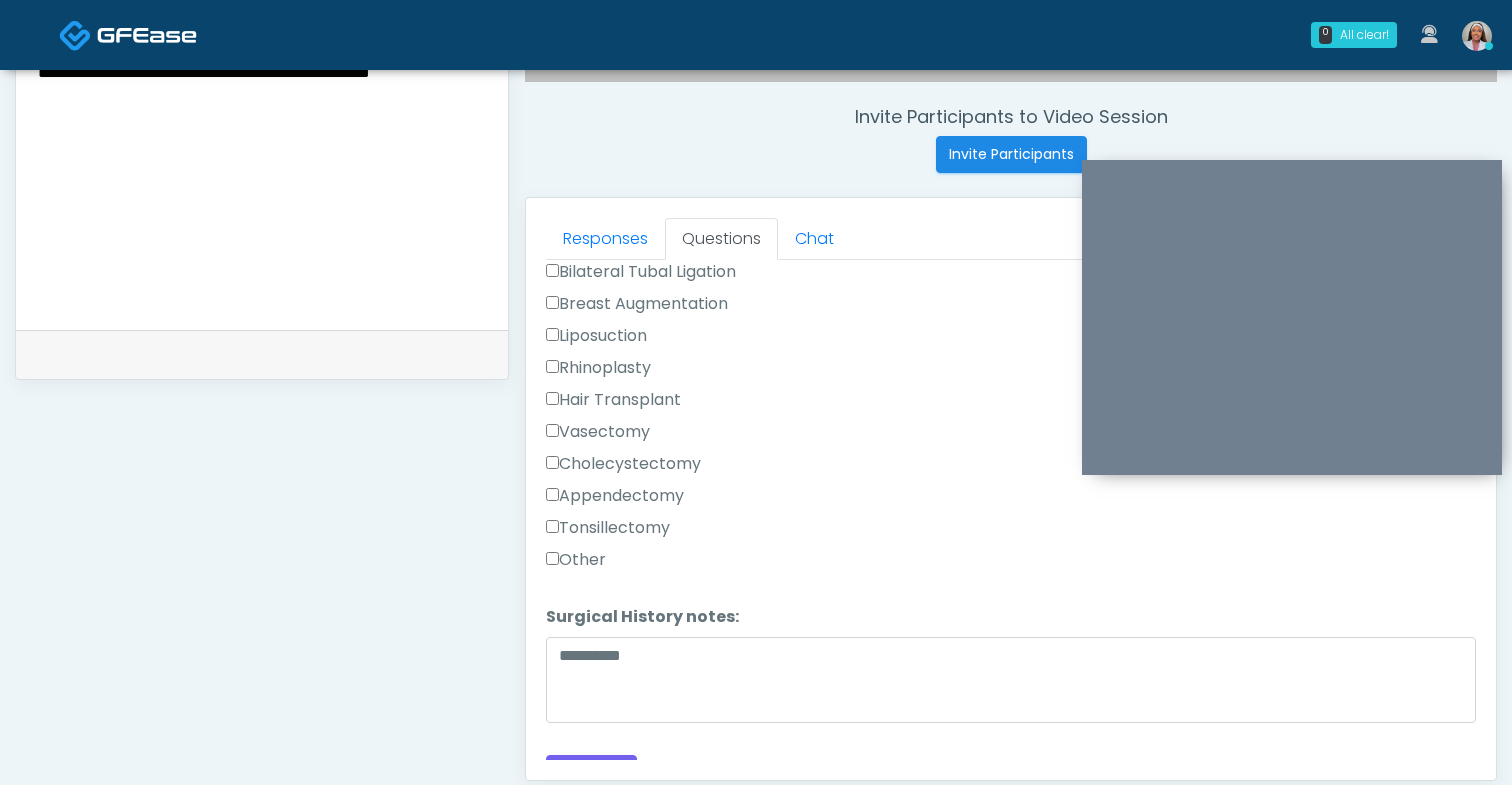 scroll, scrollTop: 1106, scrollLeft: 0, axis: vertical 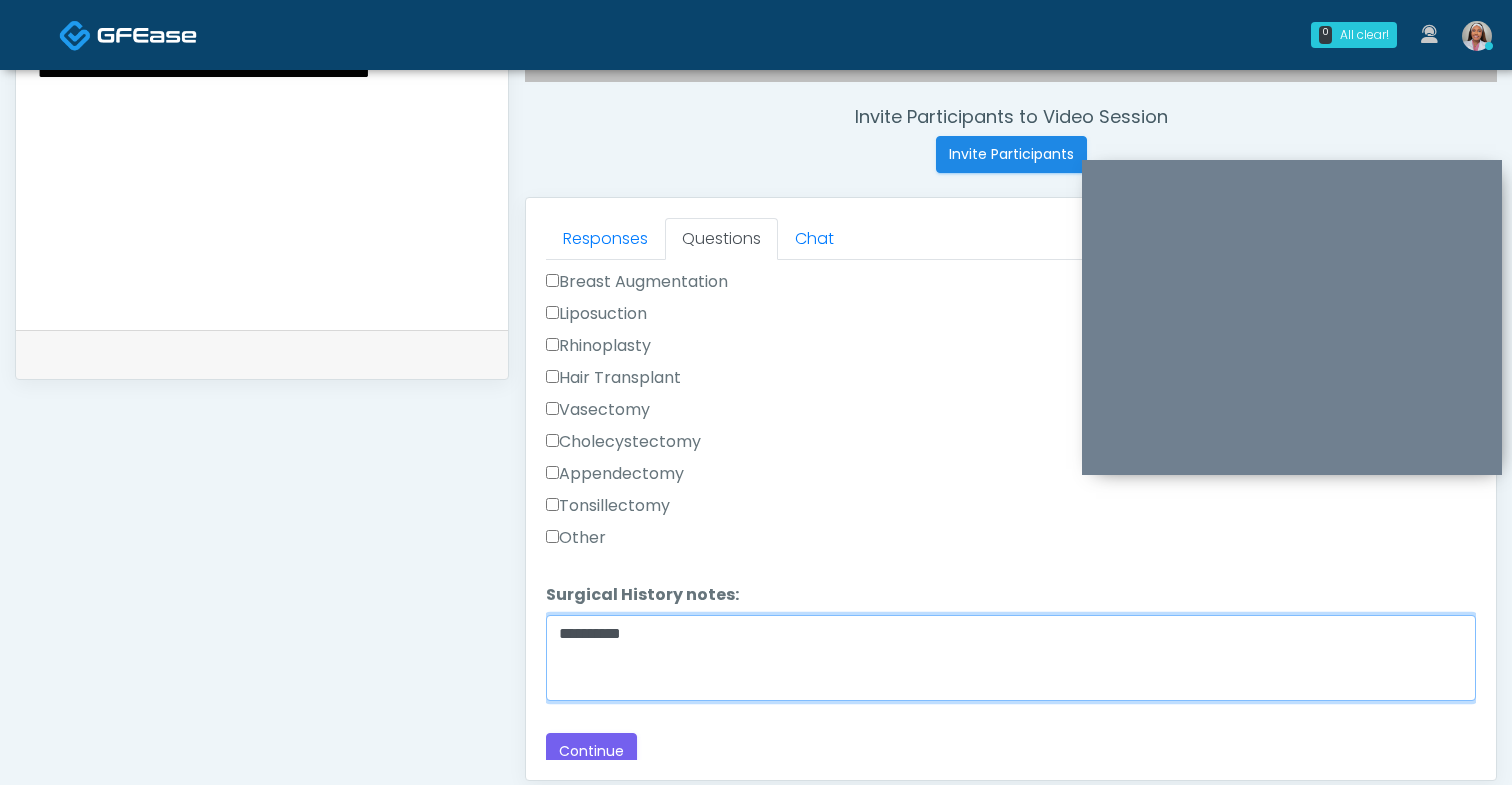 click on "**********" at bounding box center [1011, 658] 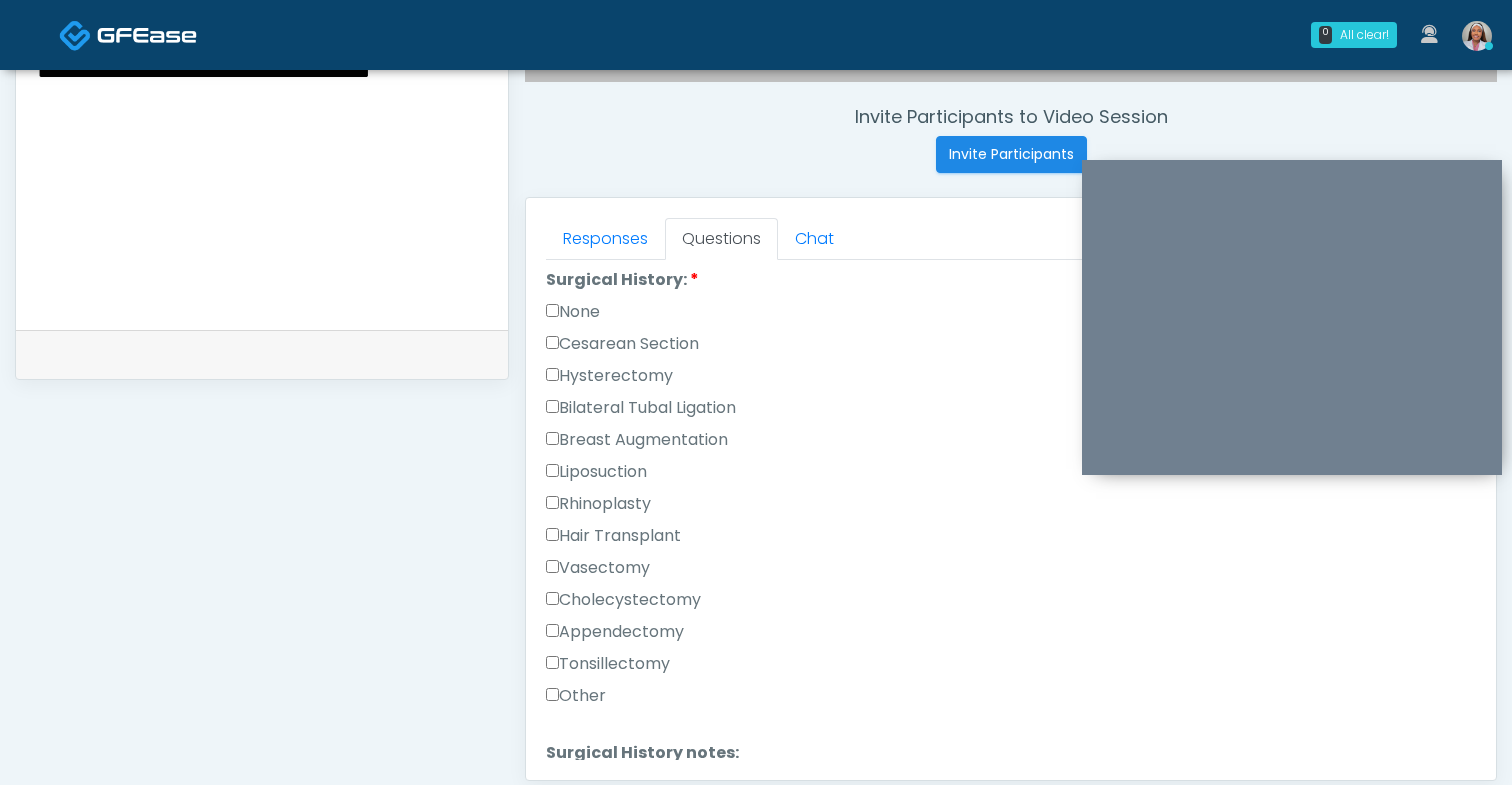 scroll, scrollTop: 1111, scrollLeft: 0, axis: vertical 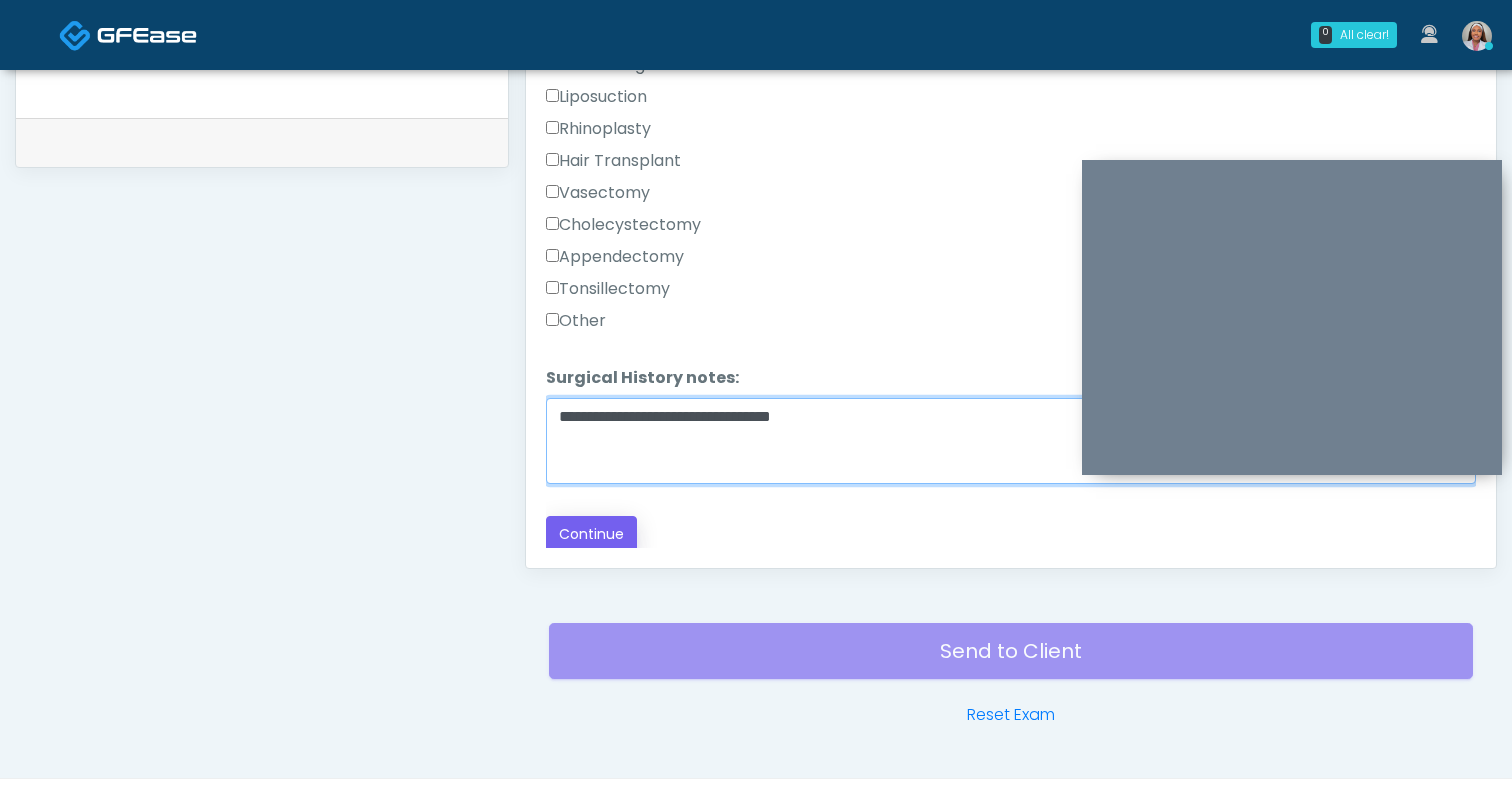 type on "**********" 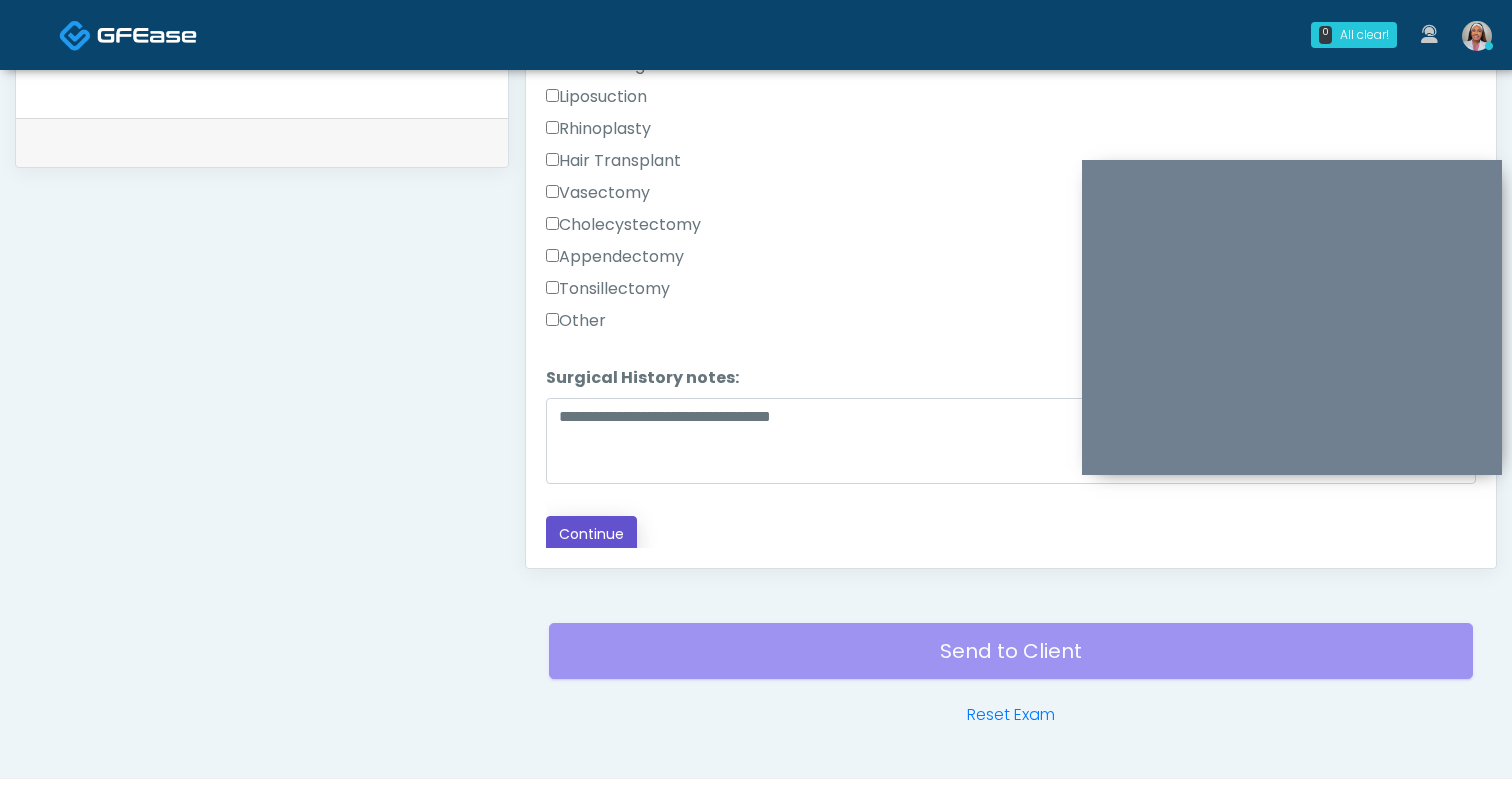 drag, startPoint x: 621, startPoint y: 528, endPoint x: 848, endPoint y: 344, distance: 292.20712 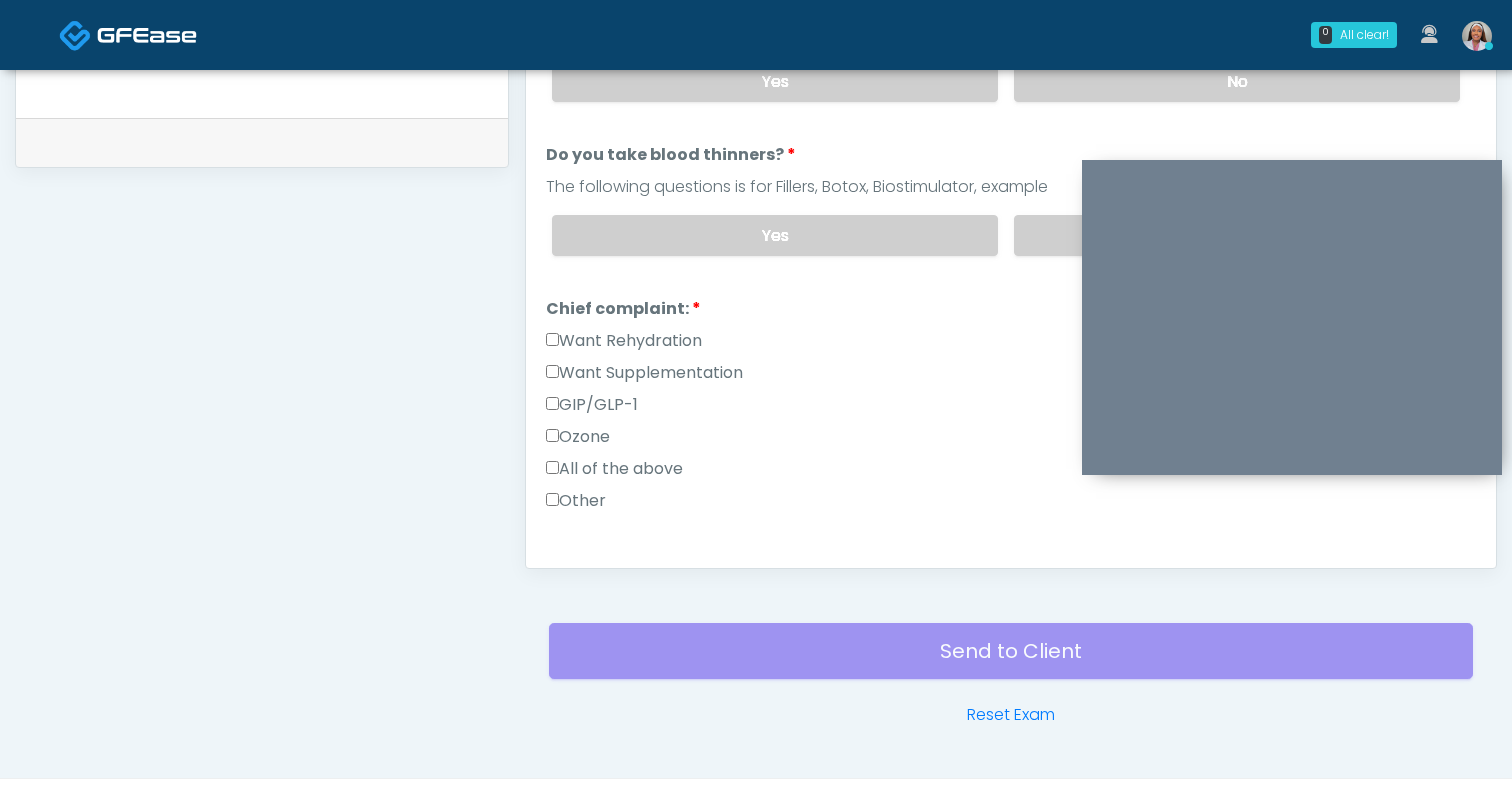 scroll, scrollTop: 0, scrollLeft: 0, axis: both 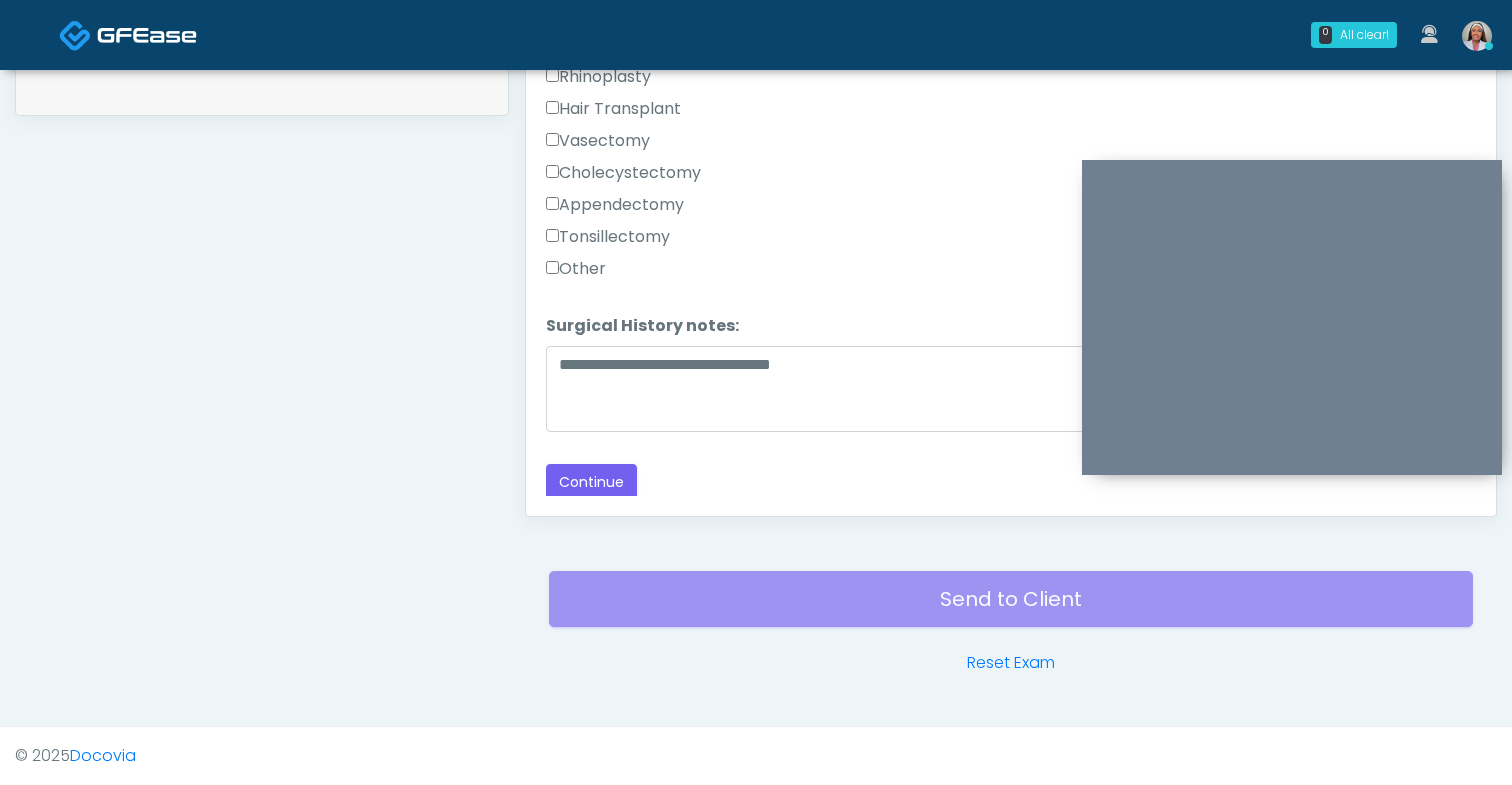 click on "Loading...
Connecting to your agent...
Please wait while we prepare your personalized experience.
Have you had a cough, fever, or cold recently?
Have you had a cough, fever, or cold recently?
Yes
No
Are you experiencing or have you recently experienced limitations on your movement?
Are you experiencing or have you recently experienced limitations on your movement?
Yes
No" at bounding box center (1011, -301) 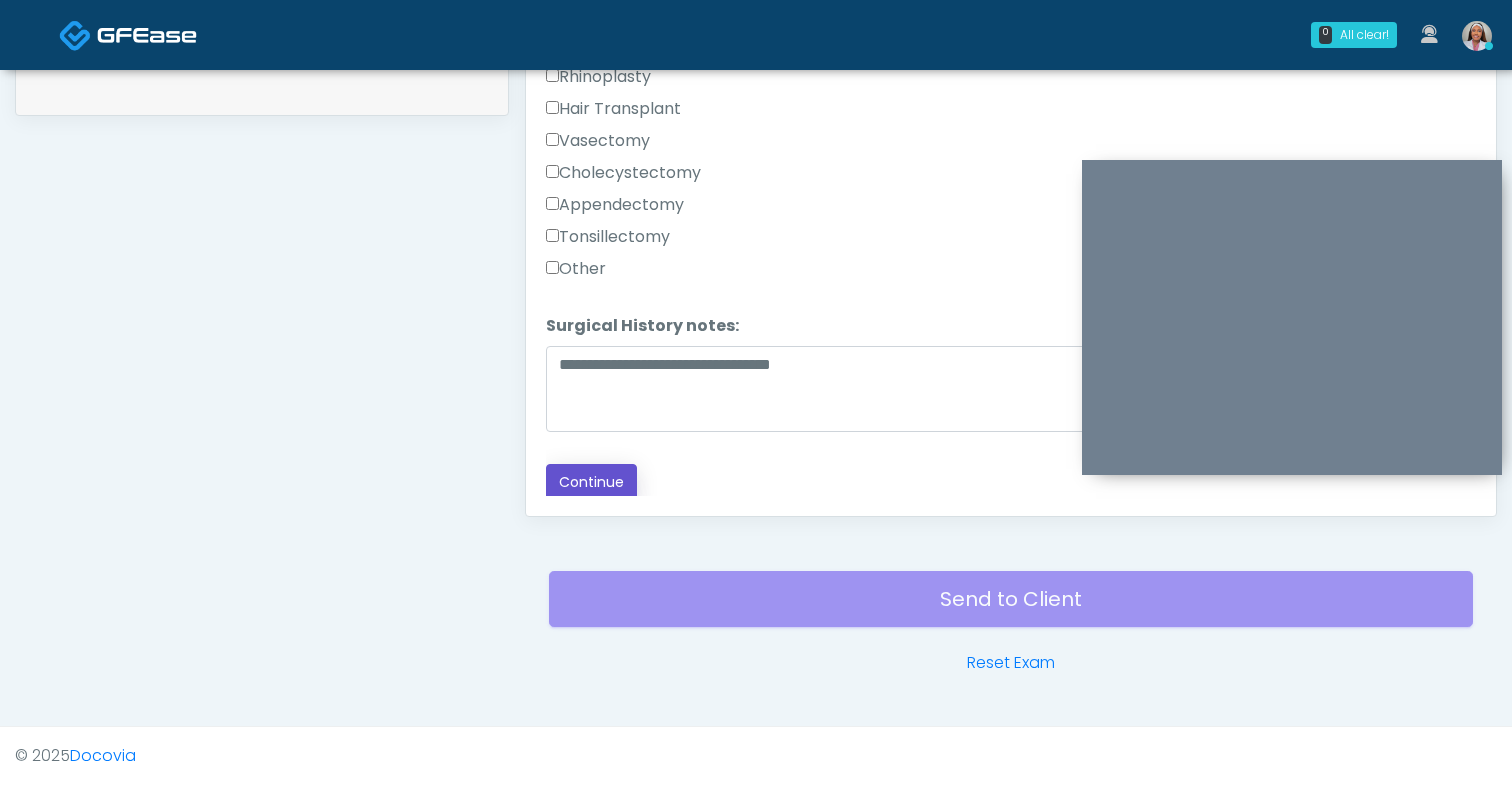 click on "Continue" at bounding box center (591, 482) 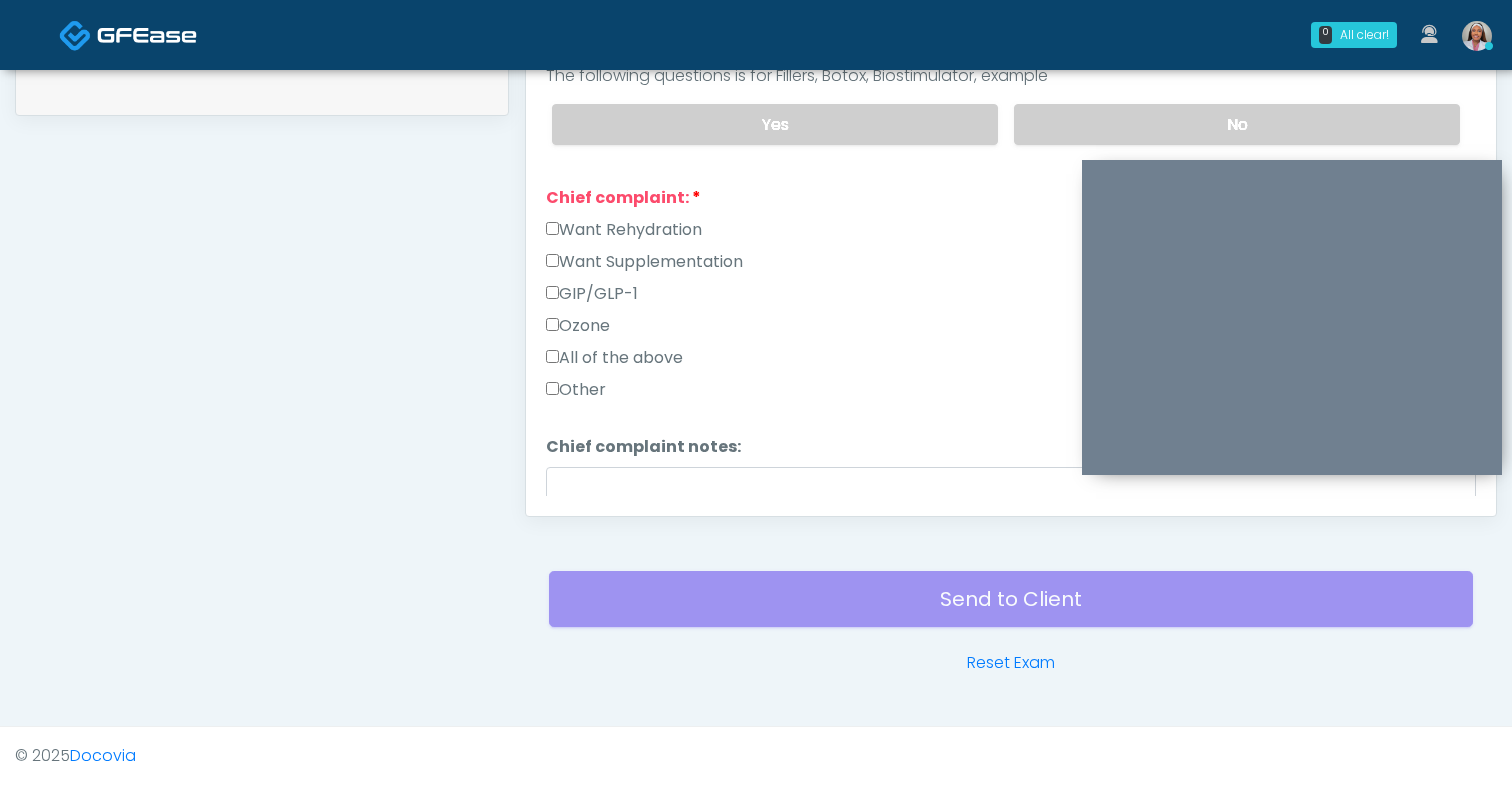 scroll, scrollTop: 352, scrollLeft: 0, axis: vertical 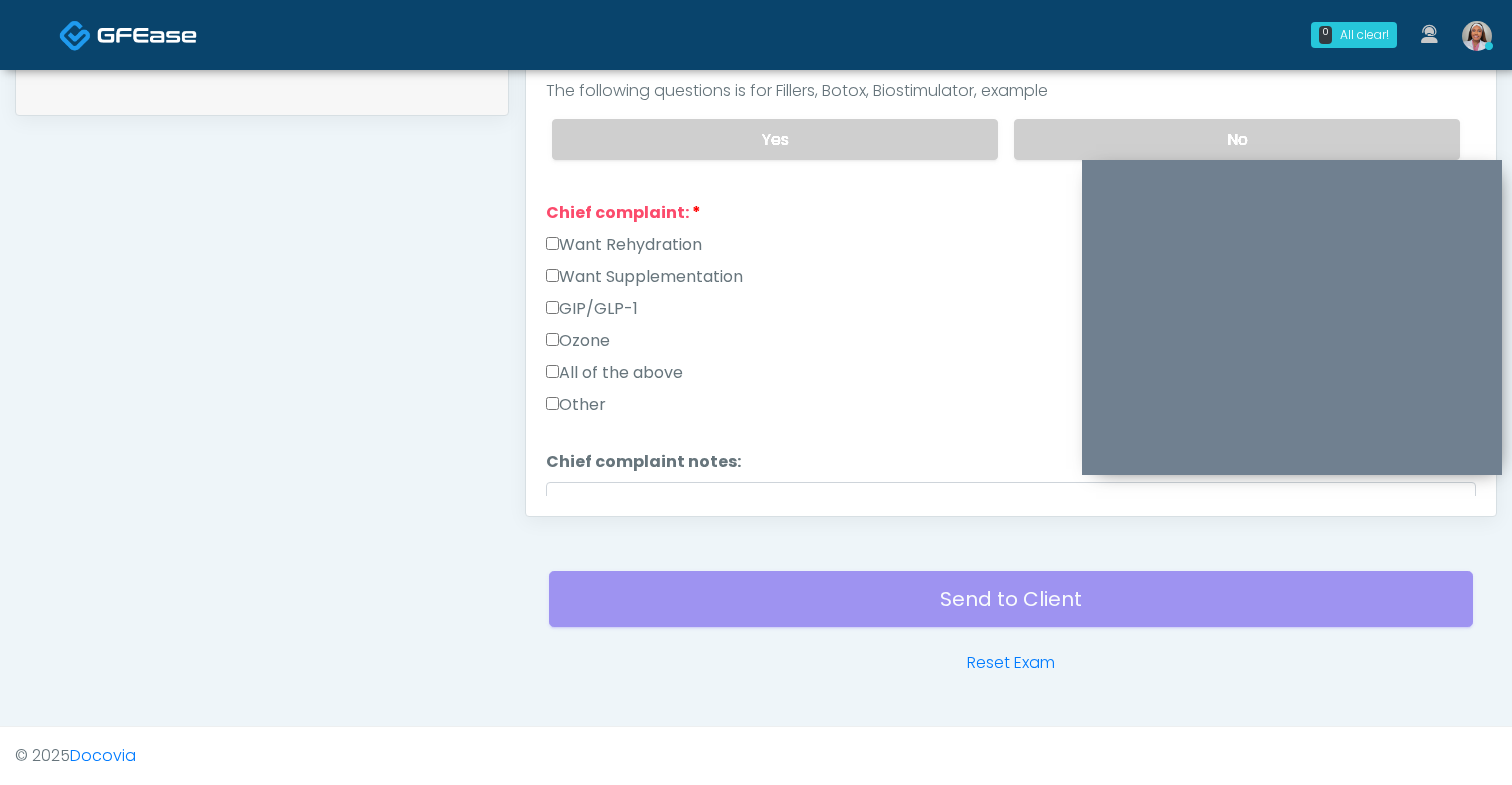 click on "Want Rehydration" at bounding box center [624, 245] 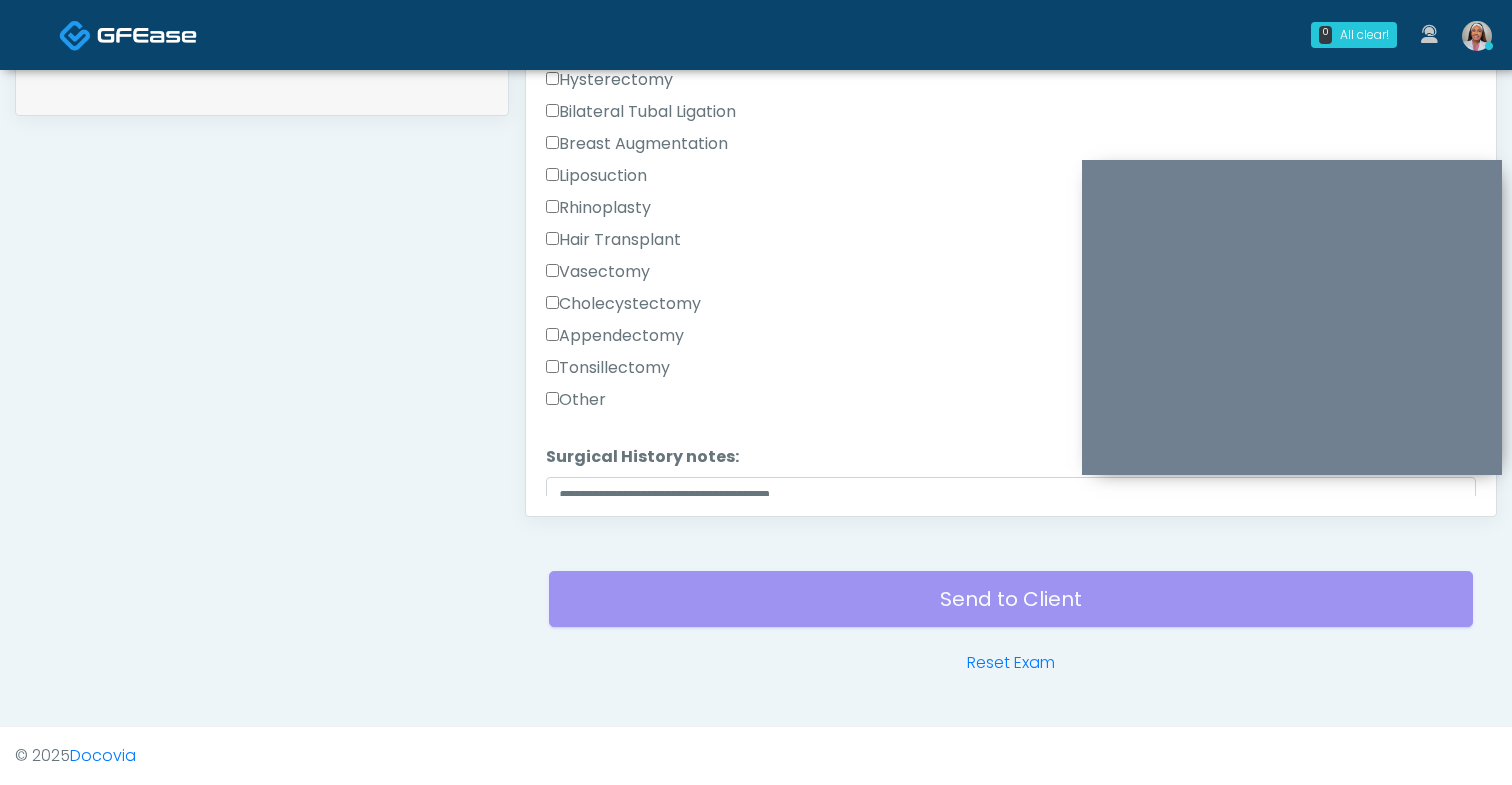 scroll, scrollTop: 1111, scrollLeft: 0, axis: vertical 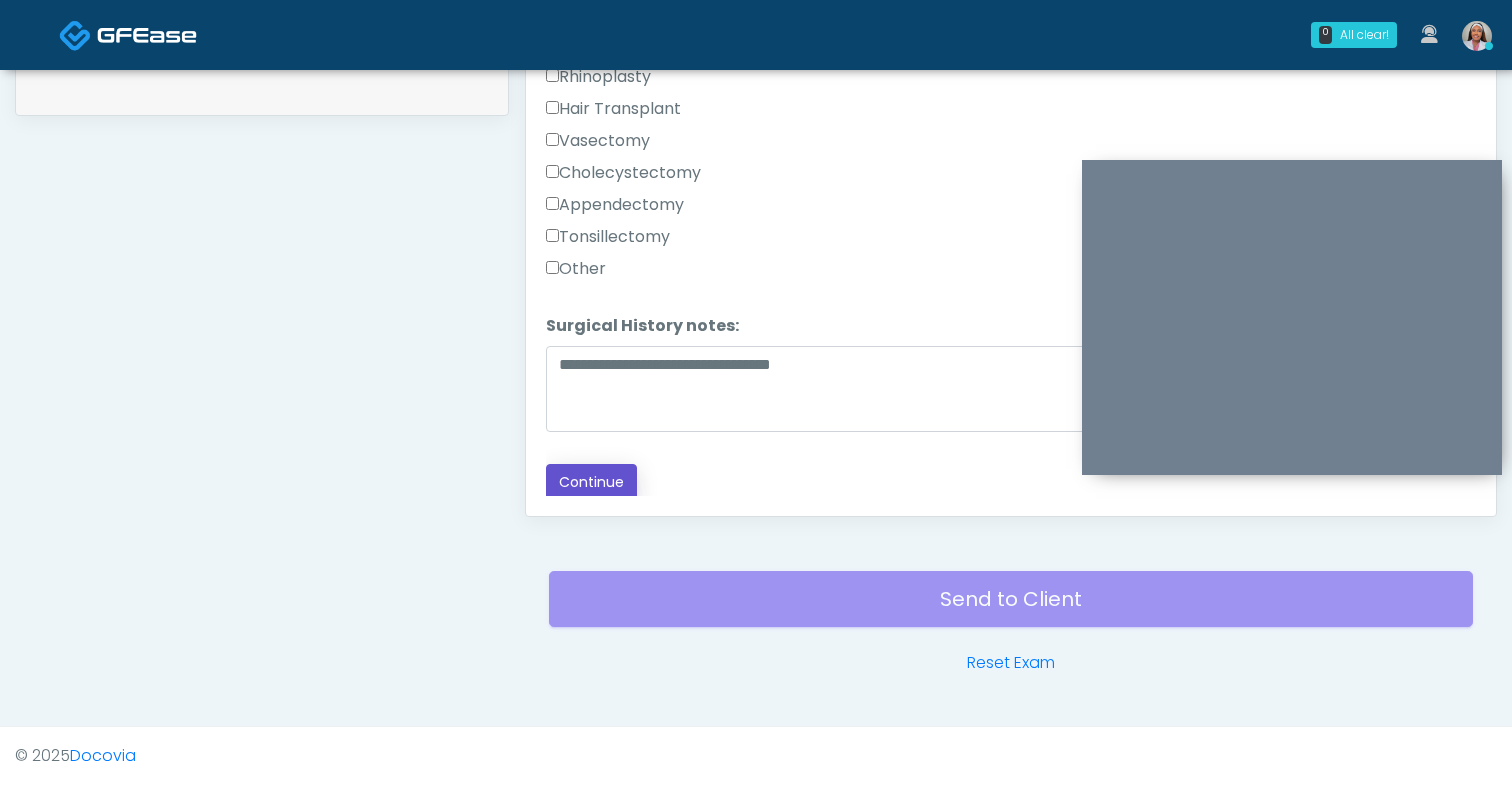 click on "Continue" at bounding box center [591, 482] 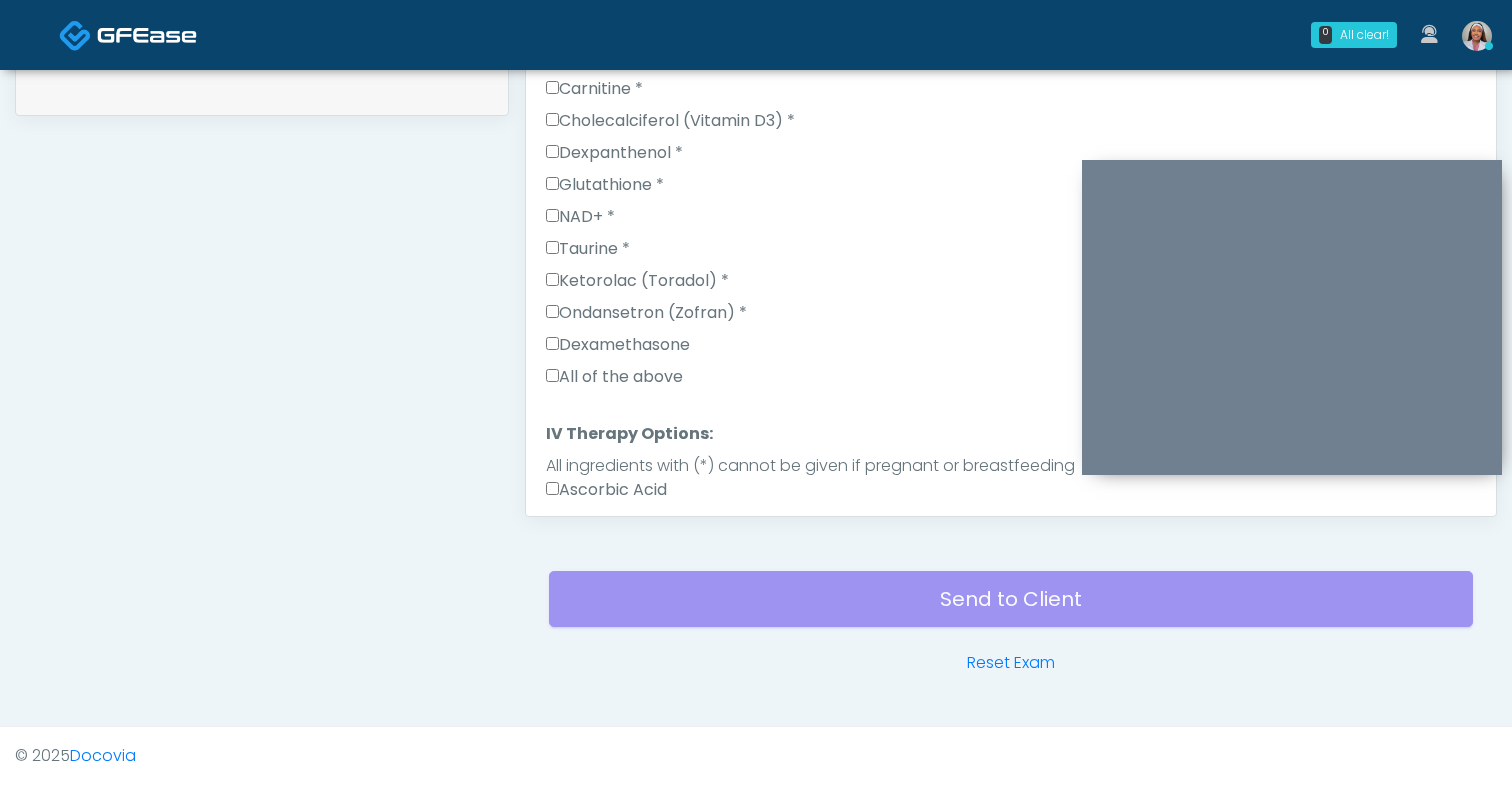 scroll, scrollTop: 1254, scrollLeft: 0, axis: vertical 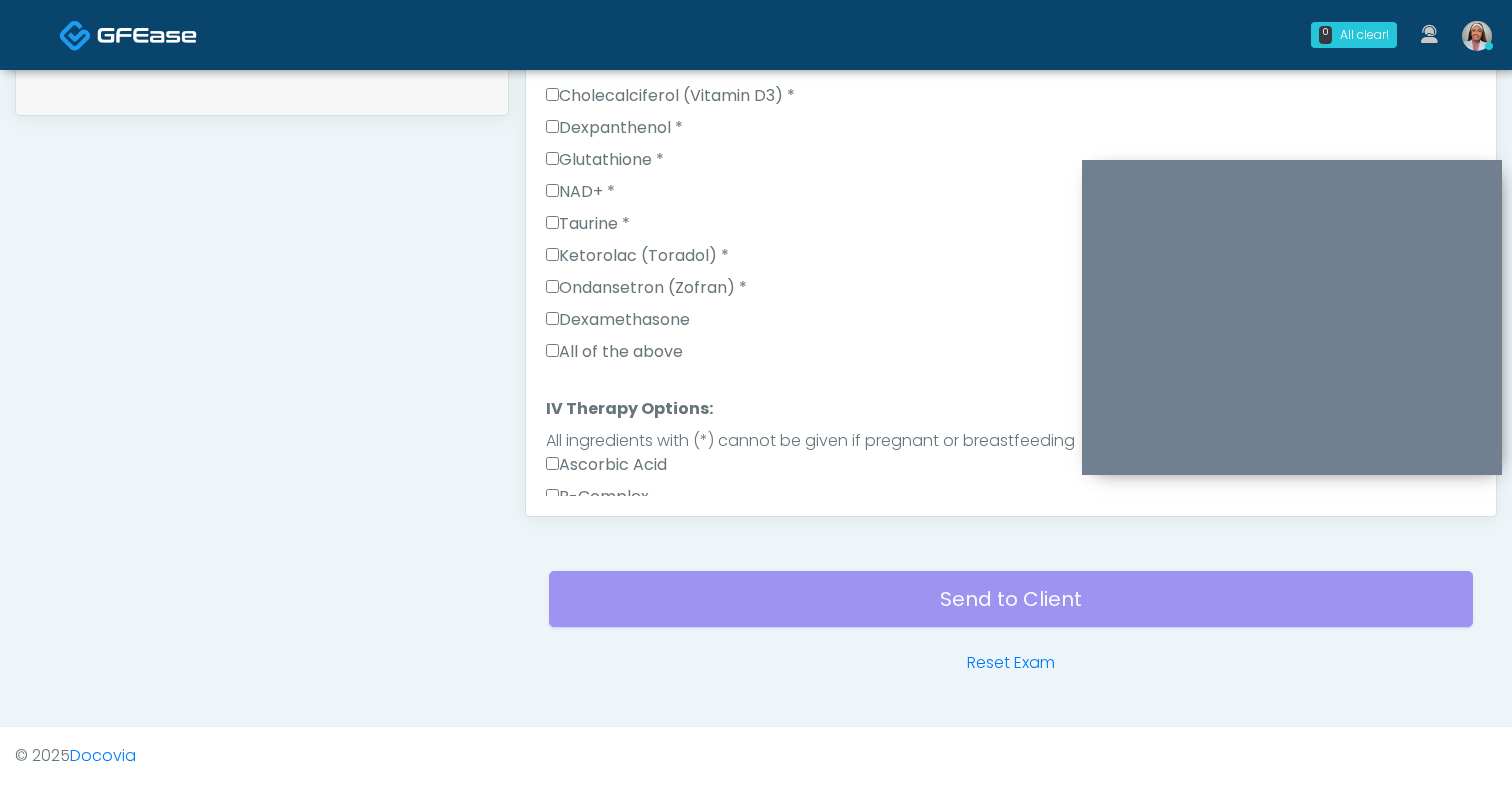 click on "Ondansetron (Zofran) *" at bounding box center (646, 288) 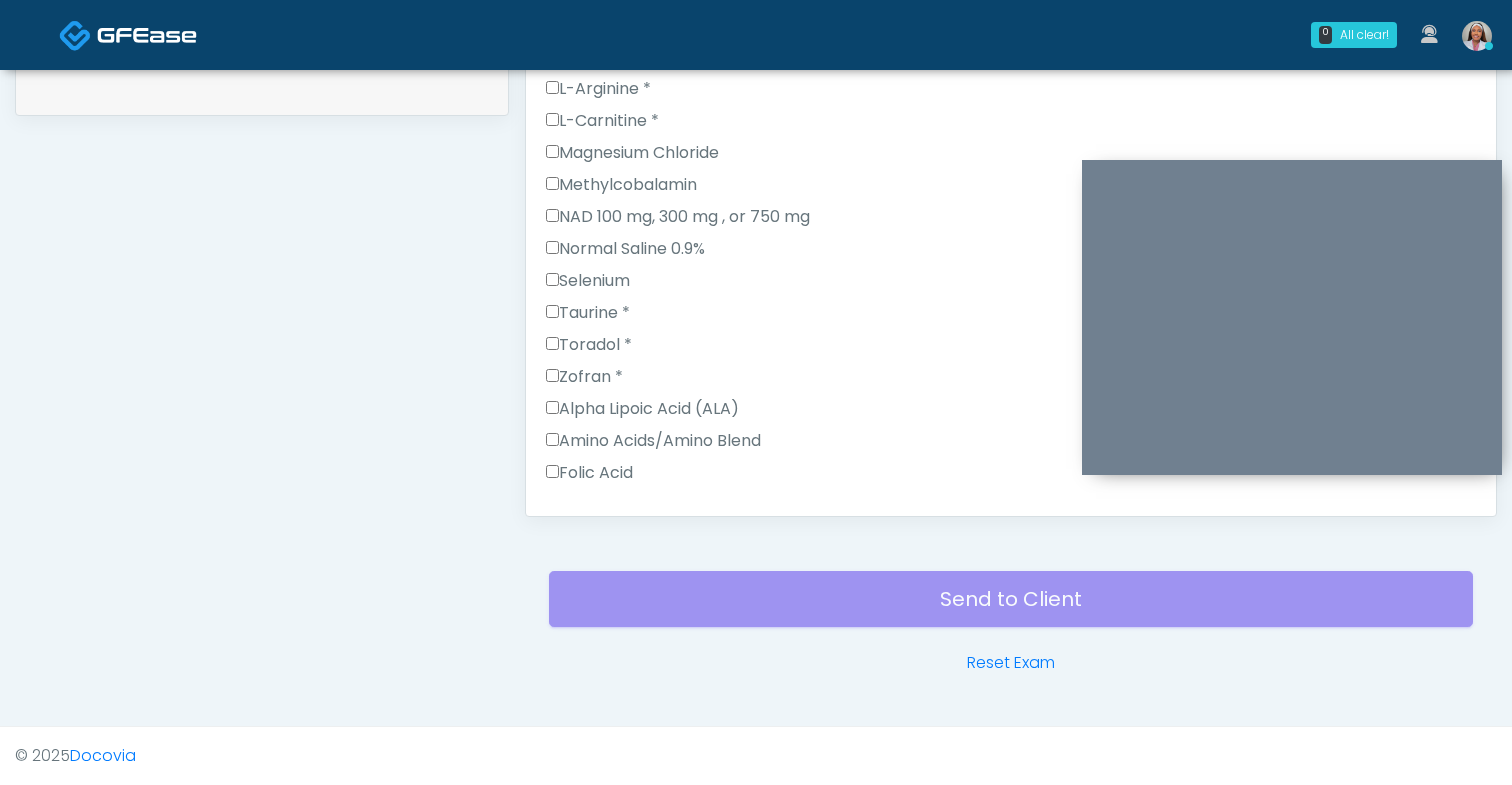 scroll, scrollTop: 1880, scrollLeft: 0, axis: vertical 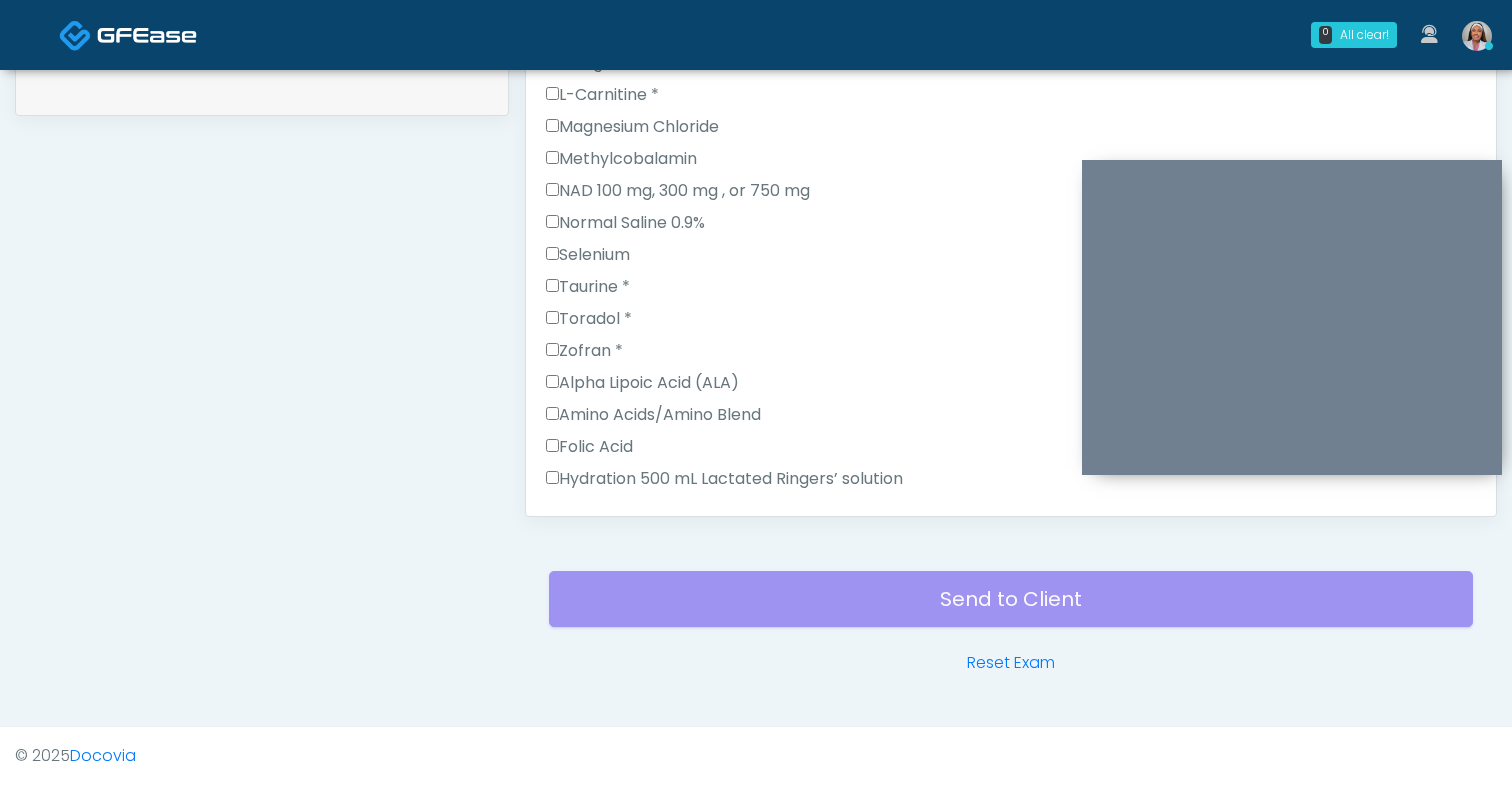 click on "NAD 100 mg, 300 mg , or 750 mg" at bounding box center (1011, 195) 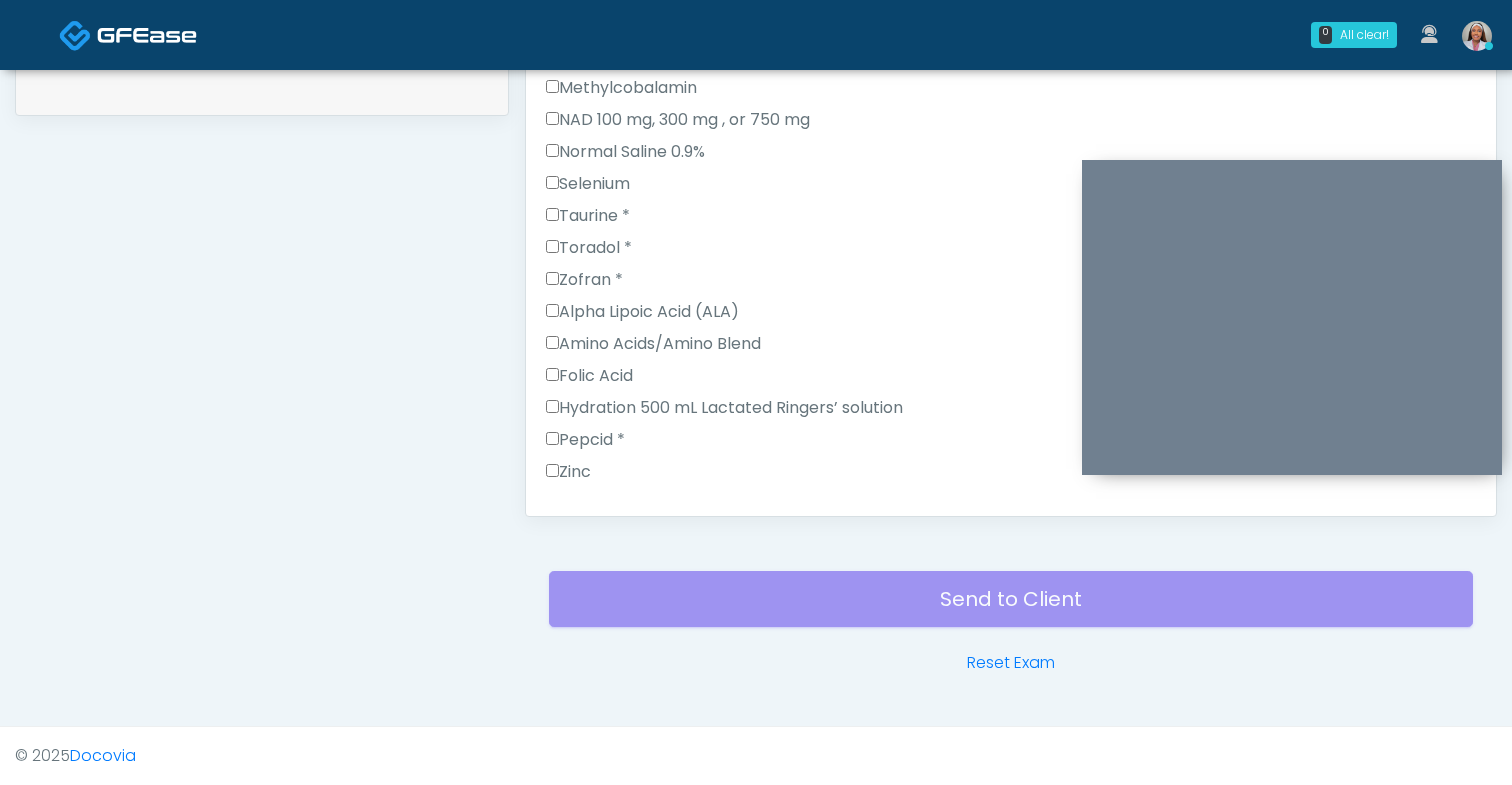 scroll, scrollTop: 1961, scrollLeft: 0, axis: vertical 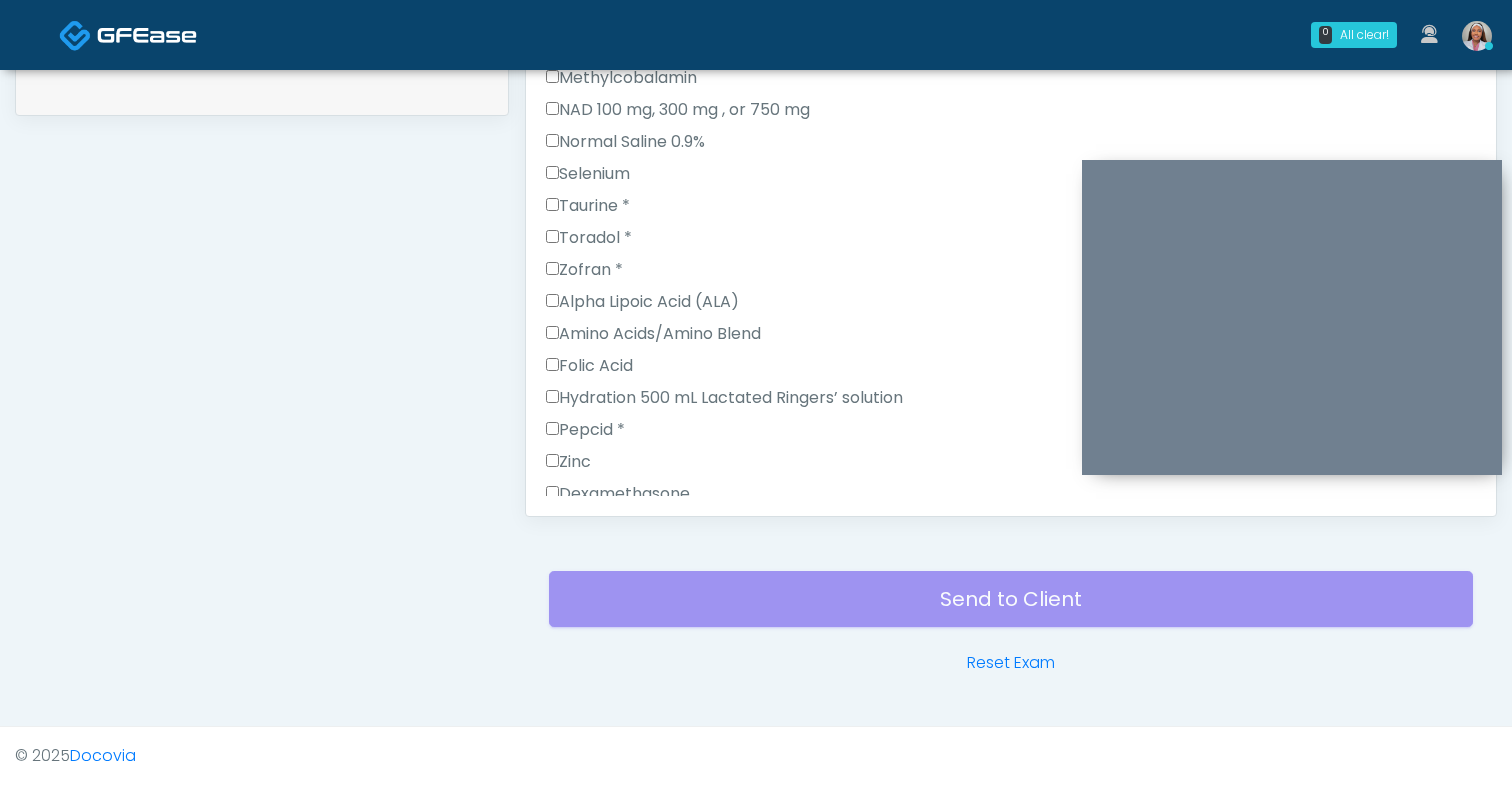 click on "Folic Acid" at bounding box center (1011, 370) 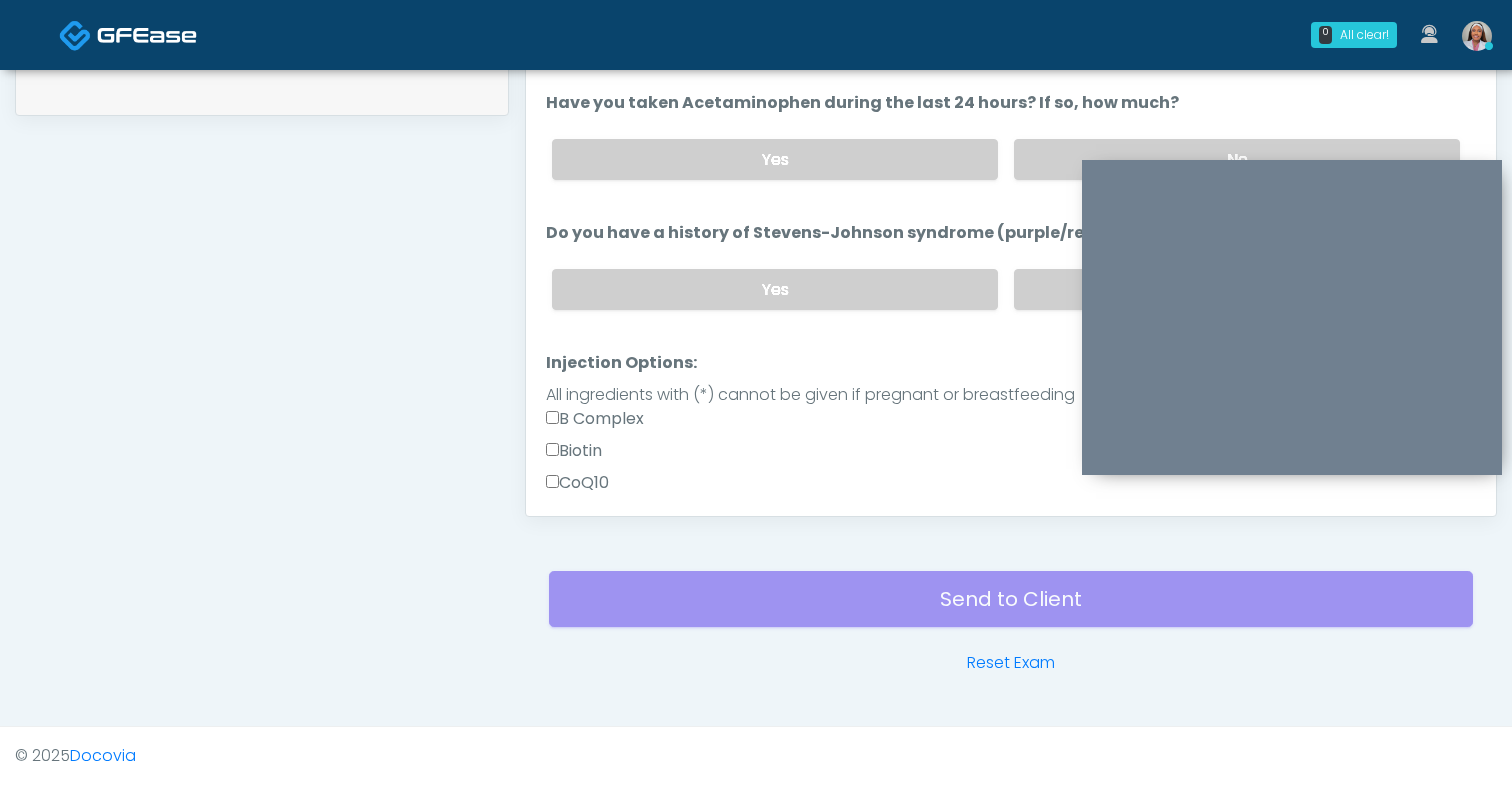 scroll, scrollTop: 507, scrollLeft: 0, axis: vertical 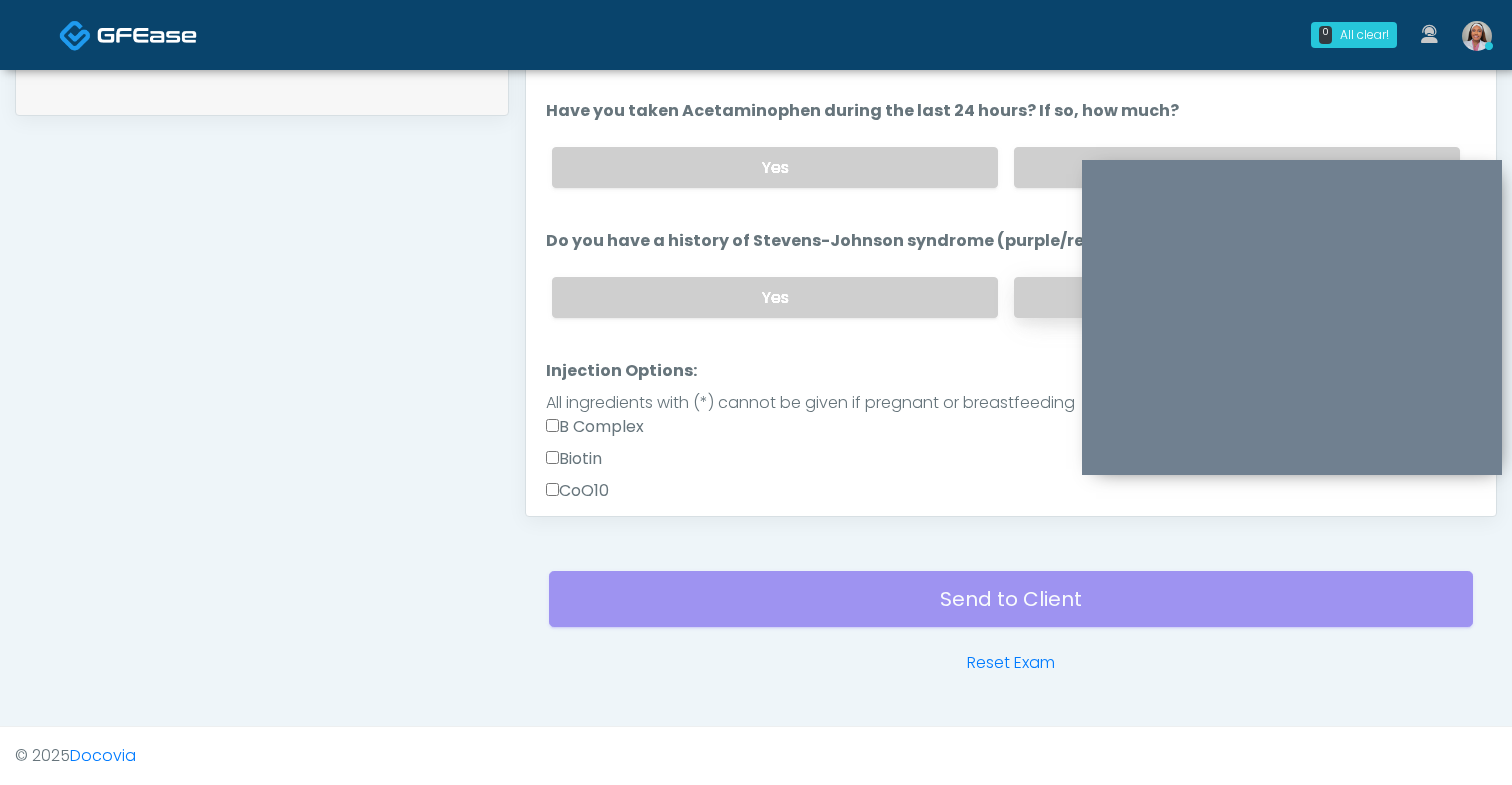 click on "No" at bounding box center [1237, 297] 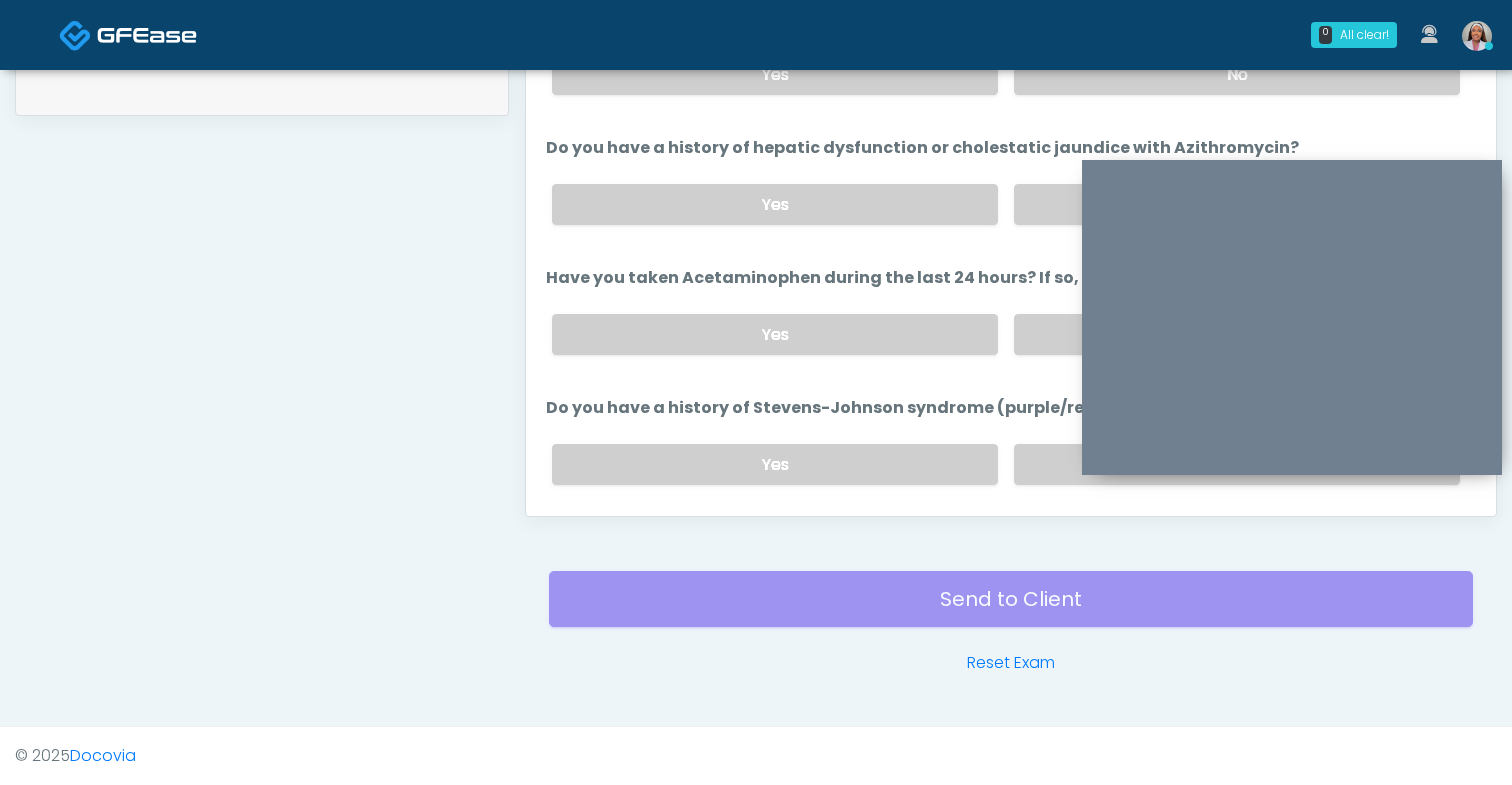 scroll, scrollTop: 304, scrollLeft: 0, axis: vertical 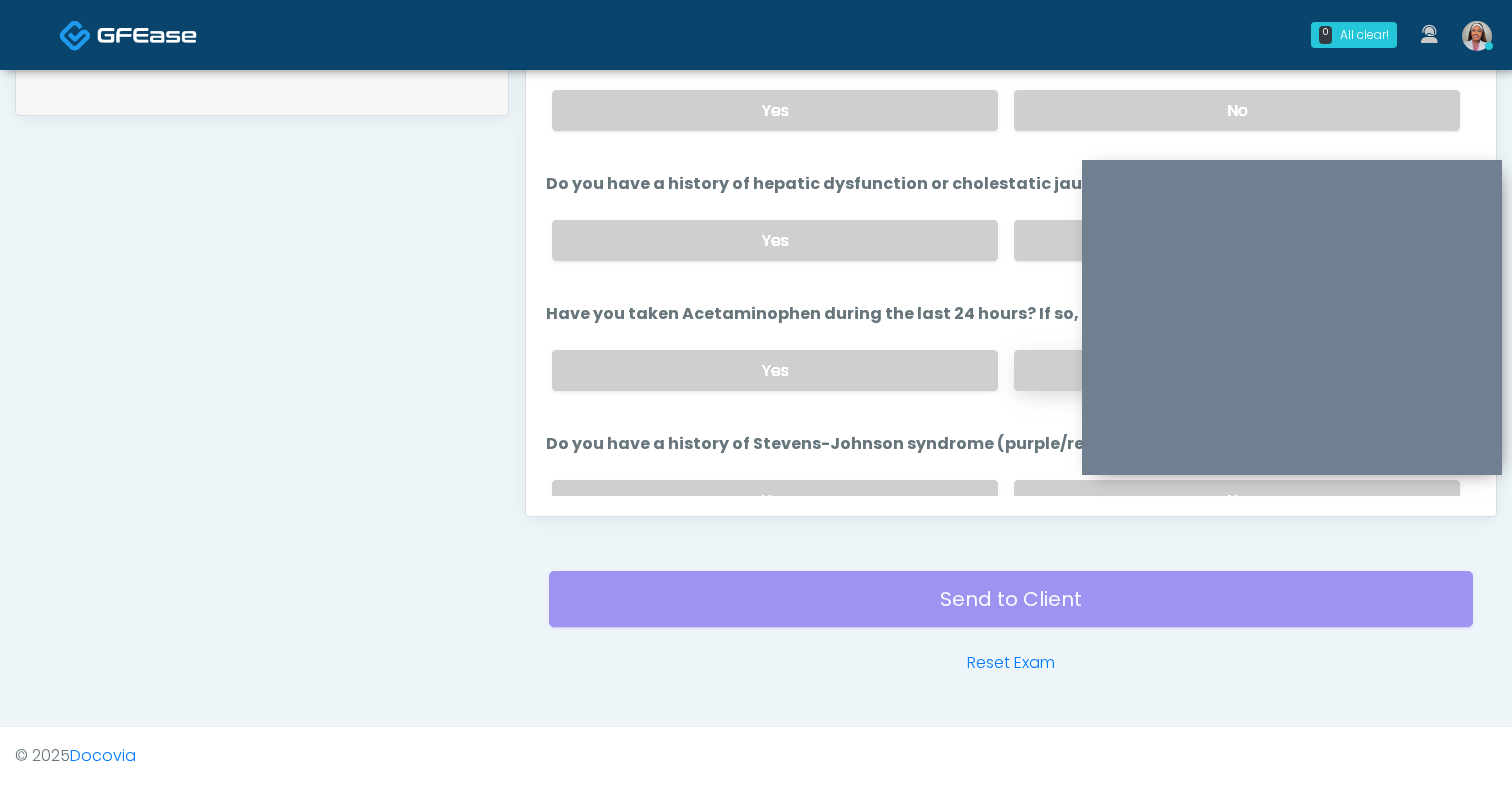 click on "No" at bounding box center (1237, 370) 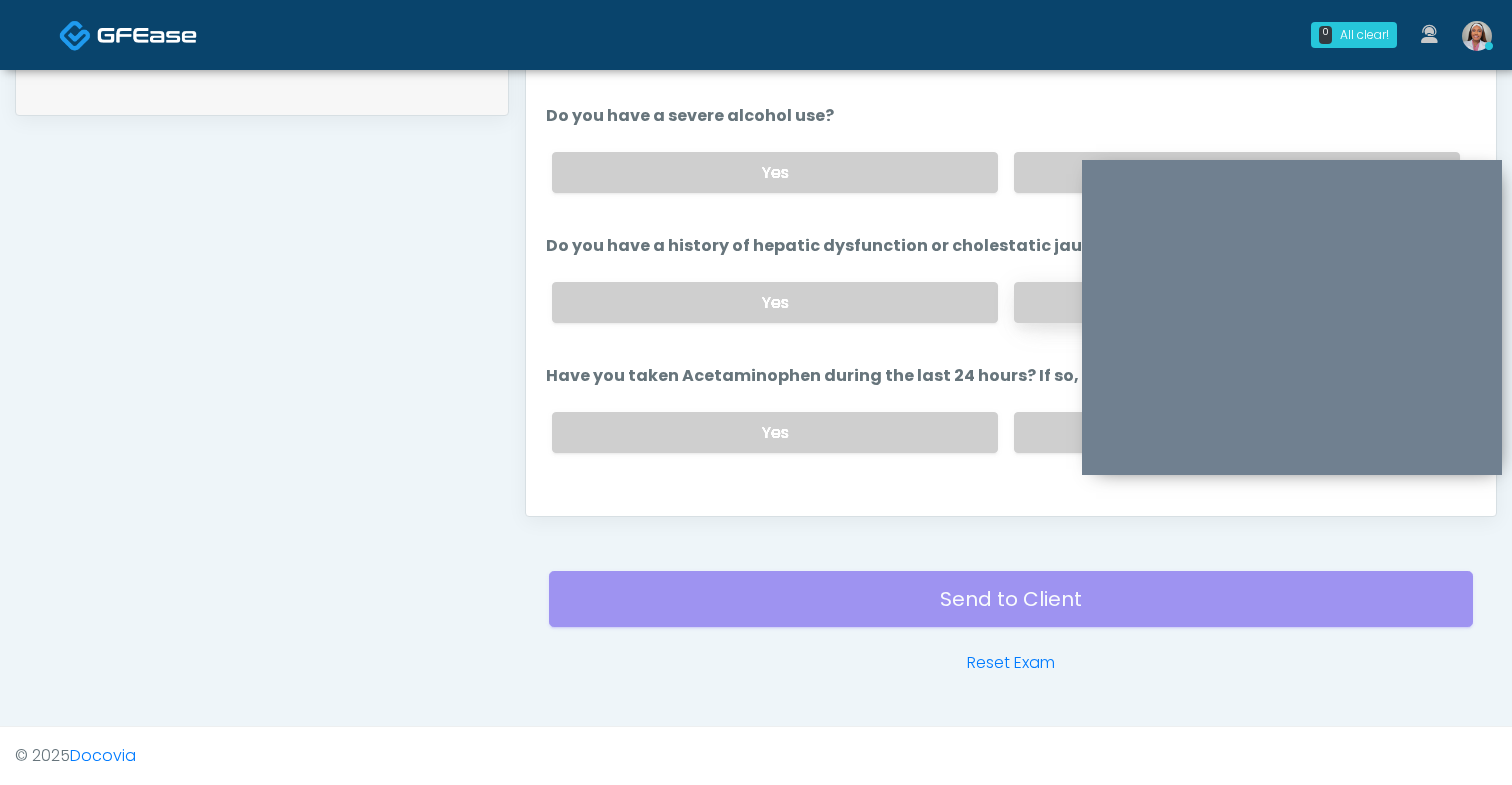 scroll, scrollTop: 241, scrollLeft: 0, axis: vertical 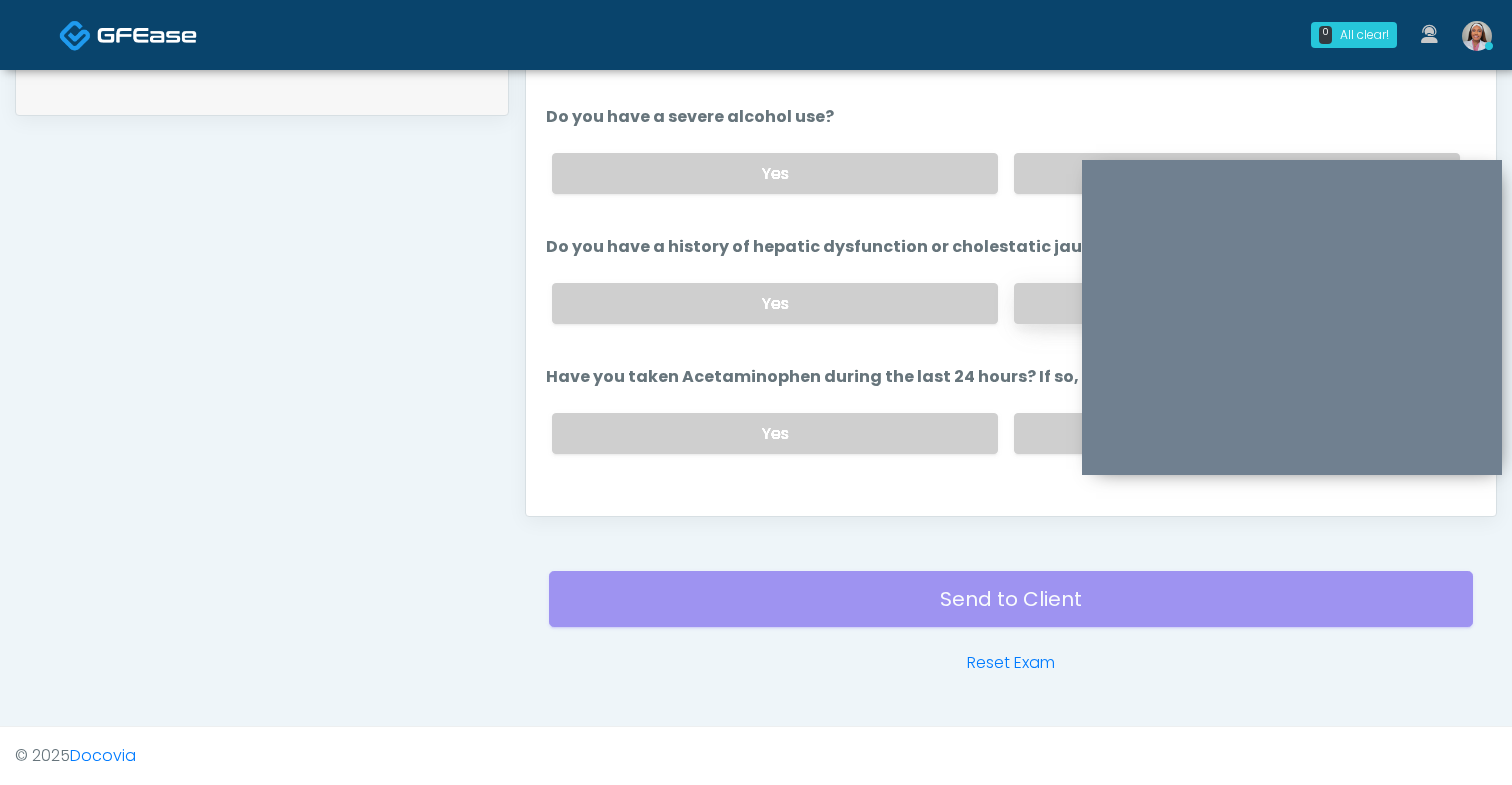 click on "No" at bounding box center (1237, 303) 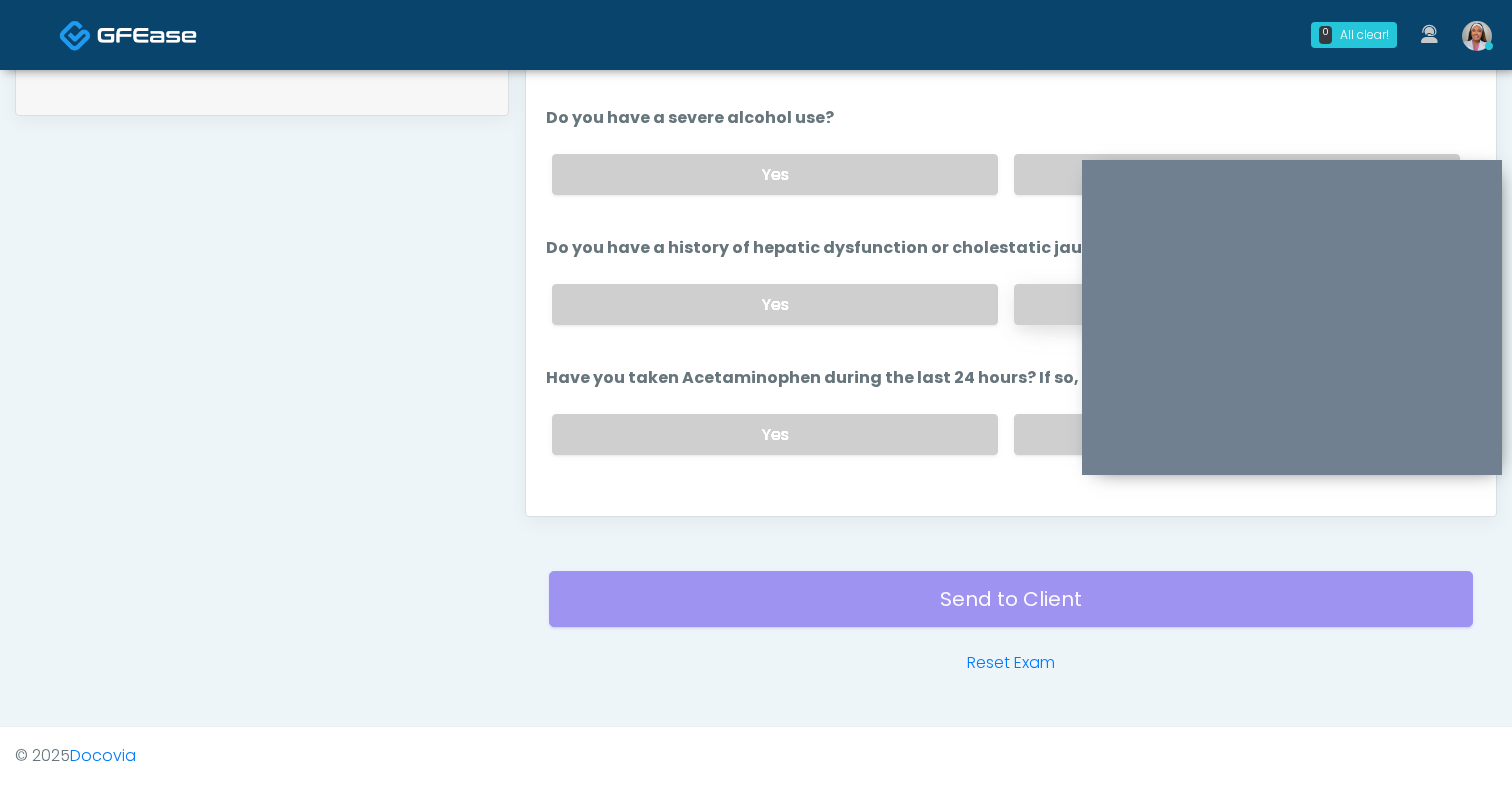 scroll, scrollTop: 272, scrollLeft: 0, axis: vertical 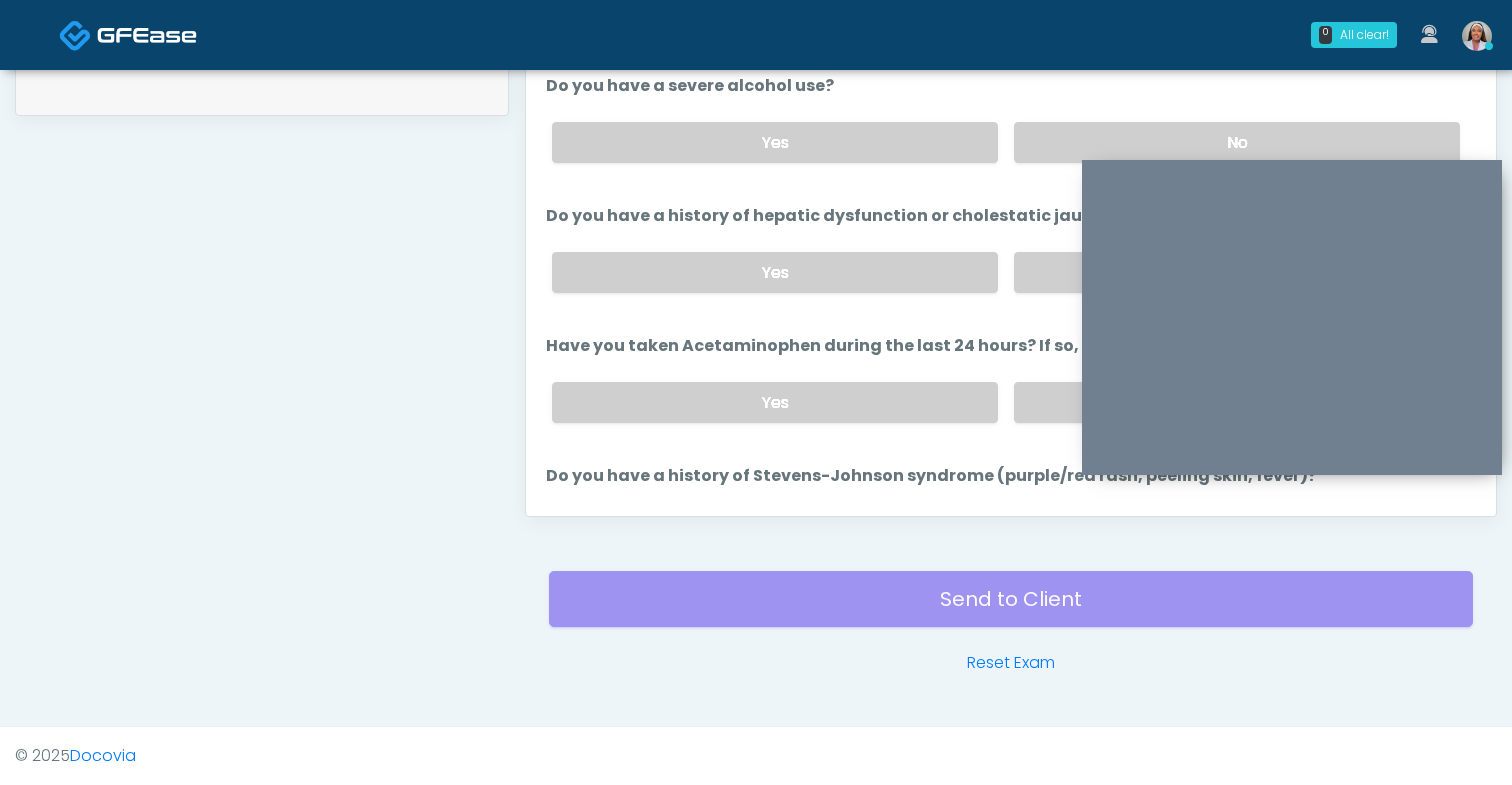 click on "Yes
No" at bounding box center (1006, 402) 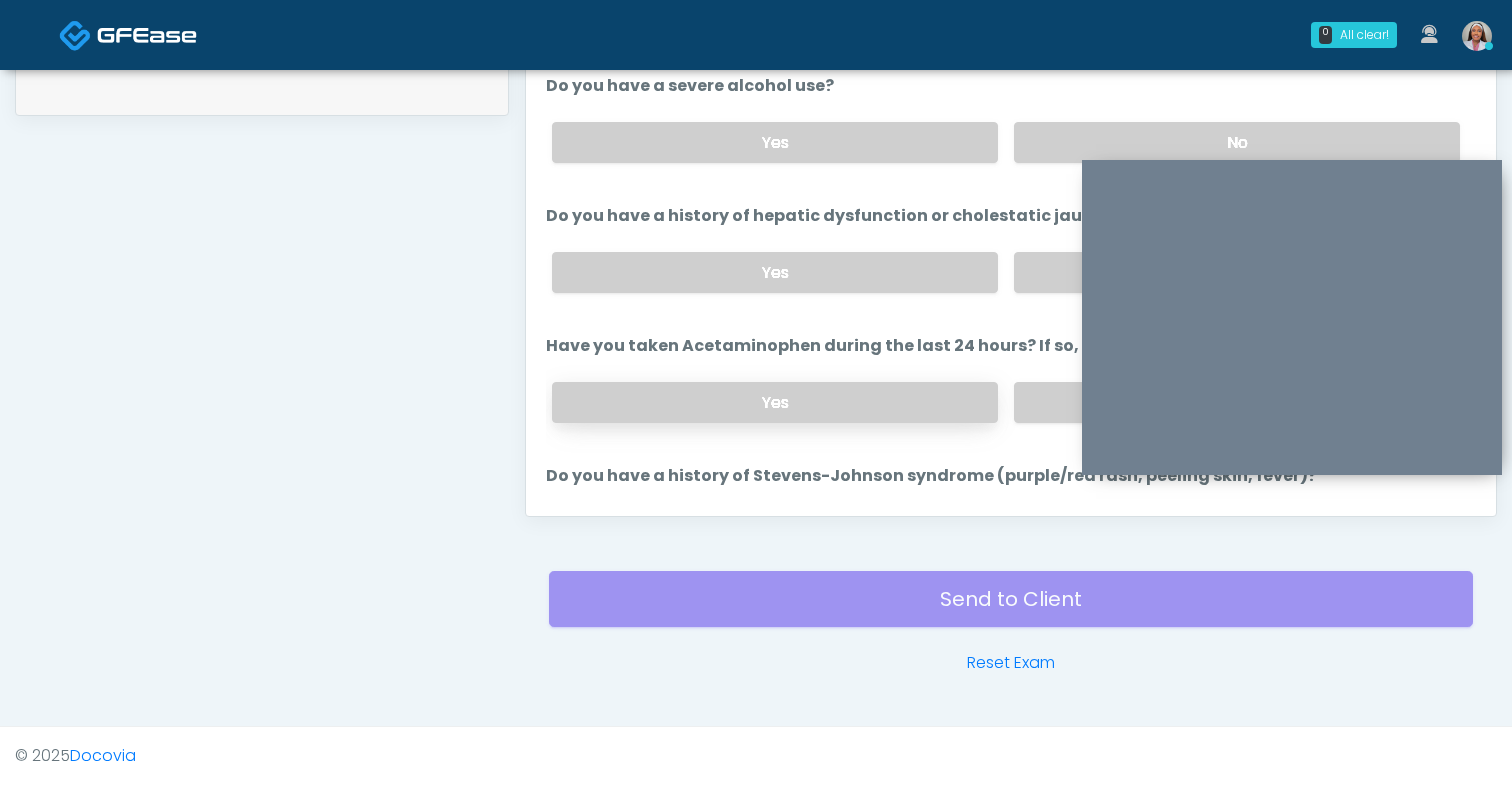 click on "Yes" at bounding box center (775, 402) 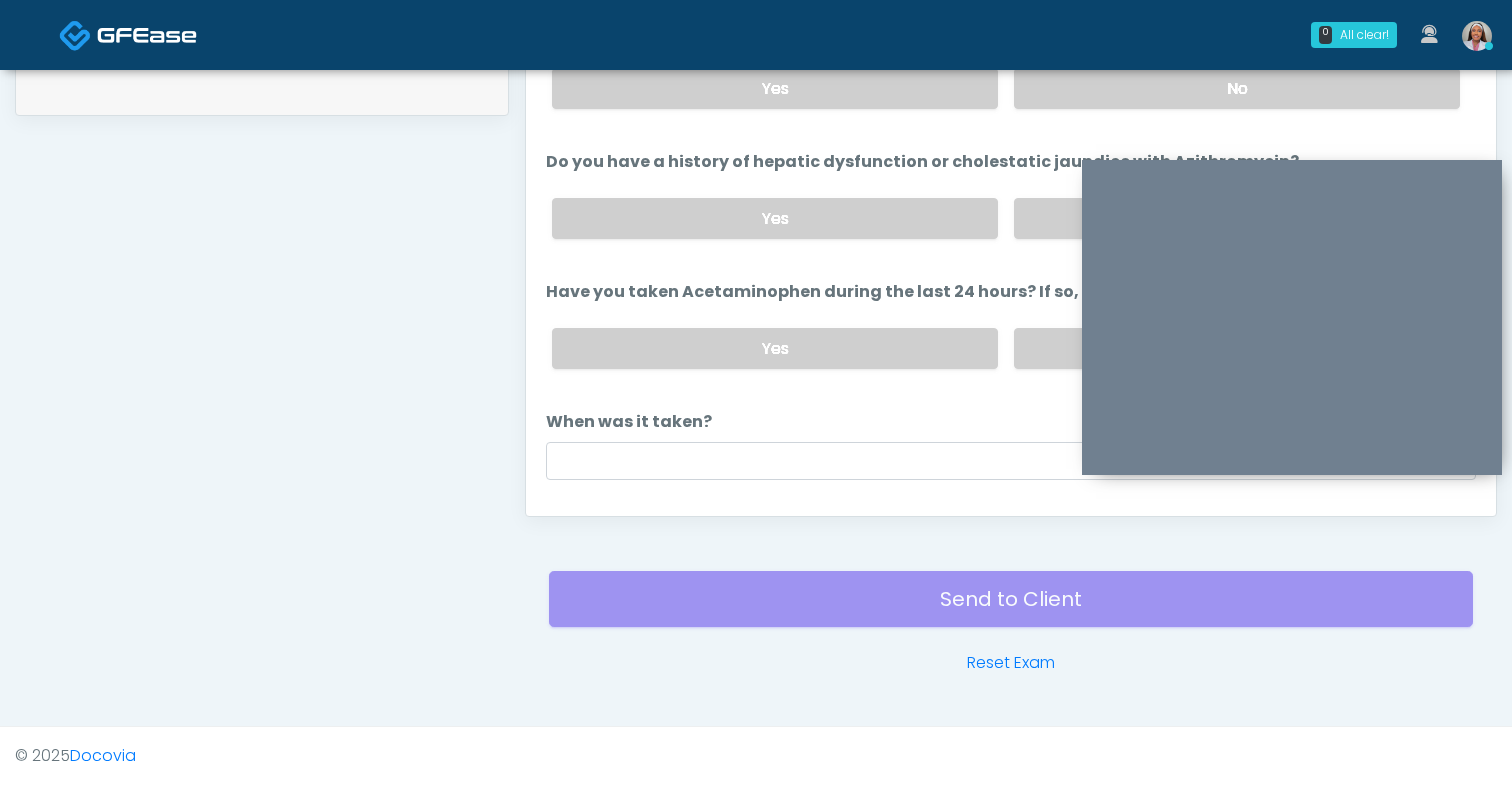 scroll, scrollTop: 445, scrollLeft: 0, axis: vertical 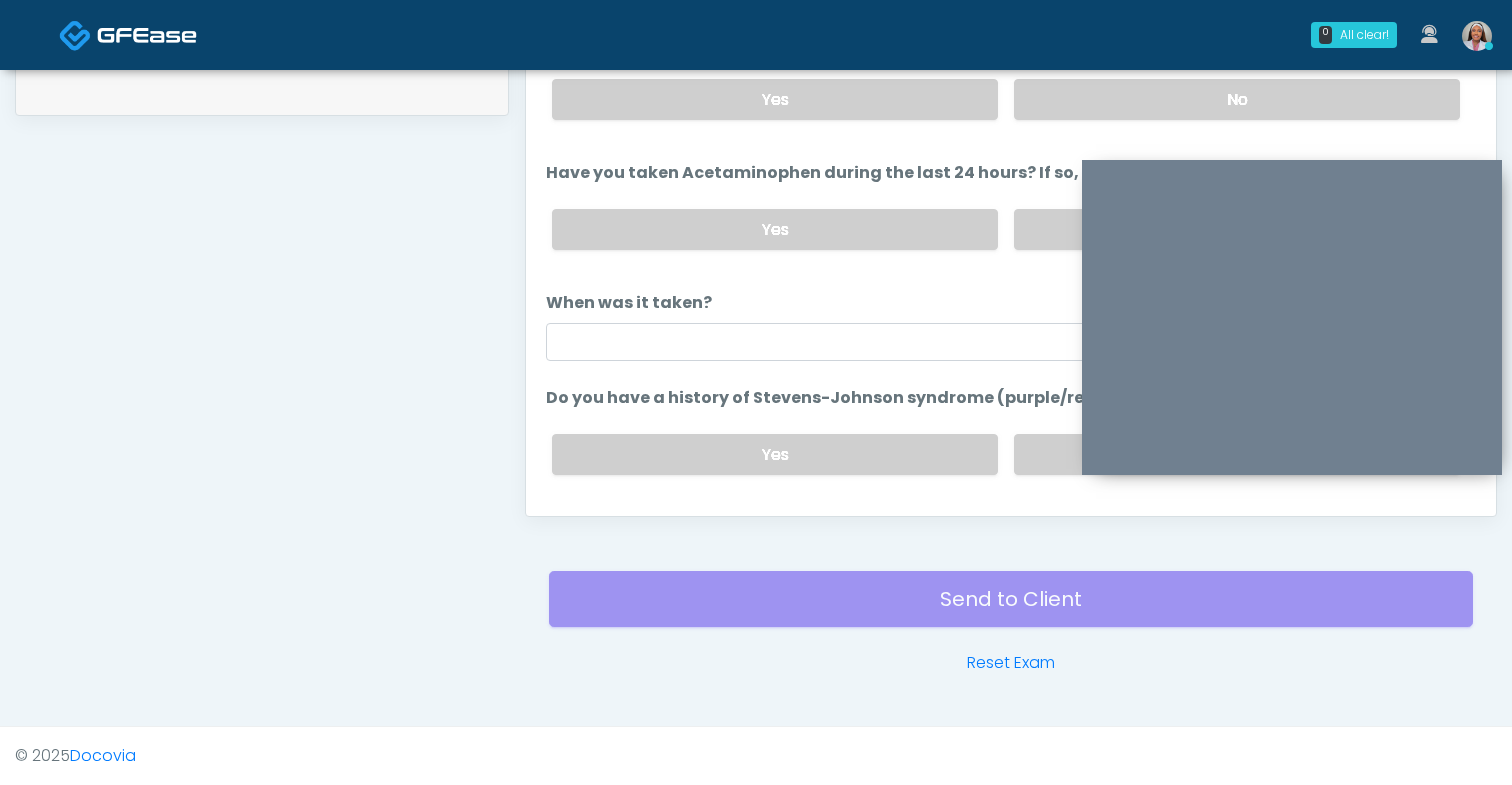 click on "The following questions are for IV/IM services
The following questions are for IV/IM services
When did you last get an IV or IM?
When did you last get an IV or IM?
Have you had signs of fungal, bacterial, or viral infection?
Have you had signs of fungal, bacterial, or viral infection?
Yes
No
Do you have a severe alcohol use?
Do you have a severe alcohol use?
Yes
No" at bounding box center (1011, 876) 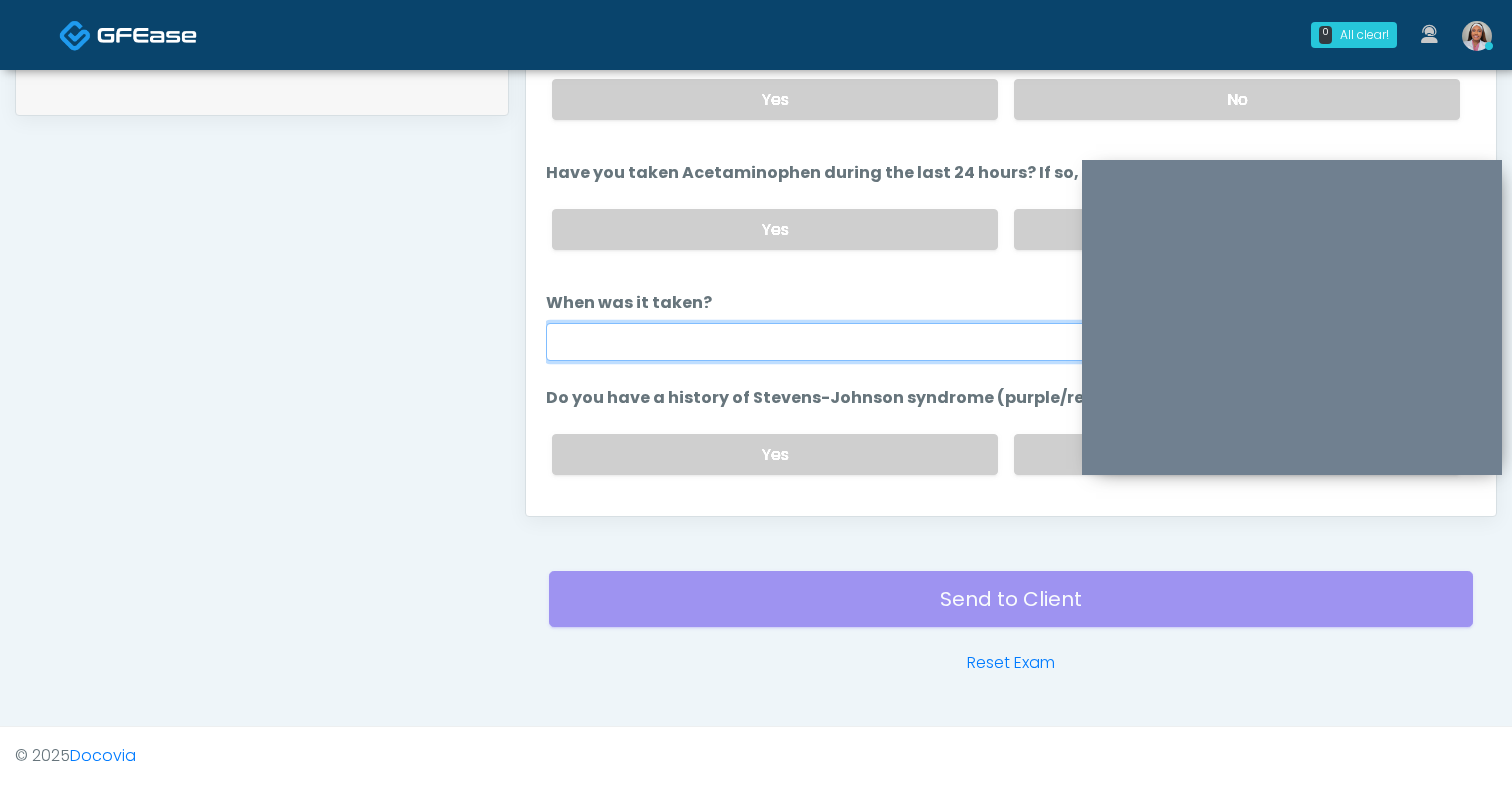 click on "When was it taken?" at bounding box center (1011, 342) 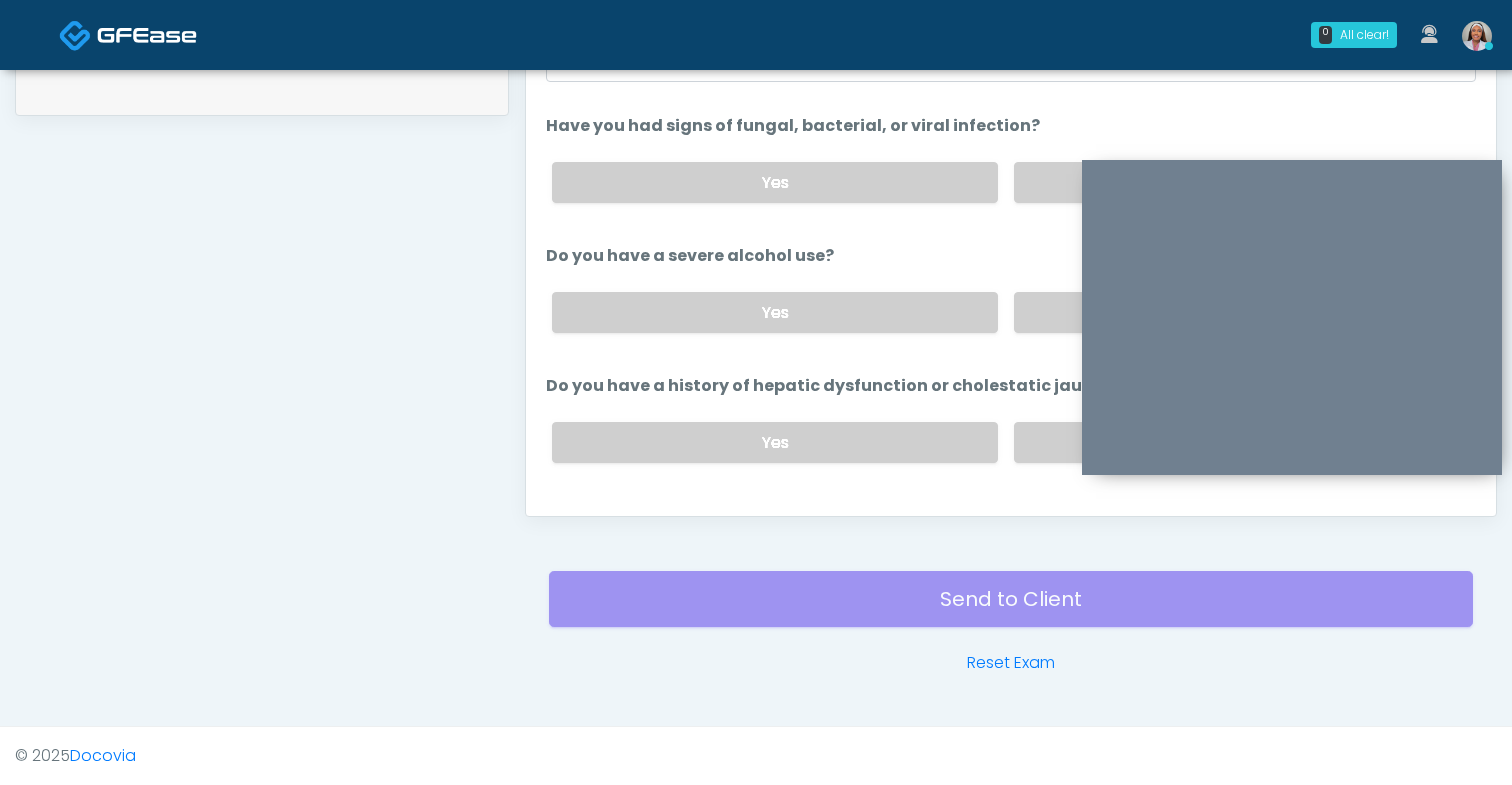 scroll, scrollTop: 100, scrollLeft: 0, axis: vertical 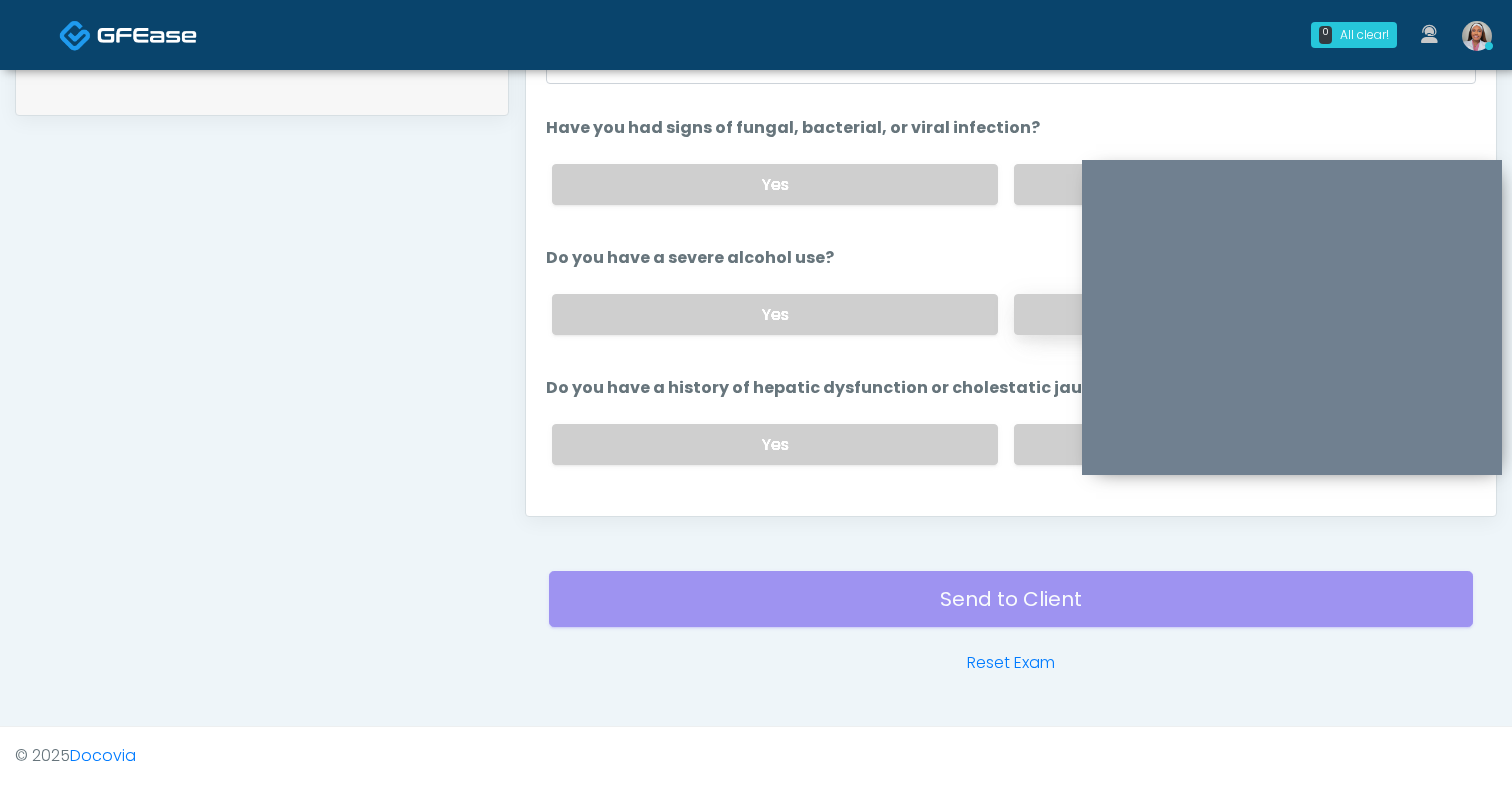 type on "**********" 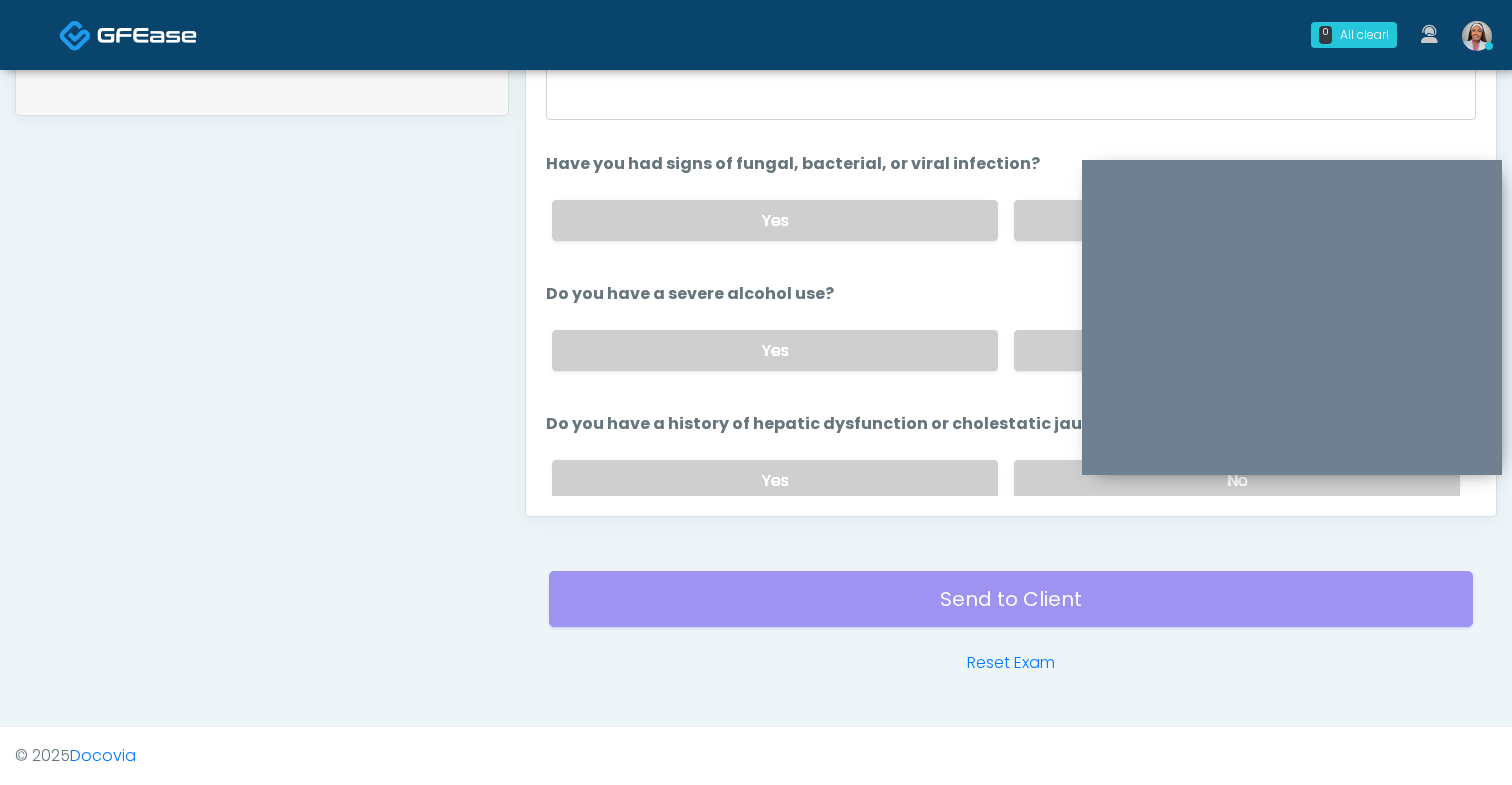 scroll, scrollTop: 46, scrollLeft: 0, axis: vertical 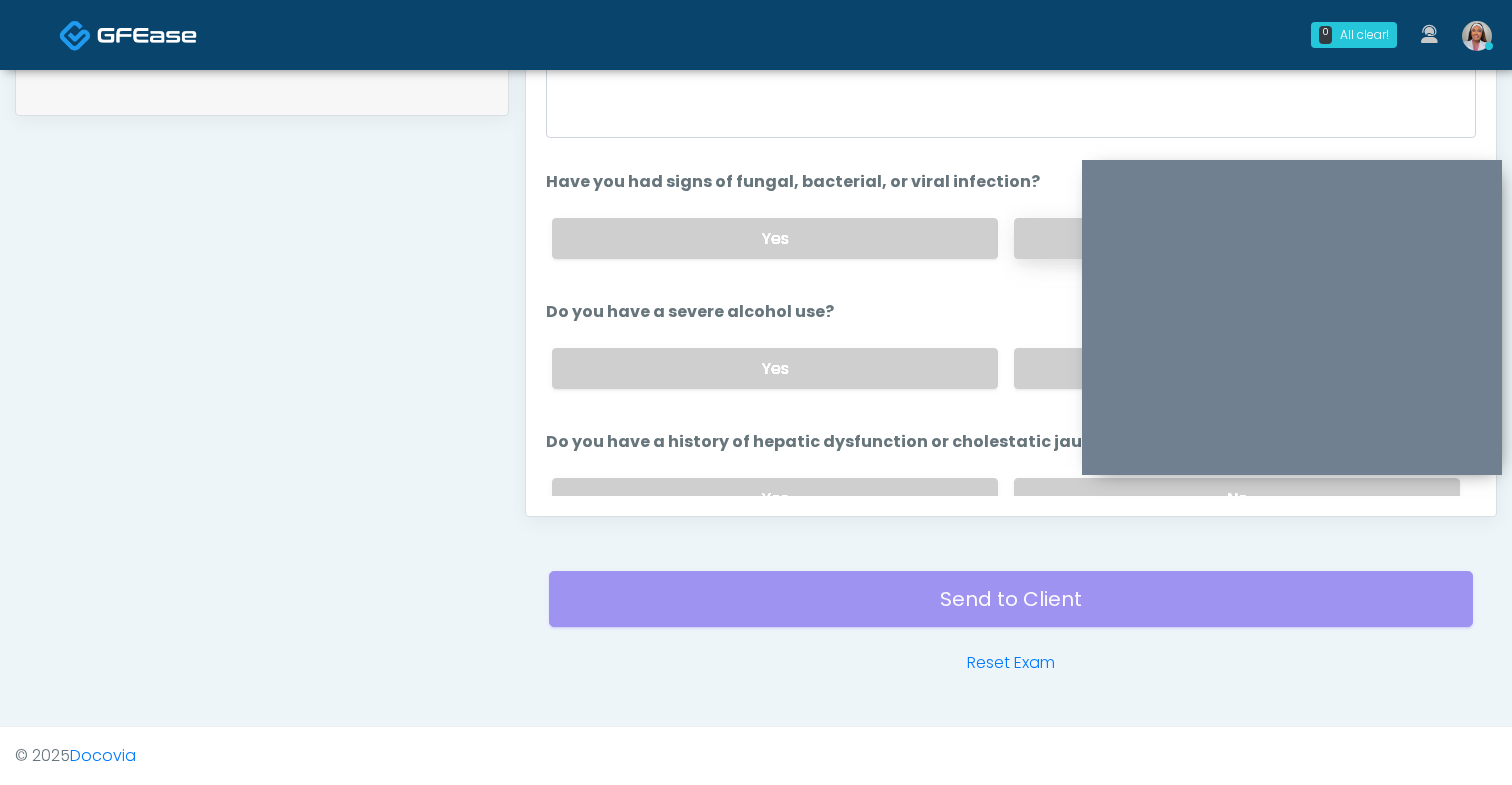 click on "No" at bounding box center (1237, 238) 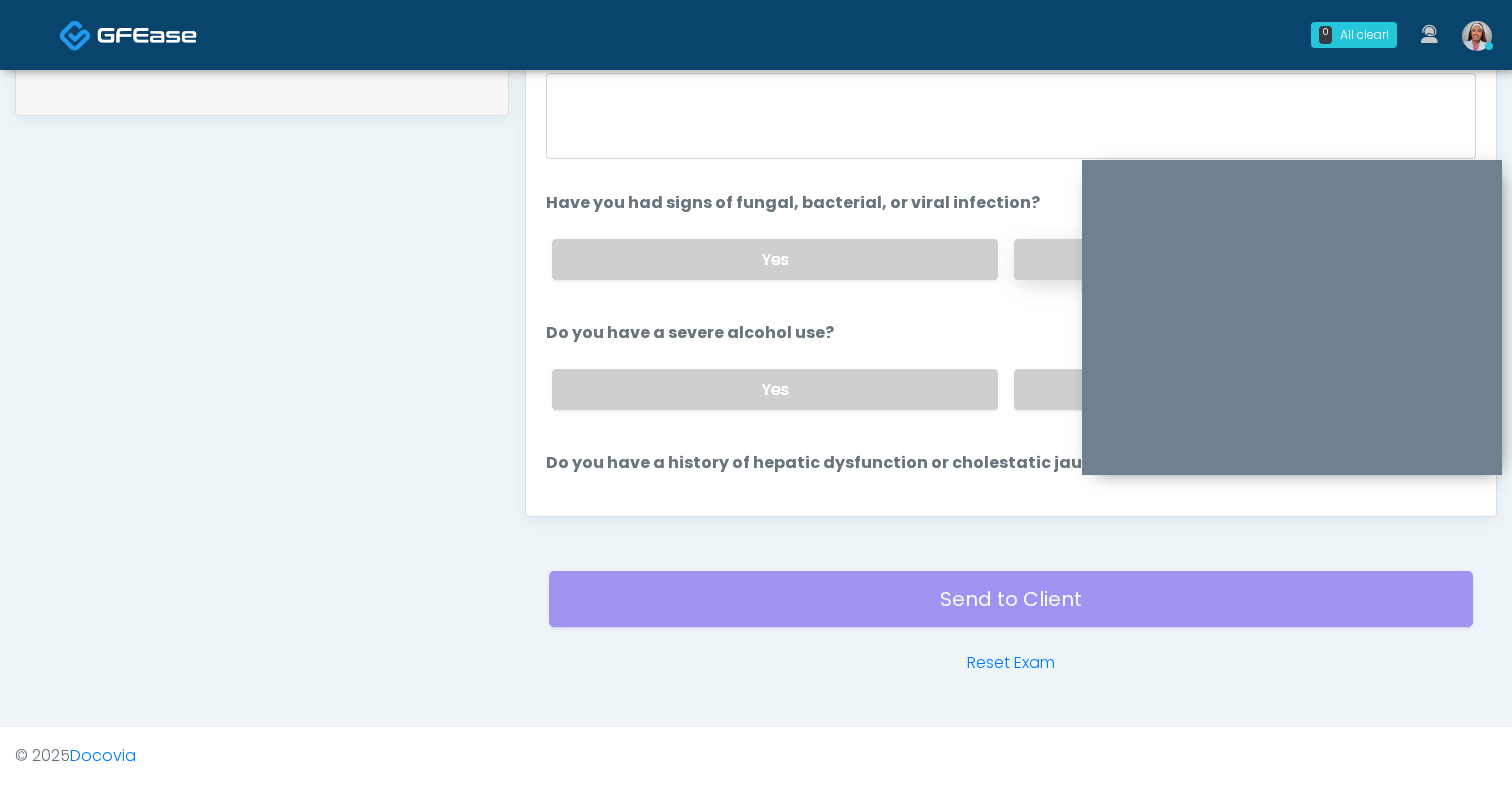 scroll, scrollTop: 0, scrollLeft: 0, axis: both 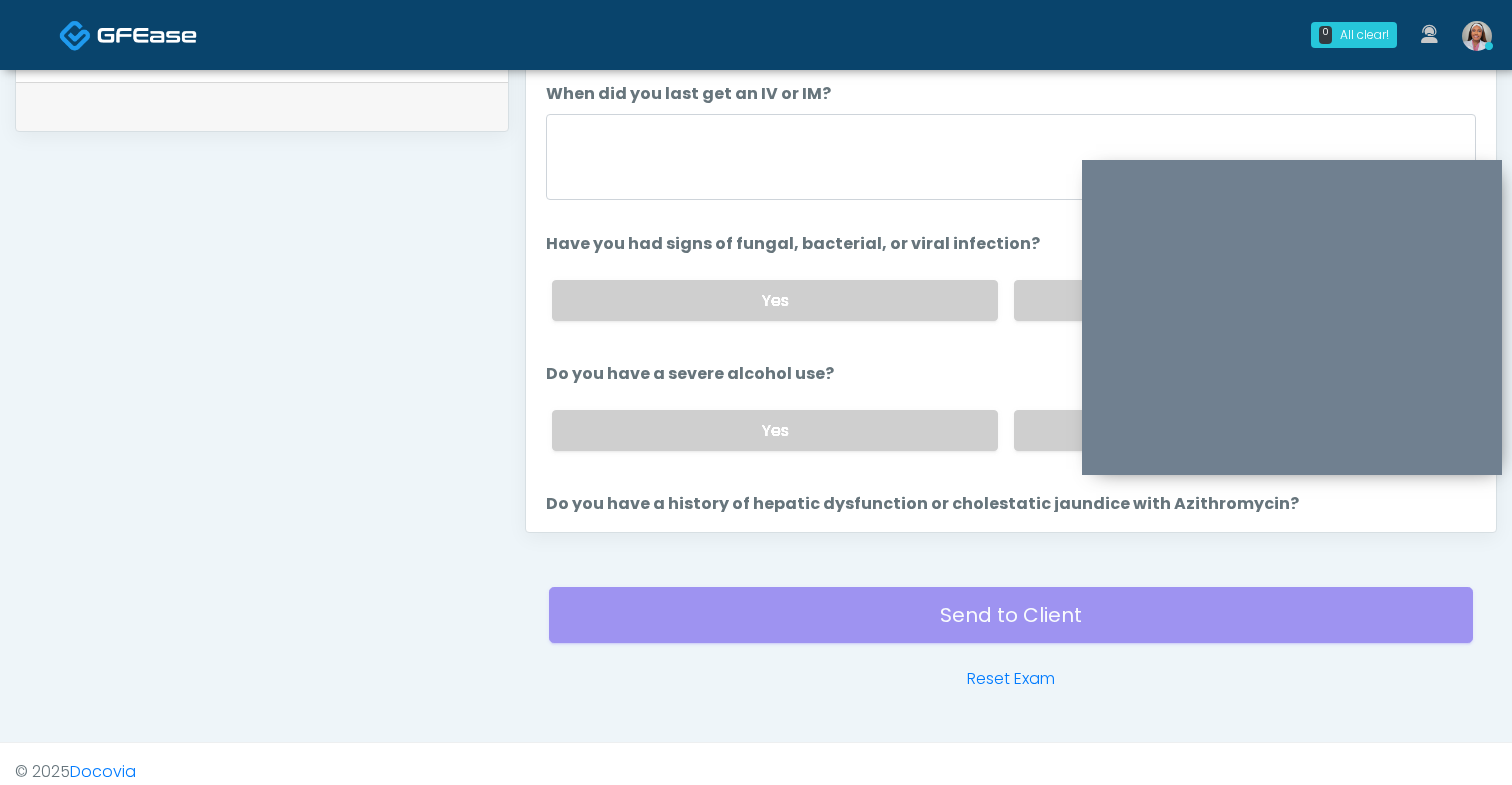 click at bounding box center [1011, 160] 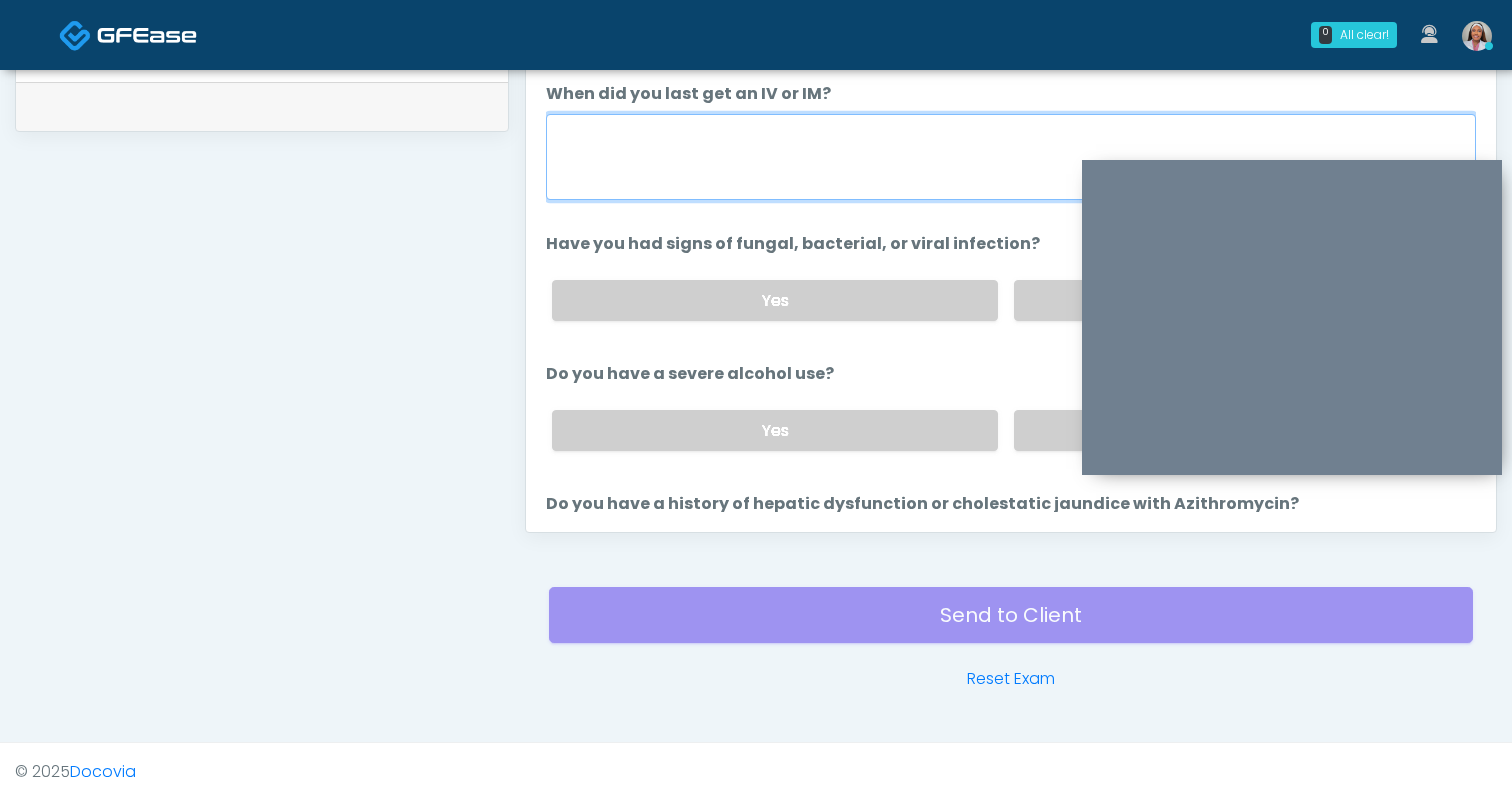 click on "When did you last get an IV or IM?" at bounding box center [1011, 157] 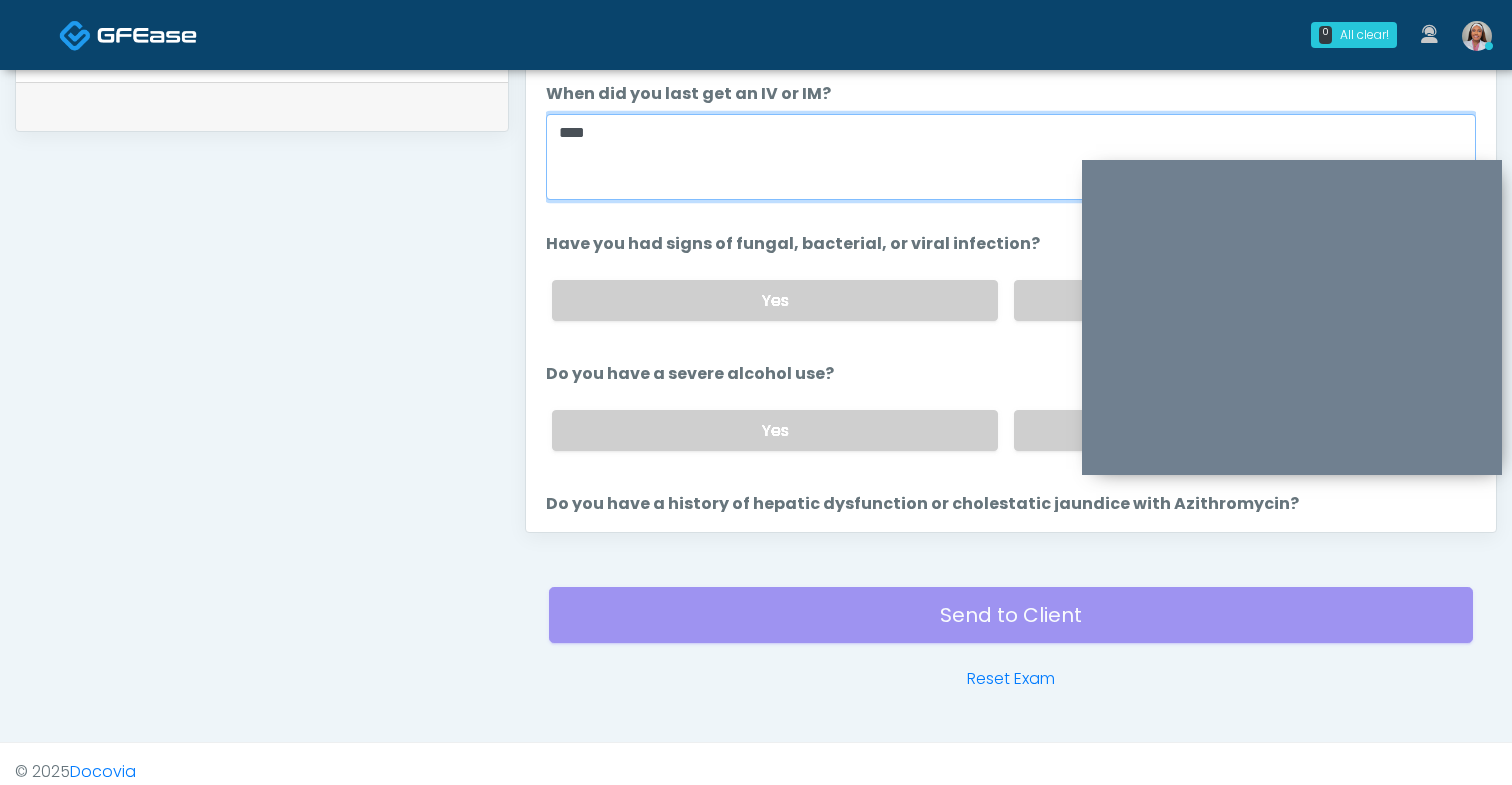 type on "****" 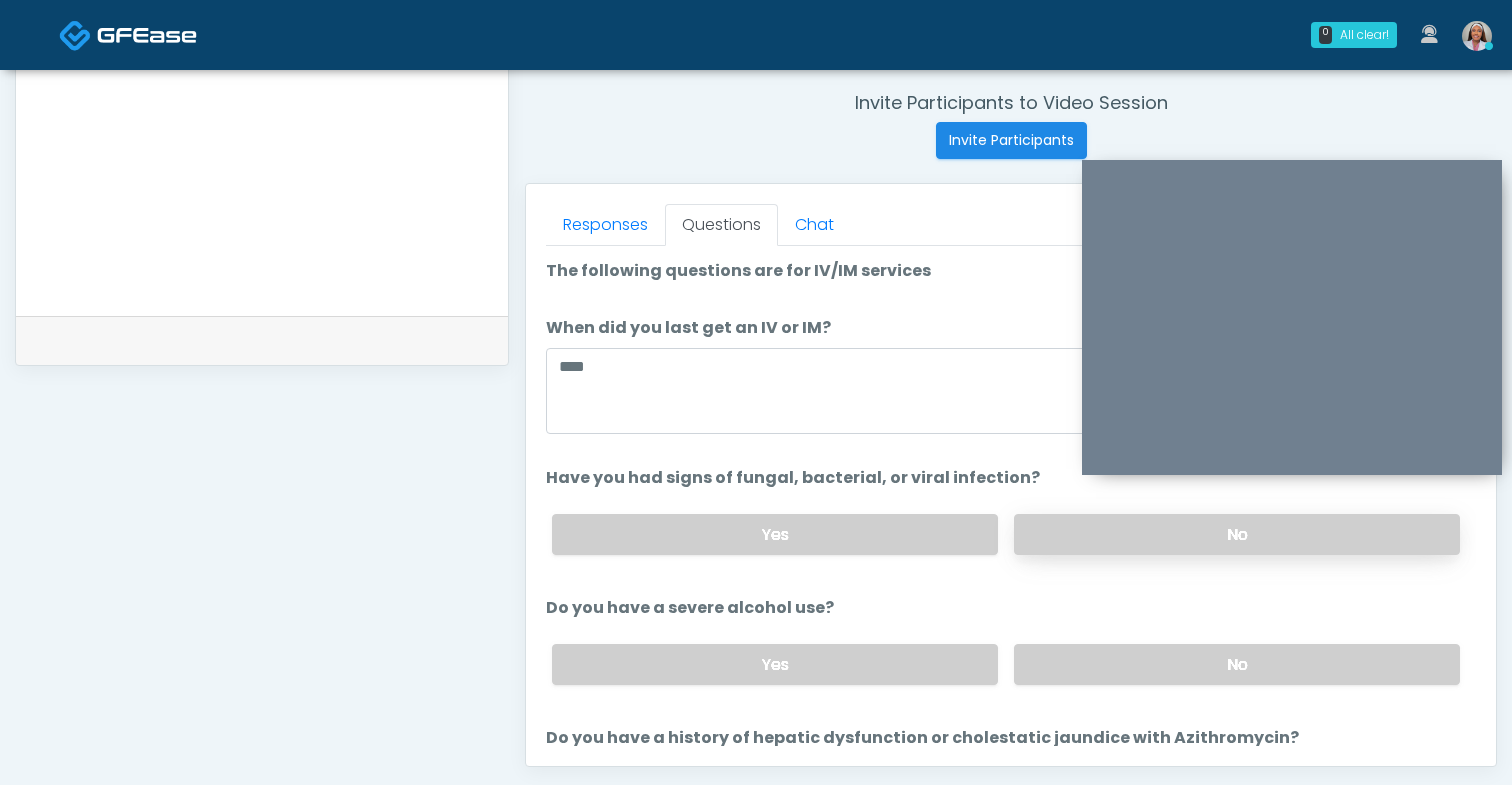 scroll, scrollTop: 692, scrollLeft: 0, axis: vertical 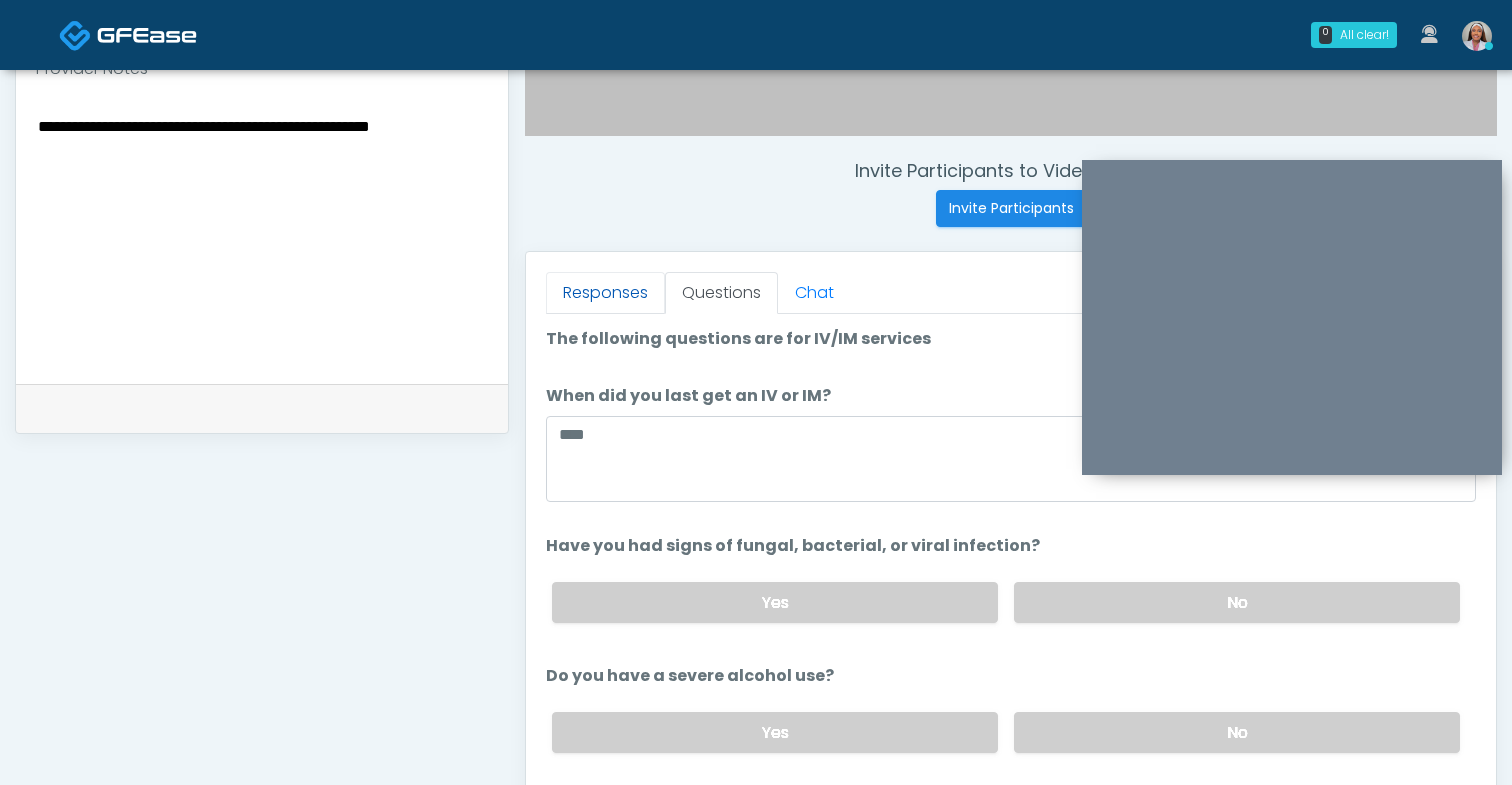 click on "Responses" at bounding box center (605, 293) 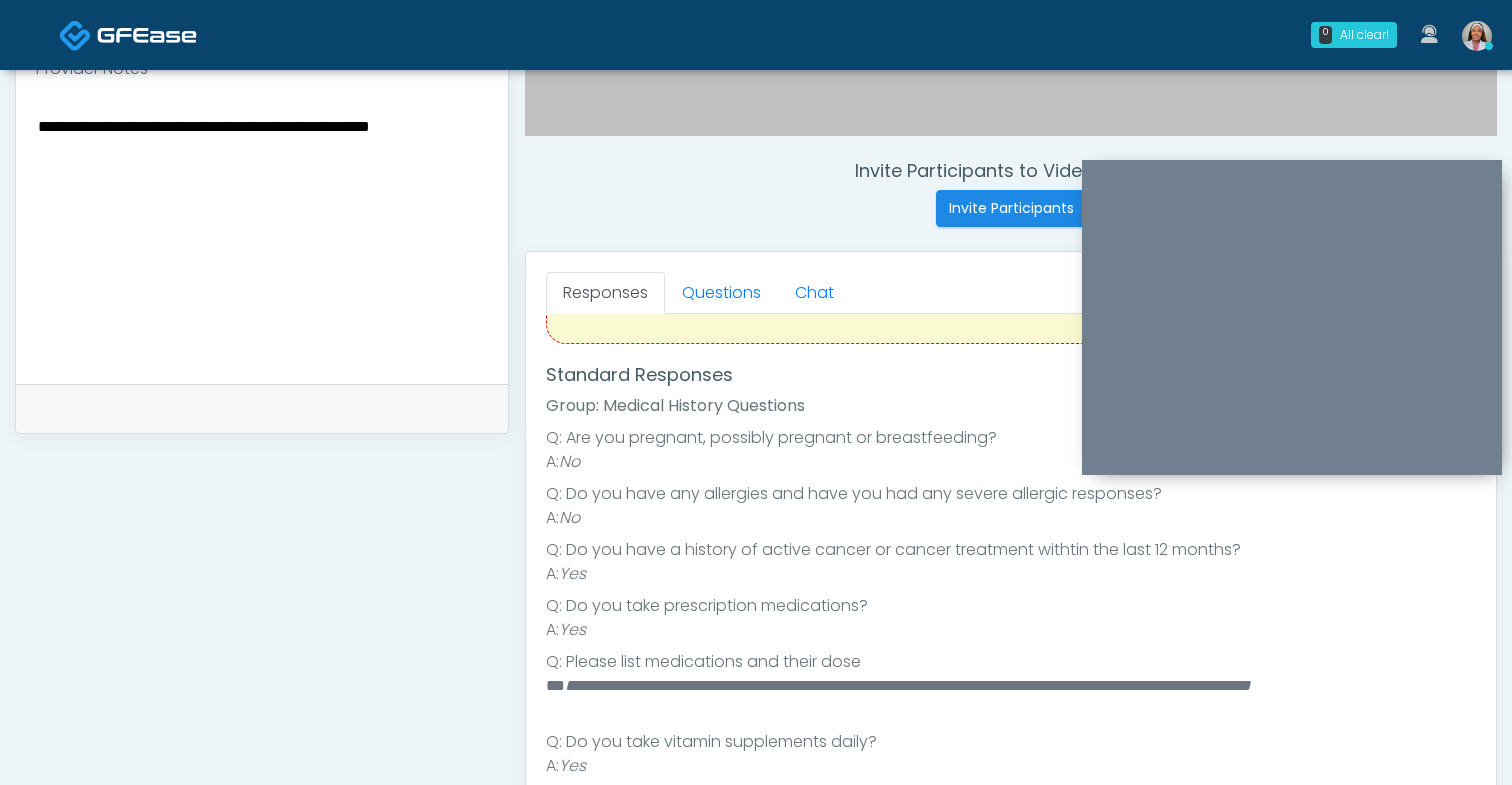 scroll, scrollTop: 426, scrollLeft: 0, axis: vertical 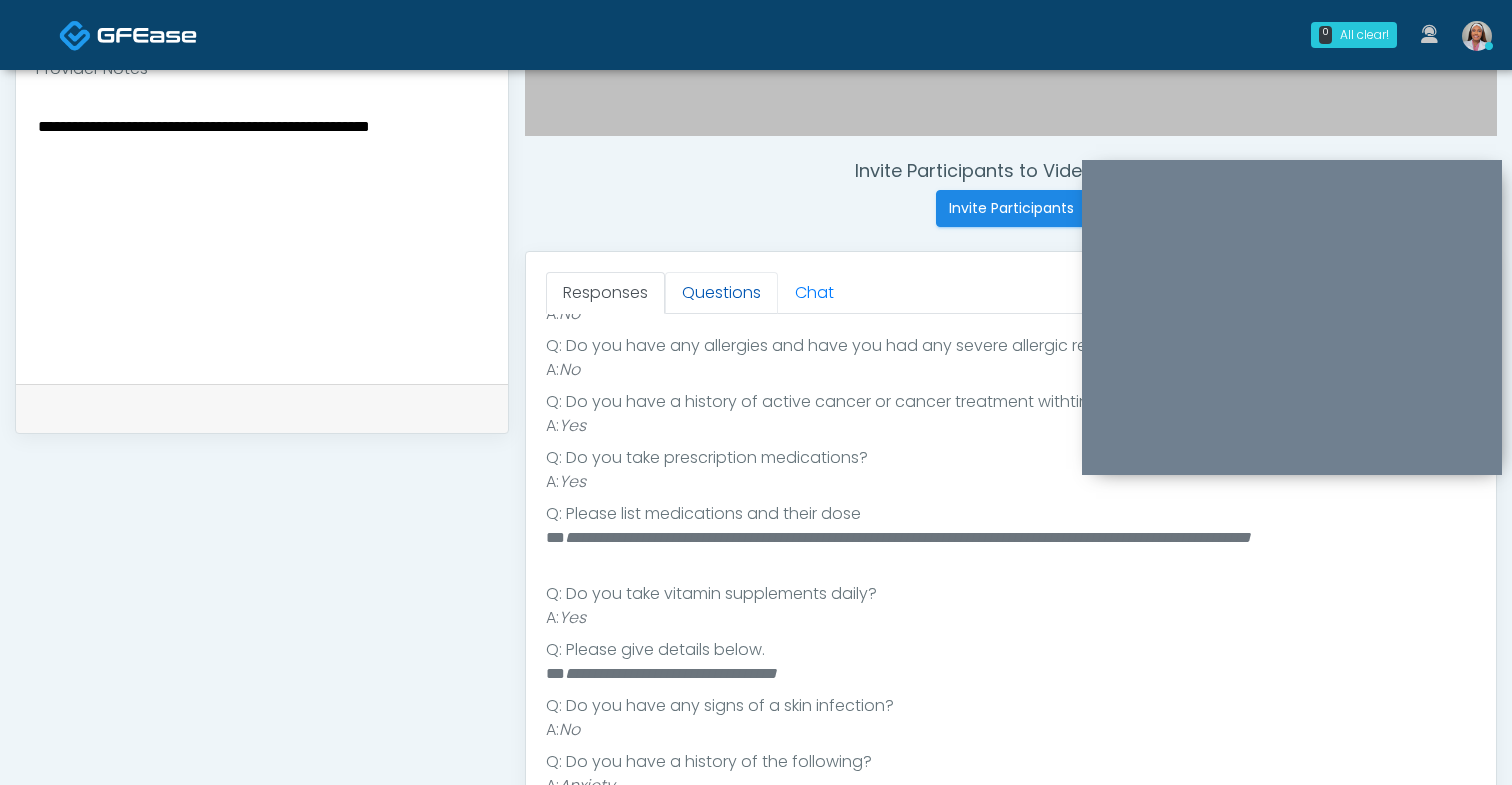 click on "Questions" at bounding box center (721, 293) 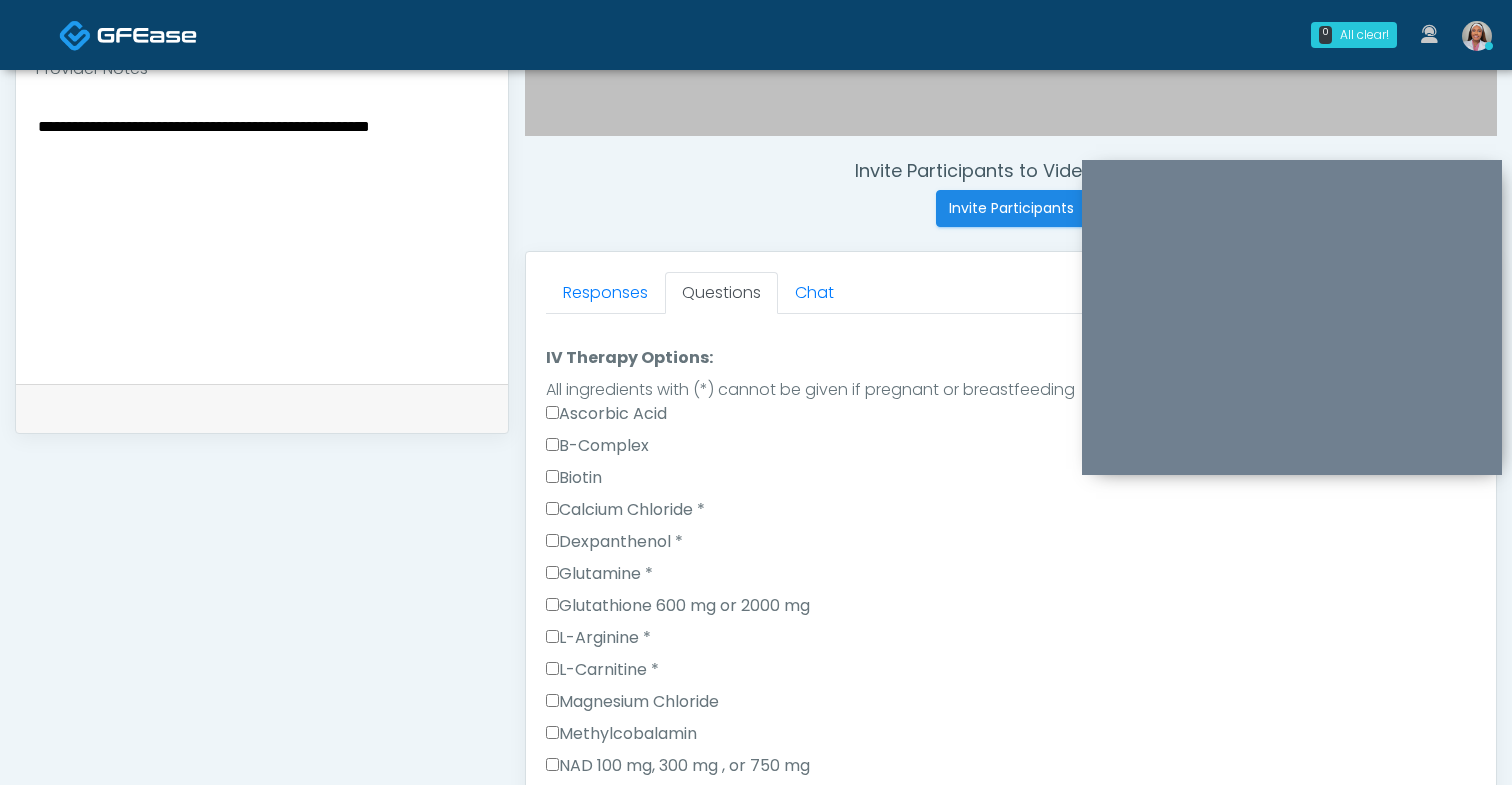 scroll, scrollTop: 2194, scrollLeft: 0, axis: vertical 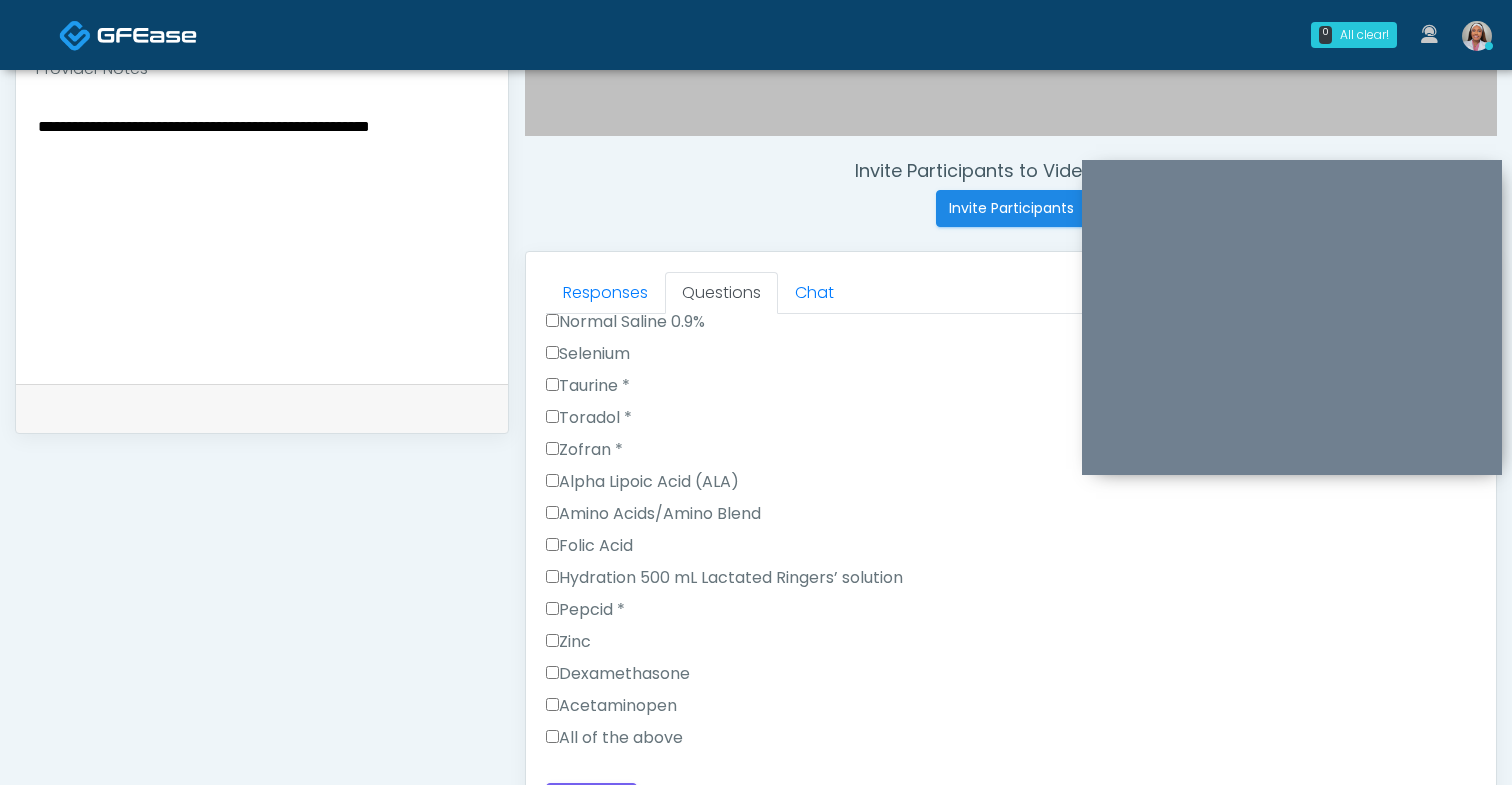 click on "Zofran *" at bounding box center [584, 450] 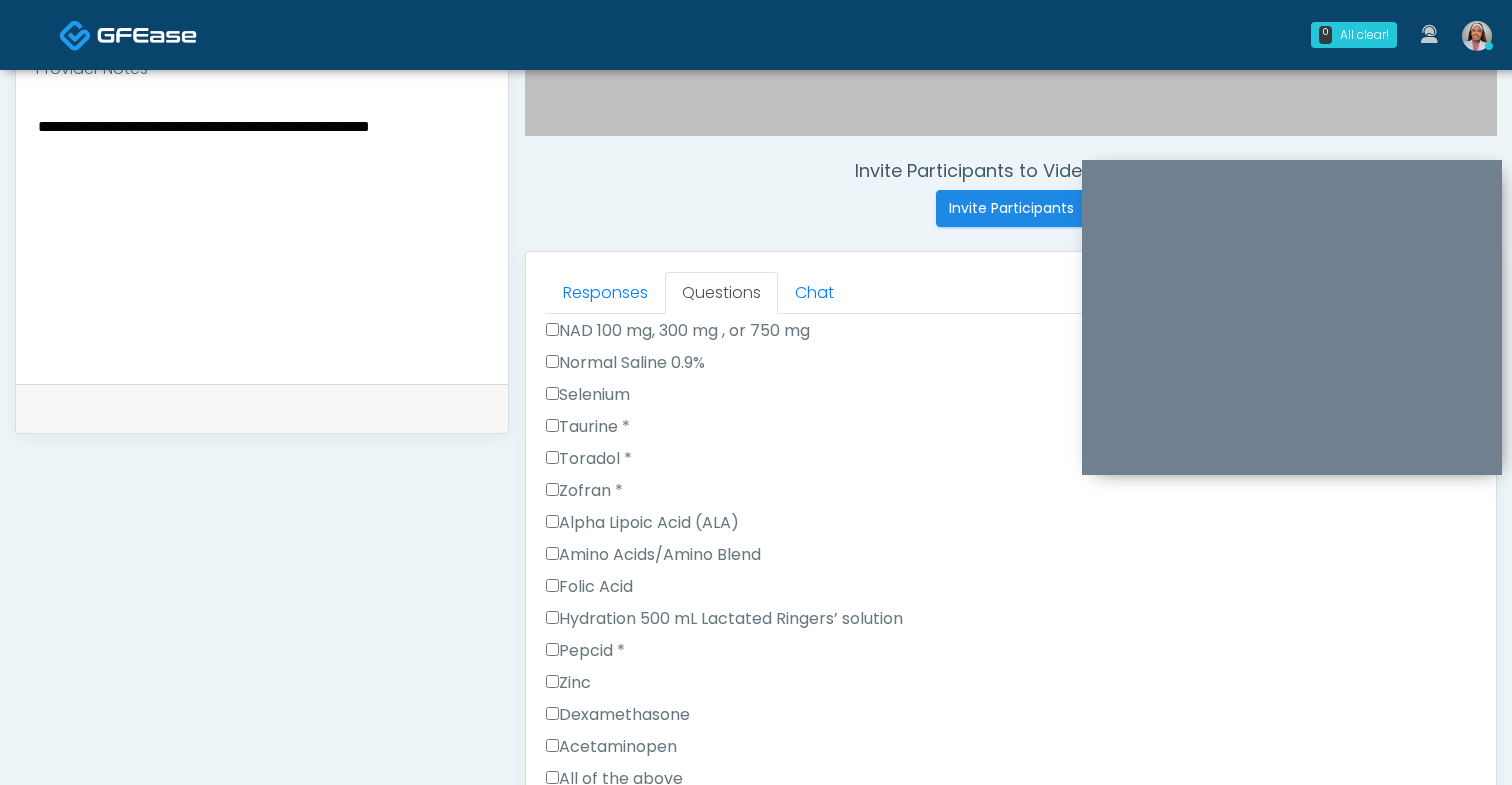 scroll, scrollTop: 2194, scrollLeft: 0, axis: vertical 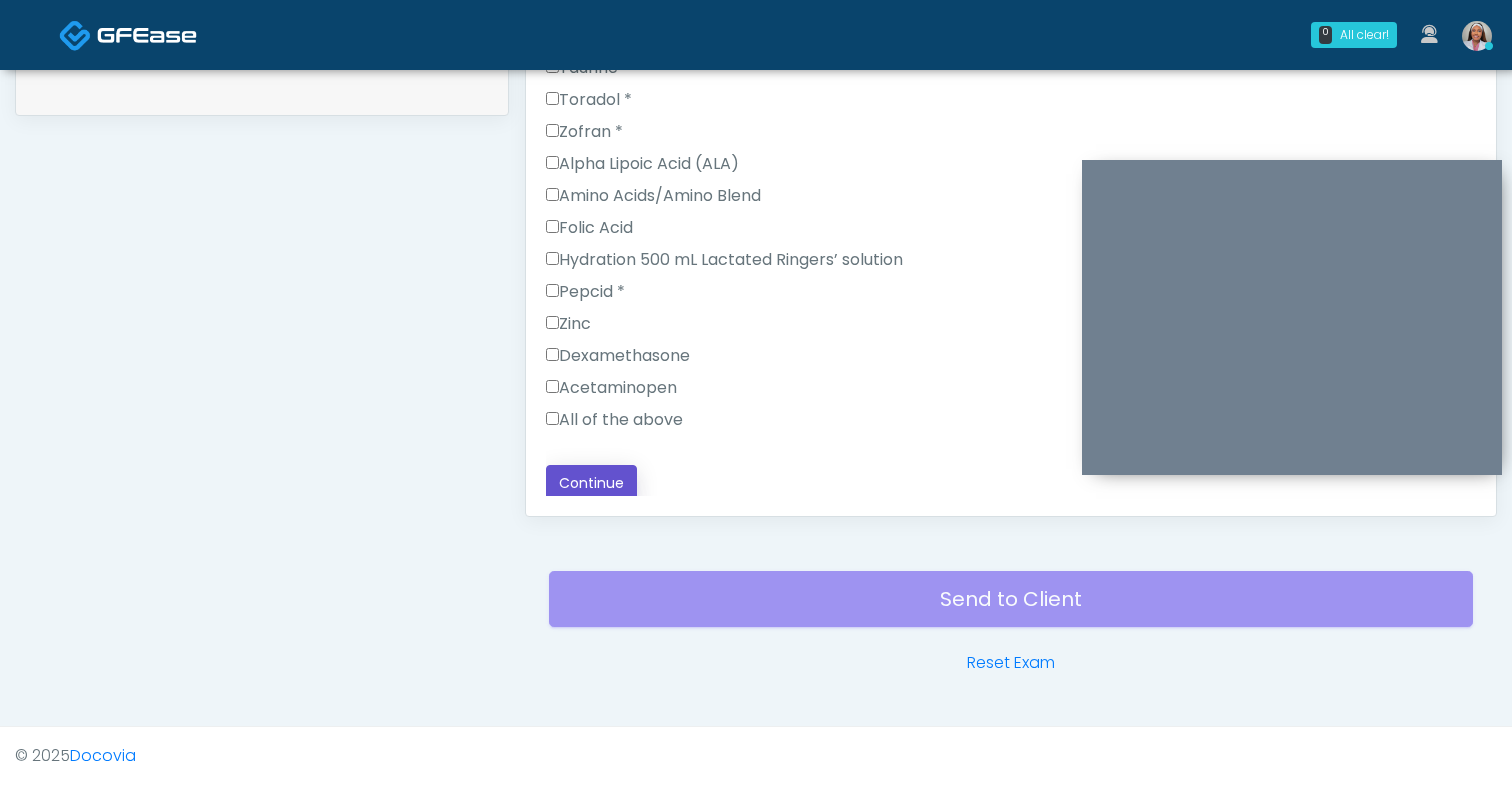 click on "Continue" at bounding box center [591, 483] 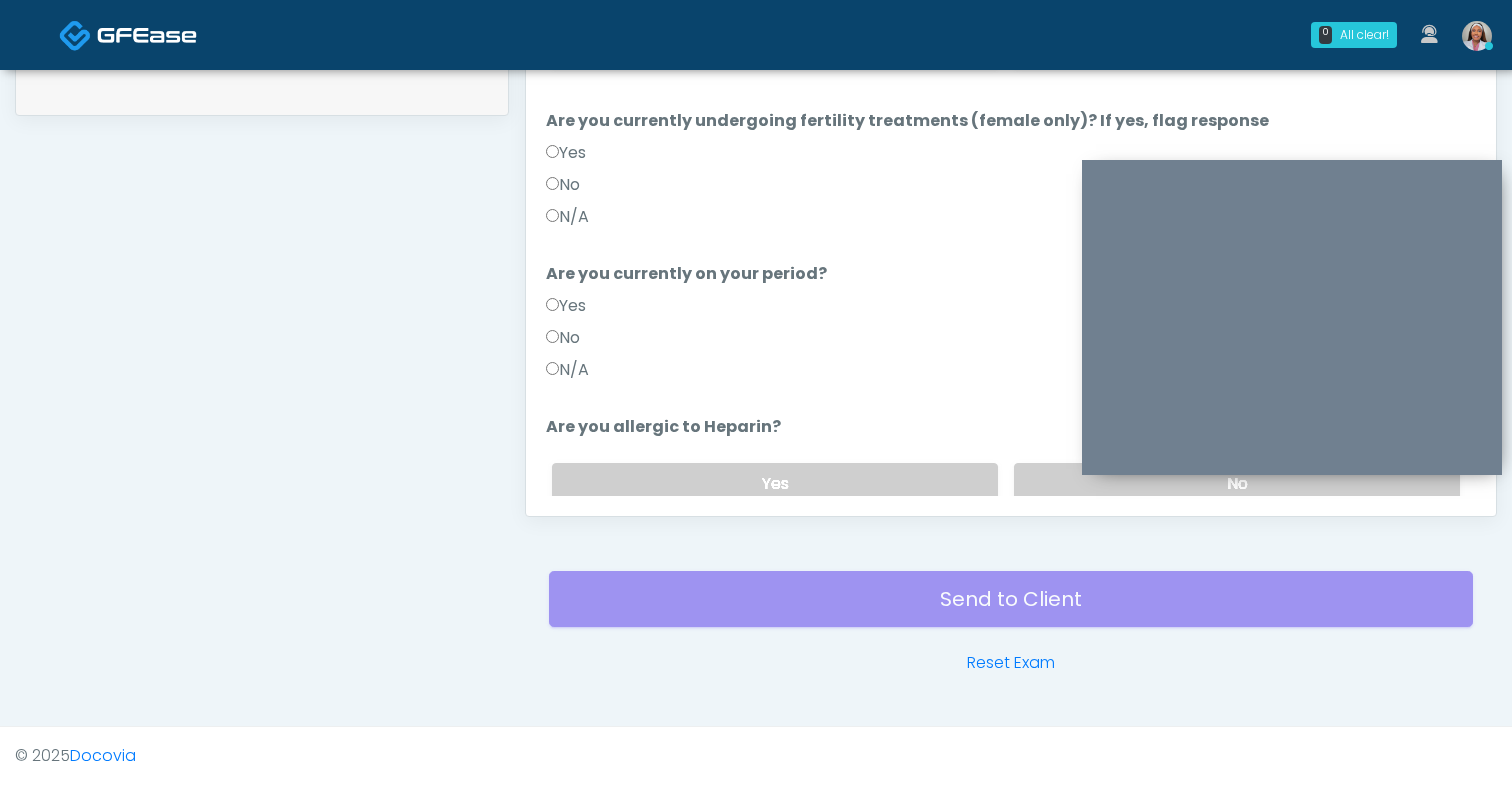 scroll, scrollTop: 0, scrollLeft: 0, axis: both 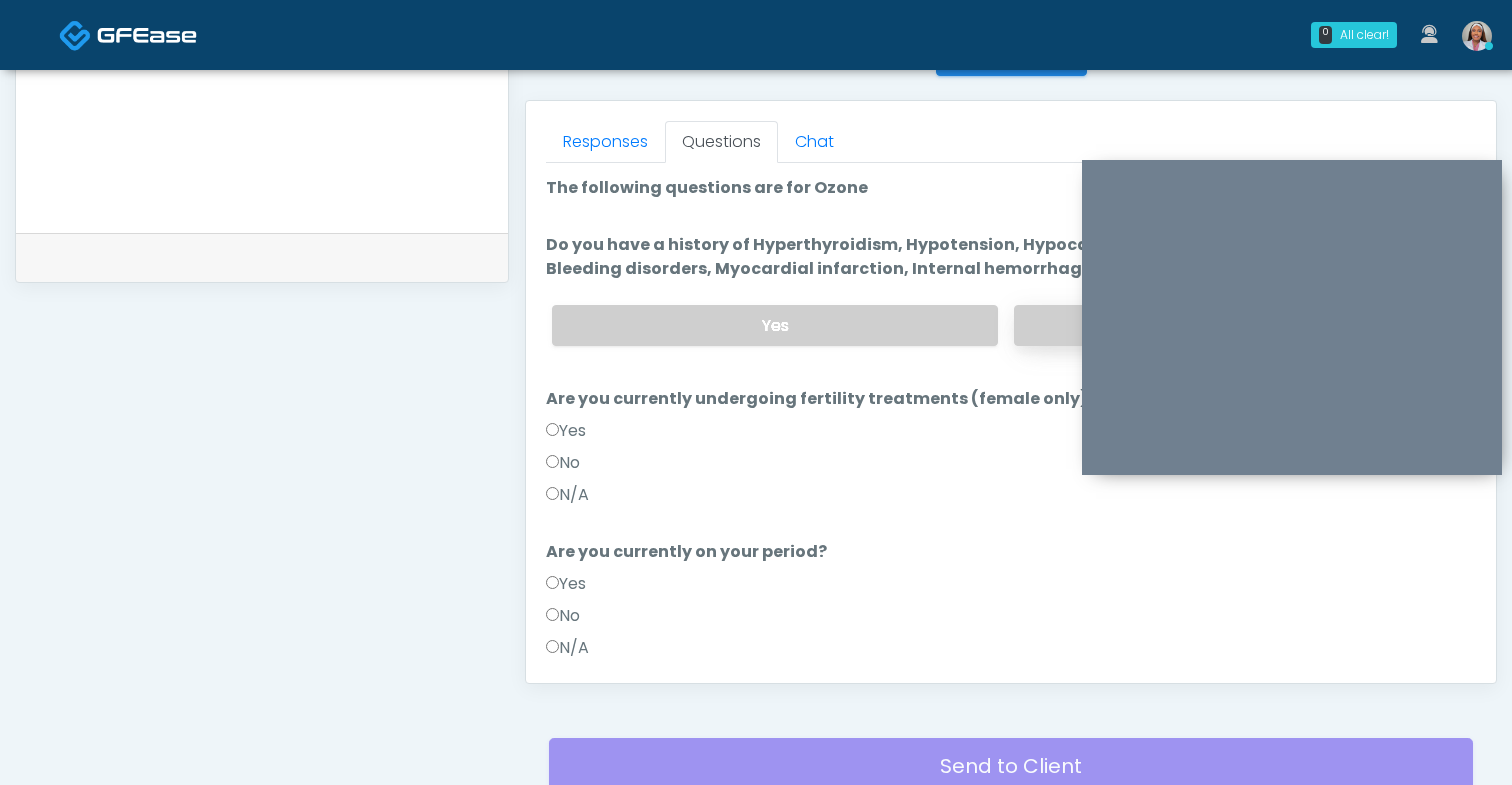 click on "No" at bounding box center [1237, 325] 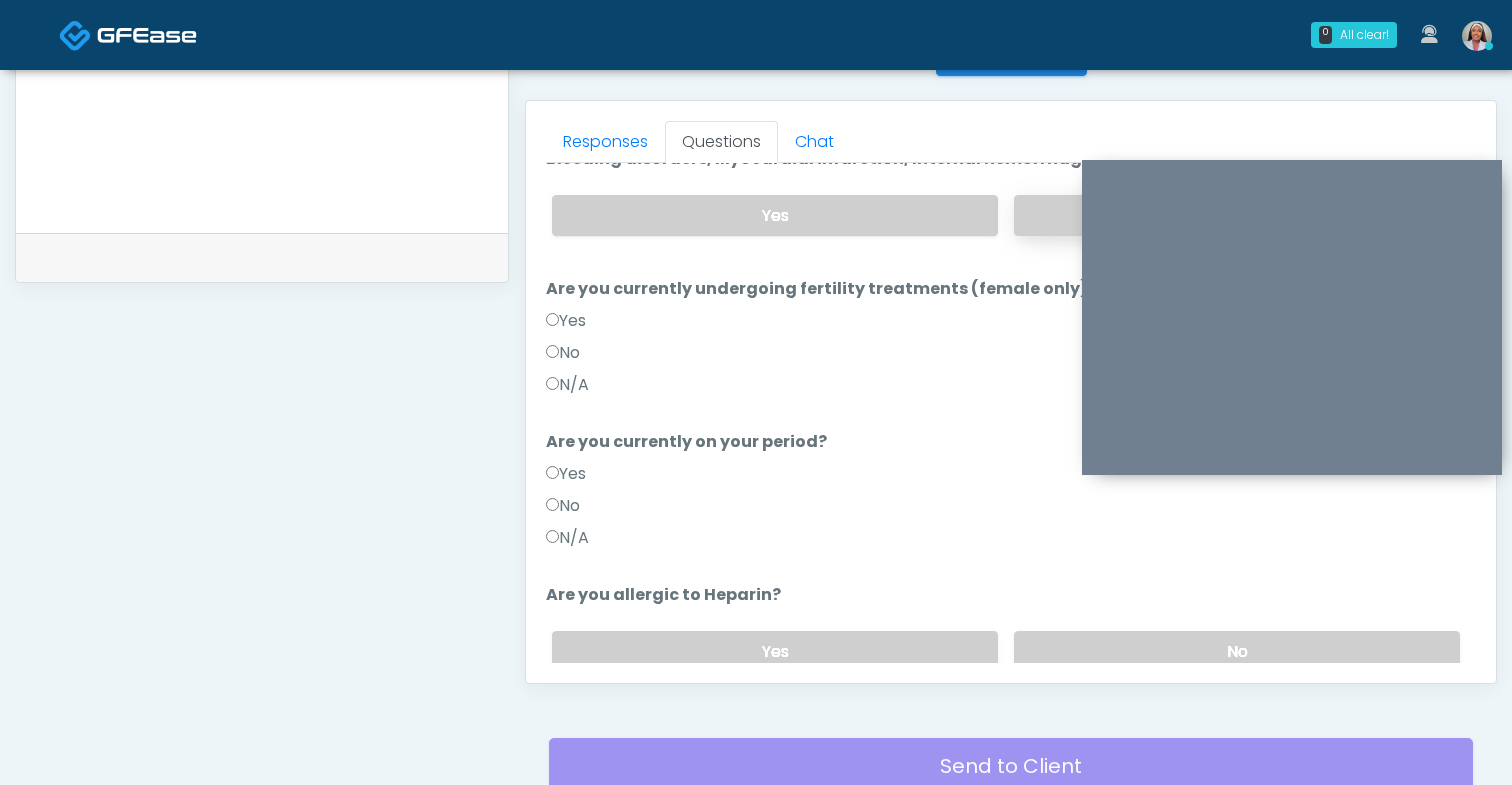 scroll, scrollTop: 195, scrollLeft: 0, axis: vertical 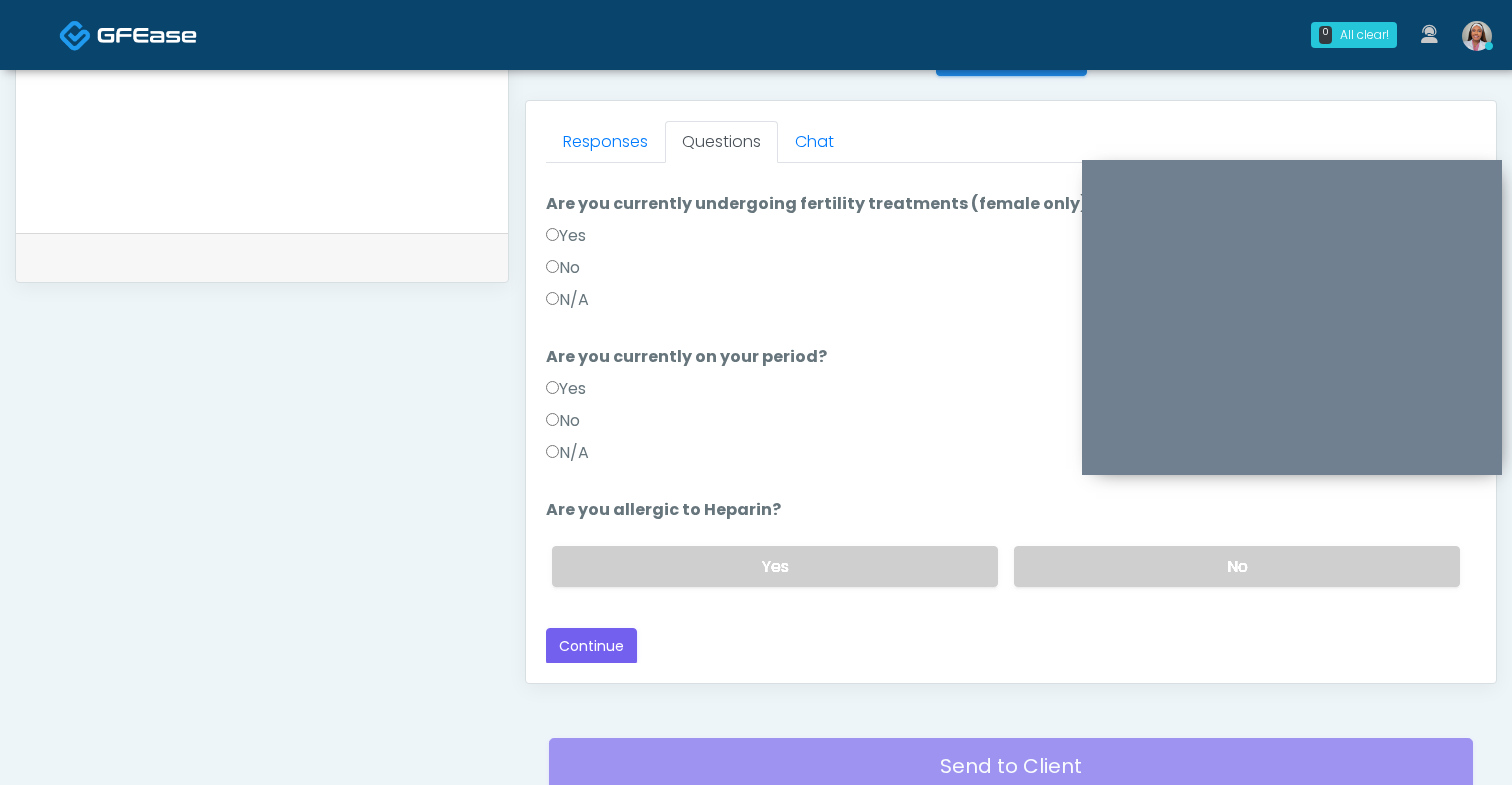 click on "No" at bounding box center (563, 268) 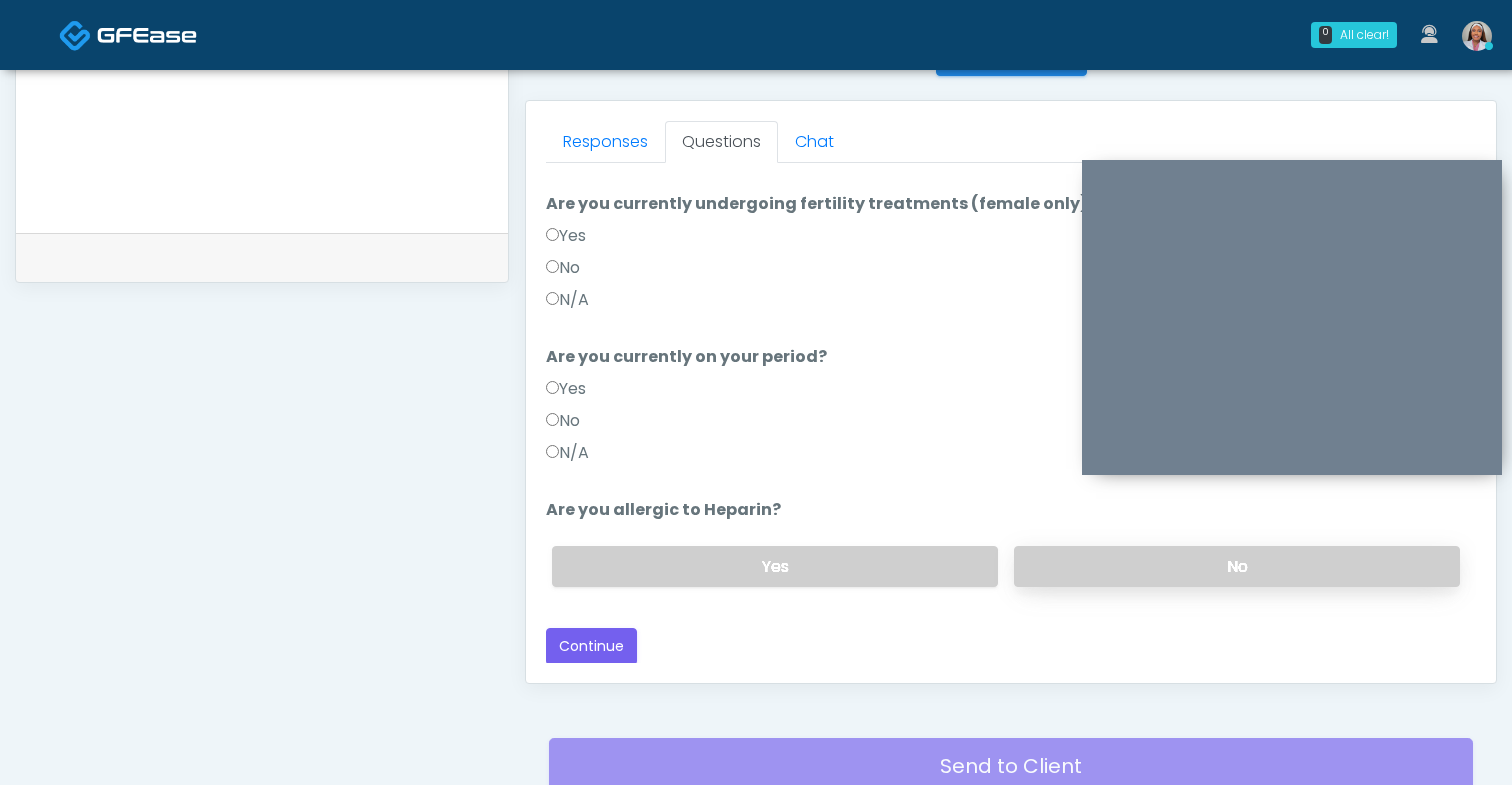 drag, startPoint x: 1105, startPoint y: 562, endPoint x: 1106, endPoint y: 550, distance: 12.0415945 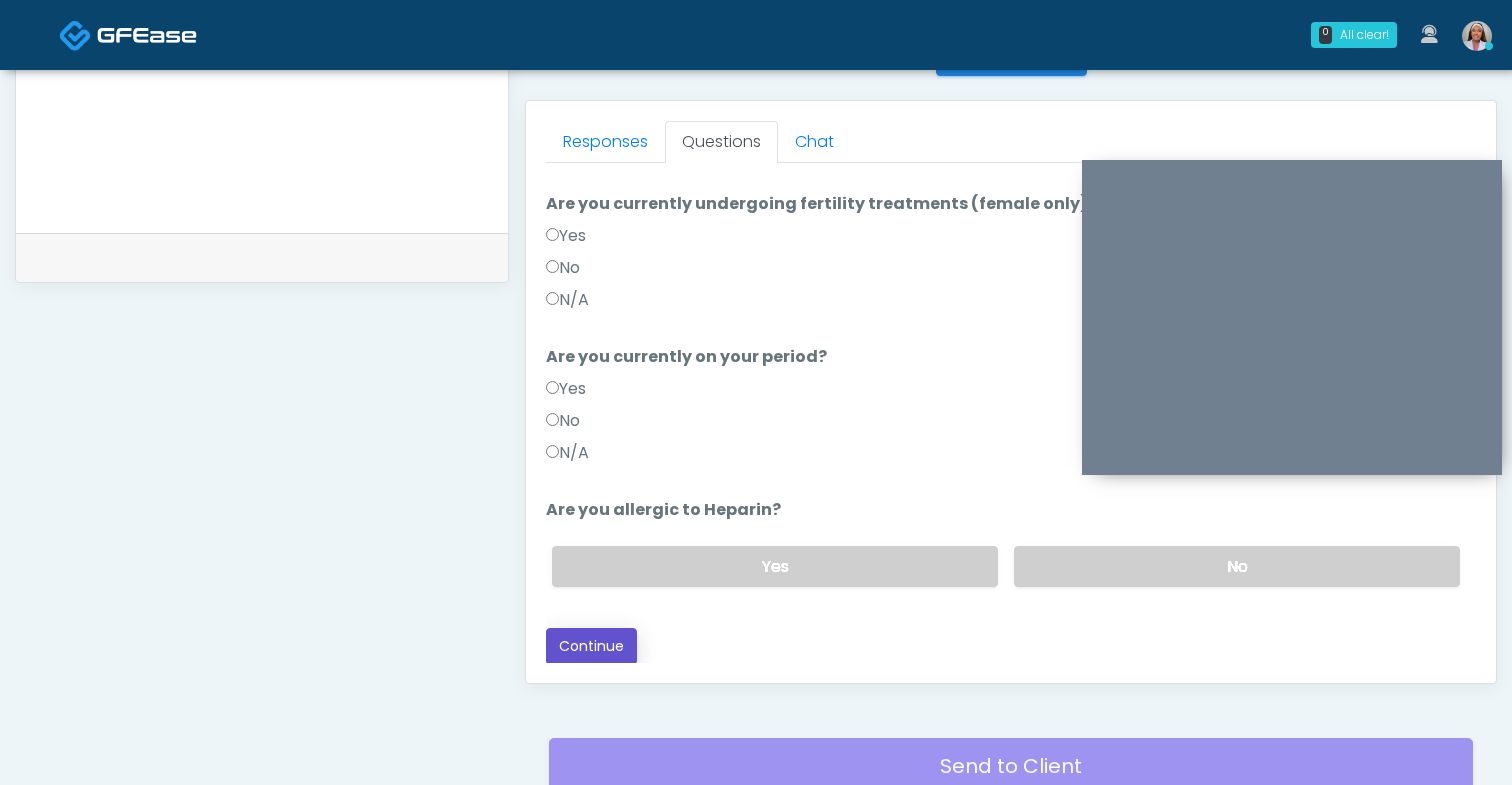 click on "Continue" at bounding box center [591, 646] 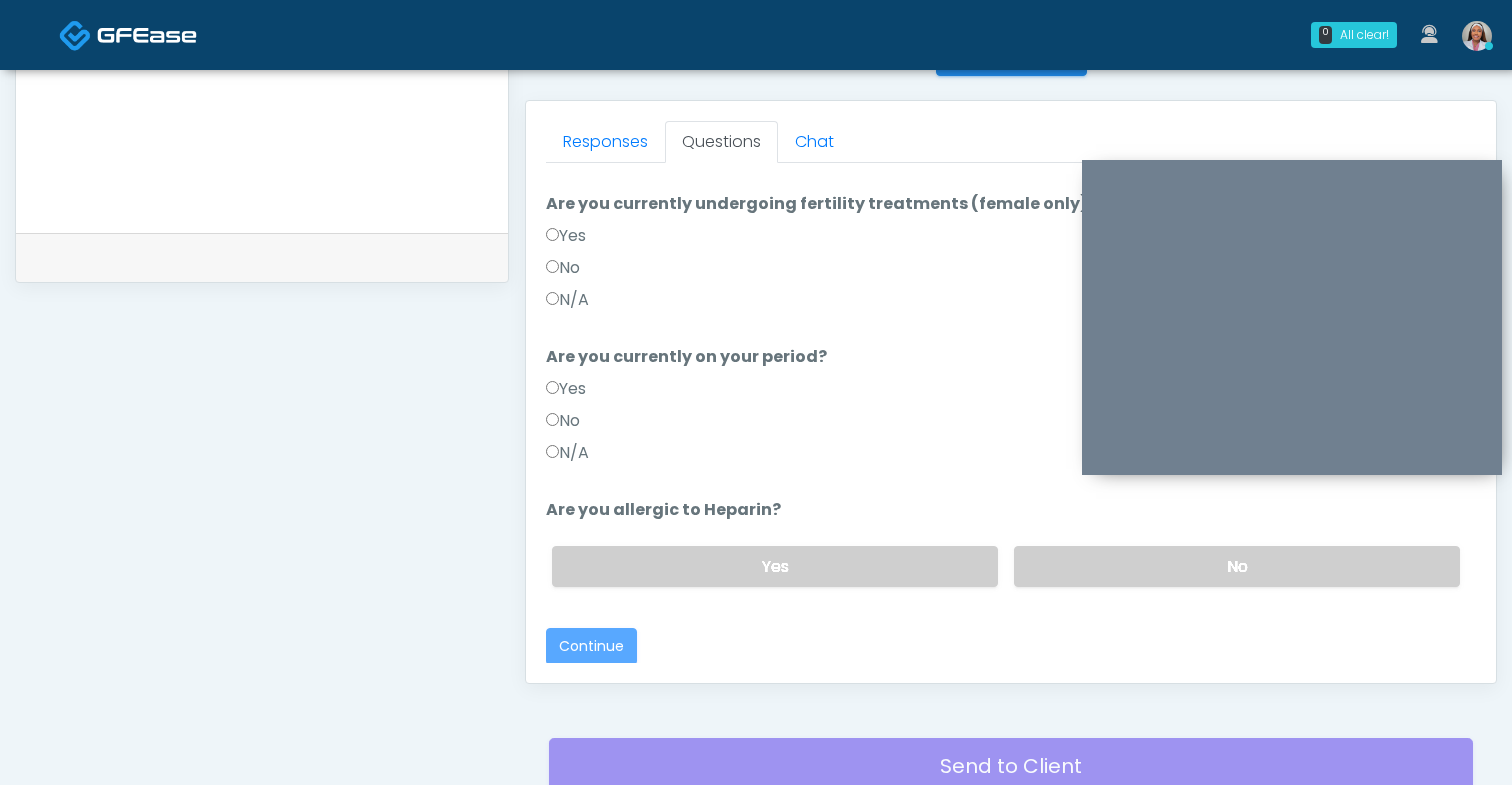 scroll, scrollTop: 1010, scrollLeft: 0, axis: vertical 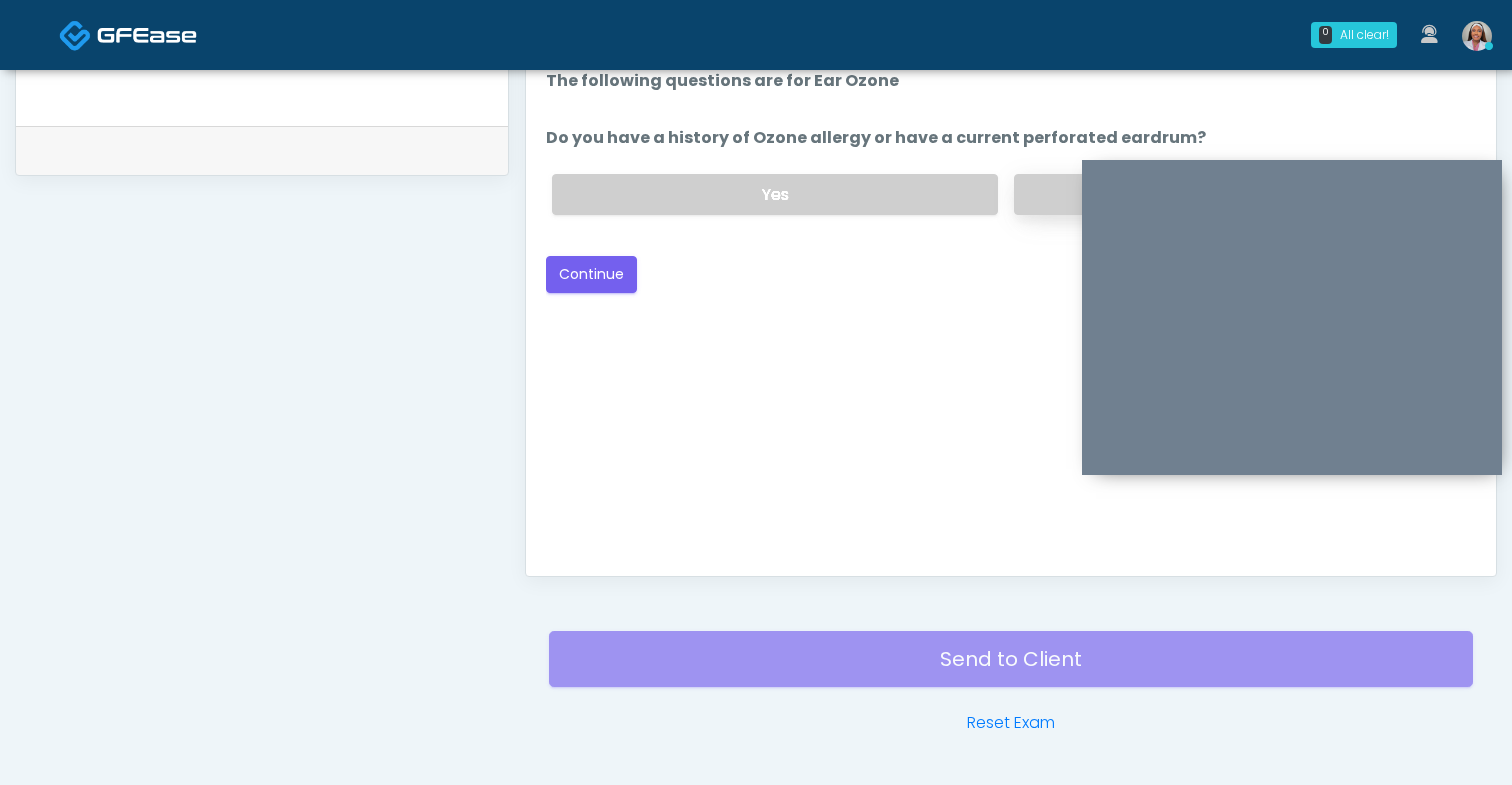 click on "No" at bounding box center (1237, 194) 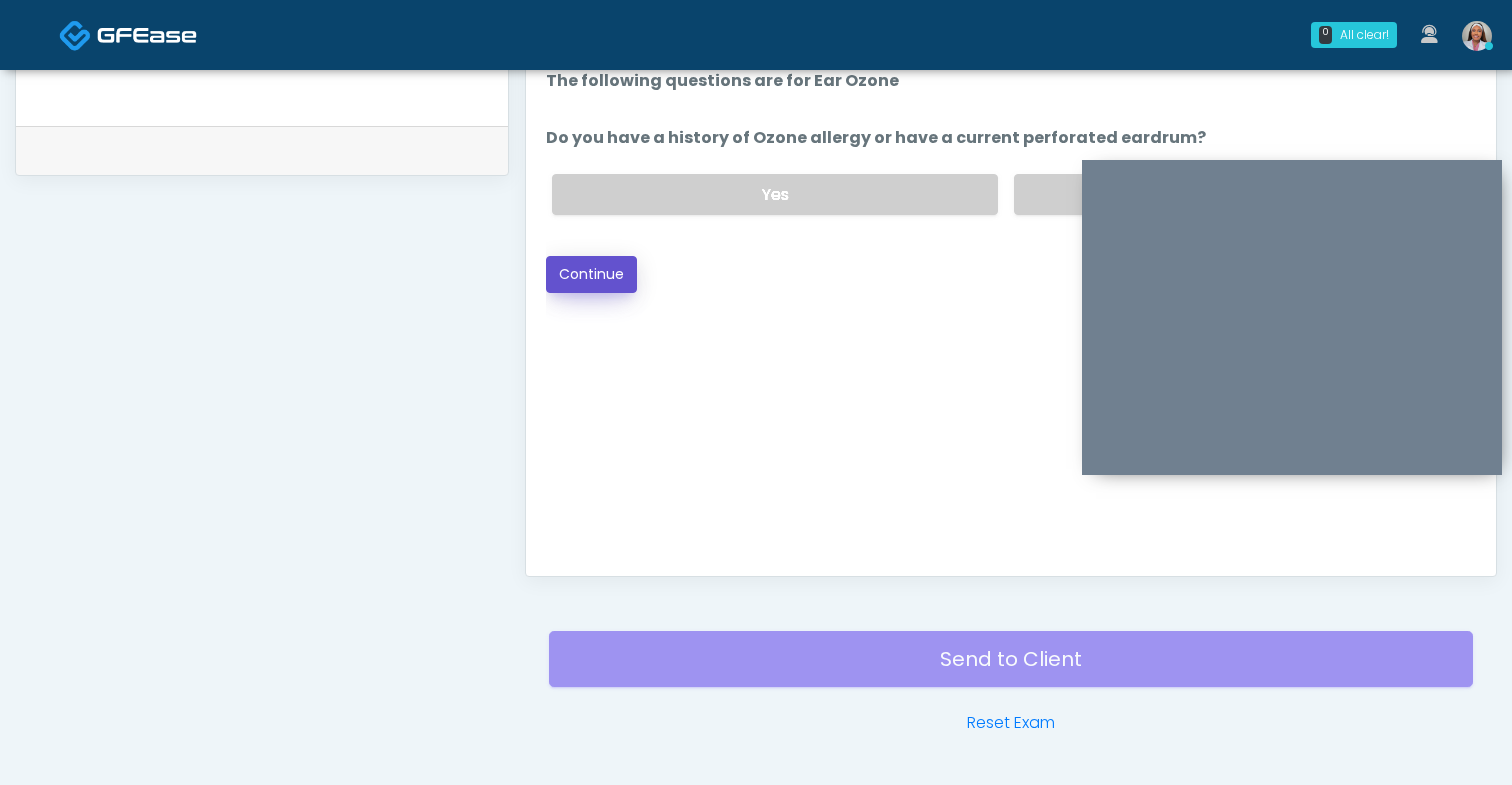 click on "Continue" at bounding box center (591, 274) 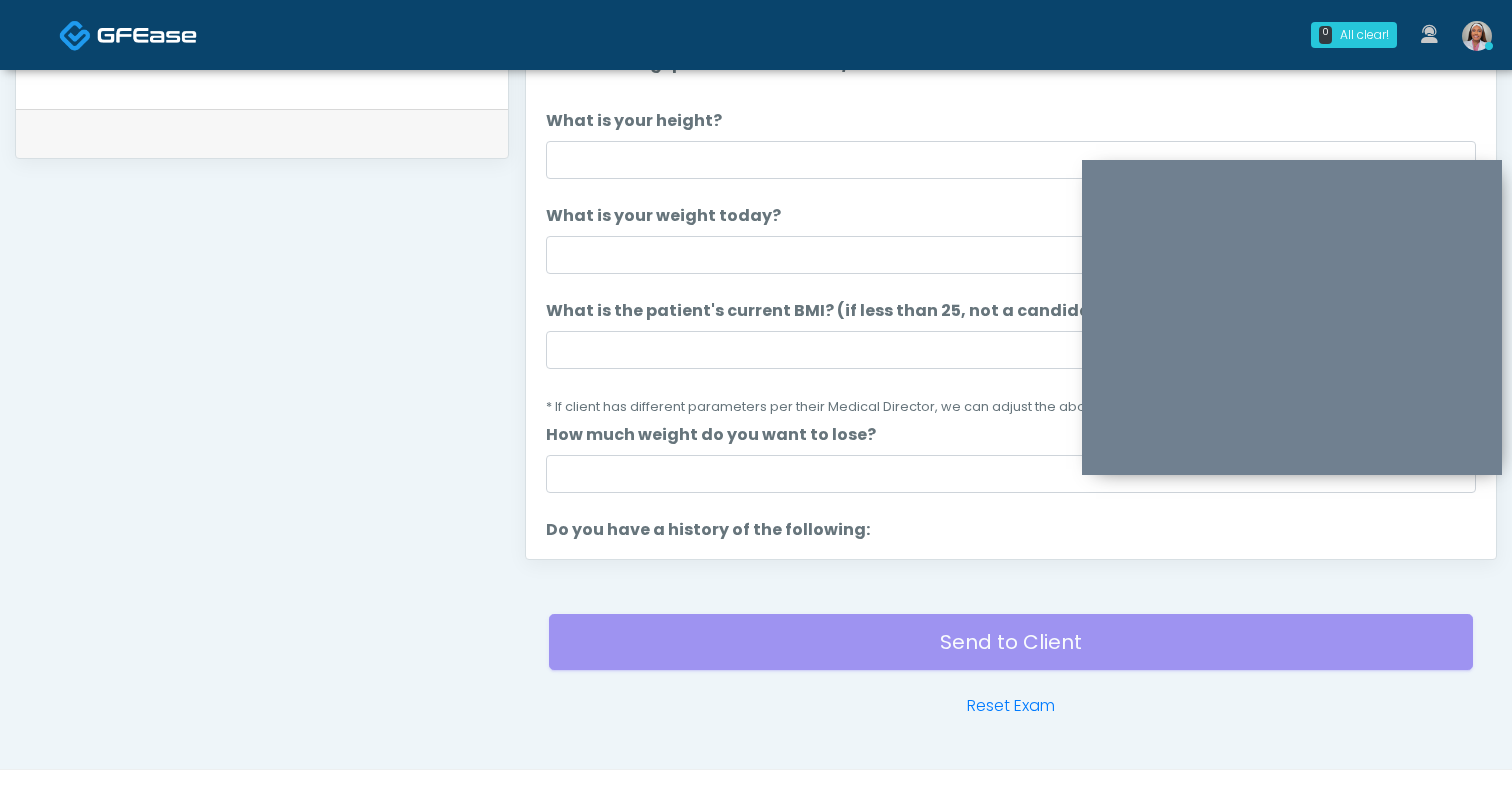 scroll, scrollTop: 1010, scrollLeft: 0, axis: vertical 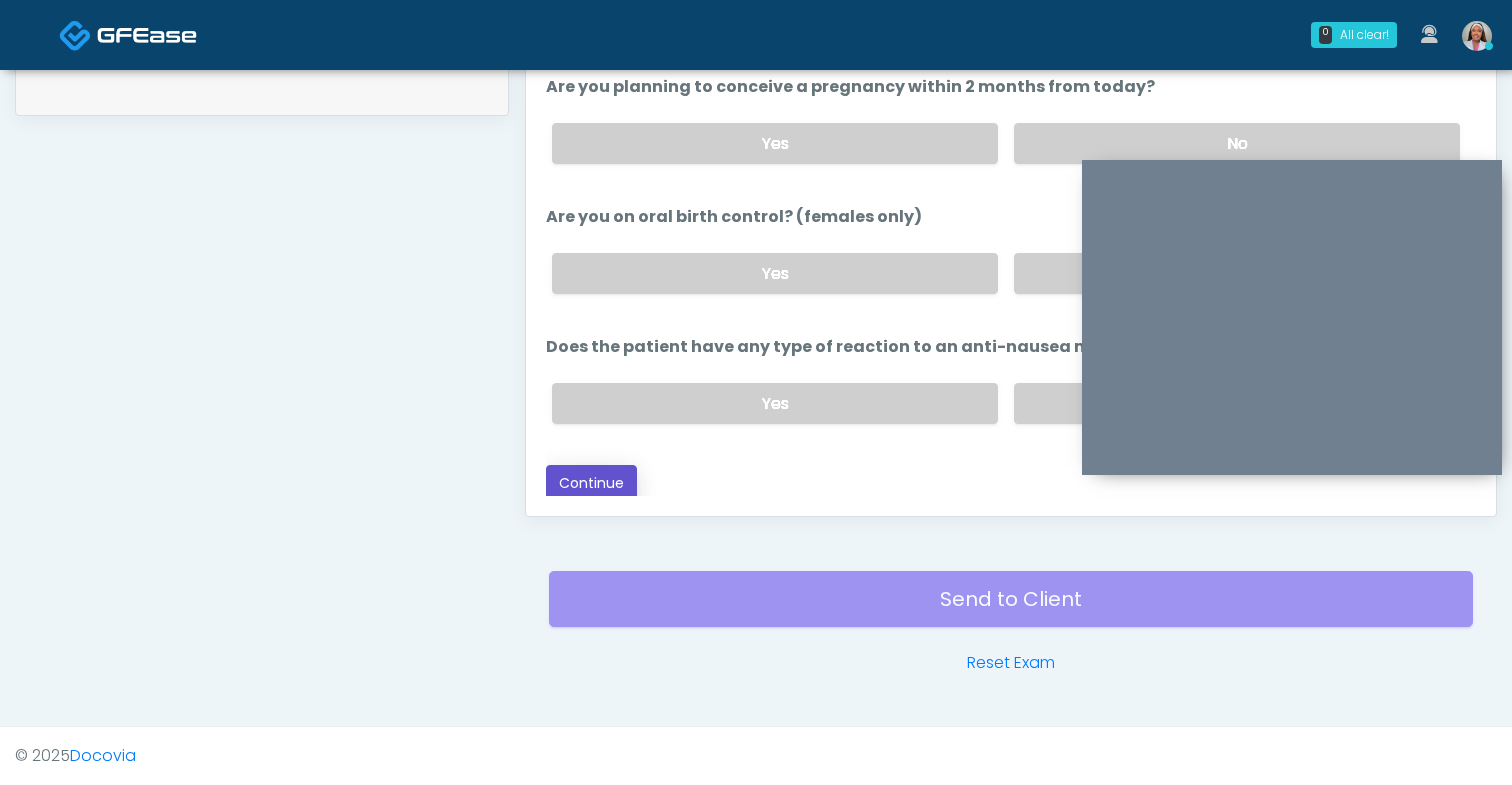 click on "Continue" at bounding box center [591, 483] 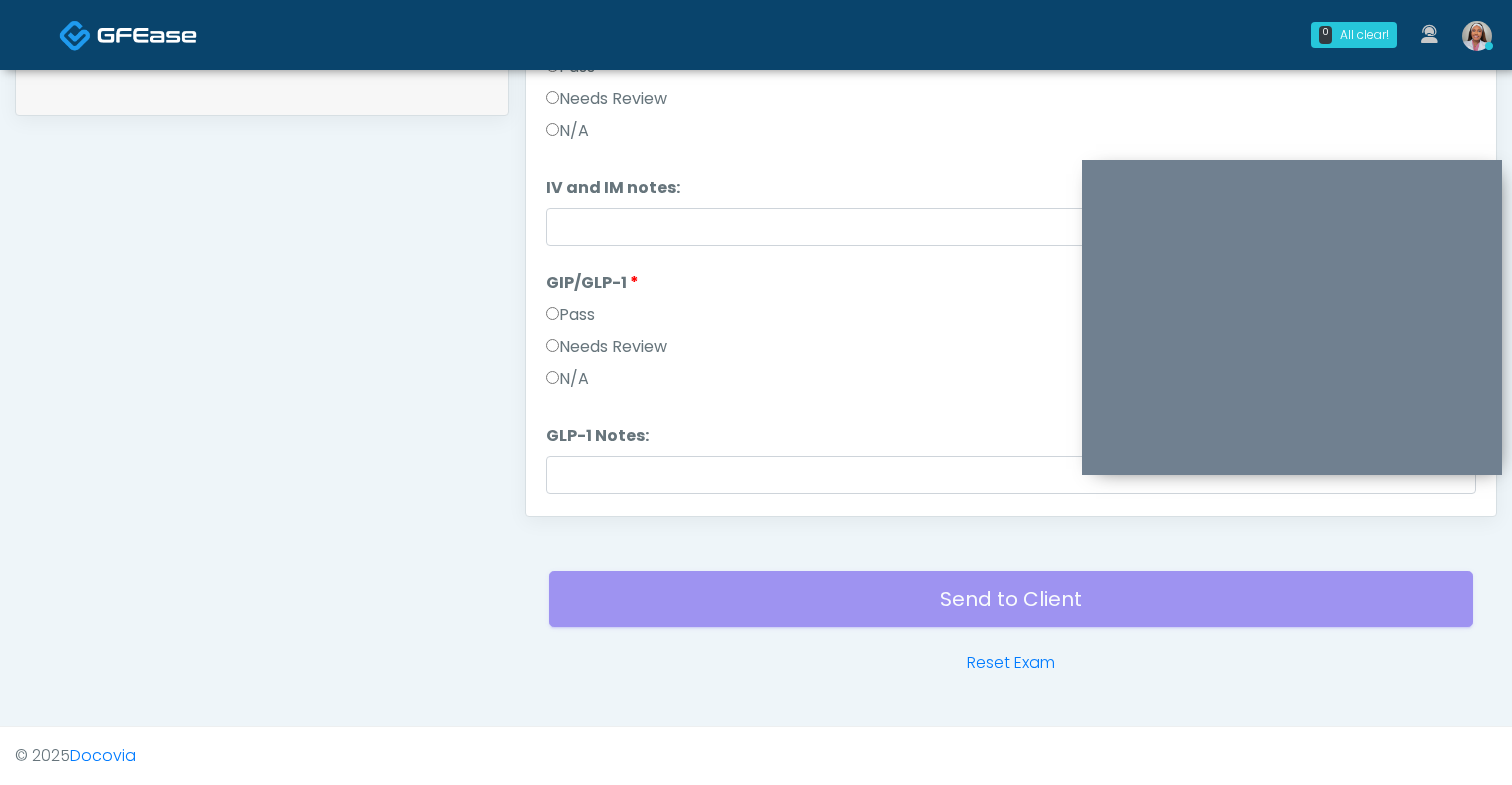 scroll, scrollTop: 511, scrollLeft: 0, axis: vertical 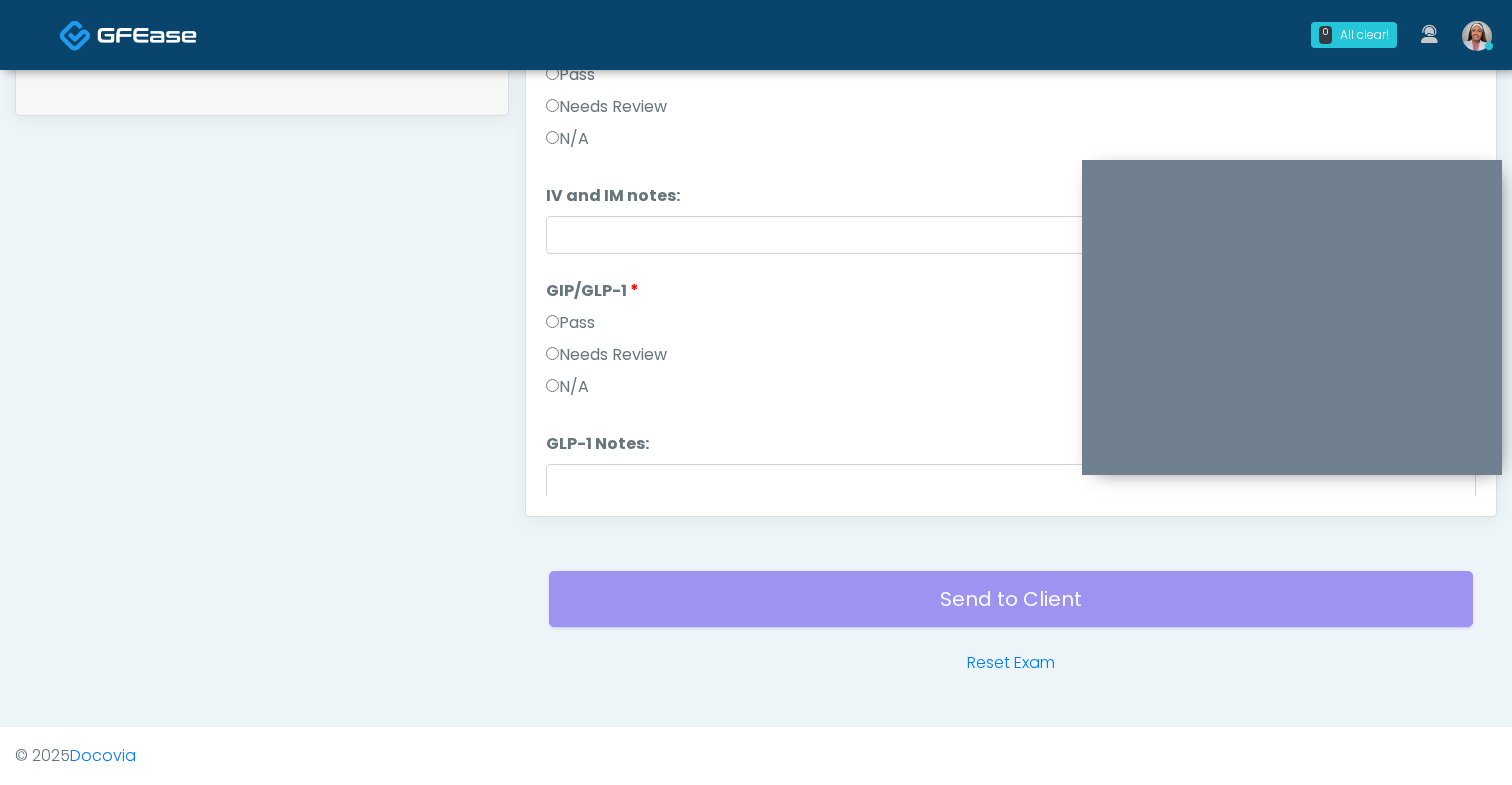 click on "N/A" at bounding box center (567, 387) 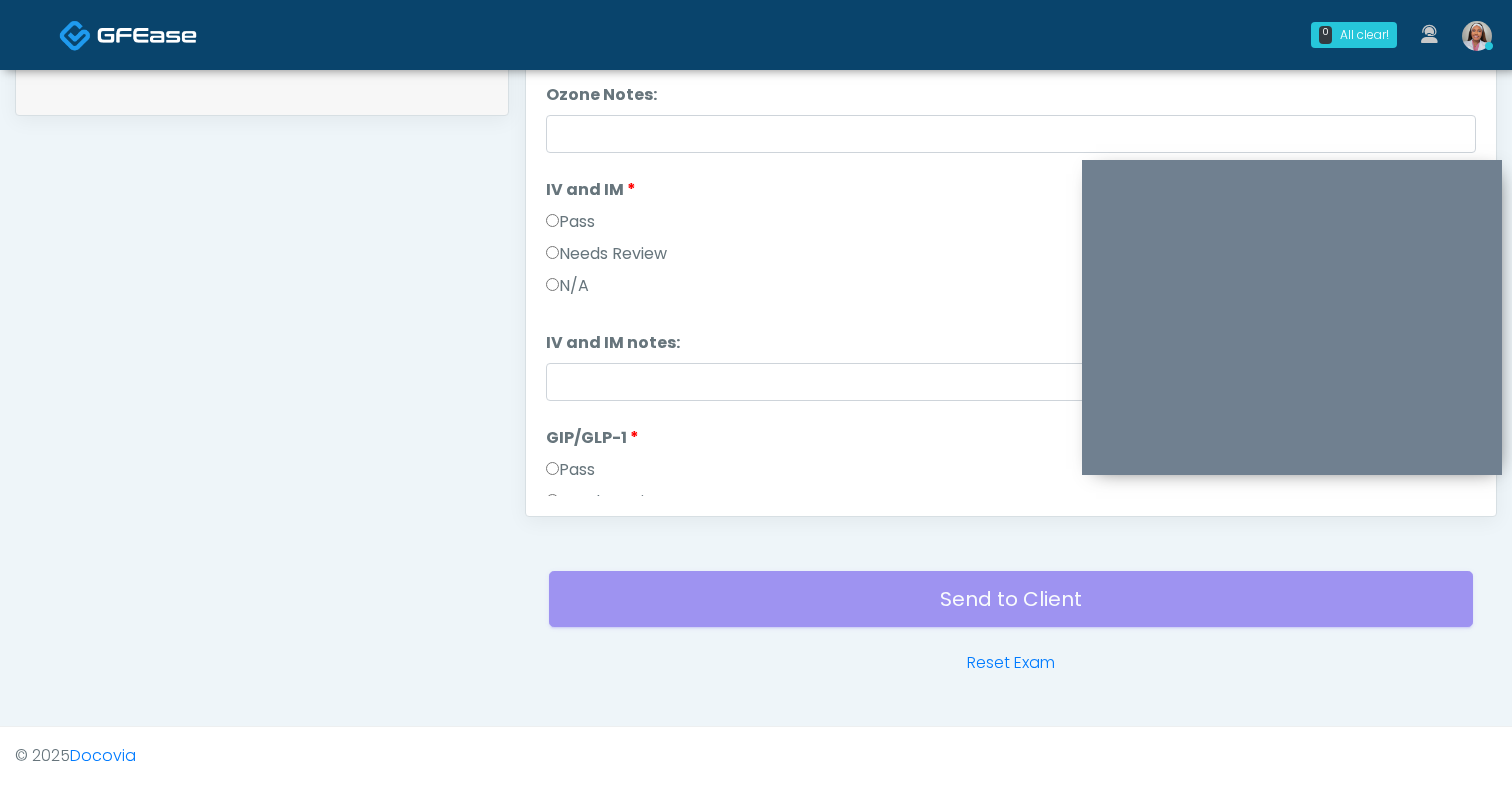 scroll, scrollTop: 360, scrollLeft: 0, axis: vertical 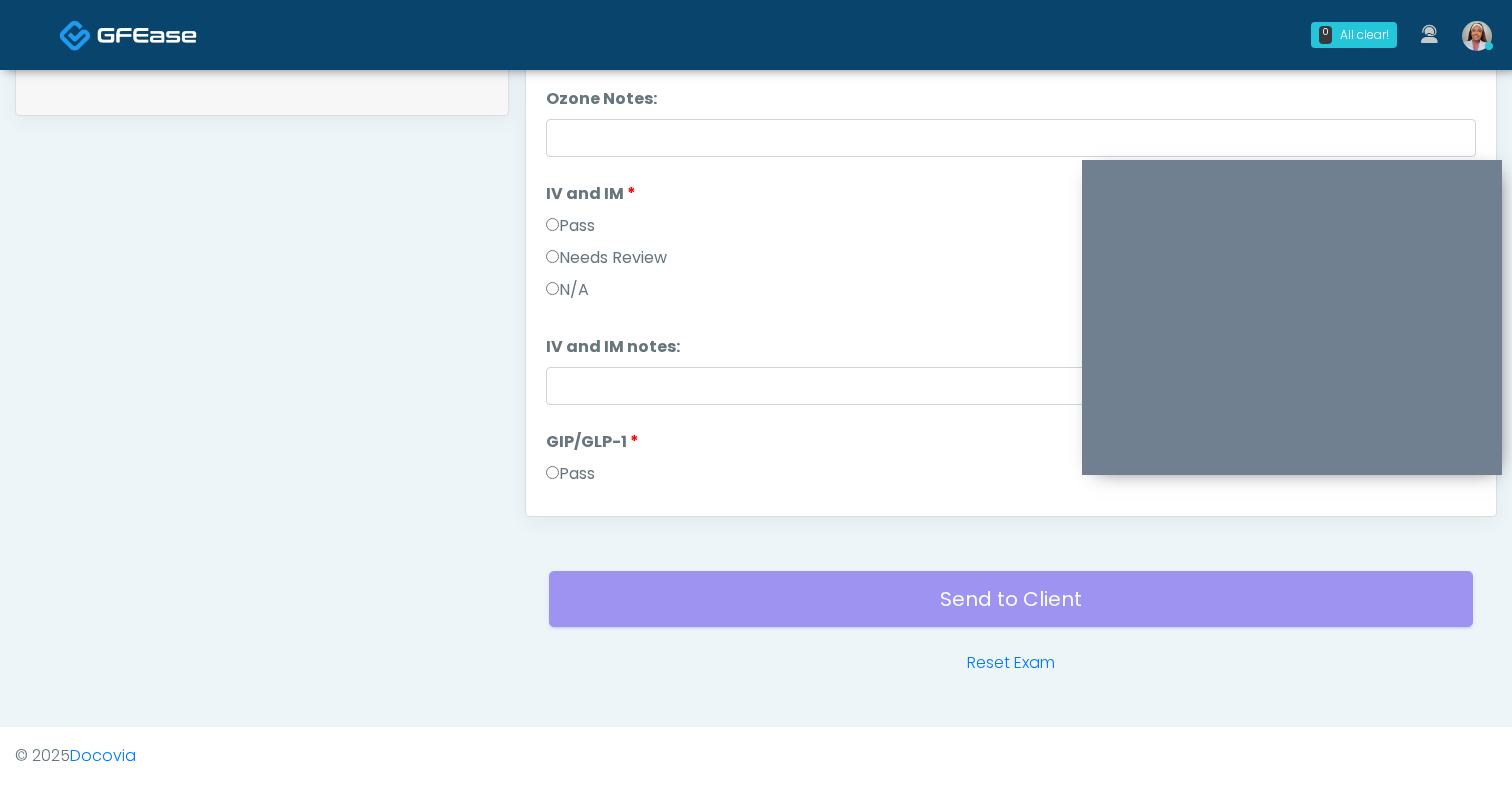 click on "Pass" at bounding box center (570, 226) 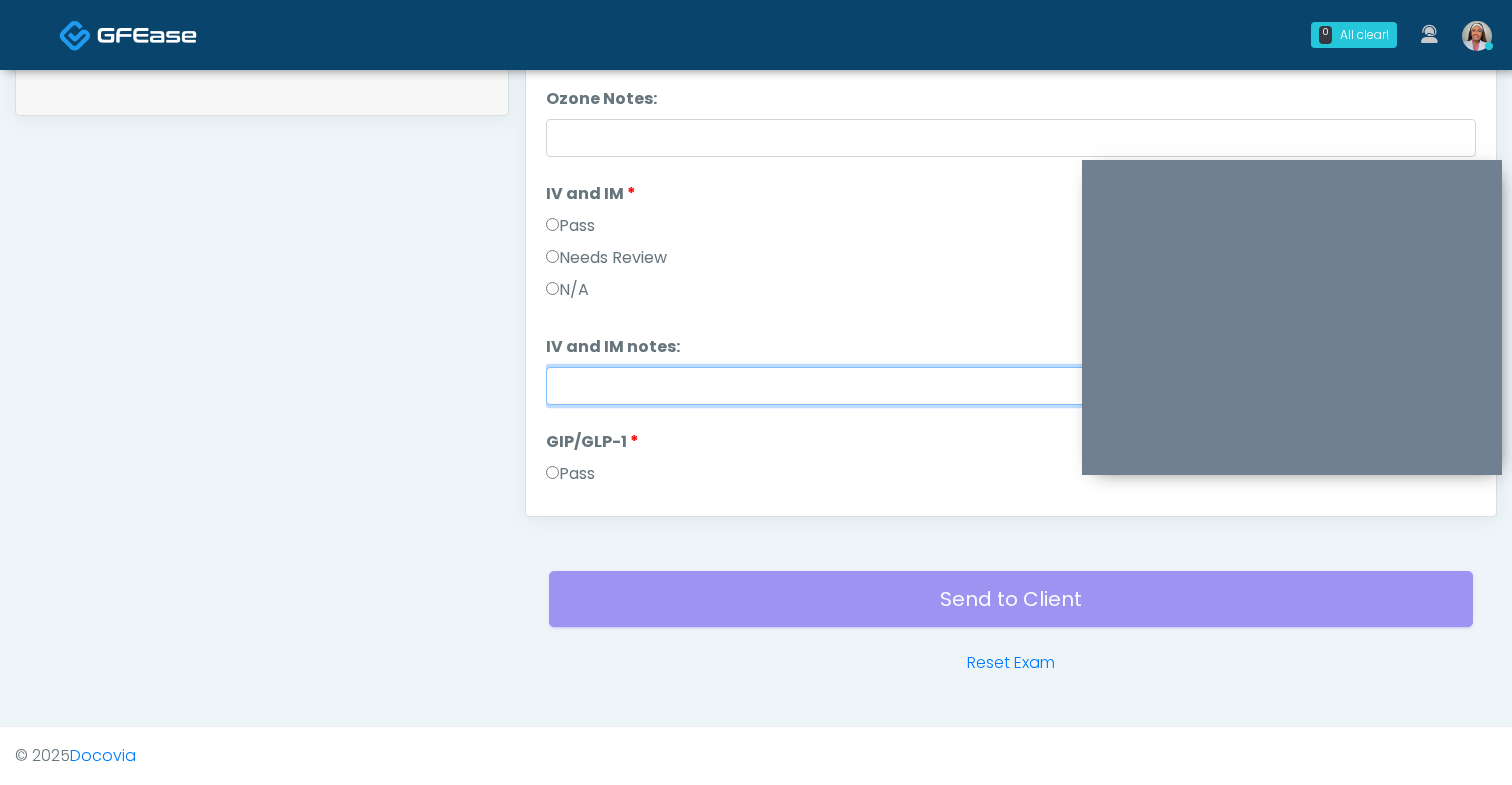 click on "IV and IM notes:" at bounding box center (1011, 386) 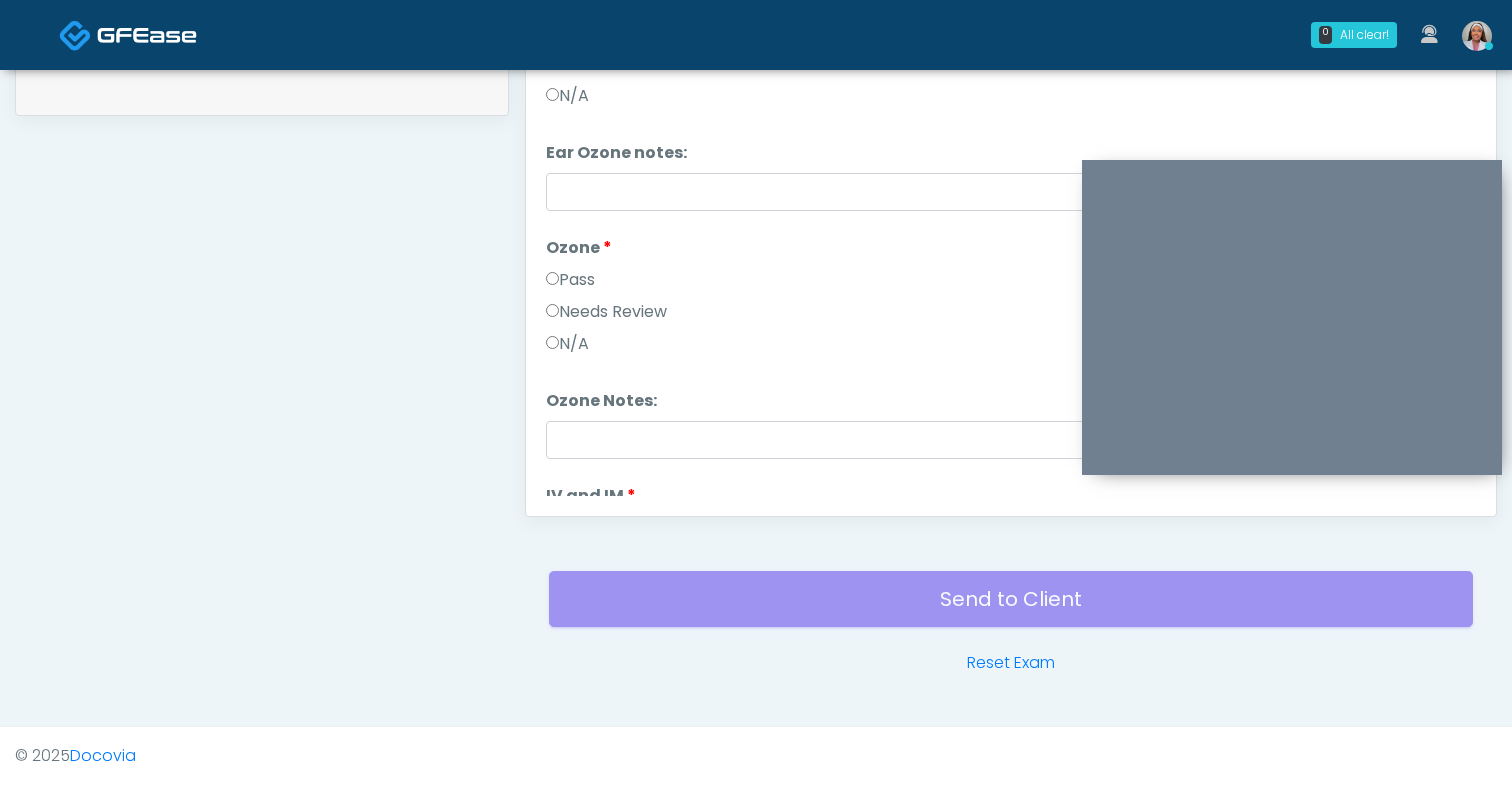 scroll, scrollTop: 53, scrollLeft: 0, axis: vertical 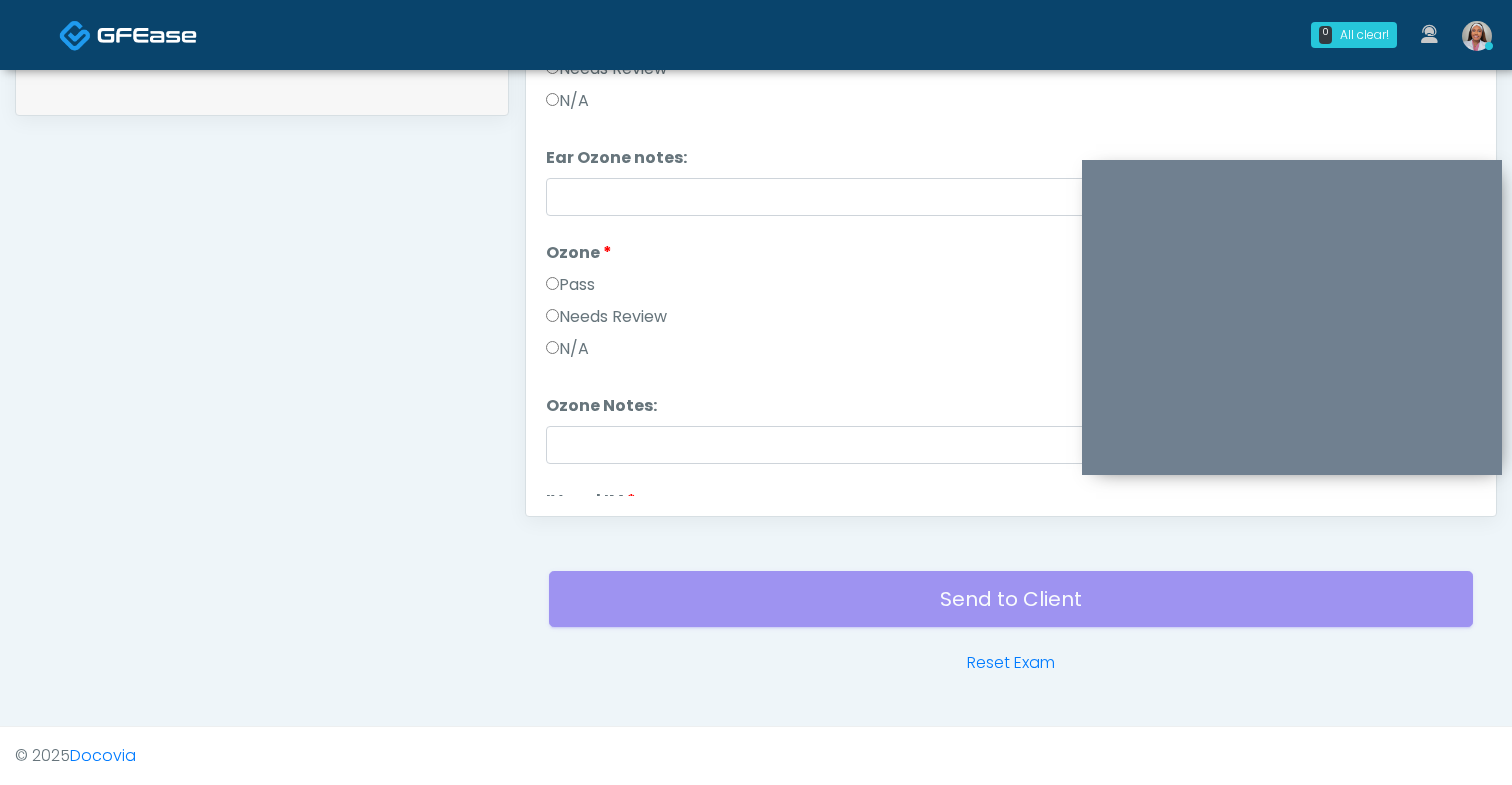 type on "**********" 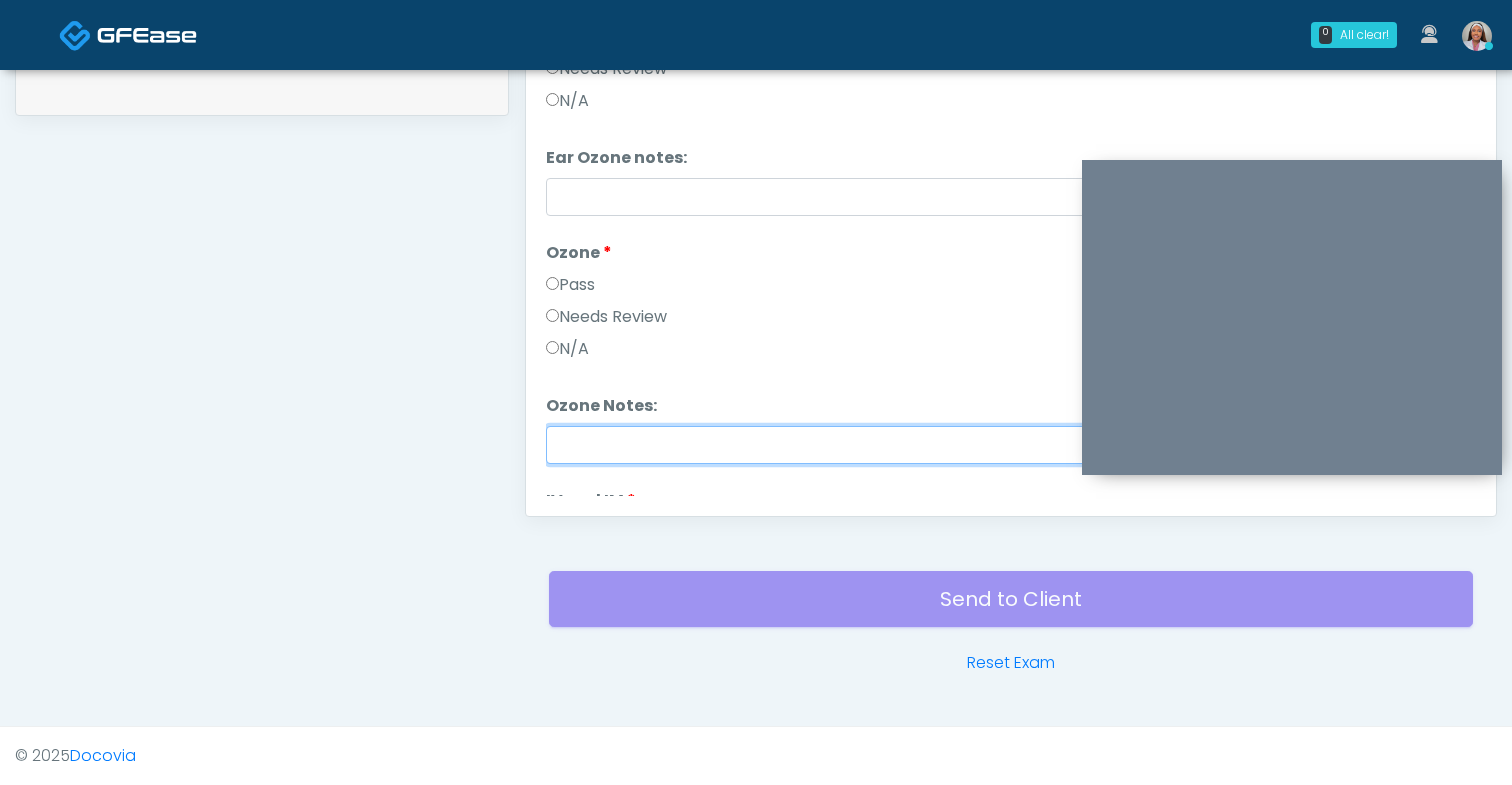 click on "Ozone Notes:" at bounding box center [1011, 445] 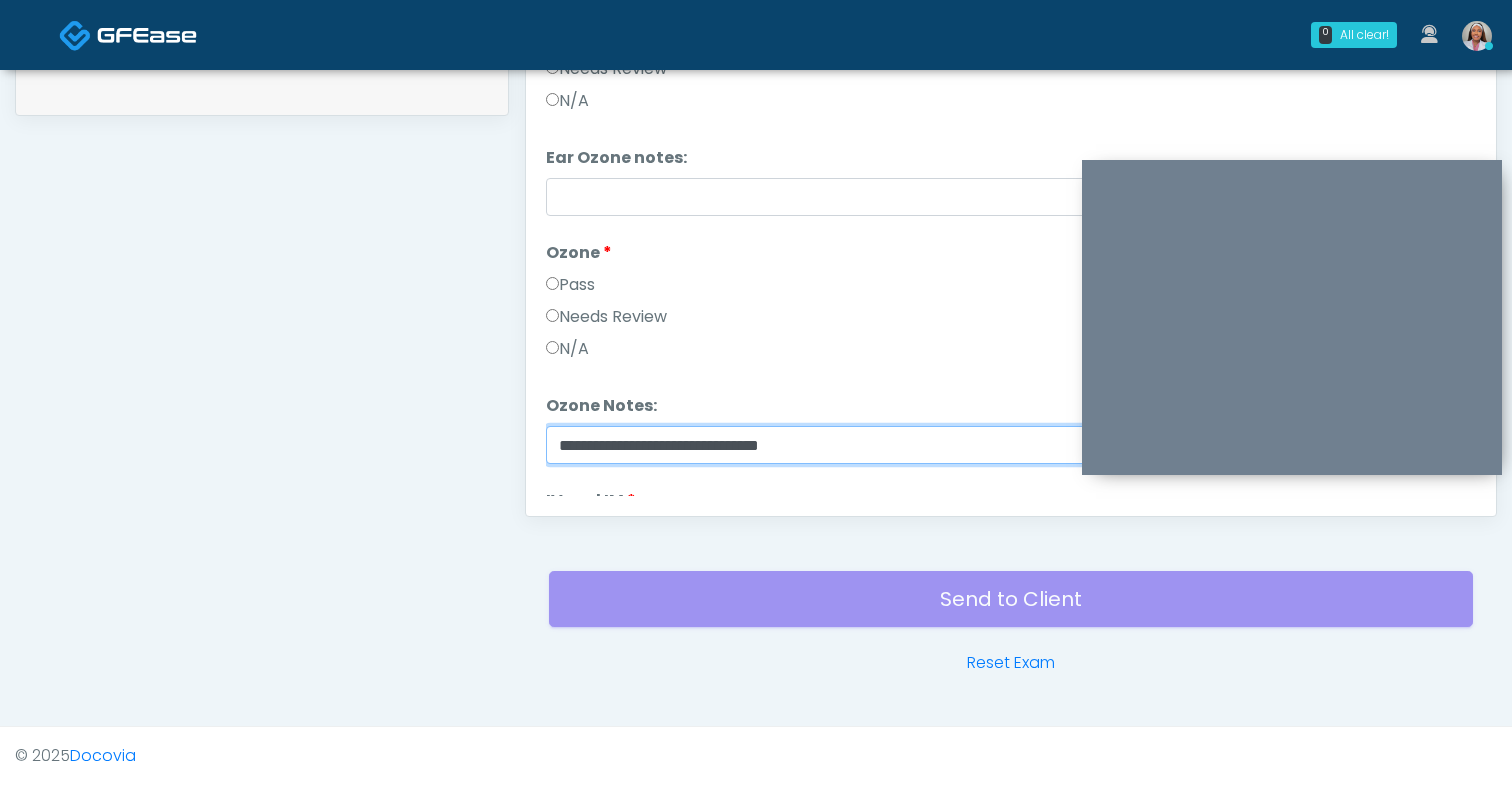 scroll, scrollTop: 0, scrollLeft: 0, axis: both 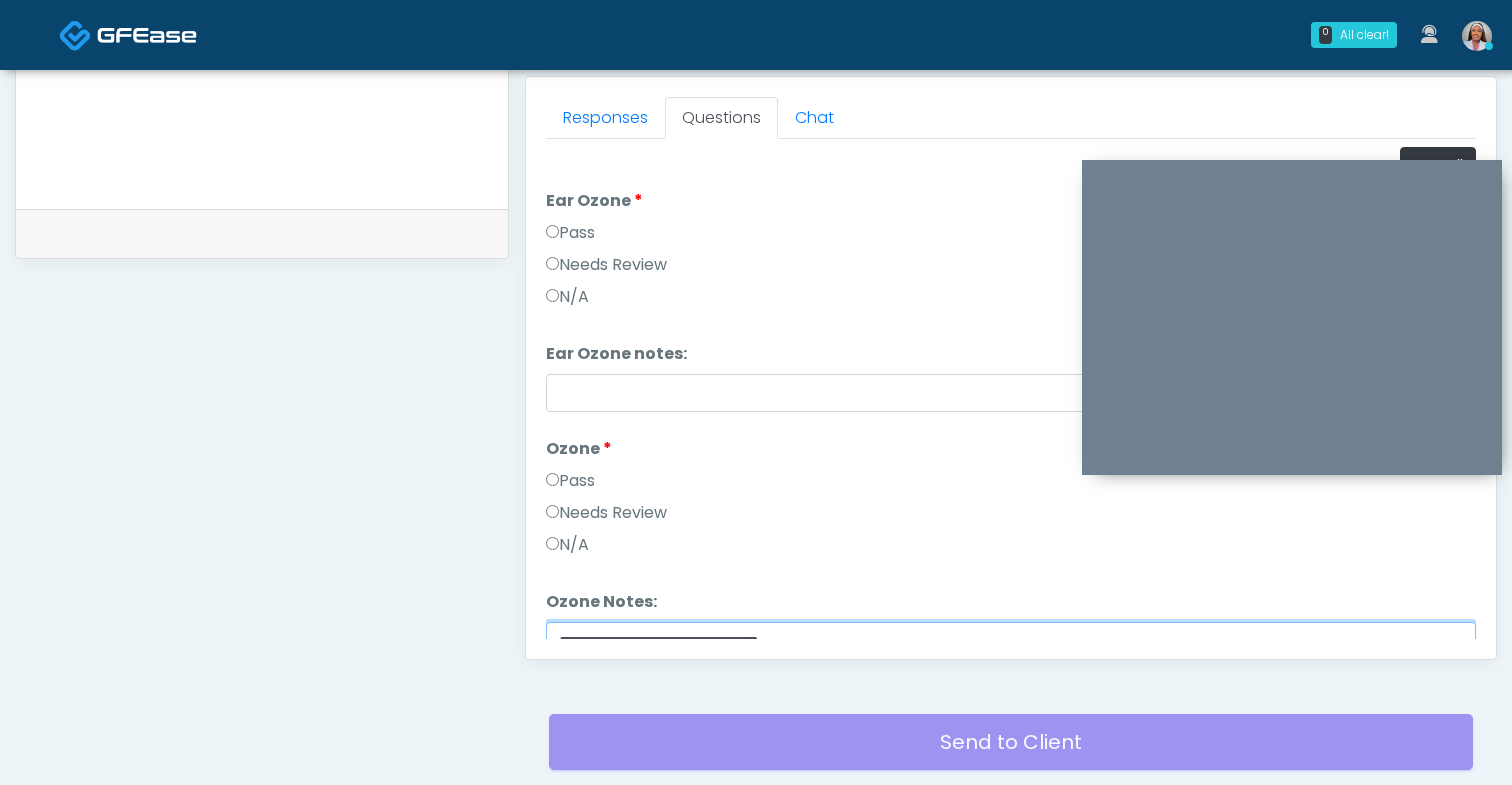 type on "**********" 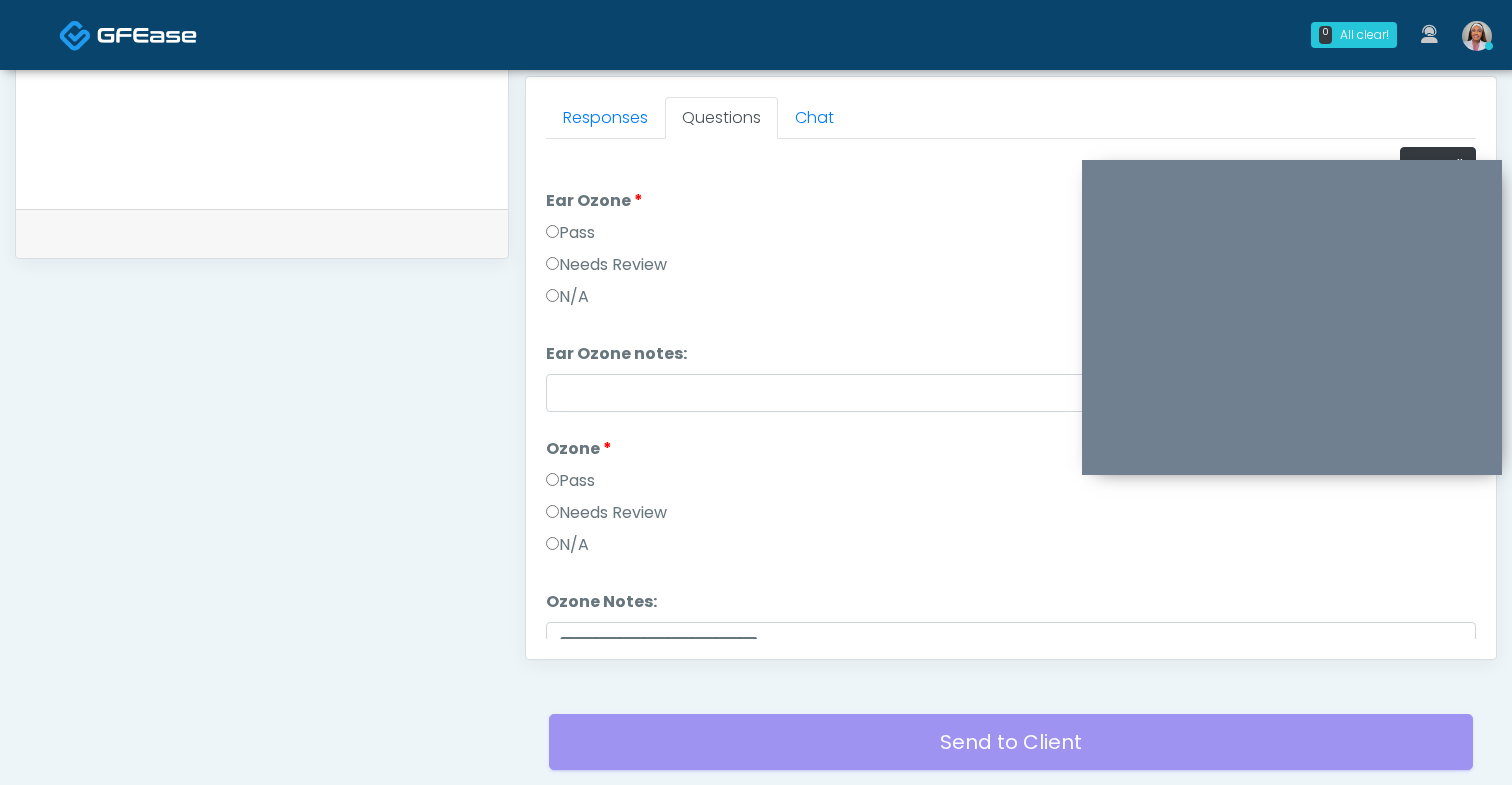 click on "Pass" at bounding box center (570, 233) 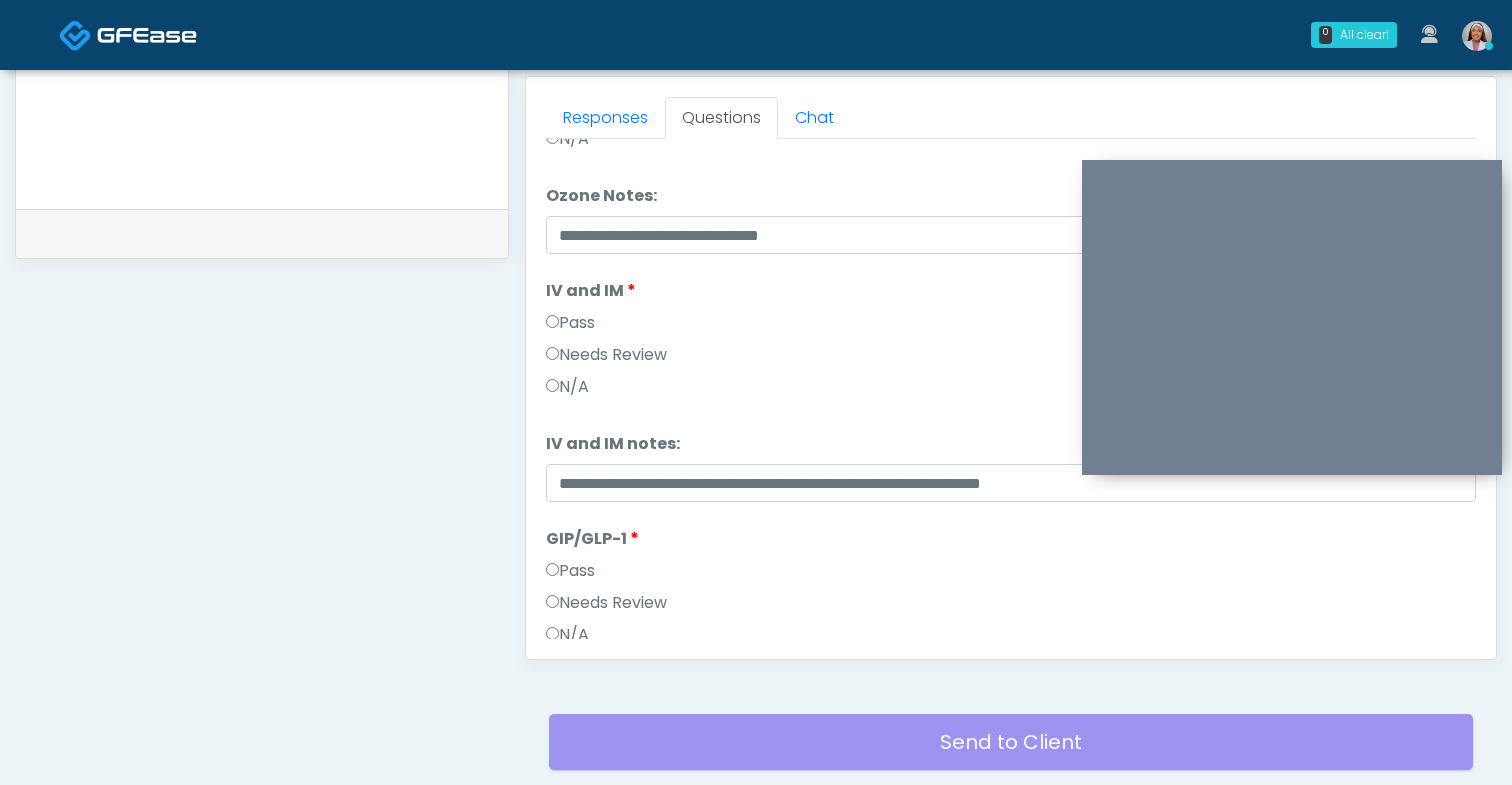 scroll, scrollTop: 579, scrollLeft: 0, axis: vertical 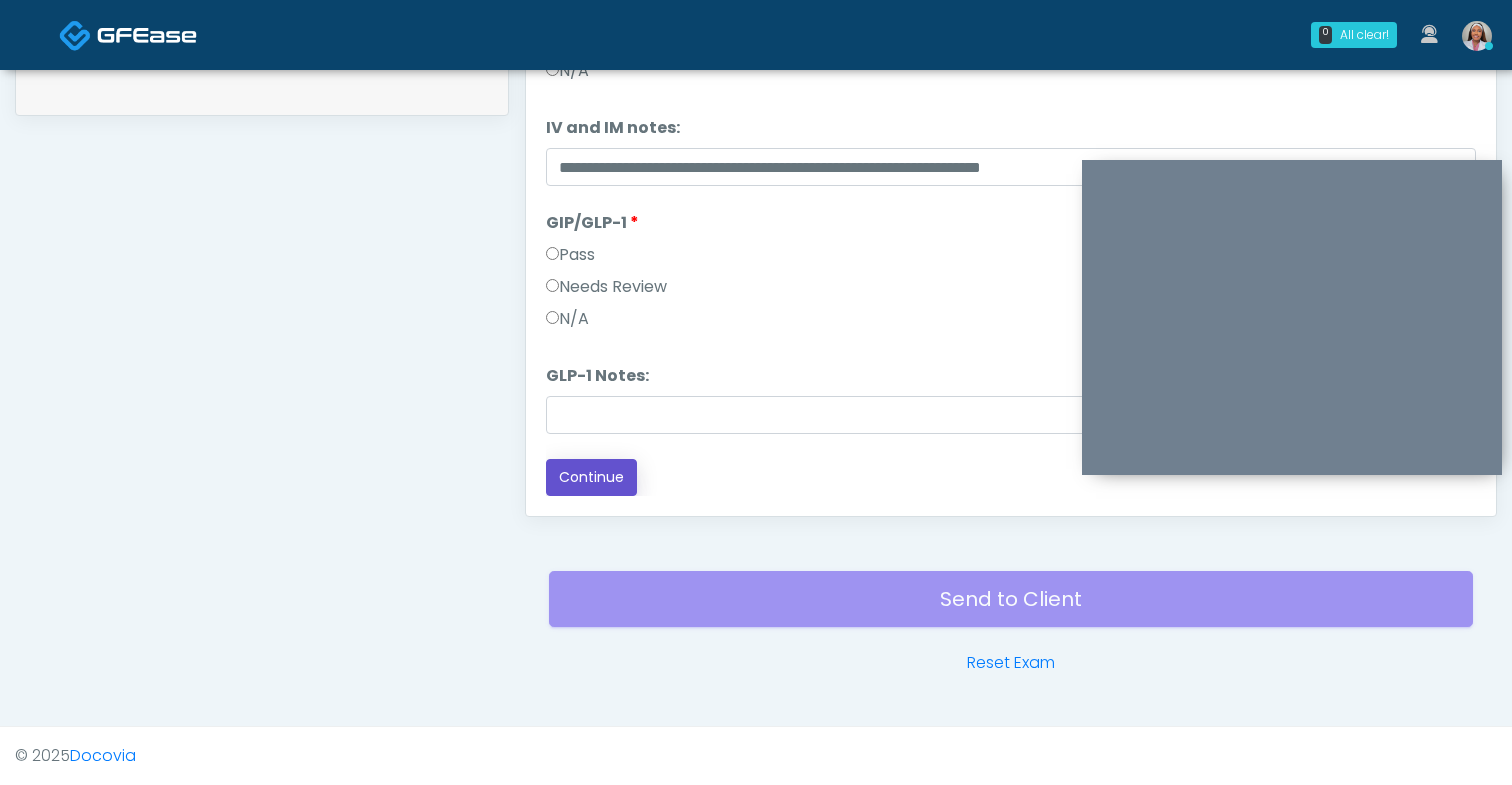 click on "Continue" at bounding box center (591, 477) 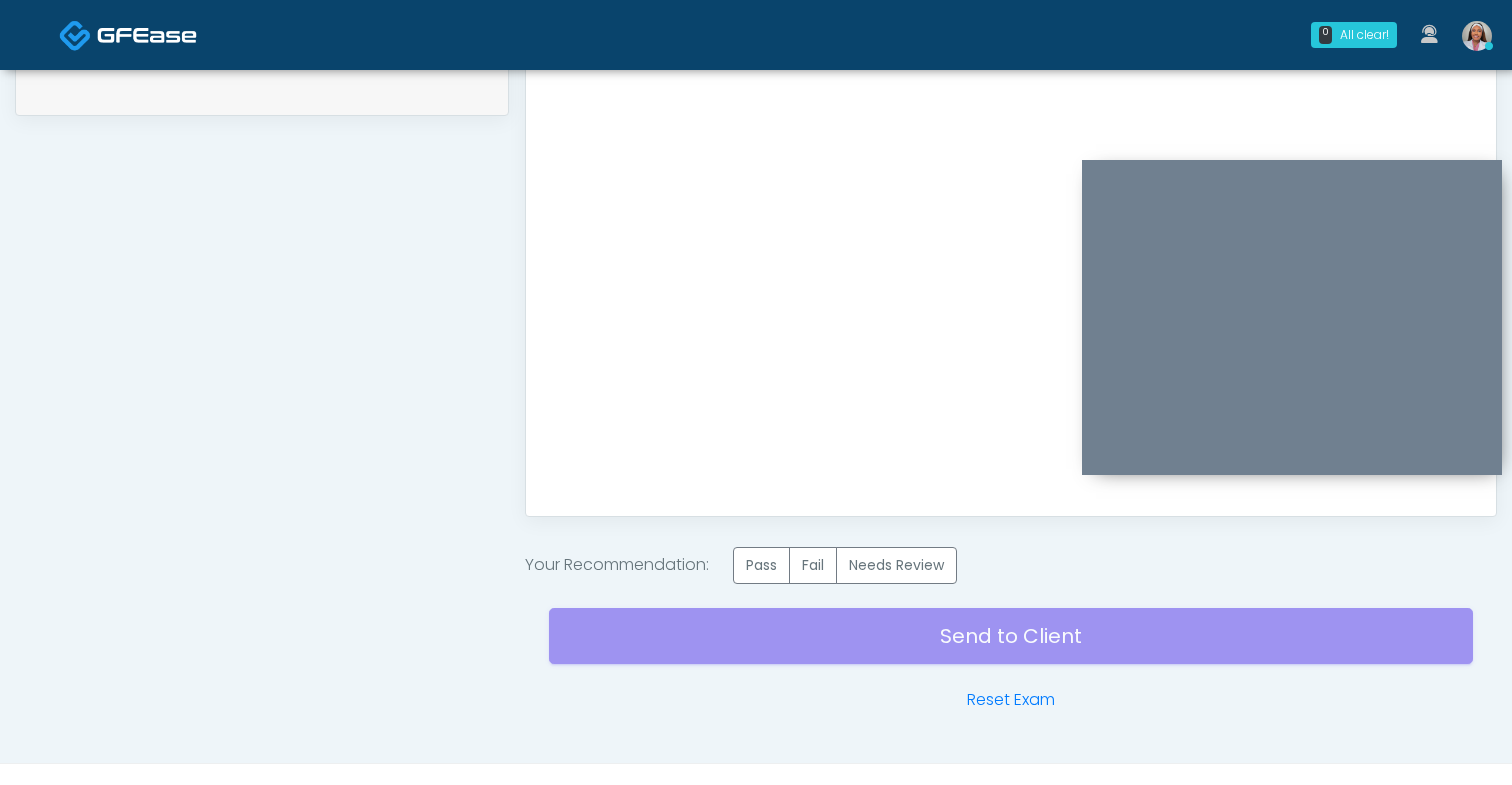 scroll, scrollTop: 0, scrollLeft: 0, axis: both 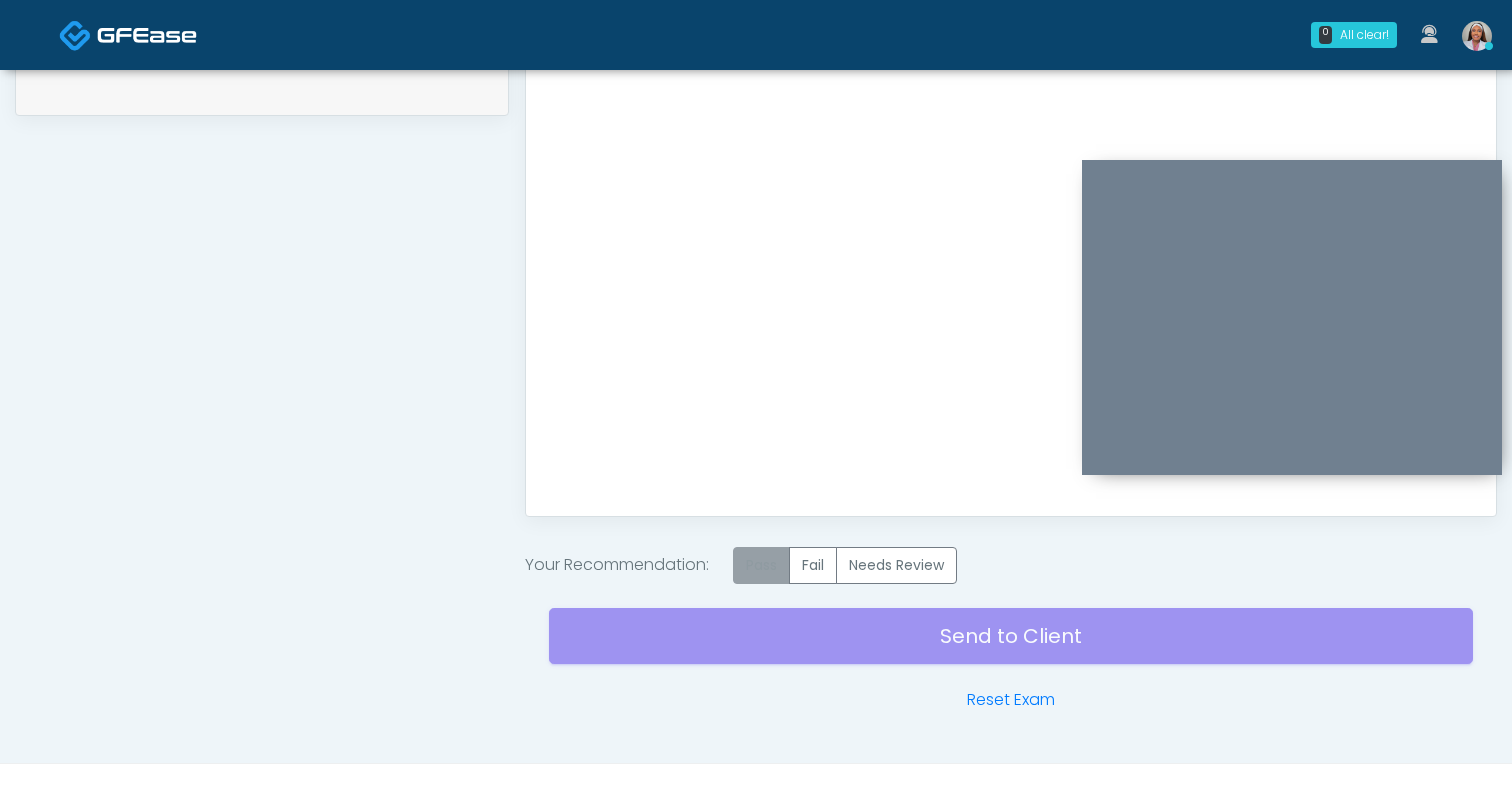 click on "Pass" at bounding box center [761, 565] 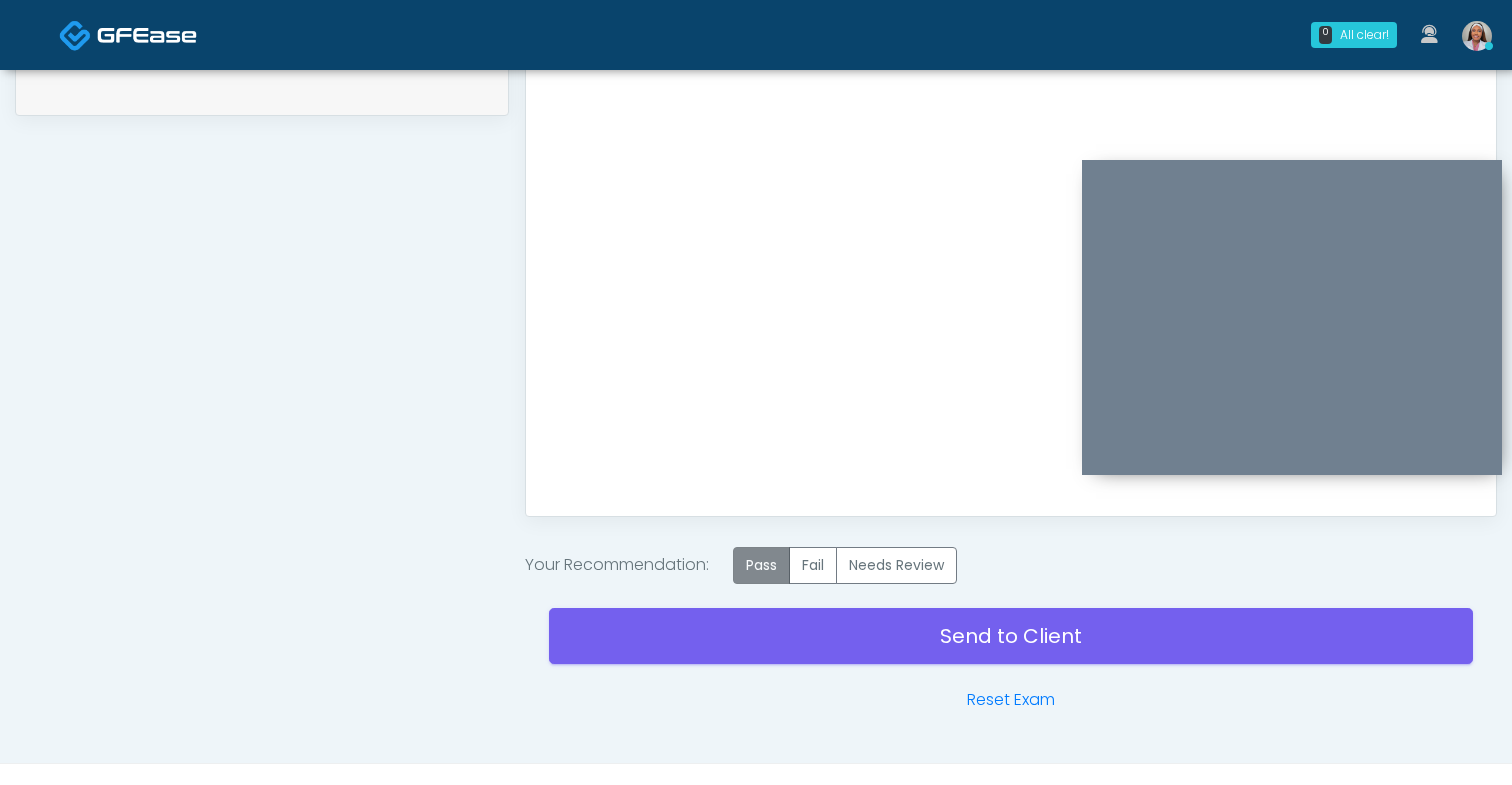 scroll, scrollTop: 1047, scrollLeft: 0, axis: vertical 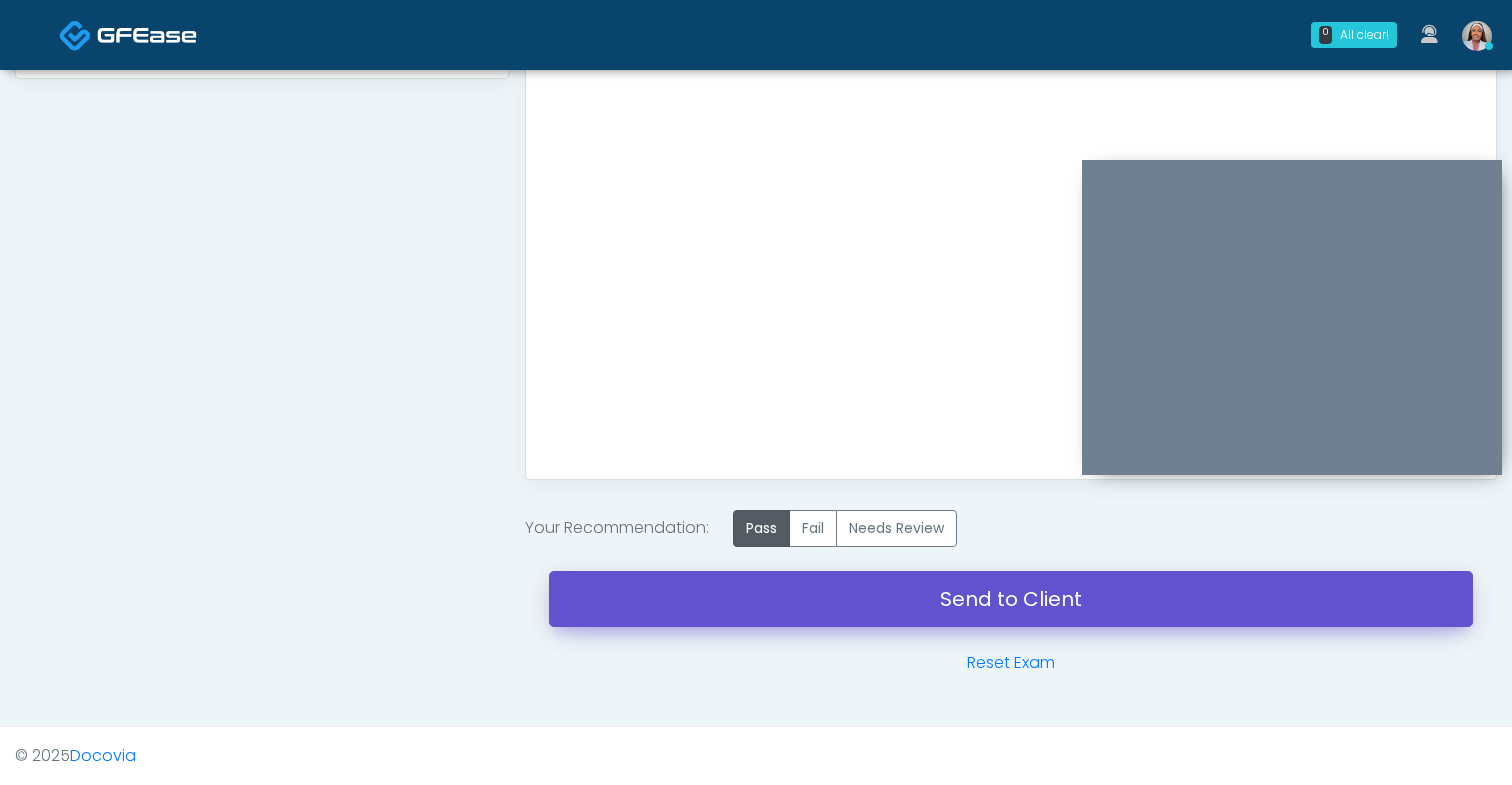 click on "Send to Client" at bounding box center (1011, 599) 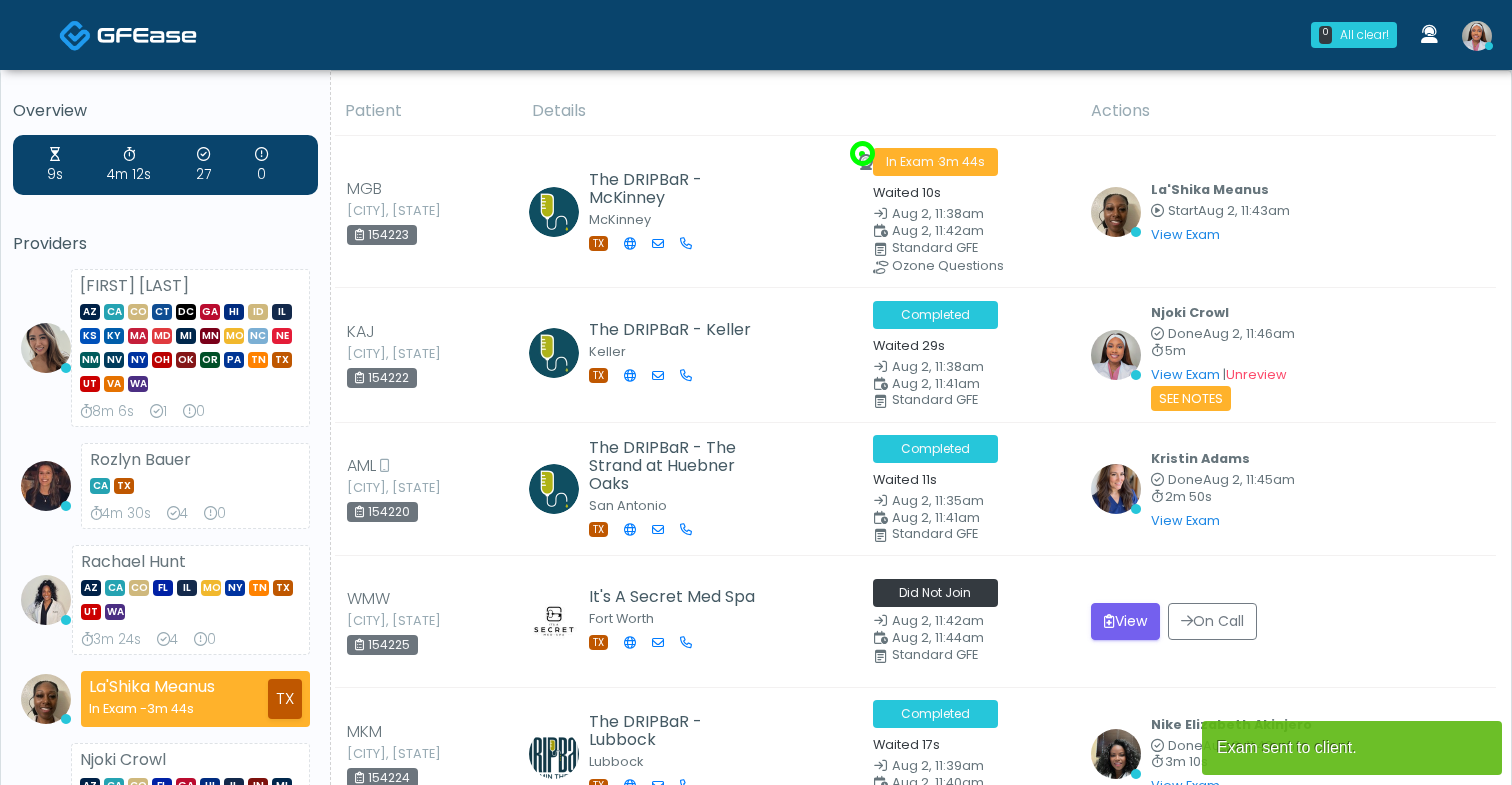 scroll, scrollTop: 0, scrollLeft: 0, axis: both 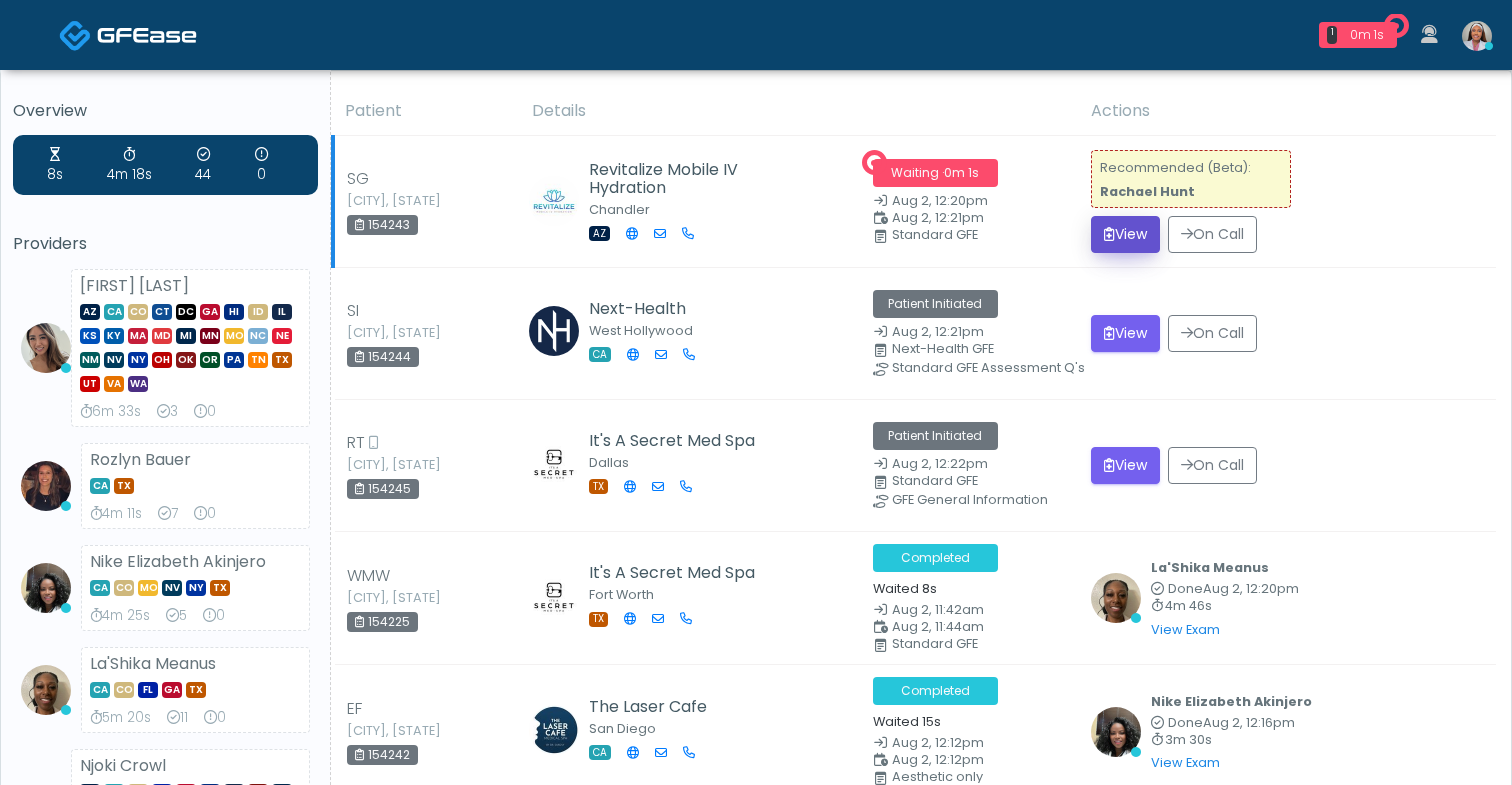 click on "View" at bounding box center (1125, 234) 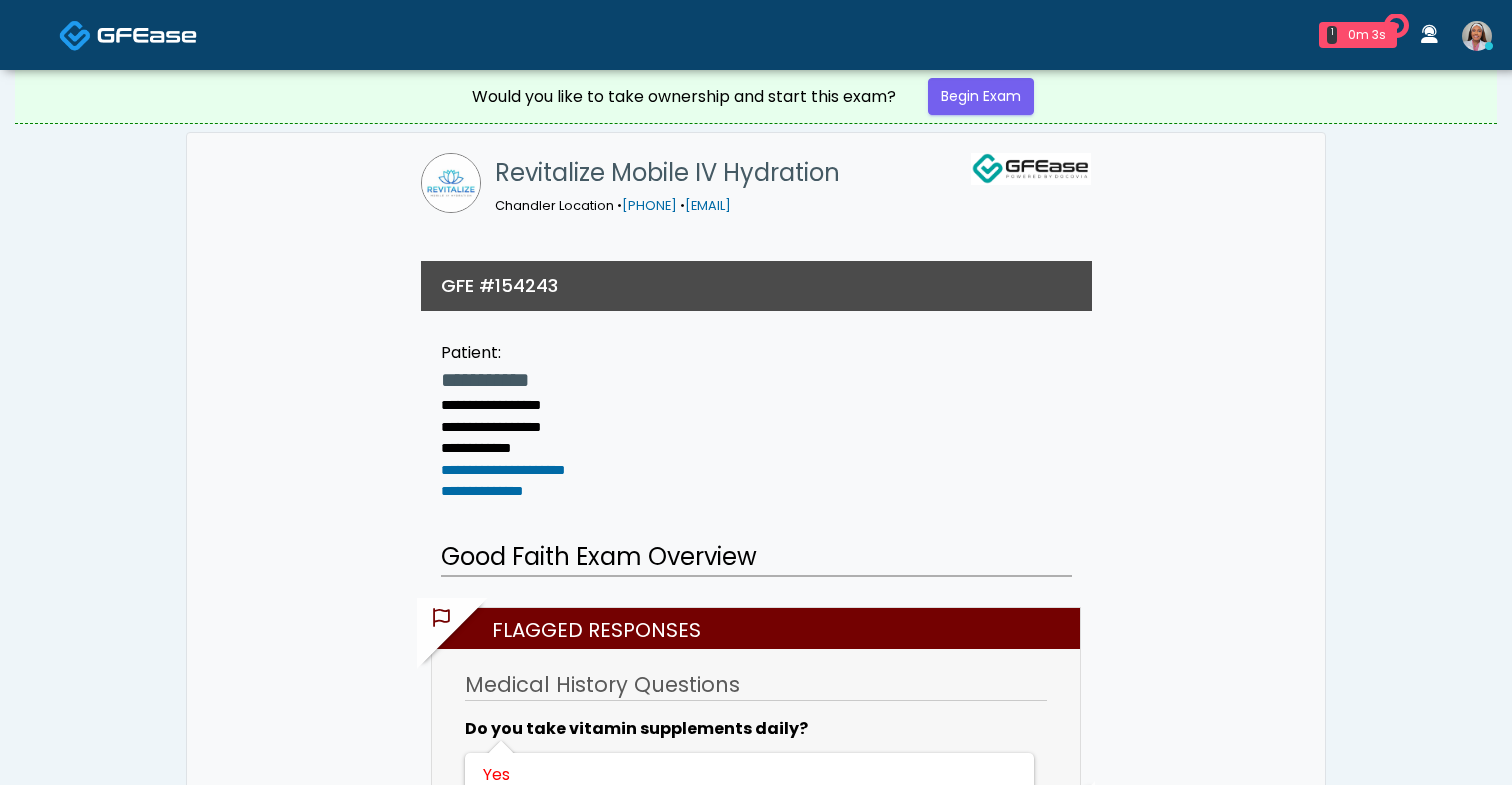 scroll, scrollTop: 0, scrollLeft: 0, axis: both 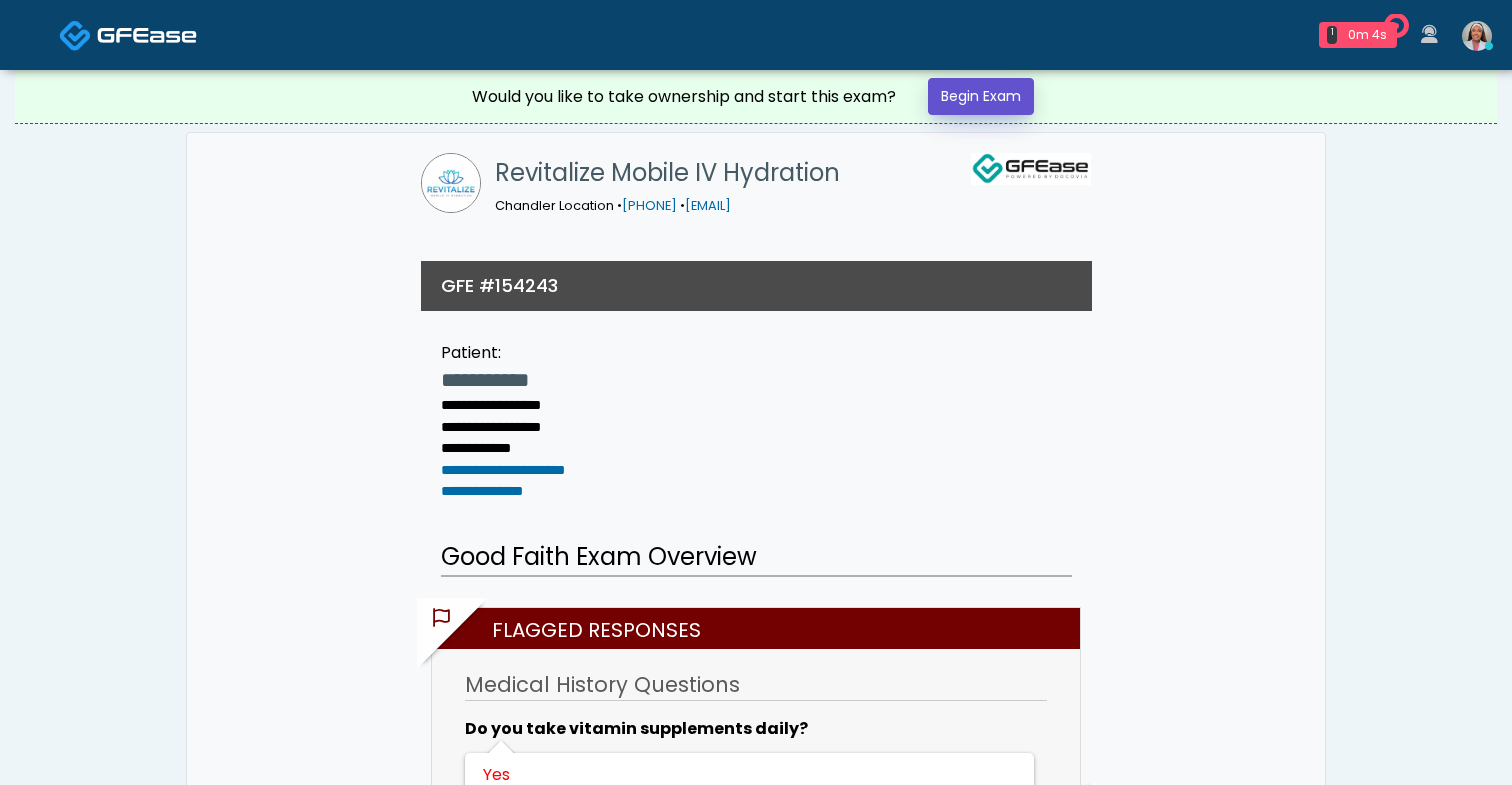 click on "Begin Exam" at bounding box center (981, 96) 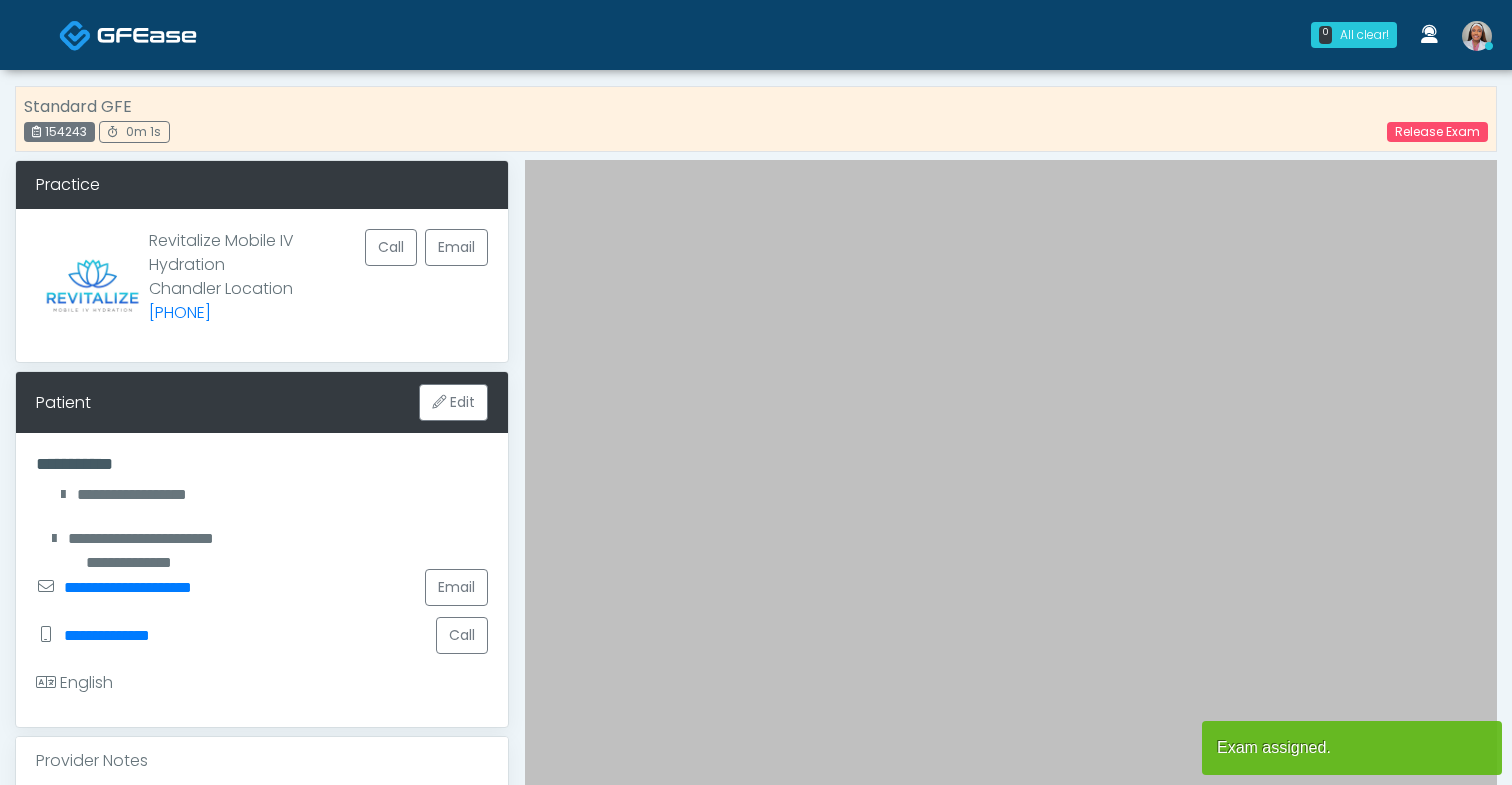 scroll, scrollTop: 0, scrollLeft: 0, axis: both 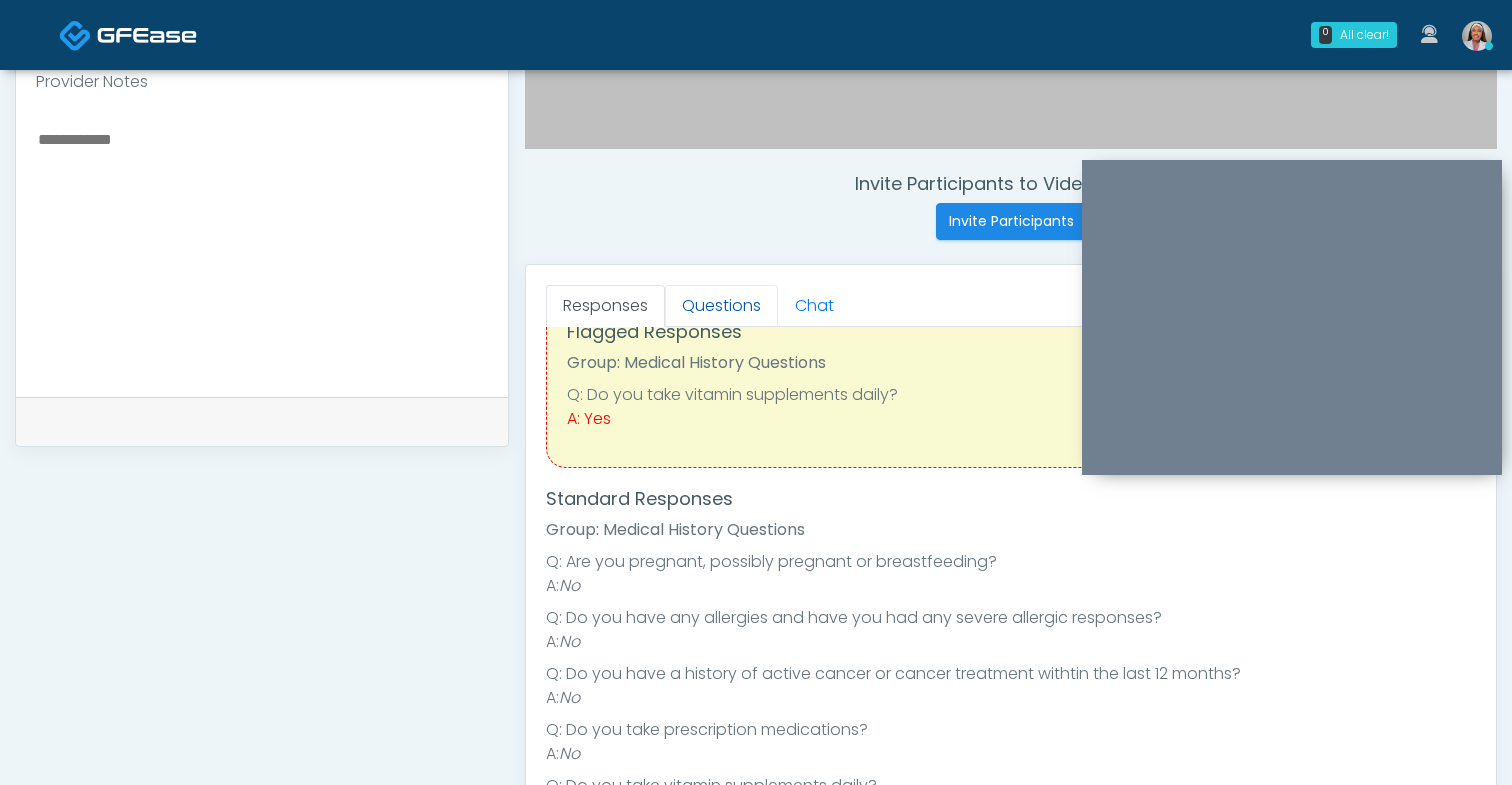 click on "Questions" at bounding box center (721, 306) 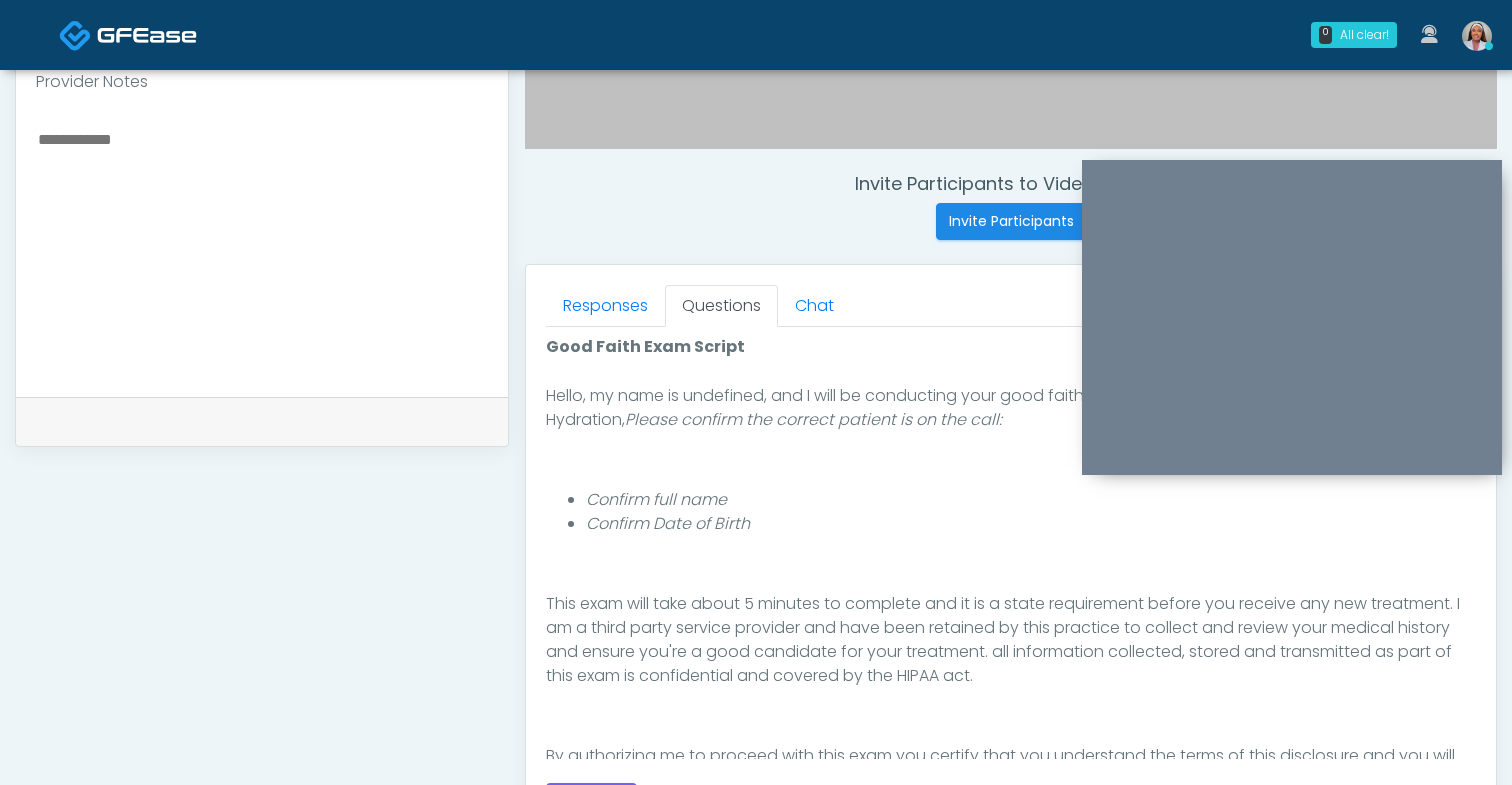 scroll, scrollTop: 184, scrollLeft: 0, axis: vertical 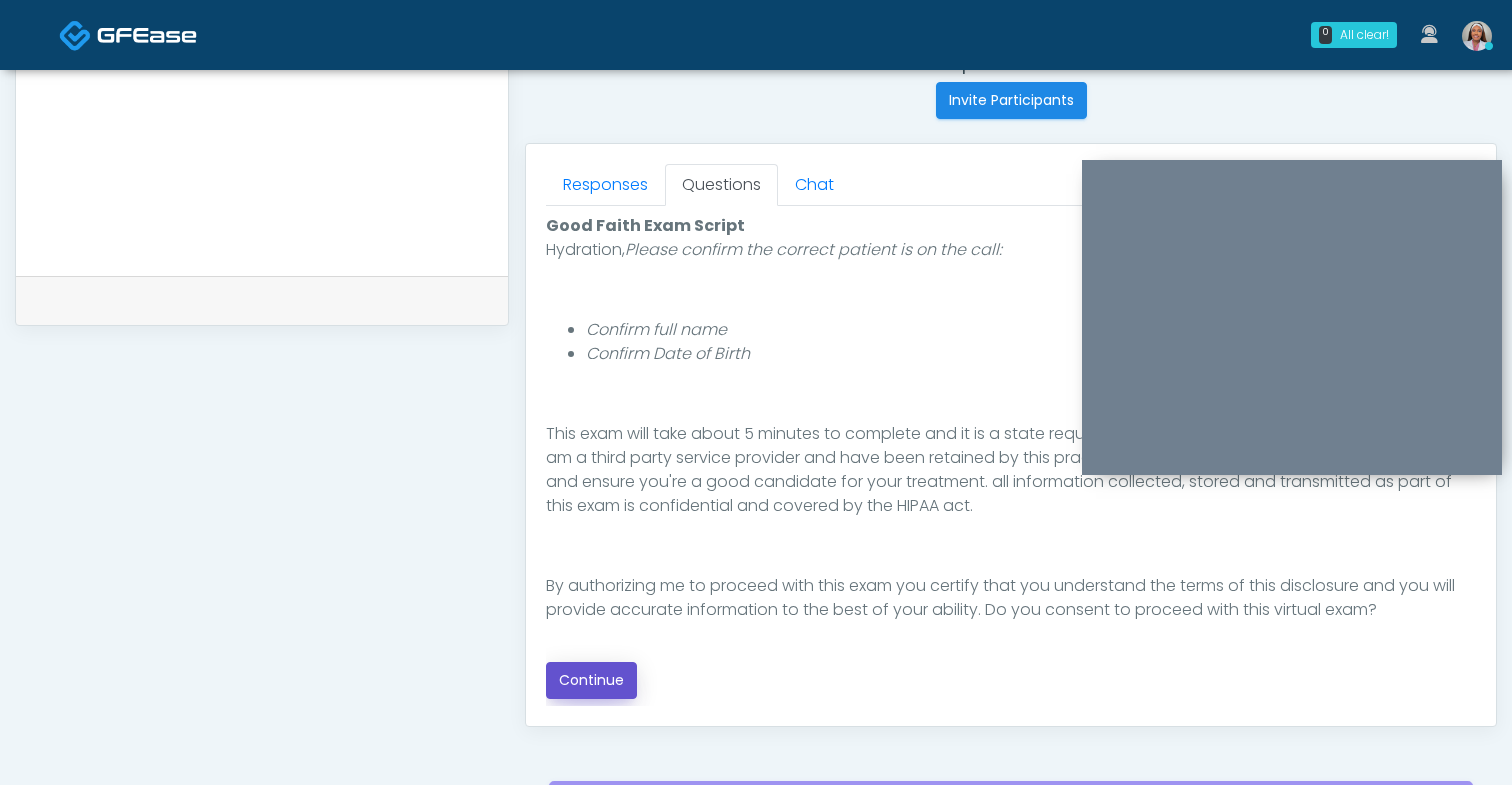 click on "Continue" at bounding box center (591, 680) 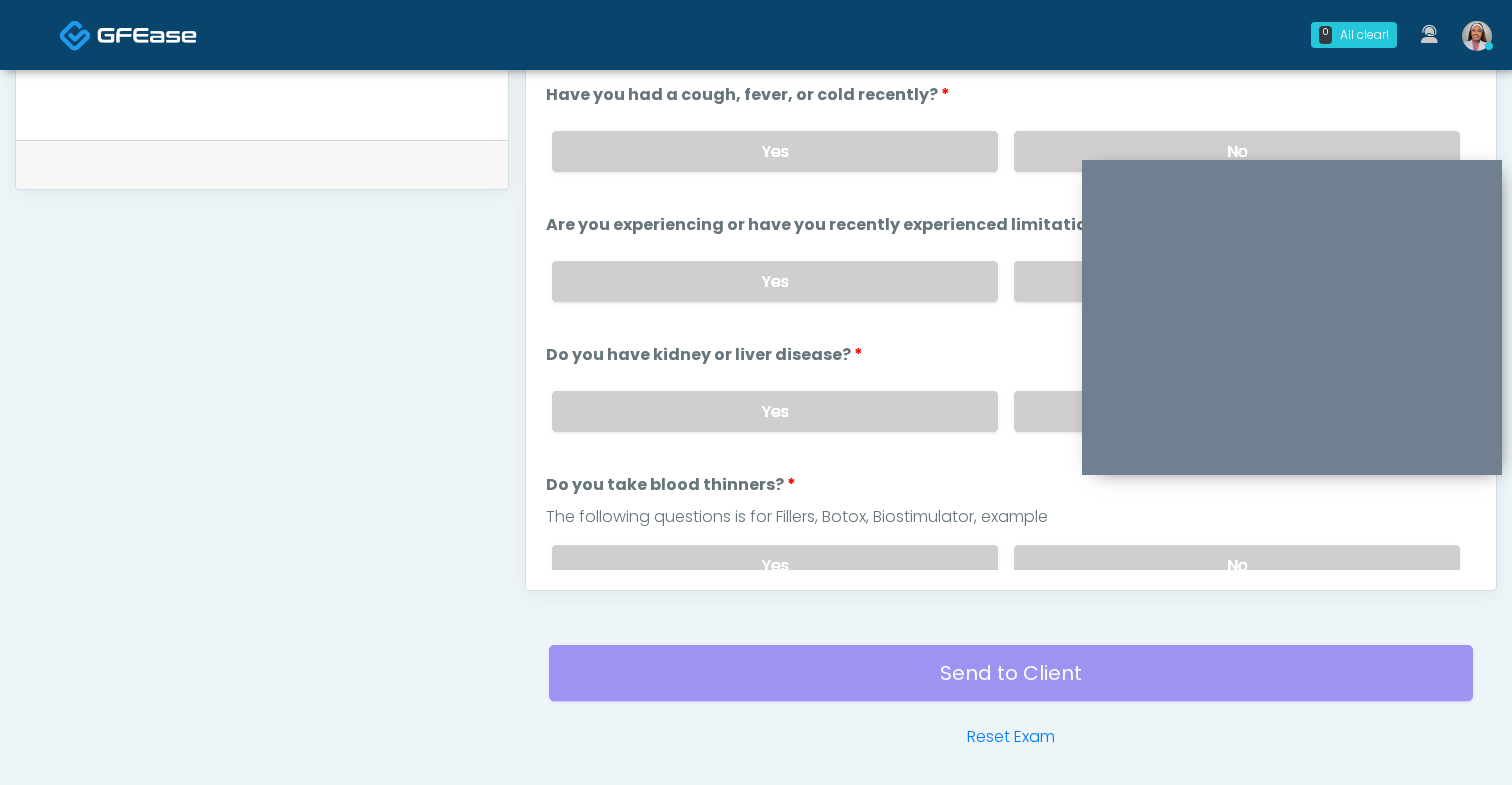scroll, scrollTop: 935, scrollLeft: 0, axis: vertical 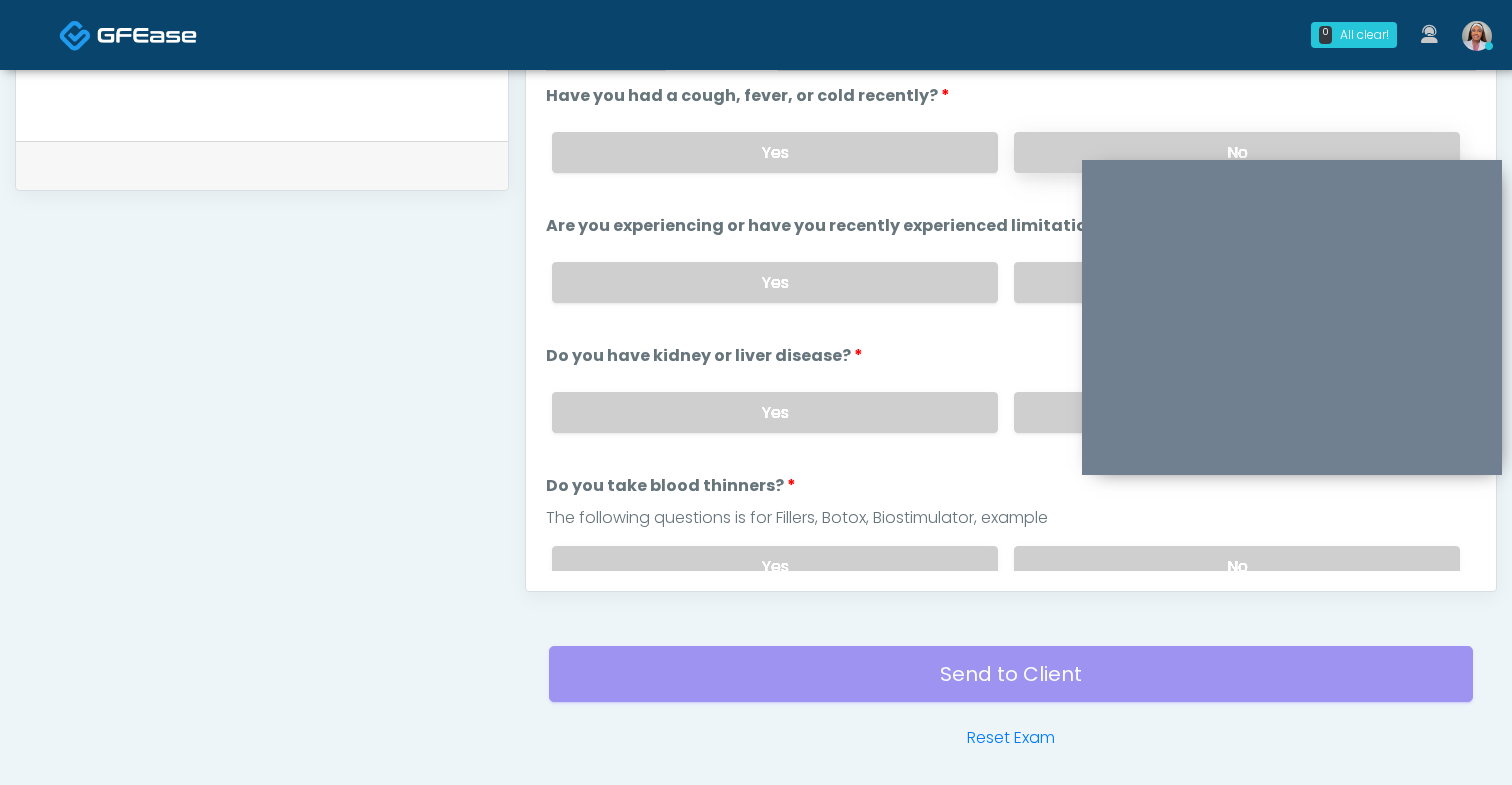 click on "No" at bounding box center (1237, 152) 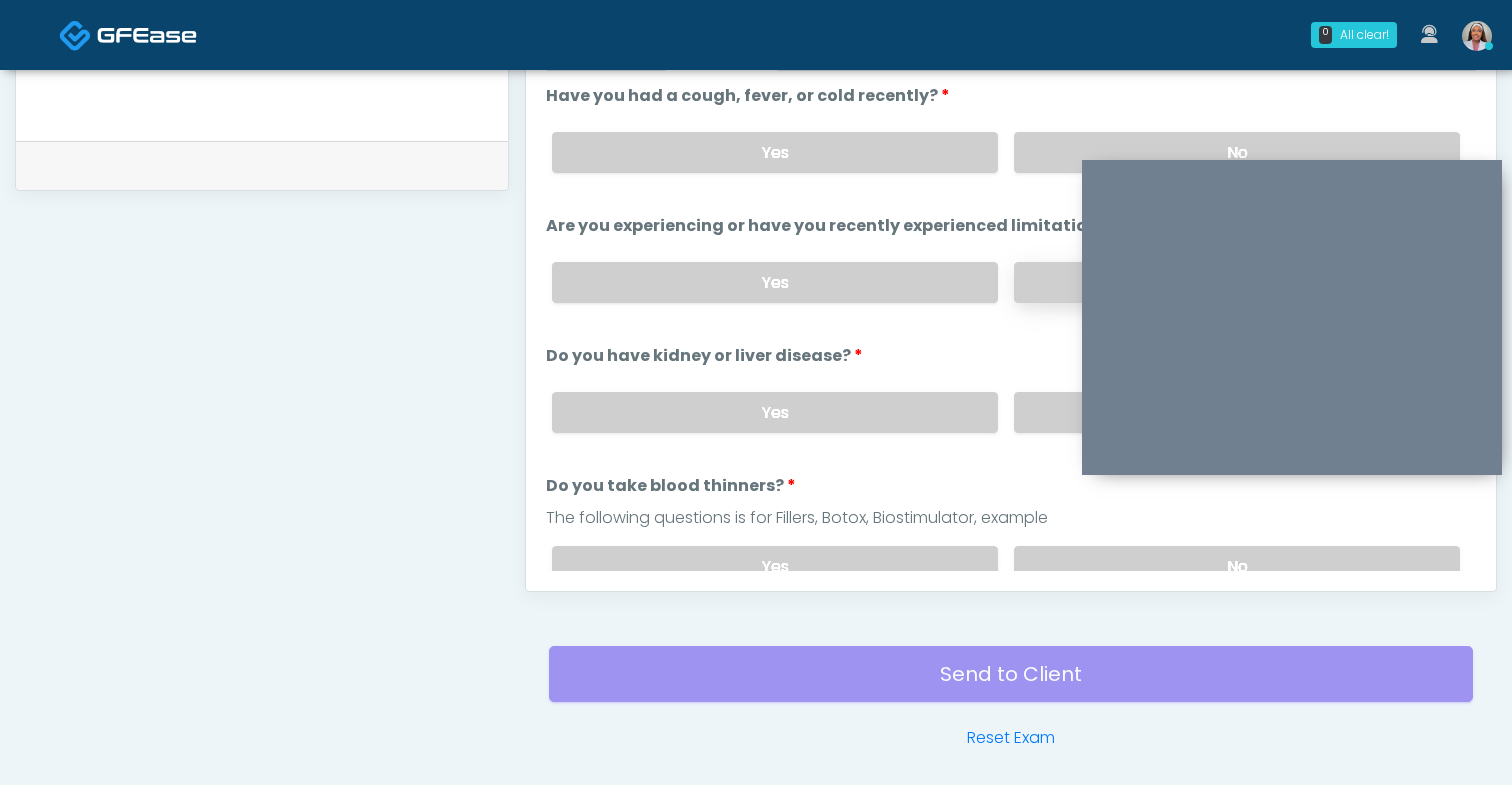 click on "No" at bounding box center [1237, 282] 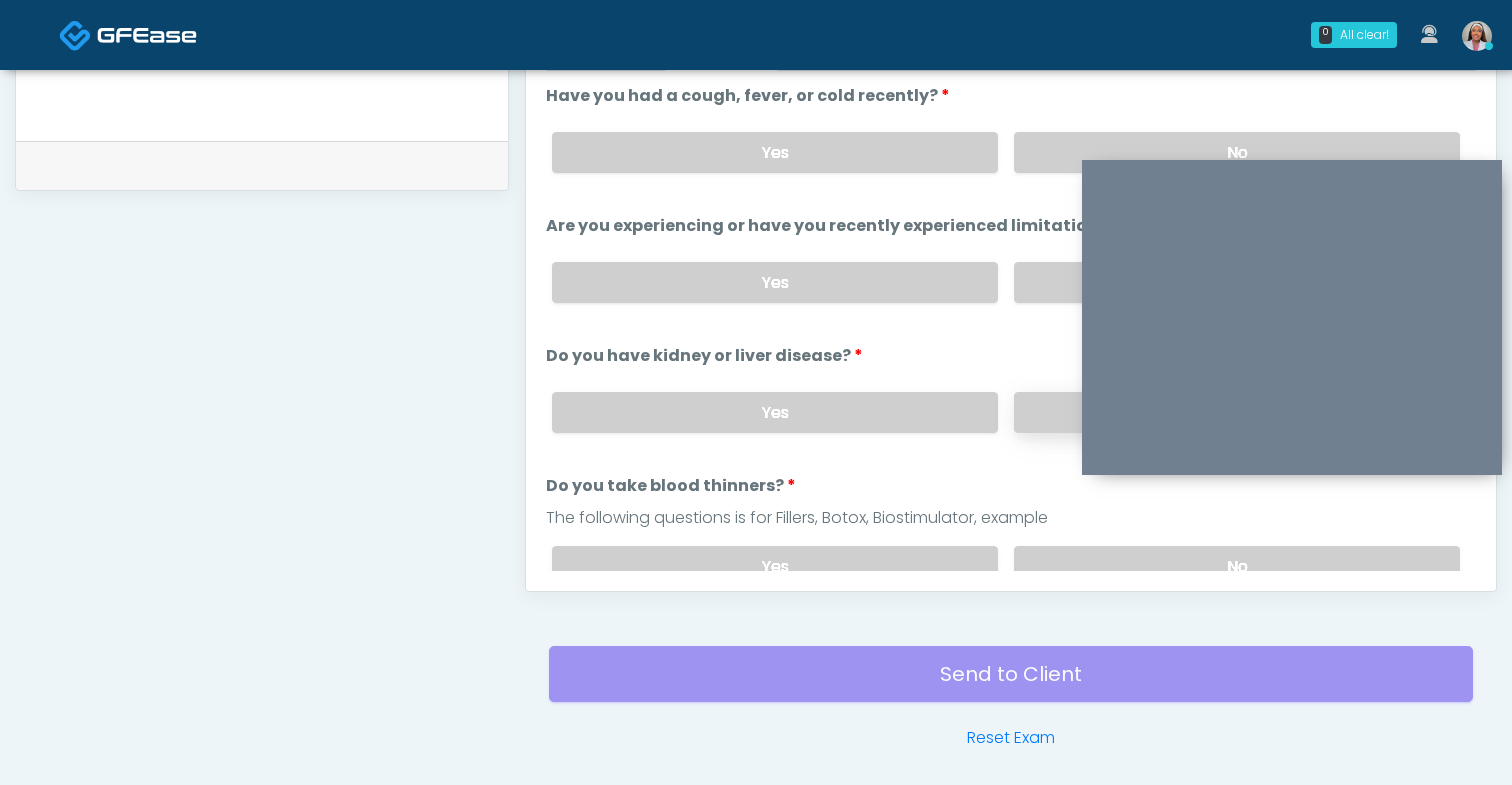 click on "No" at bounding box center [1237, 412] 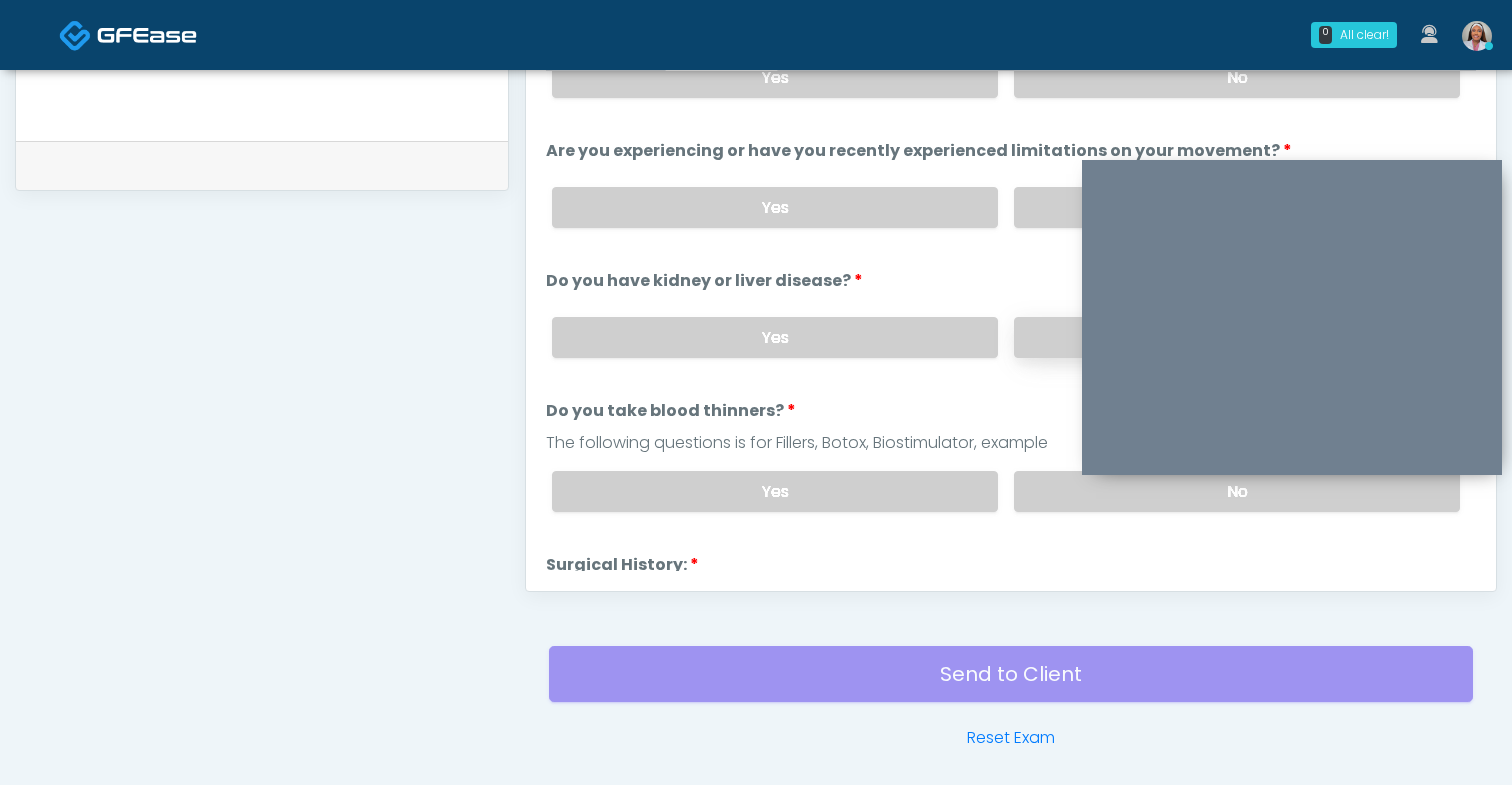 scroll, scrollTop: 109, scrollLeft: 0, axis: vertical 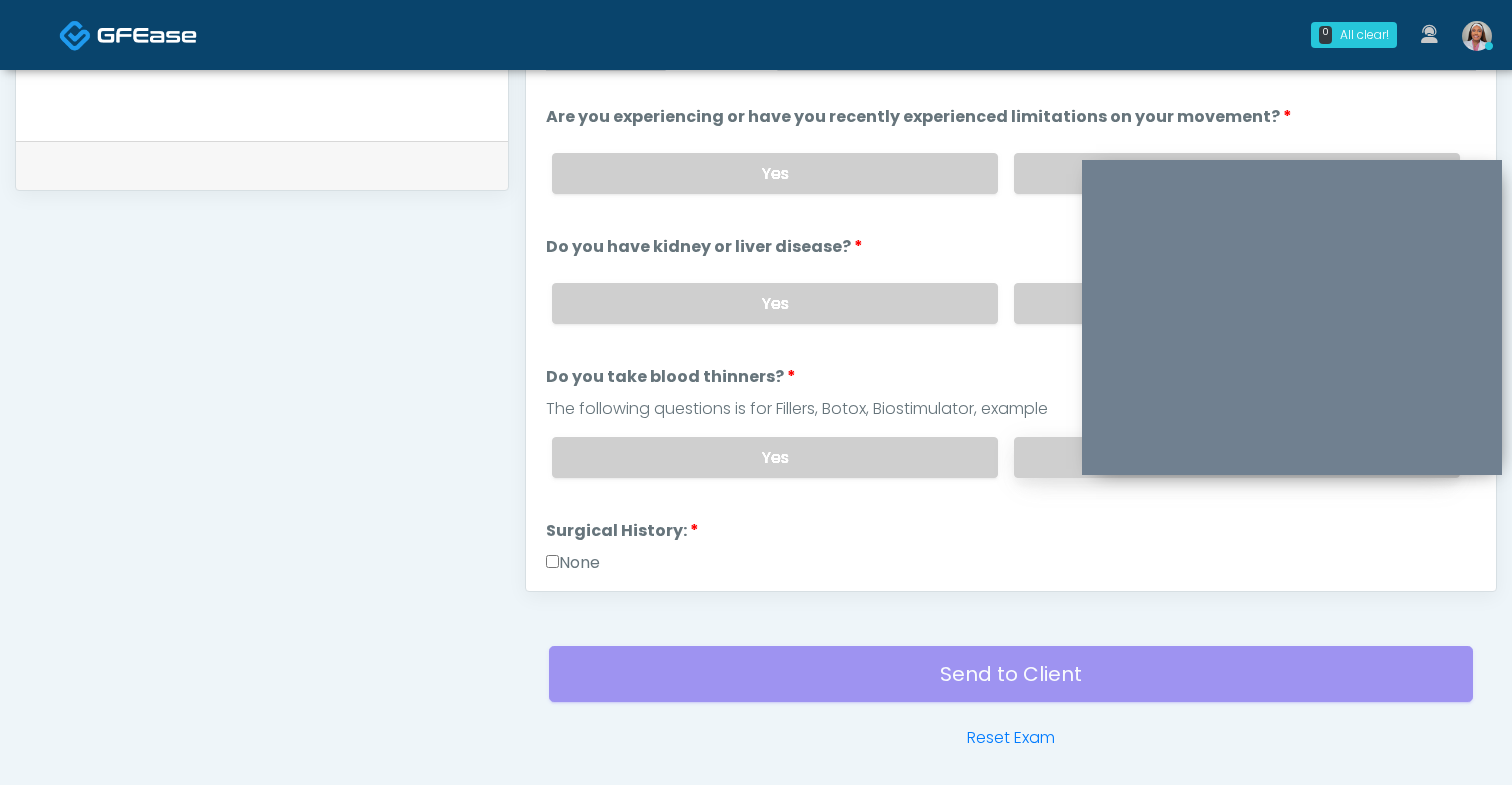 click on "No" at bounding box center (1237, 457) 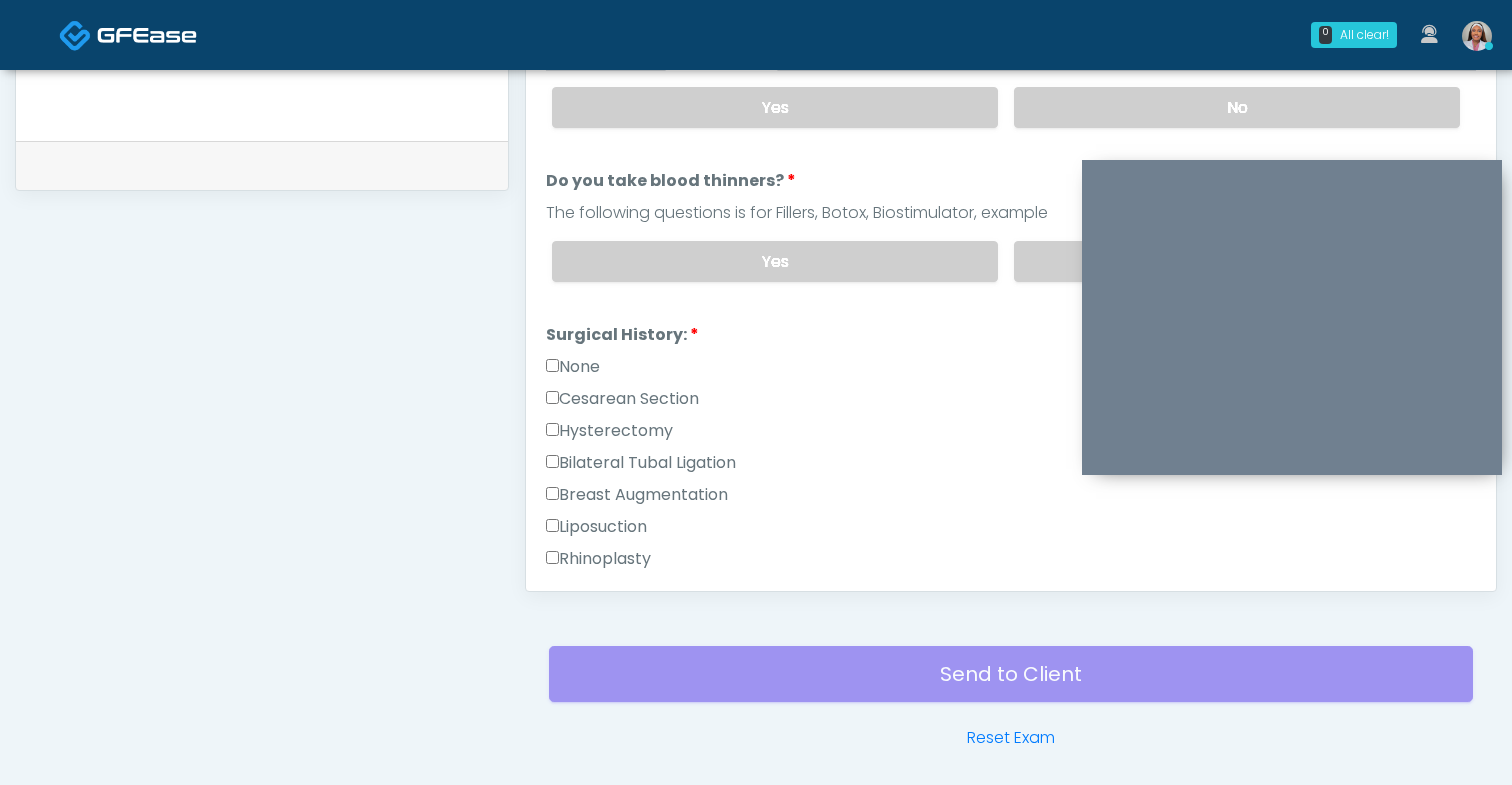 scroll, scrollTop: 306, scrollLeft: 0, axis: vertical 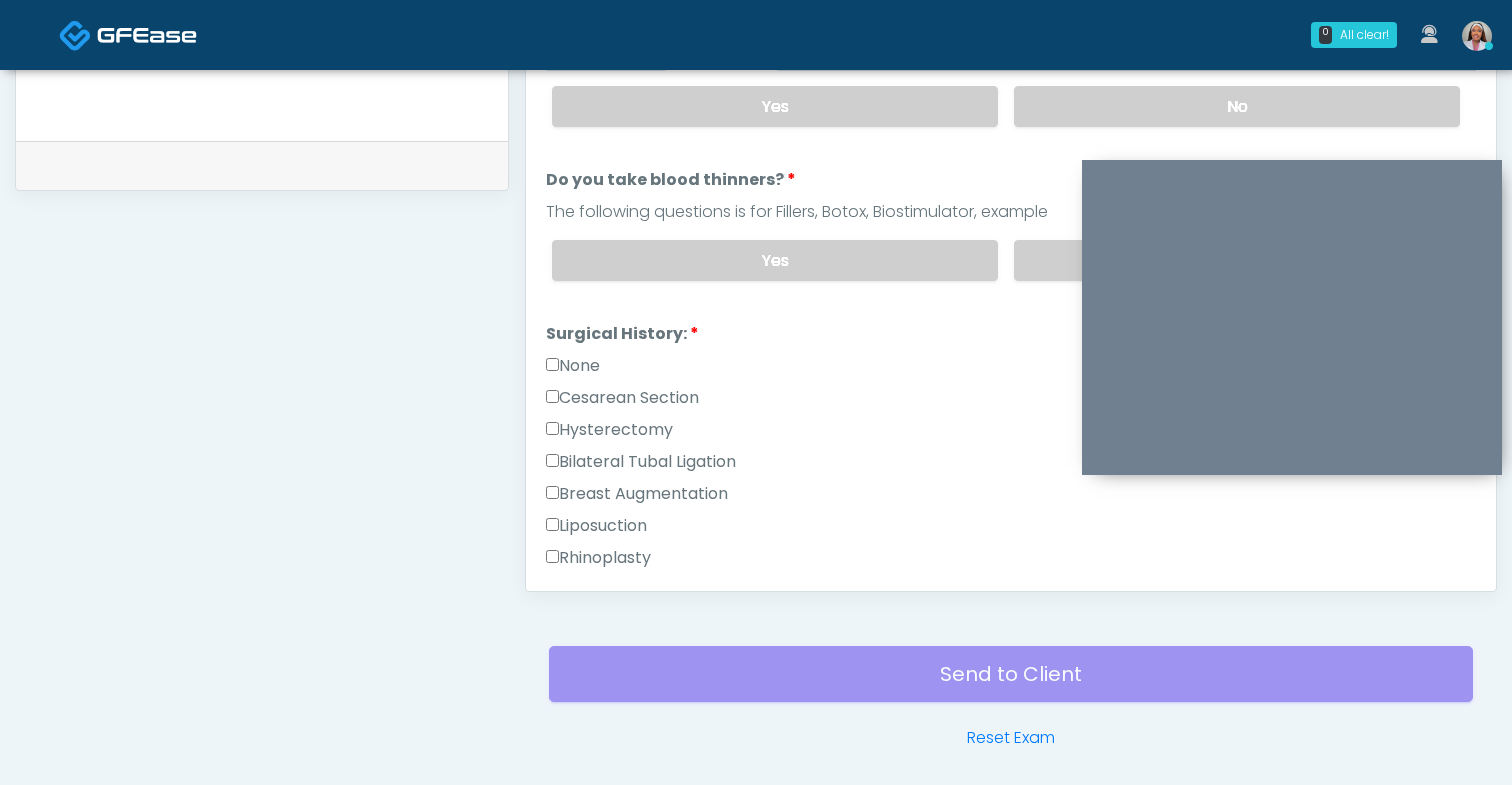 click on "None" at bounding box center [573, 366] 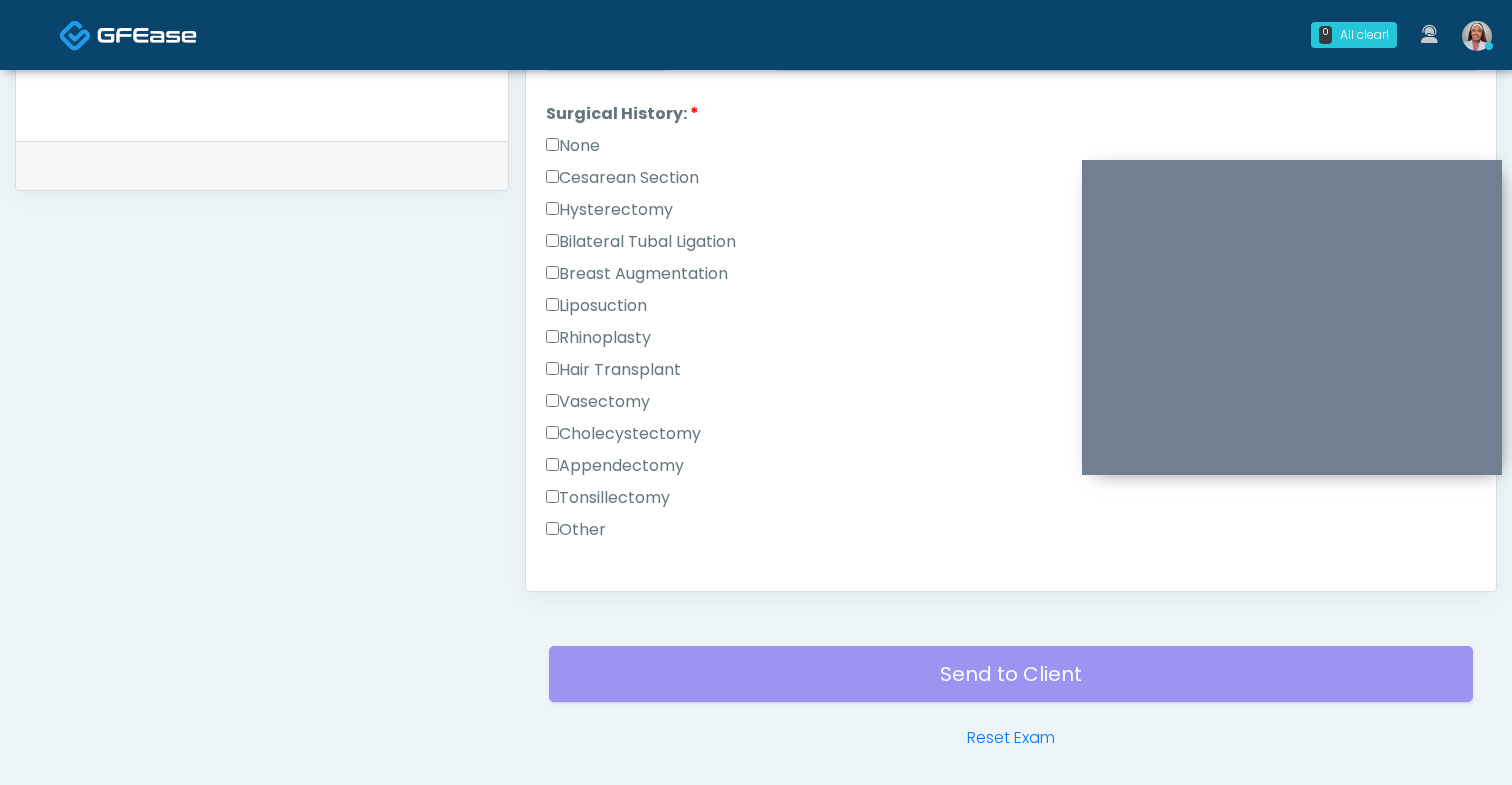 scroll, scrollTop: 712, scrollLeft: 0, axis: vertical 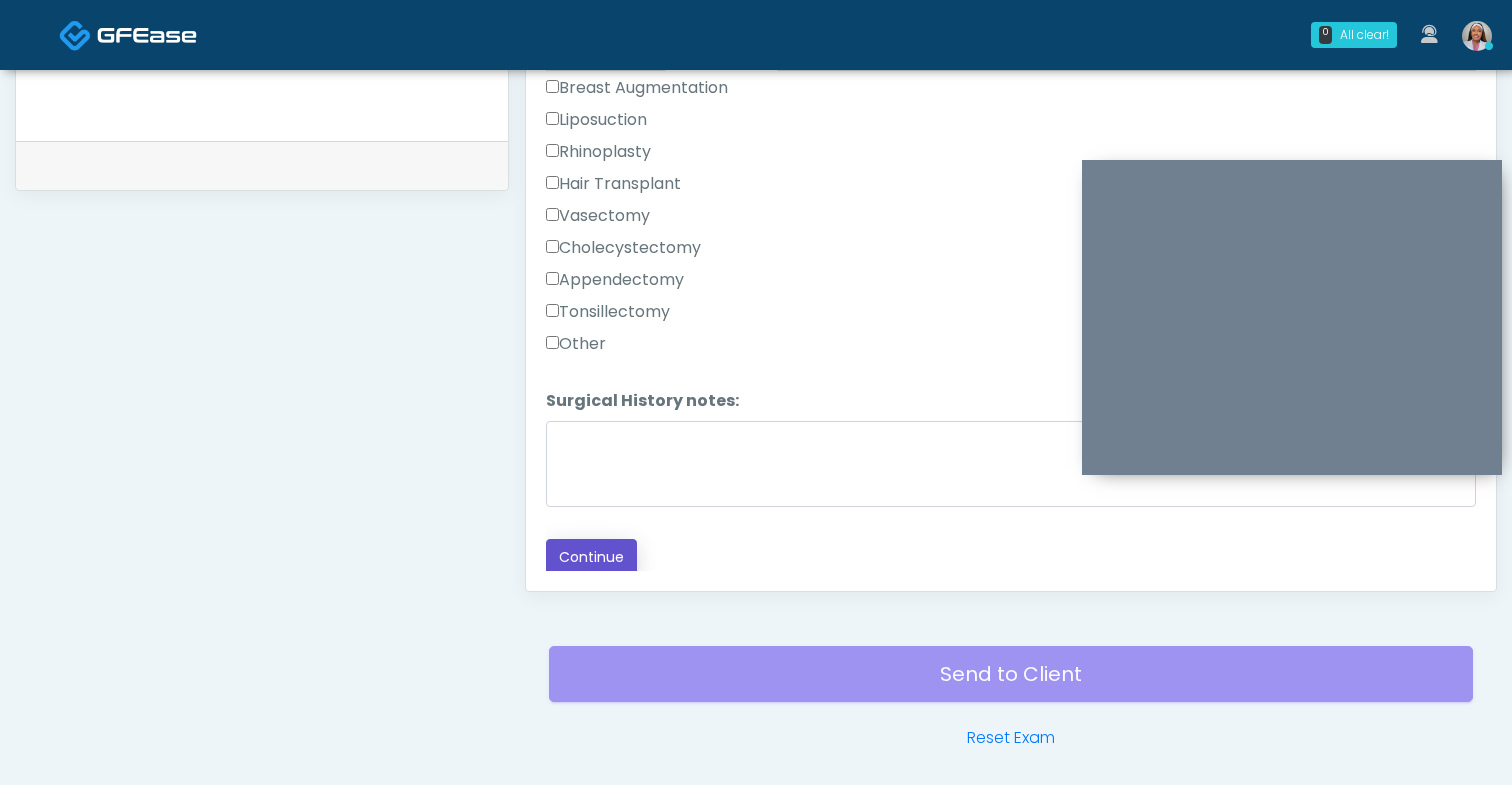 click on "Continue" at bounding box center [591, 557] 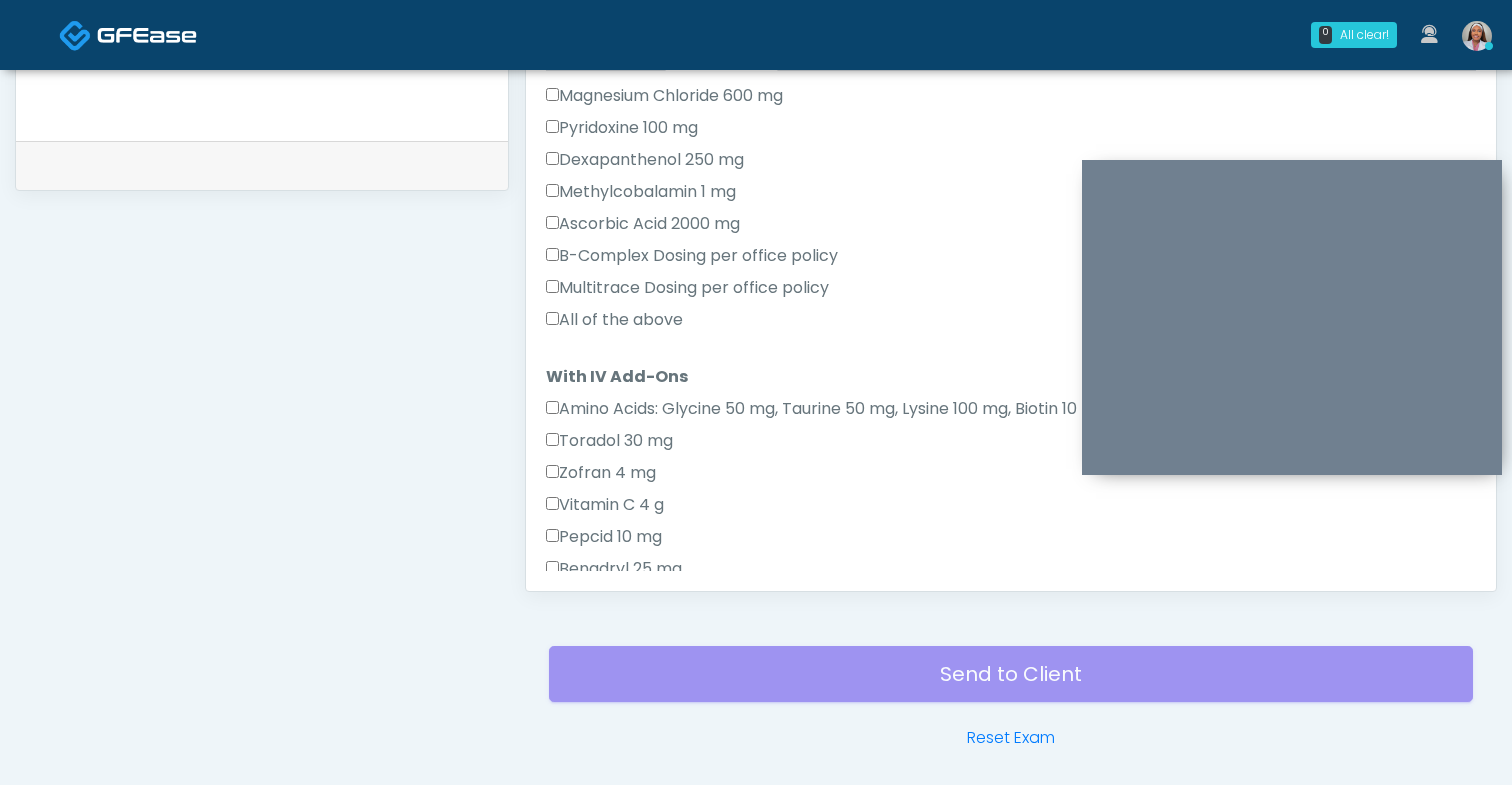 scroll, scrollTop: 712, scrollLeft: 0, axis: vertical 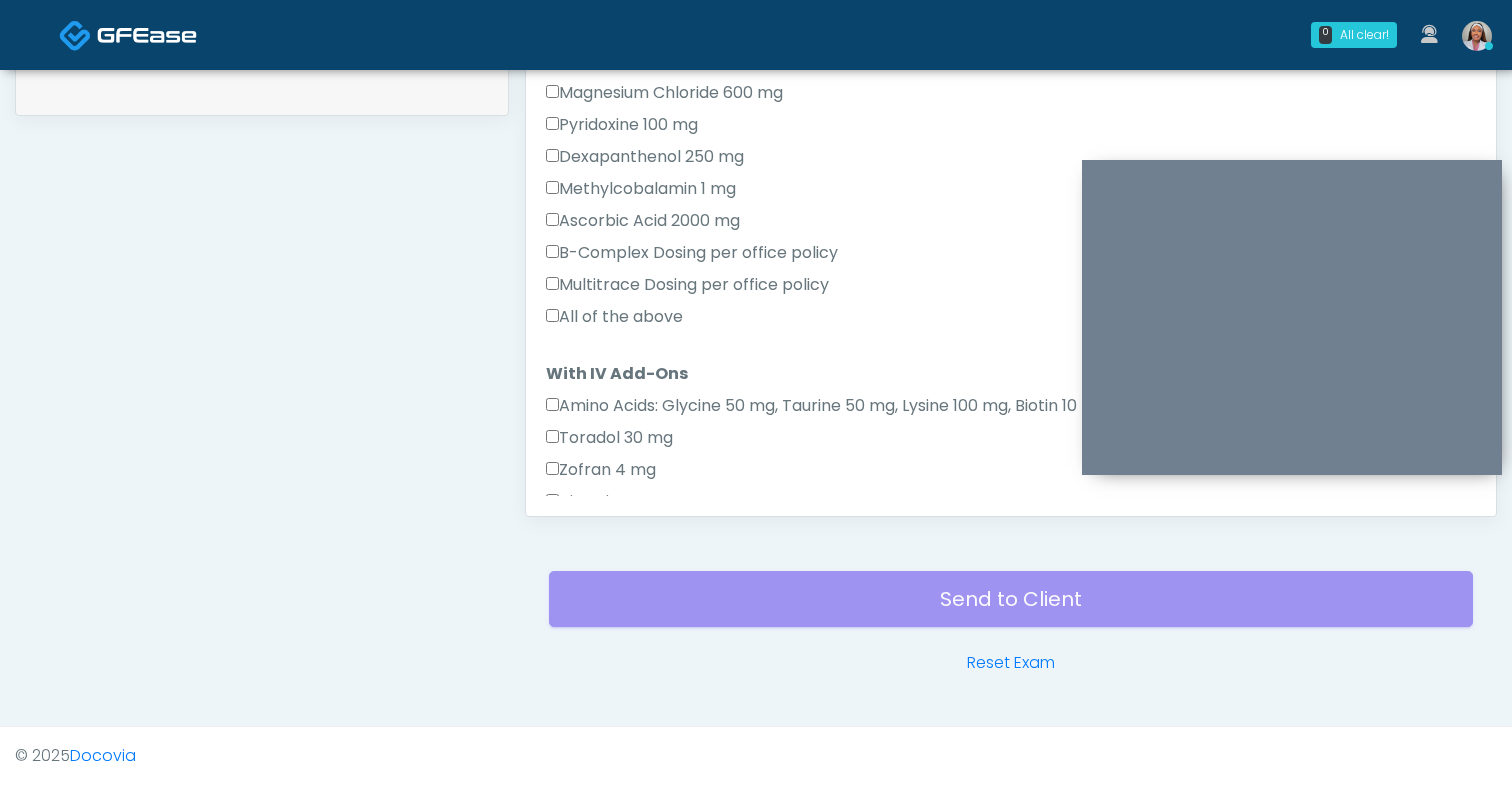 click on "All of the above" at bounding box center [1011, 321] 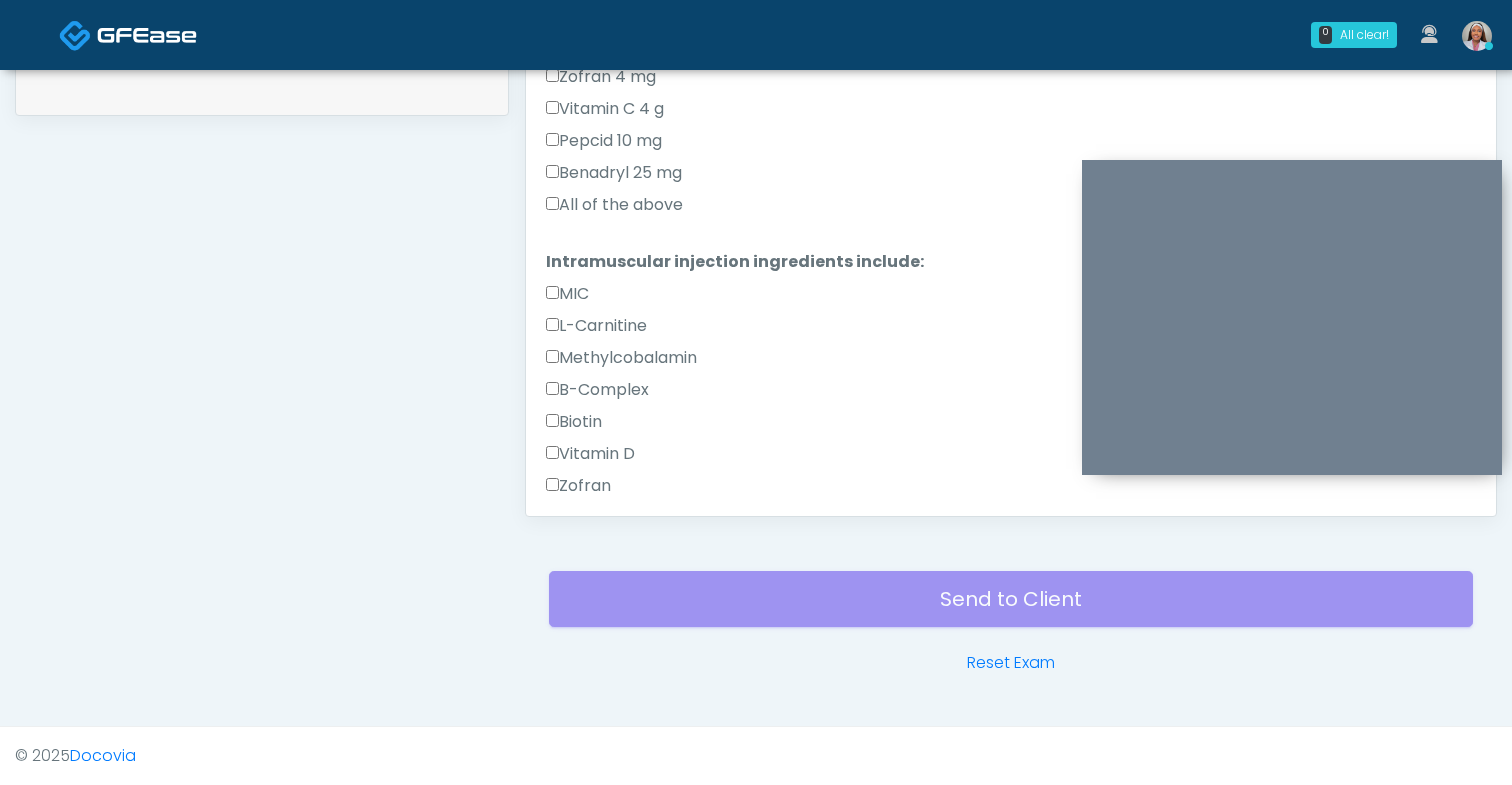 scroll, scrollTop: 1019, scrollLeft: 0, axis: vertical 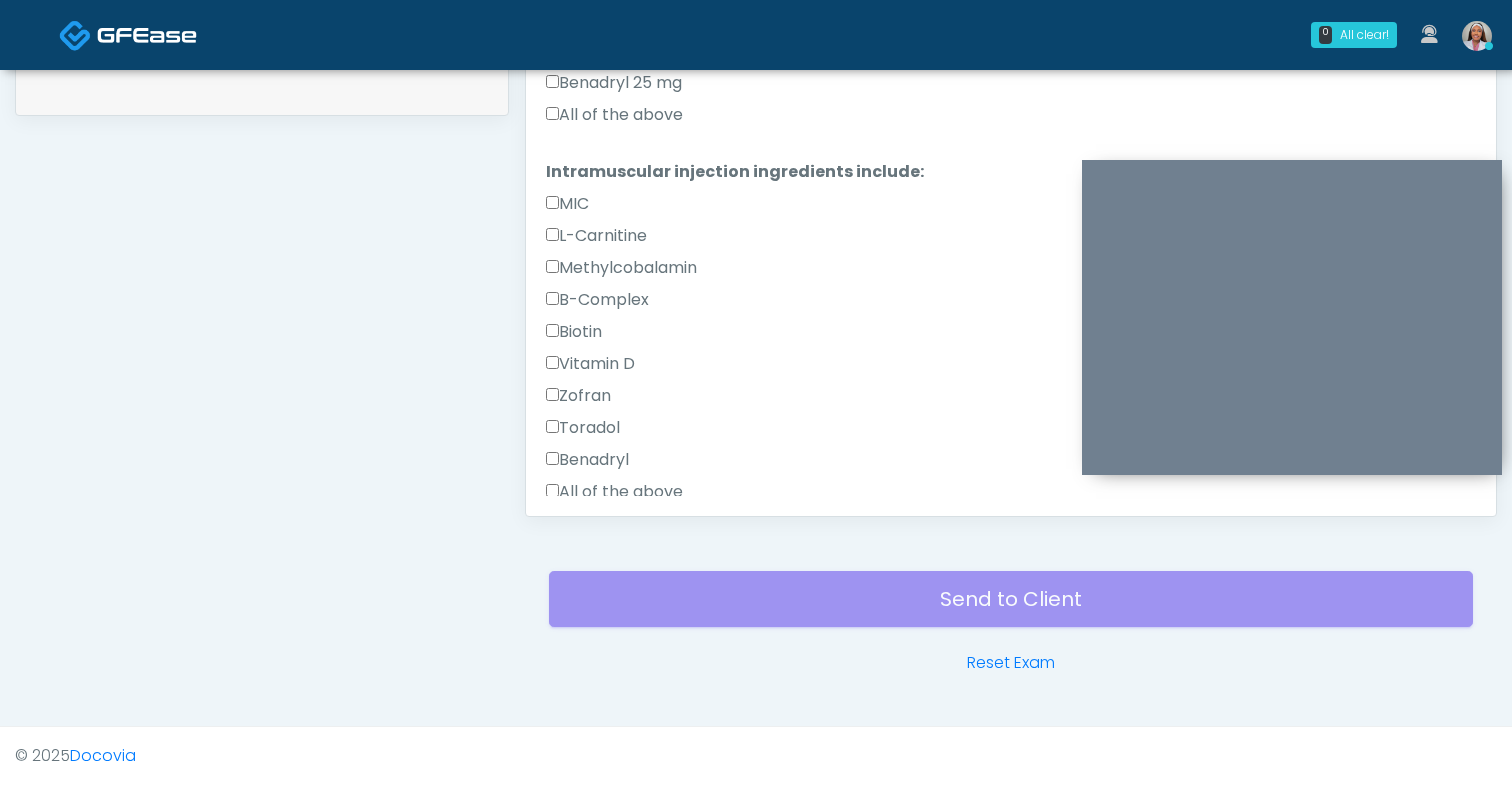 click on "All of the above" at bounding box center [614, 115] 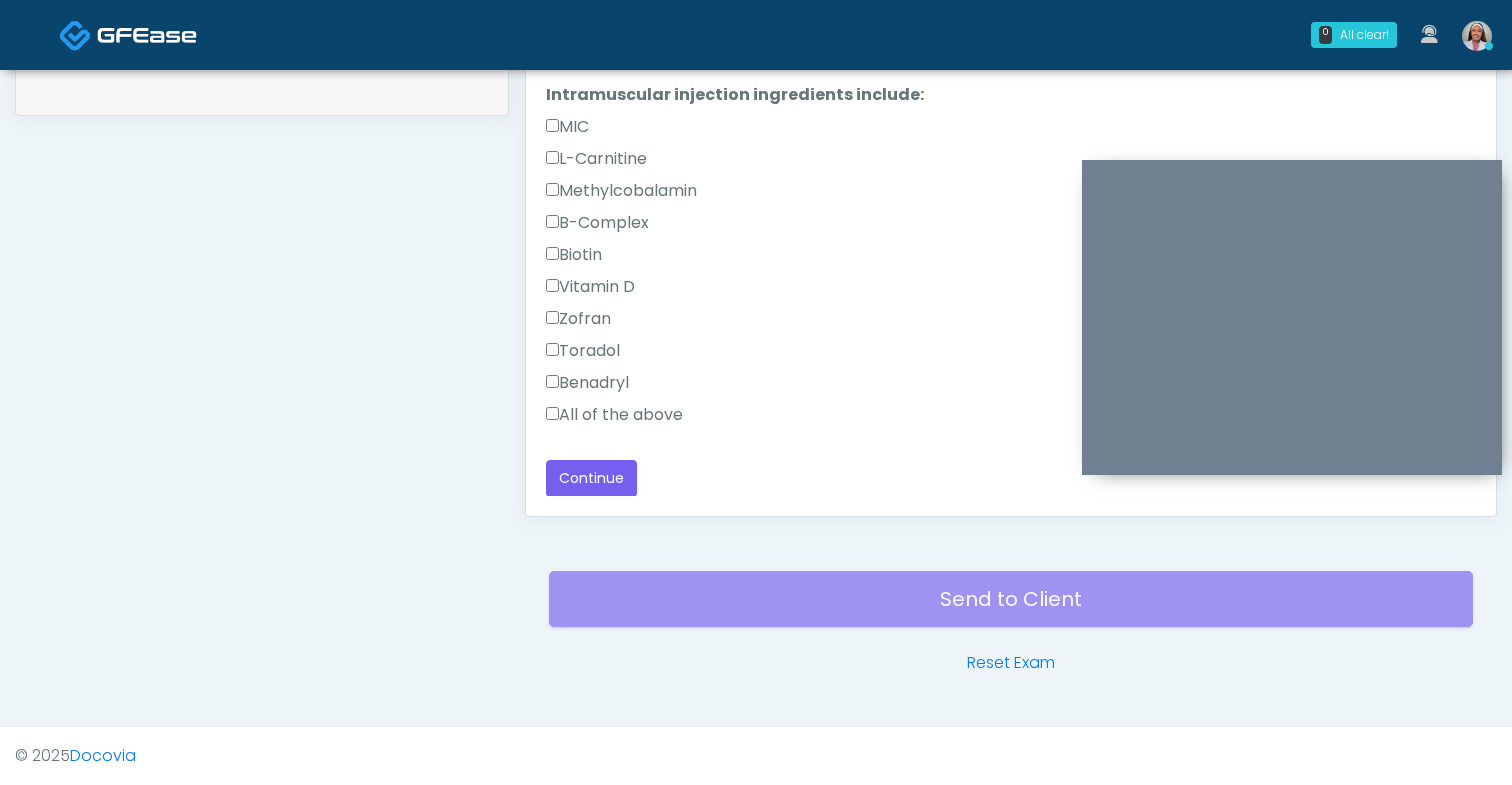 click on "All of the above" at bounding box center (614, 415) 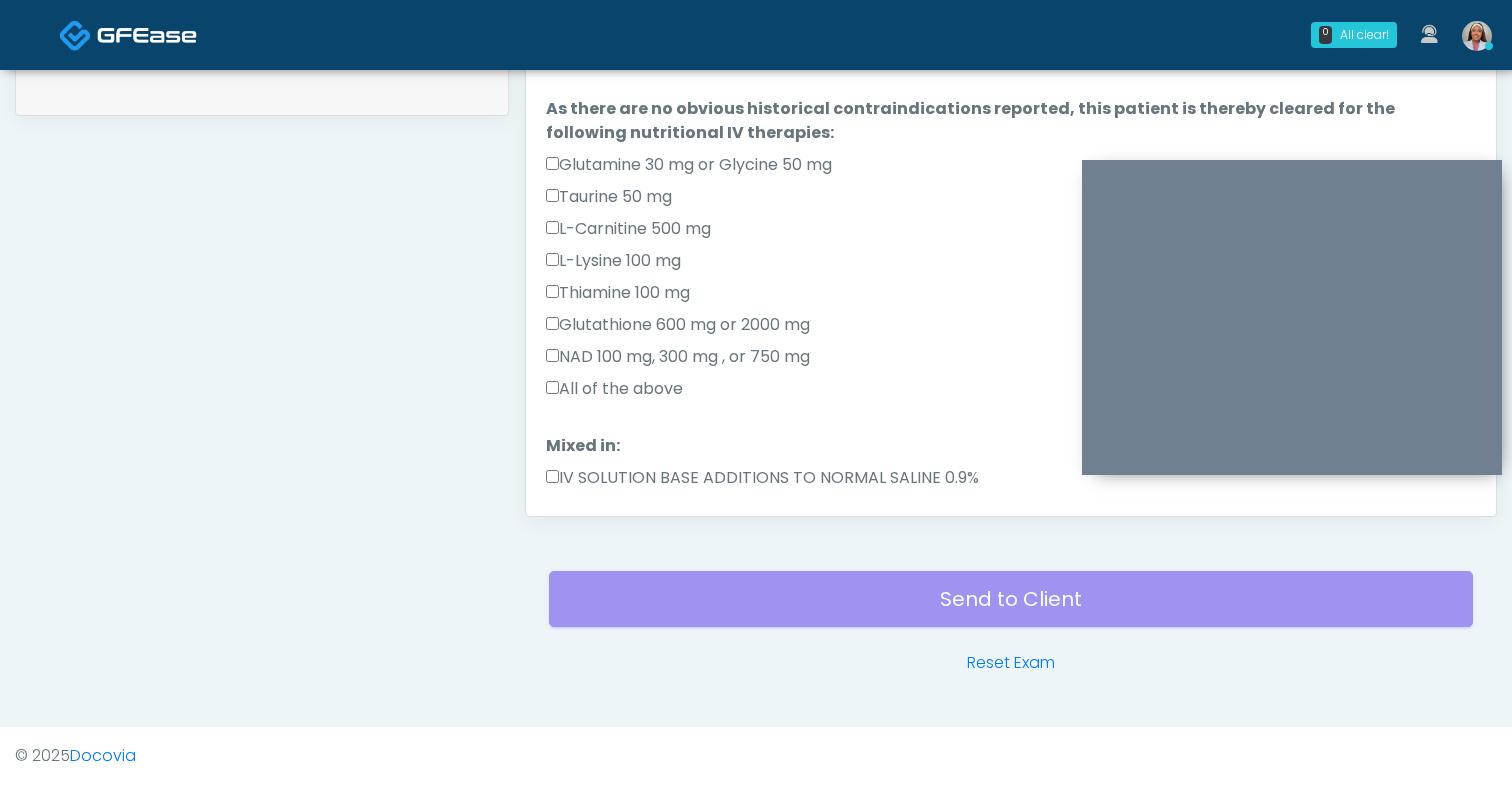 scroll, scrollTop: 22, scrollLeft: 0, axis: vertical 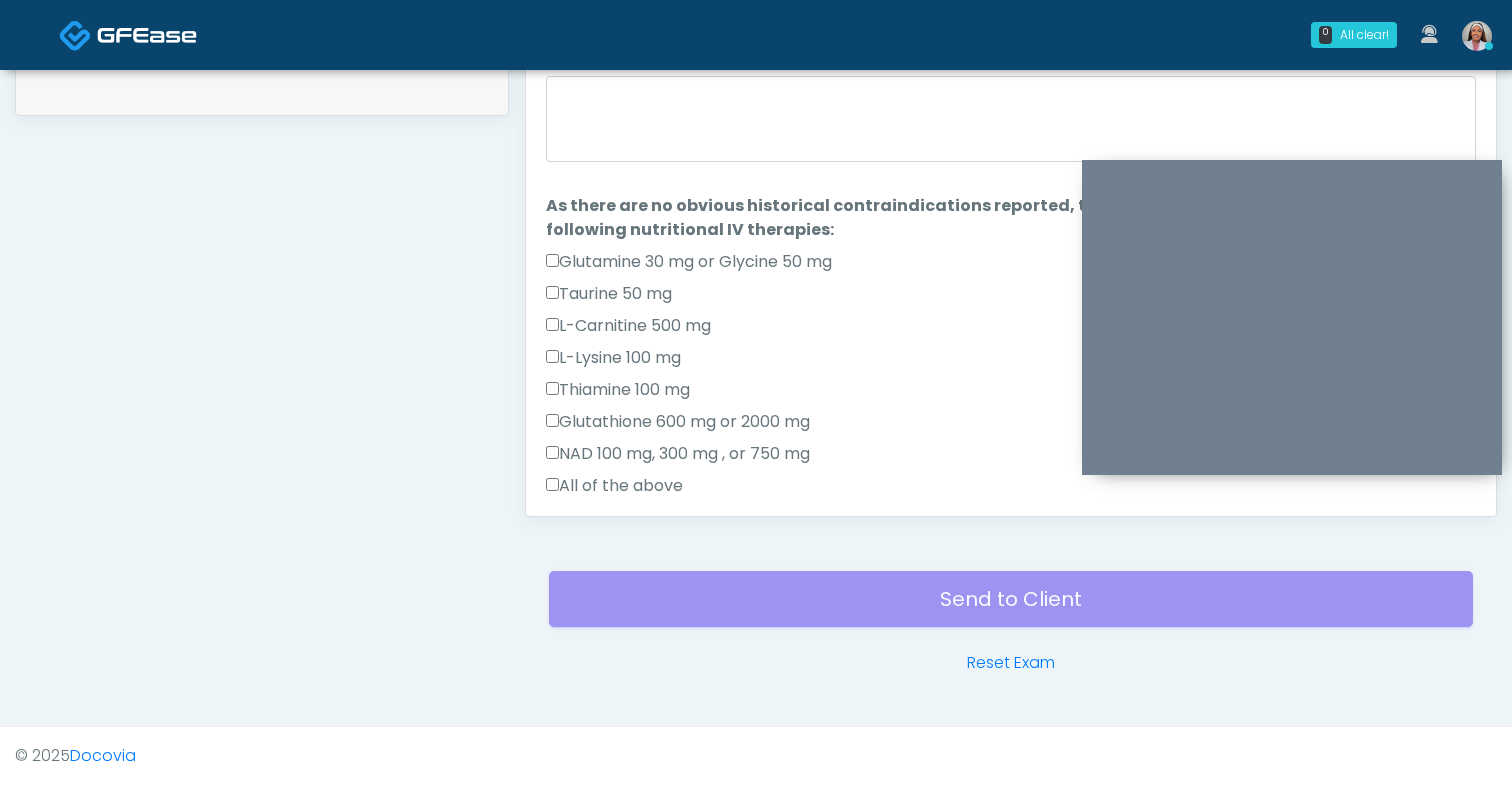 click on "All of the above" at bounding box center [614, 486] 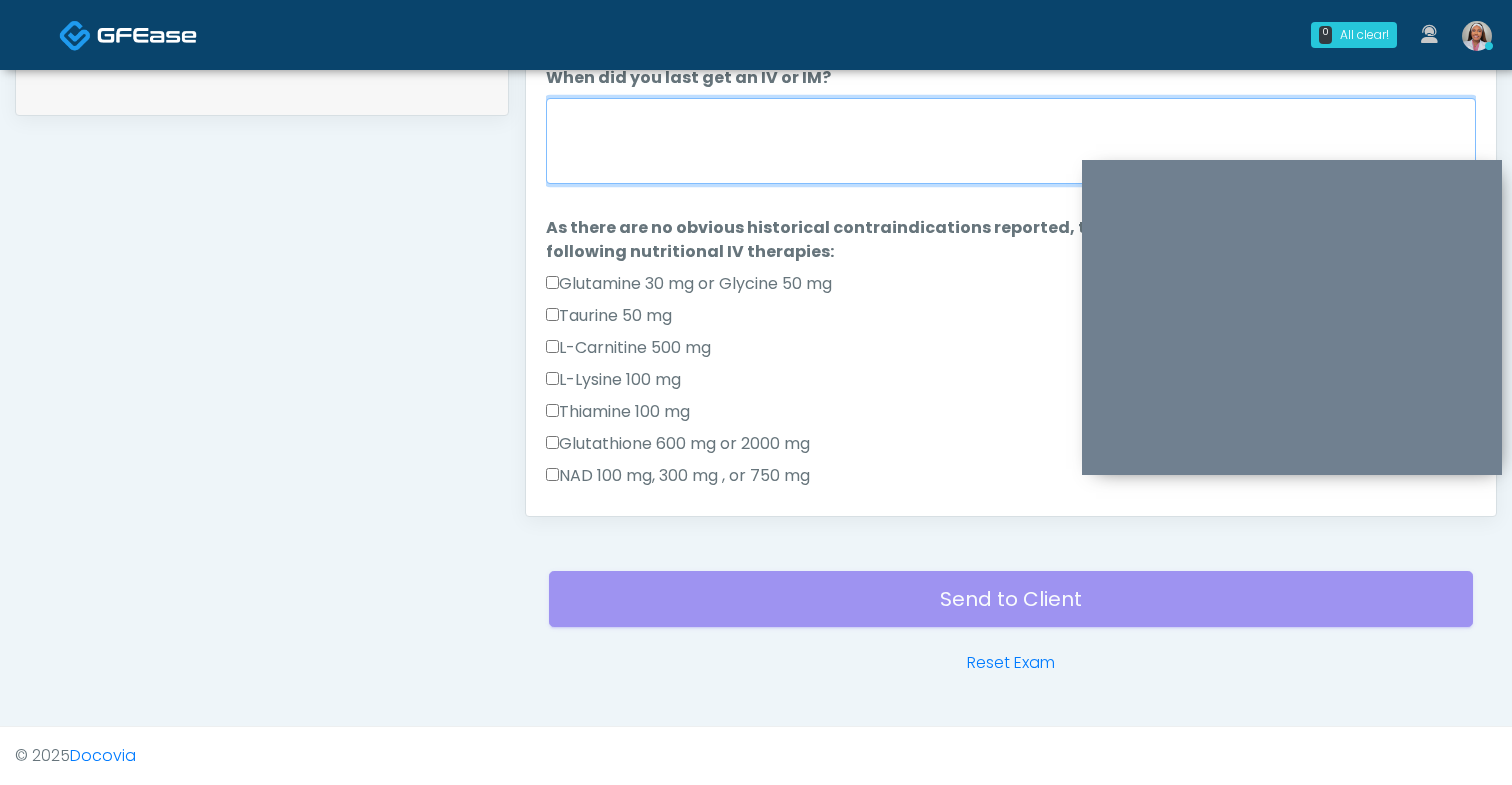 click on "When did you last get an IV or IM?" at bounding box center (1011, 141) 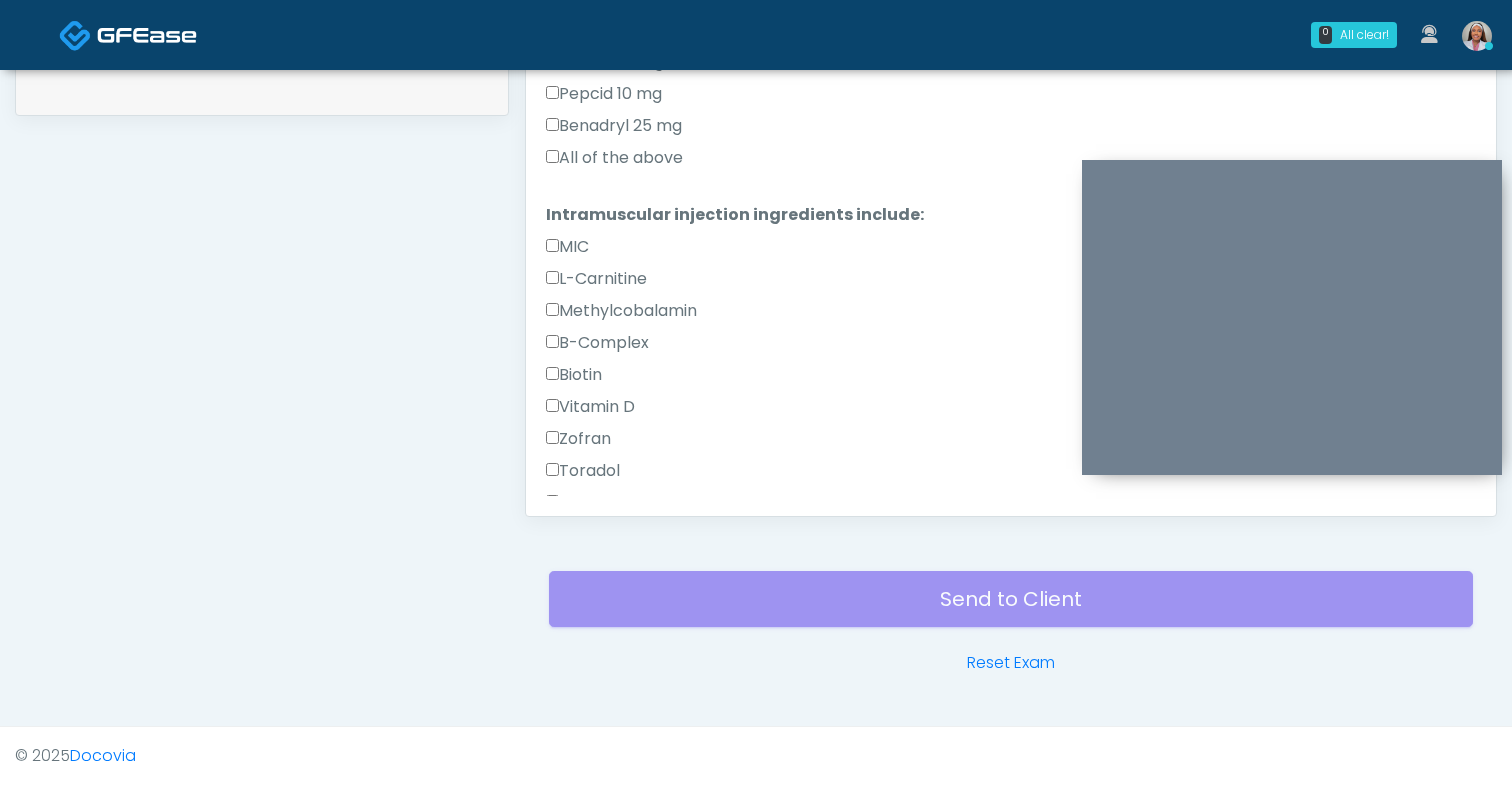 scroll, scrollTop: 1096, scrollLeft: 0, axis: vertical 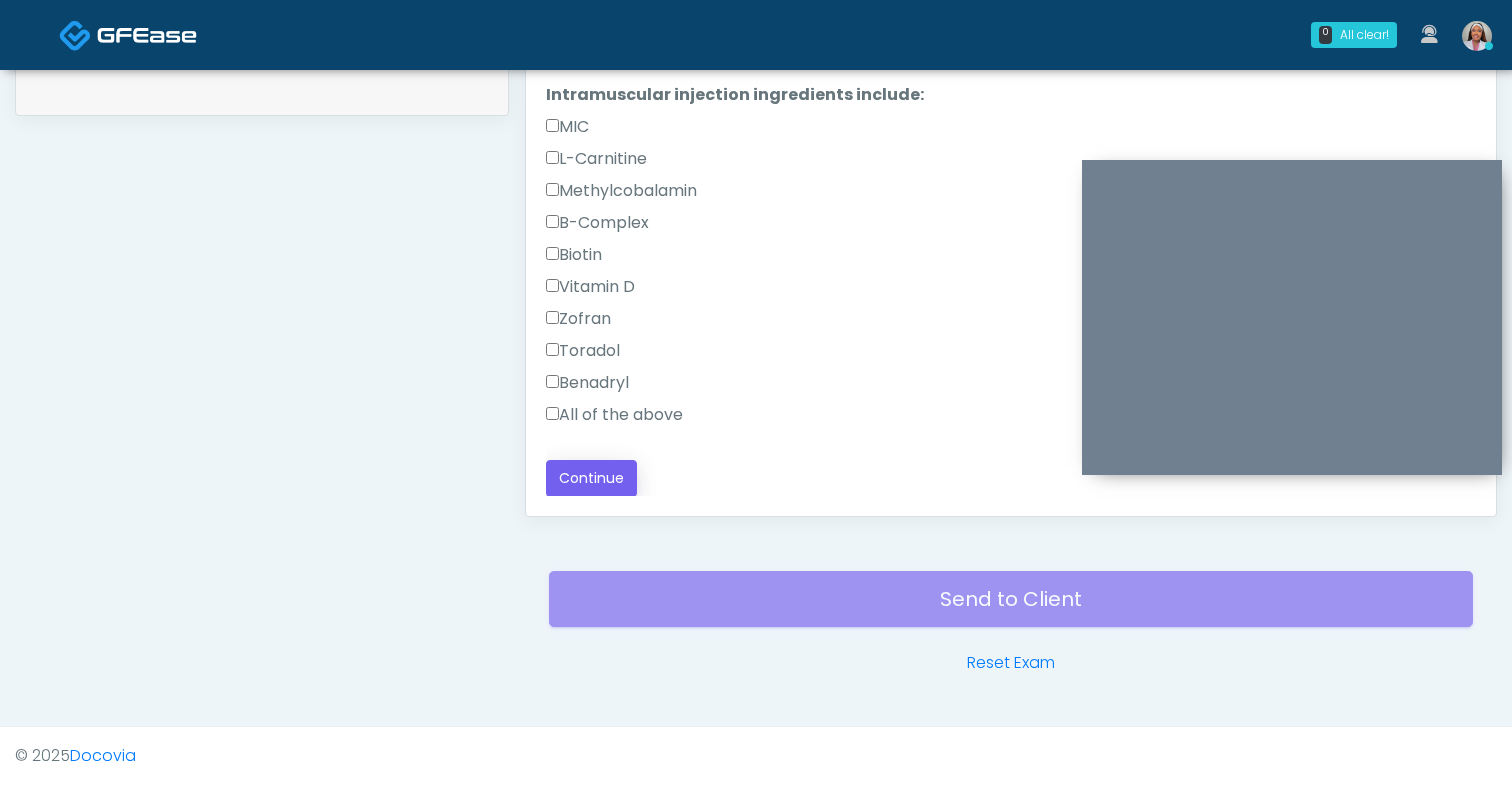 type on "********" 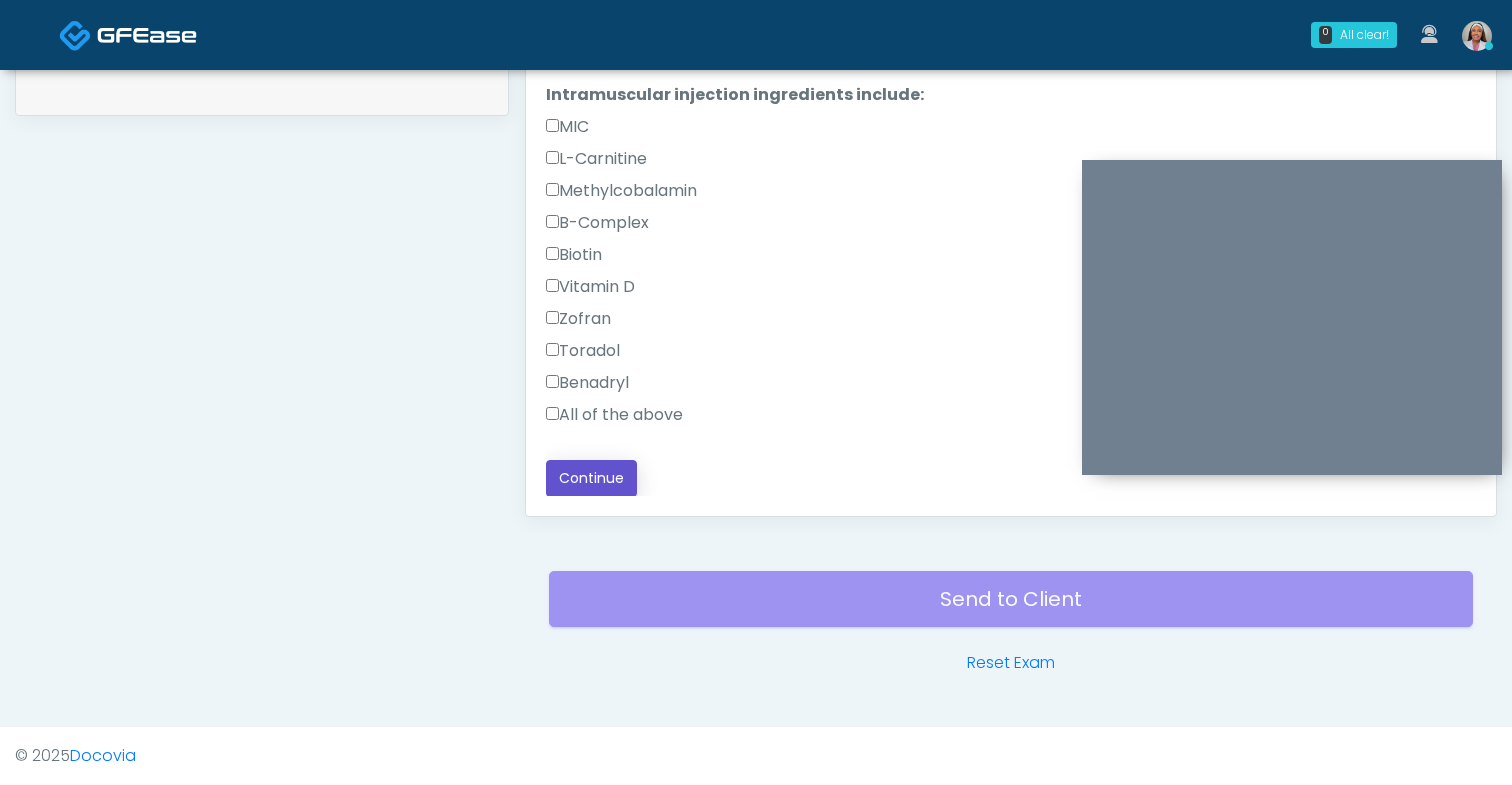 click on "Continue" at bounding box center (591, 478) 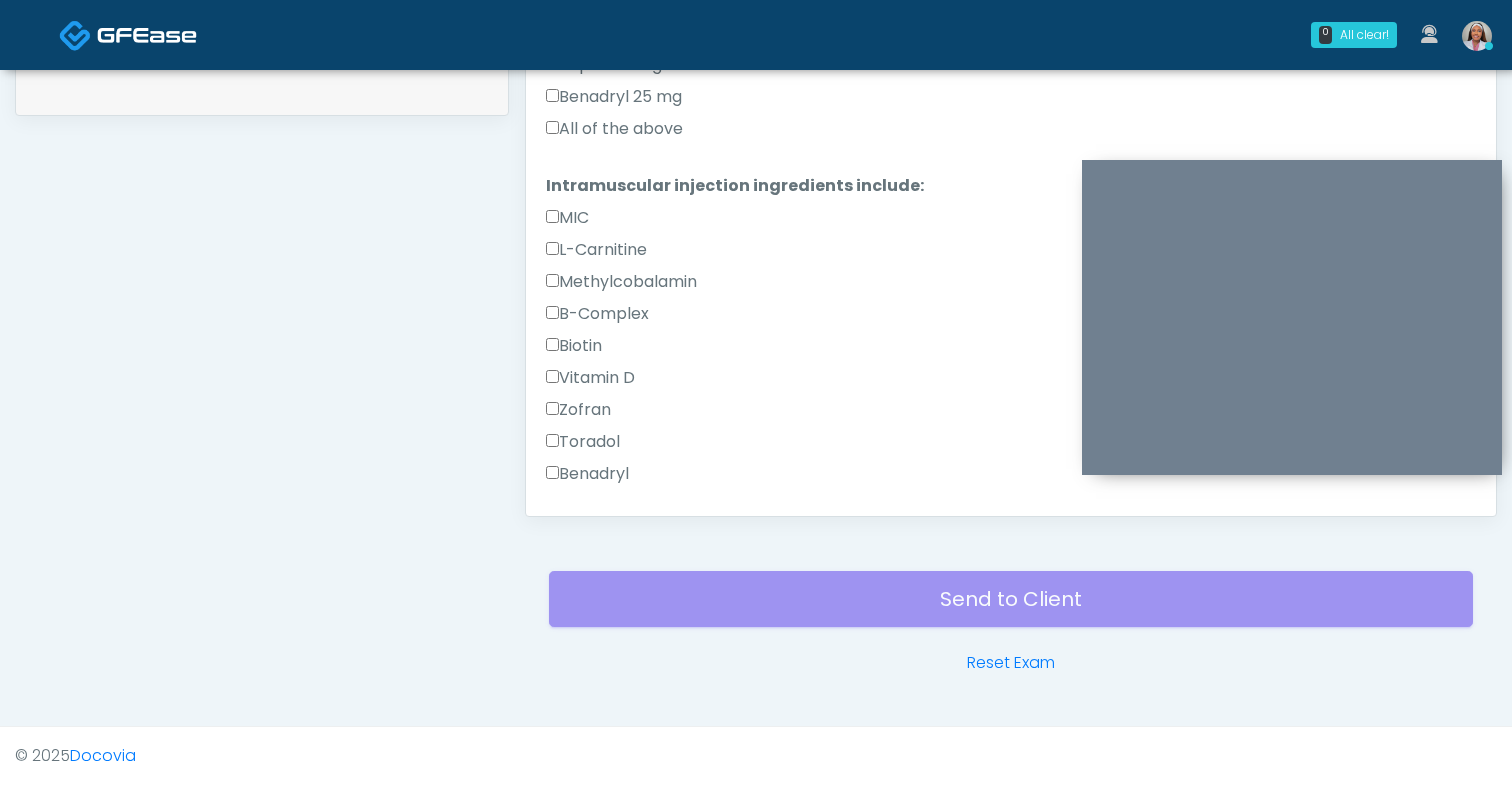 scroll, scrollTop: 0, scrollLeft: 0, axis: both 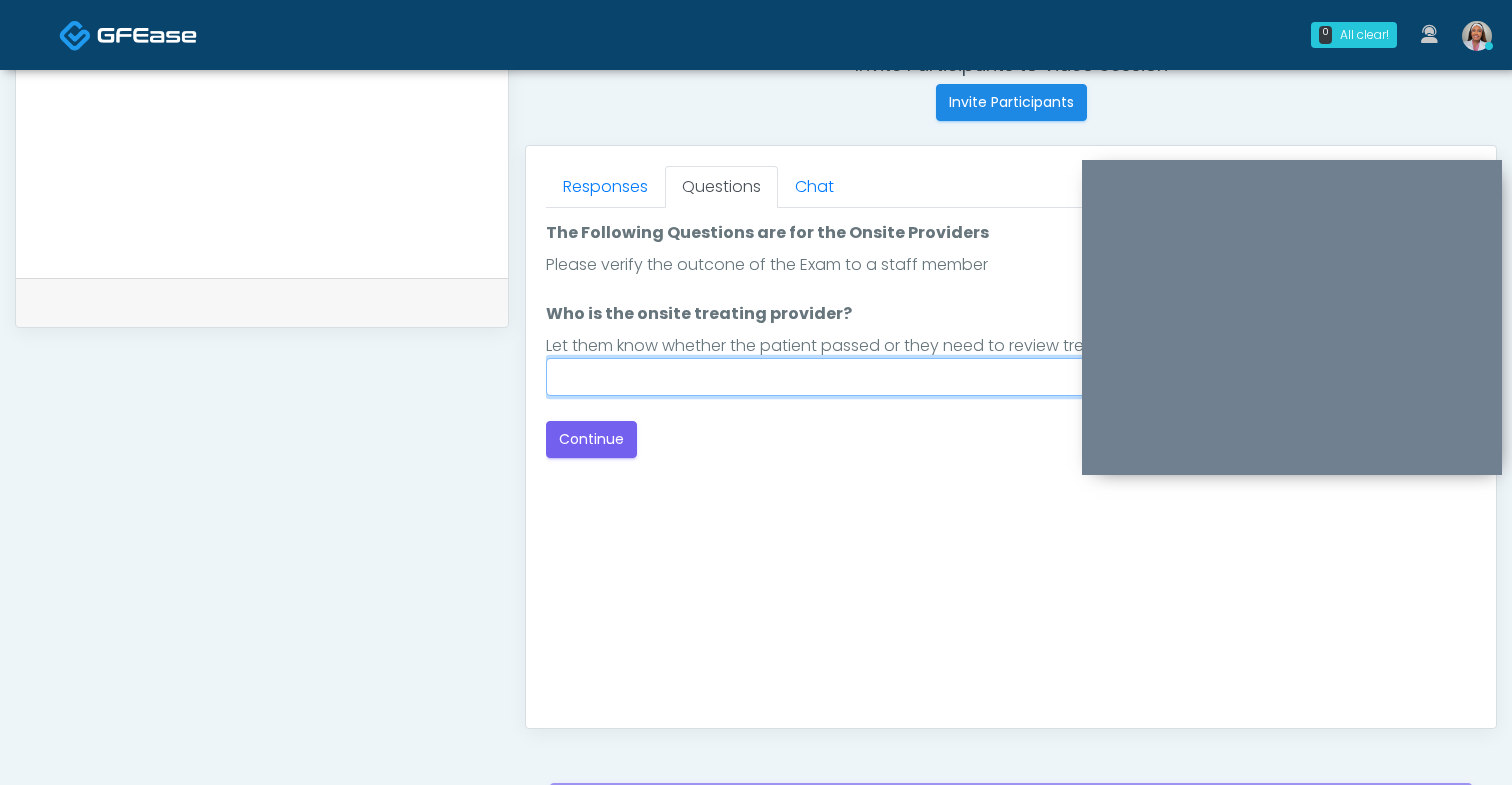 click on "Who is the onsite treating provider?" at bounding box center [1011, 377] 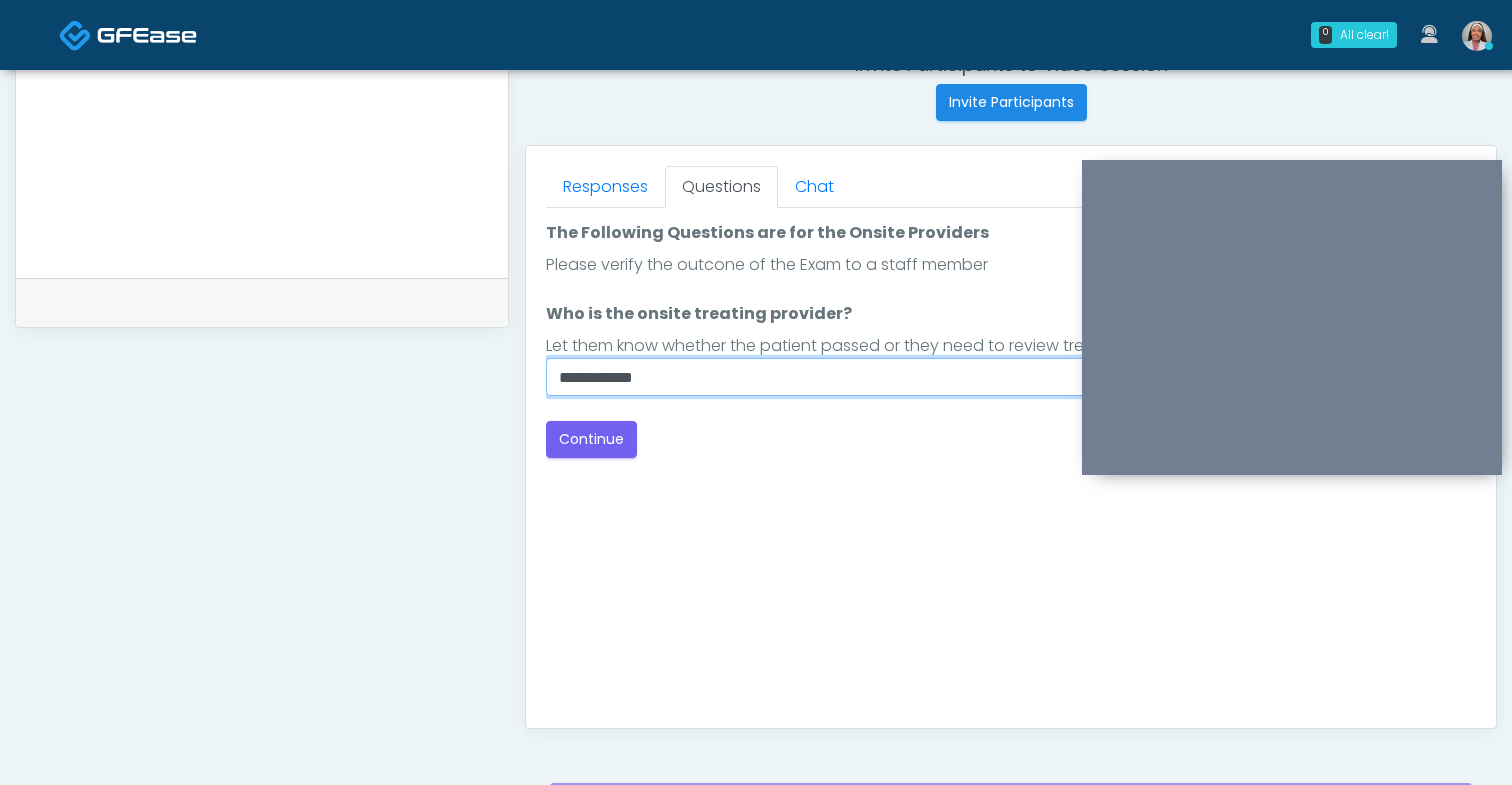 type on "**********" 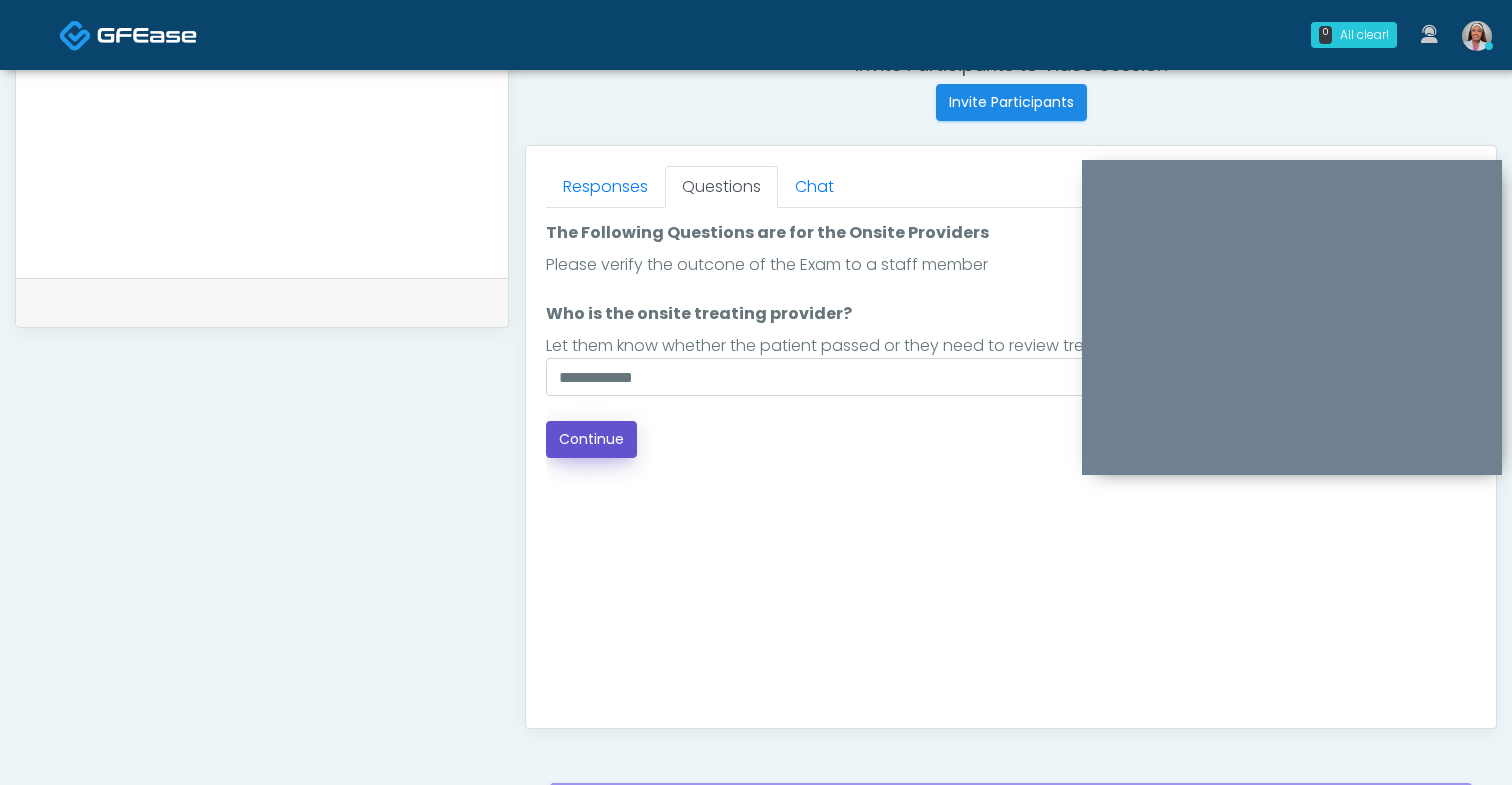click on "Continue" at bounding box center [591, 439] 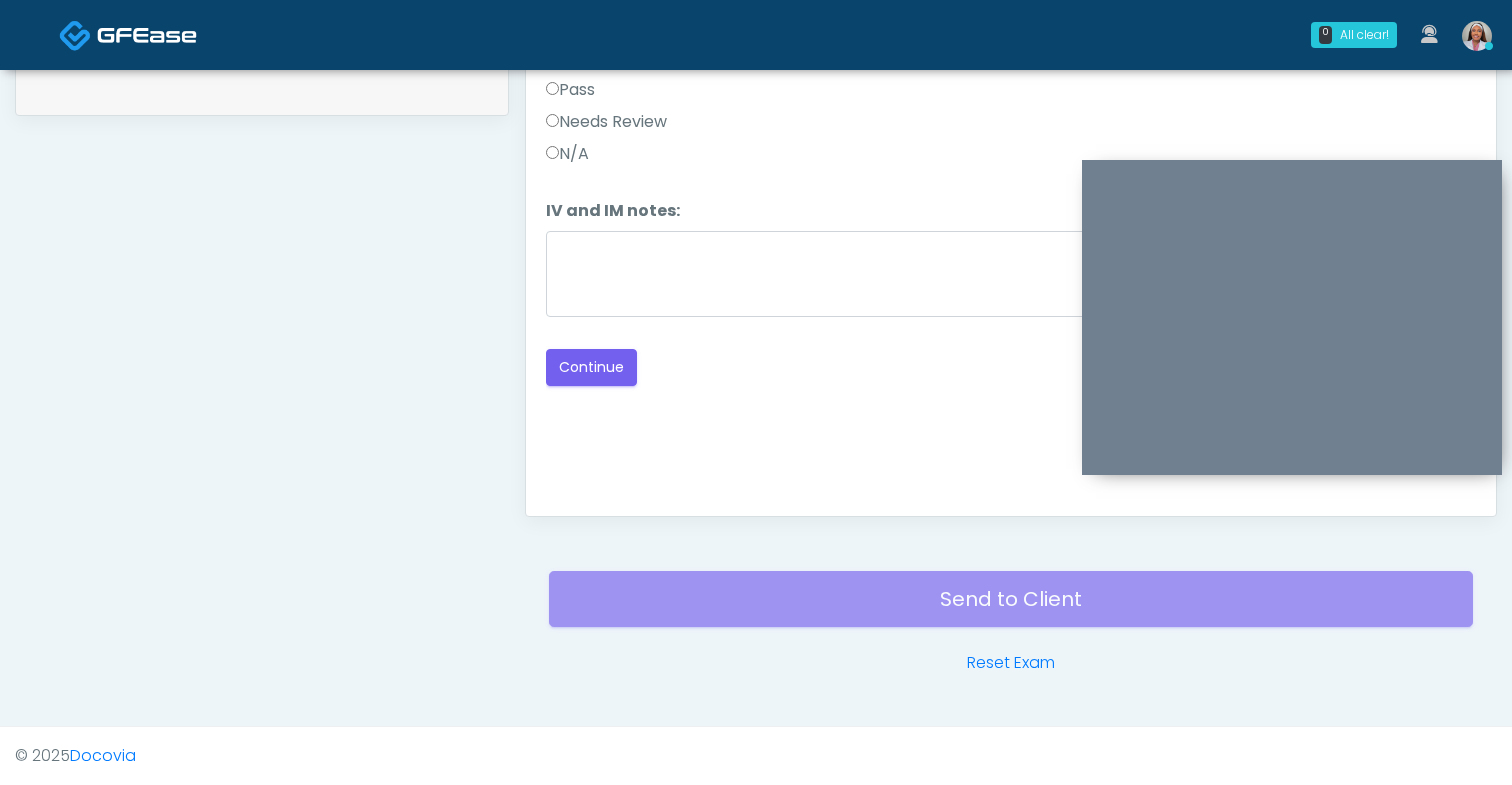 scroll, scrollTop: 1005, scrollLeft: 0, axis: vertical 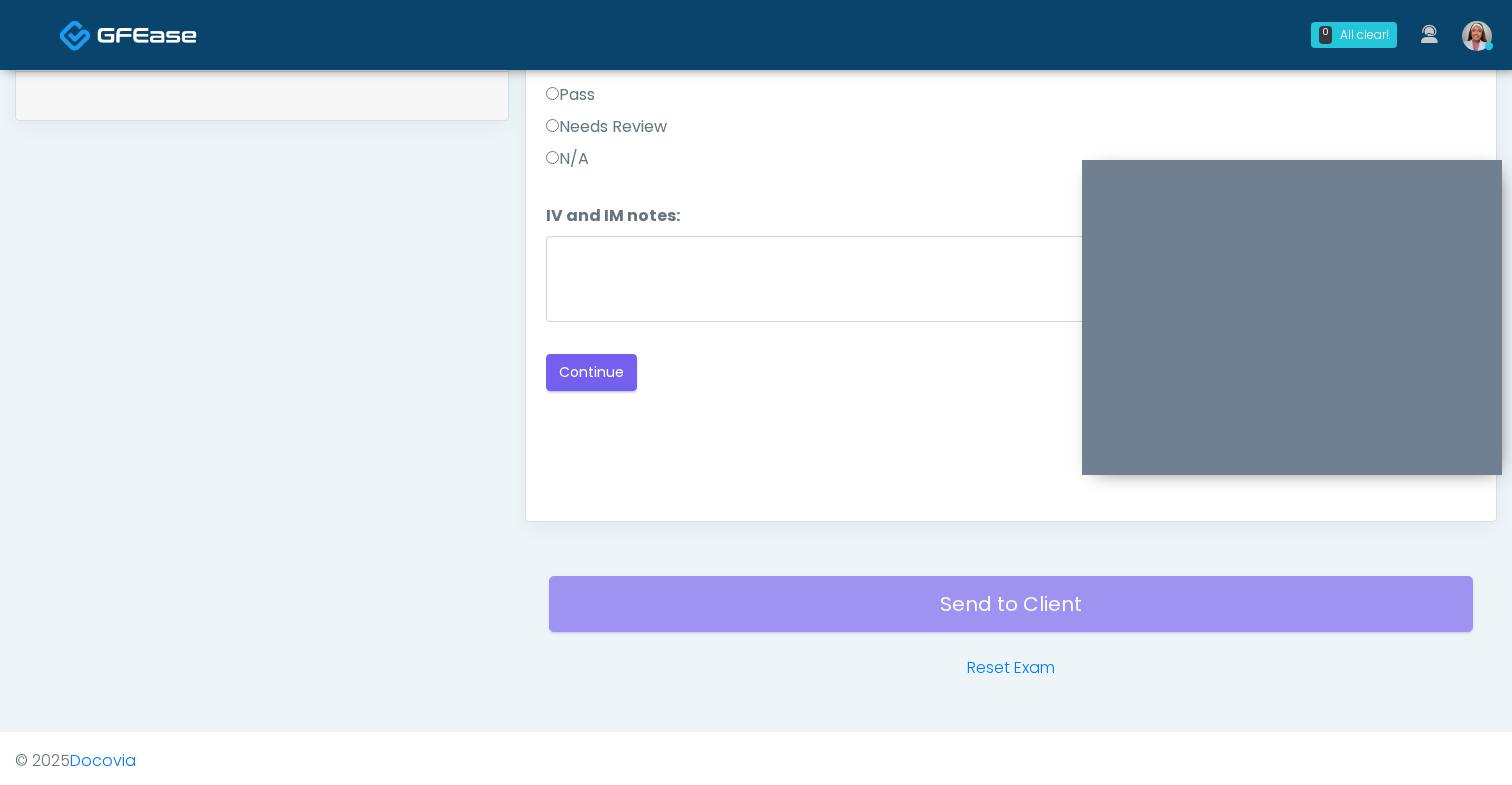 click on "Pass" at bounding box center (570, 95) 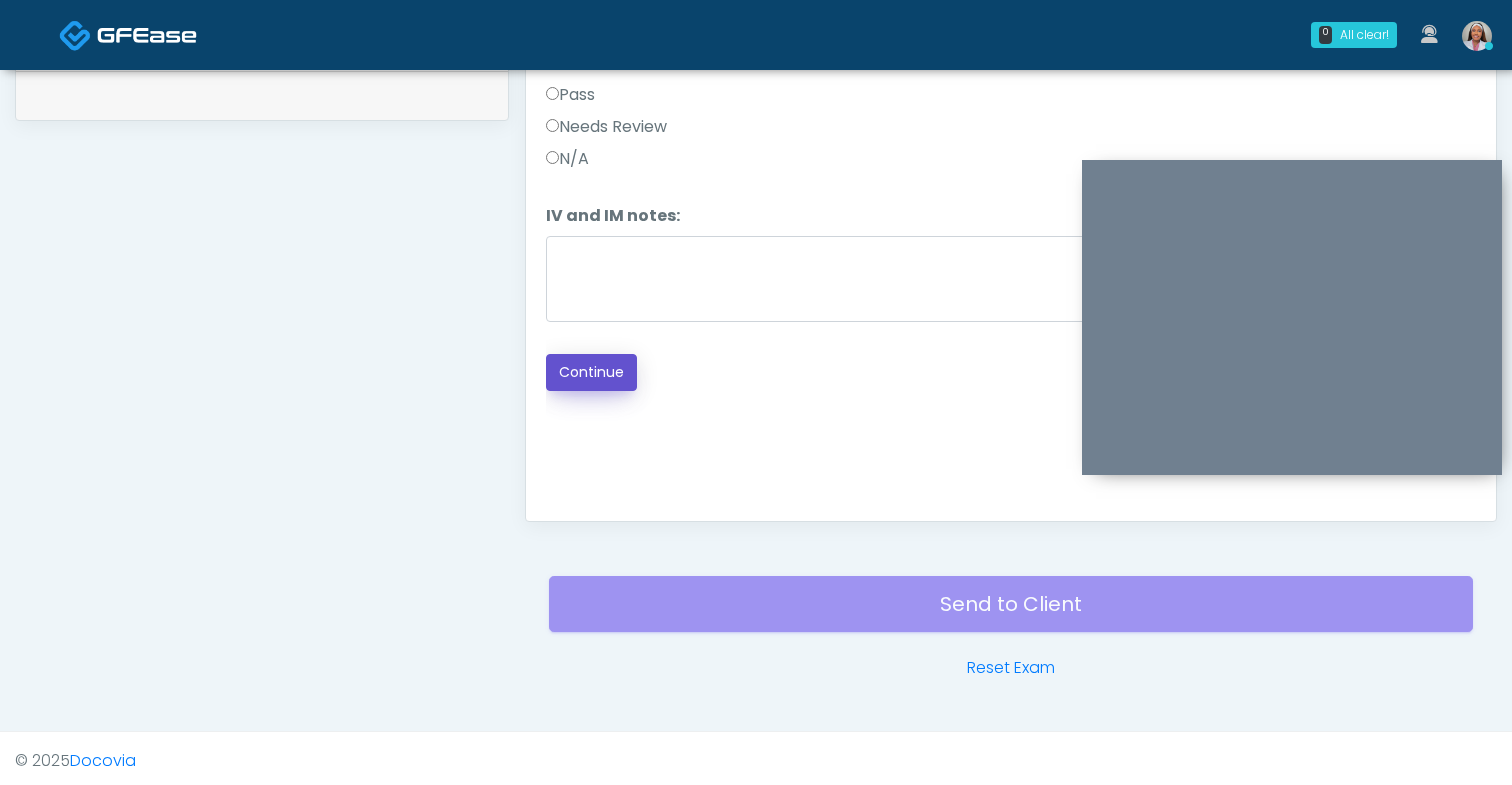 click on "Continue" at bounding box center (591, 372) 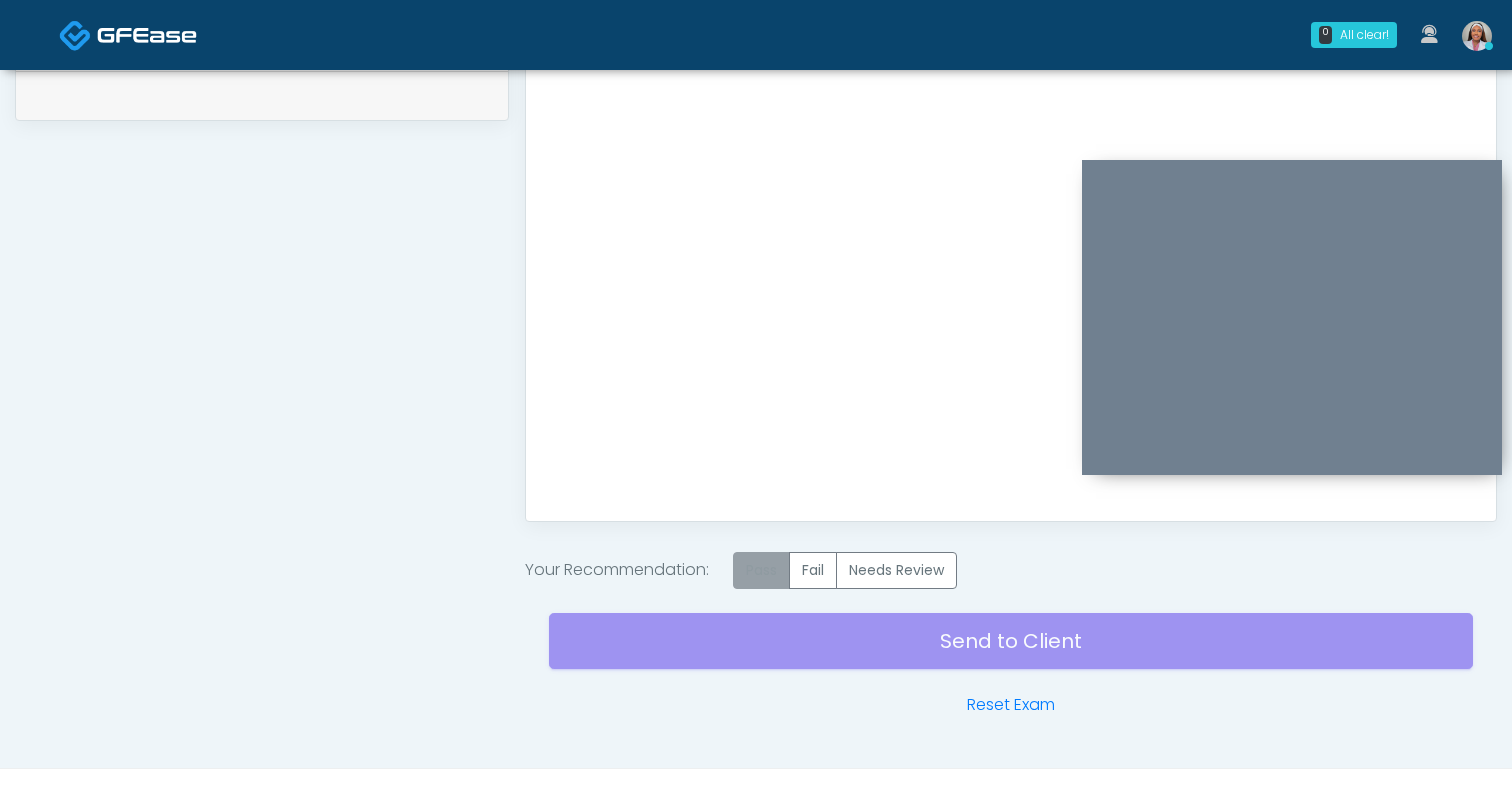 click on "Pass" at bounding box center (761, 570) 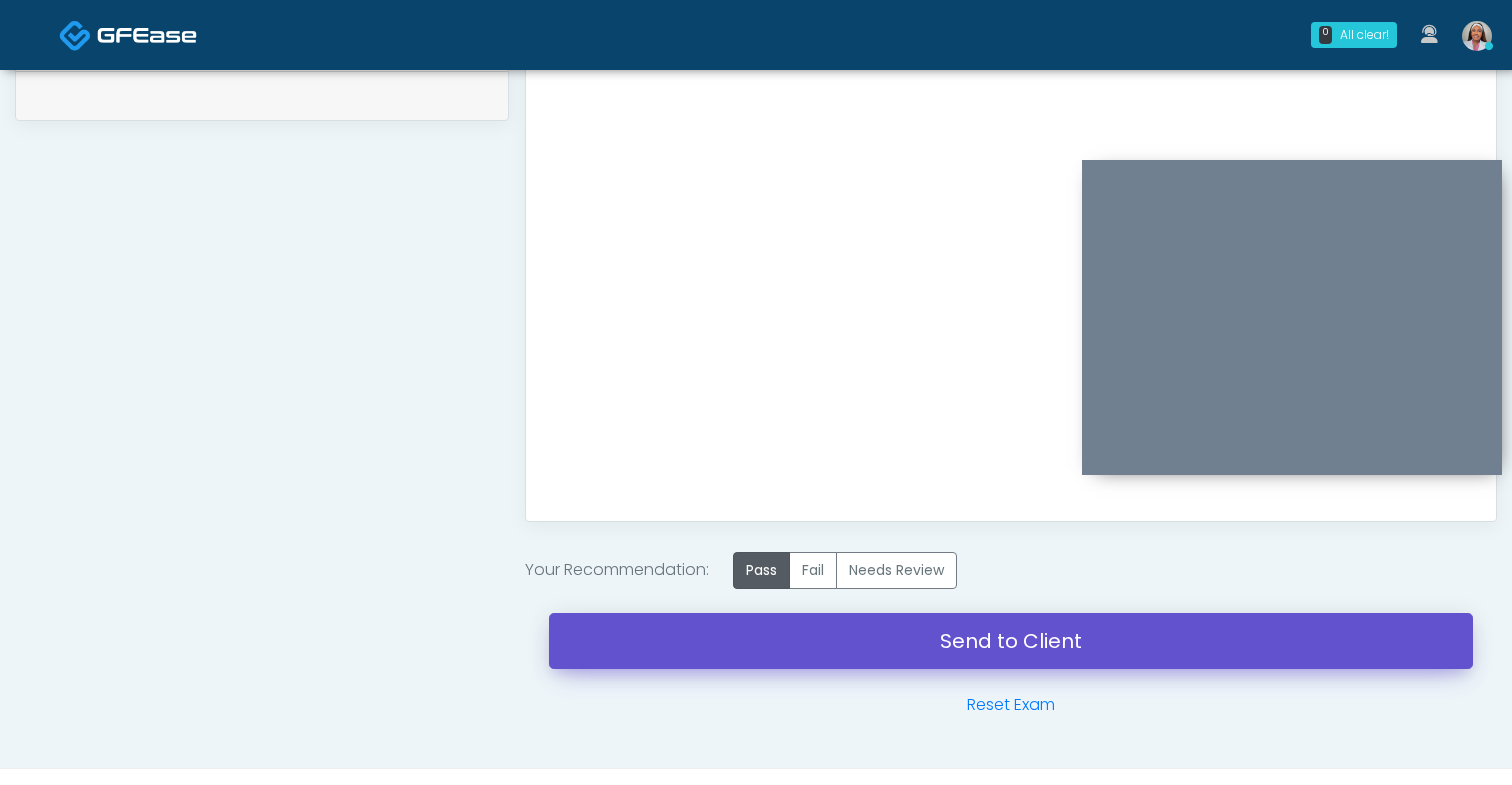 click on "Send to Client" at bounding box center (1011, 641) 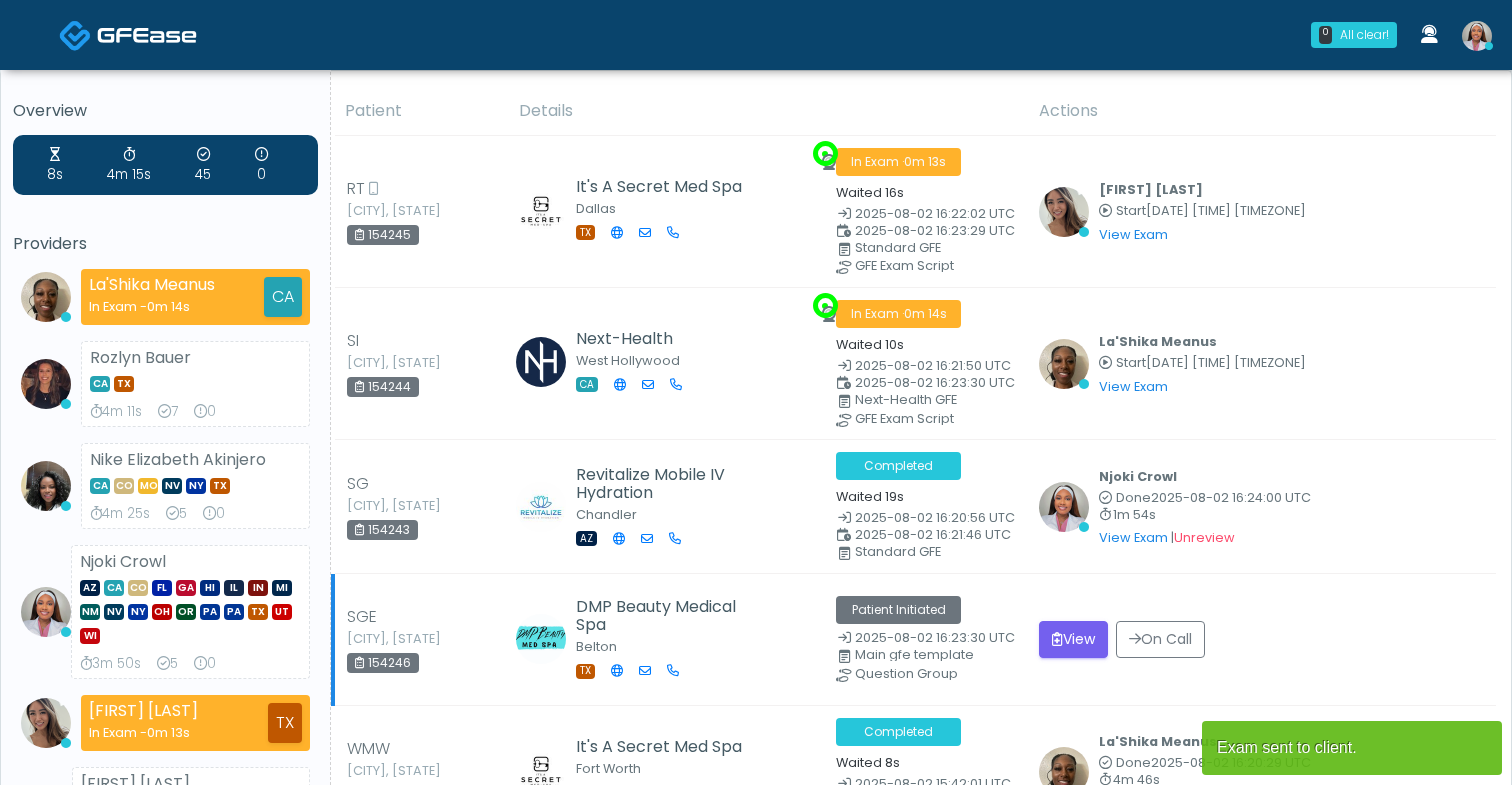 scroll, scrollTop: 0, scrollLeft: 0, axis: both 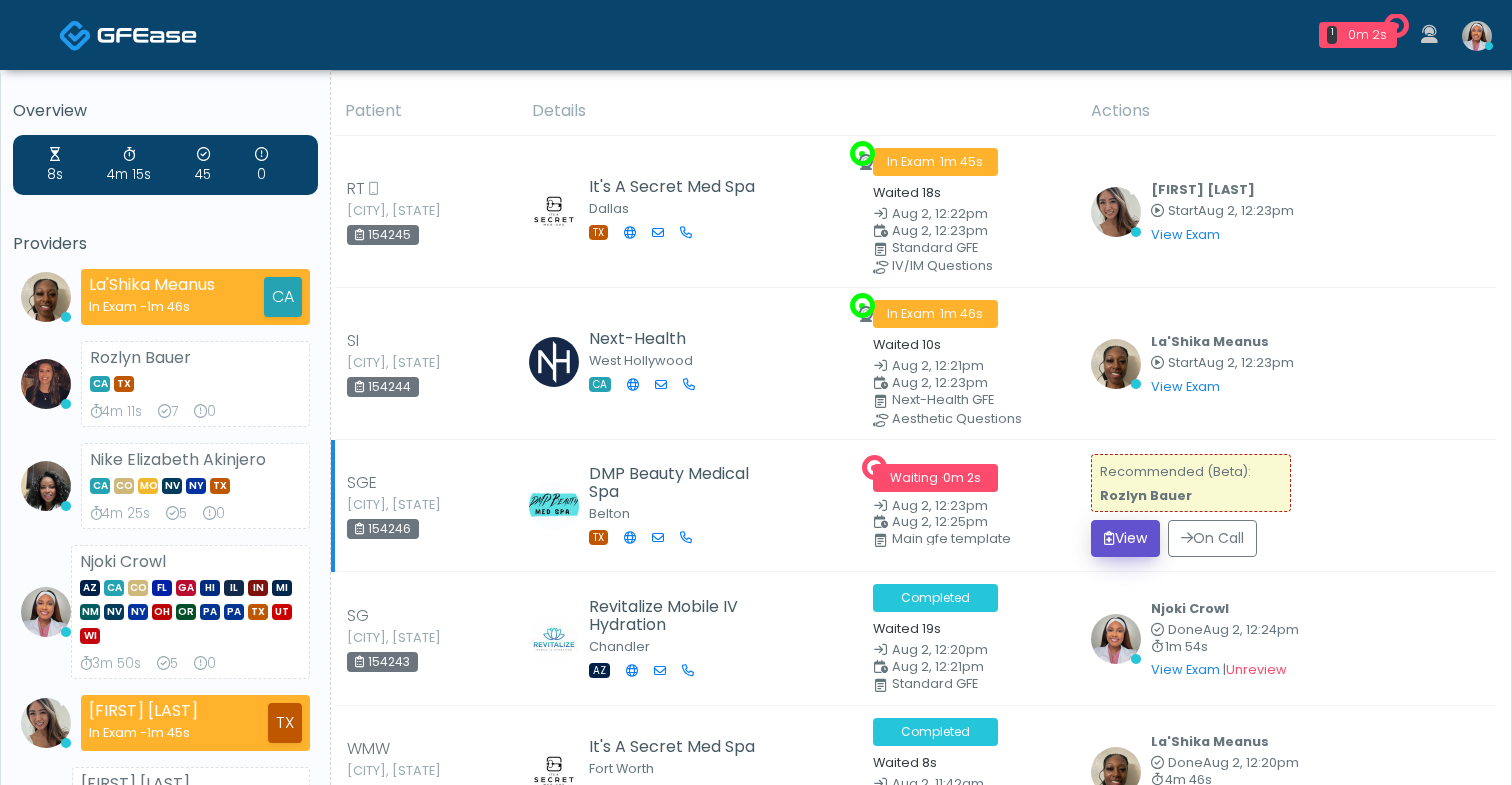 click on "View" at bounding box center [1125, 538] 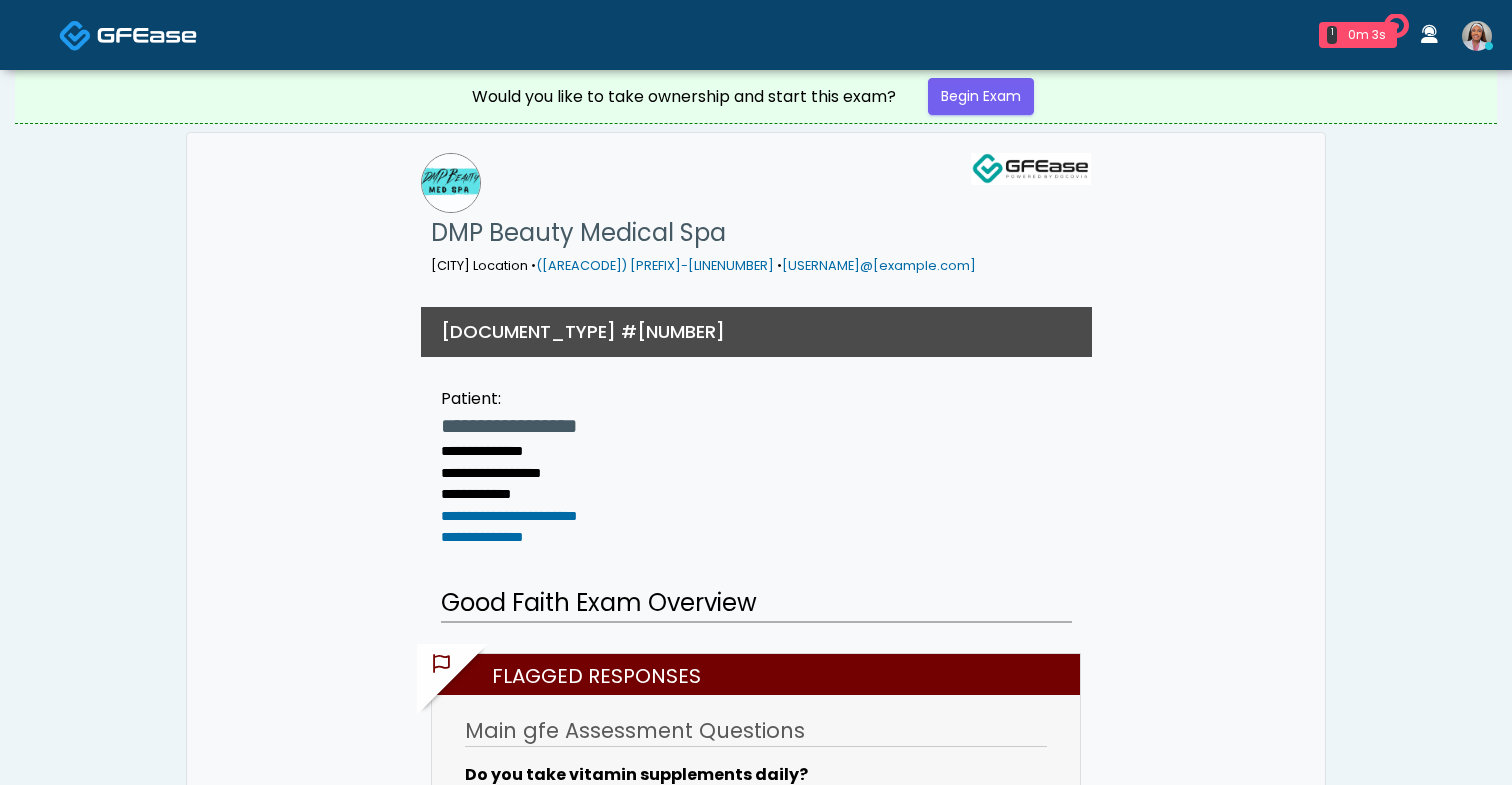 scroll, scrollTop: 0, scrollLeft: 0, axis: both 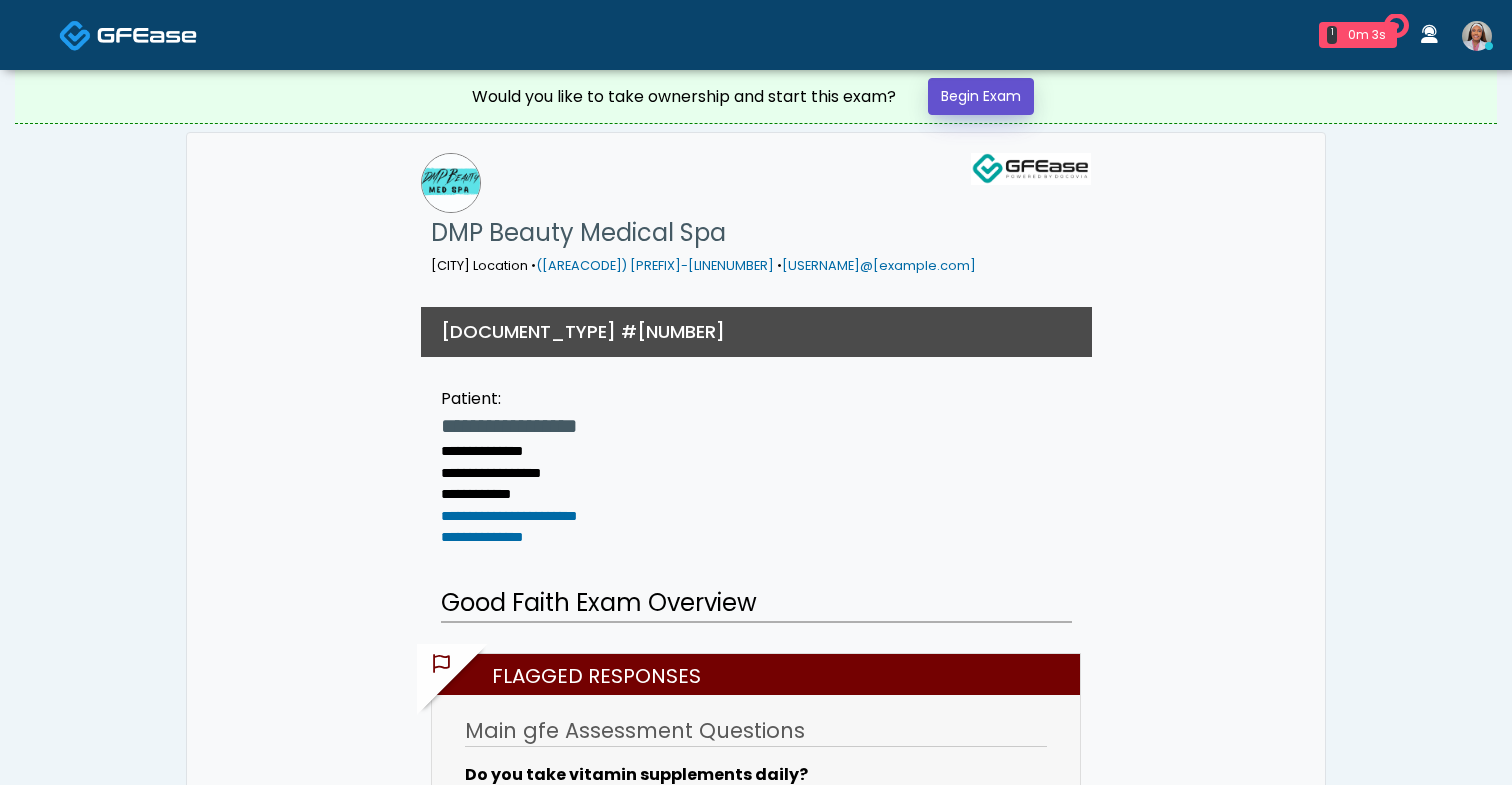 click on "Begin Exam" at bounding box center [981, 96] 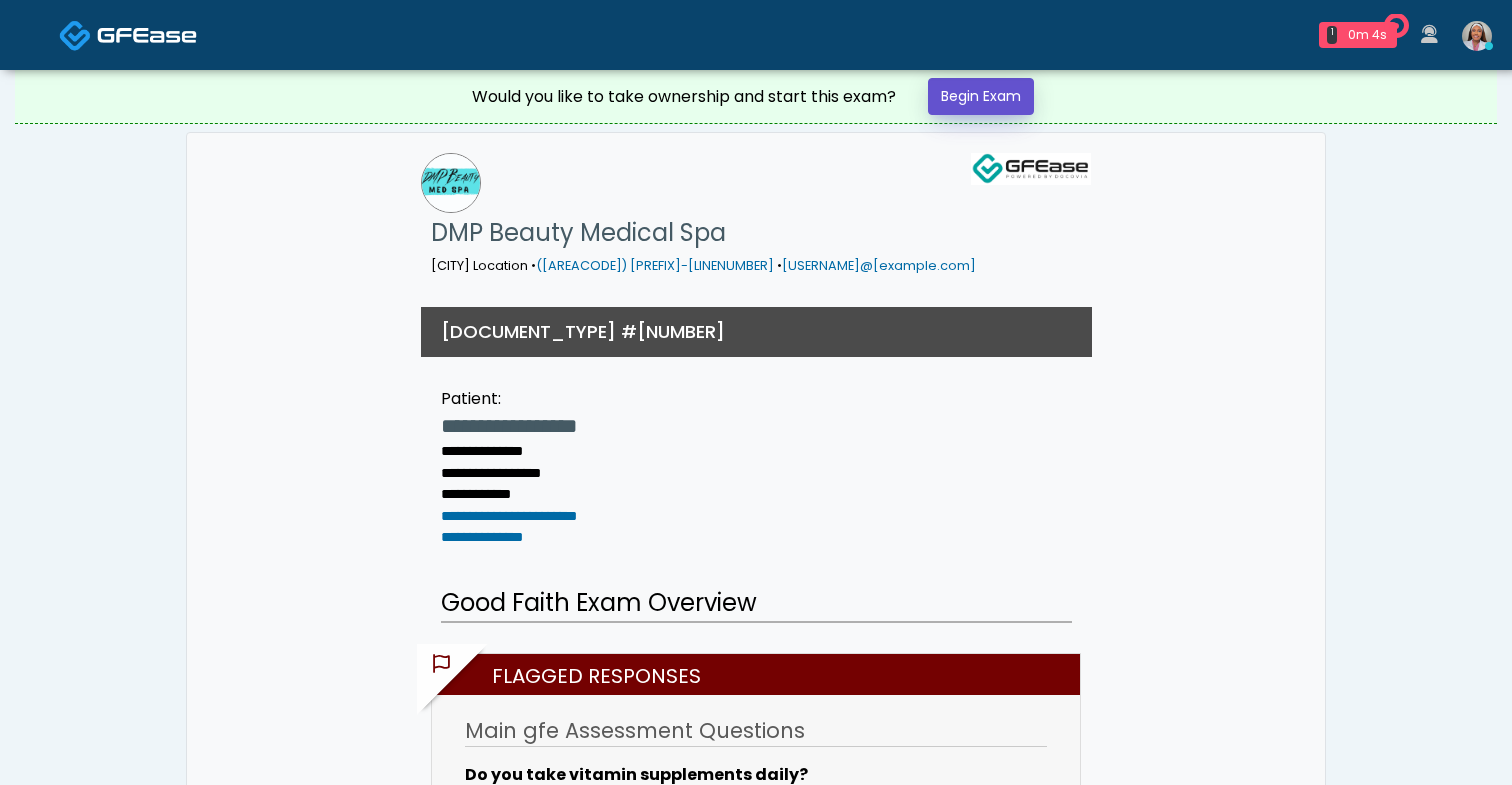scroll, scrollTop: 0, scrollLeft: 0, axis: both 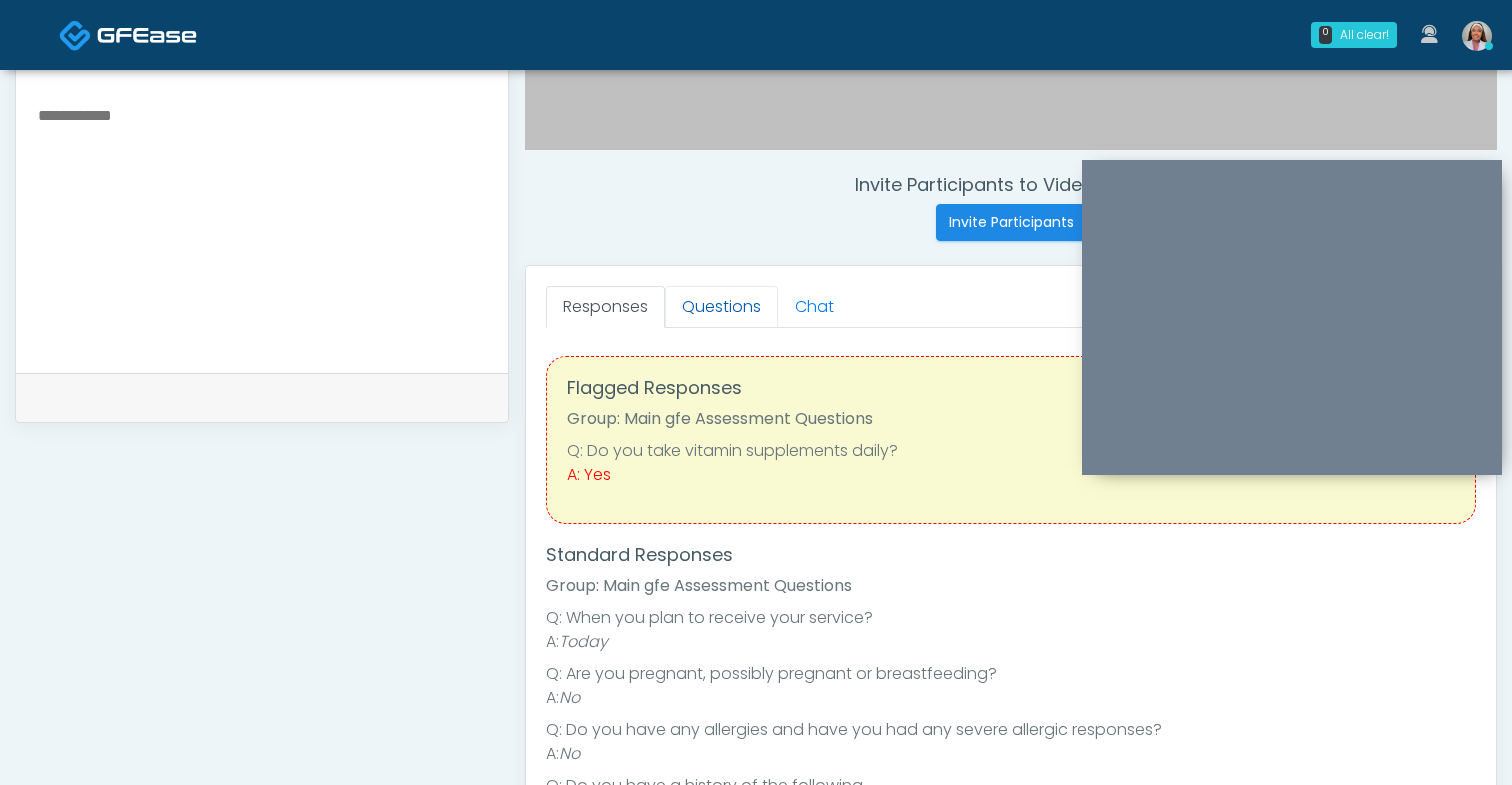 click on "Questions" at bounding box center [721, 307] 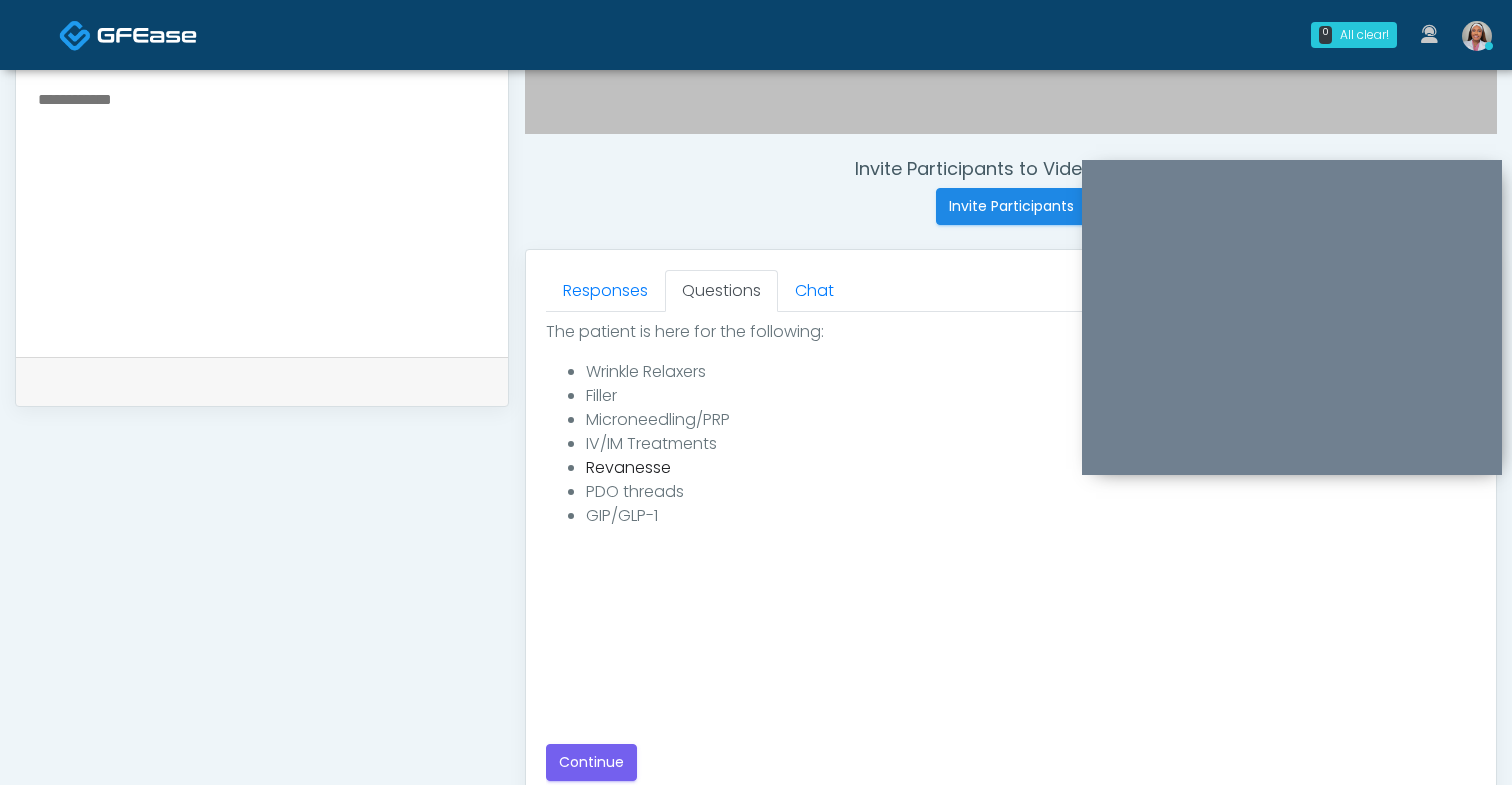 scroll, scrollTop: 750, scrollLeft: 0, axis: vertical 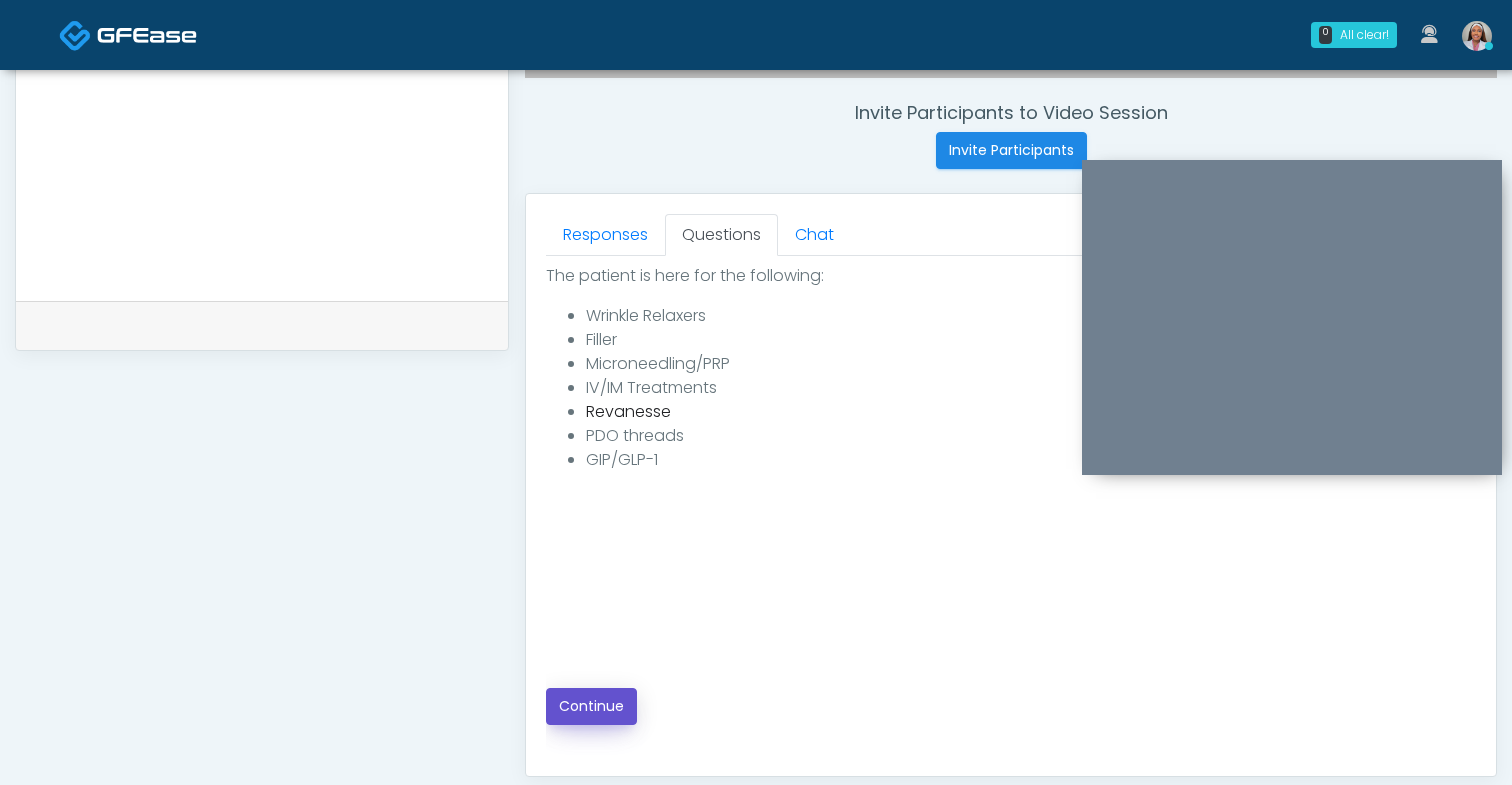 click on "Continue" at bounding box center [591, 706] 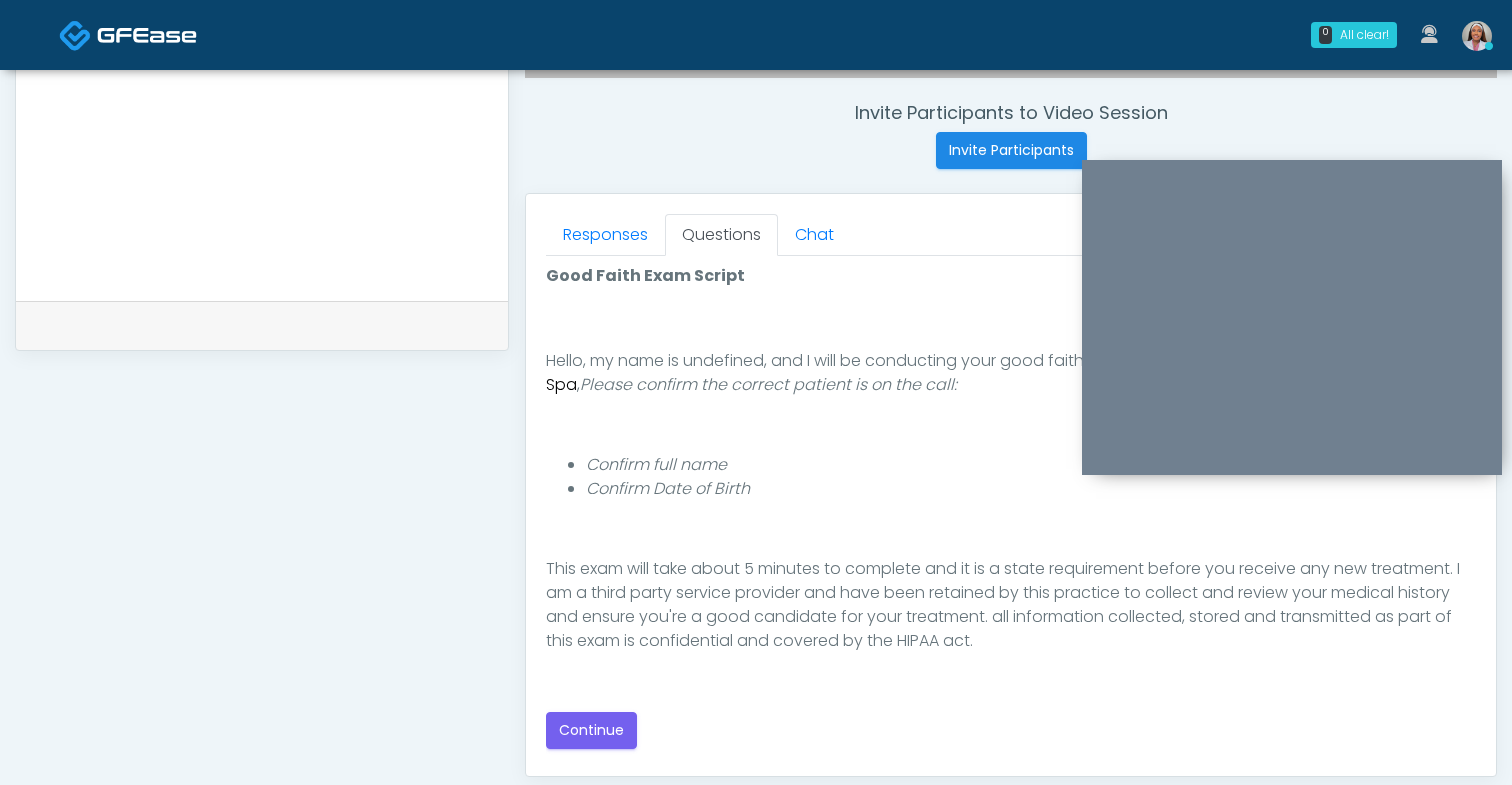 scroll, scrollTop: 115, scrollLeft: 0, axis: vertical 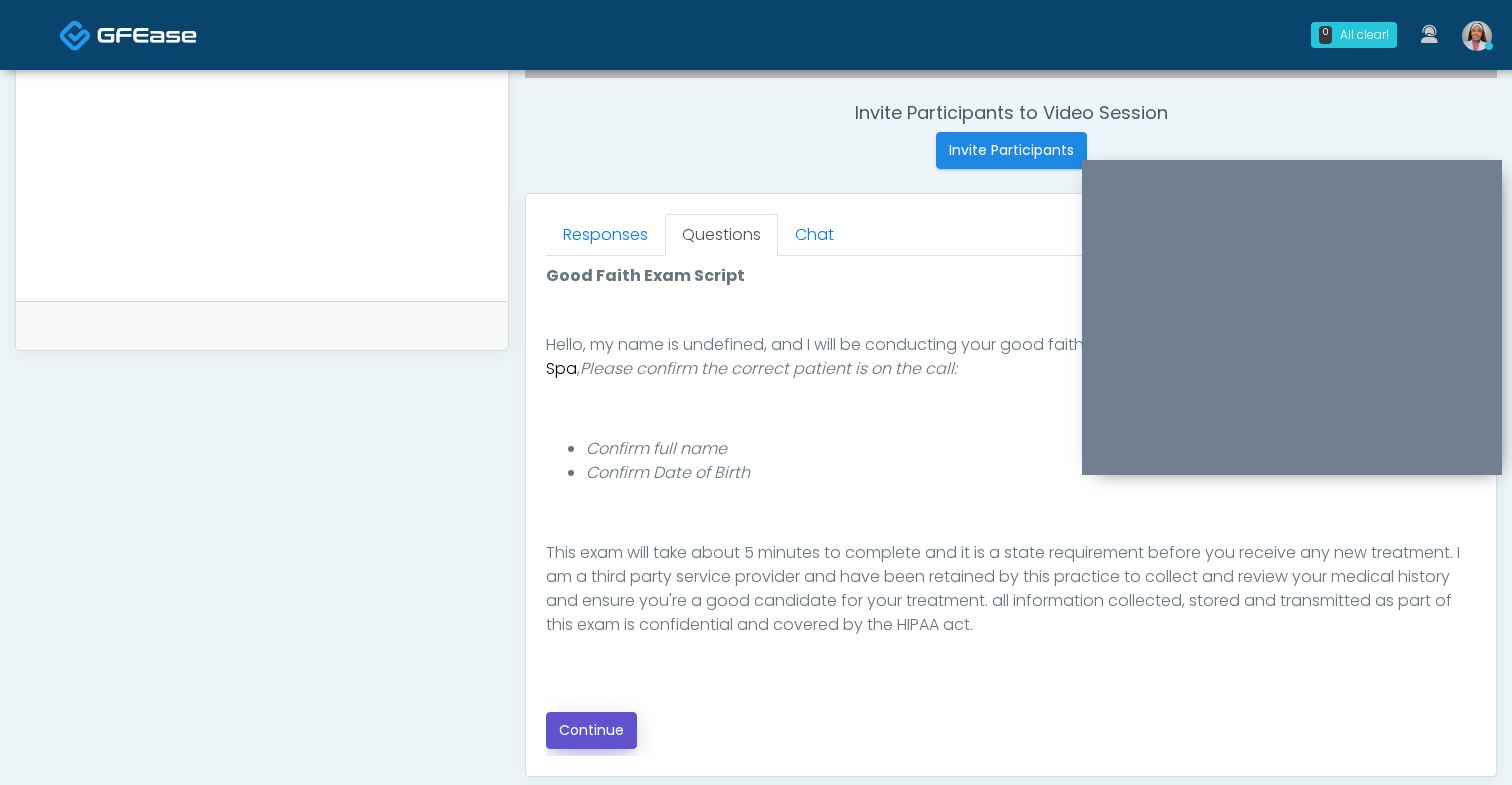 click on "Continue" at bounding box center (591, 730) 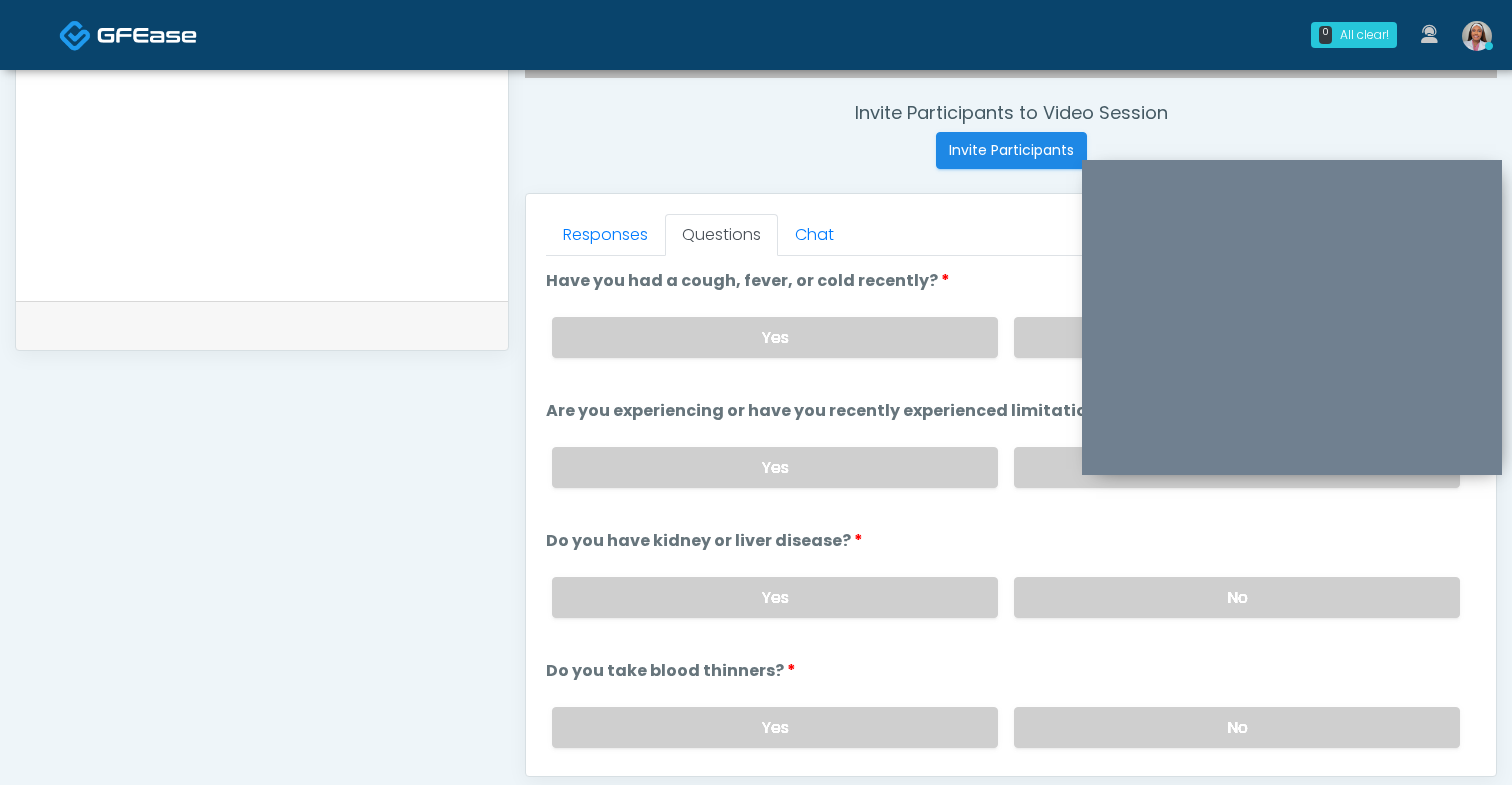 scroll, scrollTop: 1010, scrollLeft: 0, axis: vertical 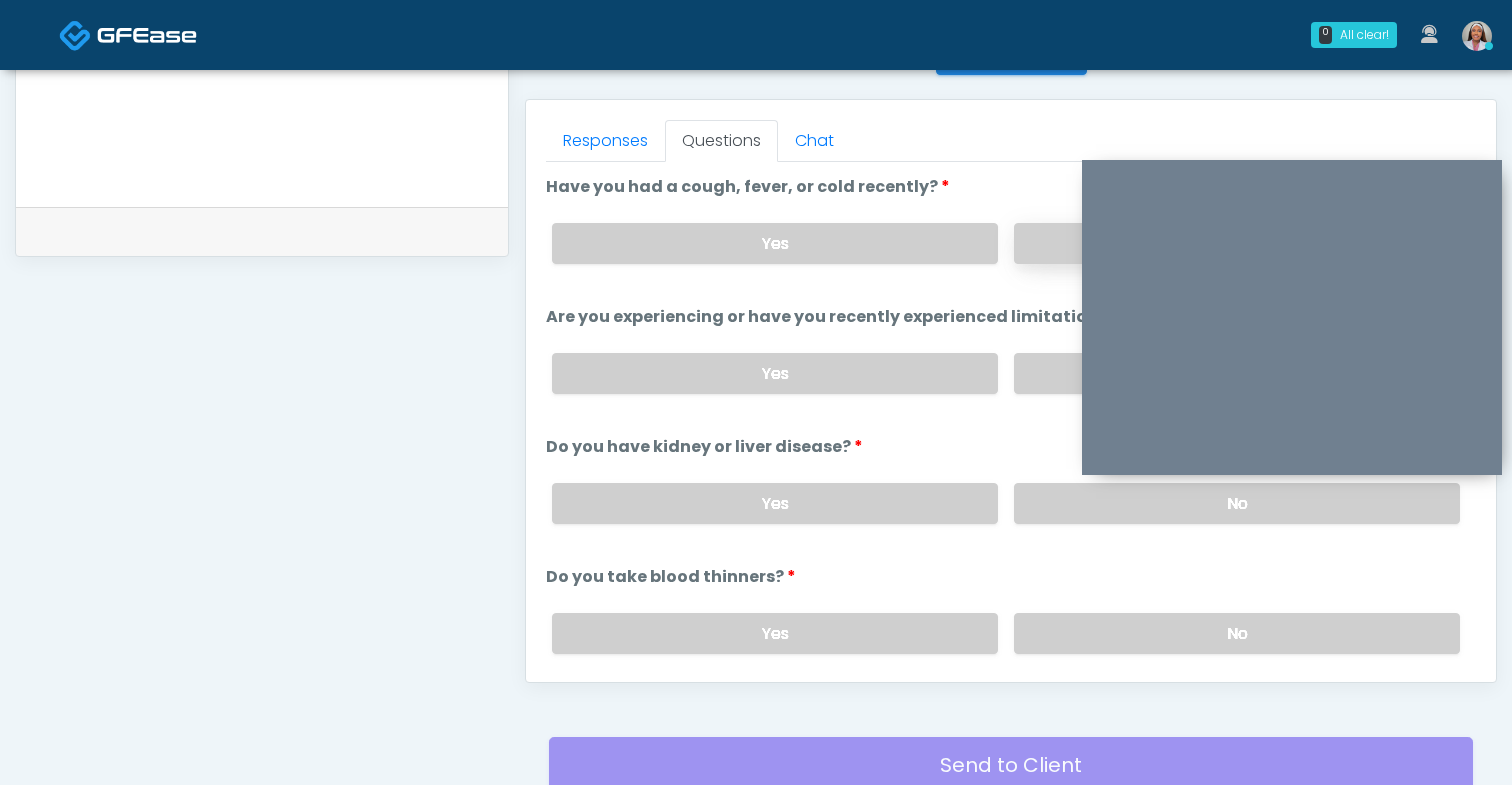 click on "No" at bounding box center (1237, 243) 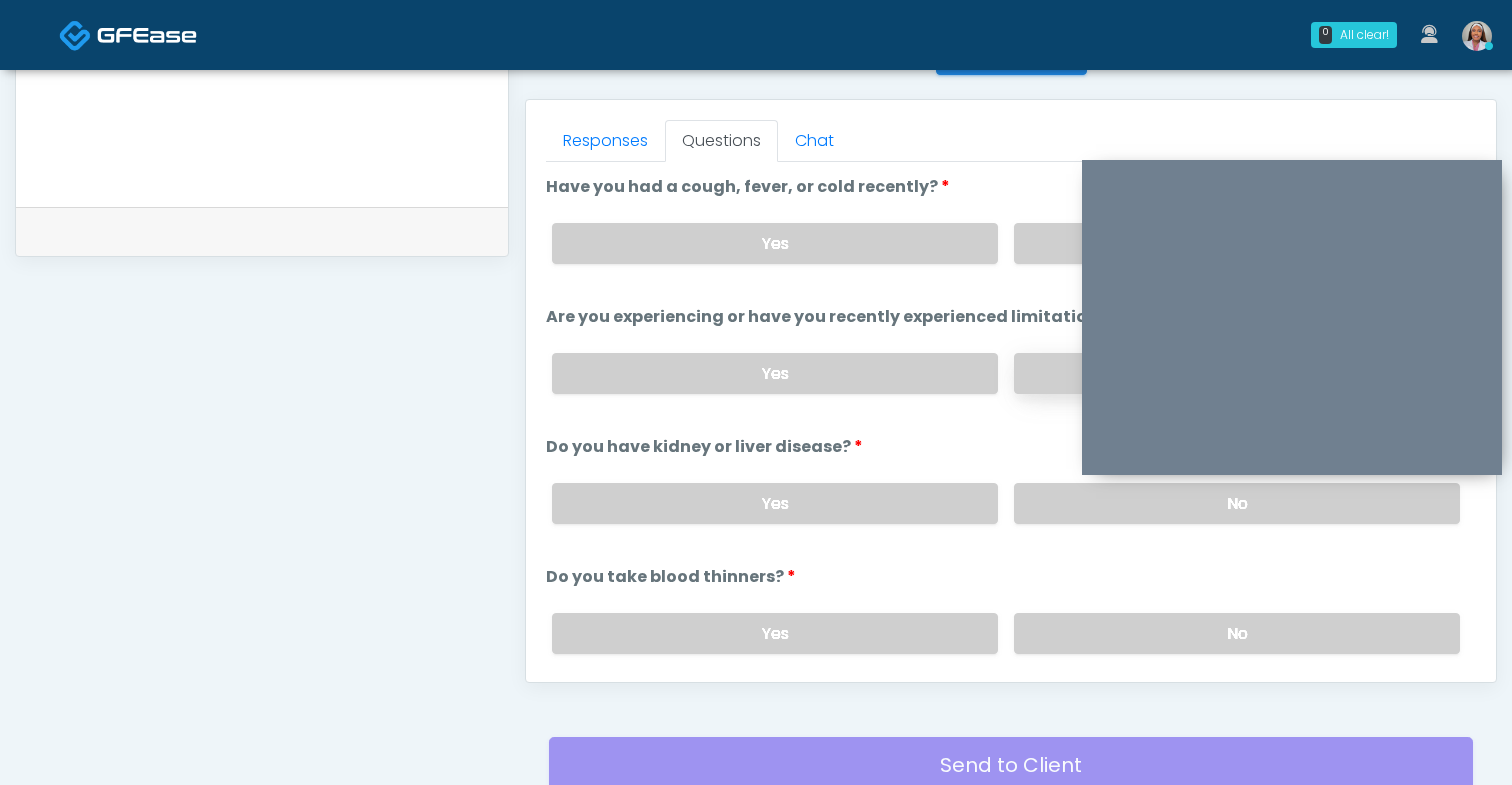 click on "No" at bounding box center [1237, 373] 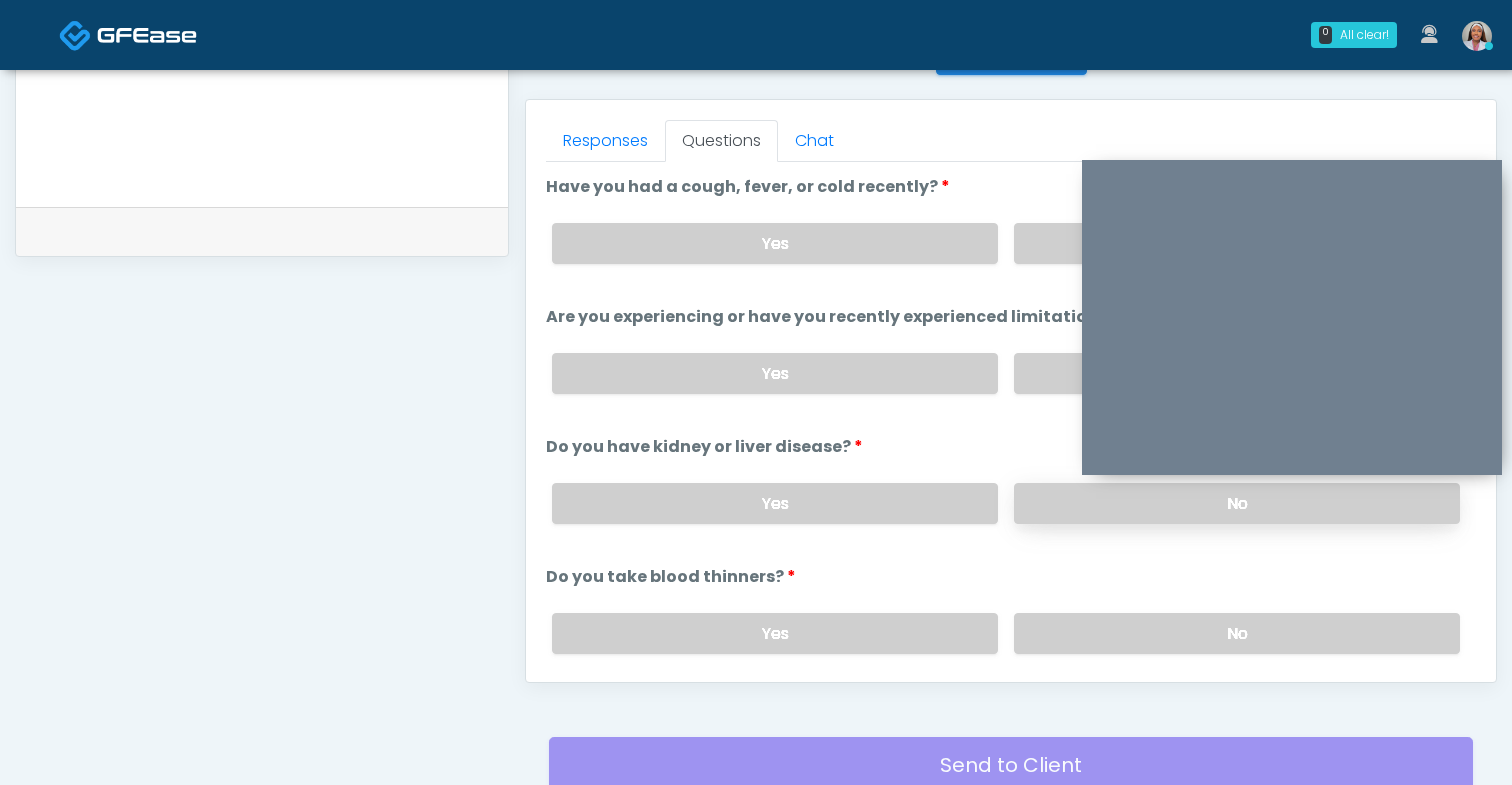 click on "No" at bounding box center (1237, 503) 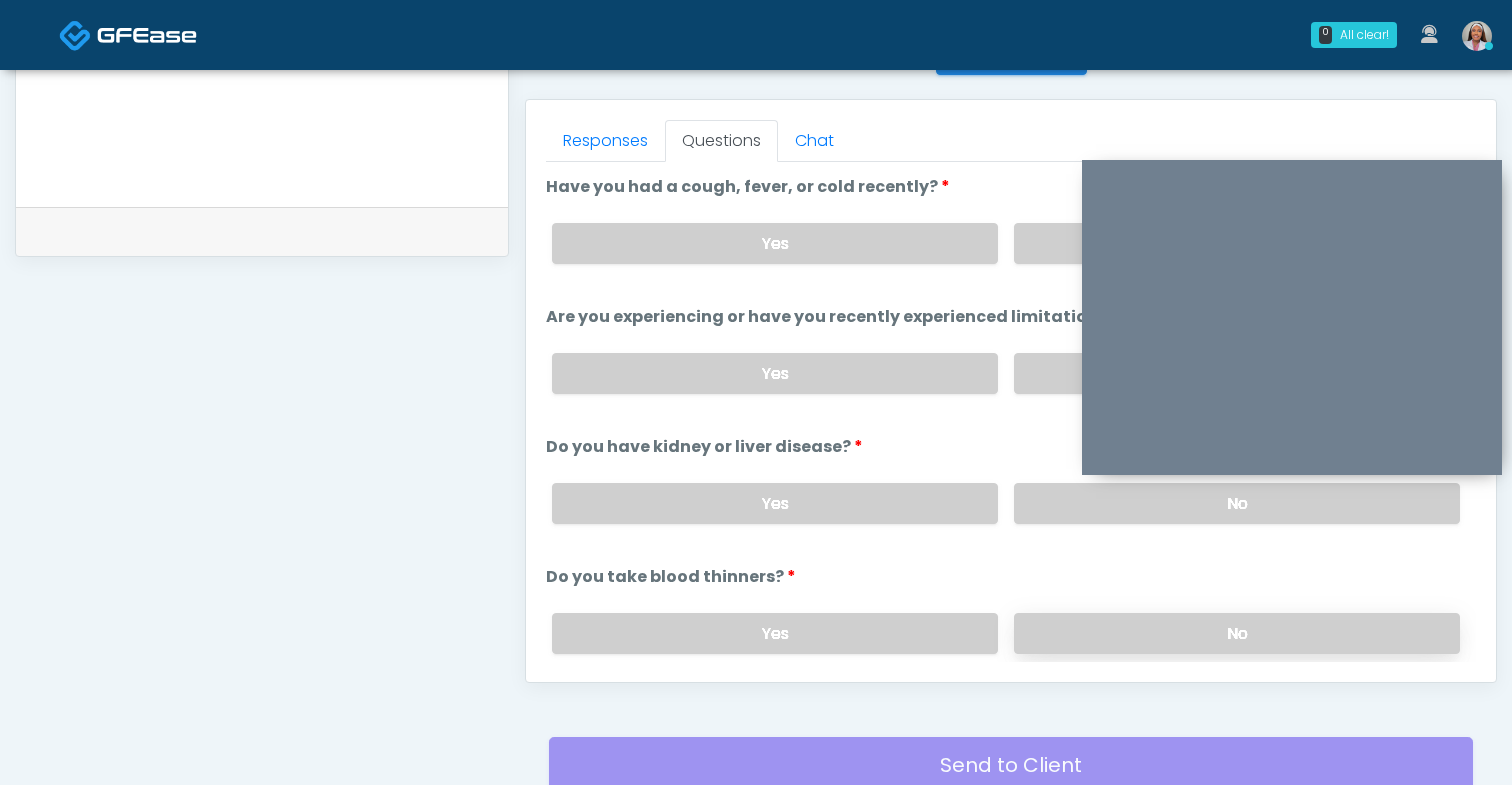 click on "No" at bounding box center [1237, 633] 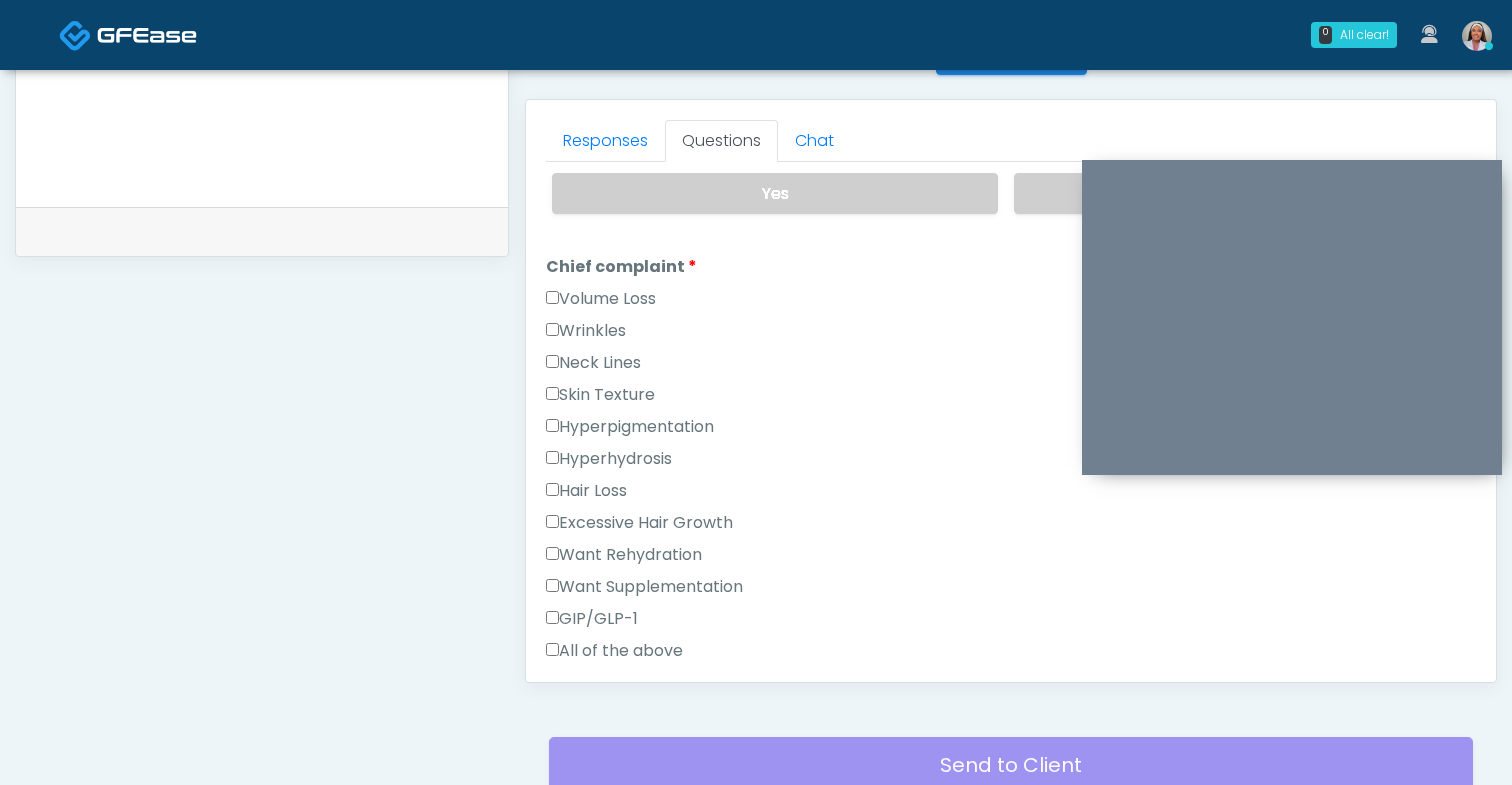 scroll, scrollTop: 446, scrollLeft: 0, axis: vertical 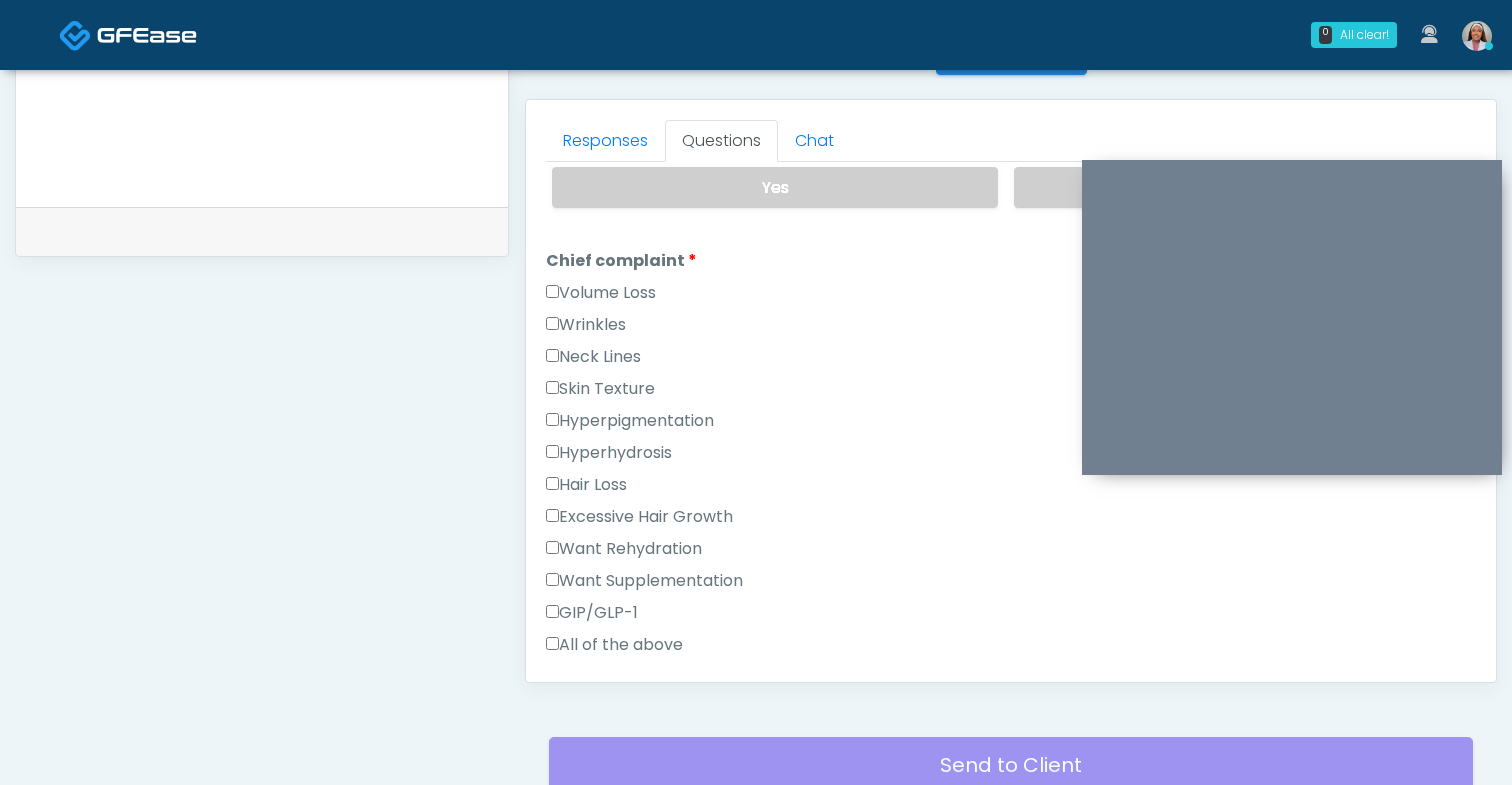 click on "Wrinkles" at bounding box center (586, 325) 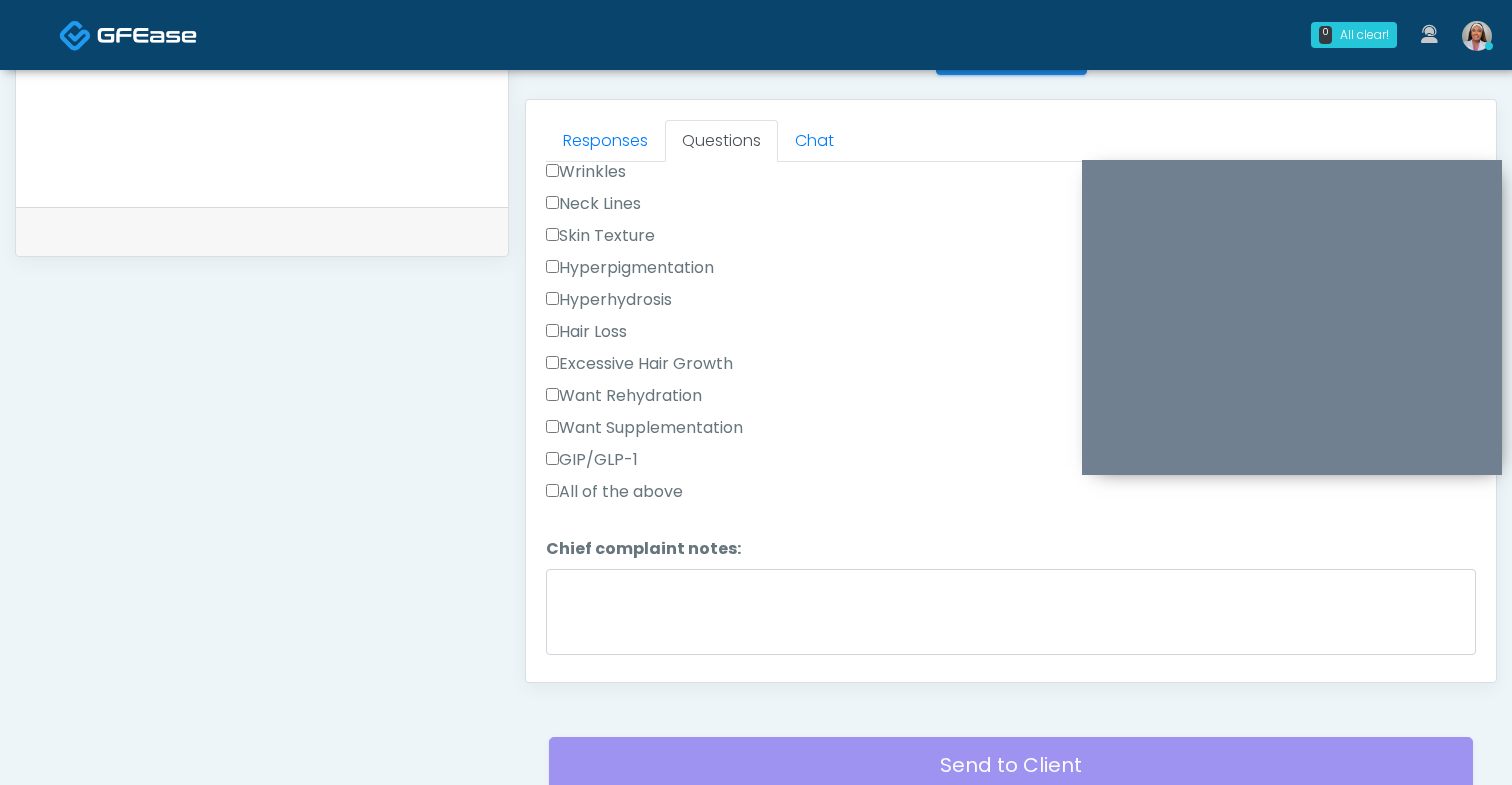 scroll, scrollTop: 607, scrollLeft: 0, axis: vertical 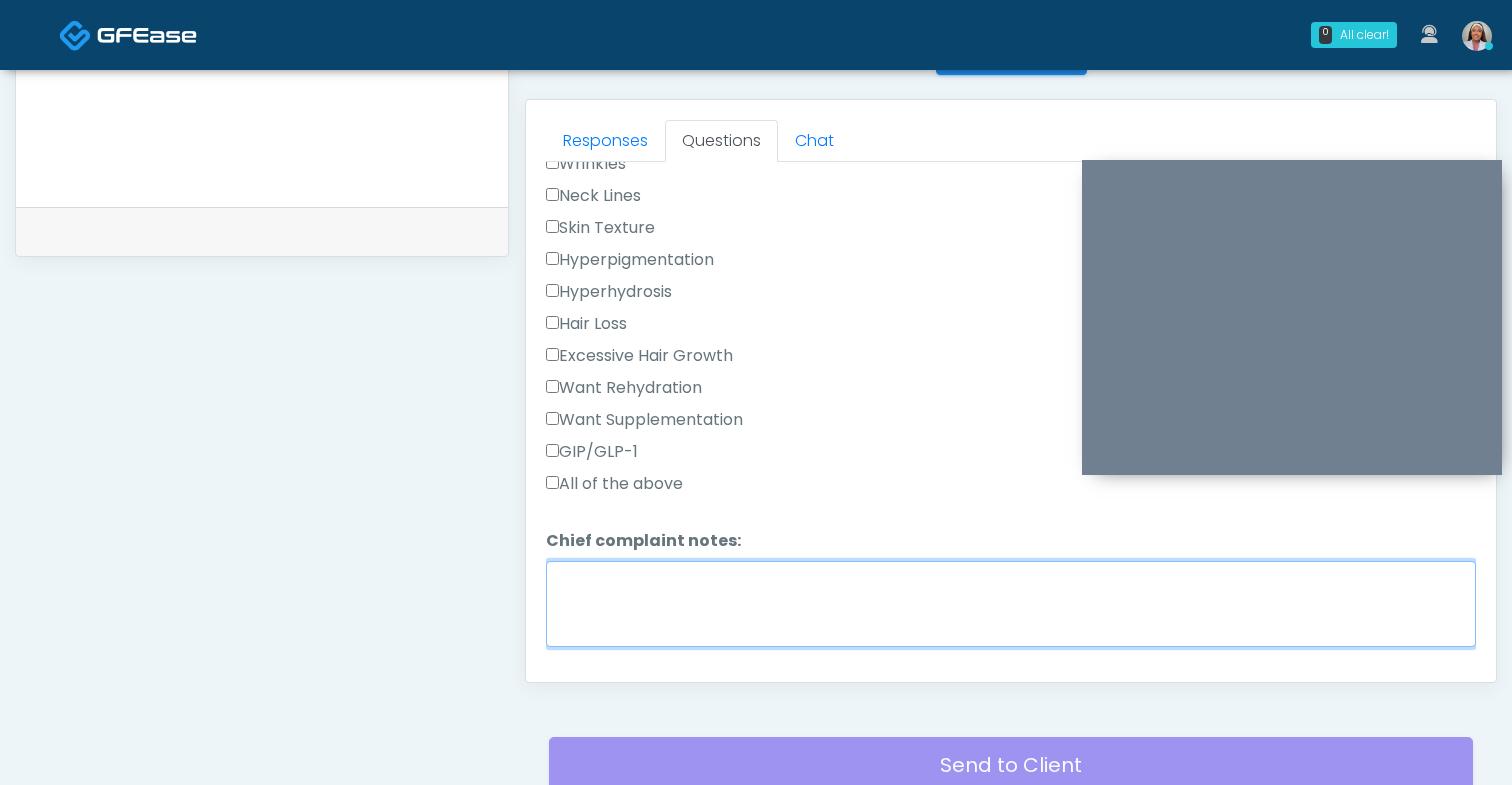 click on "Chief complaint notes:" at bounding box center (1011, 604) 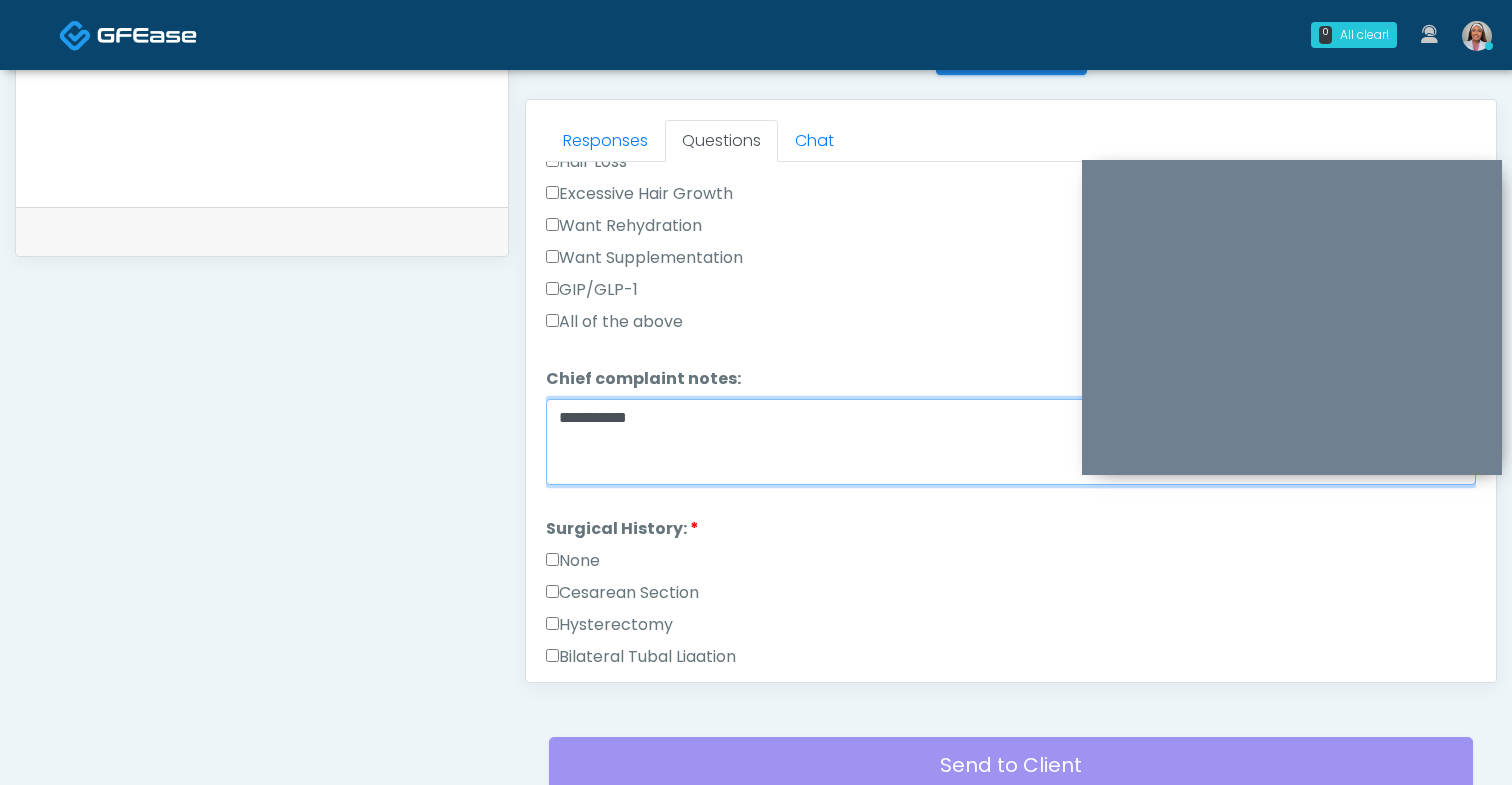 scroll, scrollTop: 955, scrollLeft: 0, axis: vertical 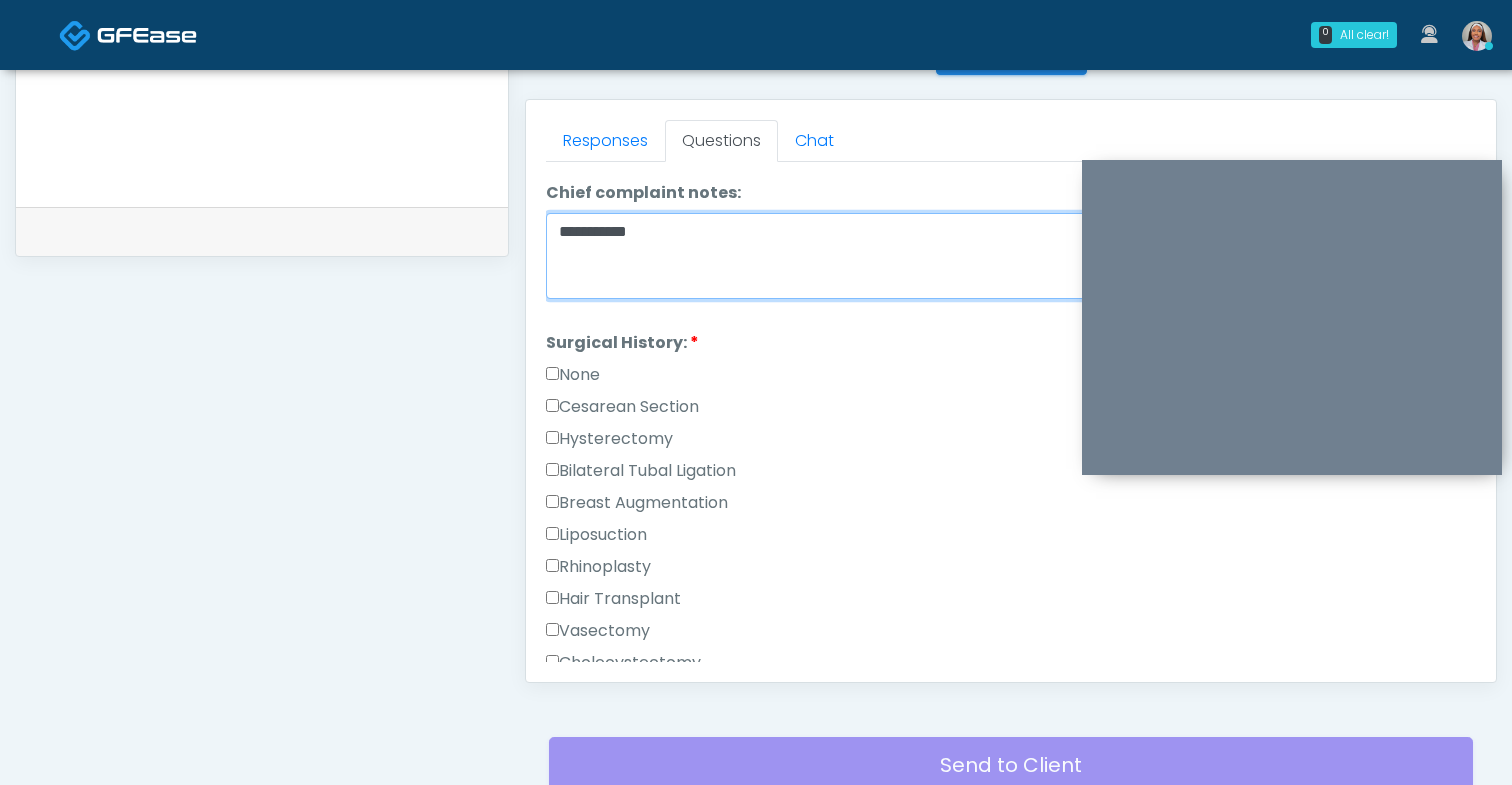 type on "**********" 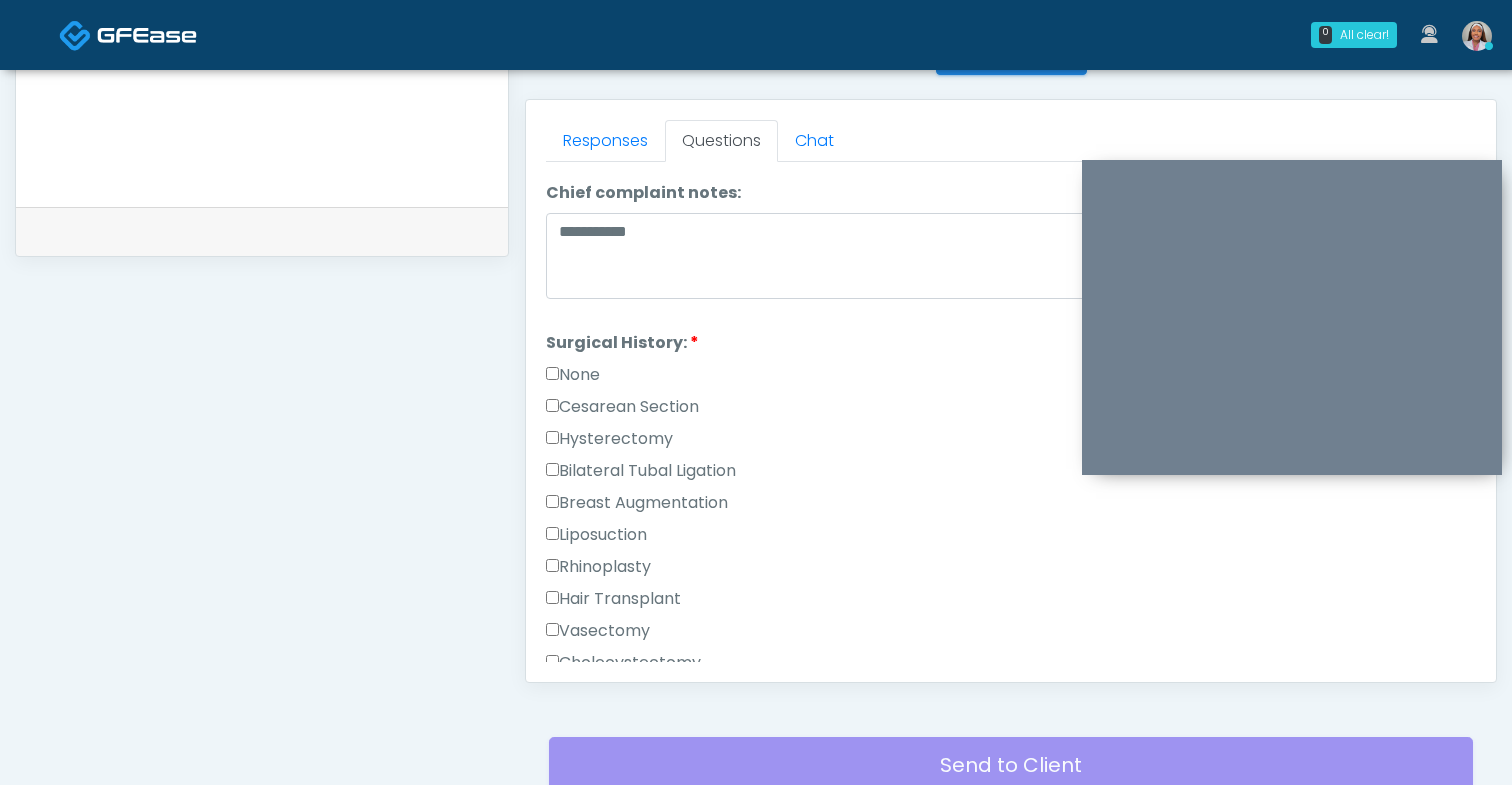 click on "None" at bounding box center (573, 375) 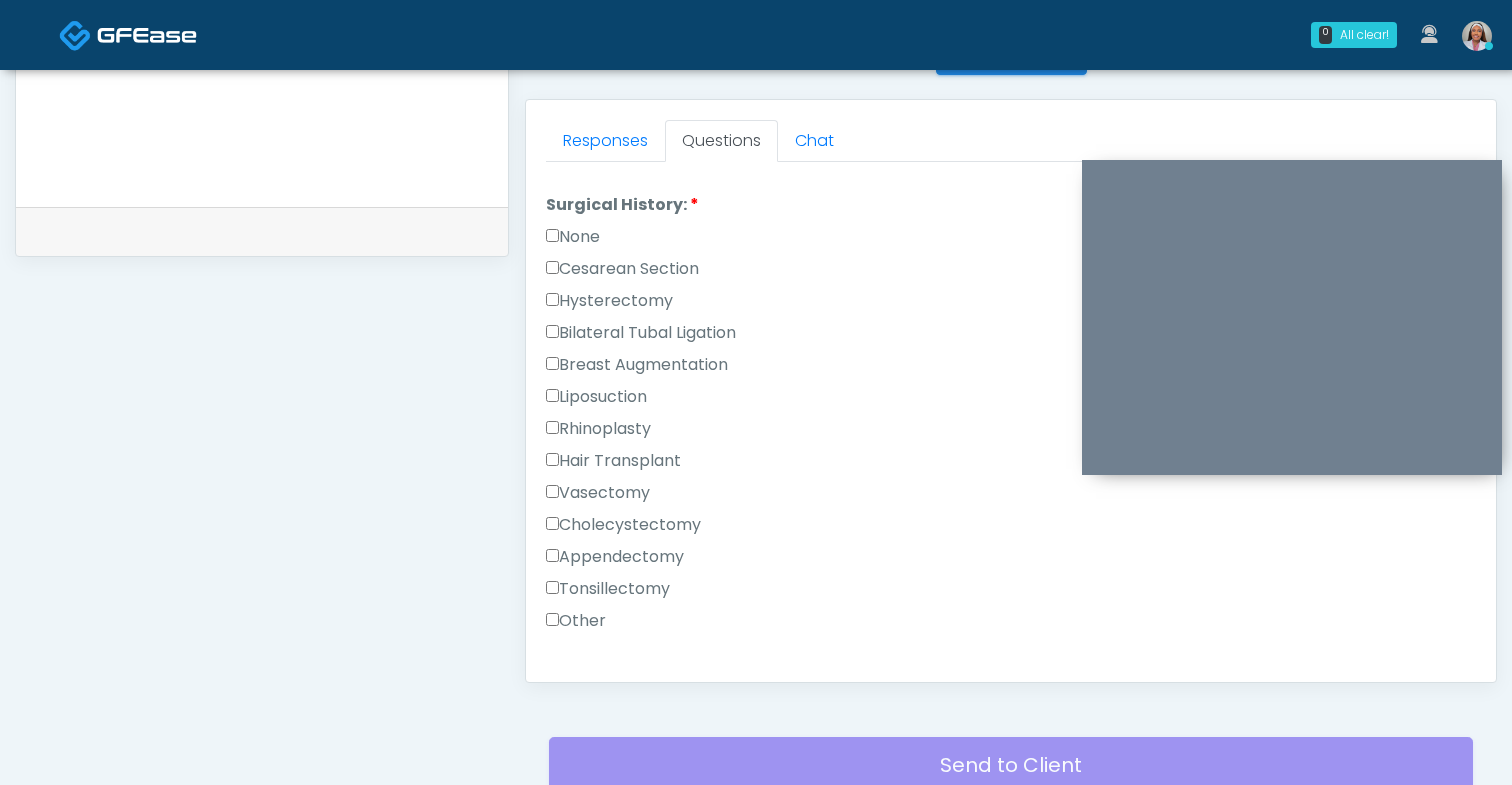 scroll, scrollTop: 1279, scrollLeft: 0, axis: vertical 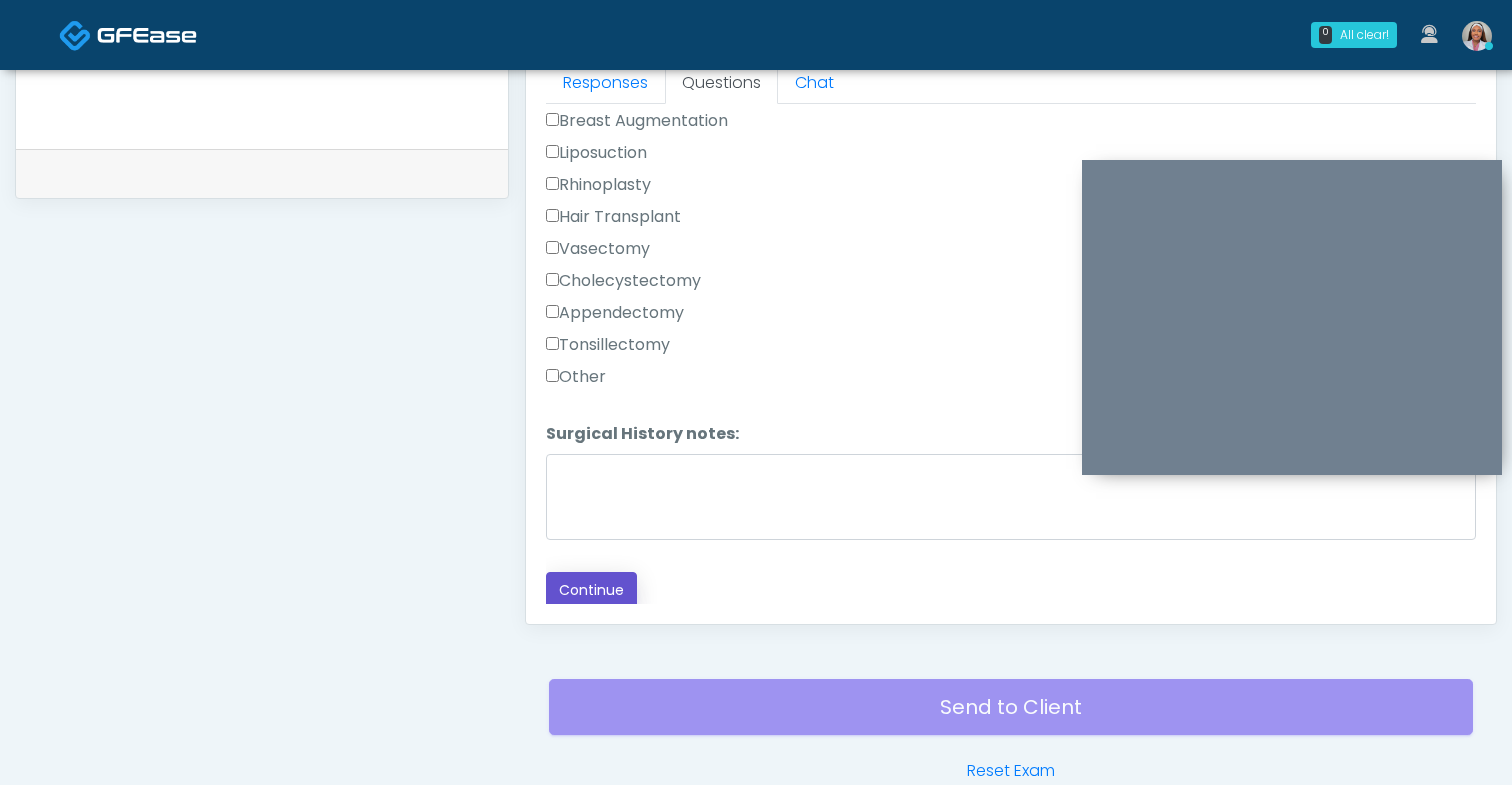 drag, startPoint x: 622, startPoint y: 589, endPoint x: 728, endPoint y: 420, distance: 199.49185 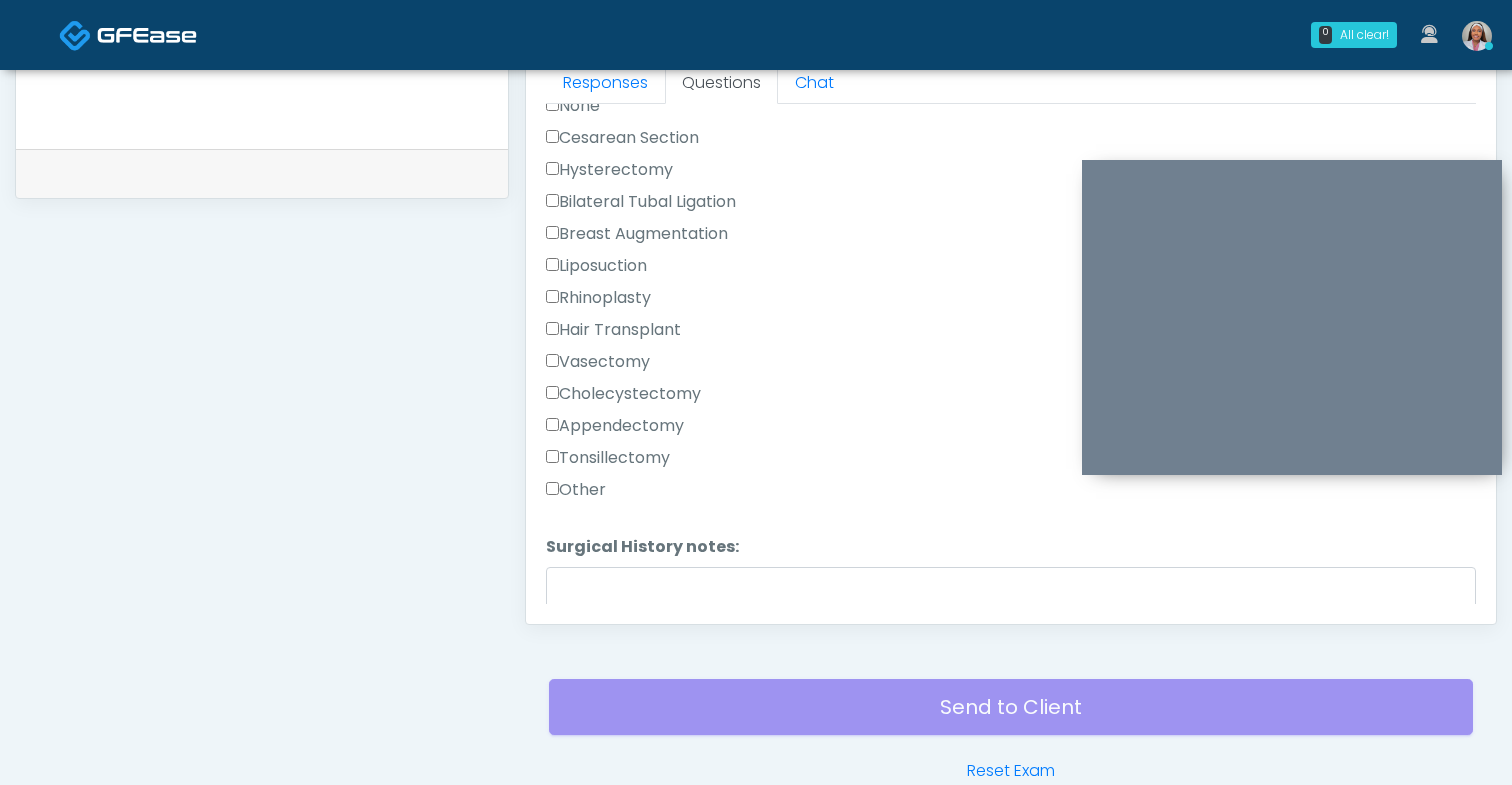 scroll, scrollTop: 1153, scrollLeft: 0, axis: vertical 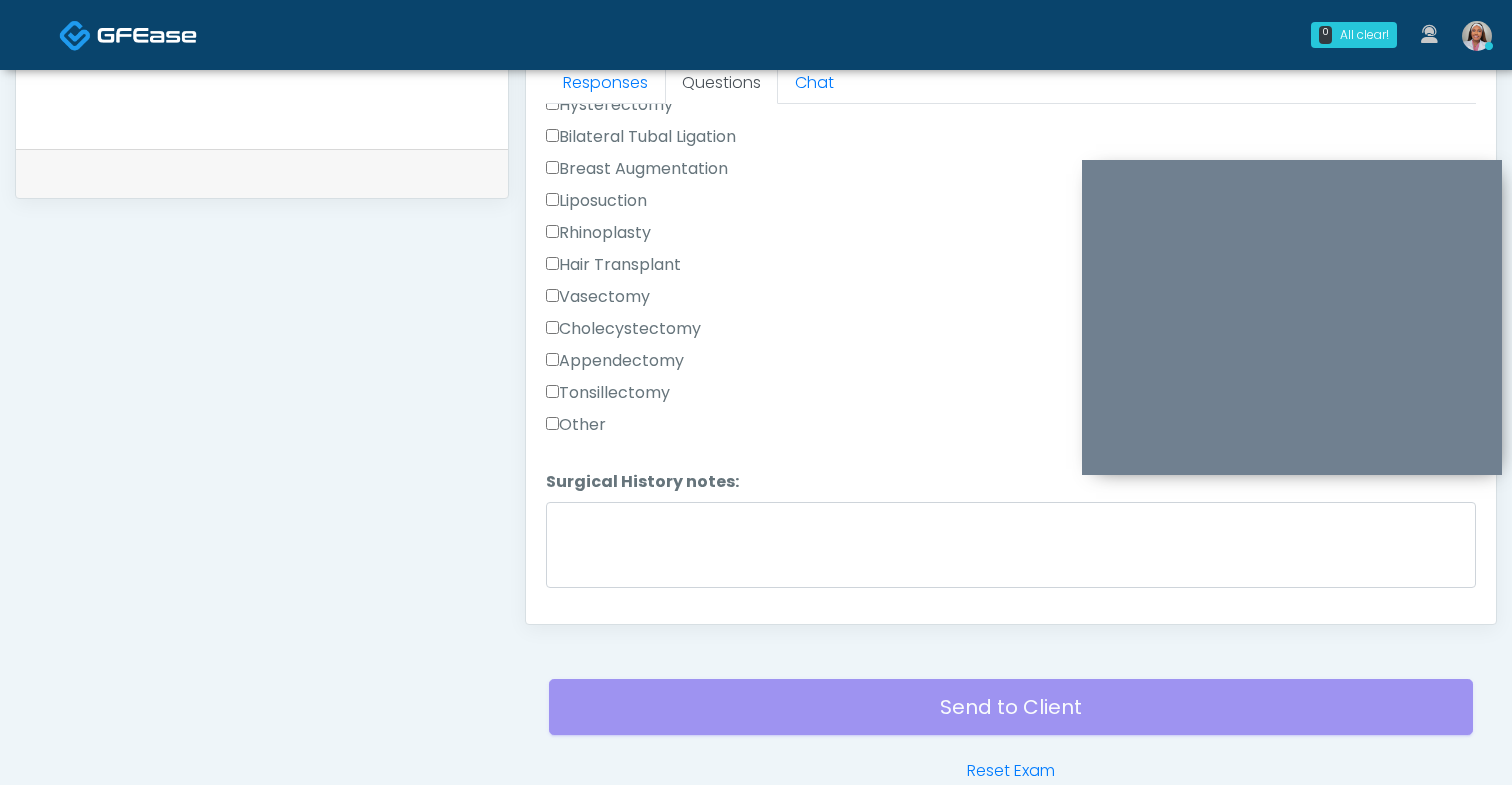 click on "Other" at bounding box center [576, 425] 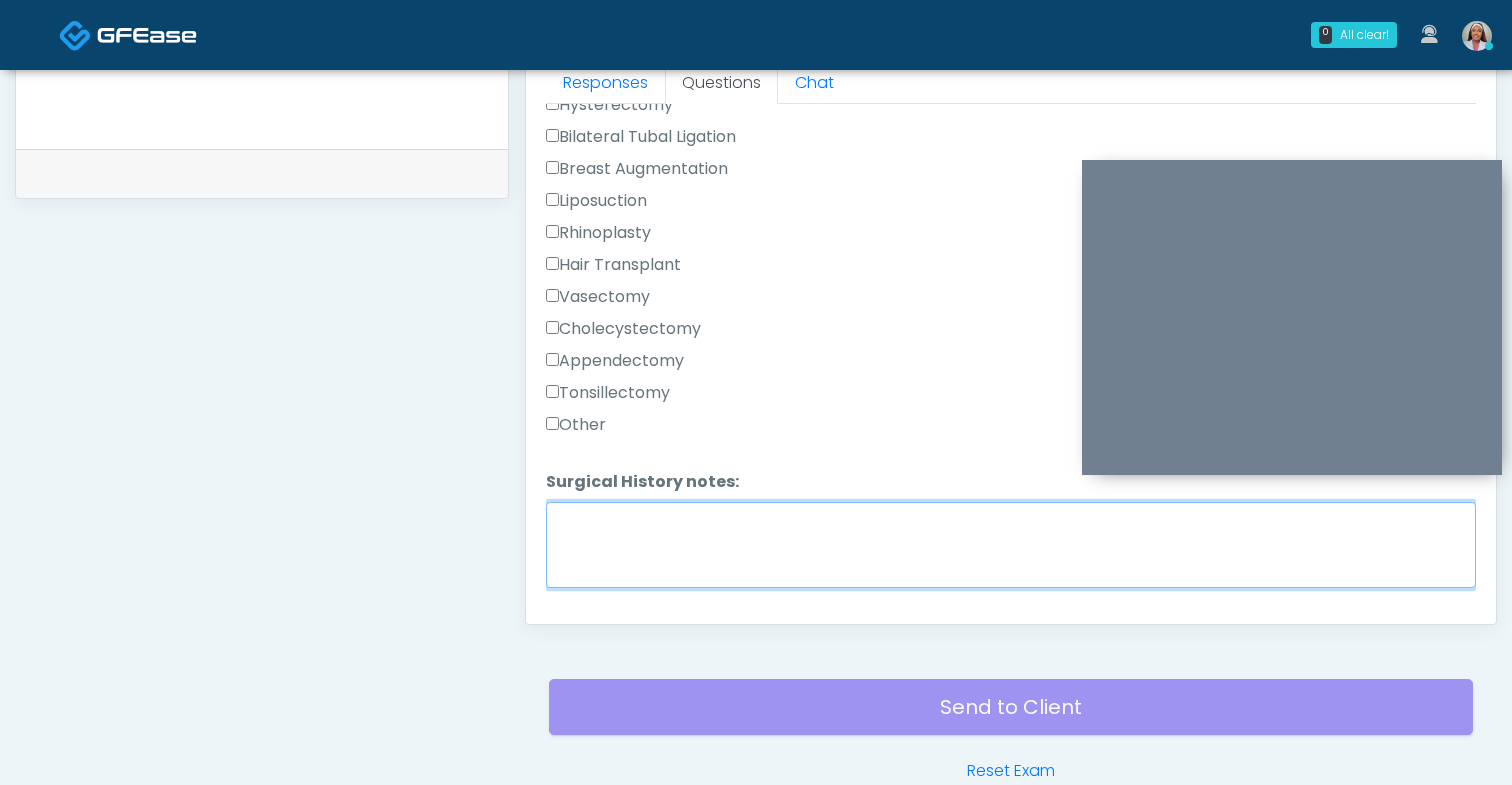 click on "Surgical History notes:" at bounding box center [1011, 545] 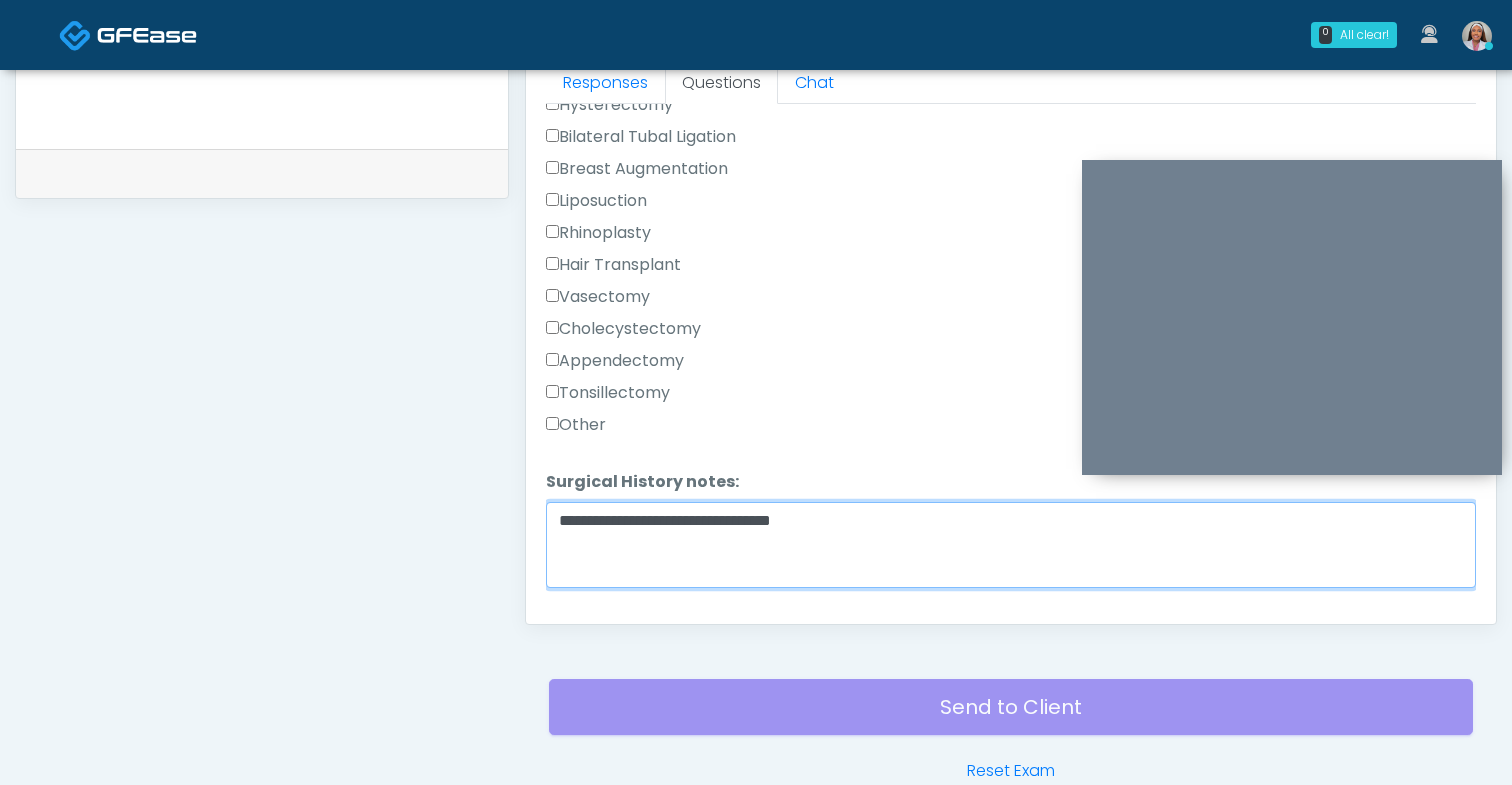 scroll, scrollTop: 1279, scrollLeft: 0, axis: vertical 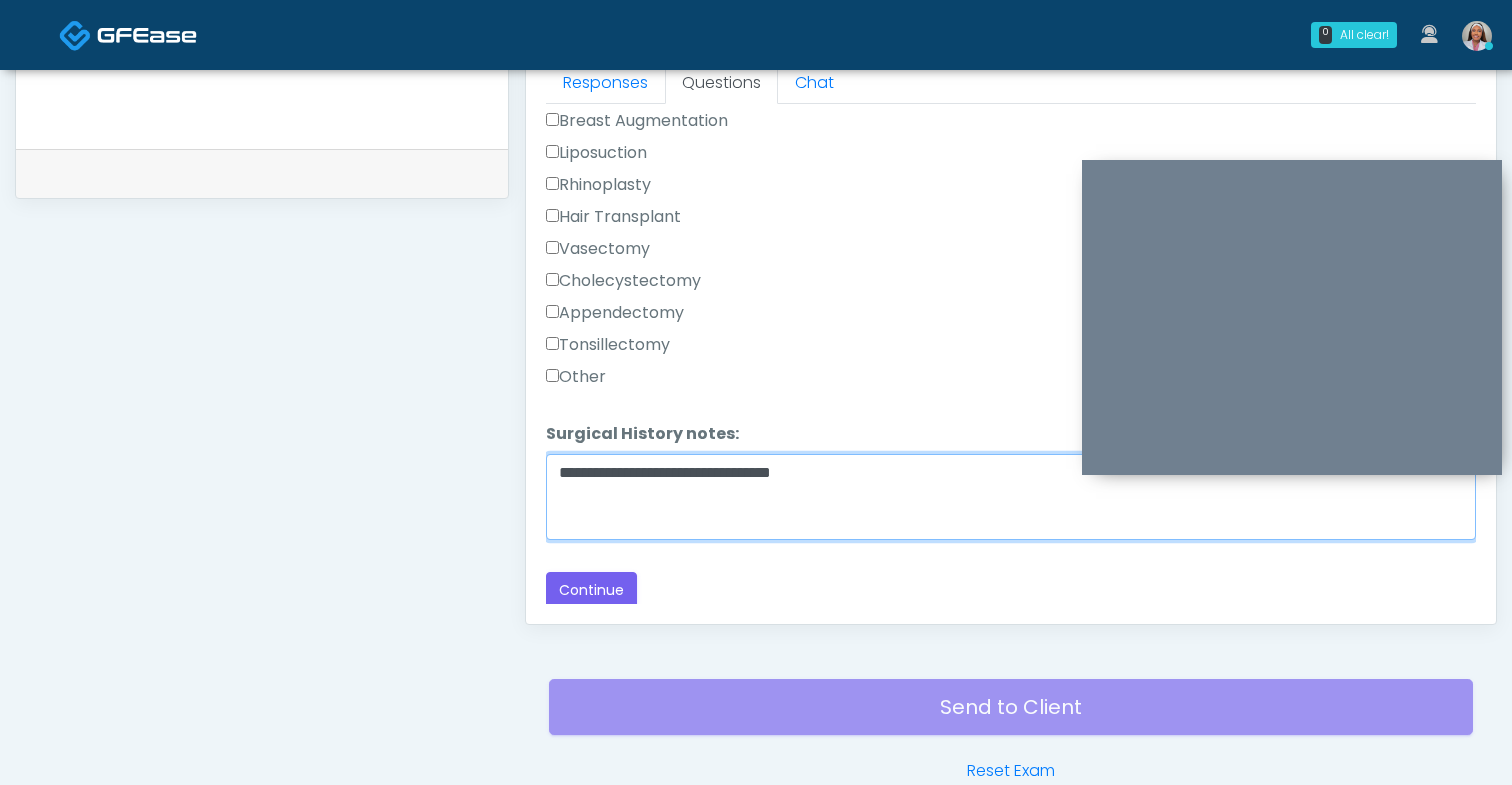type on "**********" 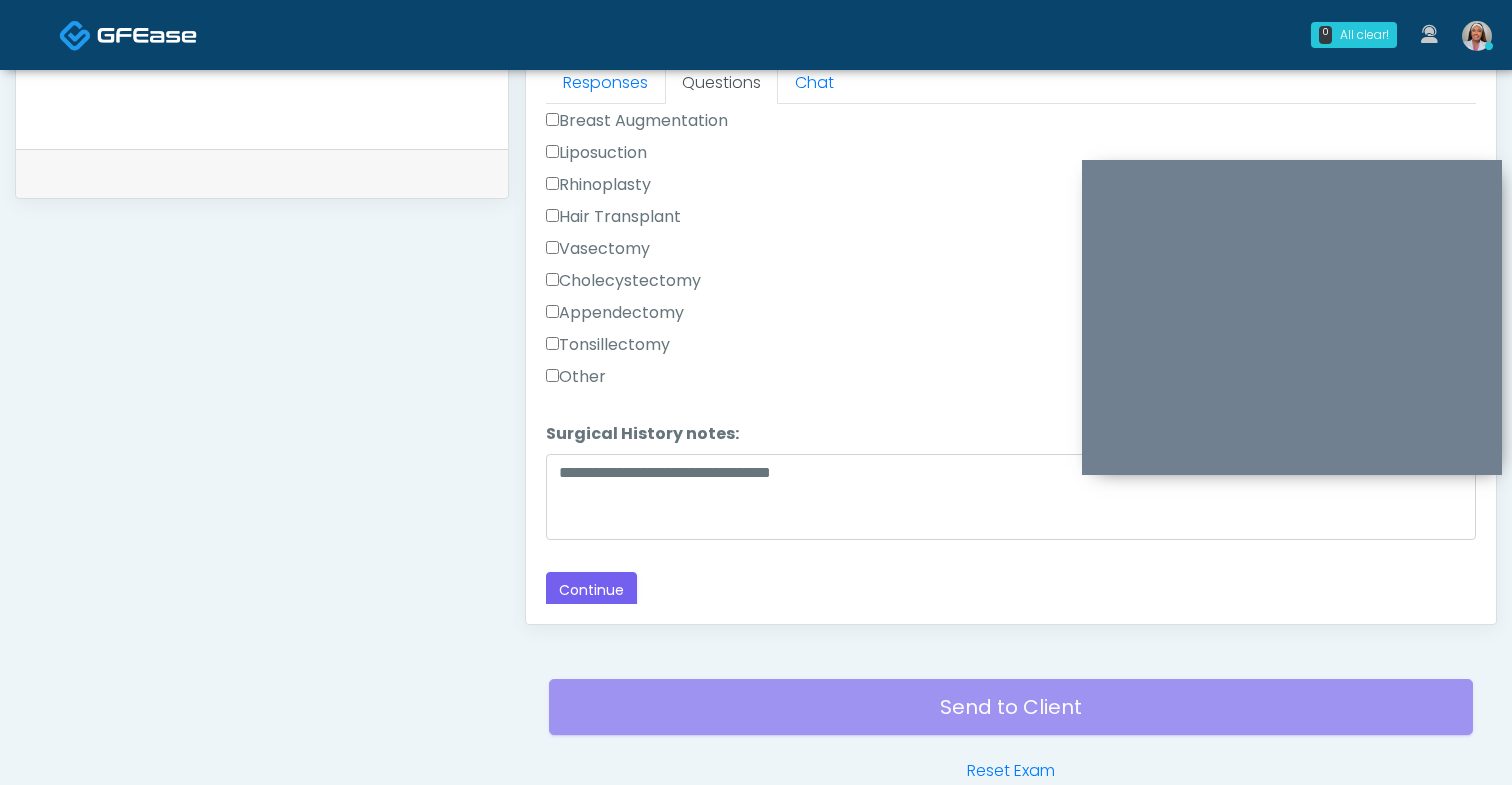 click on "Responses
Questions
Chat
The patient is here for the following: Wrinkle Relaxers Filler Microneedling/PRP IV/IM Treatments Revanesse PDO threads GIP/GLP-1
Continue
Good Faith Exam Script
Good Faith Exam Script INTRODUCTION Hello, my name is undefined, and I will be conducting your good faith exam on behalf of  DMP Beauty Medical Spa ,  Please confirm the correct patient is on the call: Confirm full name Confirm Date of Birth By authorizing me to proceed with this exam you certify that you understand the terms of this disclosure and you will provide accurate information to the best of your ability. Do you consent to proceed with this virtual exam?" at bounding box center (1011, 333) 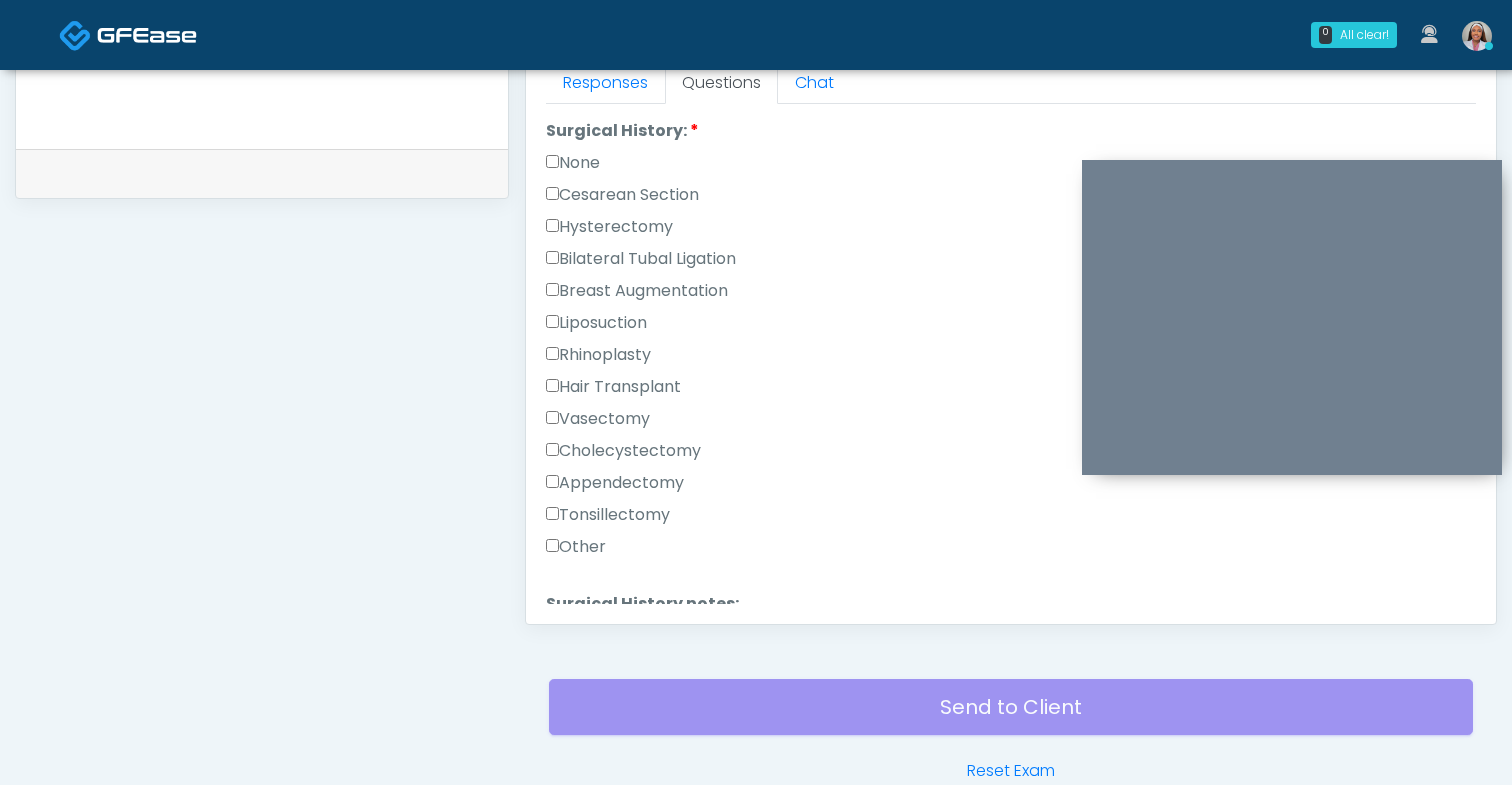 scroll, scrollTop: 1279, scrollLeft: 0, axis: vertical 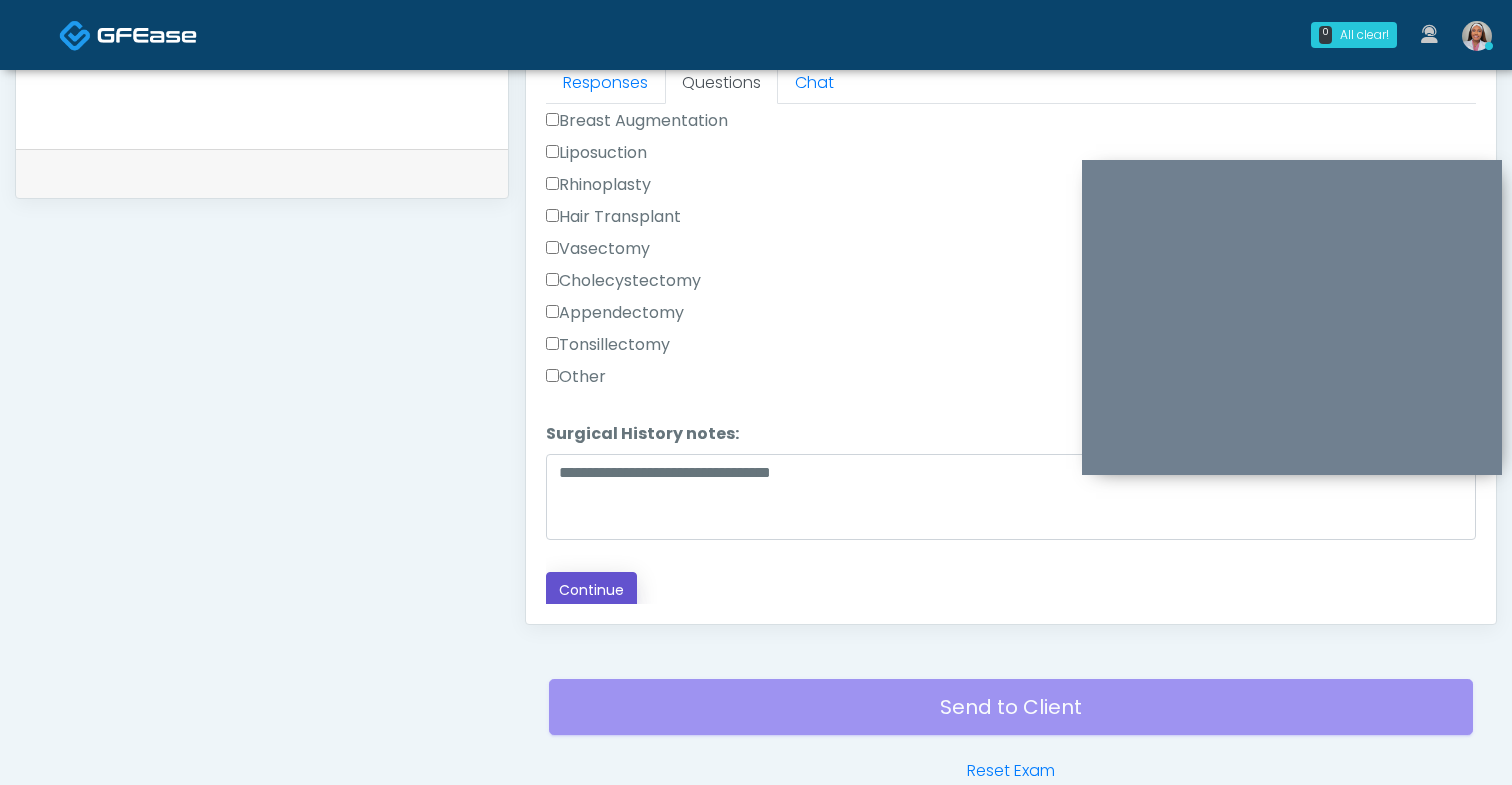 click on "Continue" at bounding box center [591, 590] 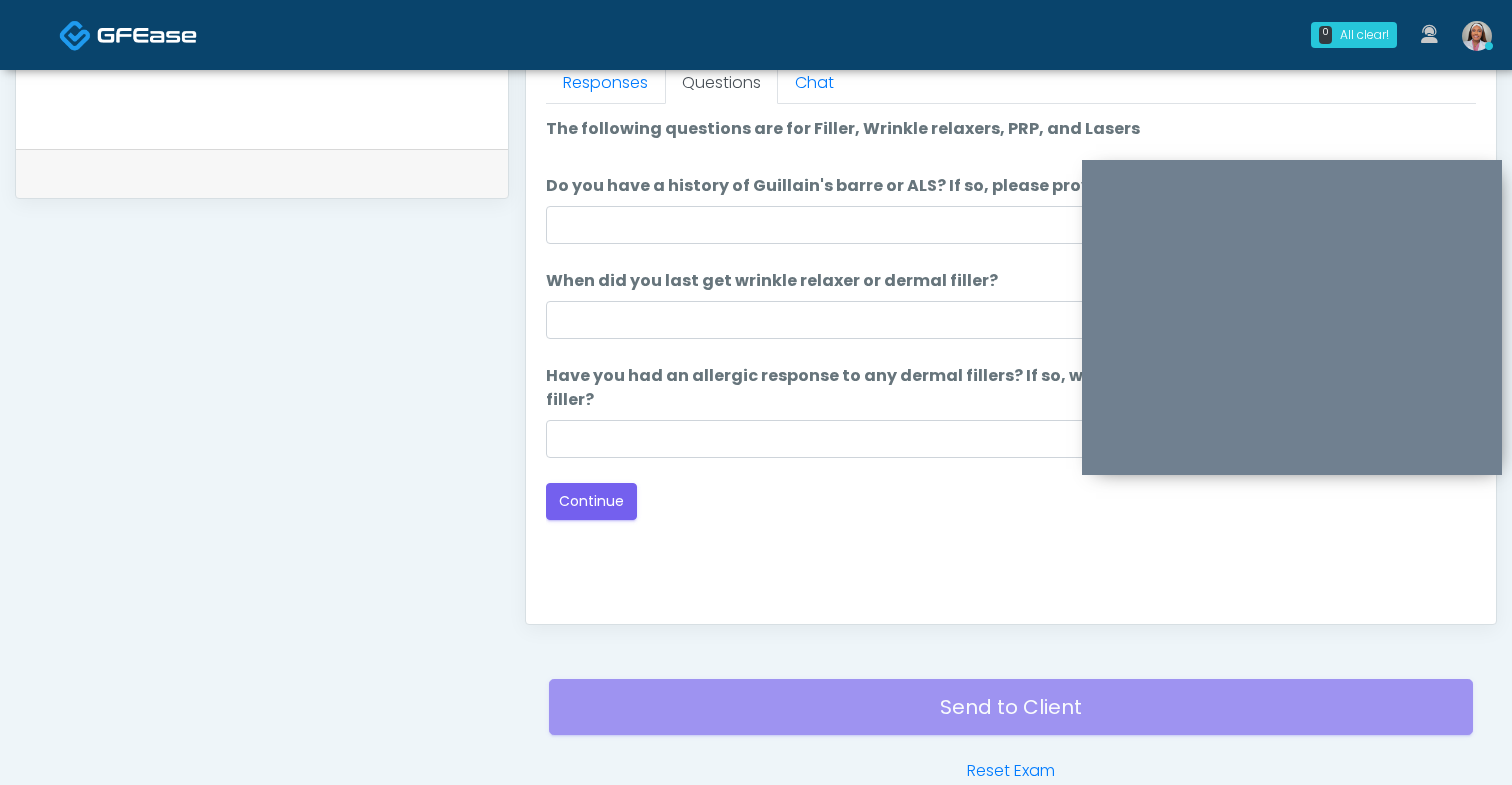 scroll, scrollTop: 1010, scrollLeft: 0, axis: vertical 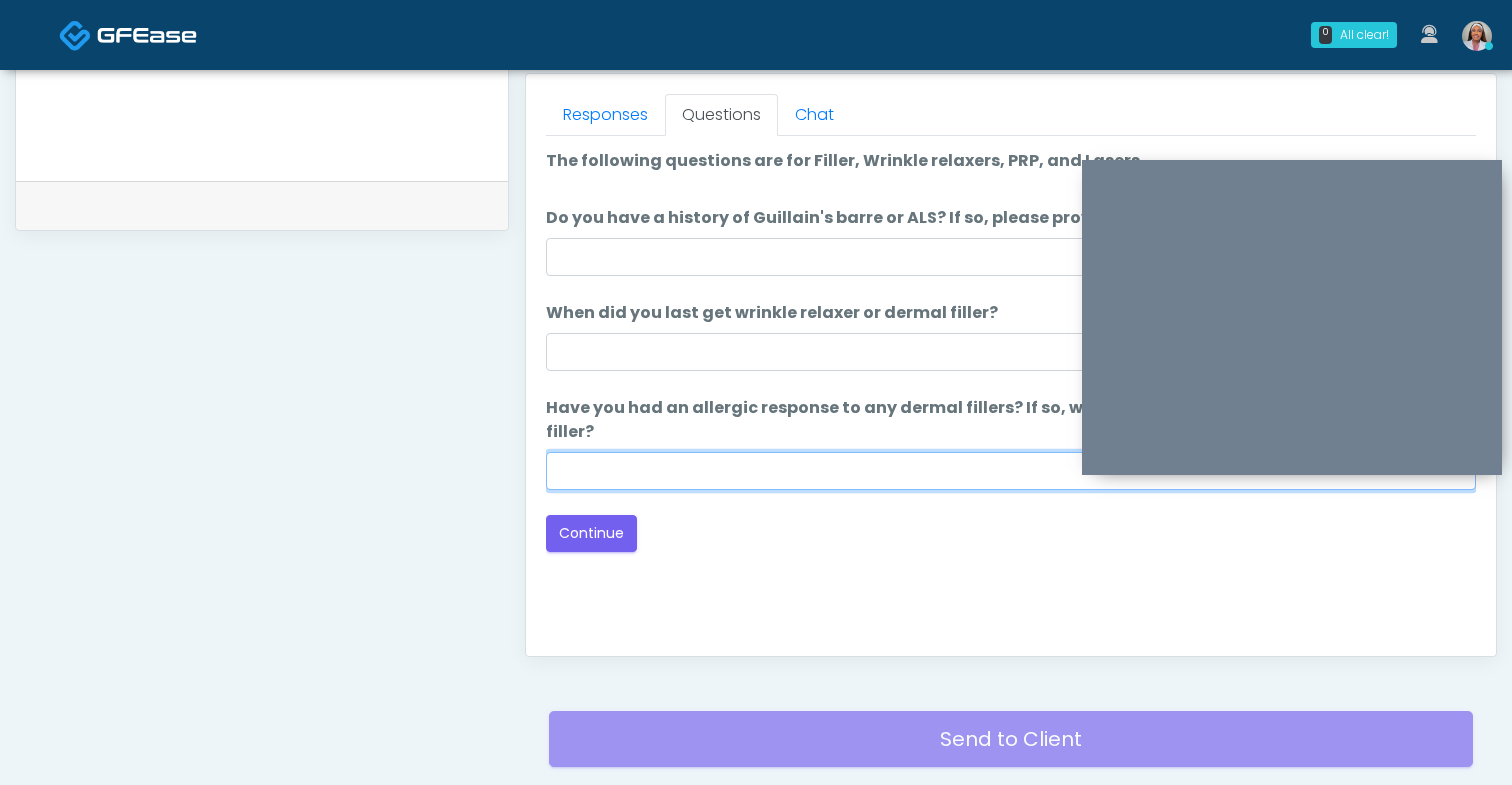 click on "Have you had an allergic response to any dermal fillers? If so, what was the reaction and name of dermal filler?" at bounding box center (1011, 471) 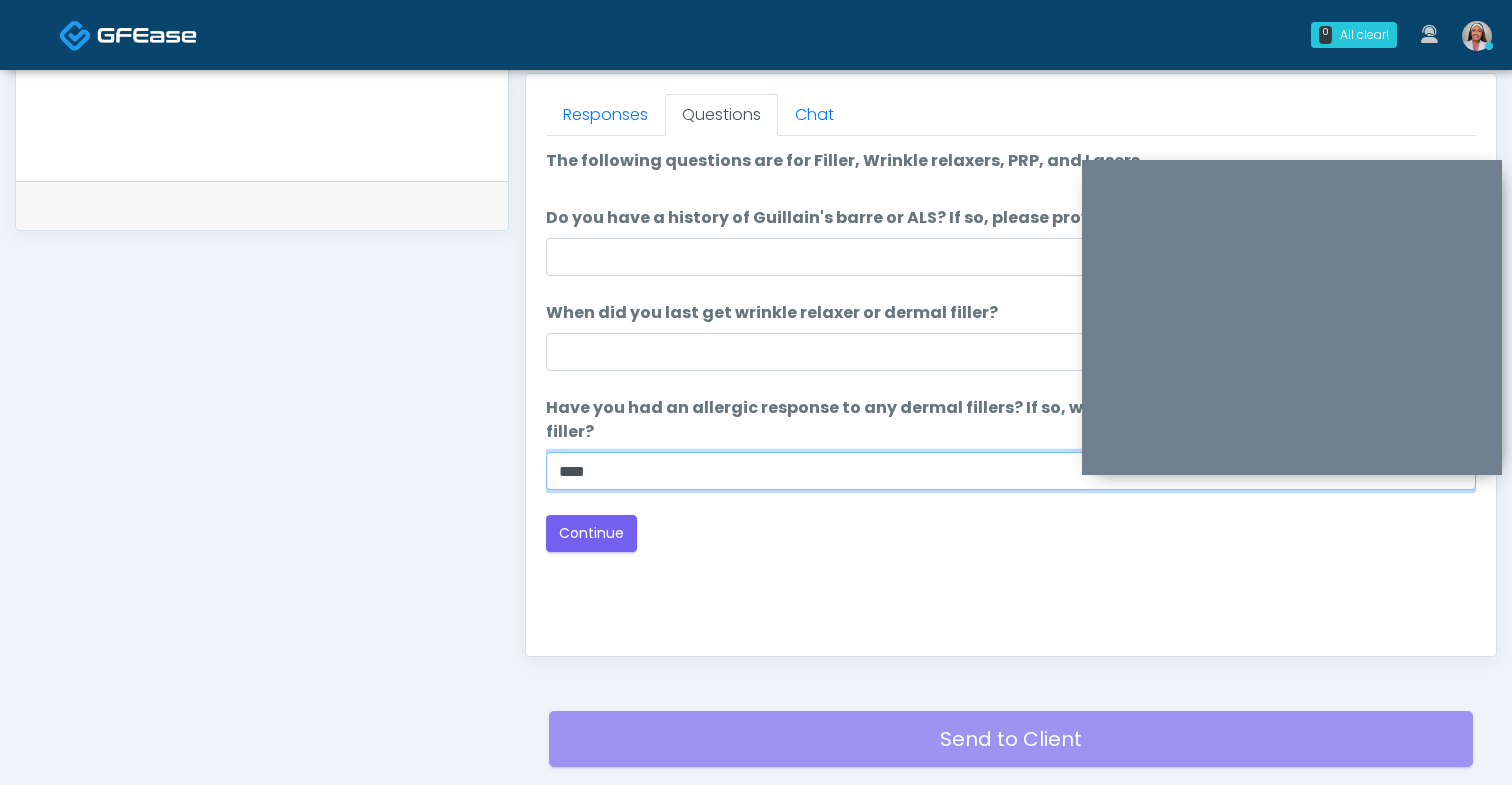 type on "****" 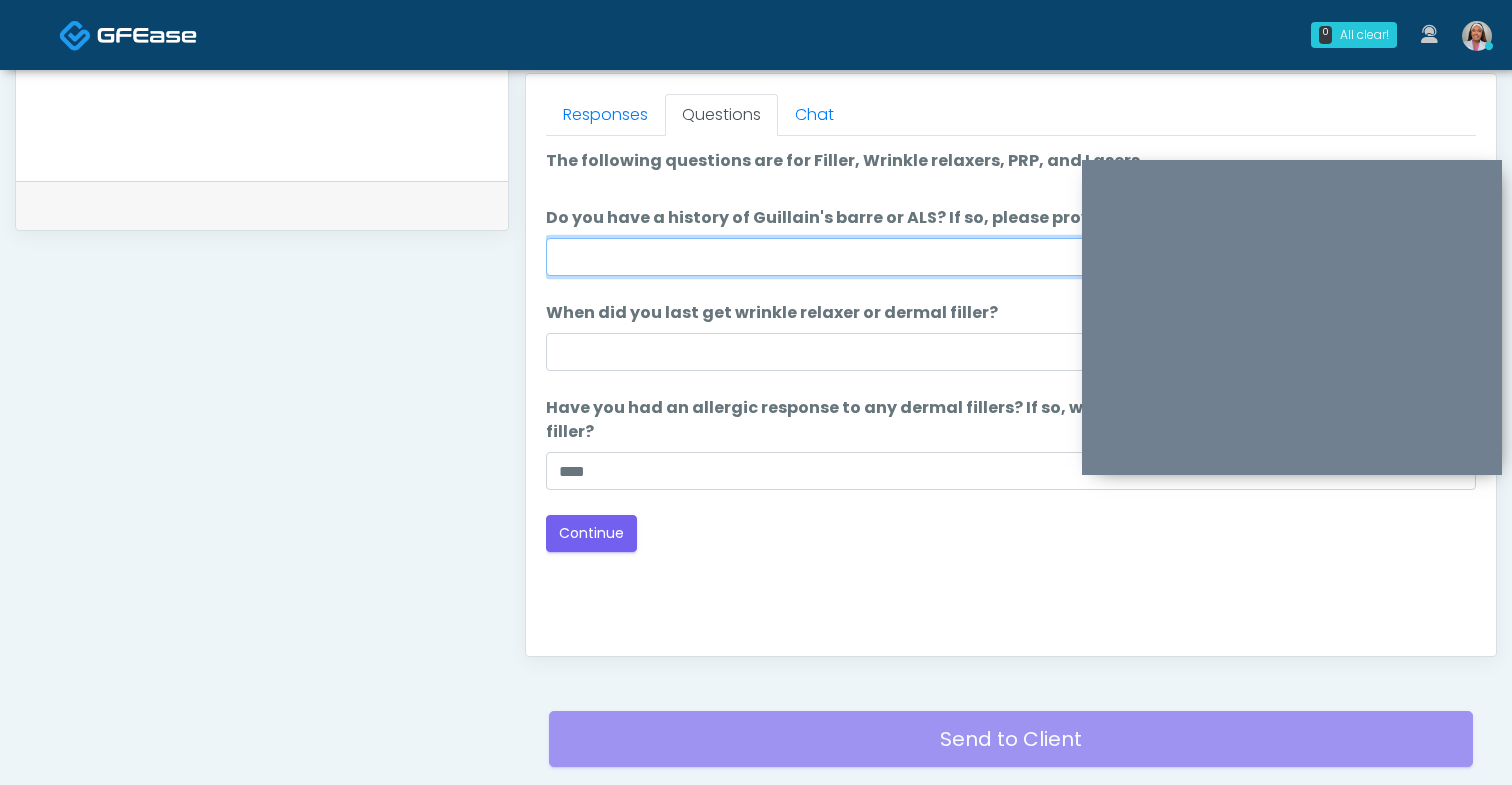 click on "Do you have a history of Guillain's barre or ALS? If so, please provide details." at bounding box center [1011, 257] 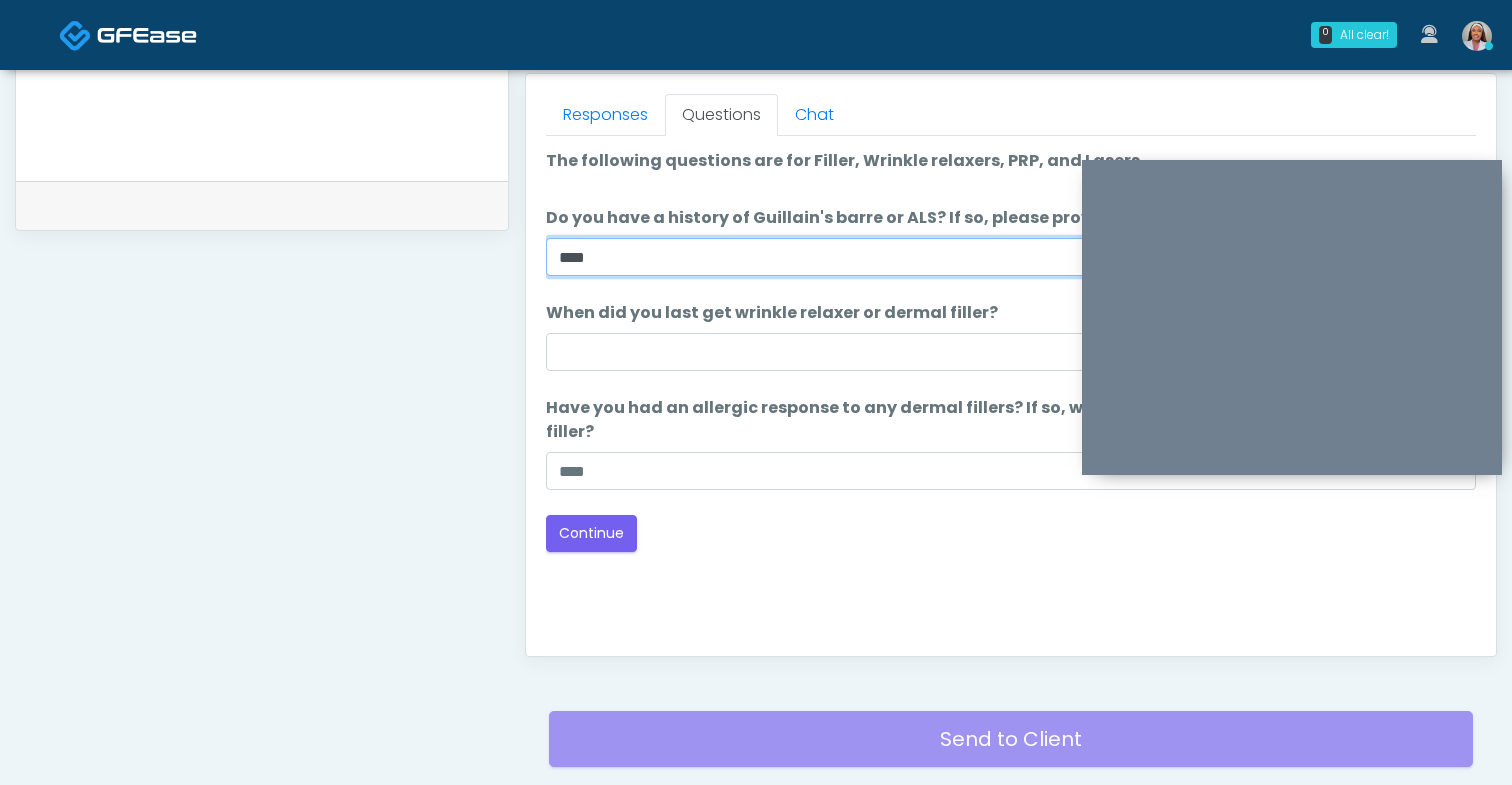 type on "****" 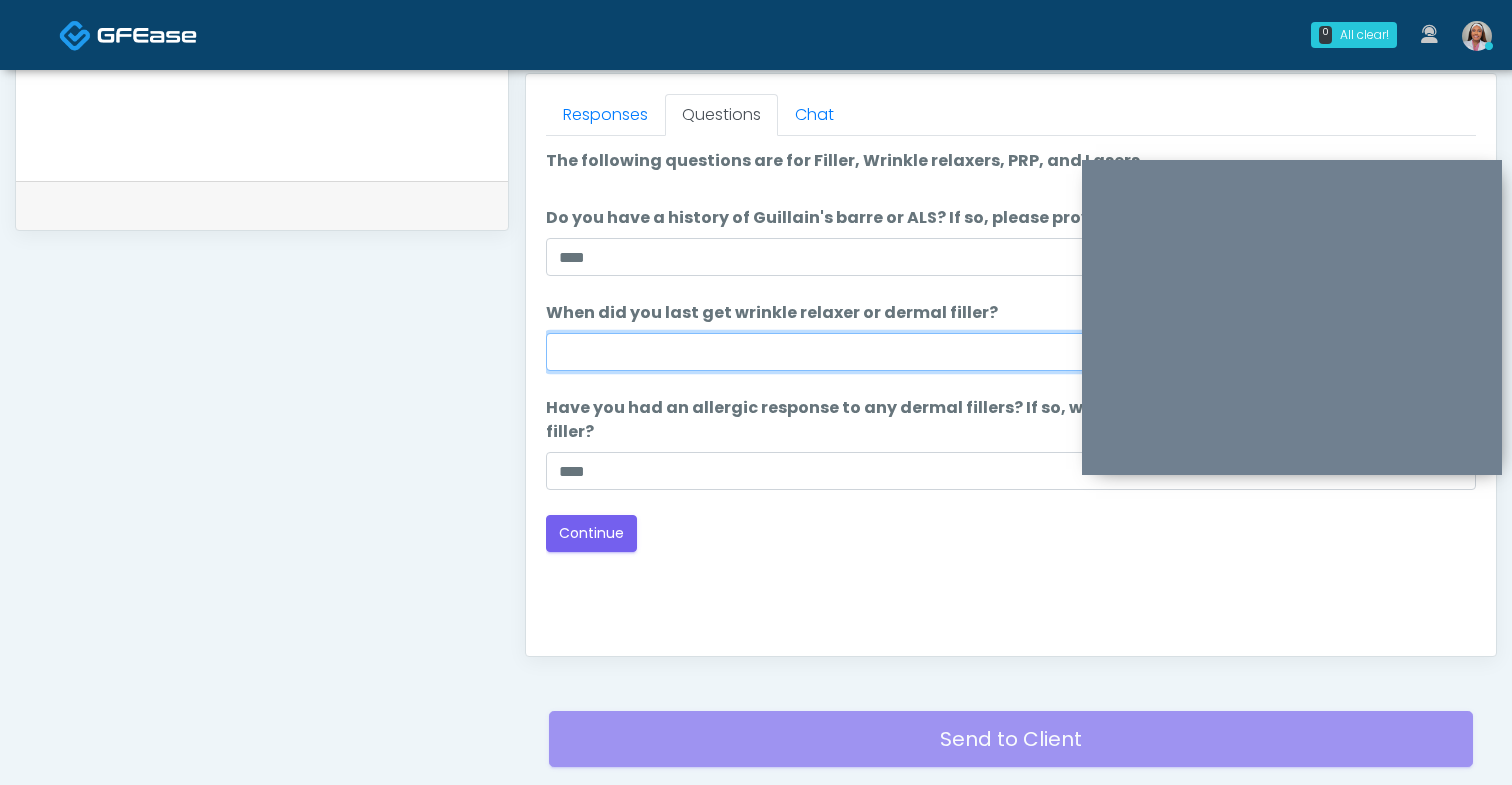 click on "When did you last get wrinkle relaxer or dermal filler?" at bounding box center [1011, 352] 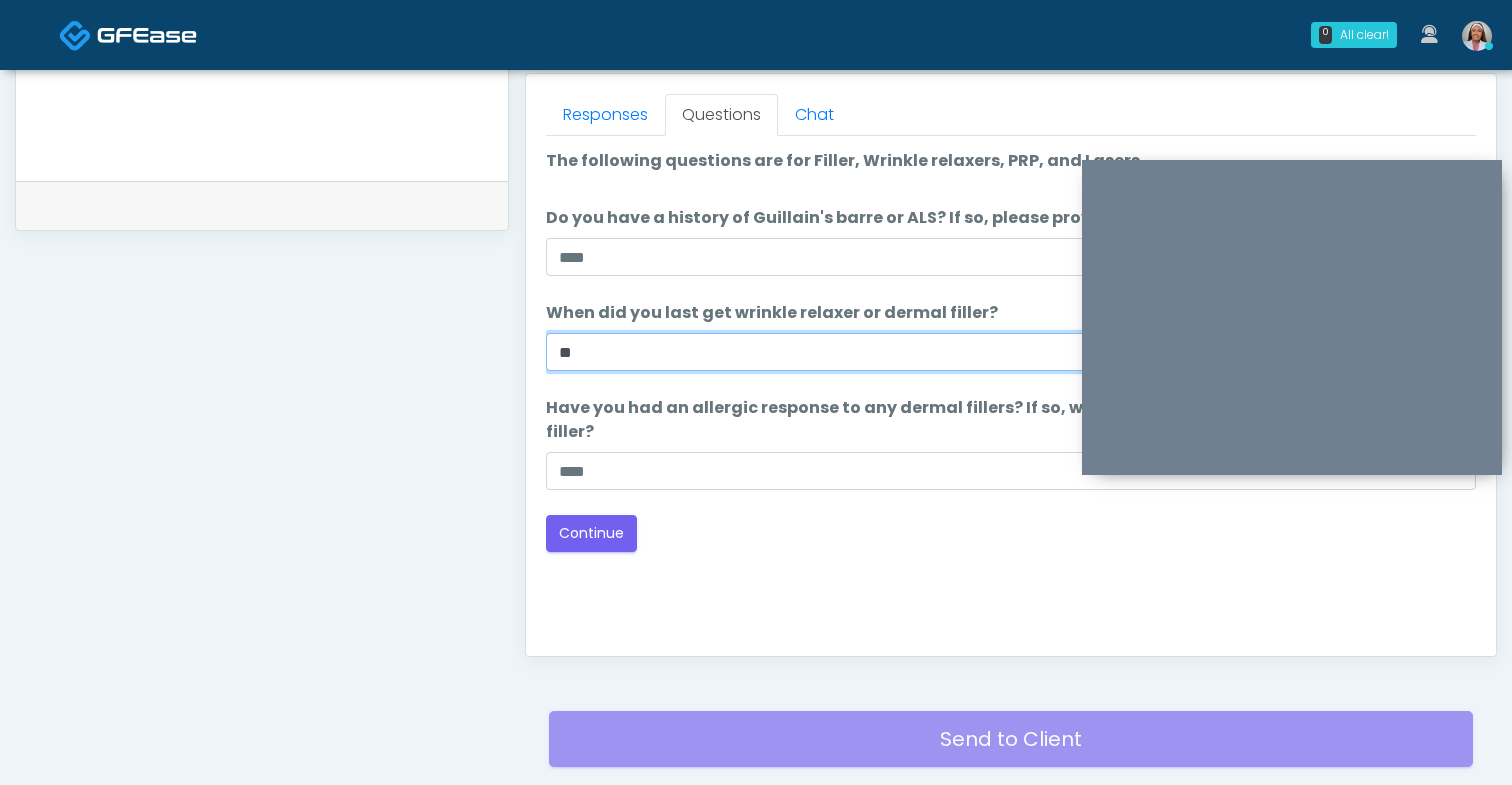 type on "*" 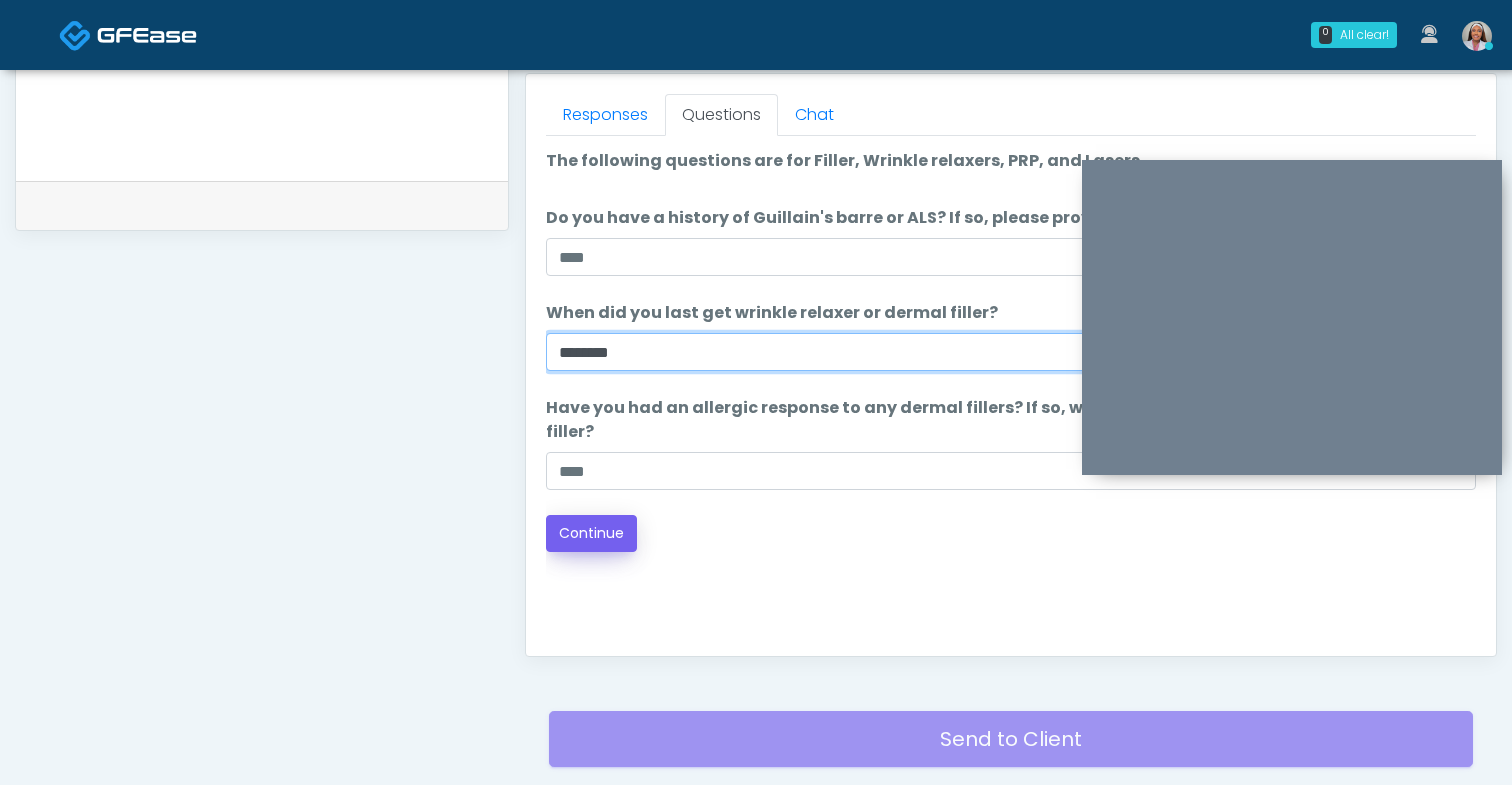 type on "********" 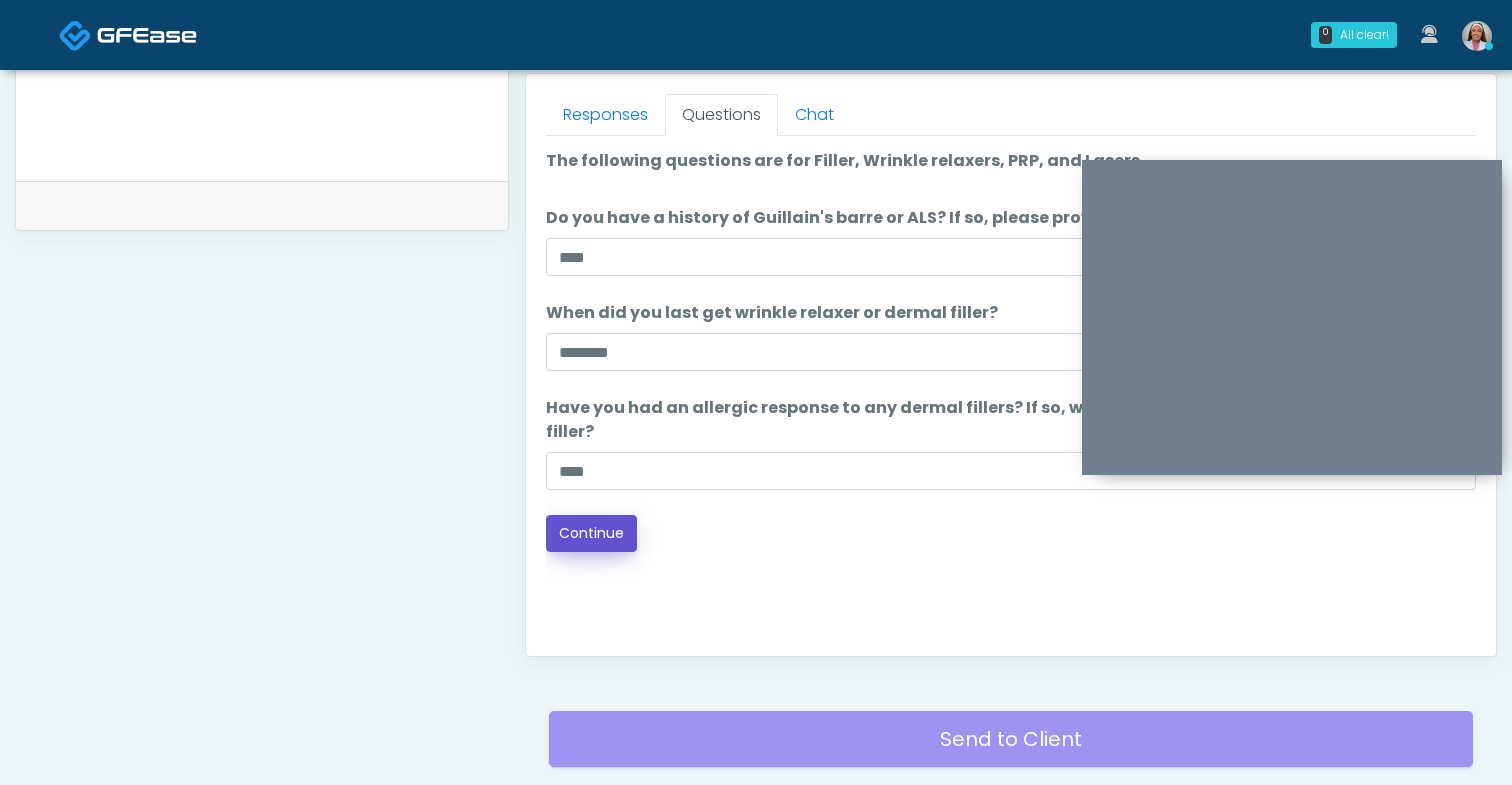 click on "Continue" at bounding box center [591, 533] 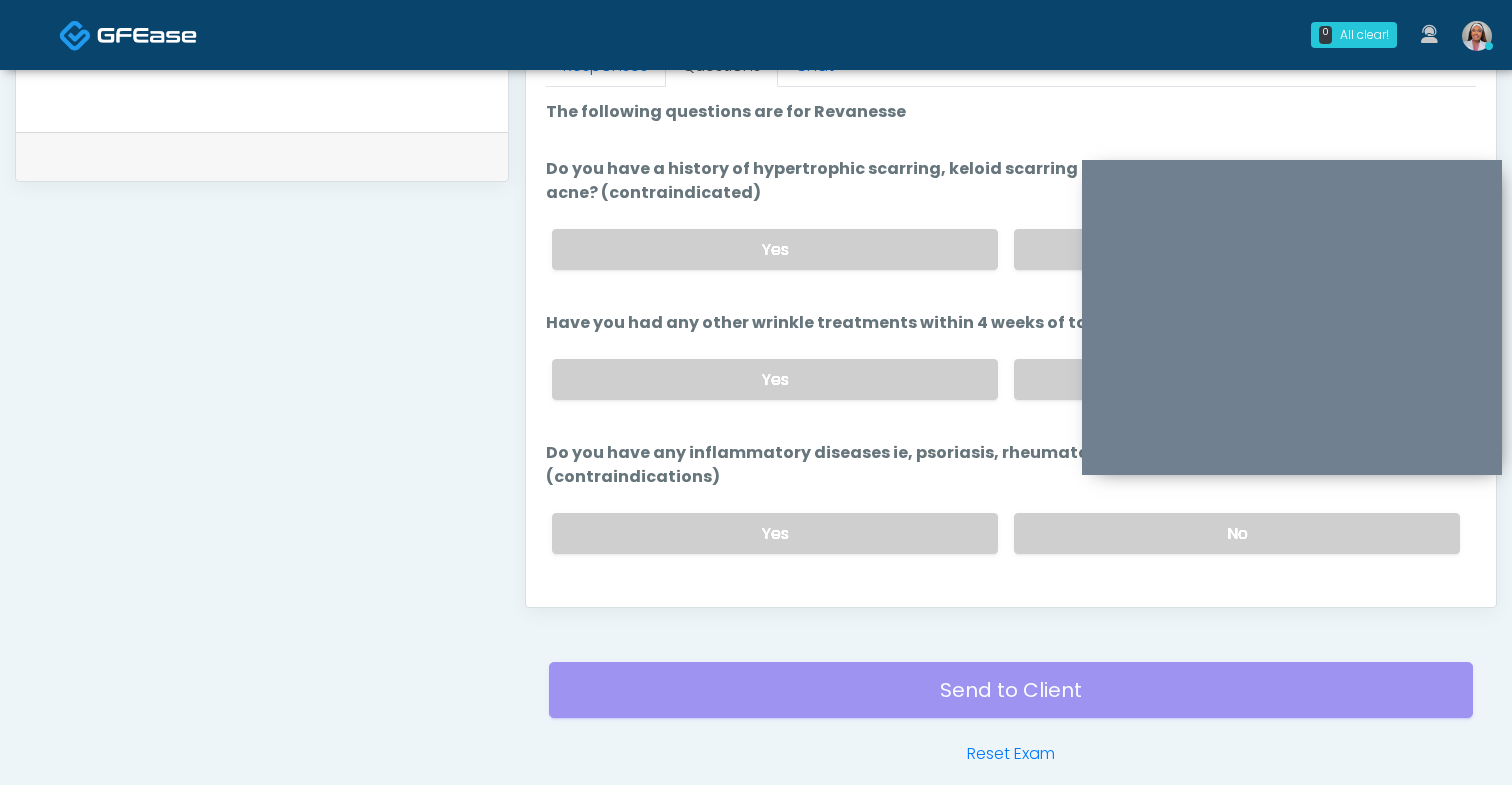 scroll, scrollTop: 897, scrollLeft: 0, axis: vertical 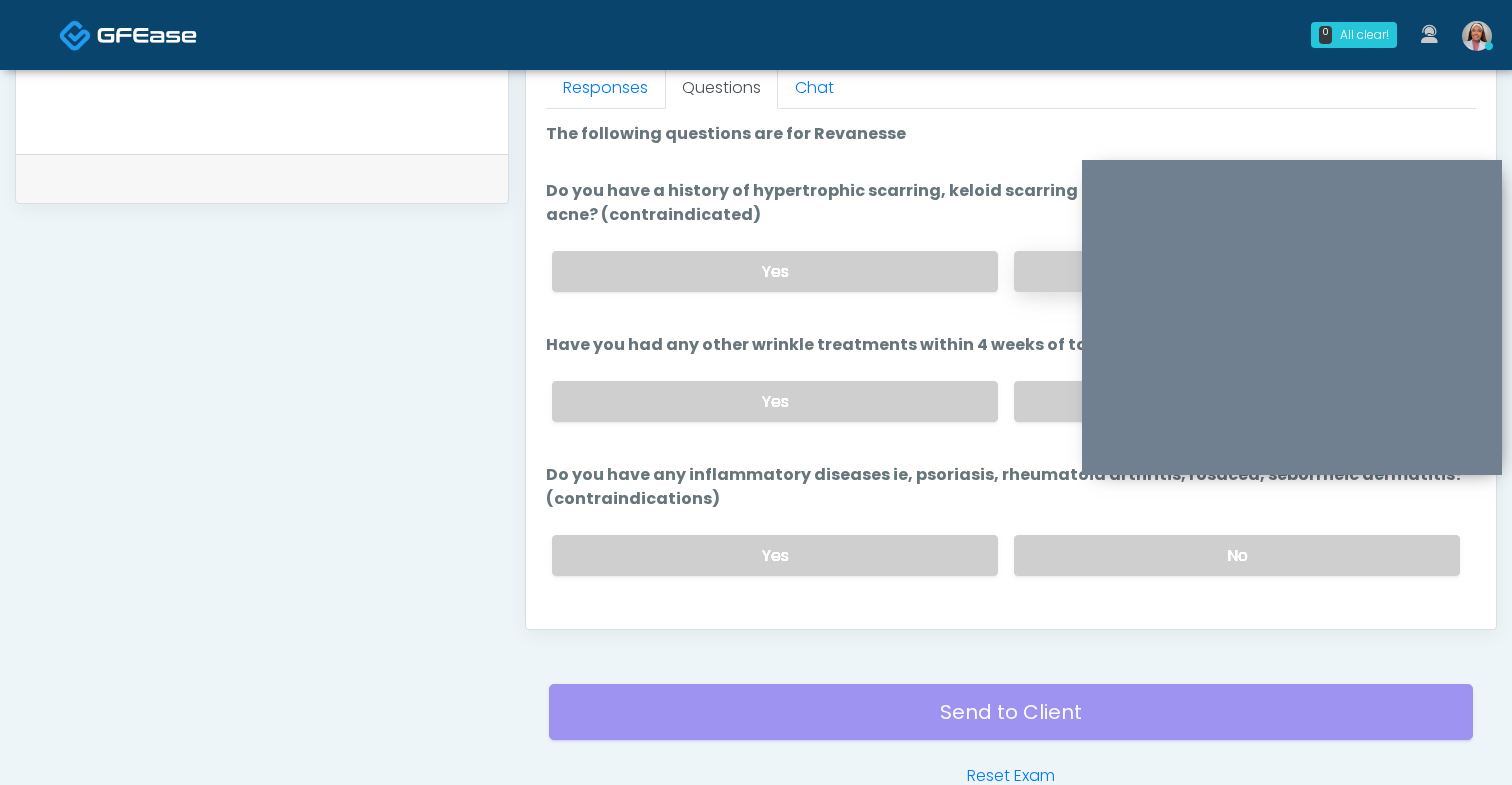 click on "No" at bounding box center (1237, 271) 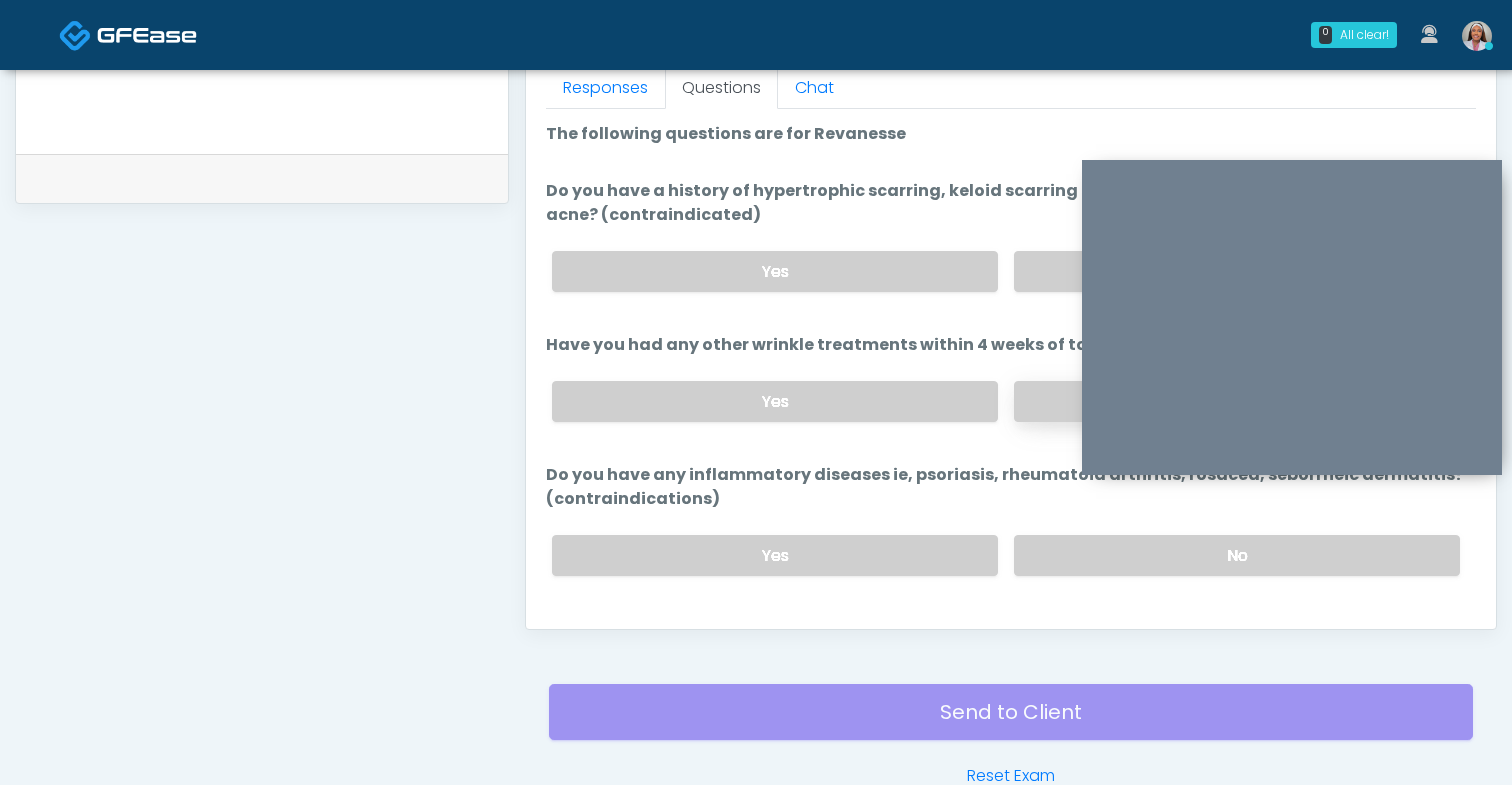 click on "No" at bounding box center (1237, 401) 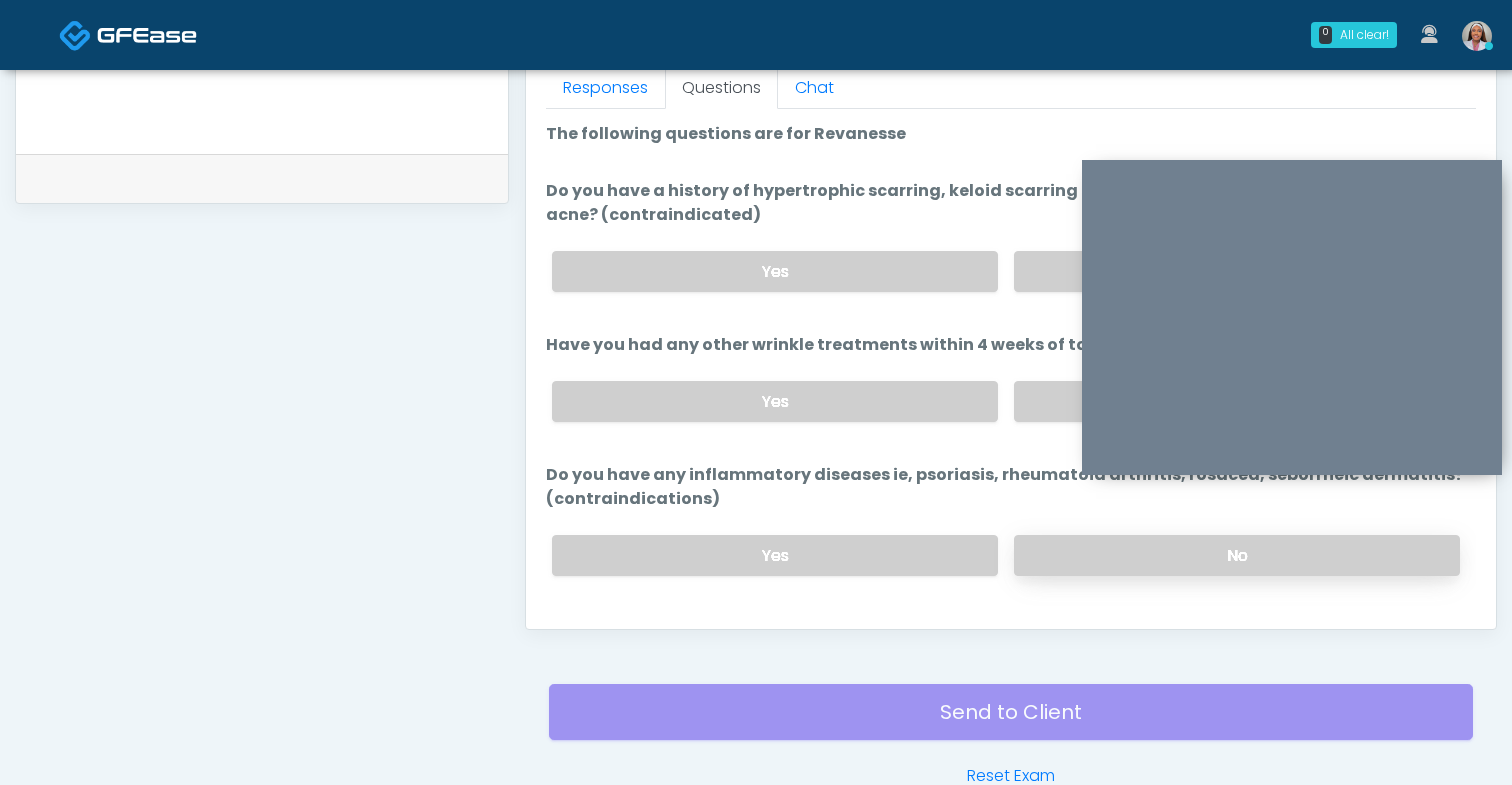 click on "No" at bounding box center (1237, 555) 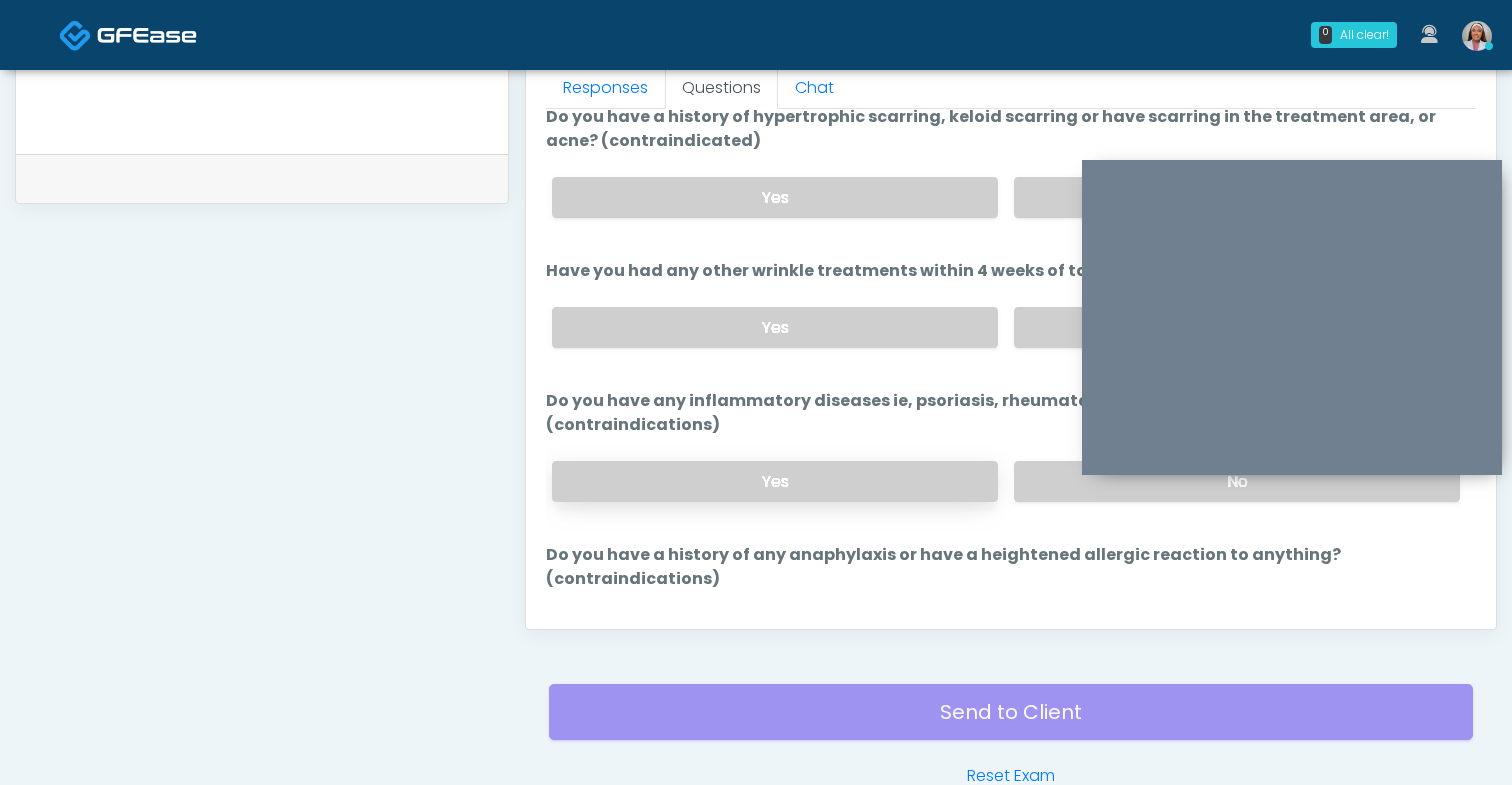 scroll, scrollTop: 98, scrollLeft: 0, axis: vertical 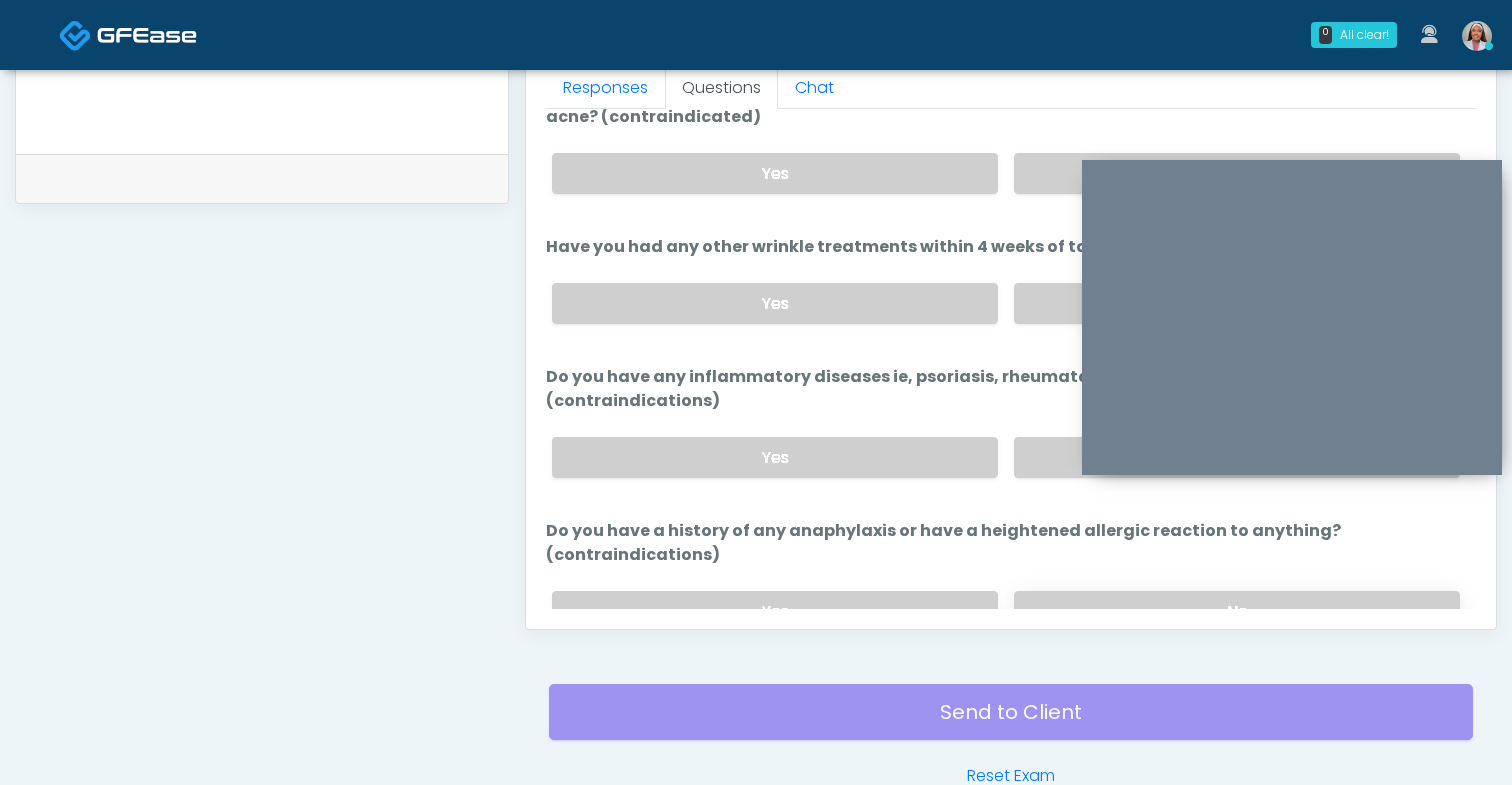 click on "No" at bounding box center (1237, 611) 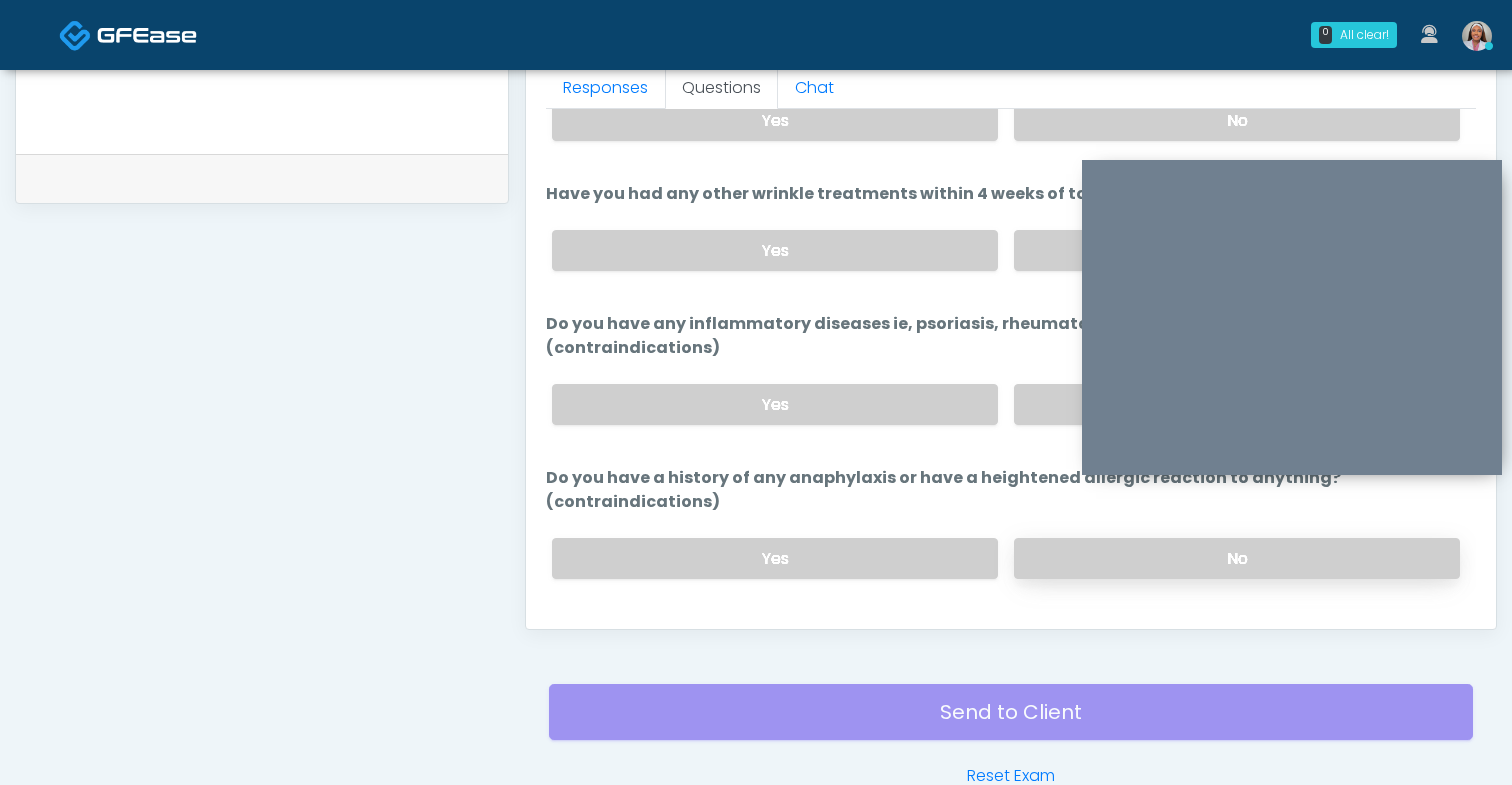 scroll, scrollTop: 171, scrollLeft: 0, axis: vertical 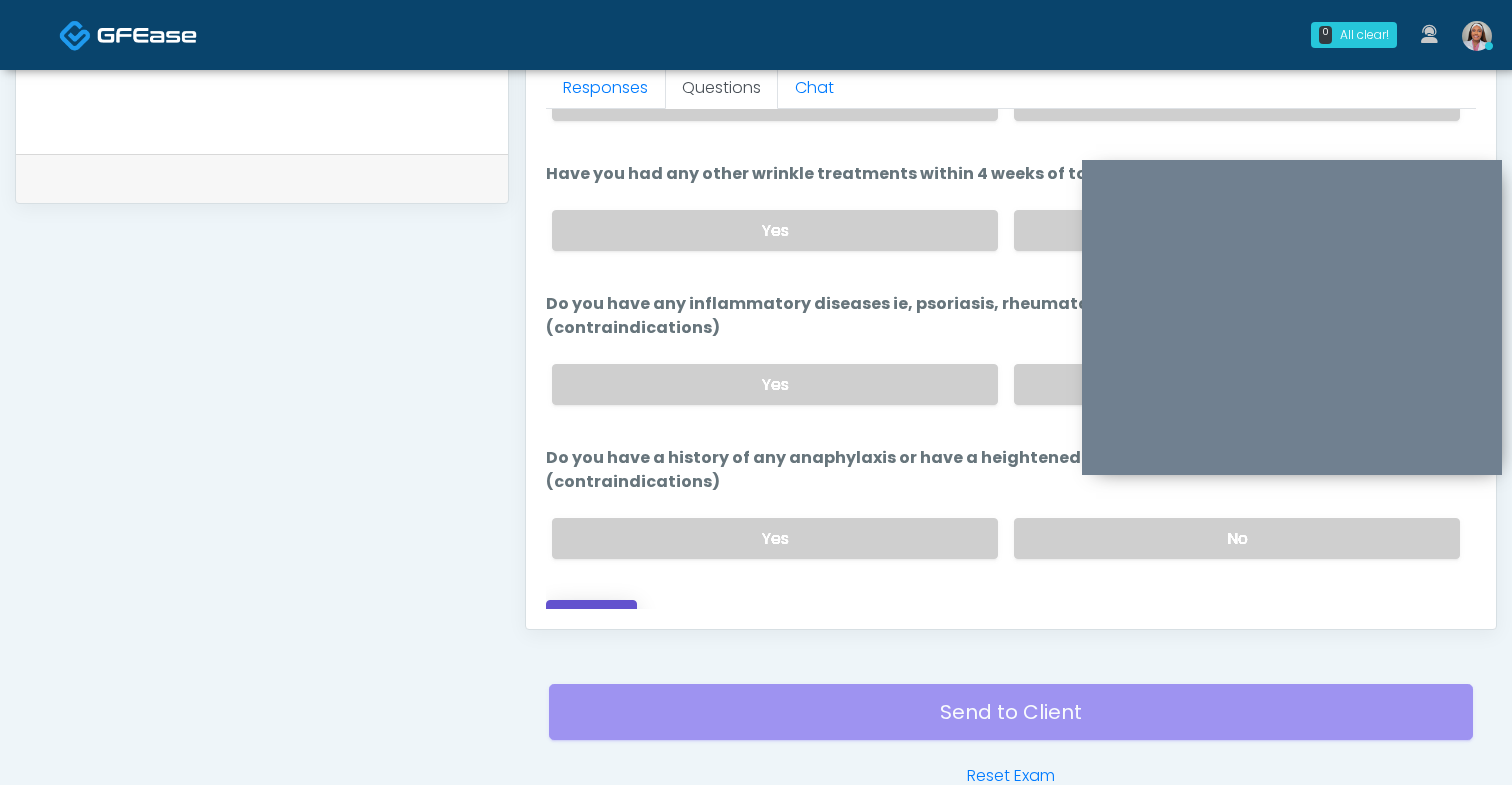 click on "Continue" at bounding box center [591, 618] 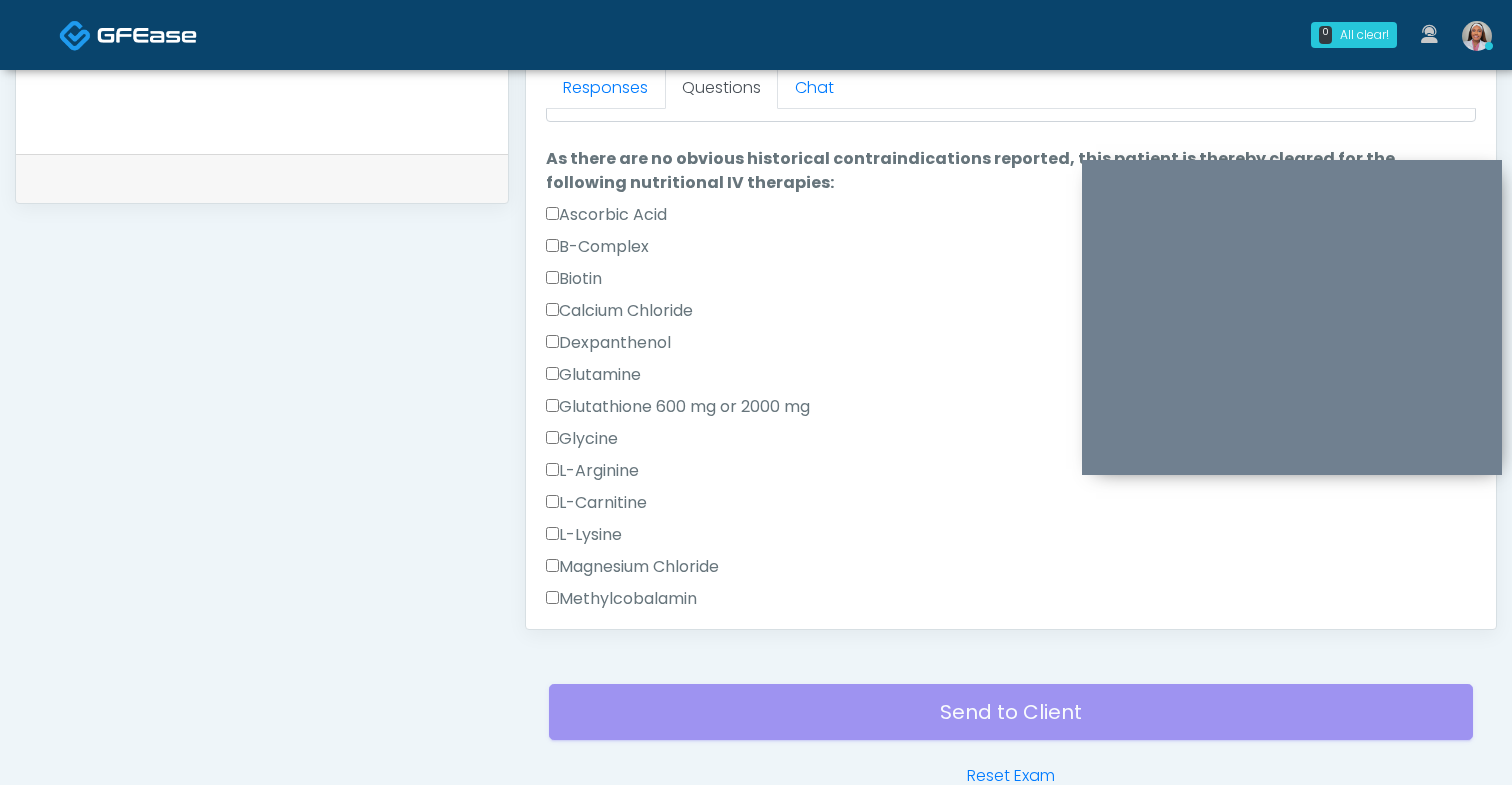 scroll, scrollTop: 148, scrollLeft: 0, axis: vertical 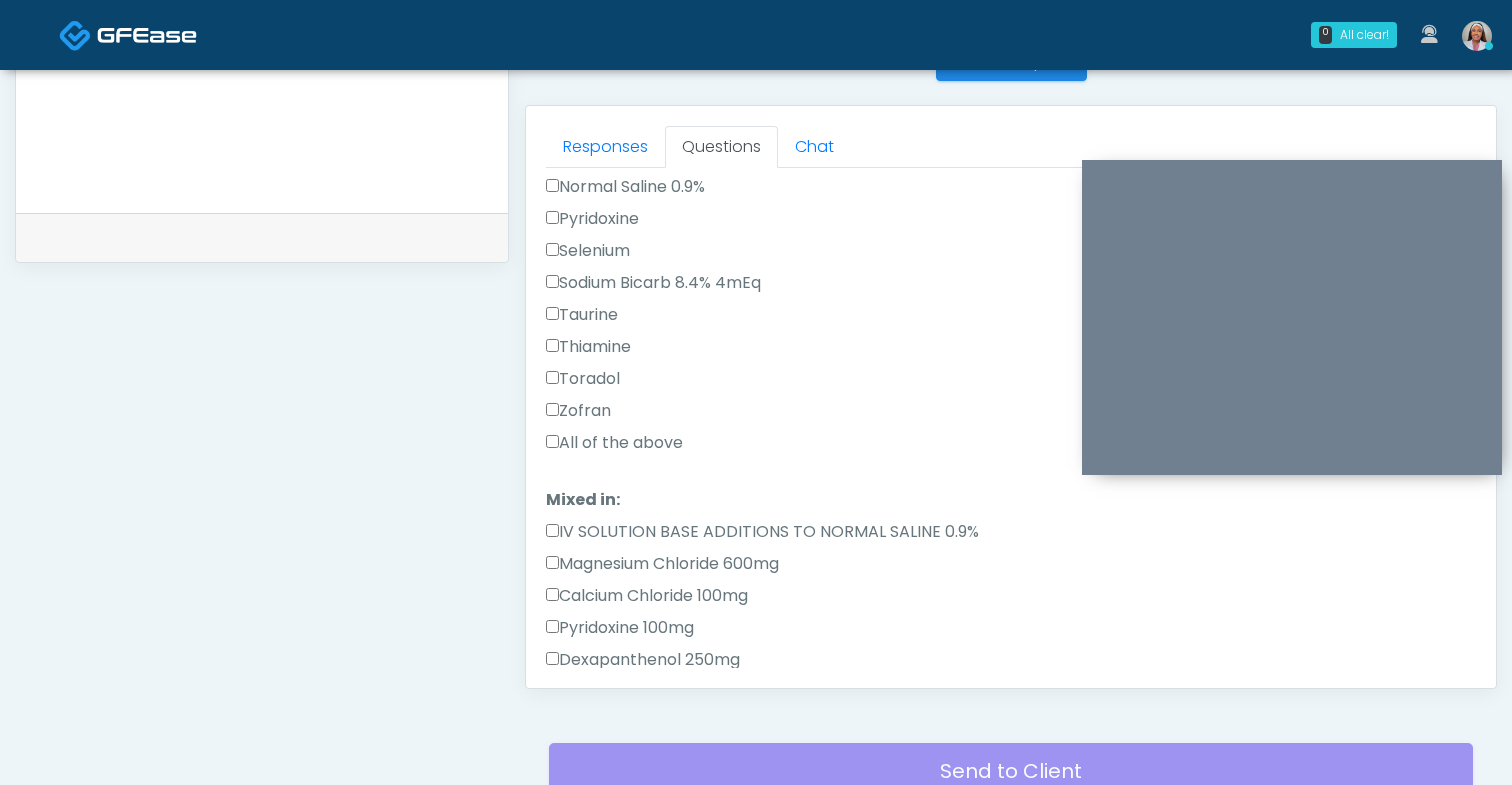click on "All of the above" at bounding box center [614, 443] 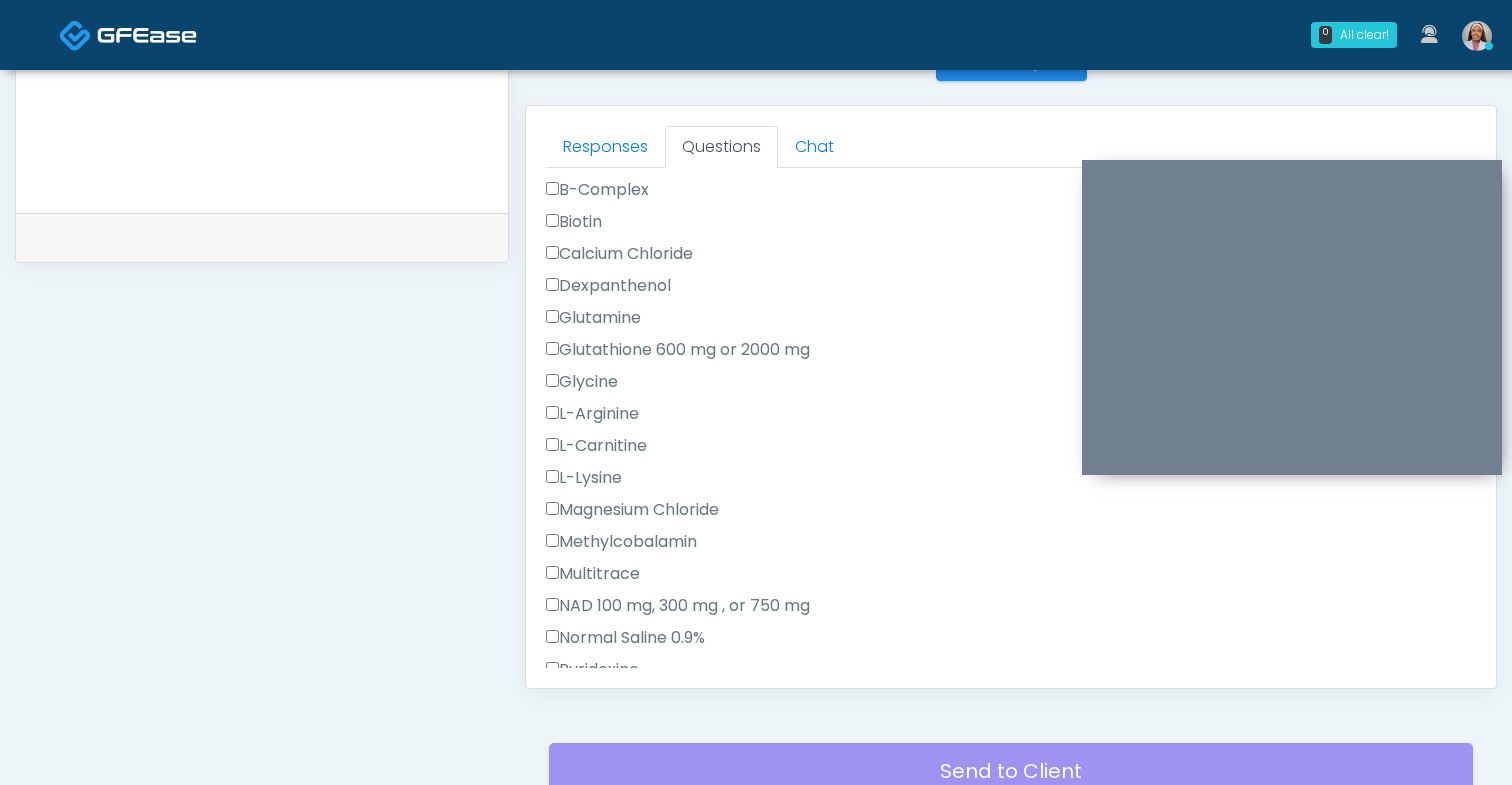 scroll, scrollTop: 0, scrollLeft: 0, axis: both 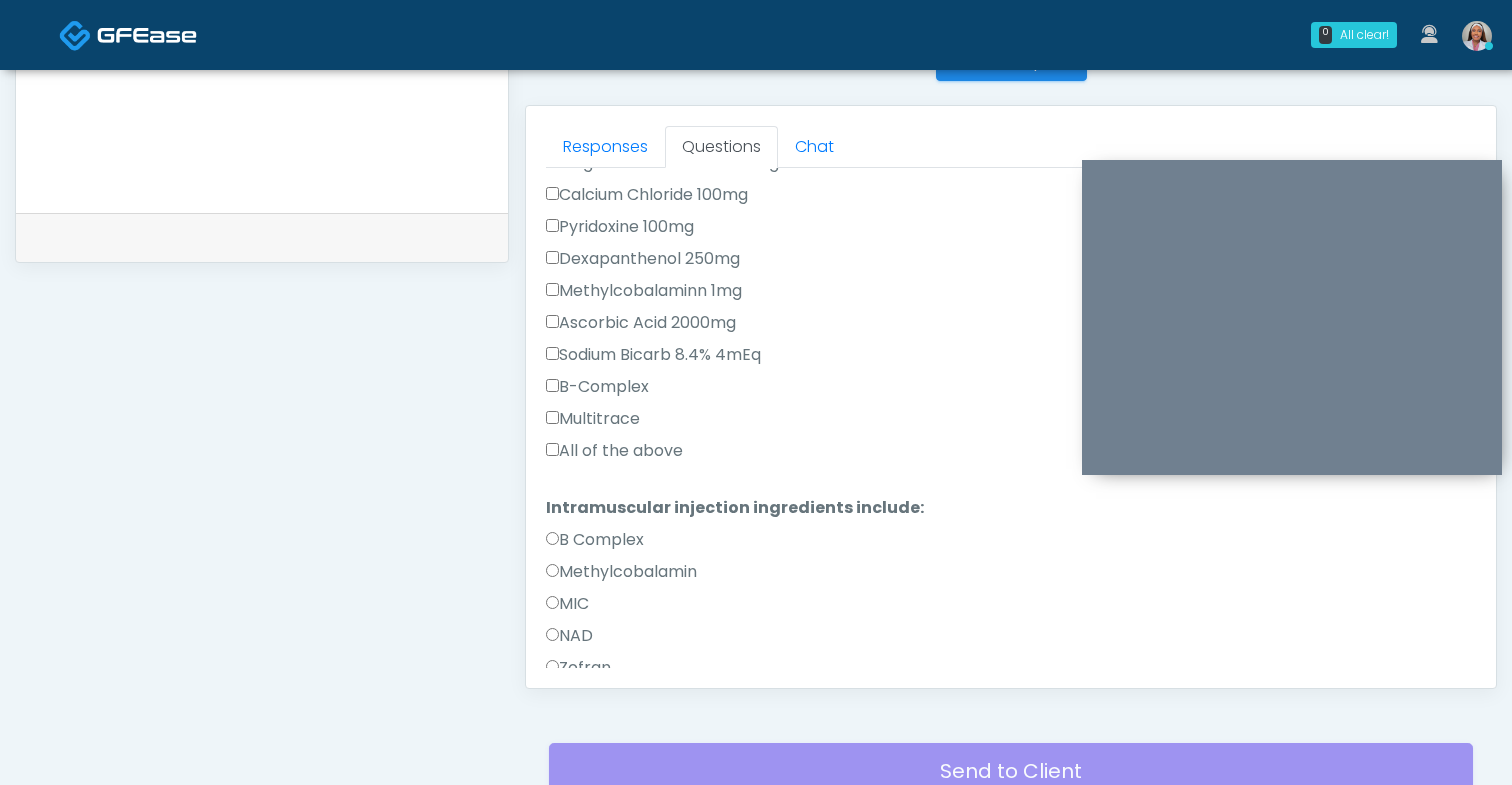 click on "All of the above" at bounding box center (614, 451) 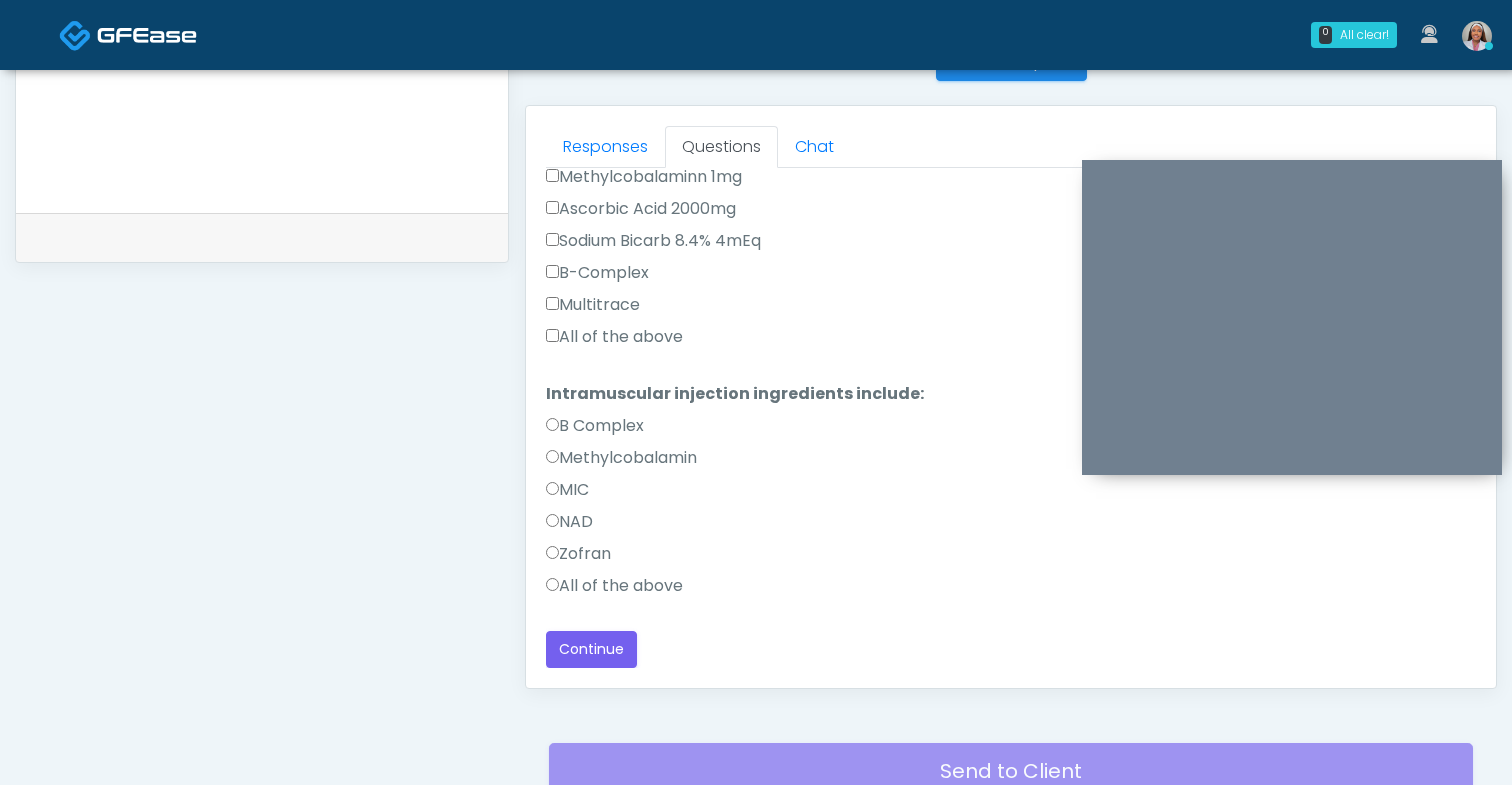 click on "All of the above" at bounding box center [614, 586] 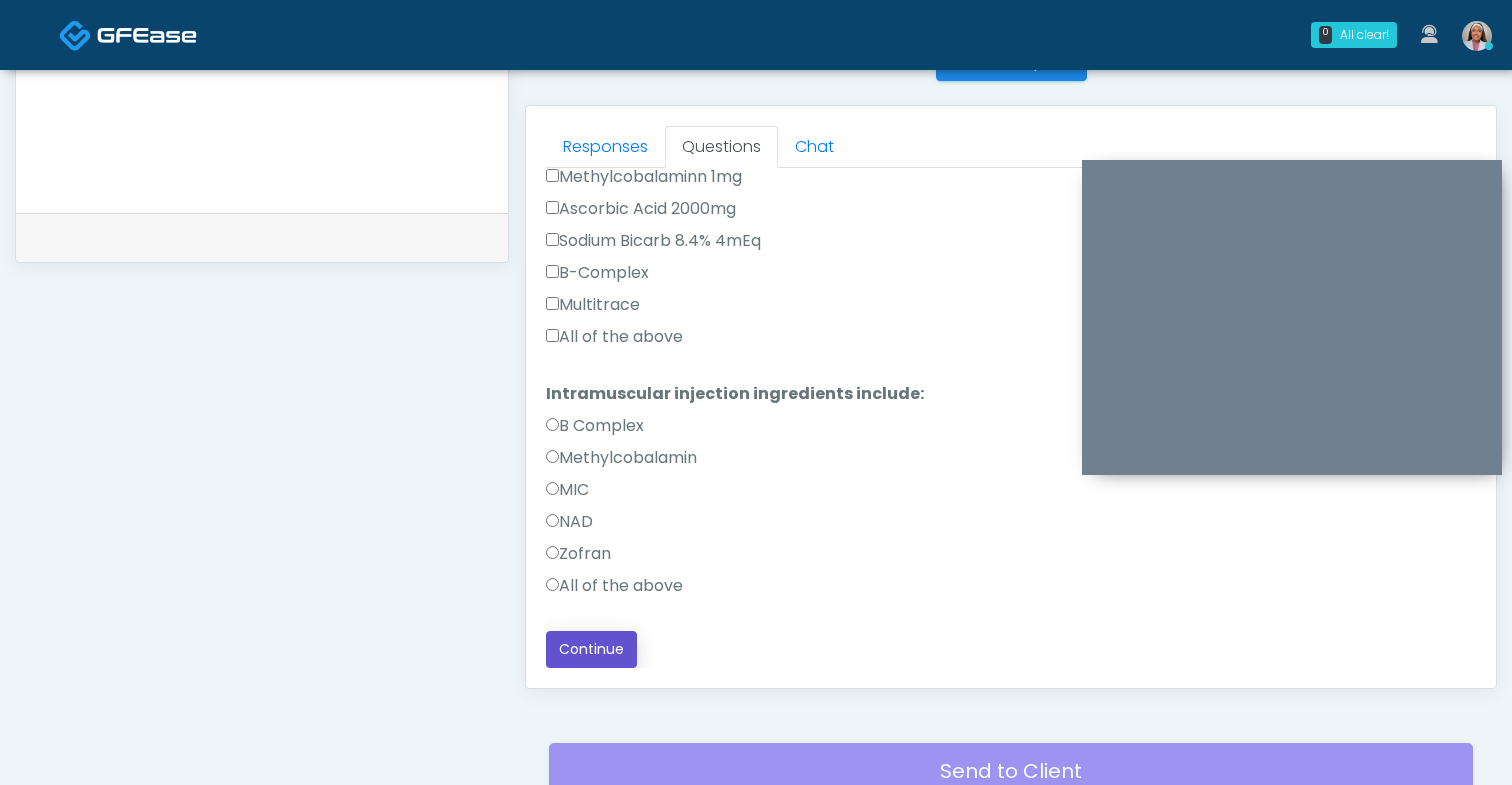 click on "Continue" at bounding box center [591, 649] 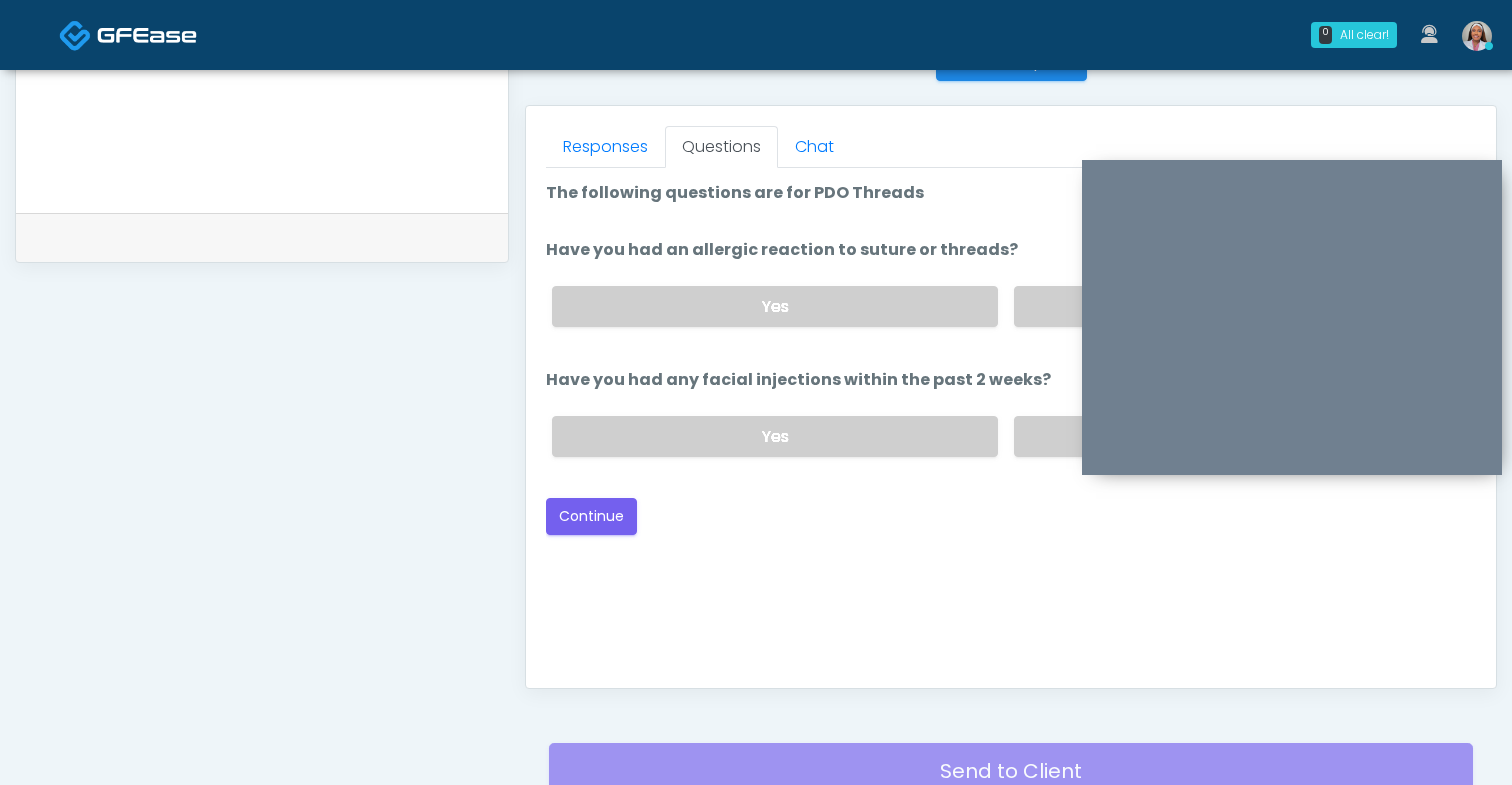 scroll, scrollTop: 1010, scrollLeft: 0, axis: vertical 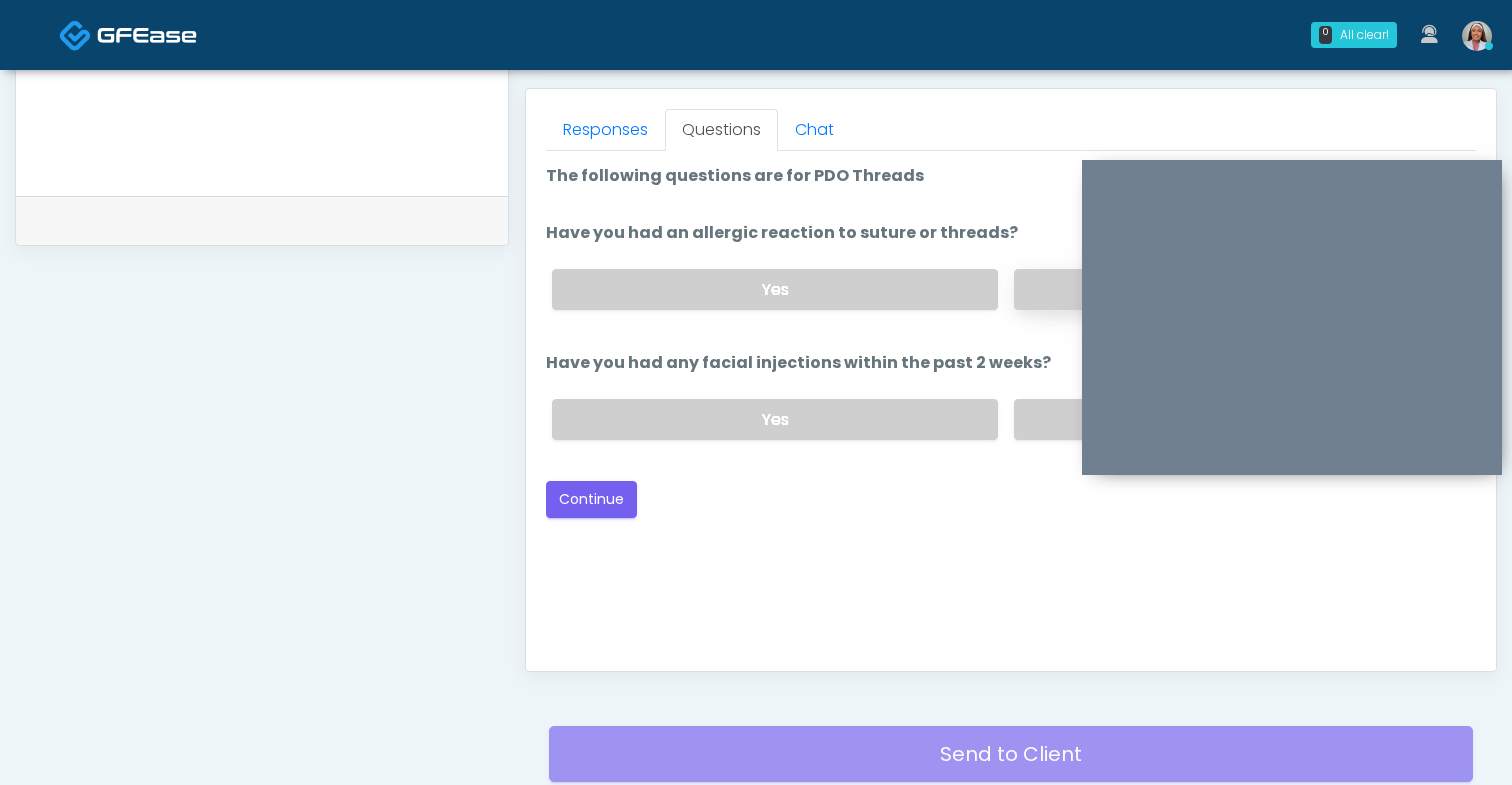 click on "No" at bounding box center (1237, 289) 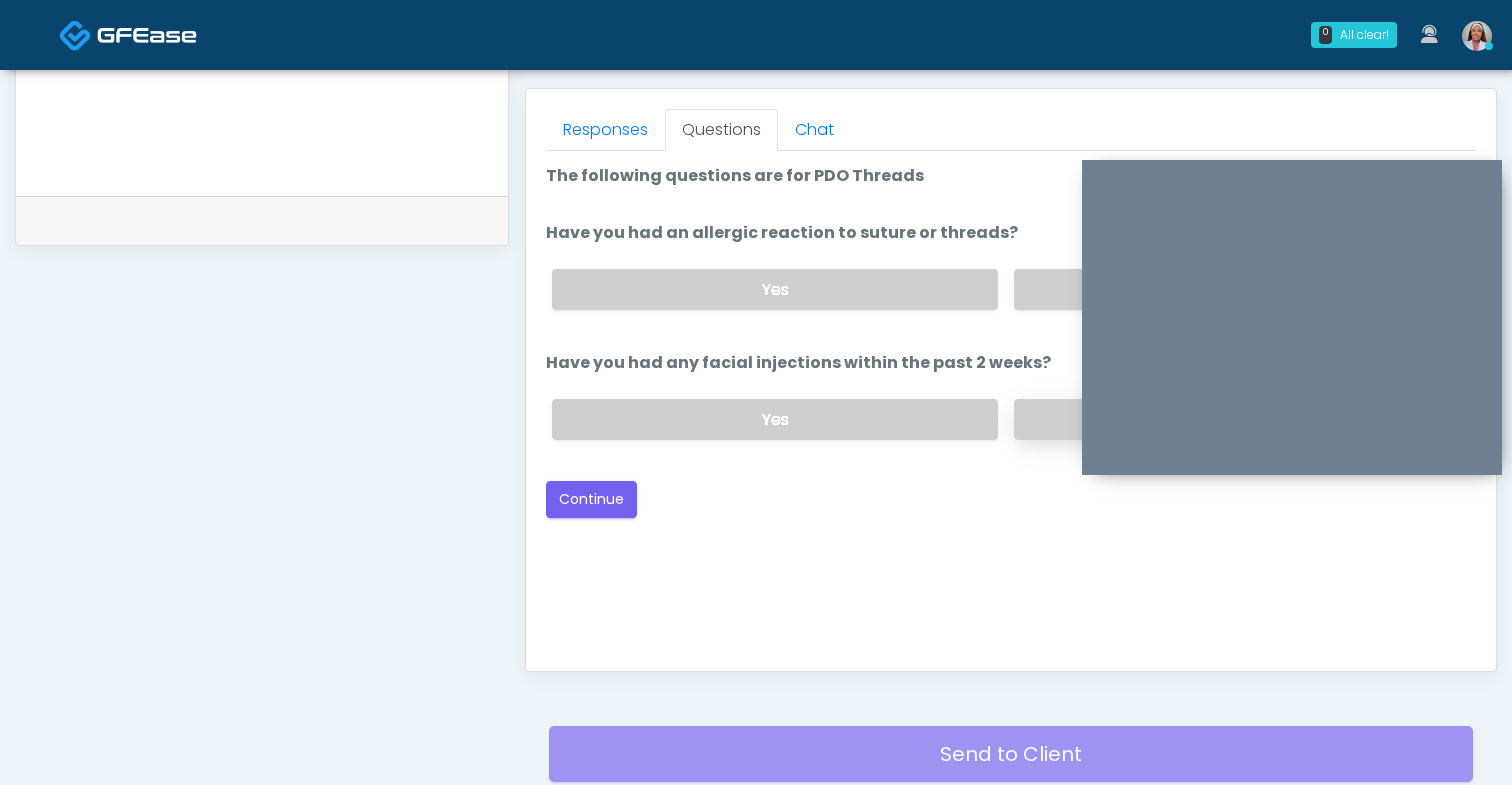 click on "No" at bounding box center (1237, 419) 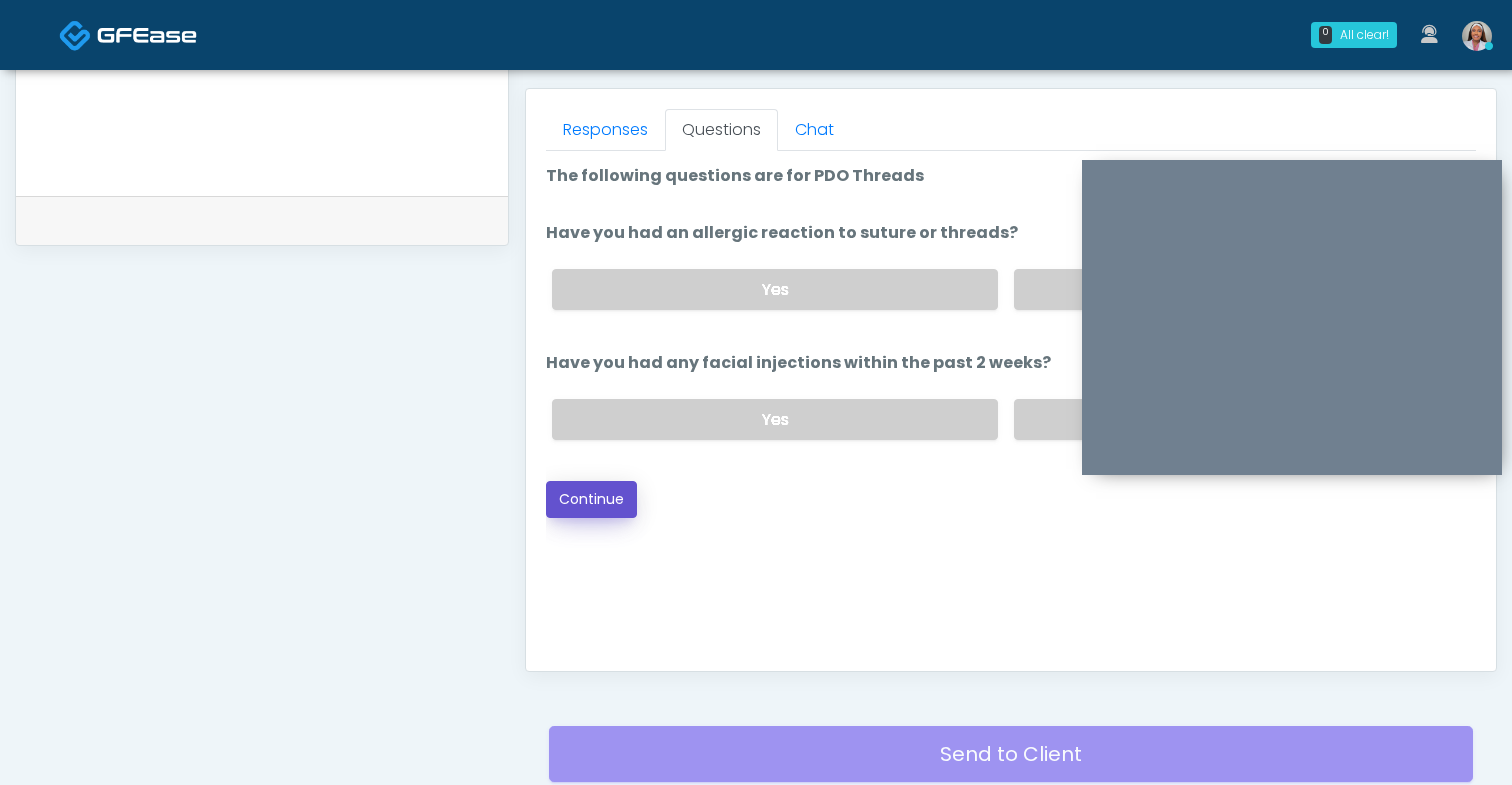 click on "Continue" at bounding box center [591, 499] 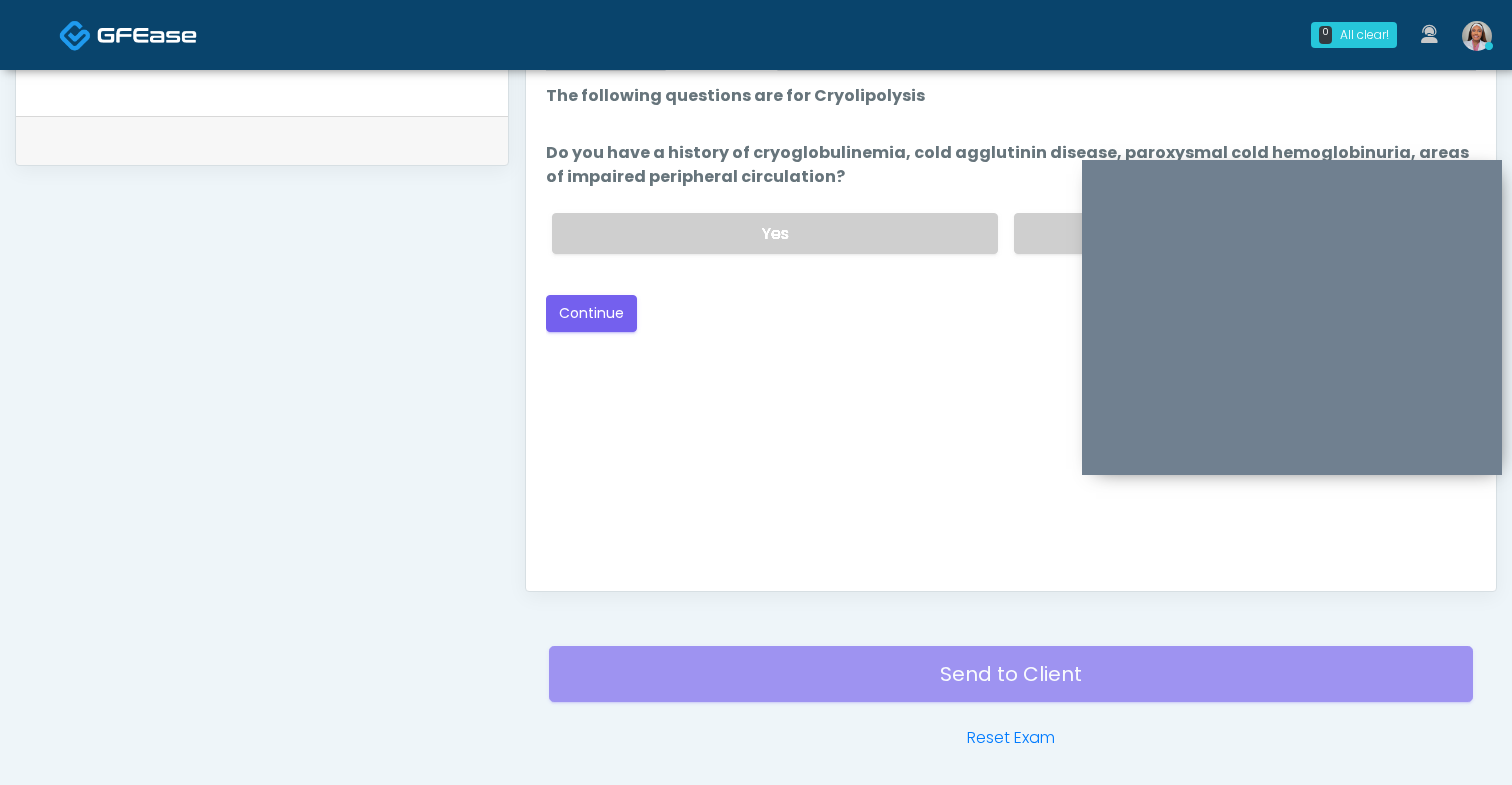 scroll, scrollTop: 918, scrollLeft: 0, axis: vertical 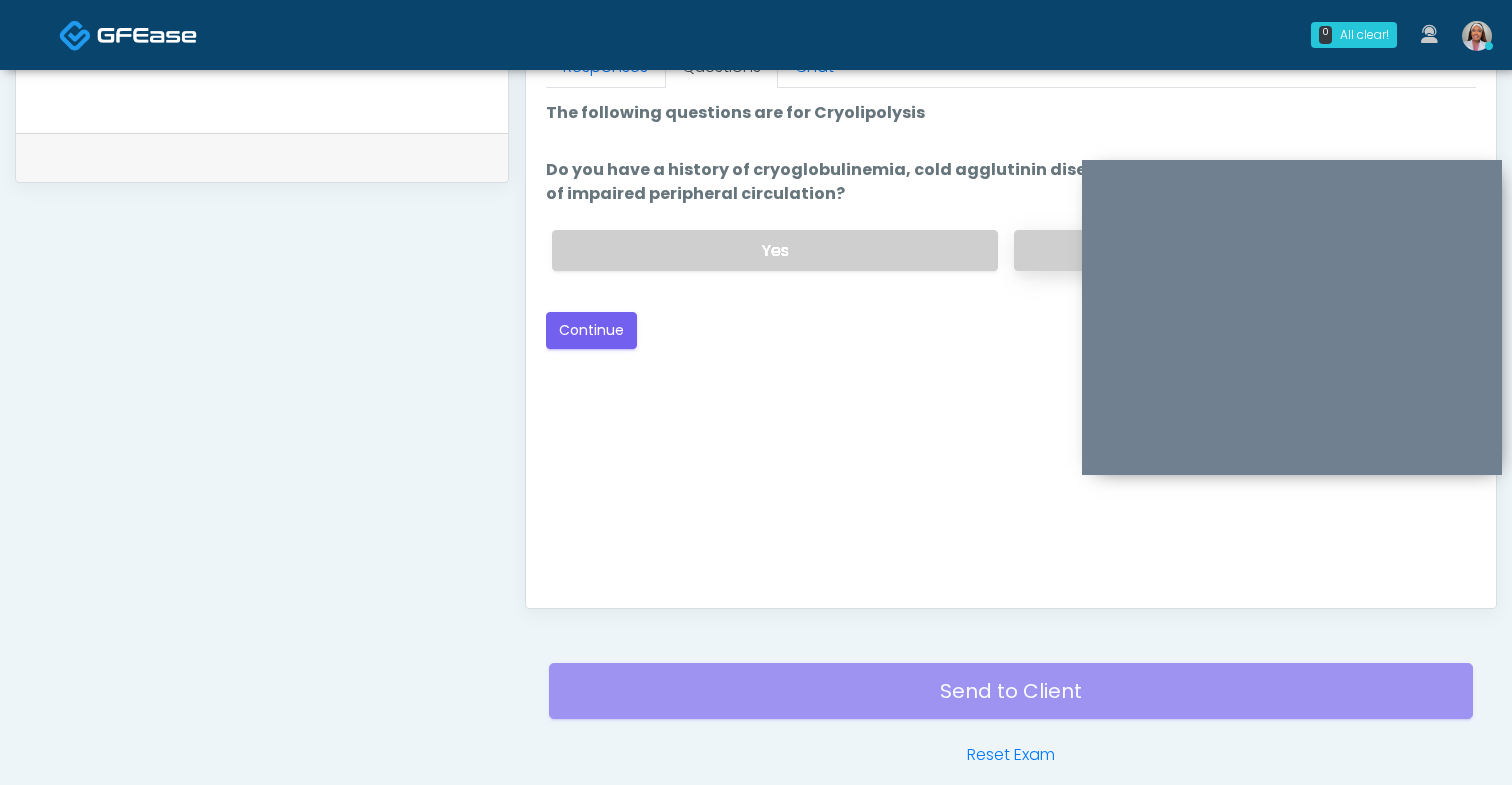 click on "No" at bounding box center (1237, 250) 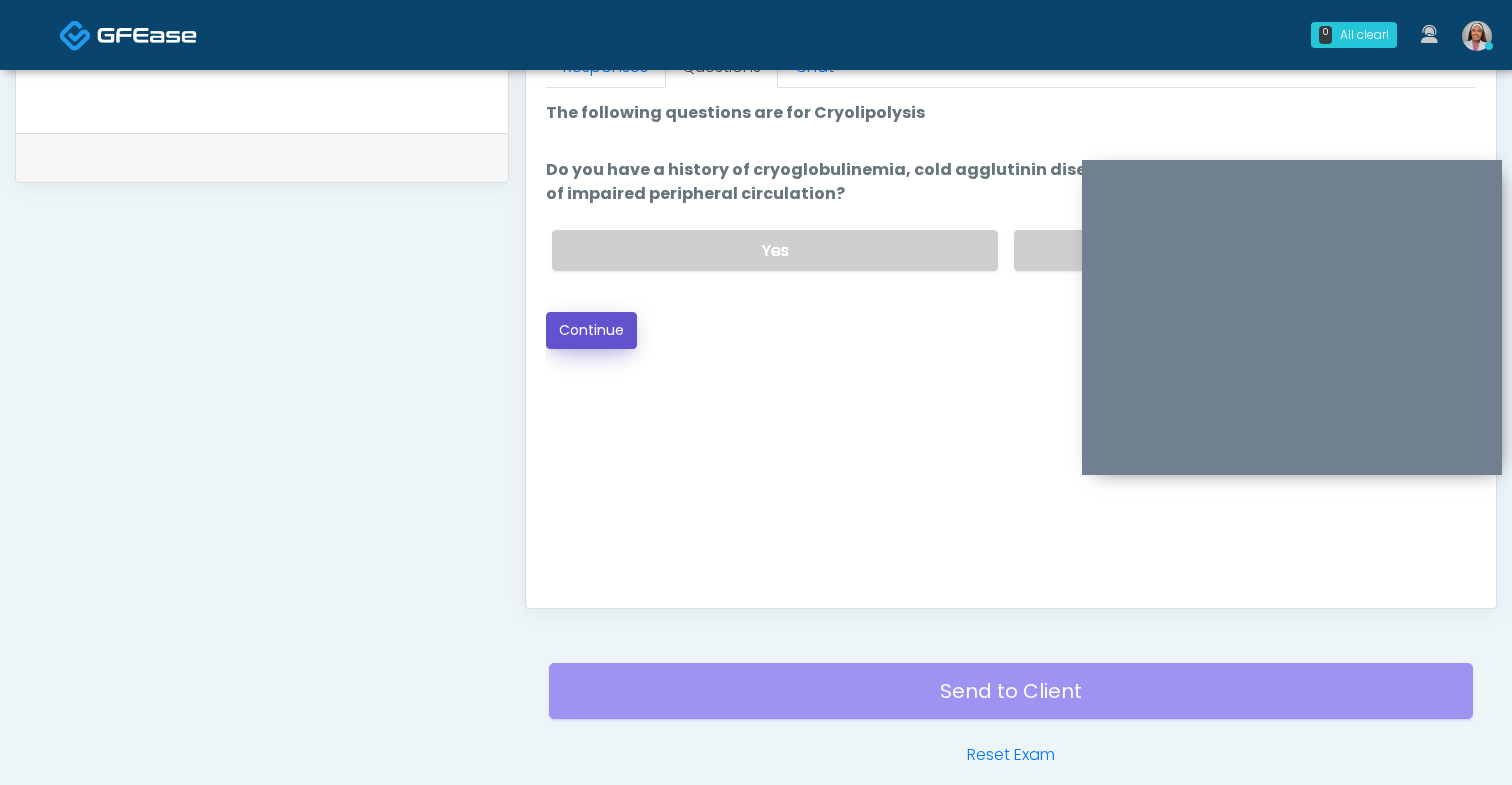 click on "Continue" at bounding box center [591, 330] 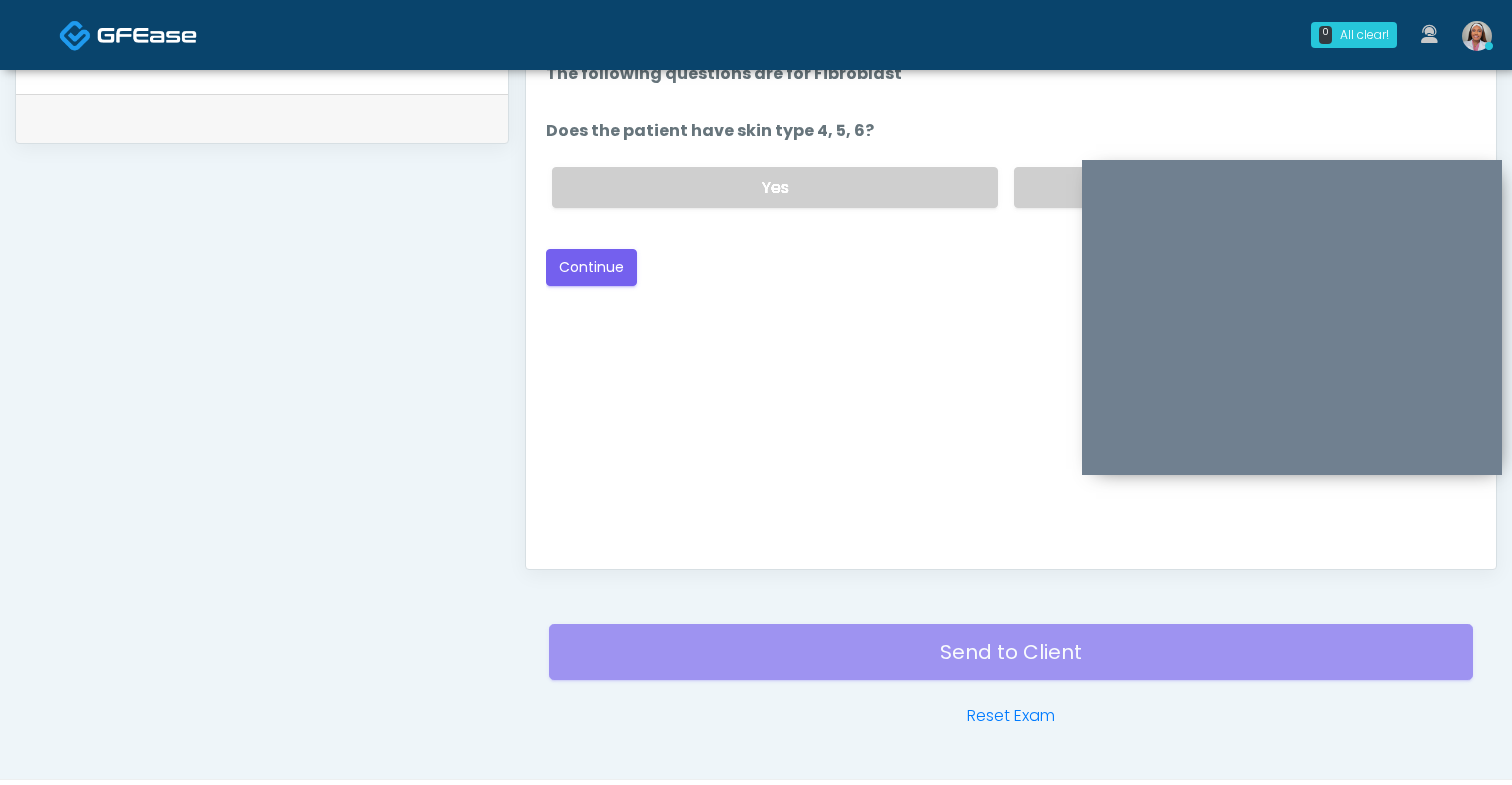 scroll, scrollTop: 917, scrollLeft: 0, axis: vertical 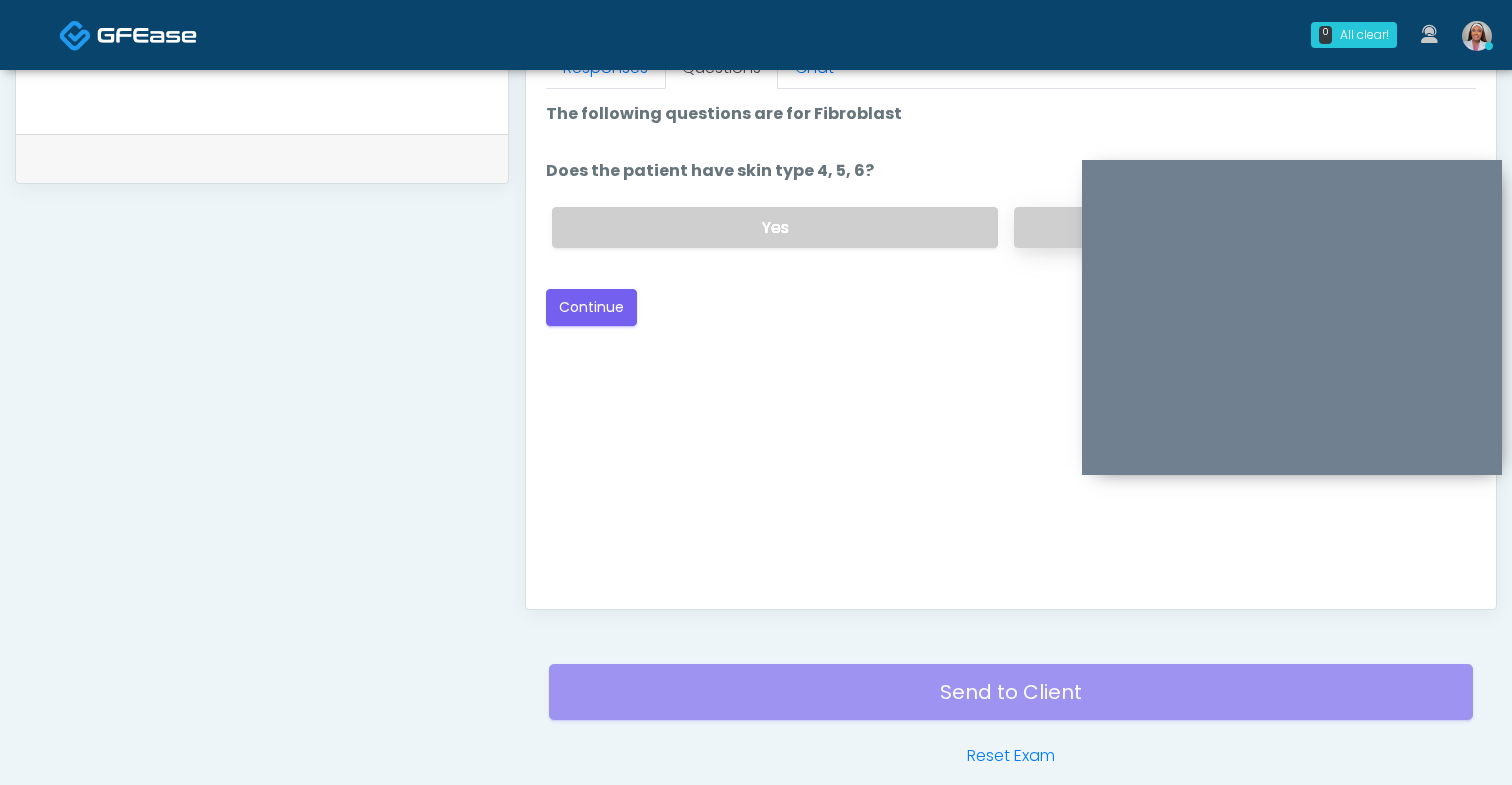 click on "No" at bounding box center (1237, 227) 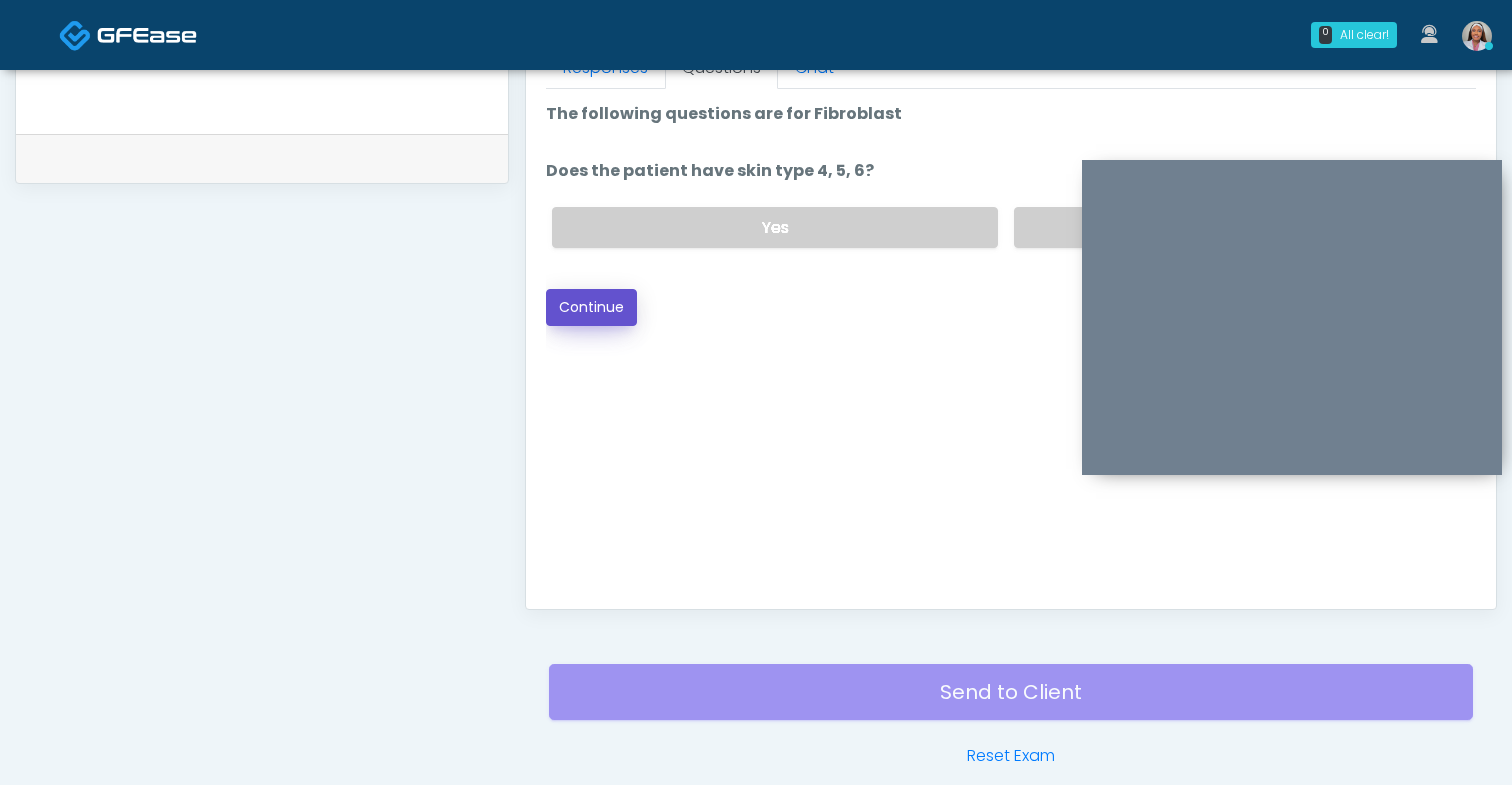 click on "Continue" at bounding box center [591, 307] 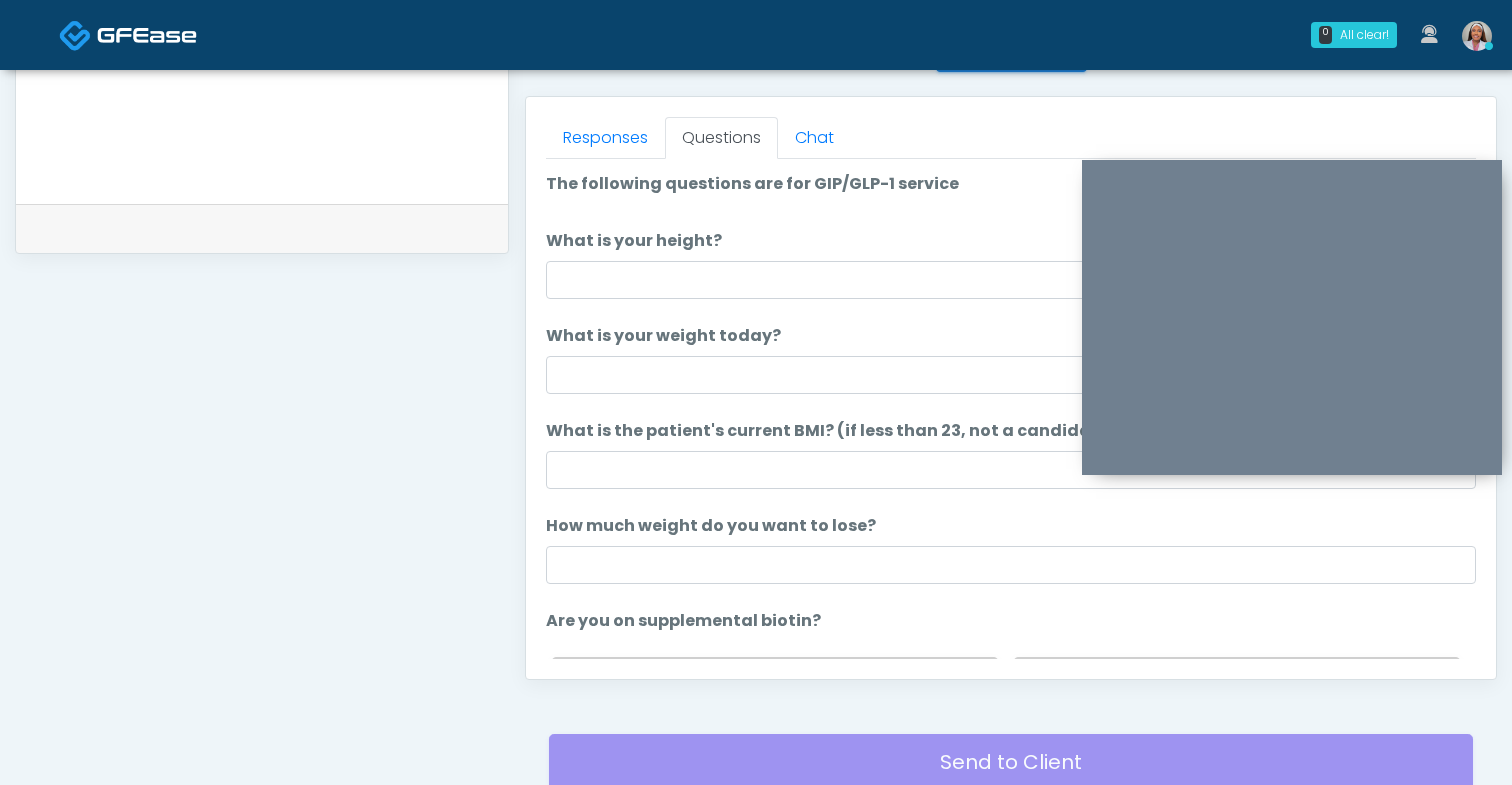 scroll, scrollTop: 840, scrollLeft: 0, axis: vertical 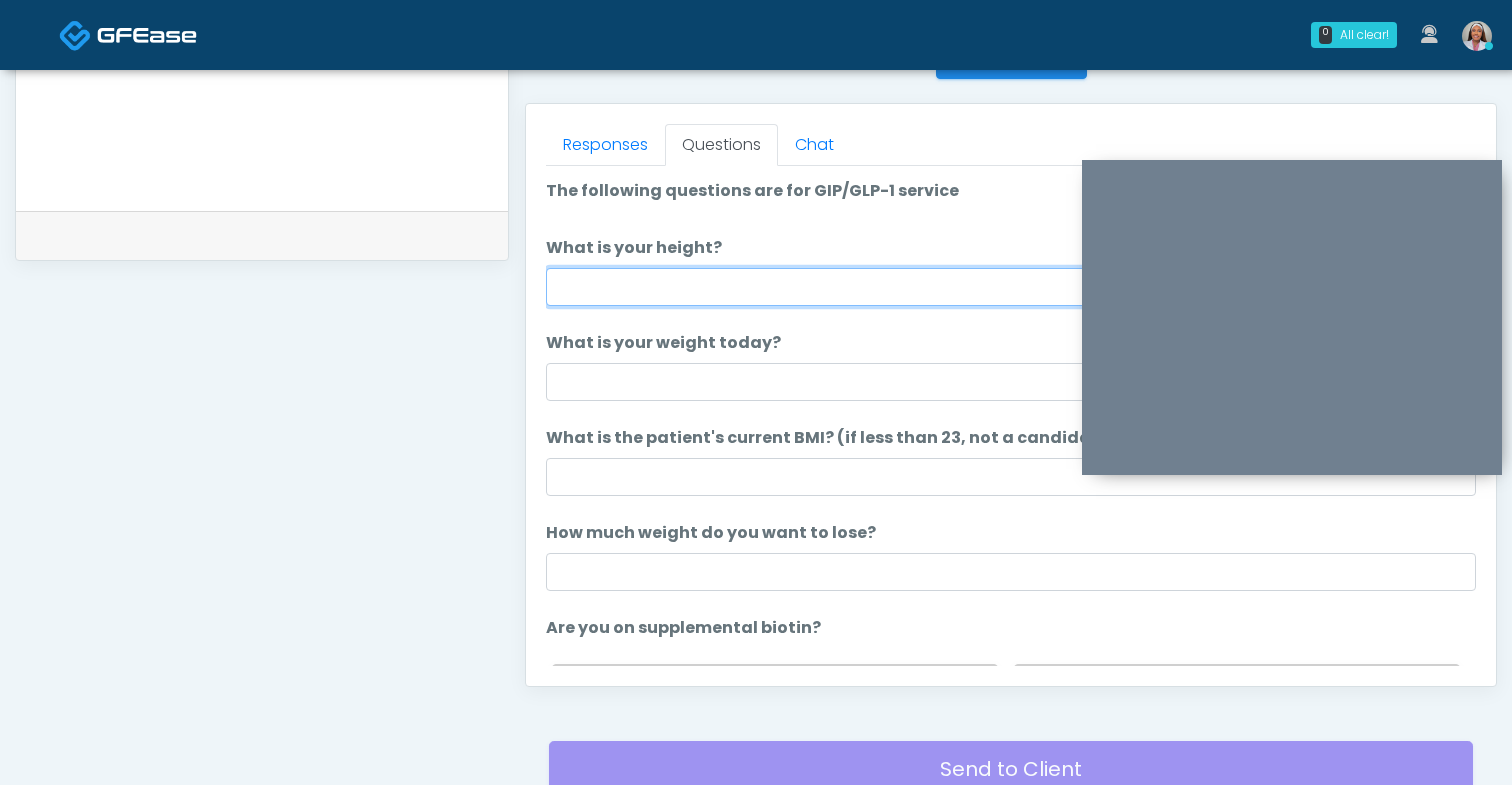 click on "What is your height?" at bounding box center [1011, 287] 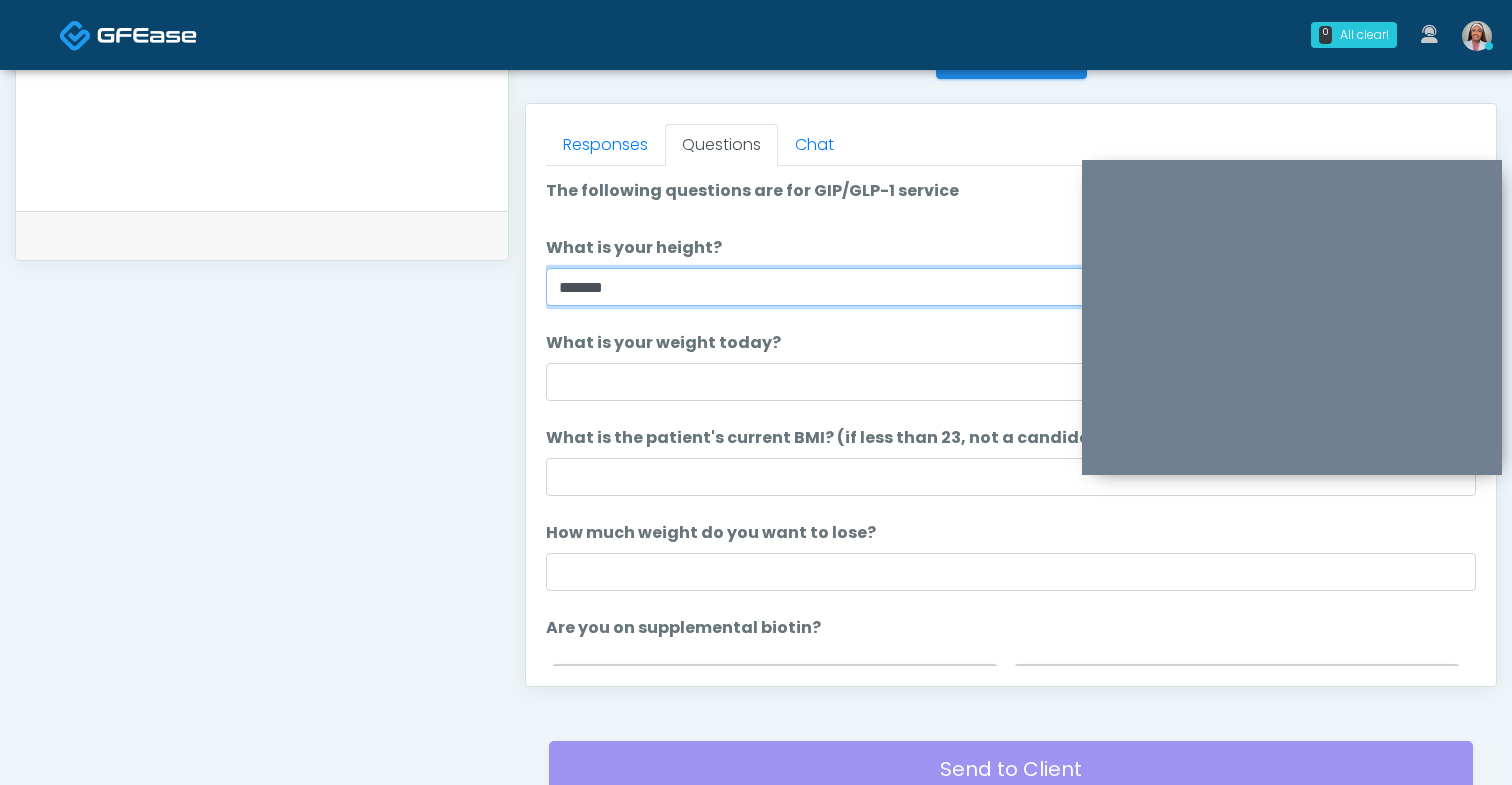 type on "*******" 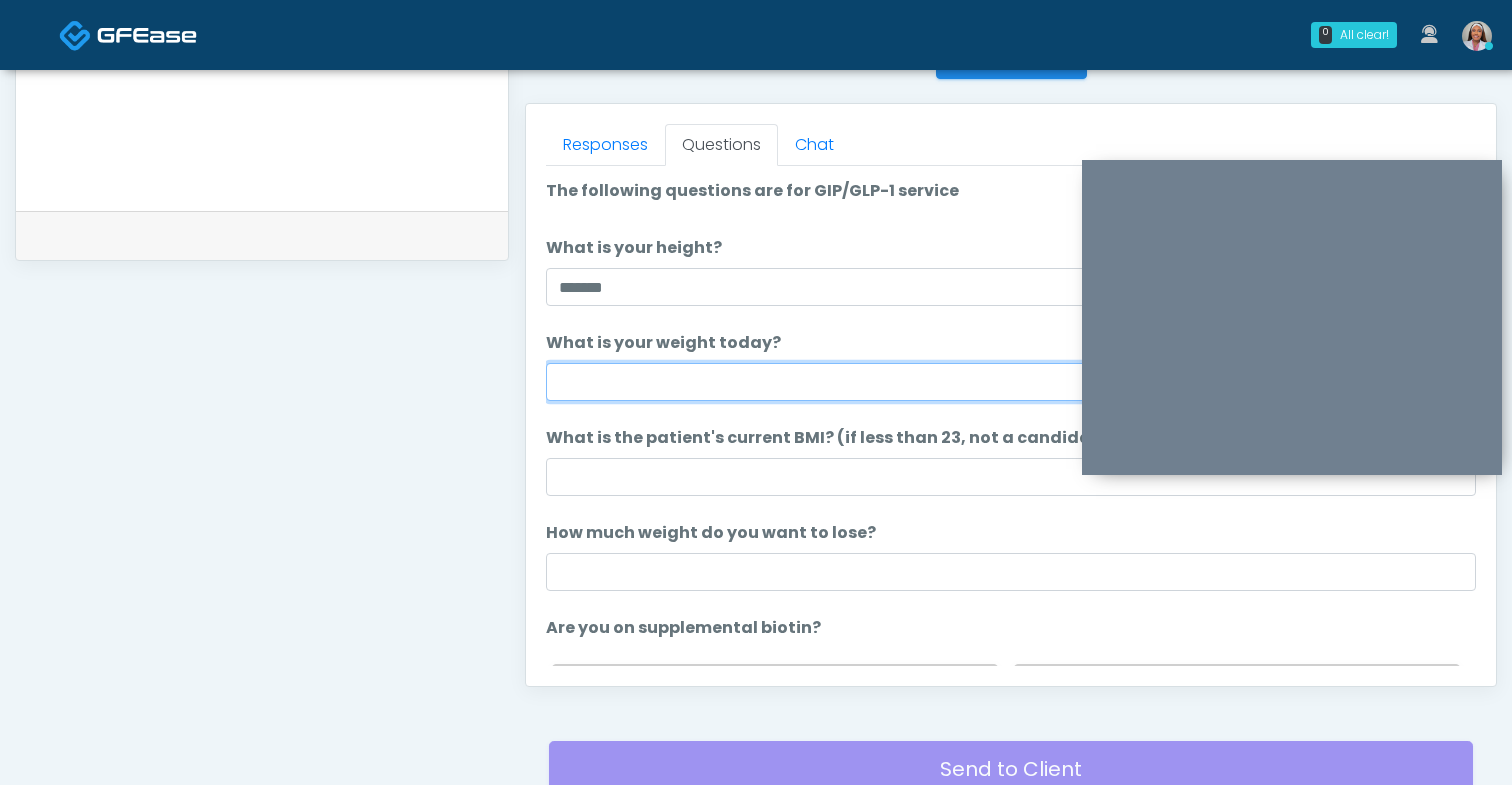 click on "What is your weight today?" at bounding box center [1011, 382] 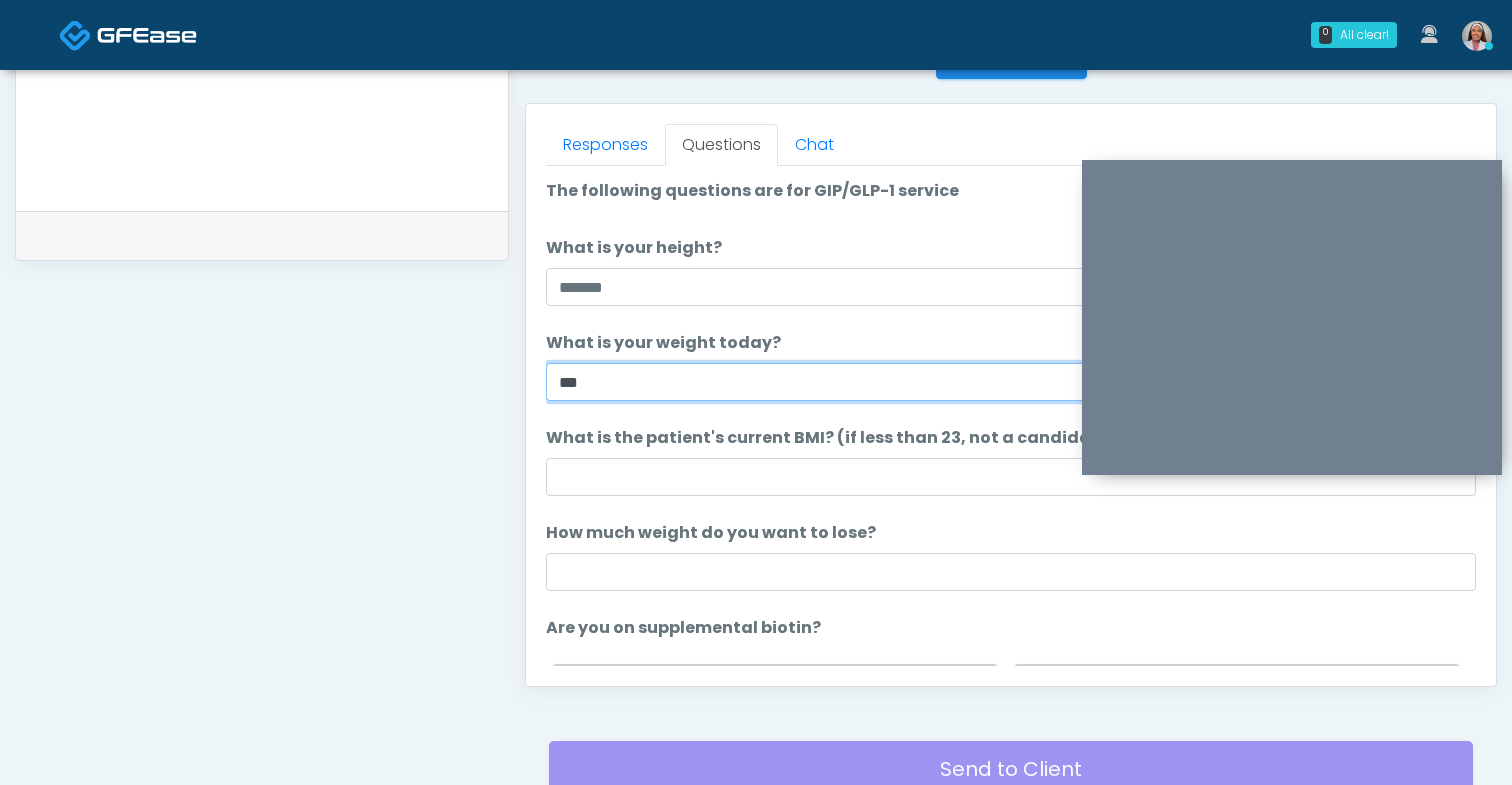 type on "***" 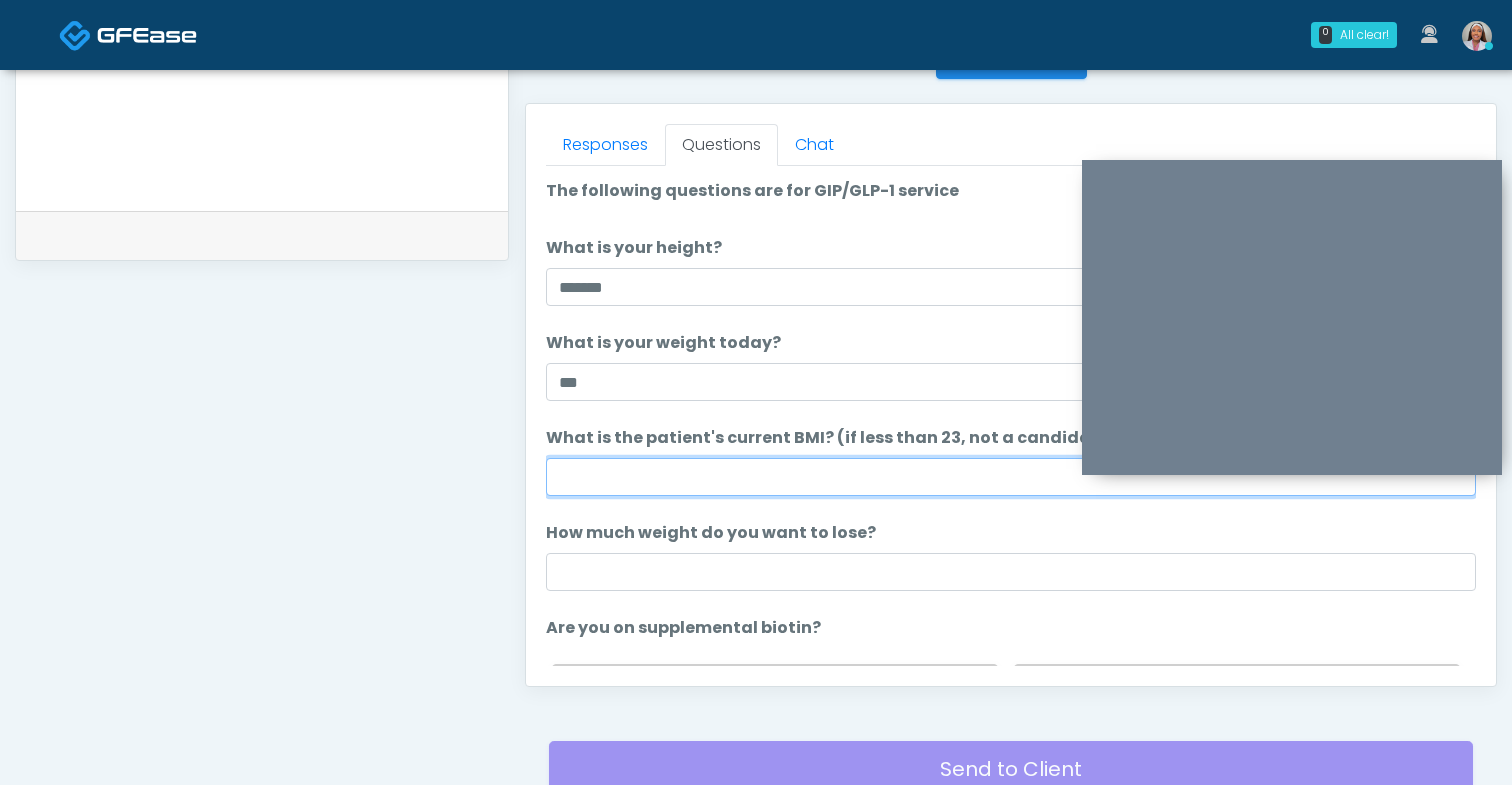 click on "What is the patient's current BMI? (if less than 23, not a candidate)" at bounding box center [1011, 477] 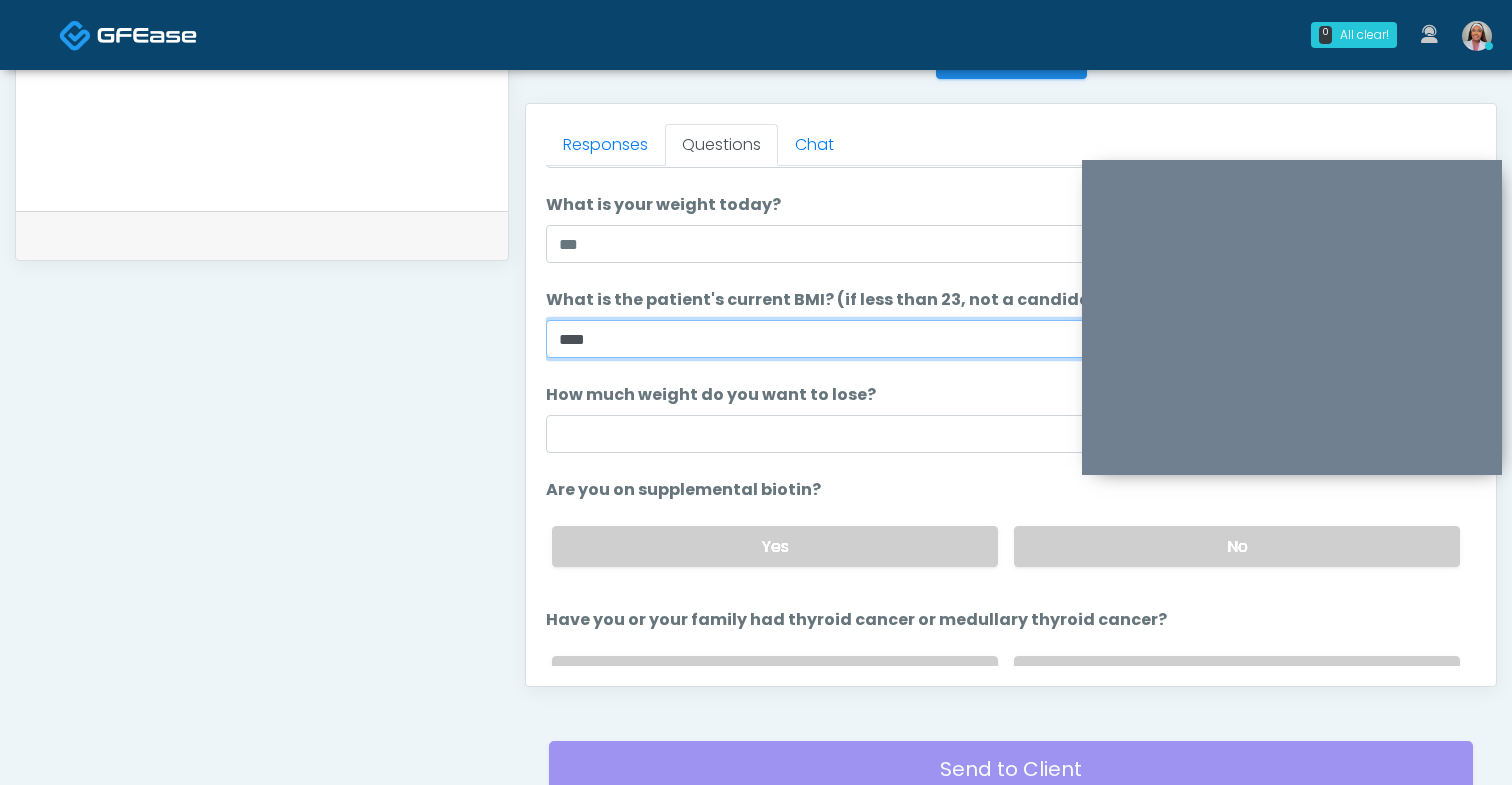 scroll, scrollTop: 314, scrollLeft: 0, axis: vertical 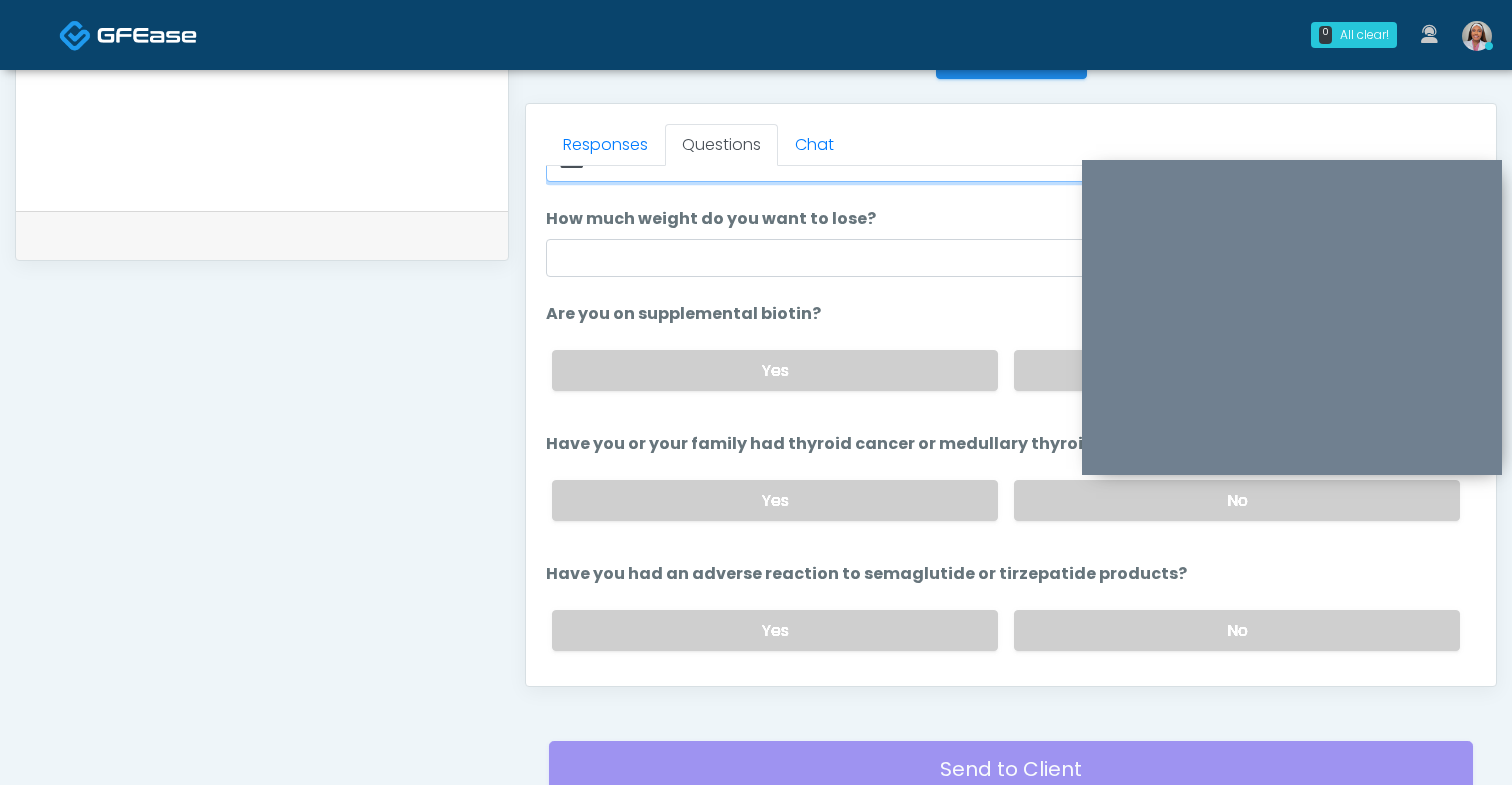 type on "****" 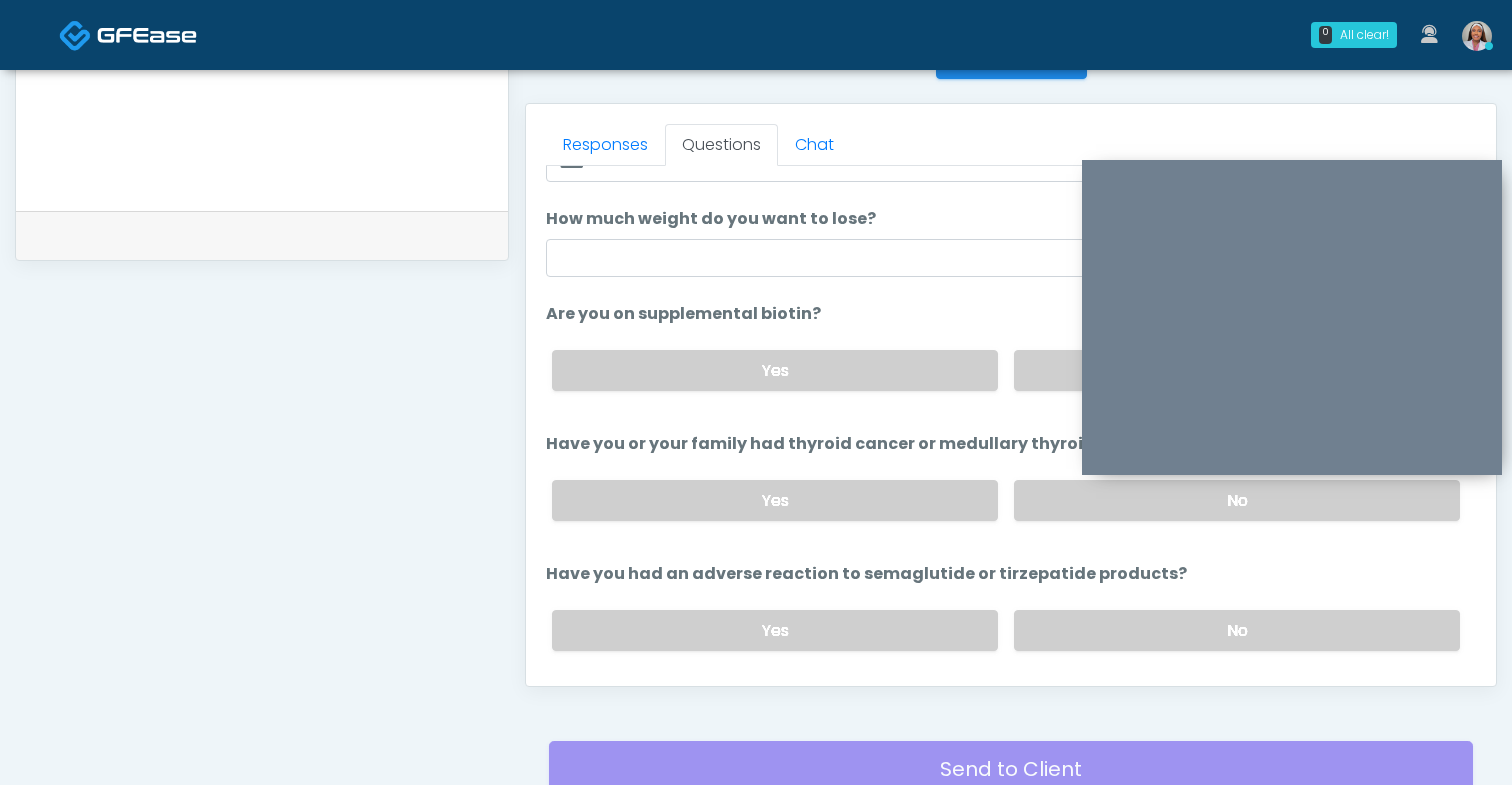 click on "Yes
No" at bounding box center (1006, 370) 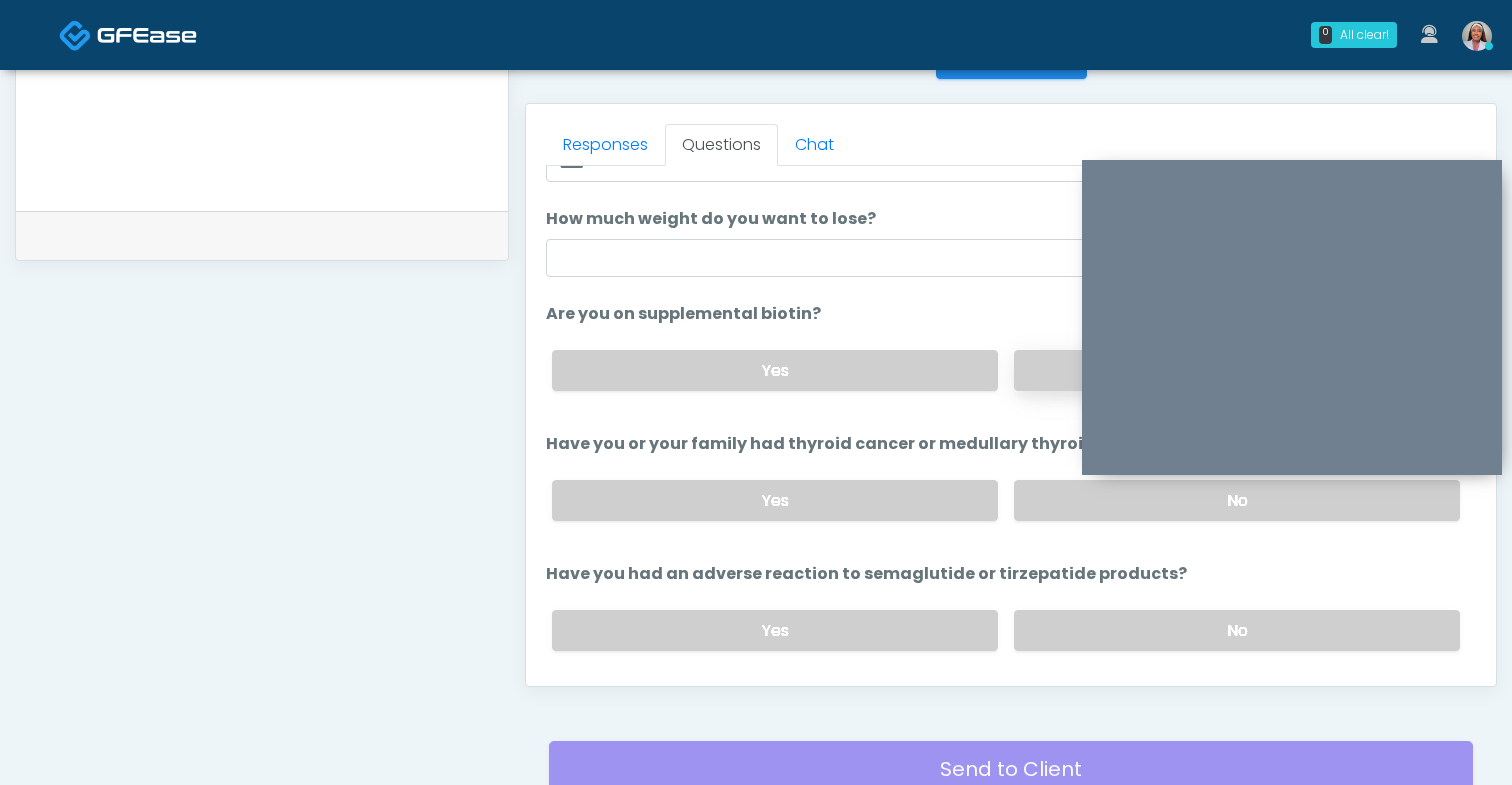 click on "No" at bounding box center (1237, 370) 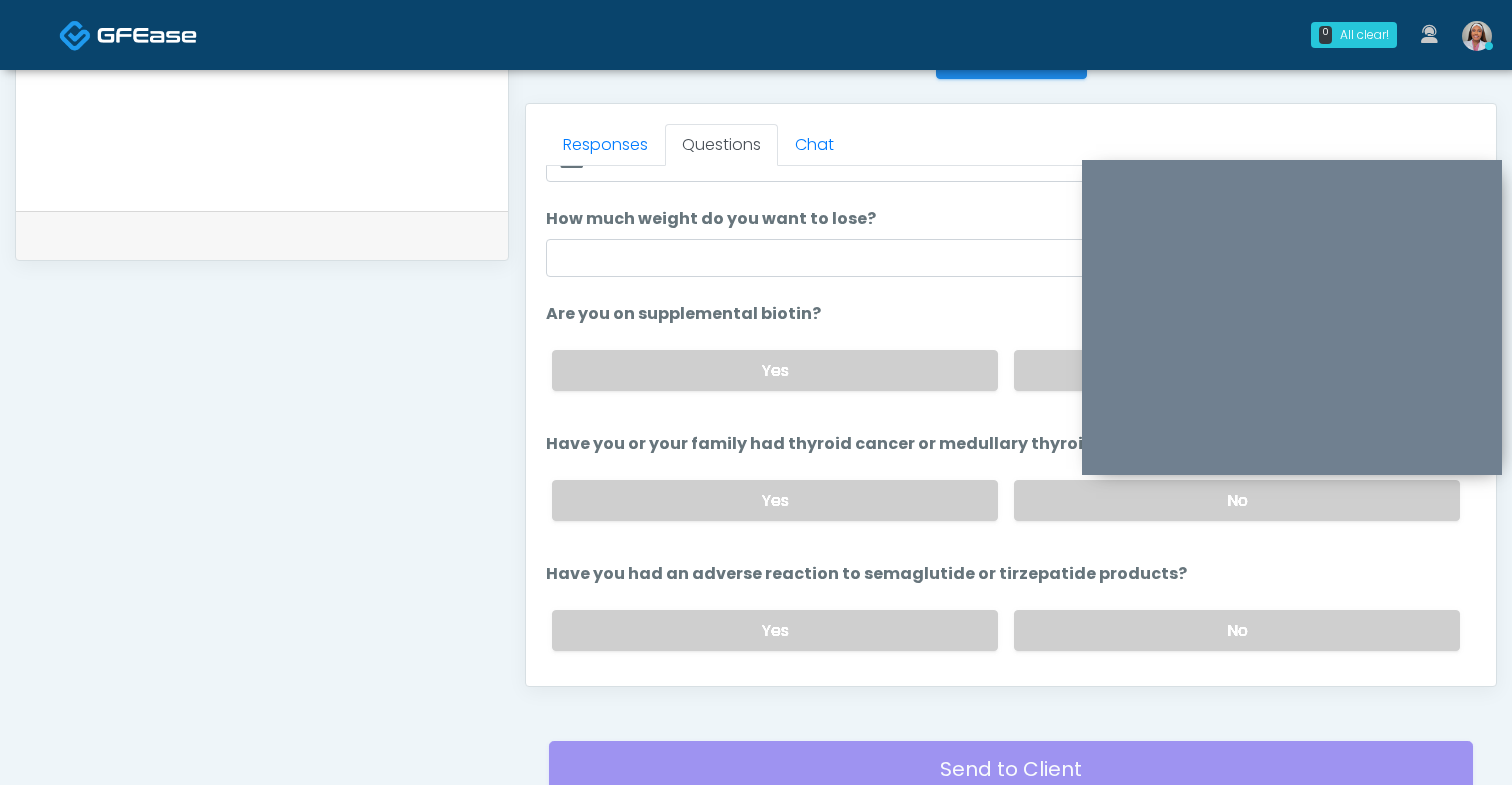 click on "Yes
No" at bounding box center (1006, 500) 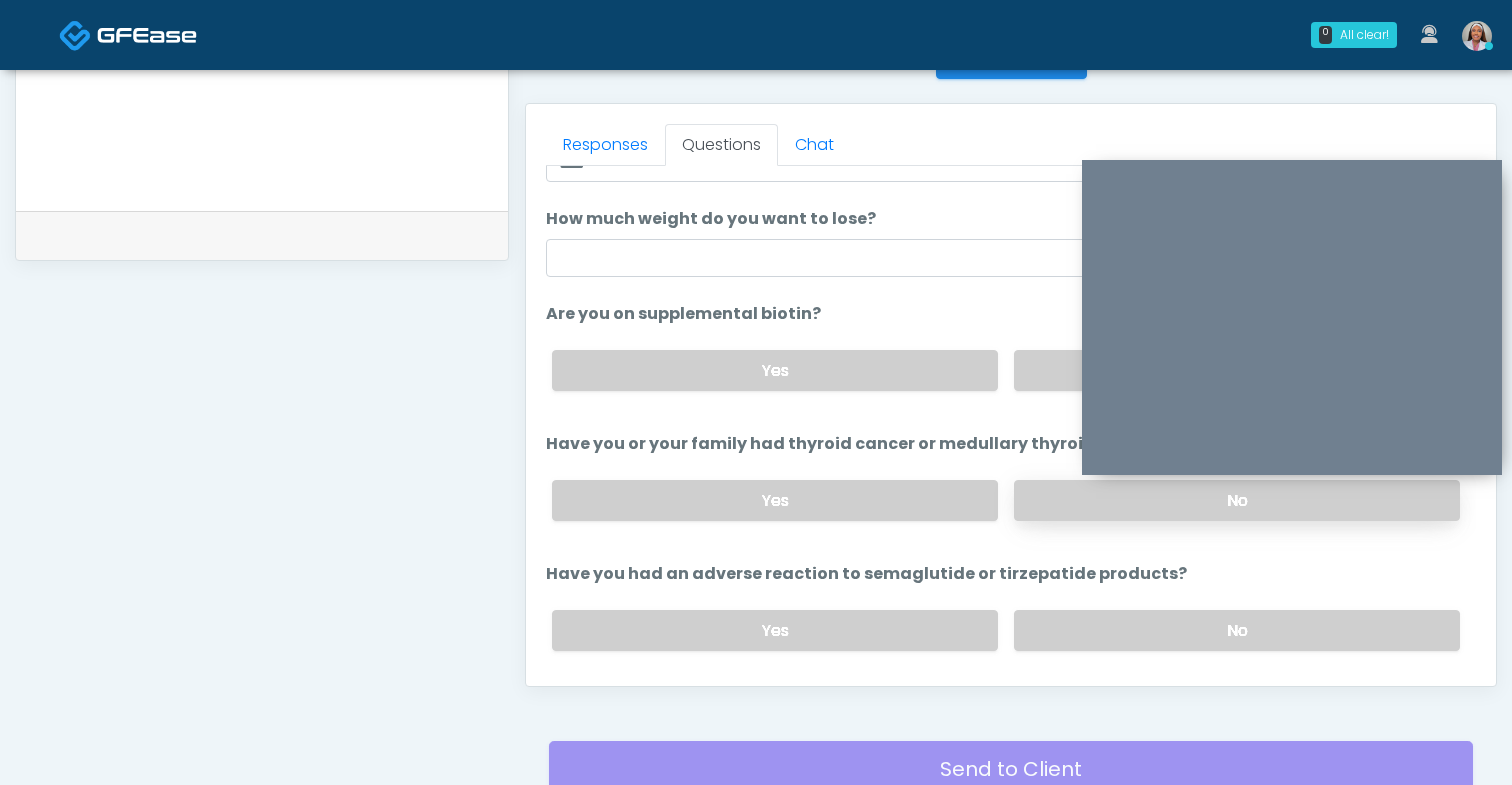 click on "No" at bounding box center (1237, 500) 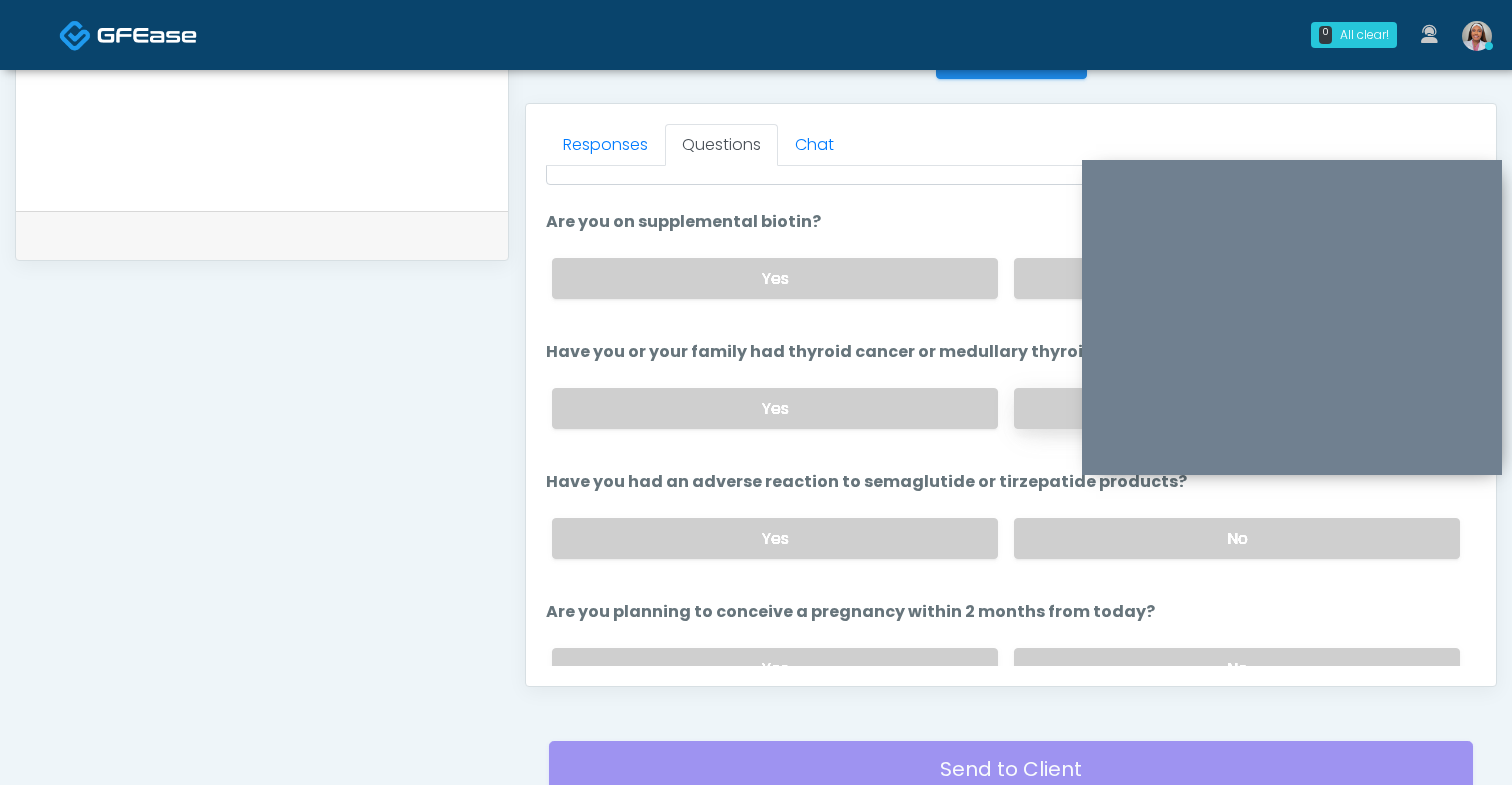 scroll, scrollTop: 409, scrollLeft: 0, axis: vertical 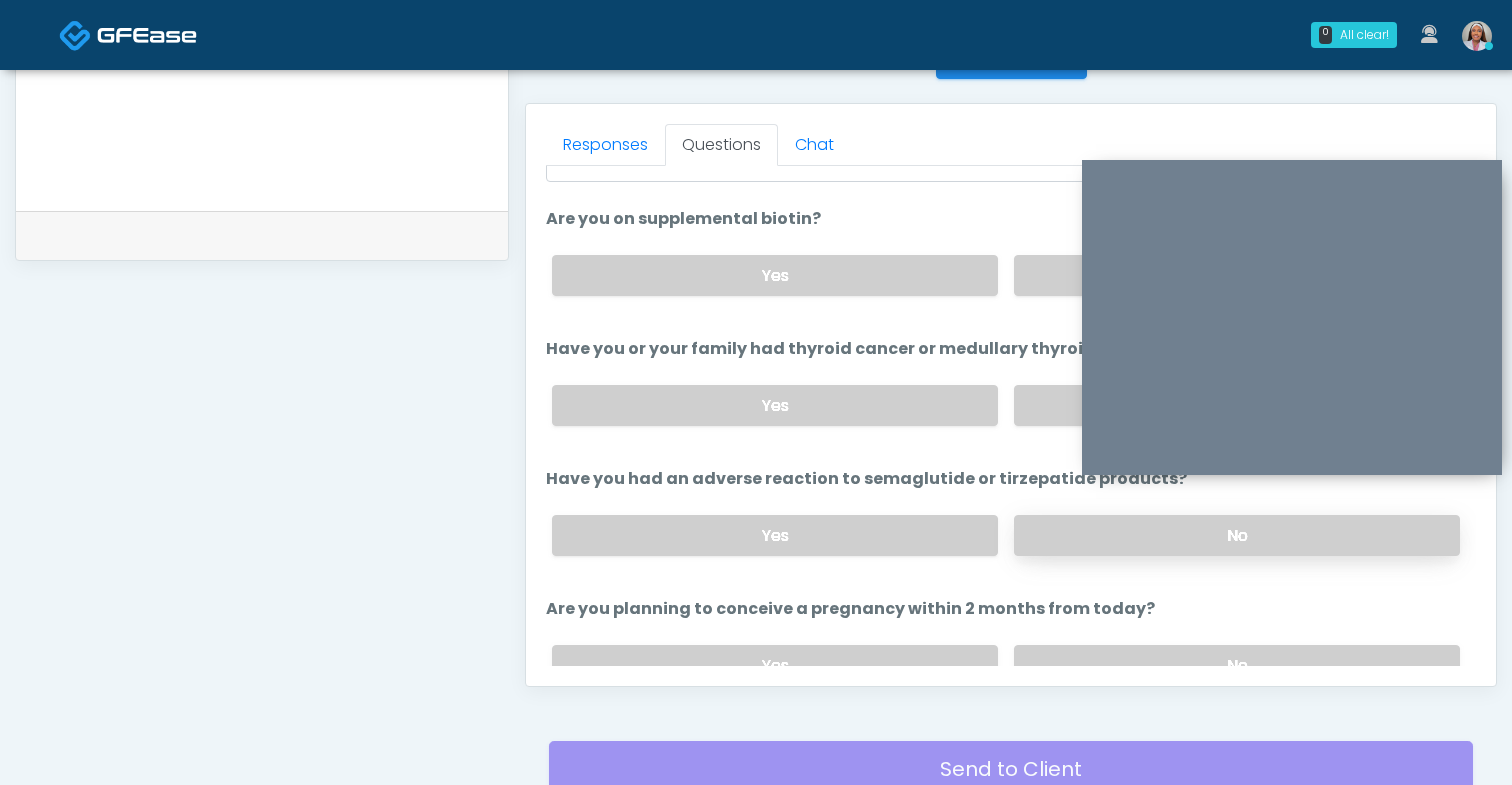 click on "No" at bounding box center [1237, 535] 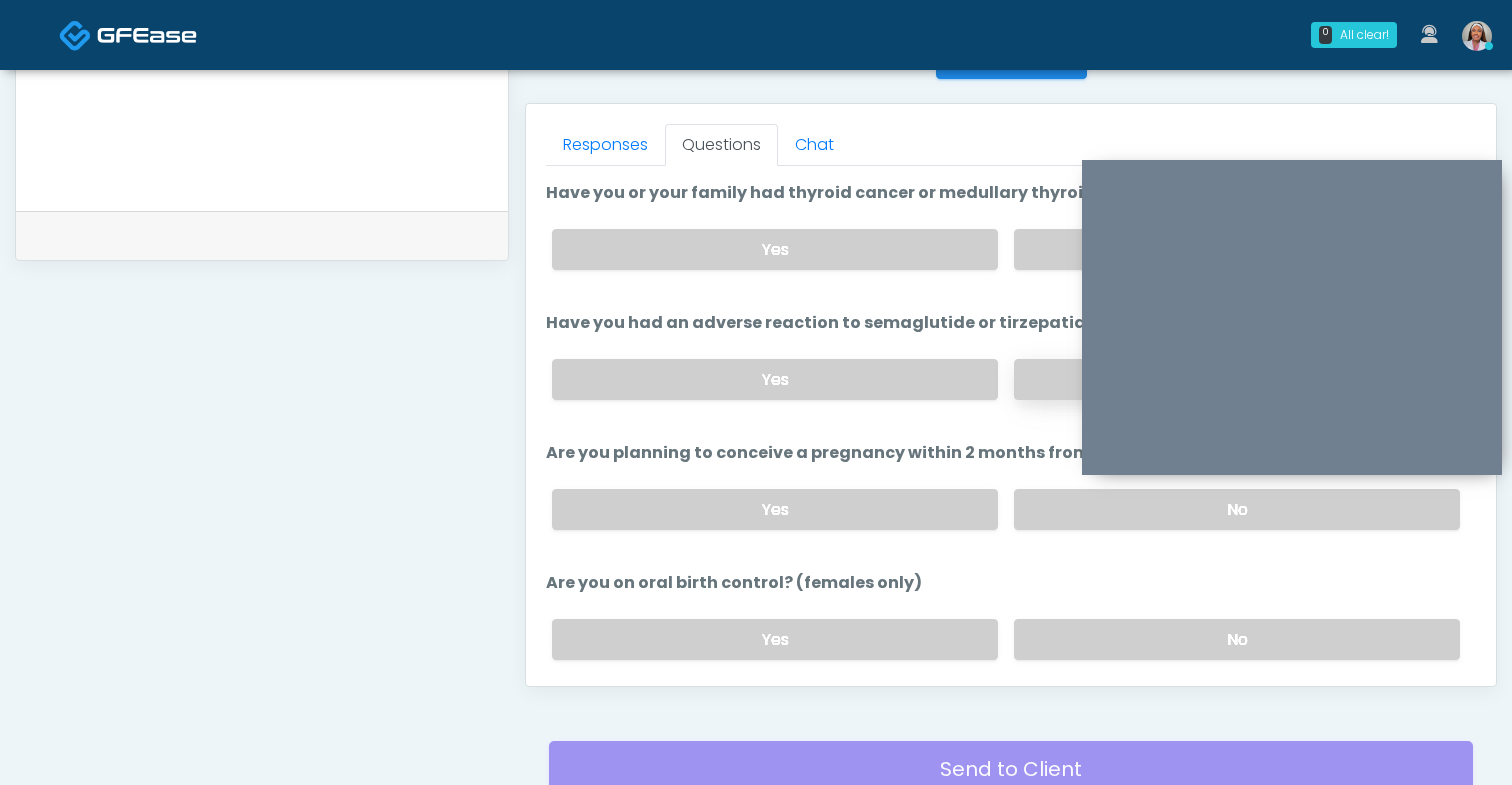 scroll, scrollTop: 570, scrollLeft: 0, axis: vertical 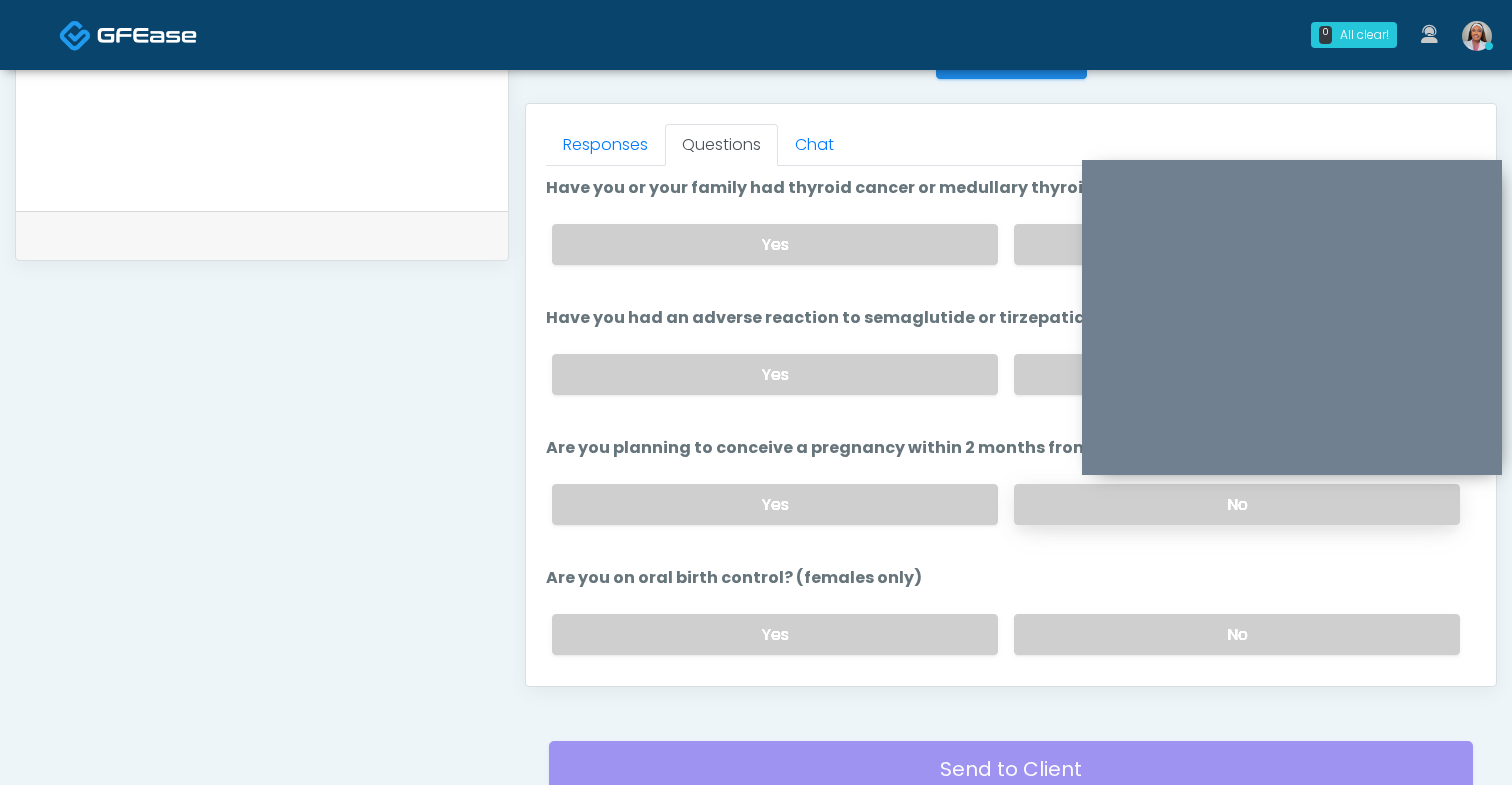 click on "No" at bounding box center (1237, 504) 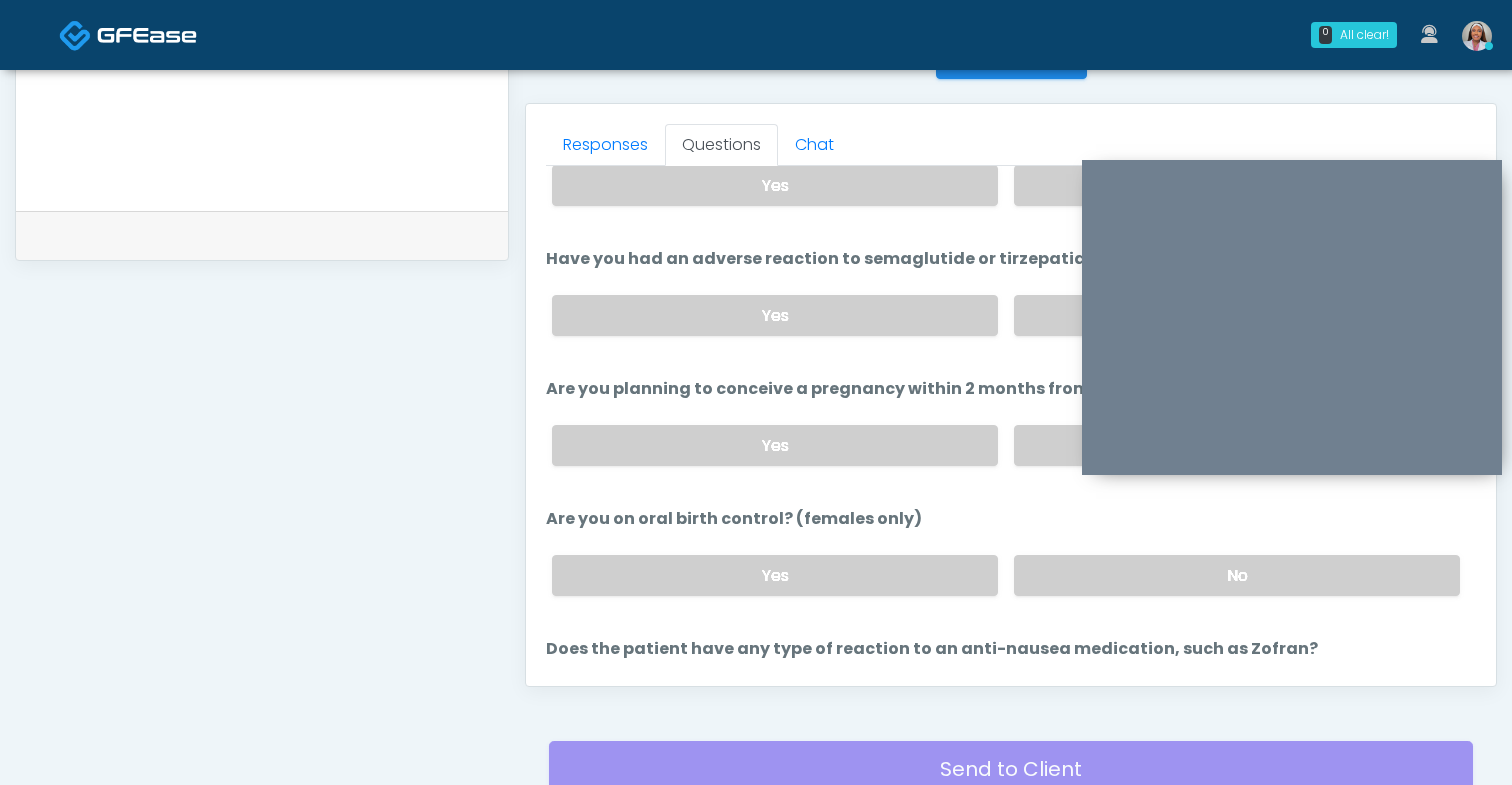 scroll, scrollTop: 631, scrollLeft: 0, axis: vertical 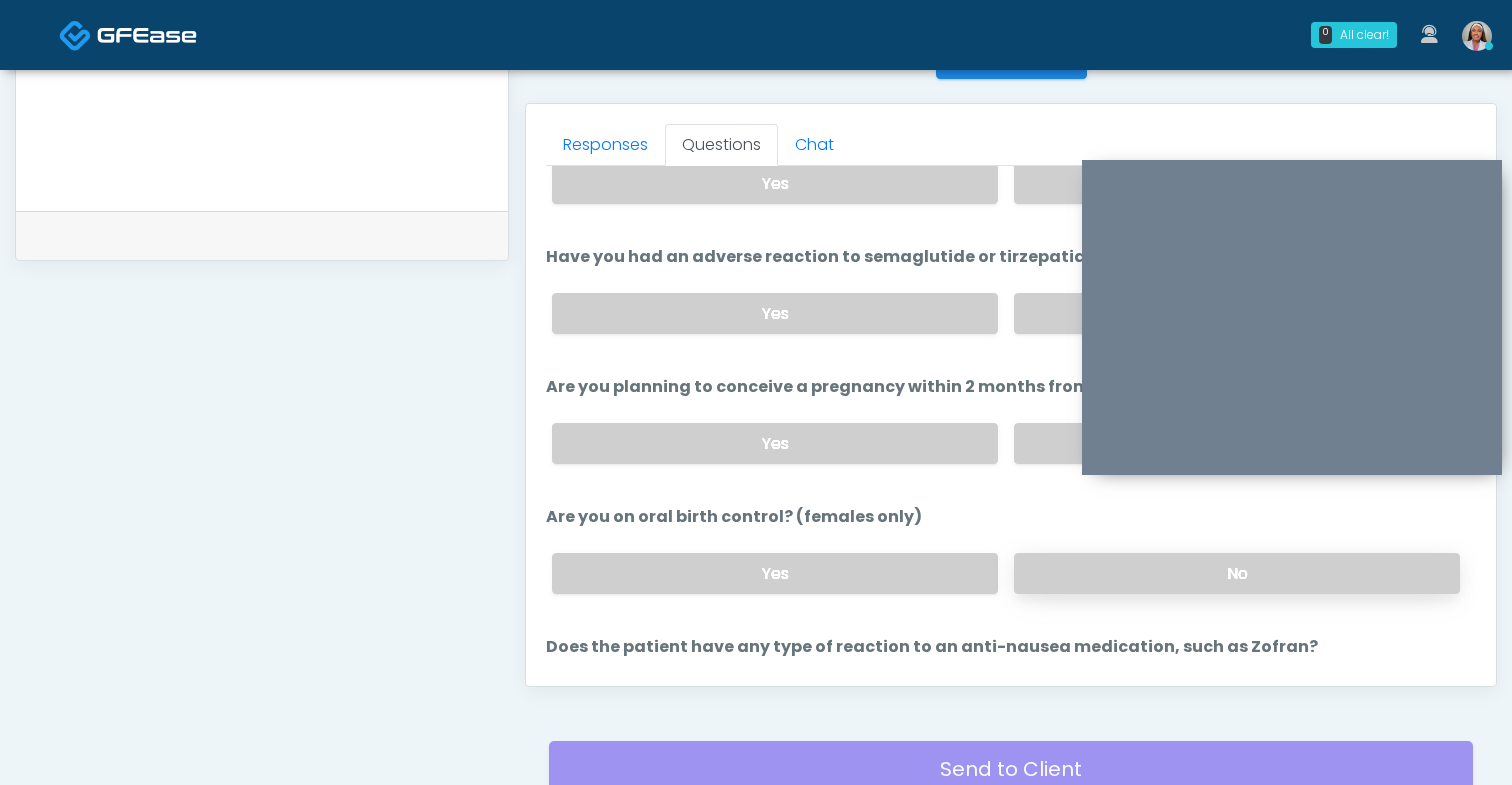 click on "No" at bounding box center [1237, 573] 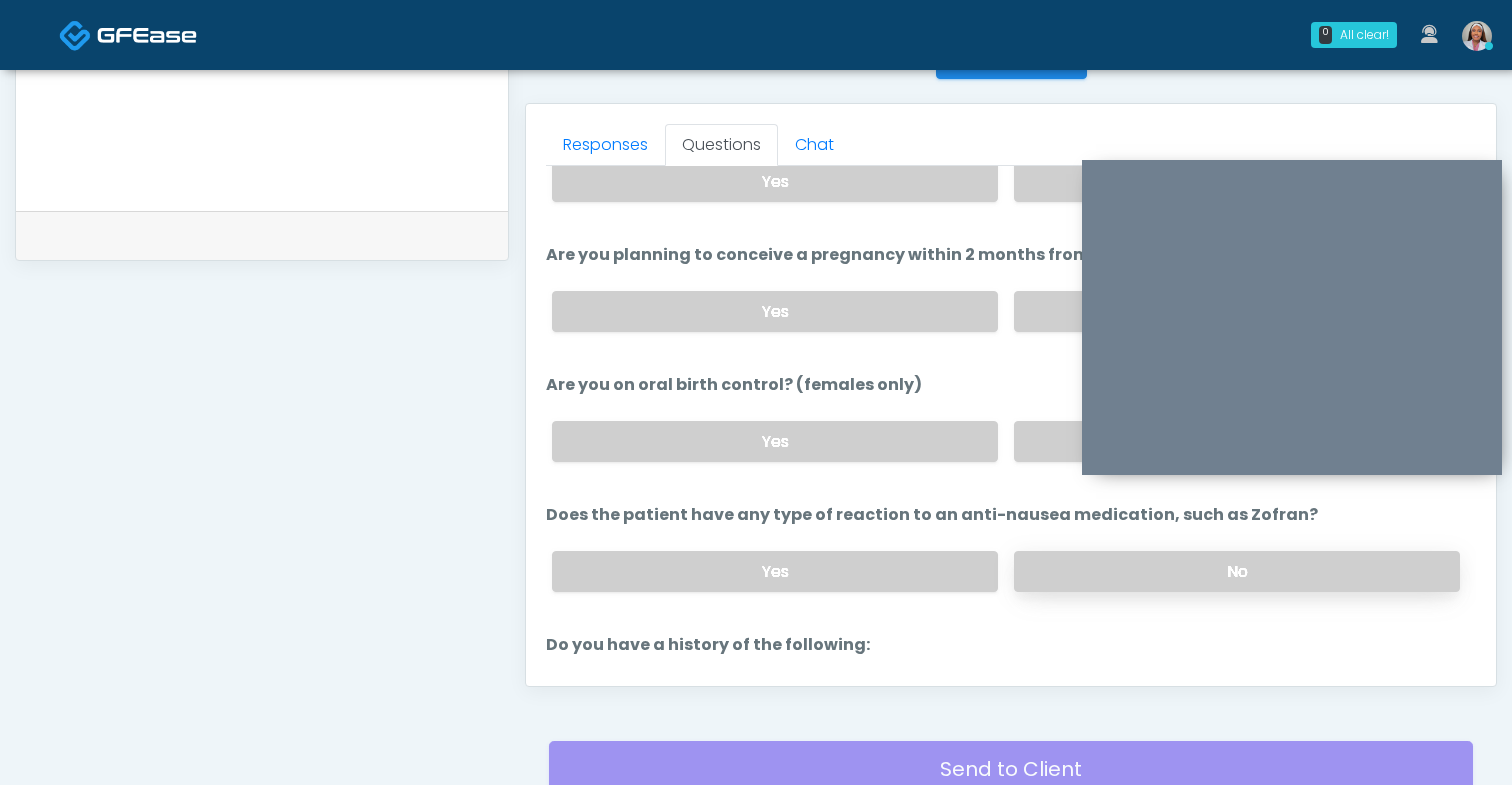 scroll, scrollTop: 765, scrollLeft: 0, axis: vertical 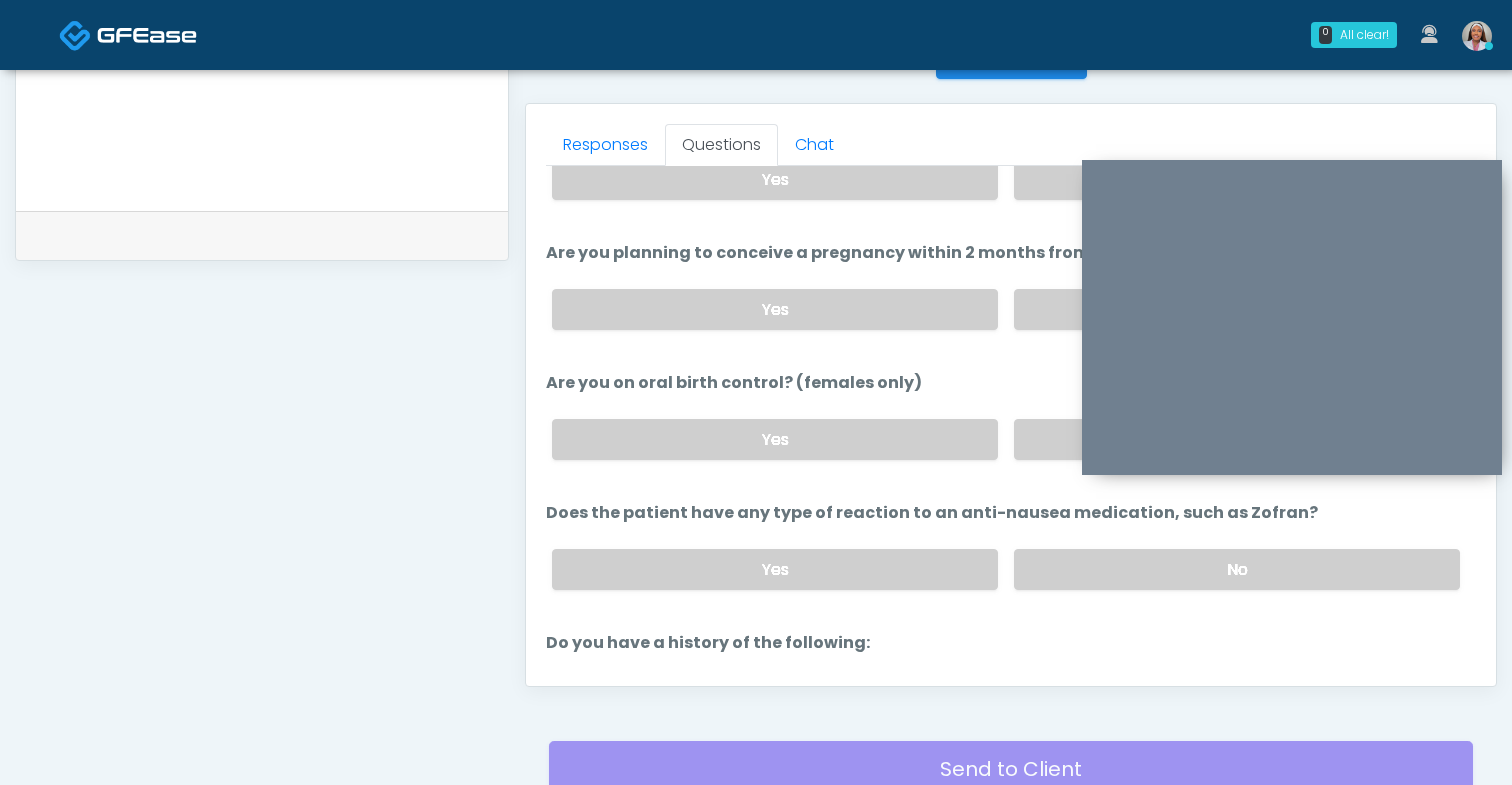 click on "Yes
No" at bounding box center [1006, 569] 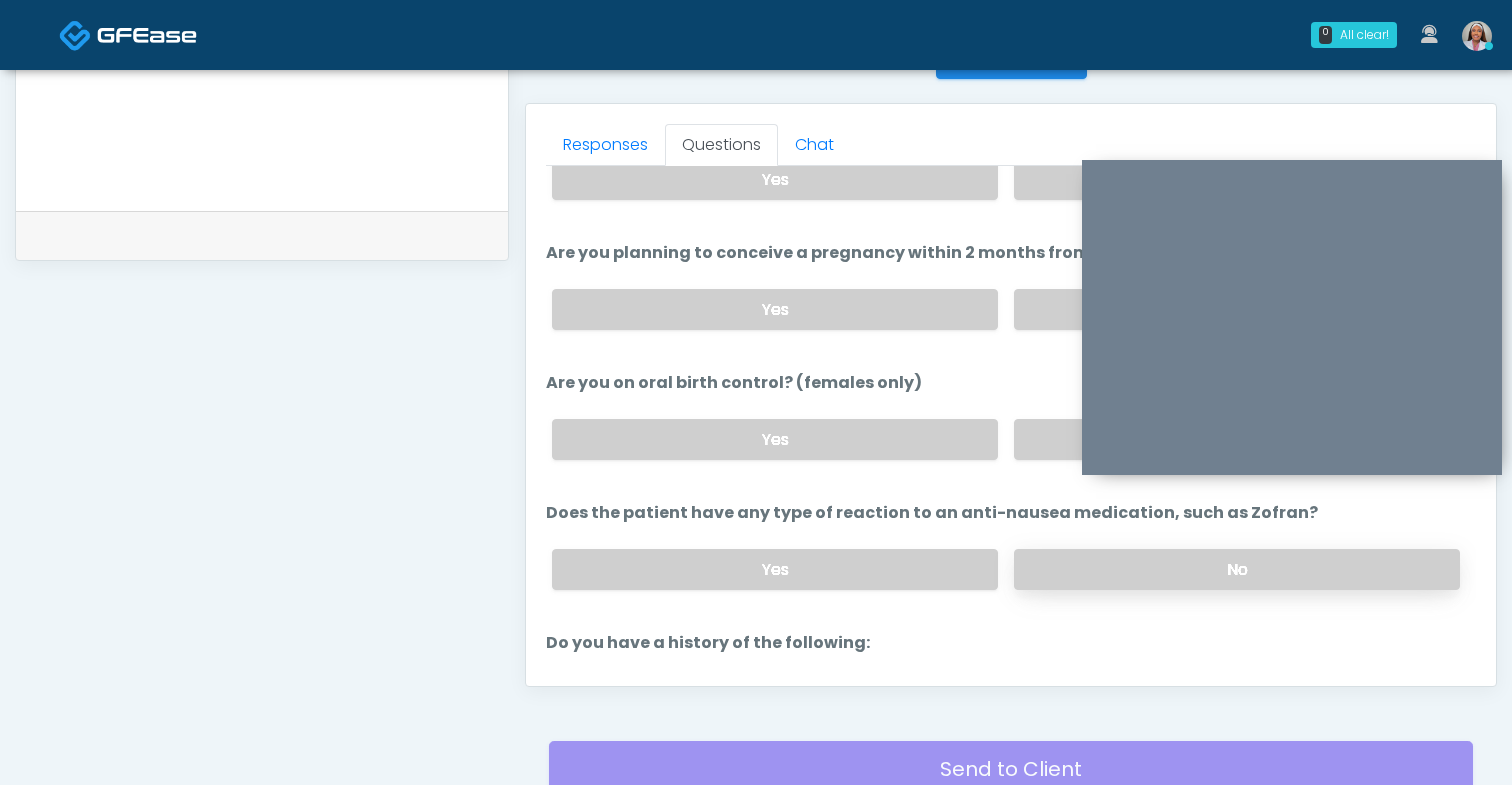 click on "No" at bounding box center (1237, 569) 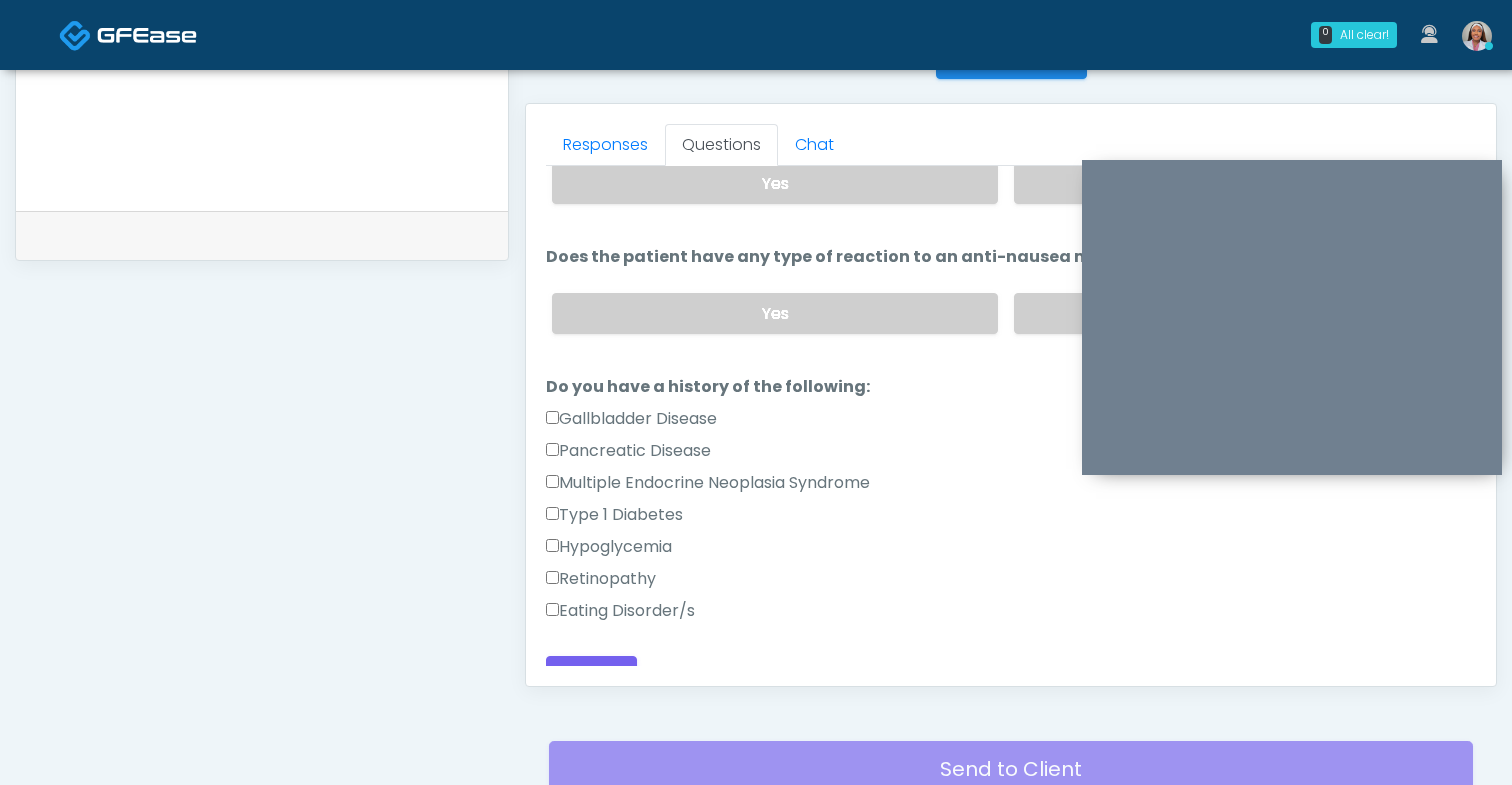 scroll, scrollTop: 1042, scrollLeft: 0, axis: vertical 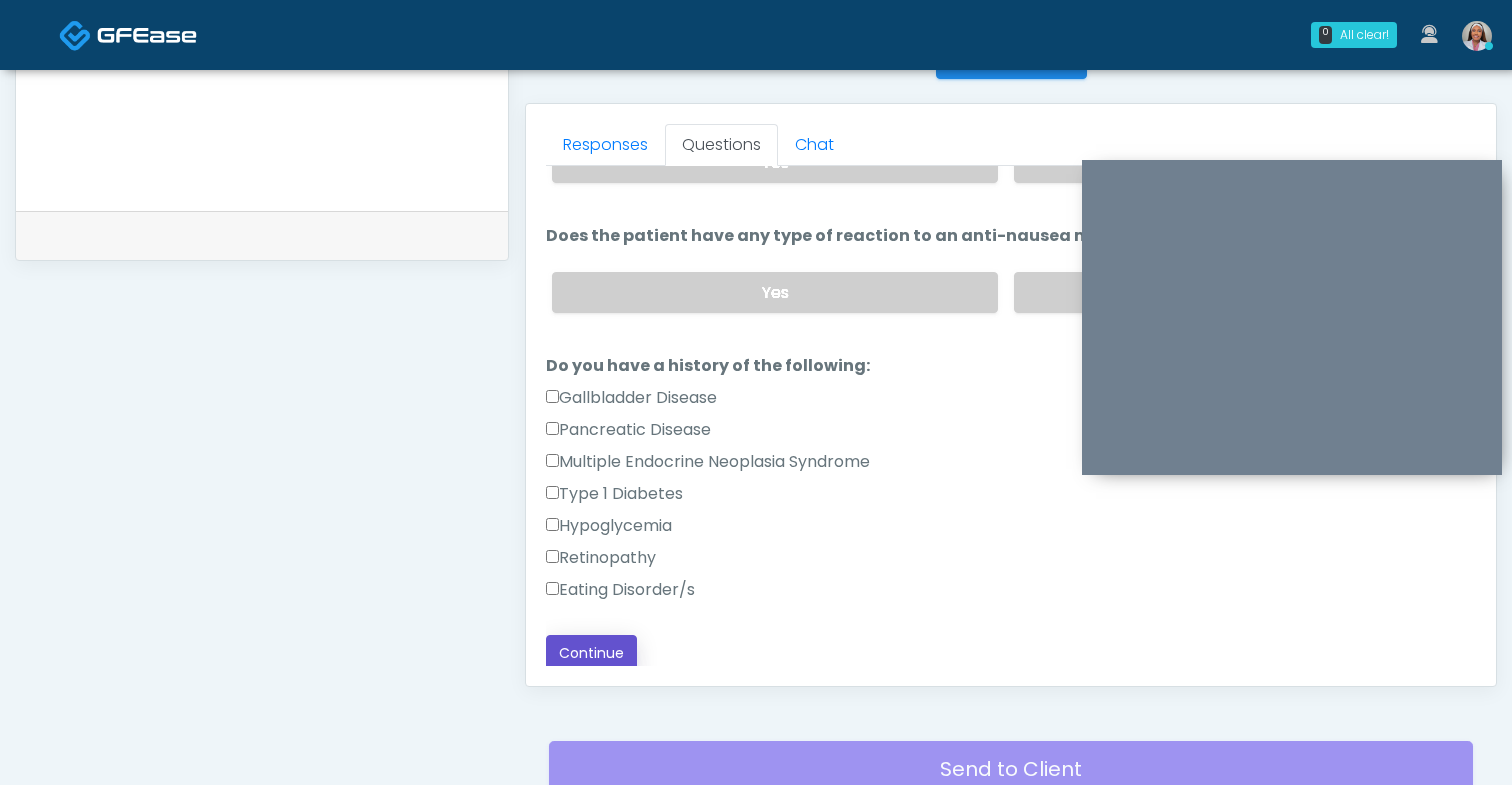 click on "Continue" at bounding box center [591, 653] 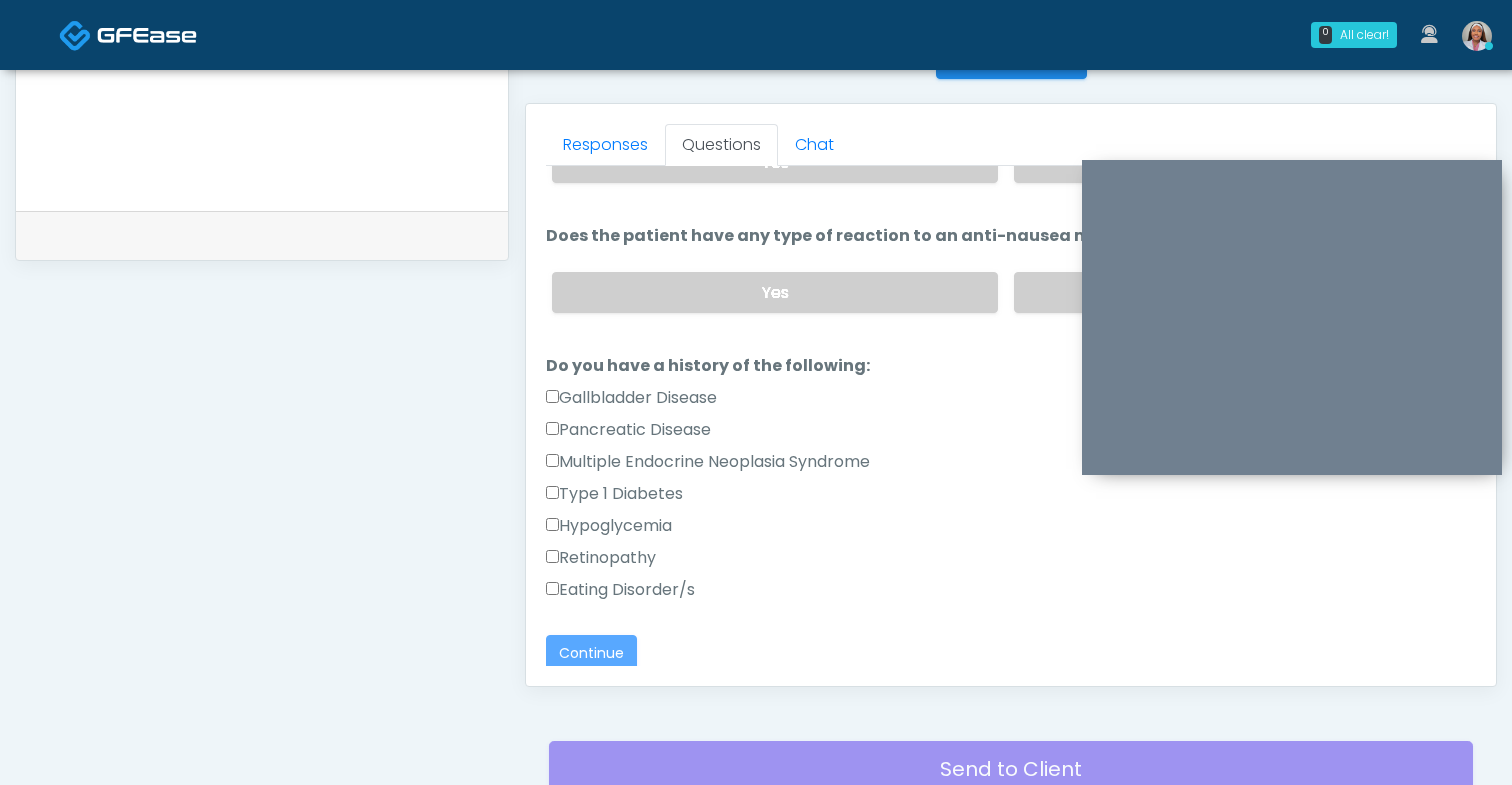 scroll, scrollTop: 1010, scrollLeft: 0, axis: vertical 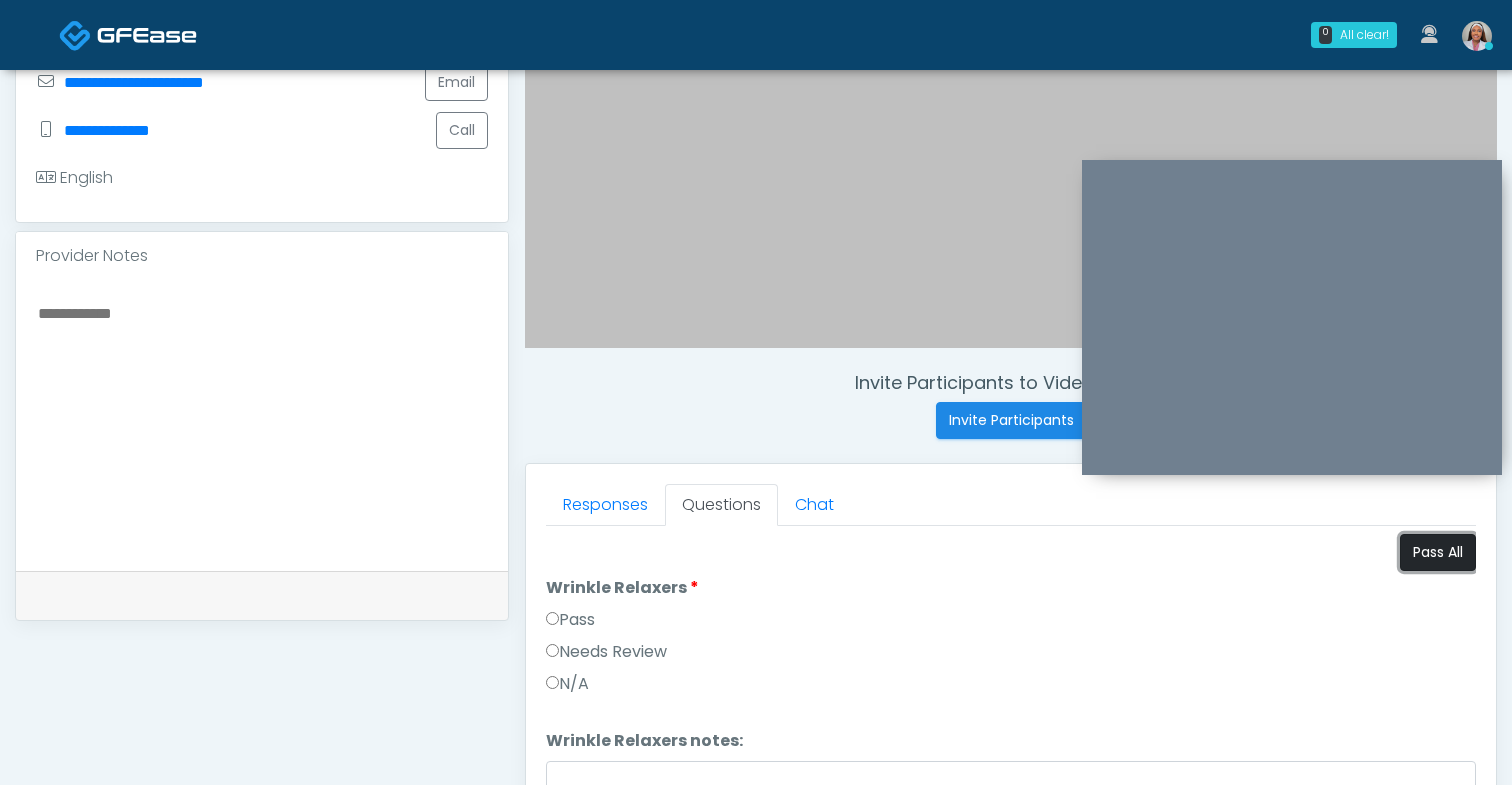 click on "Pass All" at bounding box center (1438, 552) 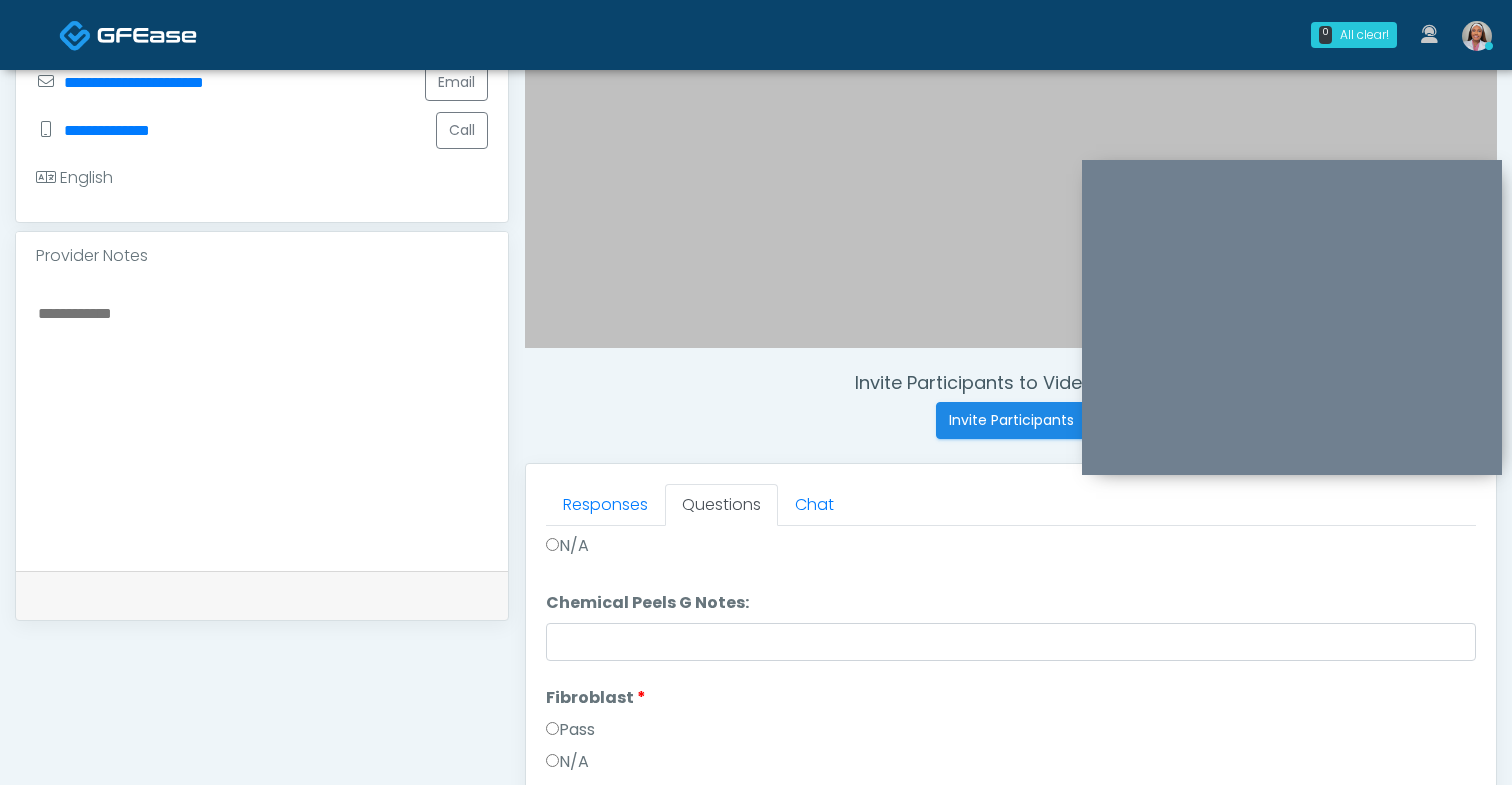 scroll, scrollTop: 2890, scrollLeft: 0, axis: vertical 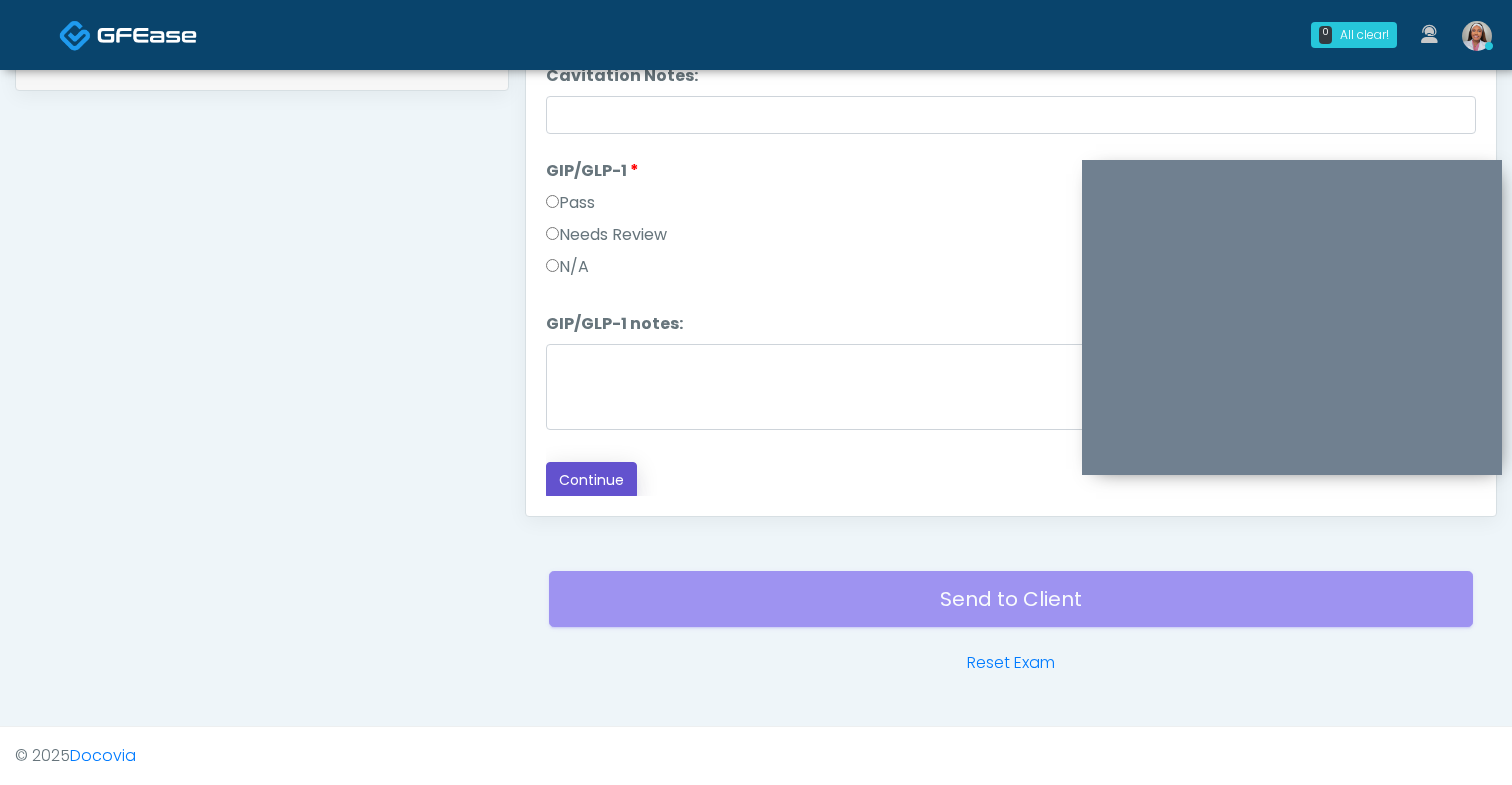 click on "Continue" at bounding box center [591, 480] 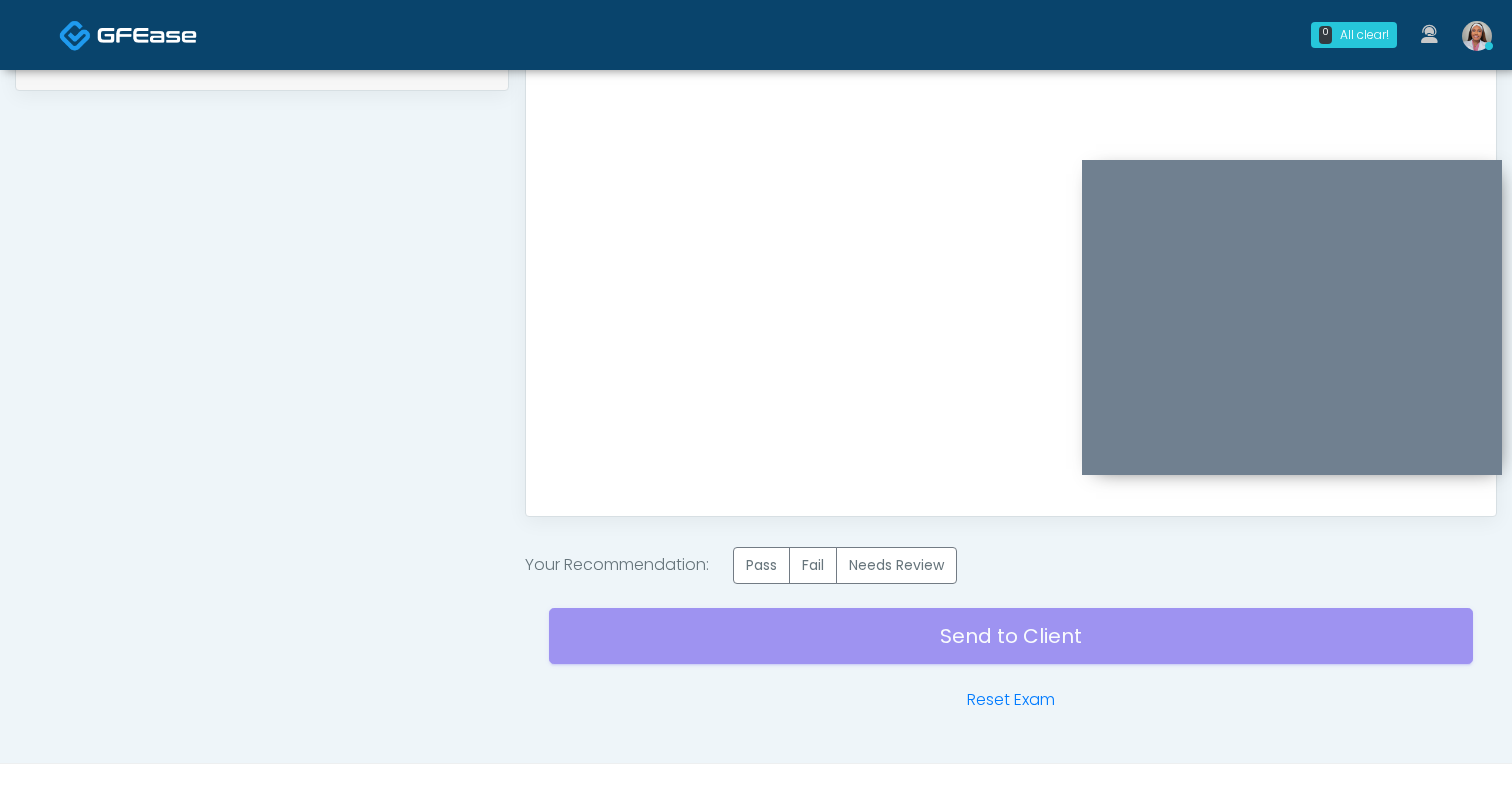 scroll, scrollTop: 0, scrollLeft: 0, axis: both 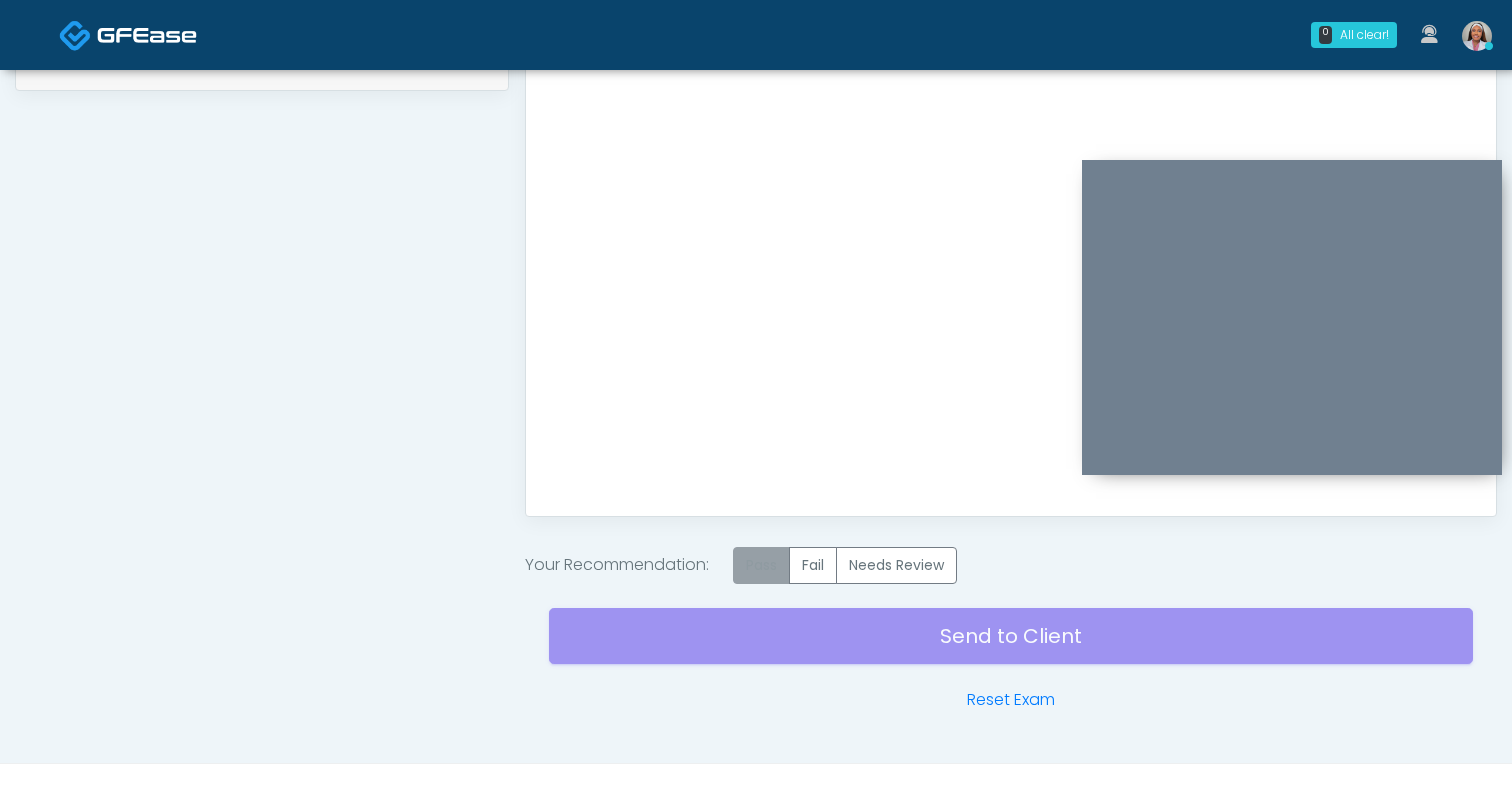 click on "Pass" at bounding box center [761, 565] 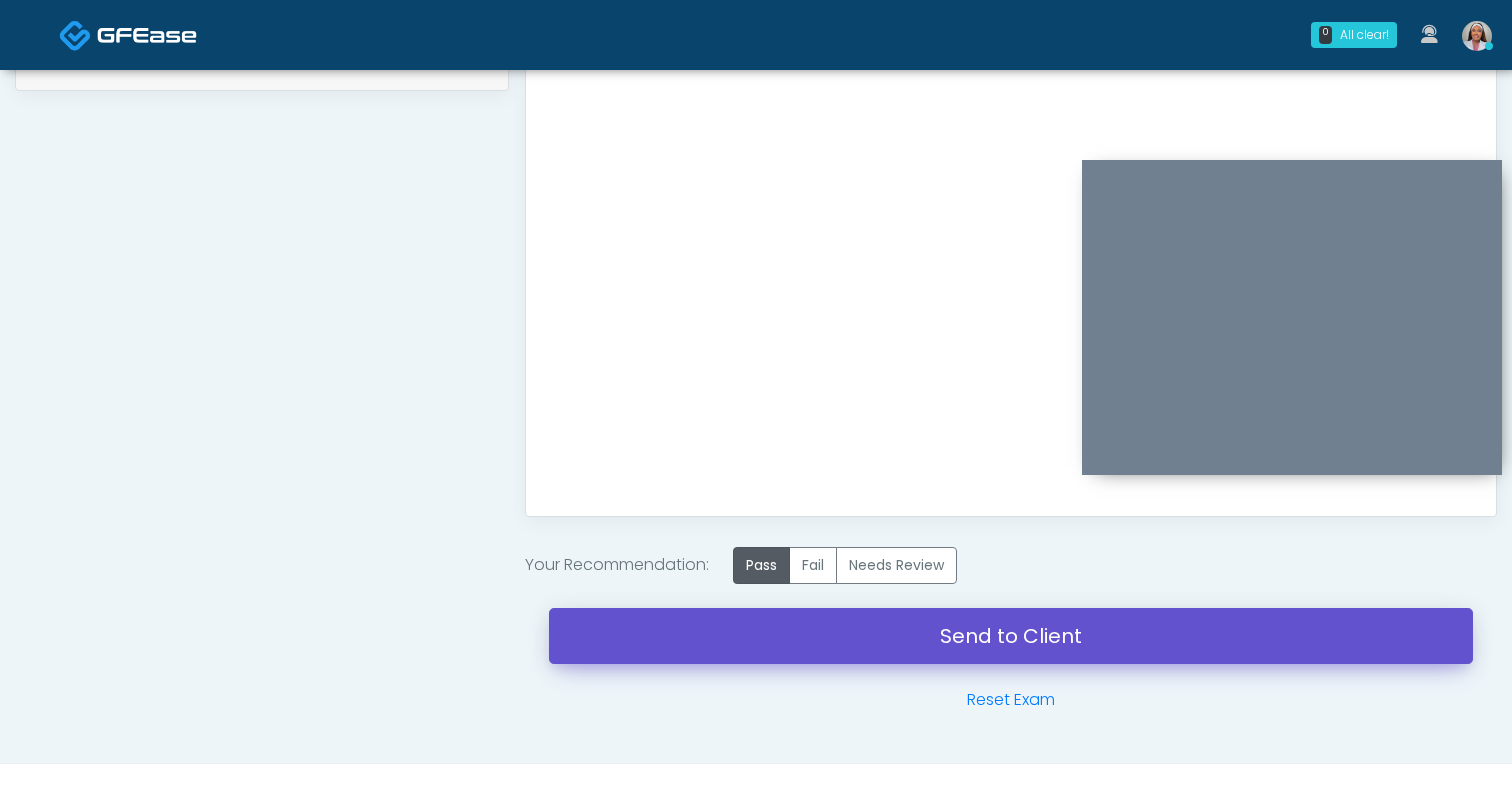 click on "Send to Client" at bounding box center (1011, 636) 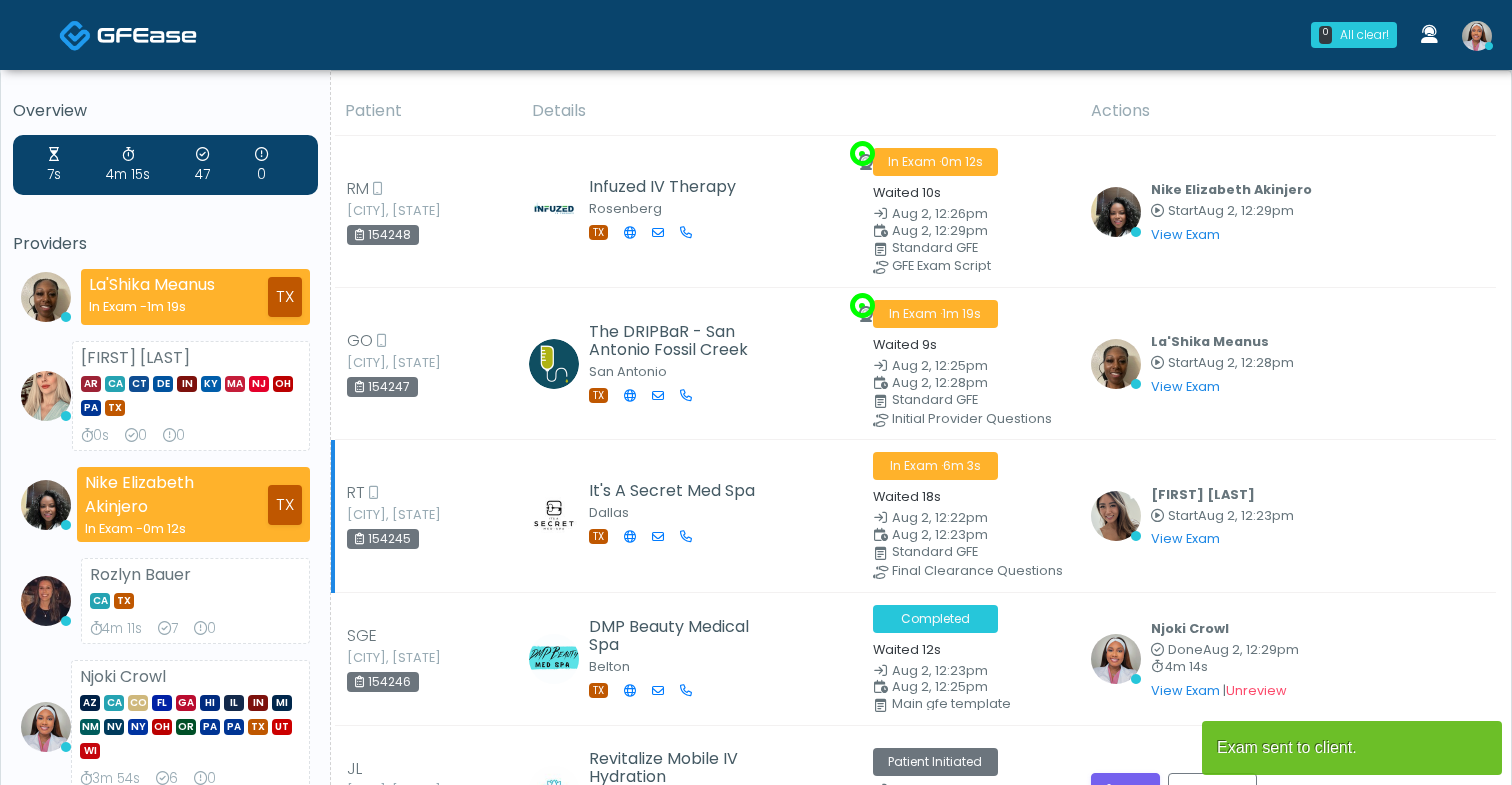 scroll, scrollTop: 0, scrollLeft: 0, axis: both 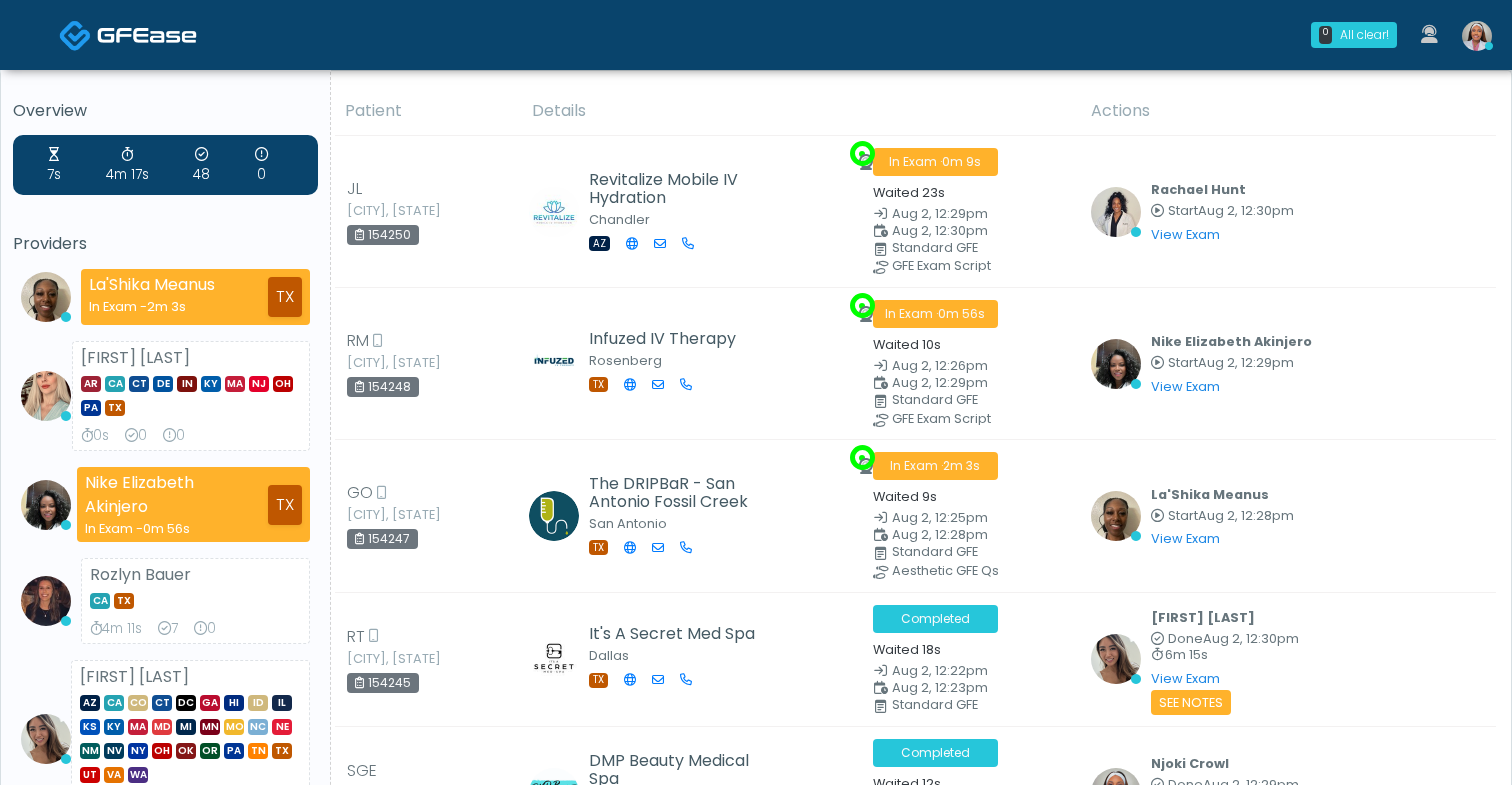 click at bounding box center [1477, 36] 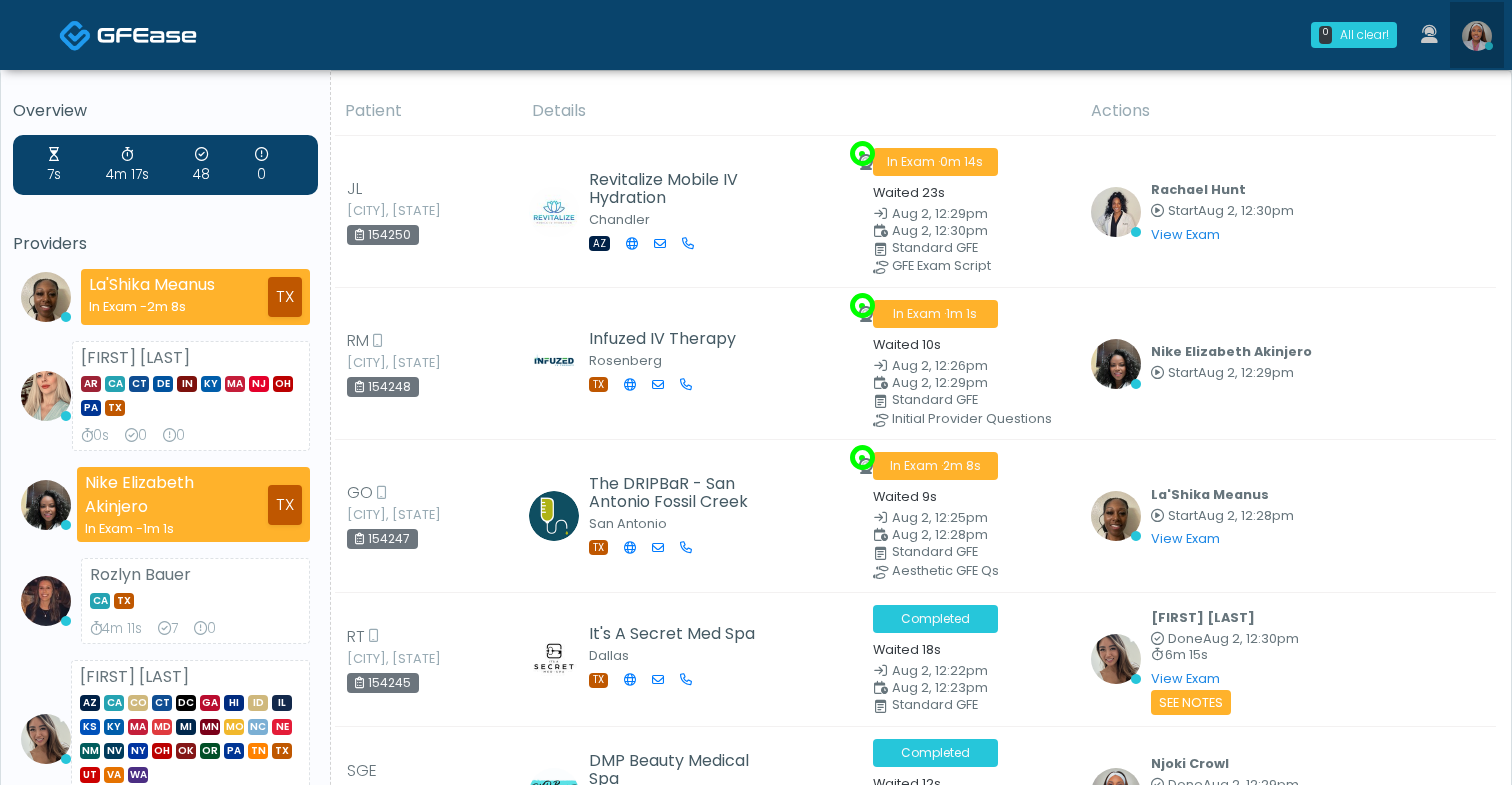 click at bounding box center [1477, 36] 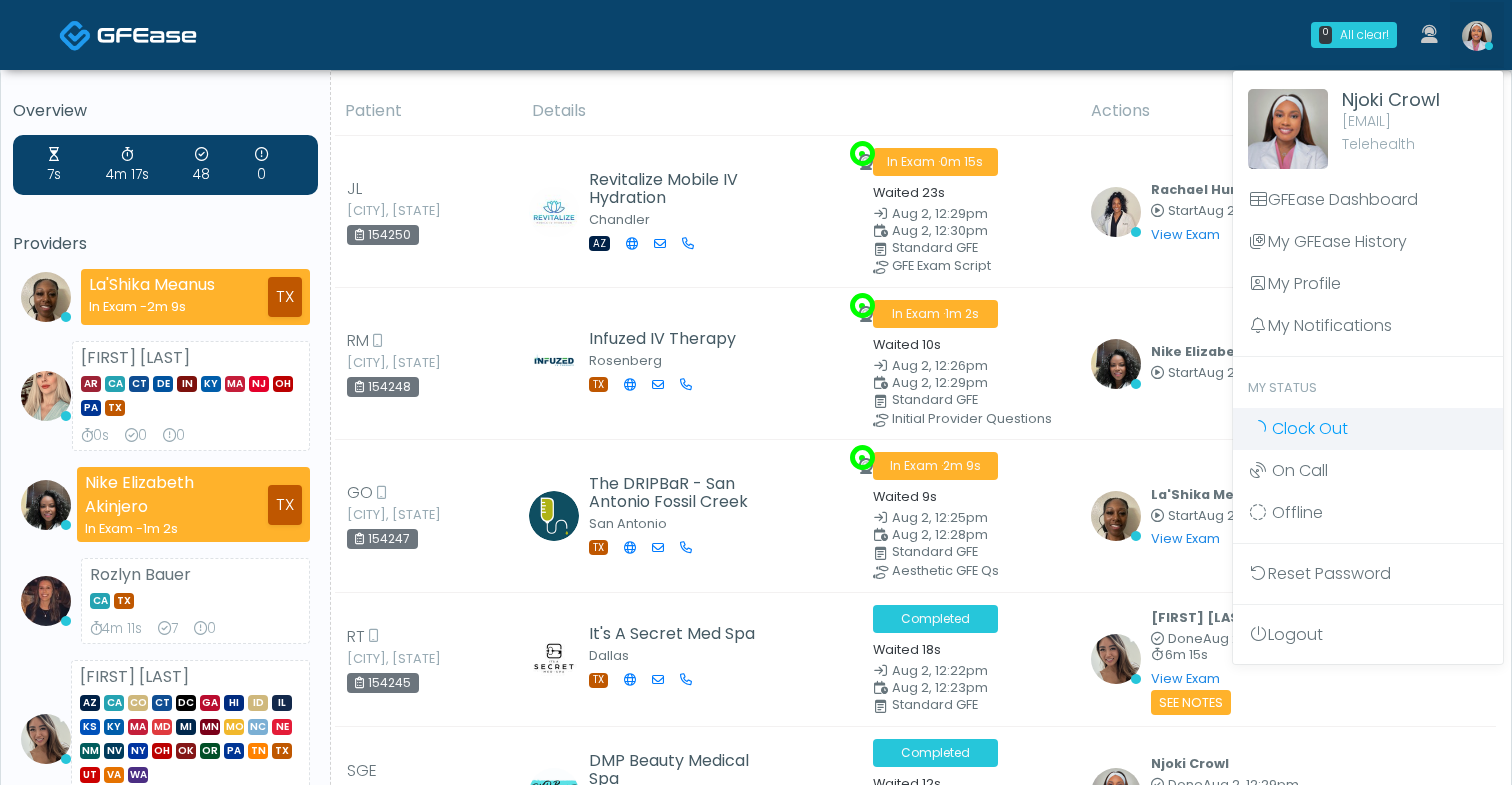 click on "Clock Out" at bounding box center [1310, 428] 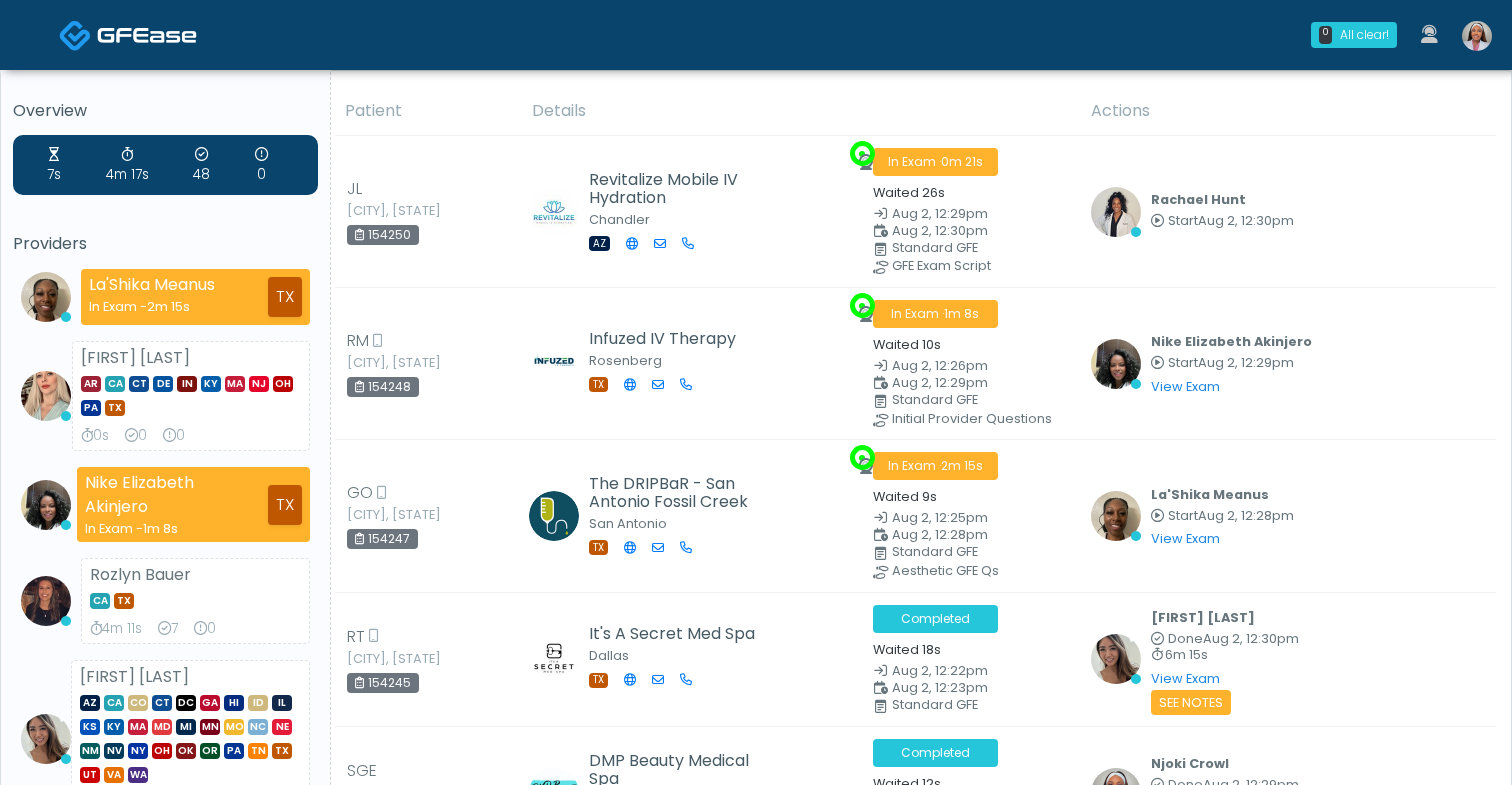 scroll, scrollTop: 0, scrollLeft: 0, axis: both 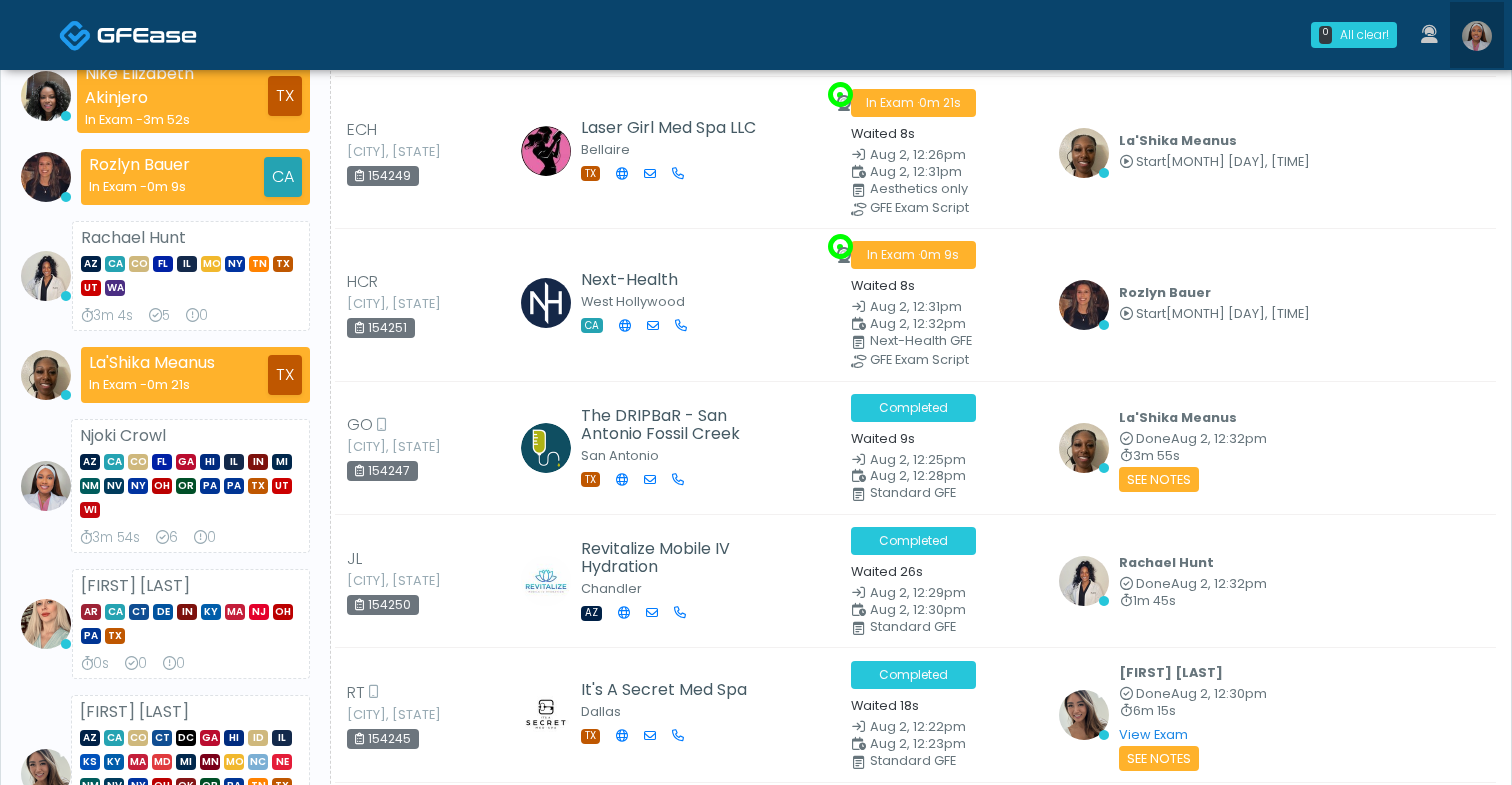 click at bounding box center [1477, 36] 